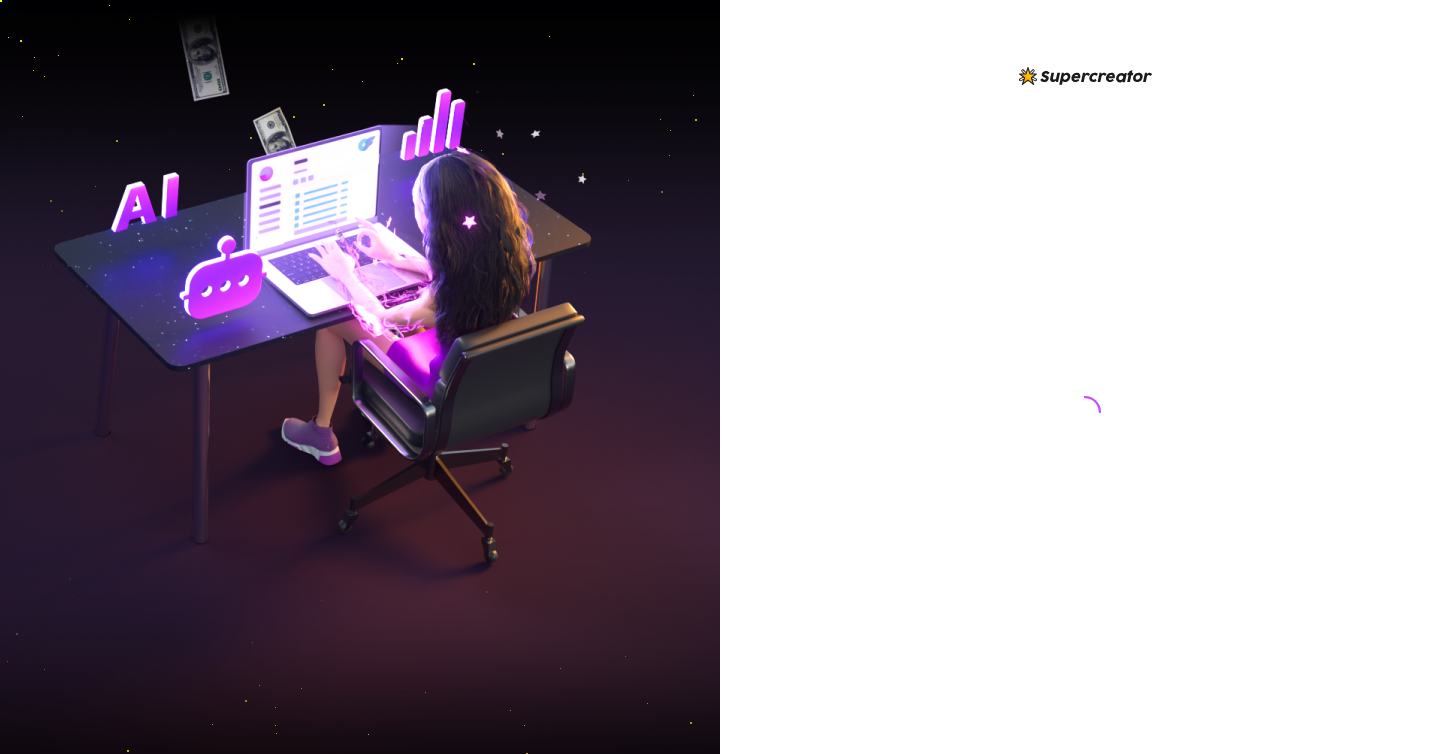 scroll, scrollTop: 0, scrollLeft: 0, axis: both 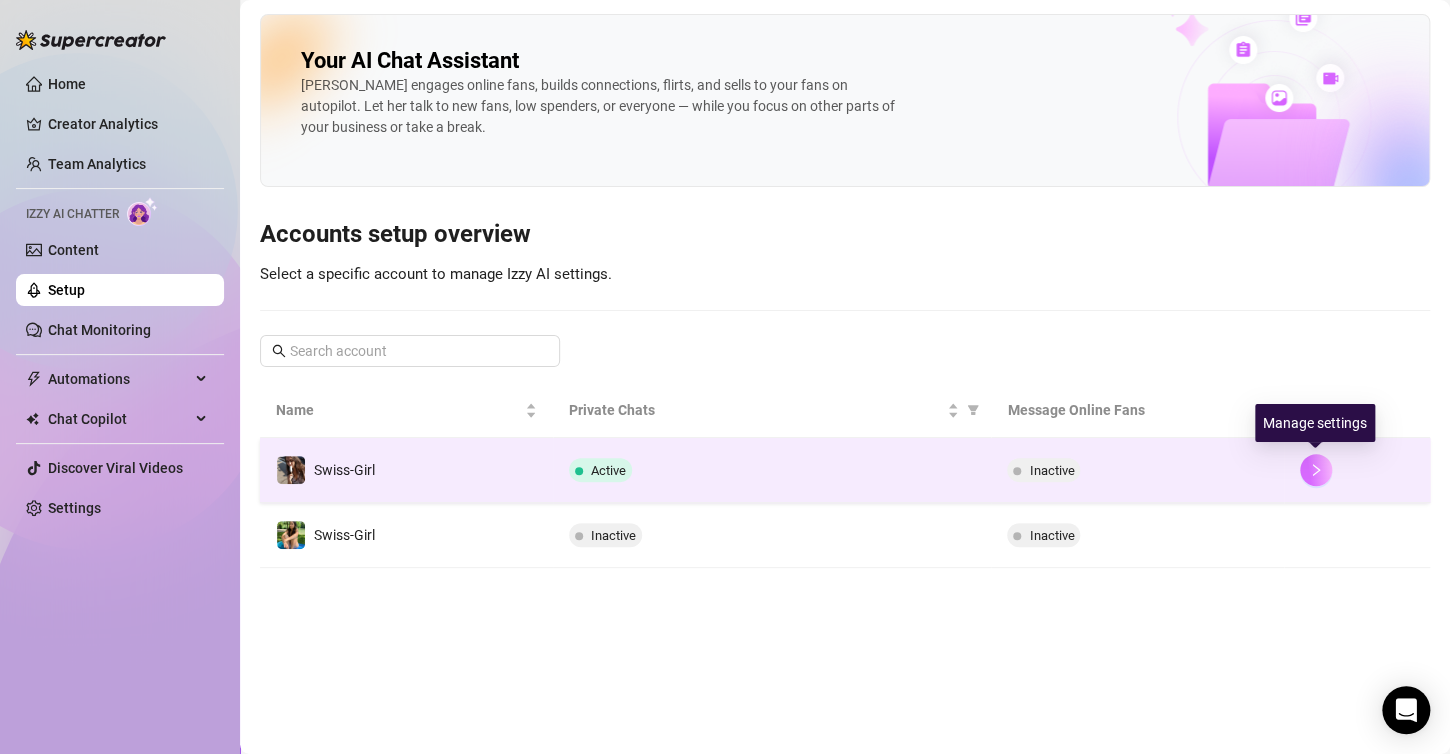 click at bounding box center [1316, 470] 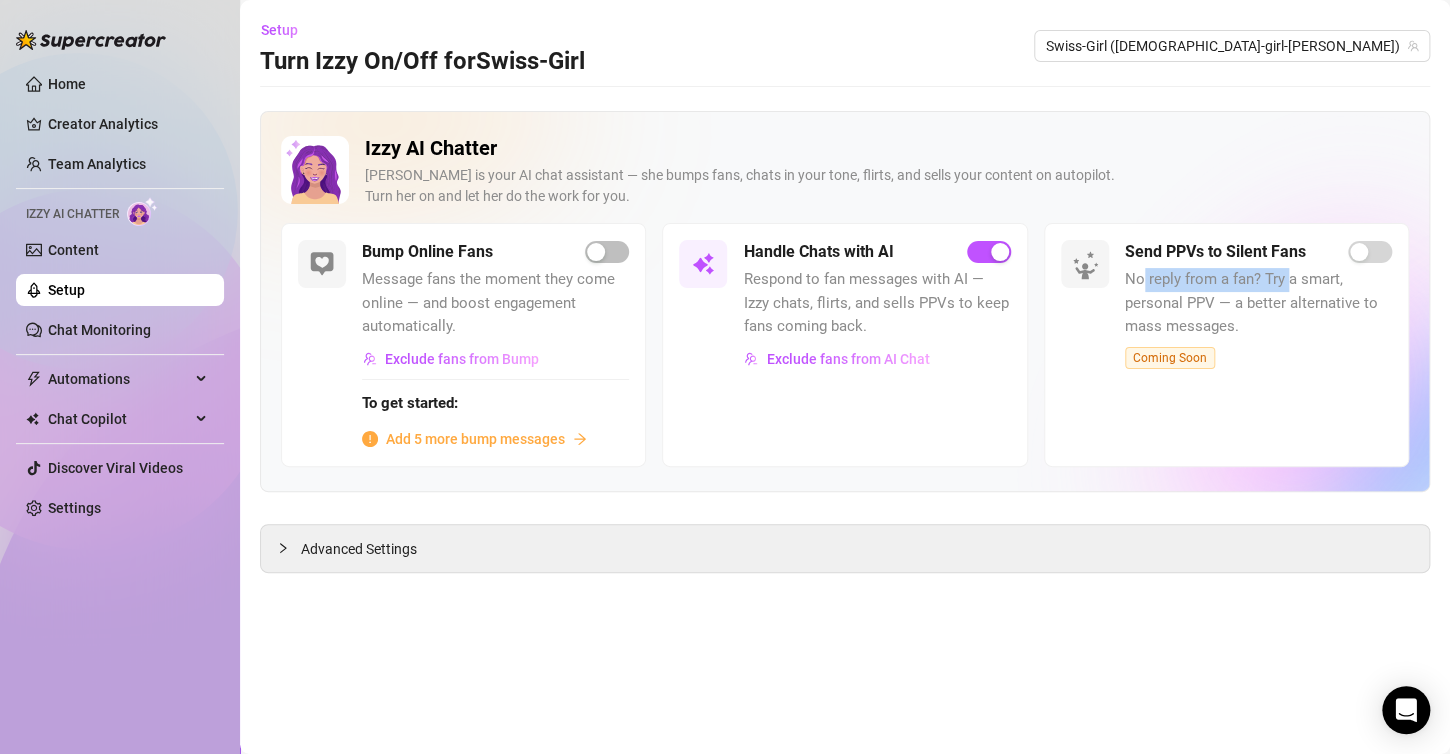 drag, startPoint x: 1142, startPoint y: 280, endPoint x: 1291, endPoint y: 278, distance: 149.01343 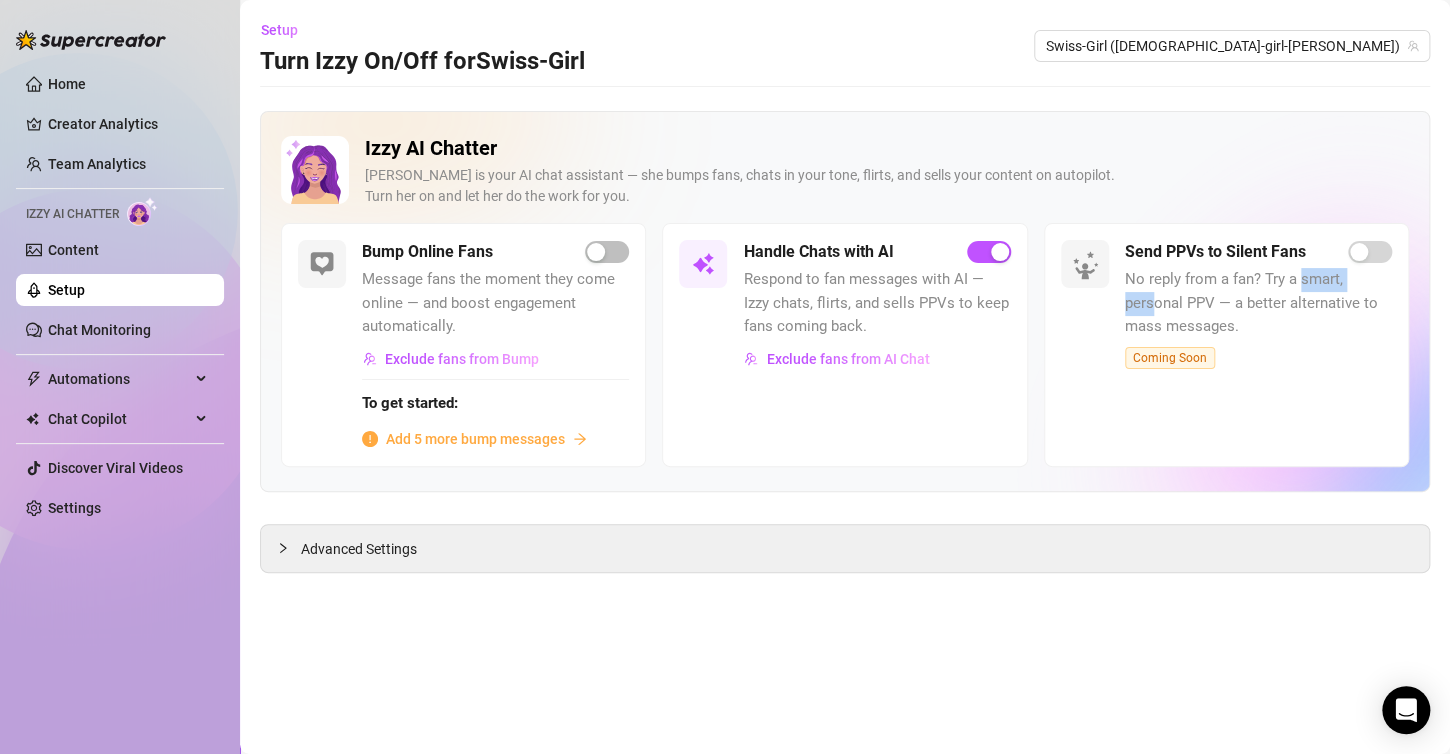 drag, startPoint x: 1153, startPoint y: 301, endPoint x: 1300, endPoint y: 289, distance: 147.48898 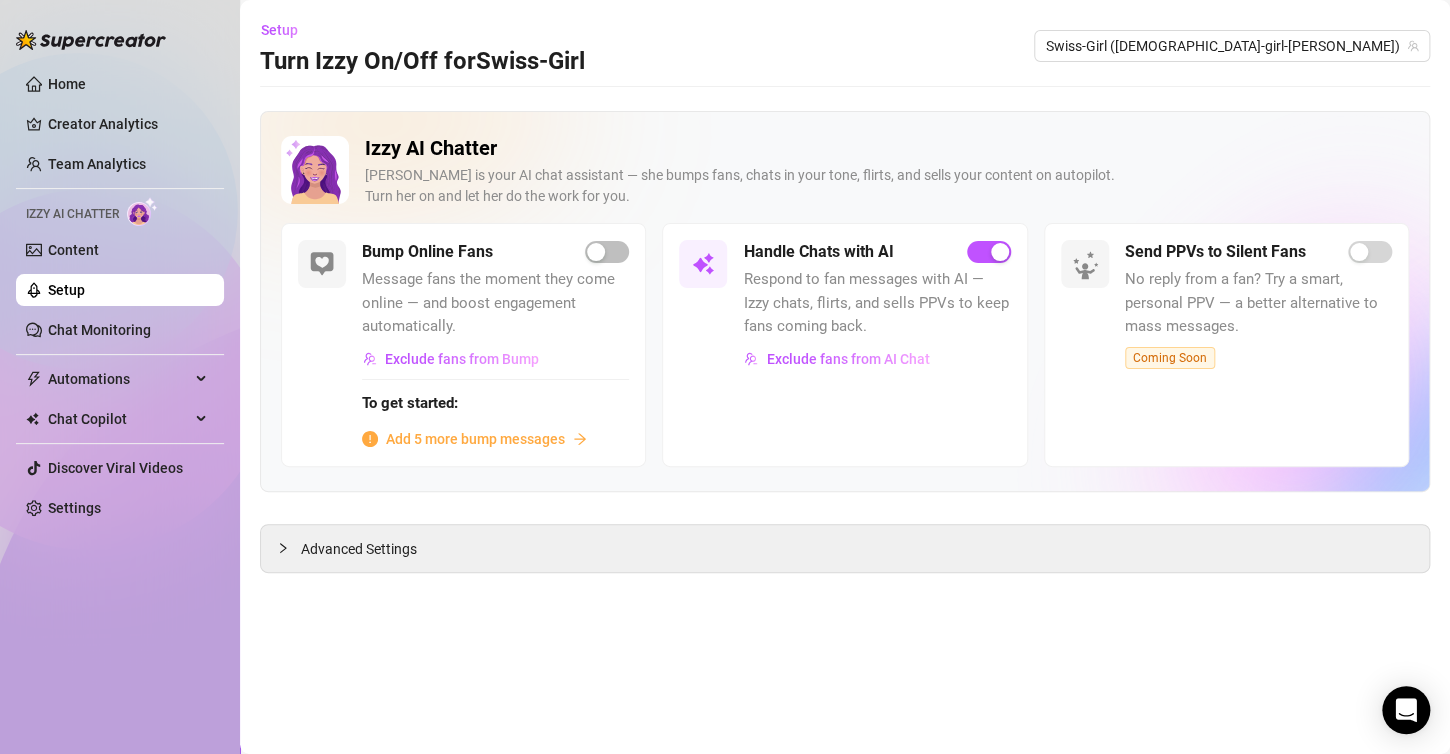 drag, startPoint x: 1243, startPoint y: 303, endPoint x: 1159, endPoint y: 320, distance: 85.70297 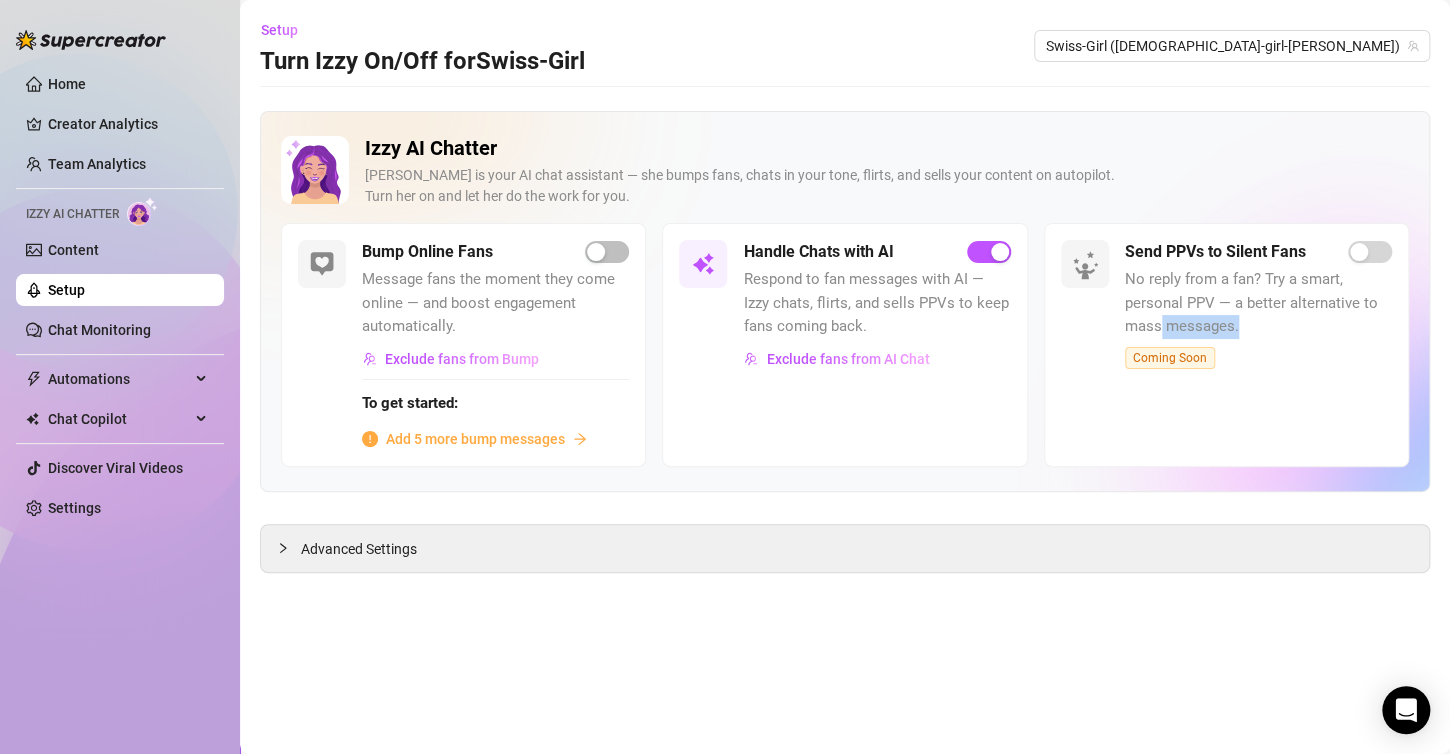 drag, startPoint x: 1159, startPoint y: 320, endPoint x: 1274, endPoint y: 320, distance: 115 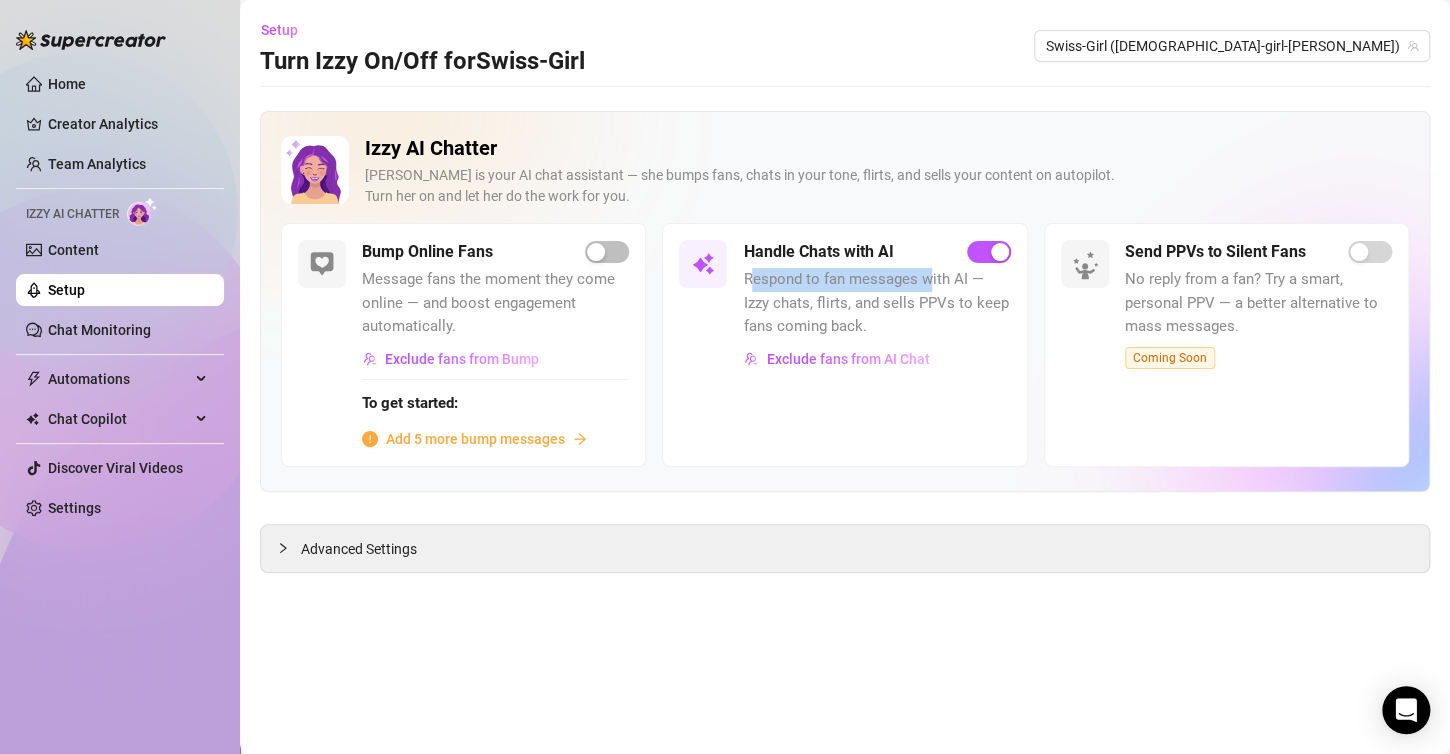 drag, startPoint x: 754, startPoint y: 276, endPoint x: 932, endPoint y: 283, distance: 178.13759 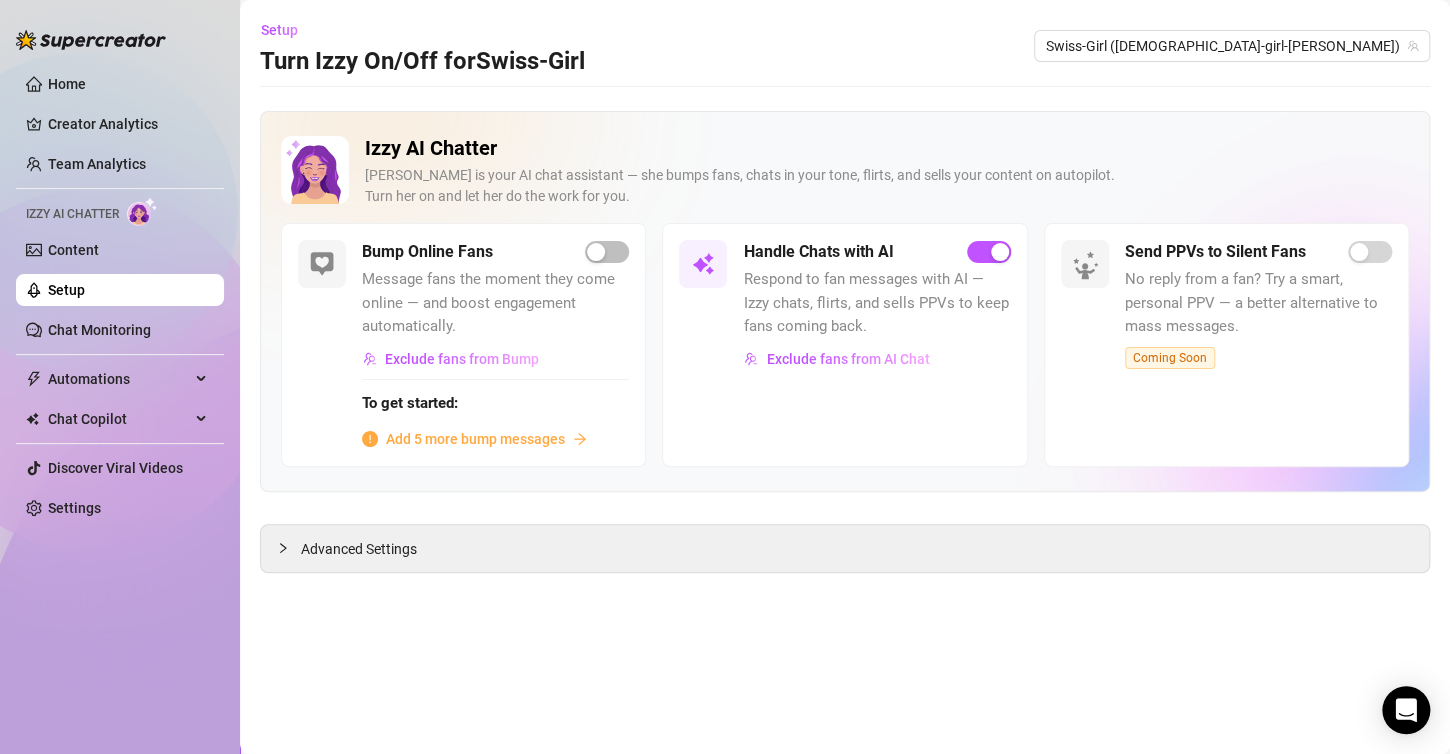 click on "Respond to fan messages with AI — Izzy chats, flirts, and sells PPVs to keep fans coming back." at bounding box center [876, 303] 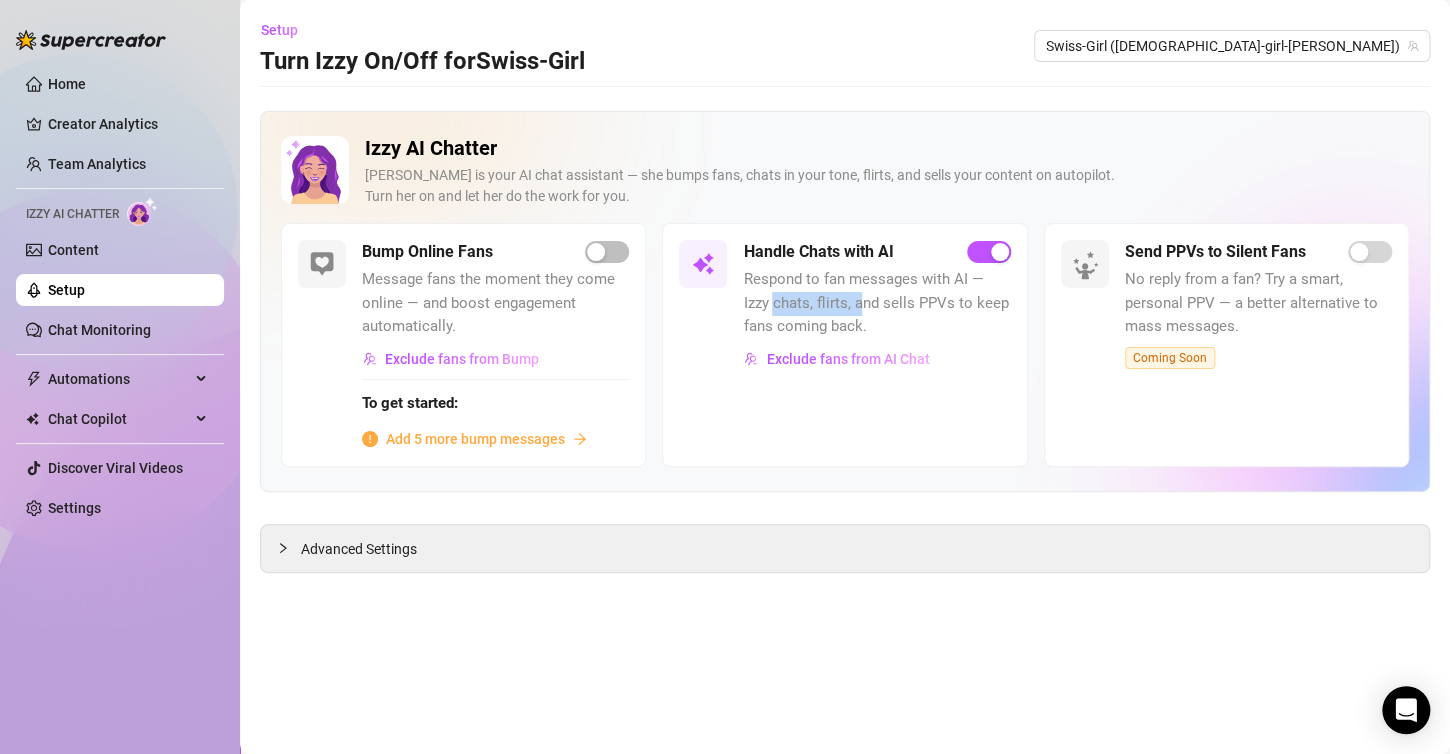 drag, startPoint x: 771, startPoint y: 304, endPoint x: 872, endPoint y: 305, distance: 101.00495 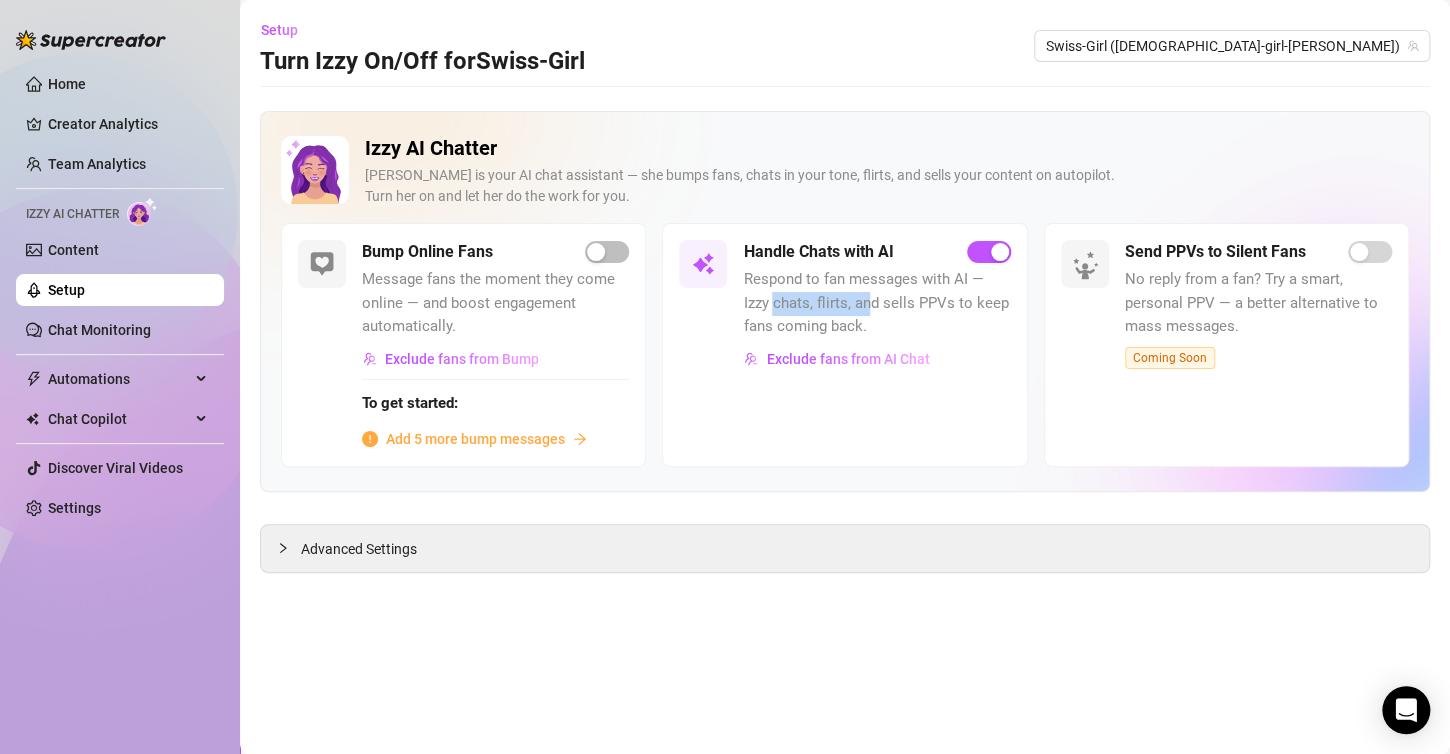 click on "Respond to fan messages with AI — Izzy chats, flirts, and sells PPVs to keep fans coming back." at bounding box center (876, 303) 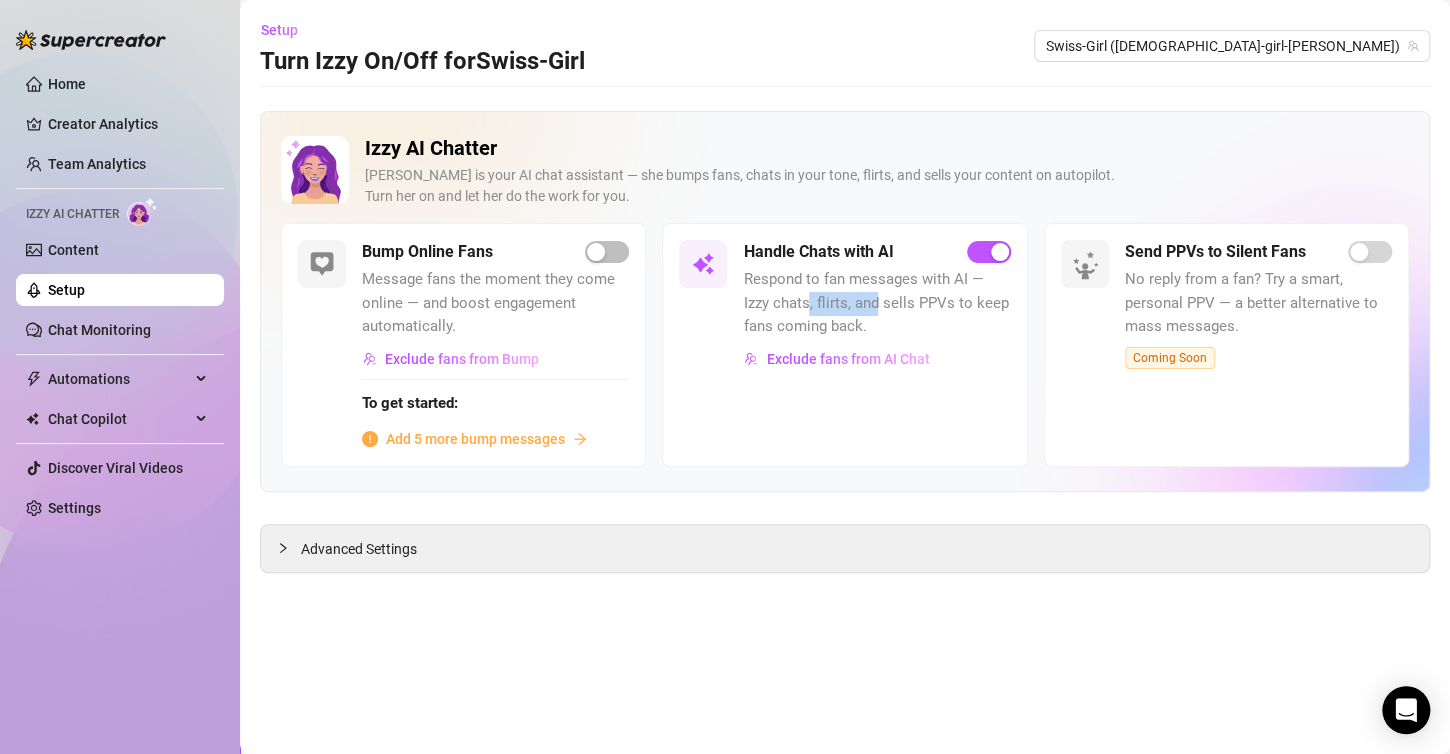 drag, startPoint x: 807, startPoint y: 297, endPoint x: 879, endPoint y: 308, distance: 72.835434 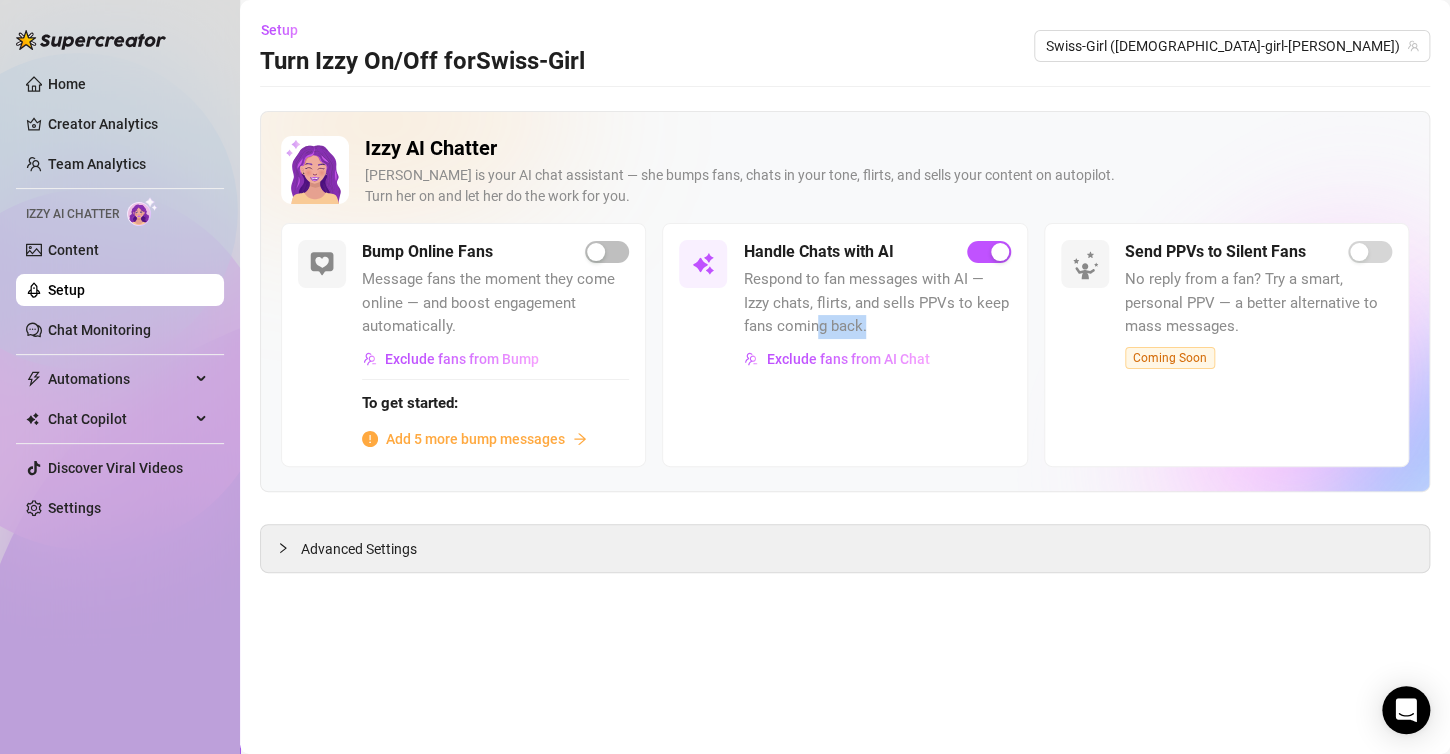 drag, startPoint x: 814, startPoint y: 319, endPoint x: 906, endPoint y: 332, distance: 92.91394 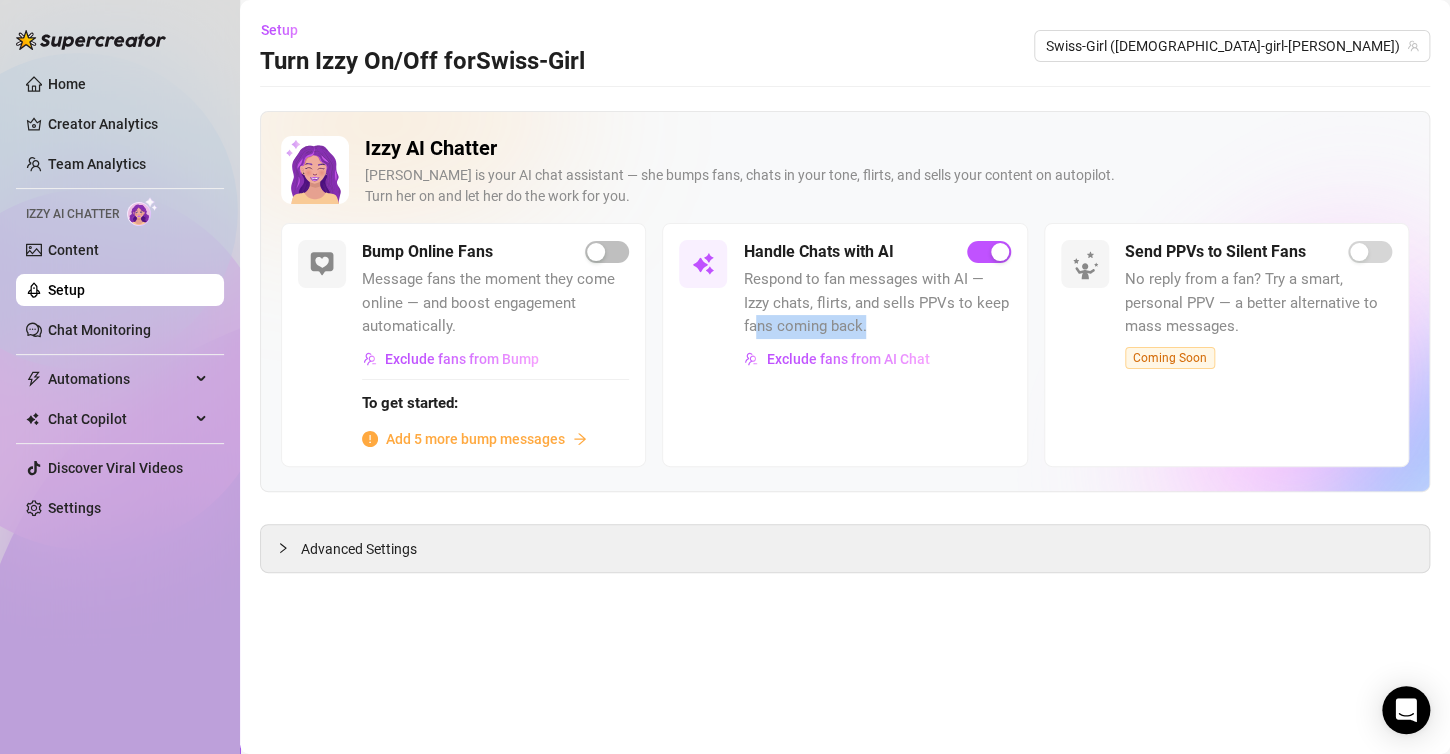 drag, startPoint x: 757, startPoint y: 332, endPoint x: 880, endPoint y: 324, distance: 123.25989 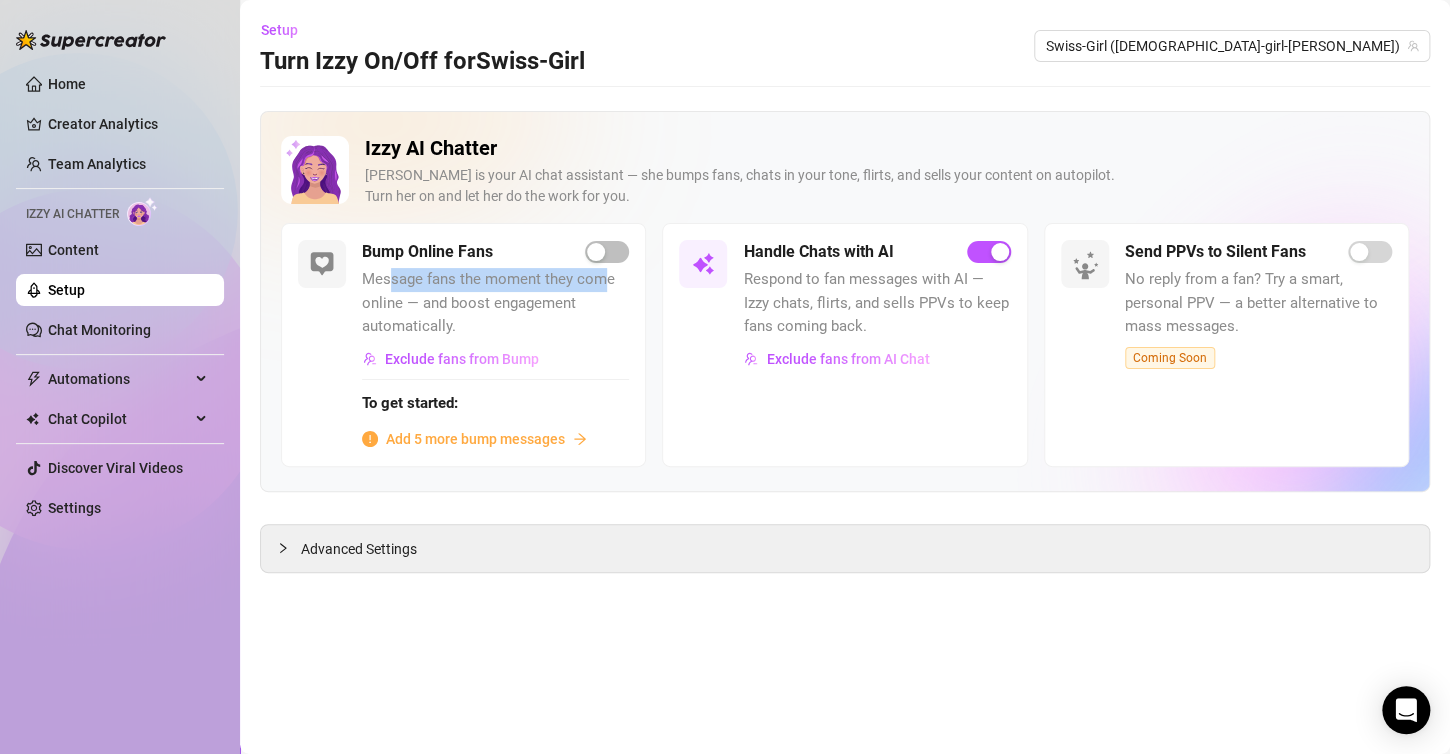 drag, startPoint x: 394, startPoint y: 278, endPoint x: 607, endPoint y: 283, distance: 213.05867 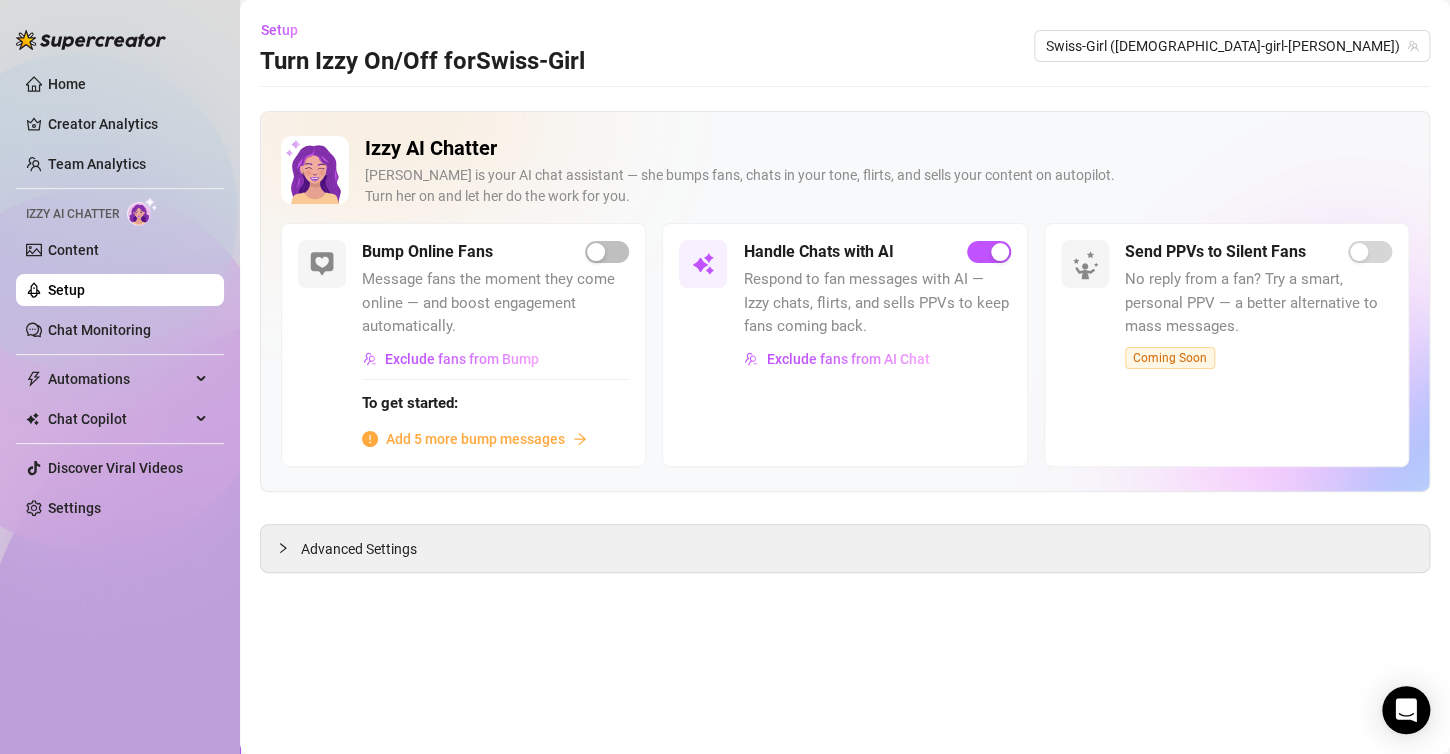 click on "Message fans the moment they come online — and boost engagement automatically." at bounding box center [495, 303] 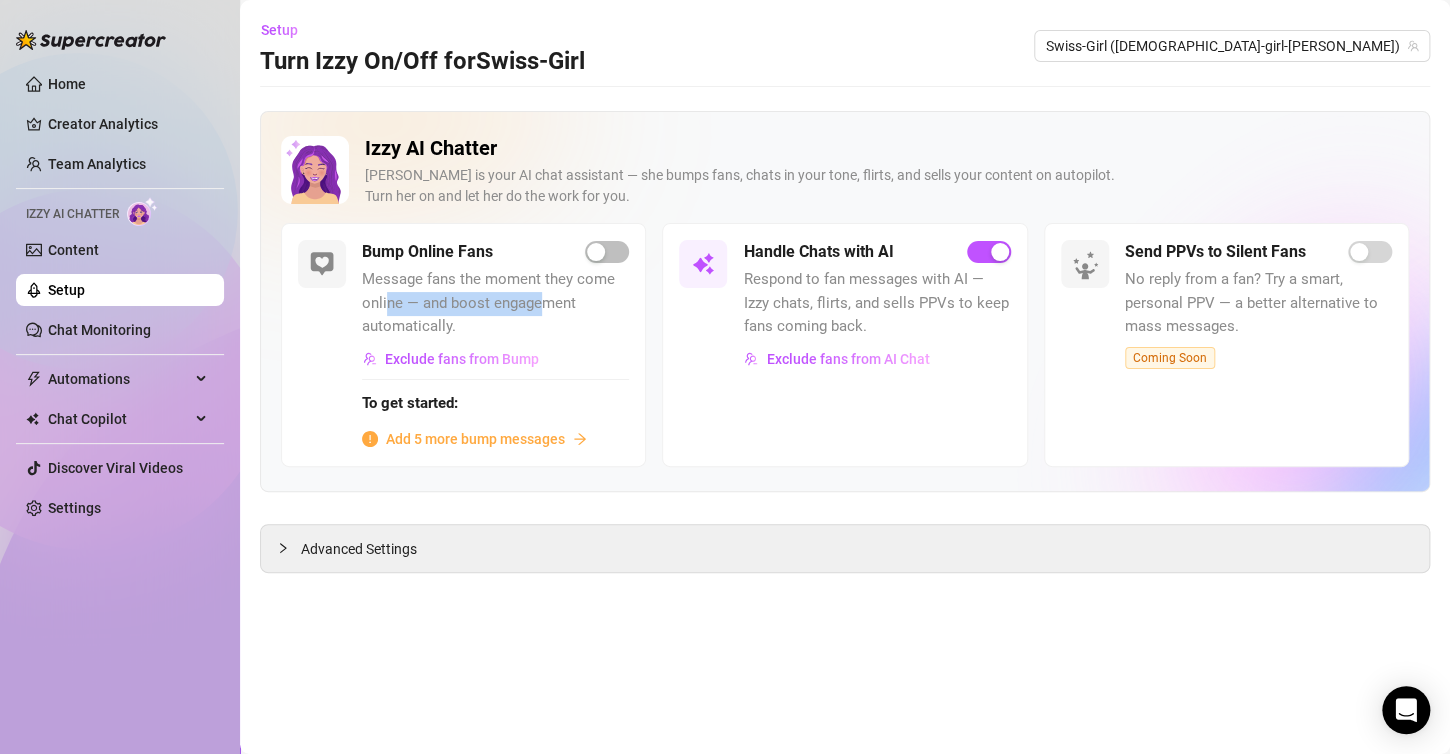 drag, startPoint x: 384, startPoint y: 300, endPoint x: 548, endPoint y: 311, distance: 164.36848 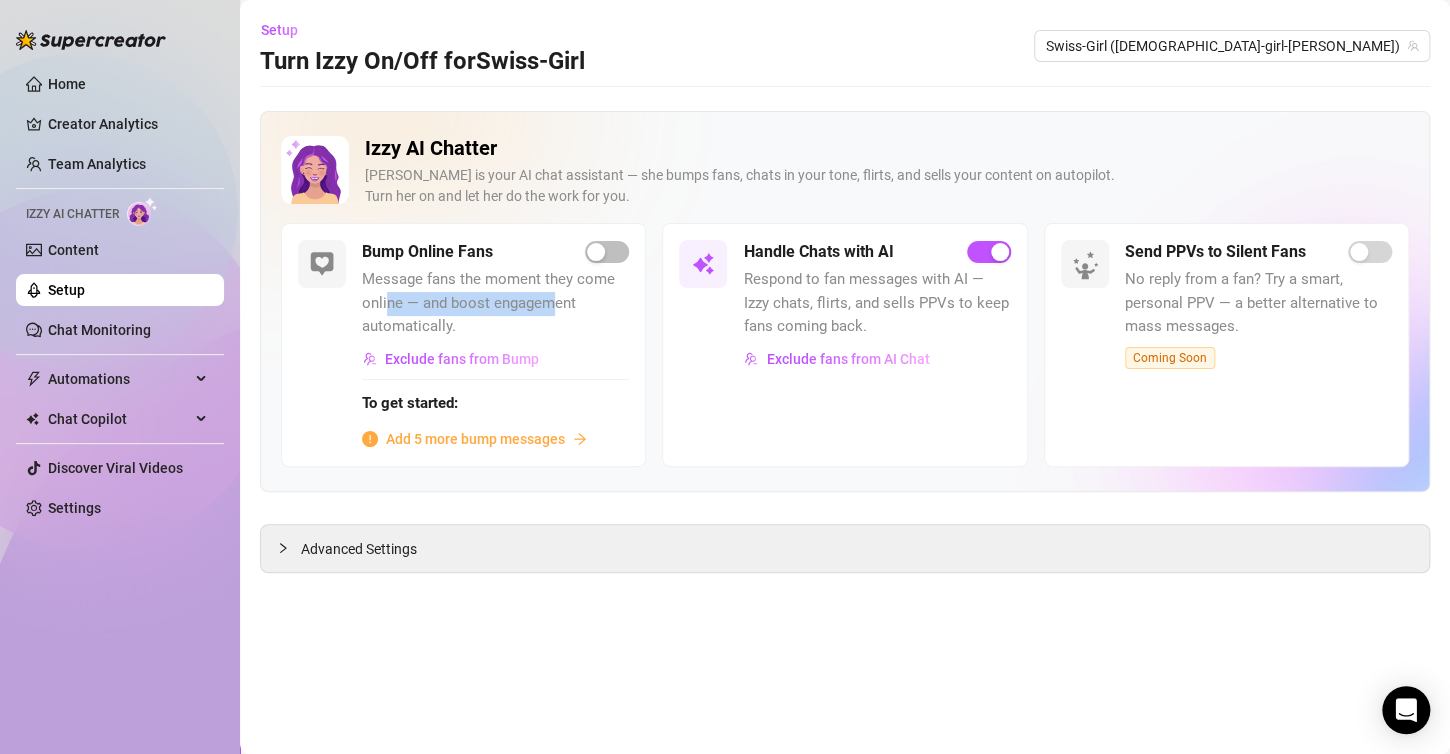 click on "Message fans the moment they come online — and boost engagement automatically." at bounding box center [495, 303] 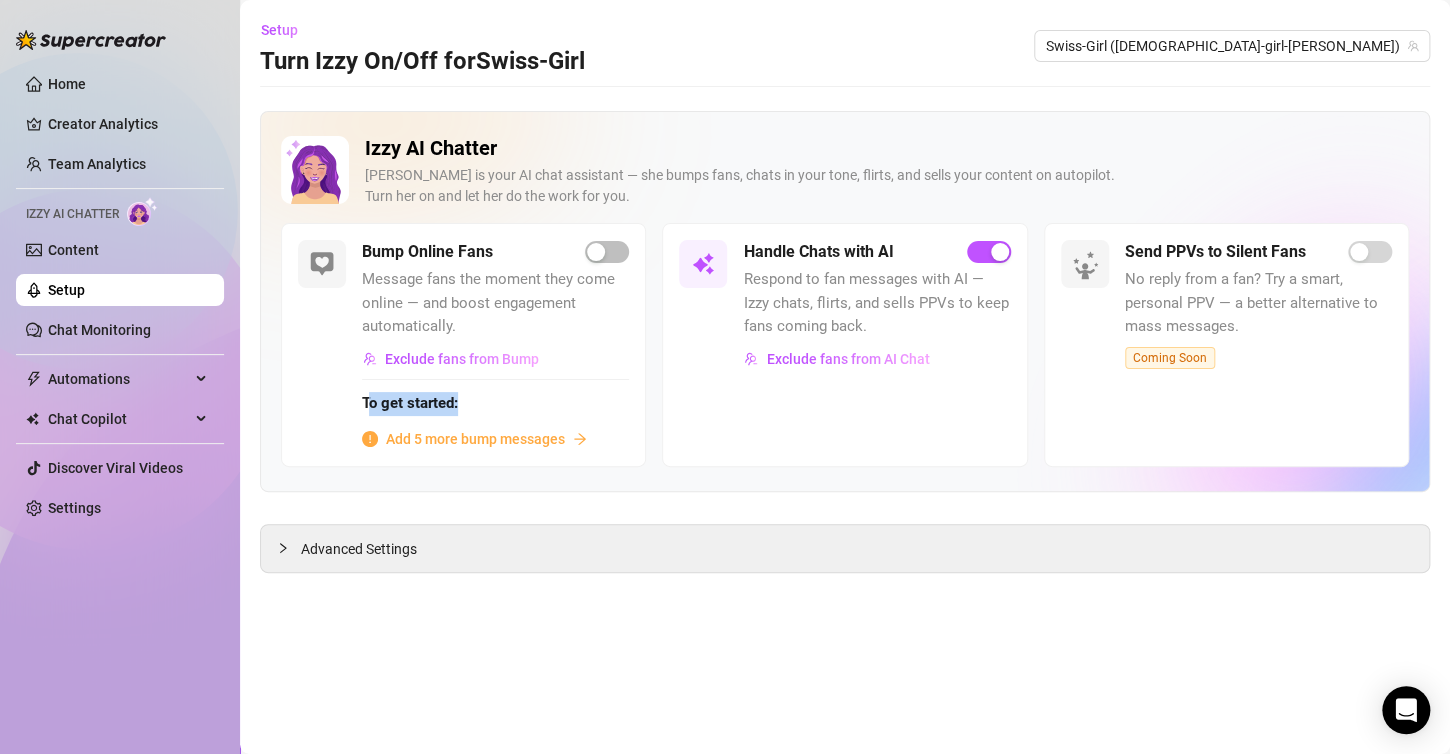 drag, startPoint x: 371, startPoint y: 404, endPoint x: 512, endPoint y: 408, distance: 141.05673 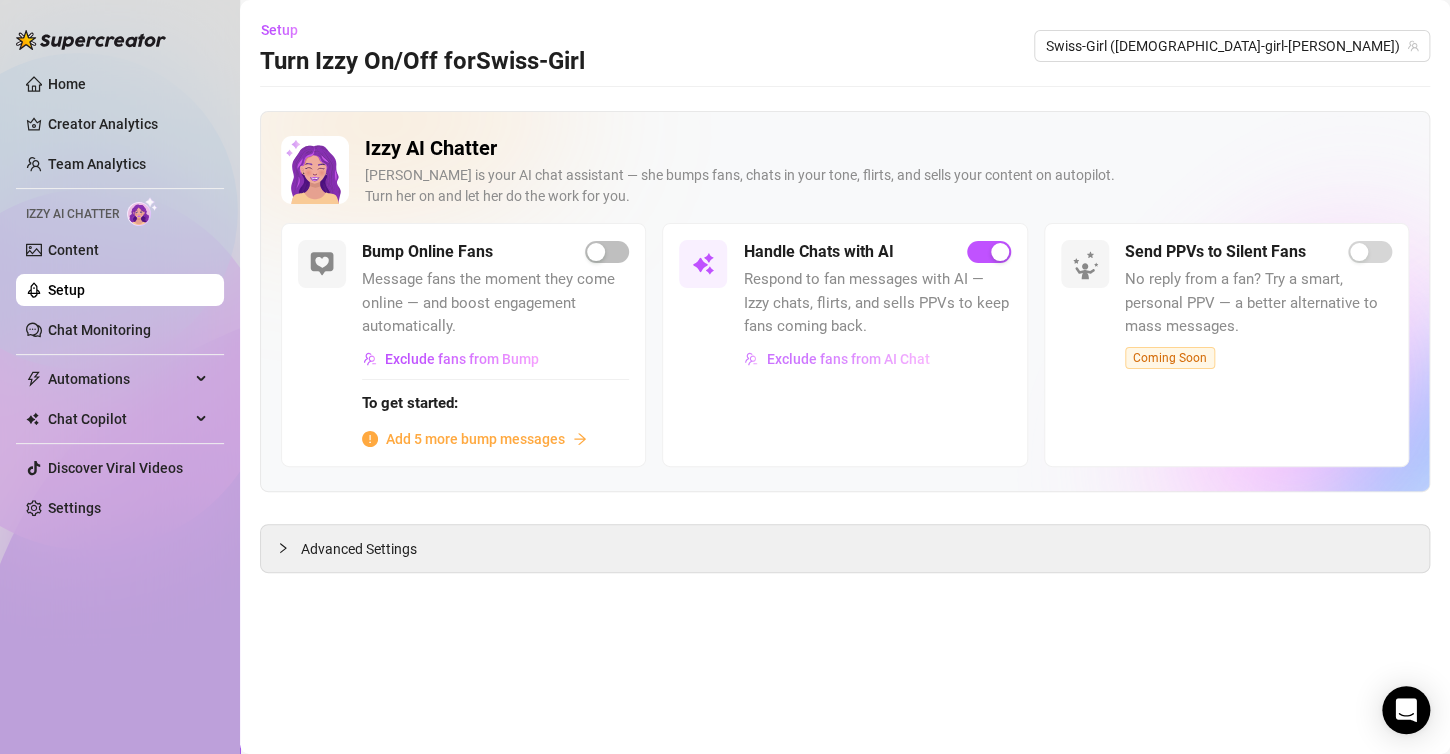 click on "Exclude fans from AI Chat" at bounding box center [847, 359] 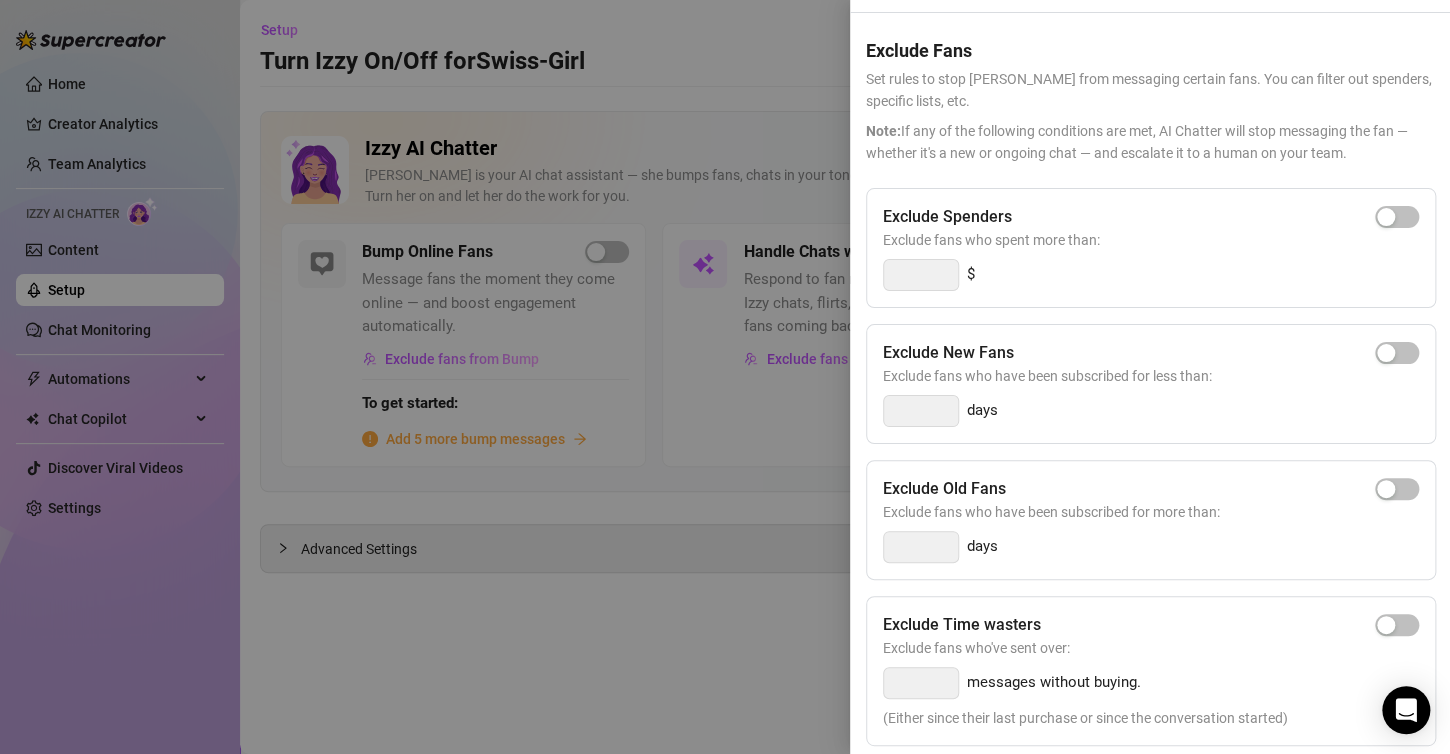 scroll, scrollTop: 68, scrollLeft: 0, axis: vertical 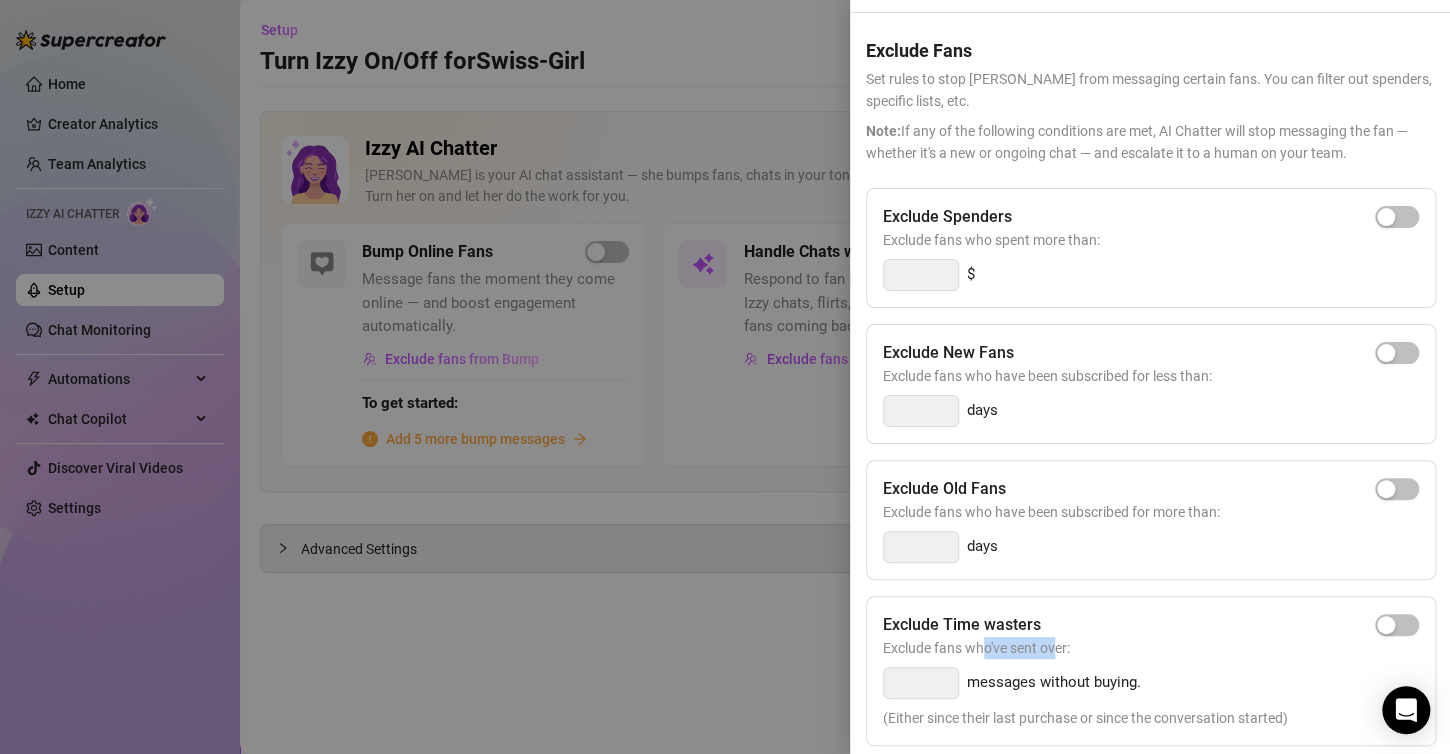 drag, startPoint x: 982, startPoint y: 624, endPoint x: 1060, endPoint y: 624, distance: 78 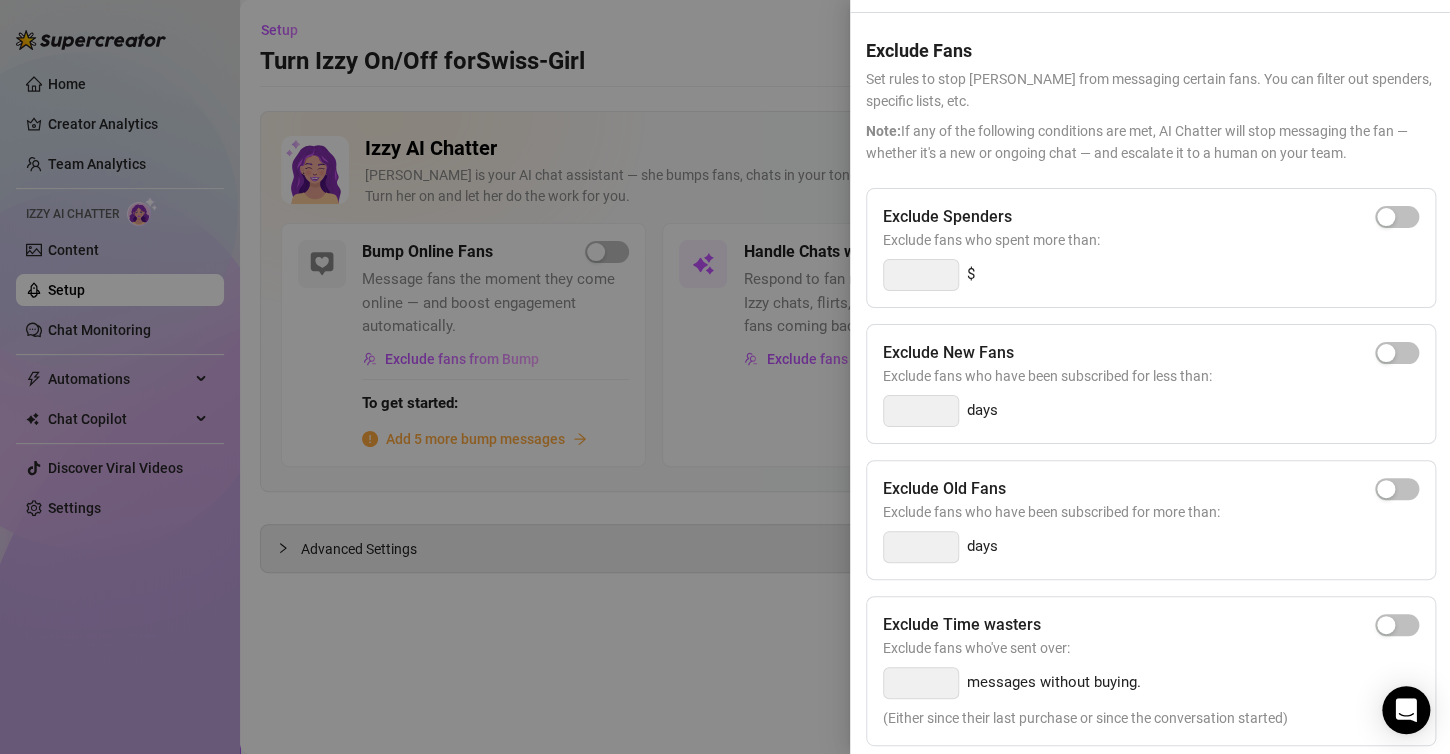 click on "Exclude fans who've sent over:" at bounding box center (1151, 648) 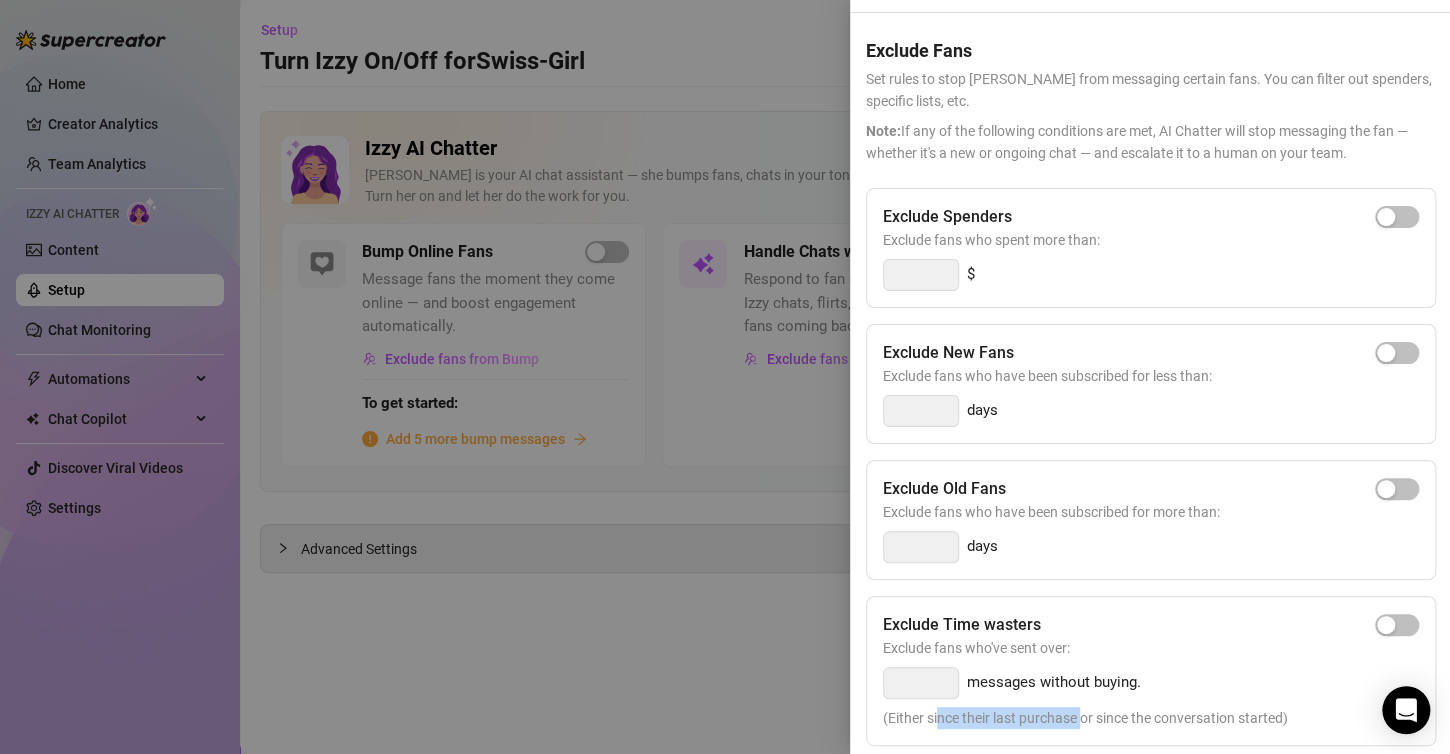 drag, startPoint x: 939, startPoint y: 705, endPoint x: 1090, endPoint y: 694, distance: 151.40013 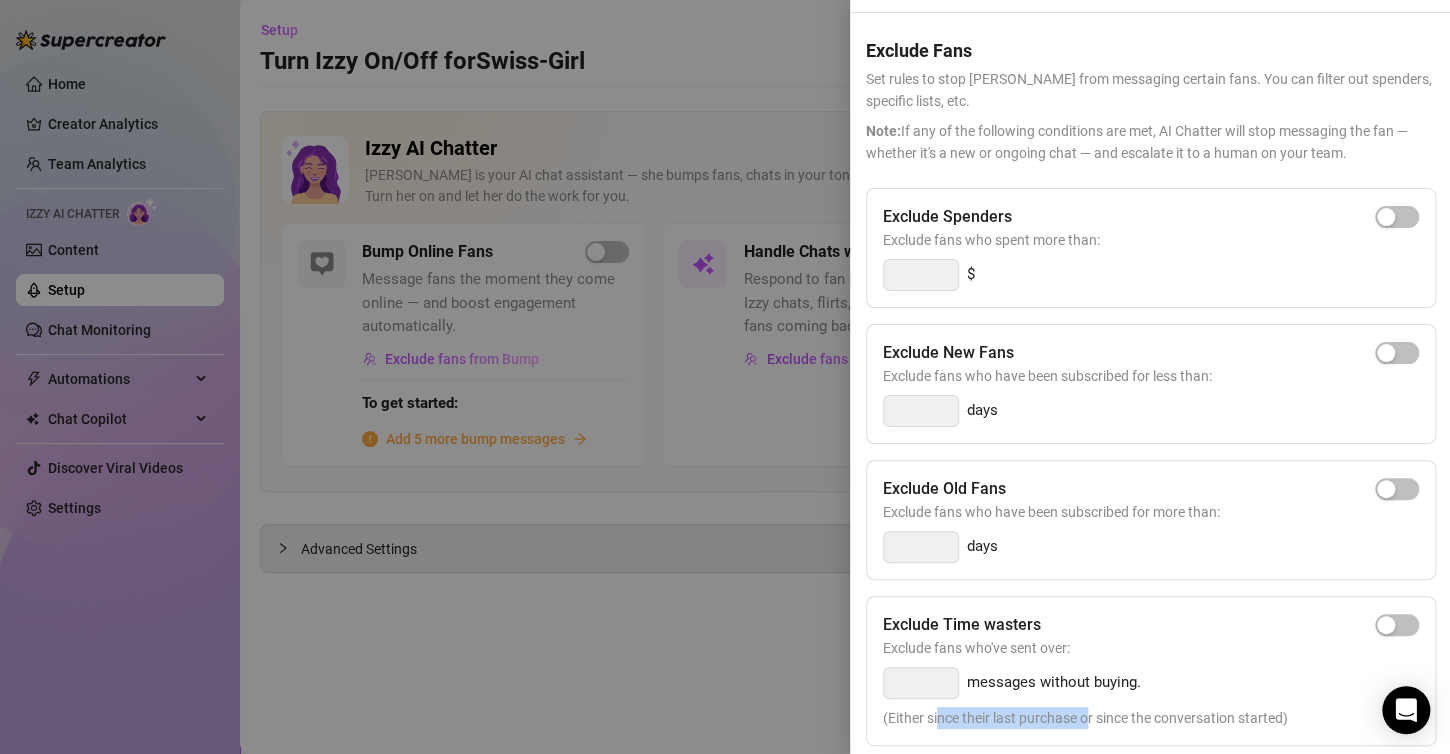click on "(Either since their last purchase or since the conversation started)" at bounding box center (1151, 718) 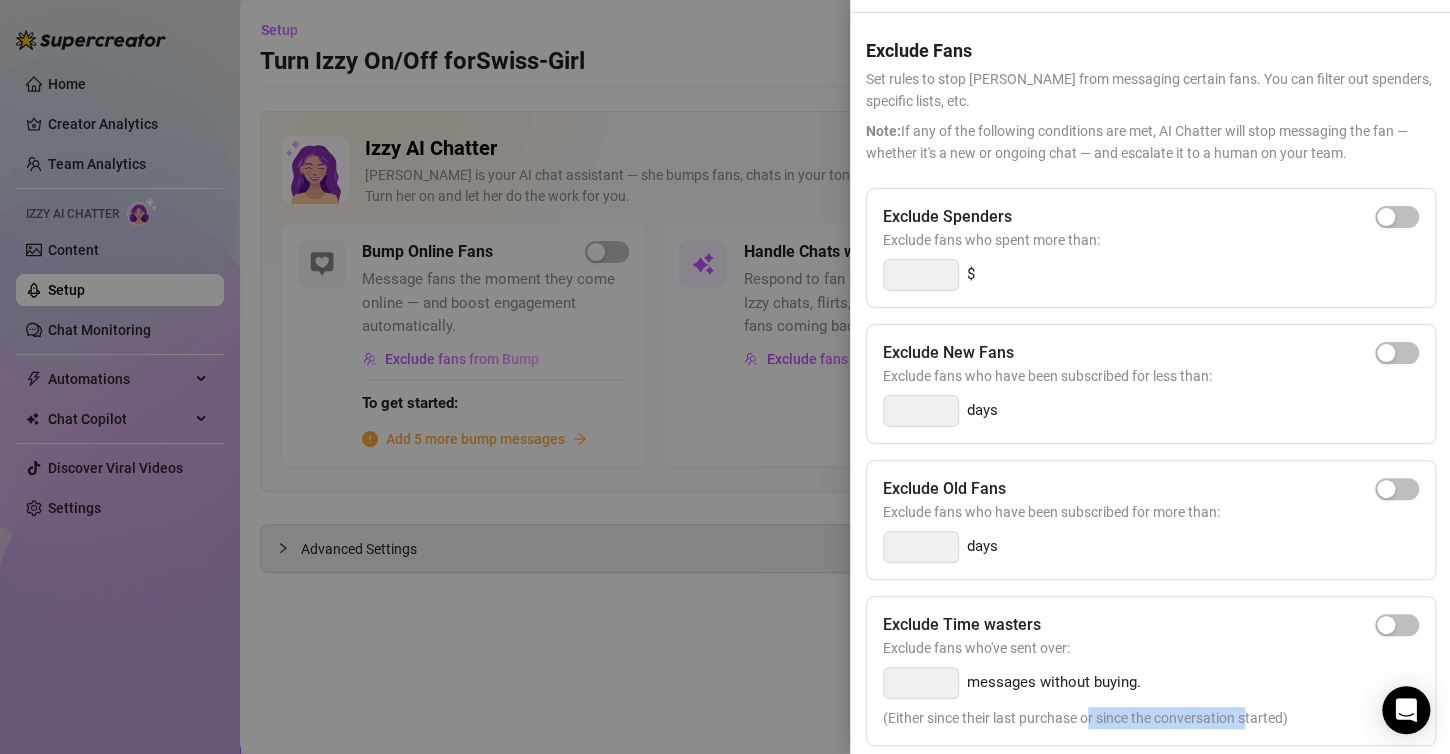 drag, startPoint x: 1090, startPoint y: 694, endPoint x: 1249, endPoint y: 713, distance: 160.1312 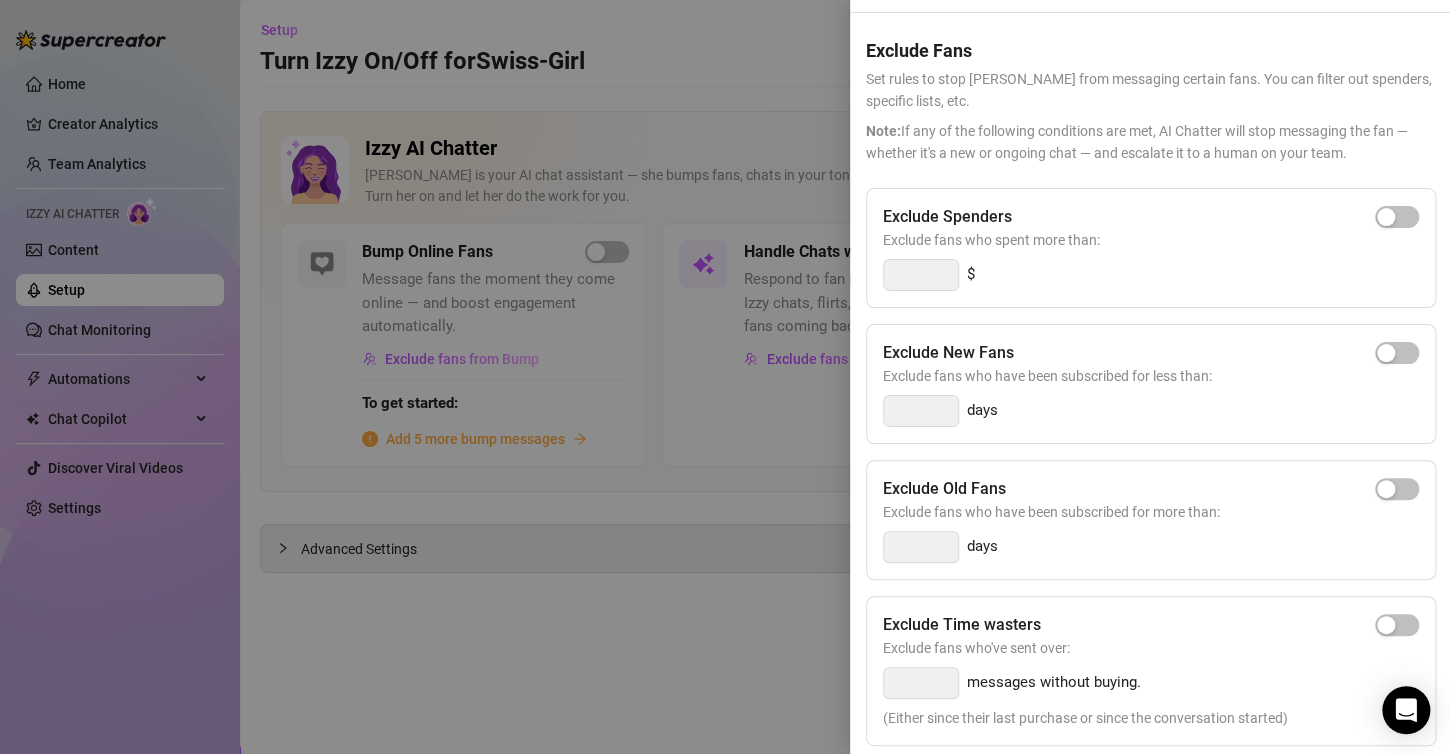 click on "(Either since their last purchase or since the conversation started)" at bounding box center (1151, 718) 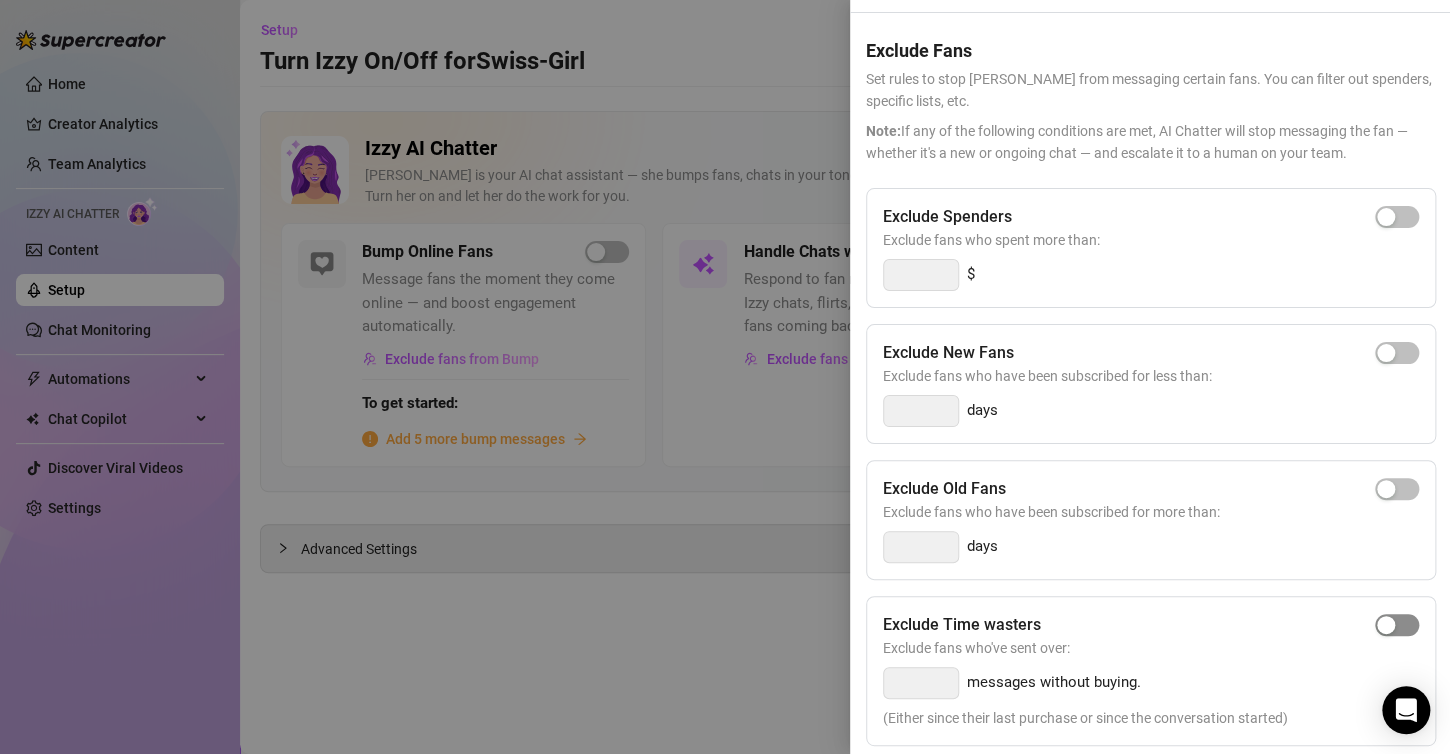 click at bounding box center [1386, 625] 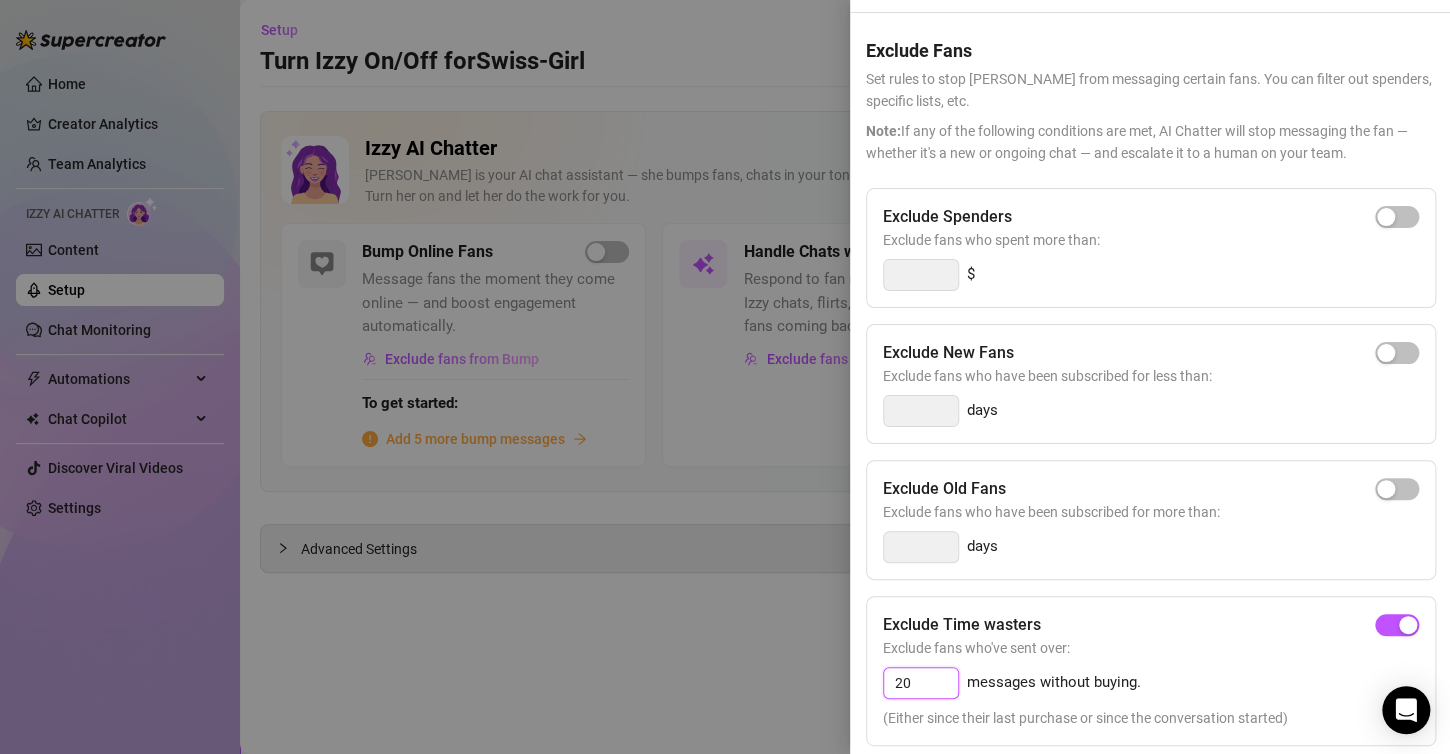 click on "20" at bounding box center (921, 683) 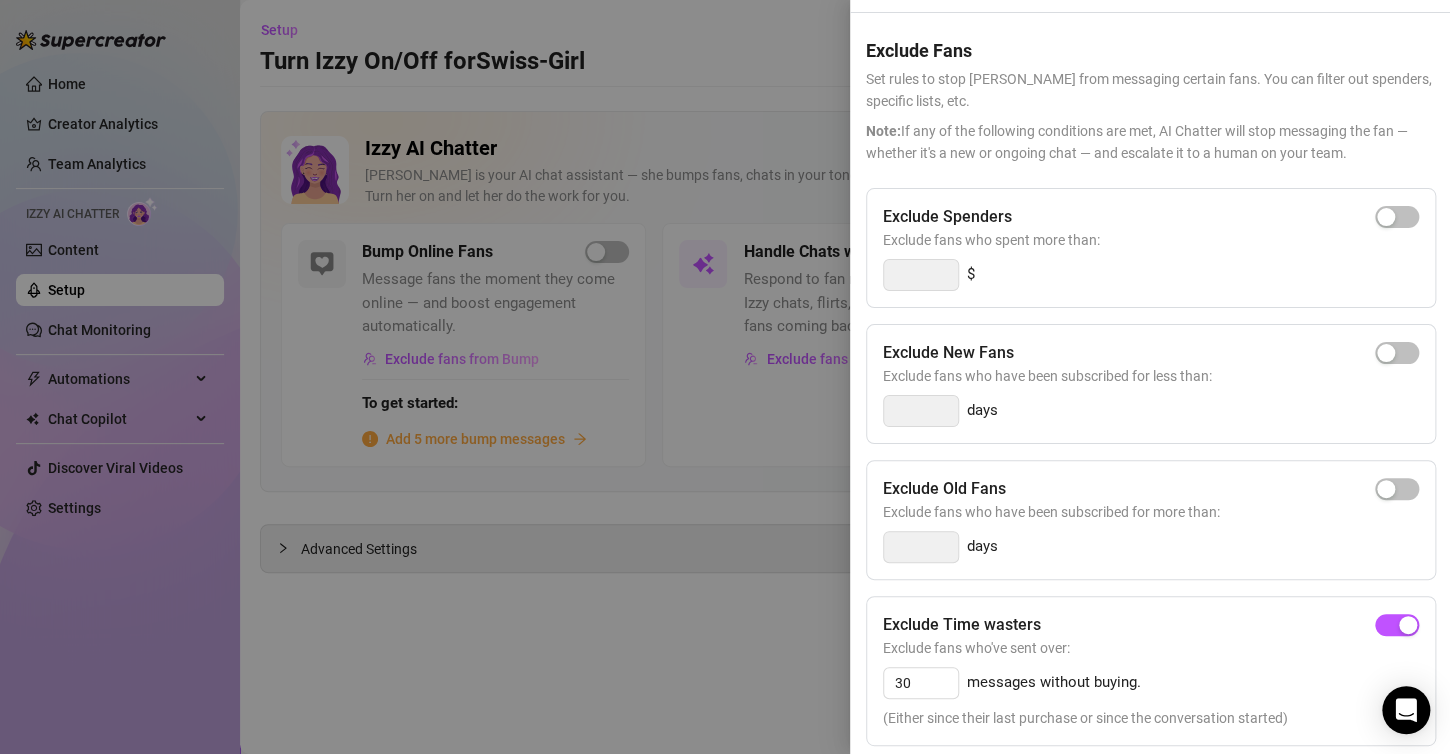 click on "Exclude Time wasters" at bounding box center [1151, 625] 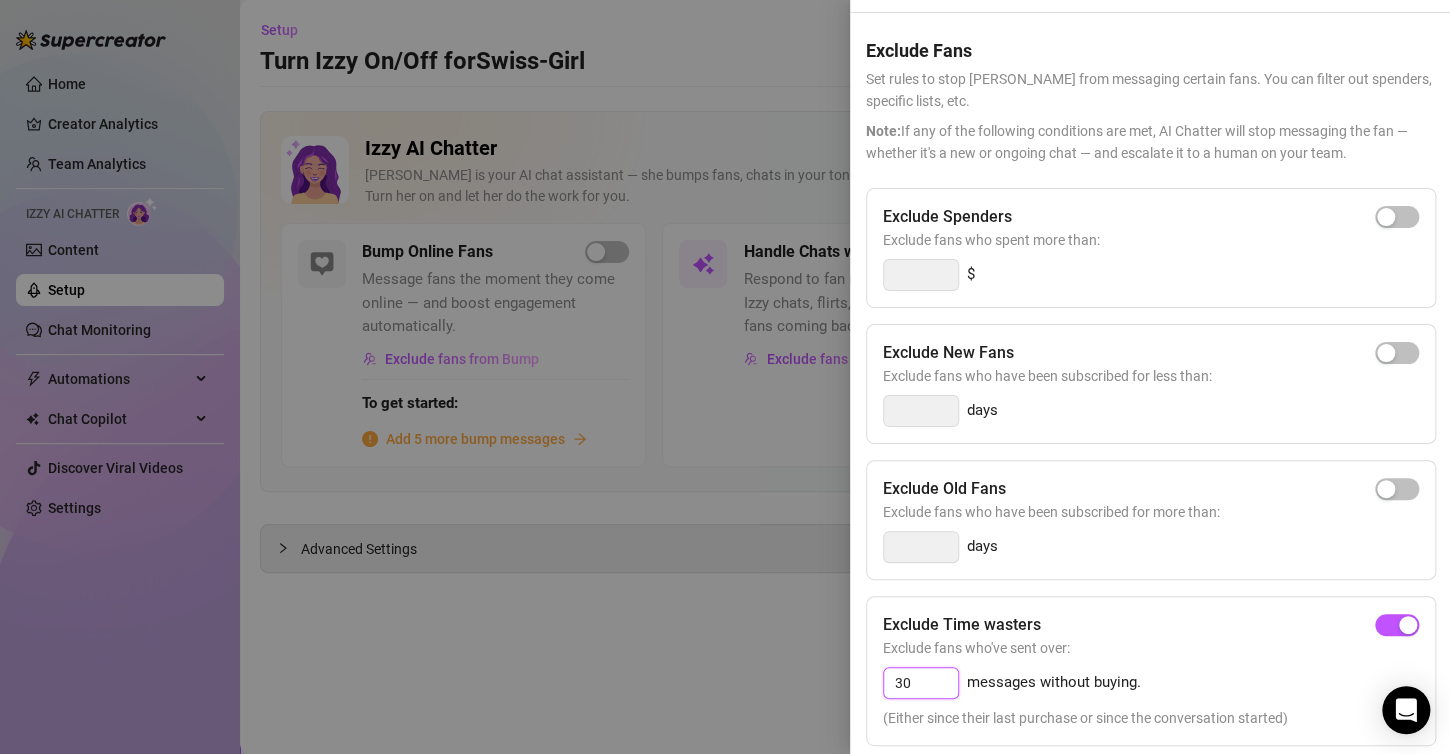 click on "30" at bounding box center (921, 683) 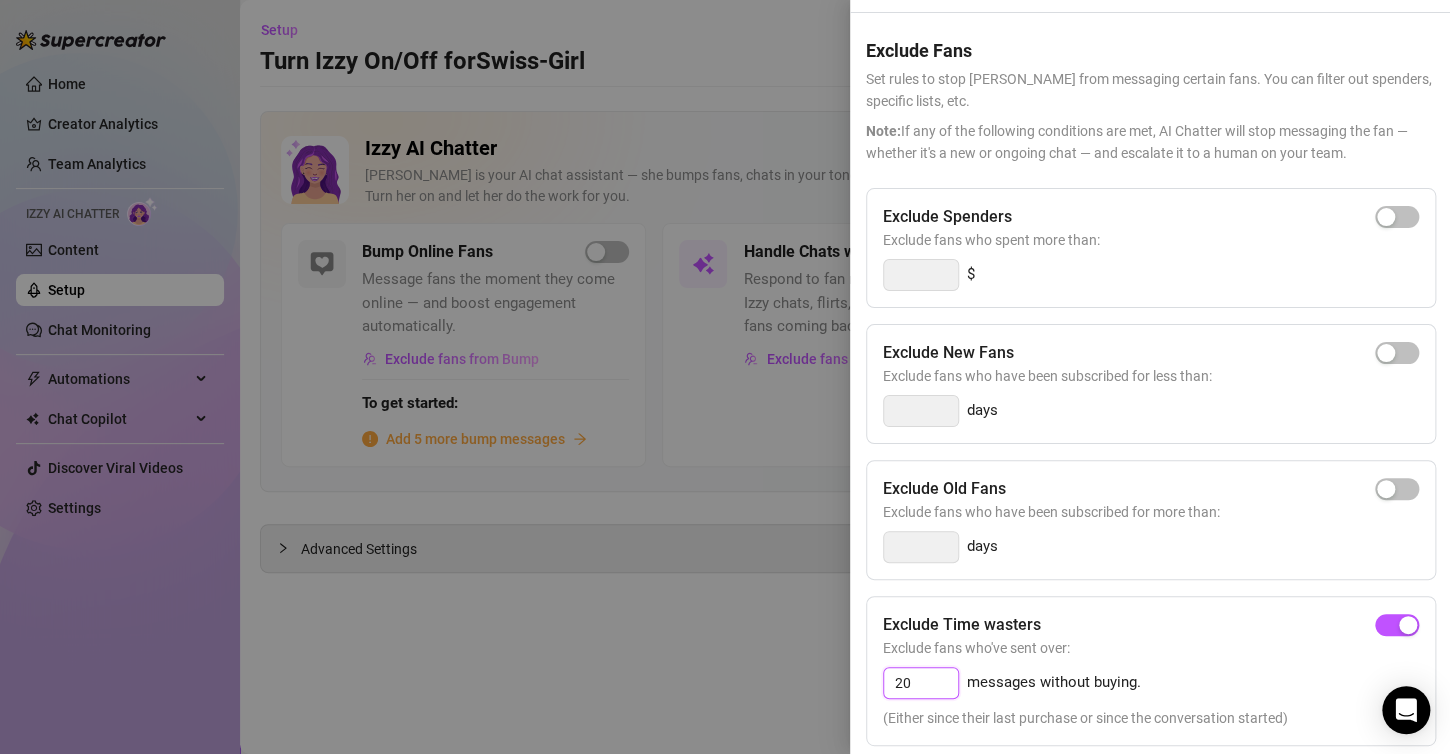 type on "20" 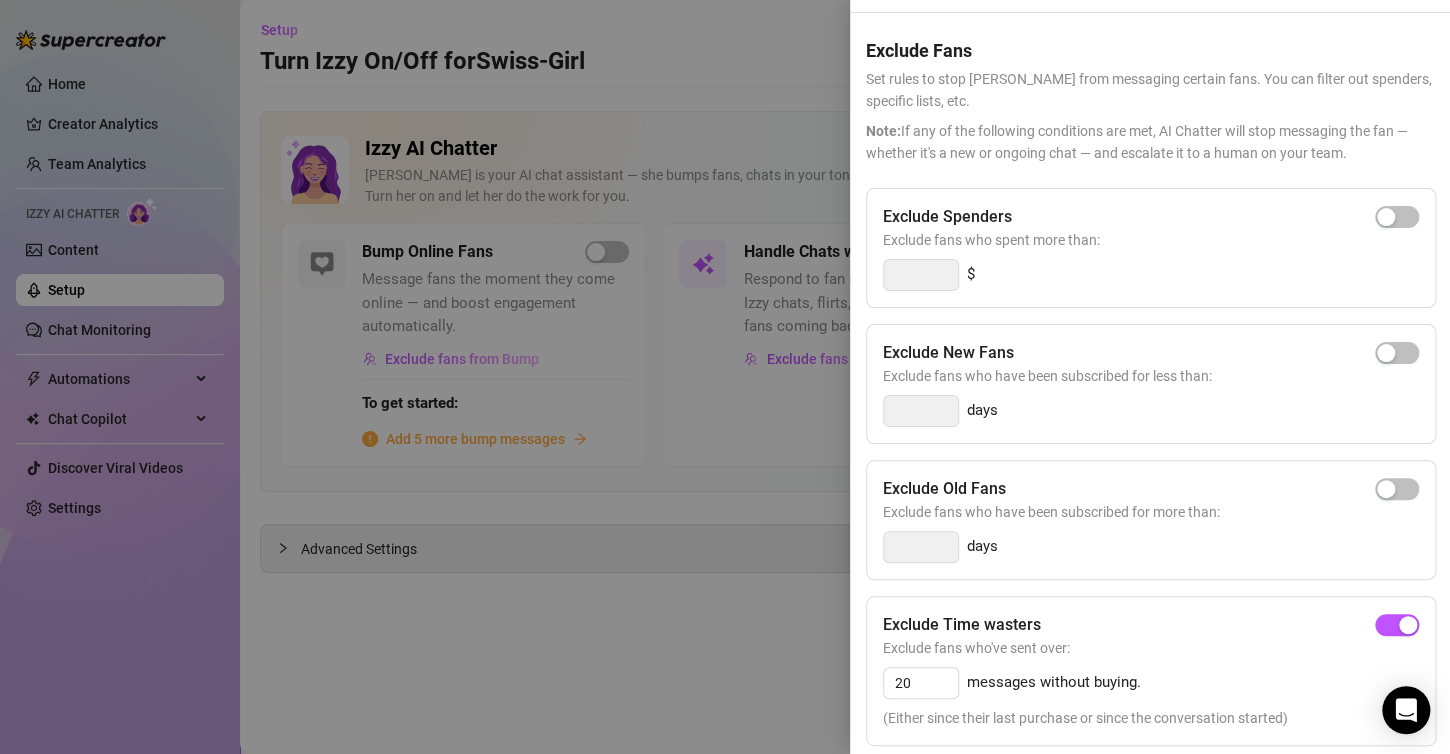 click on "Exclude fans who've sent over:" at bounding box center (1151, 648) 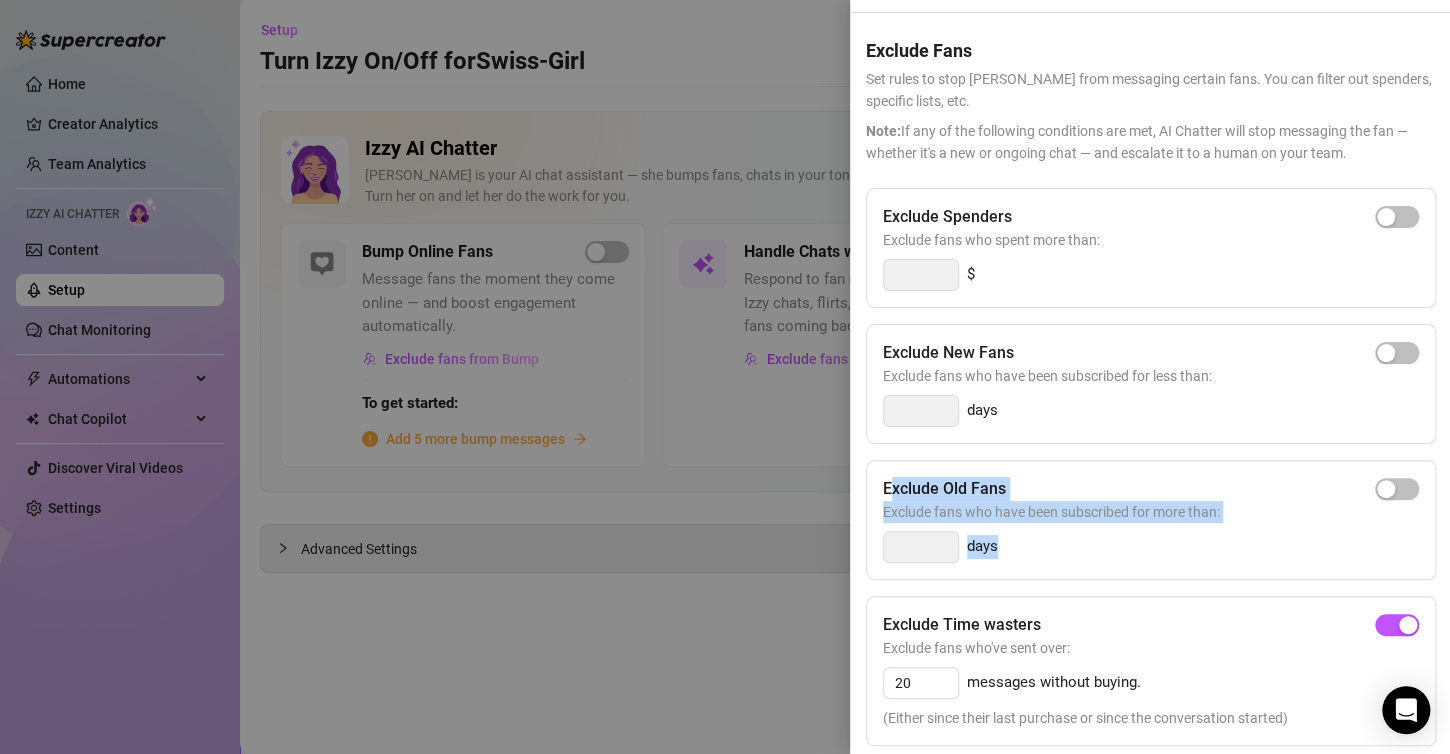 drag, startPoint x: 891, startPoint y: 469, endPoint x: 1115, endPoint y: 530, distance: 232.15727 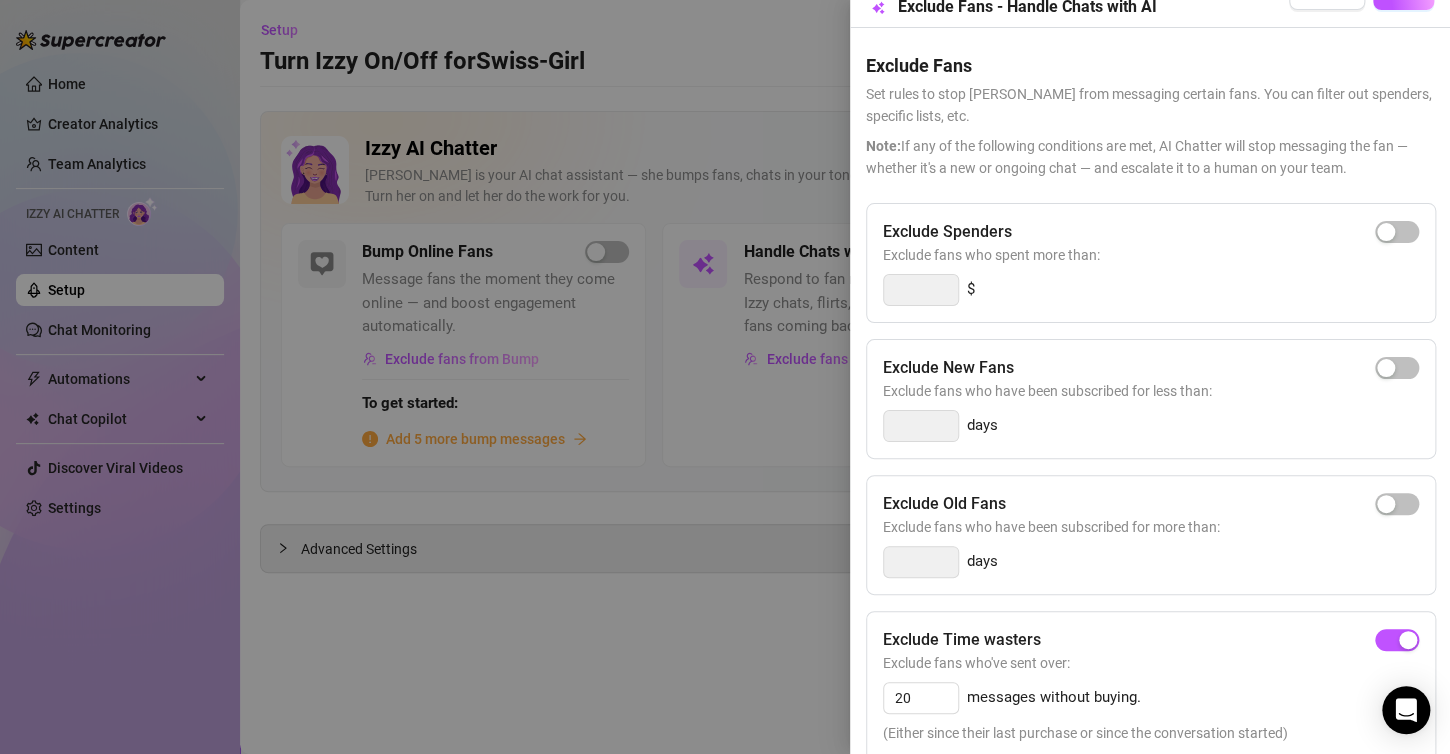 scroll, scrollTop: 68, scrollLeft: 0, axis: vertical 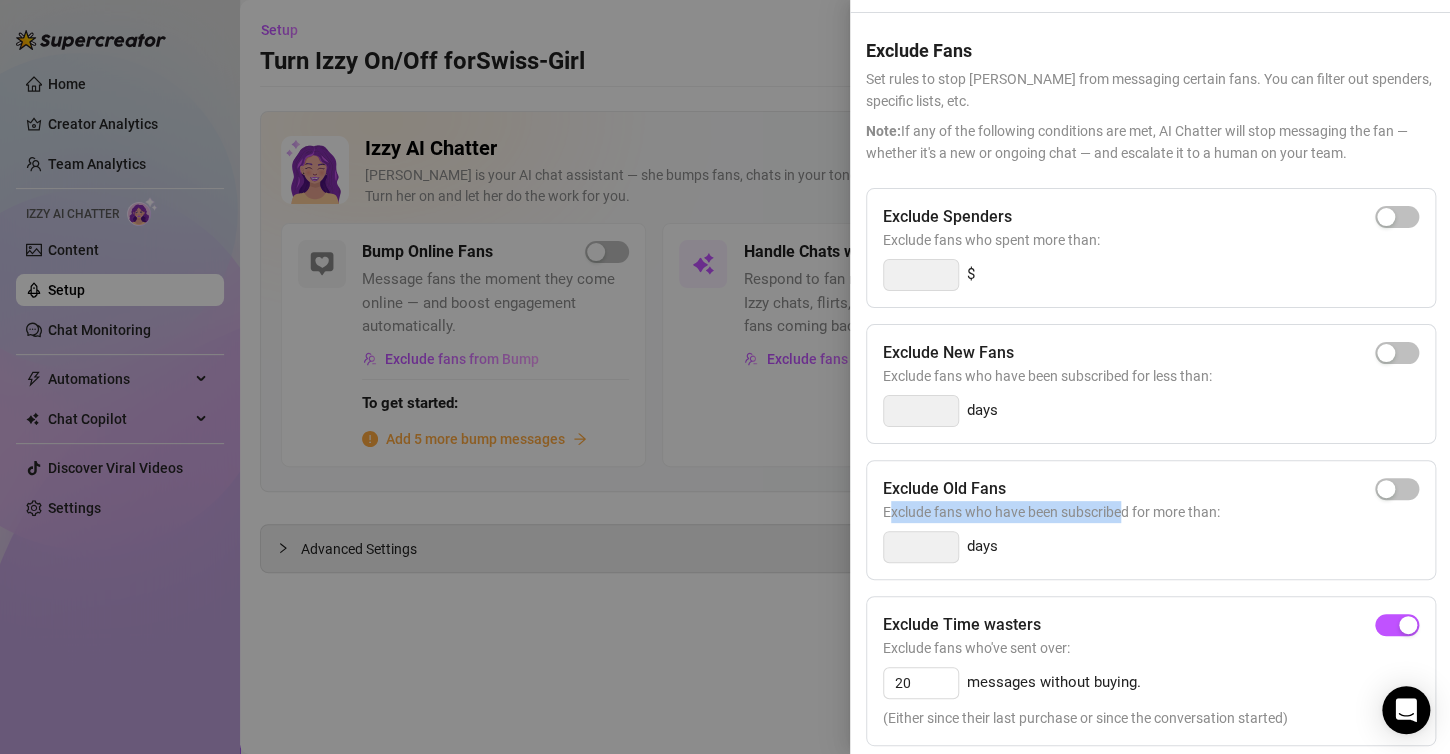drag, startPoint x: 893, startPoint y: 491, endPoint x: 1125, endPoint y: 494, distance: 232.0194 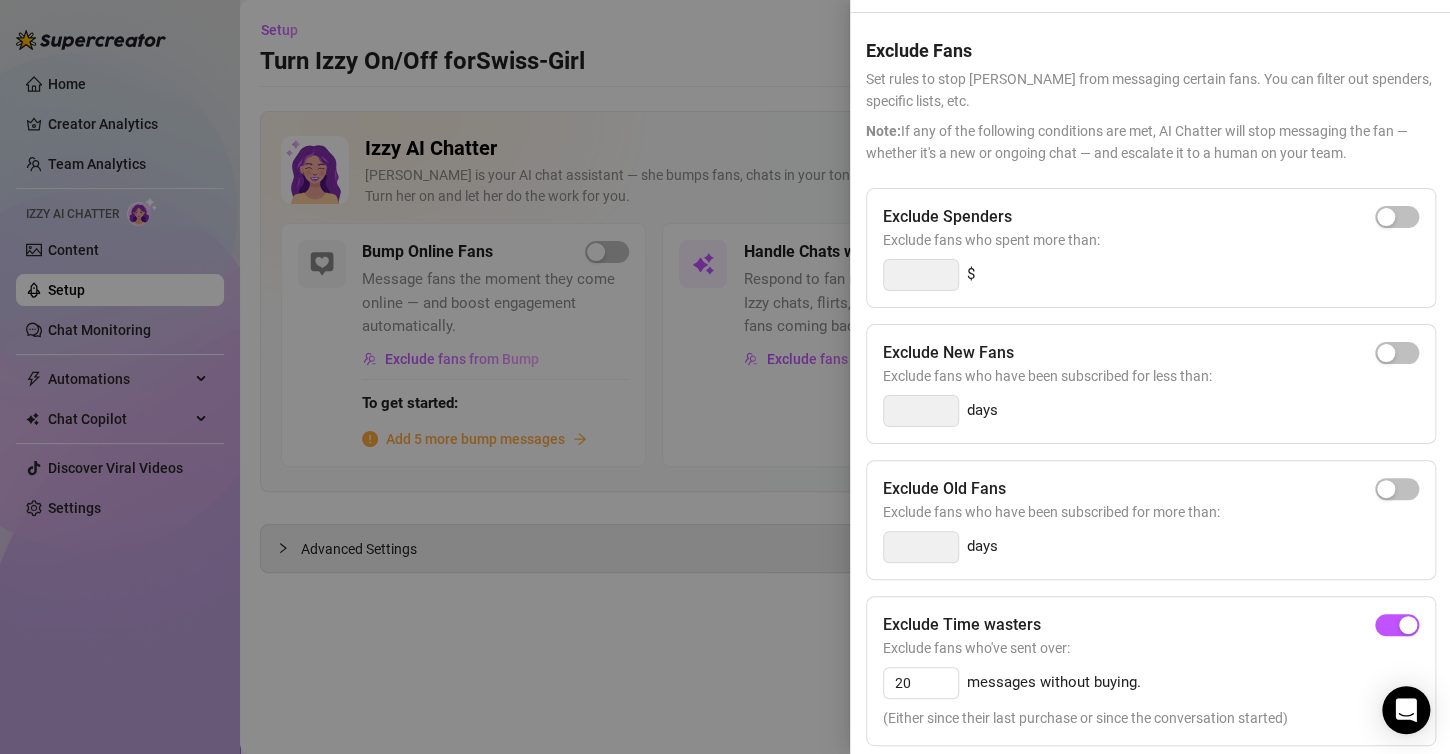 scroll, scrollTop: 0, scrollLeft: 0, axis: both 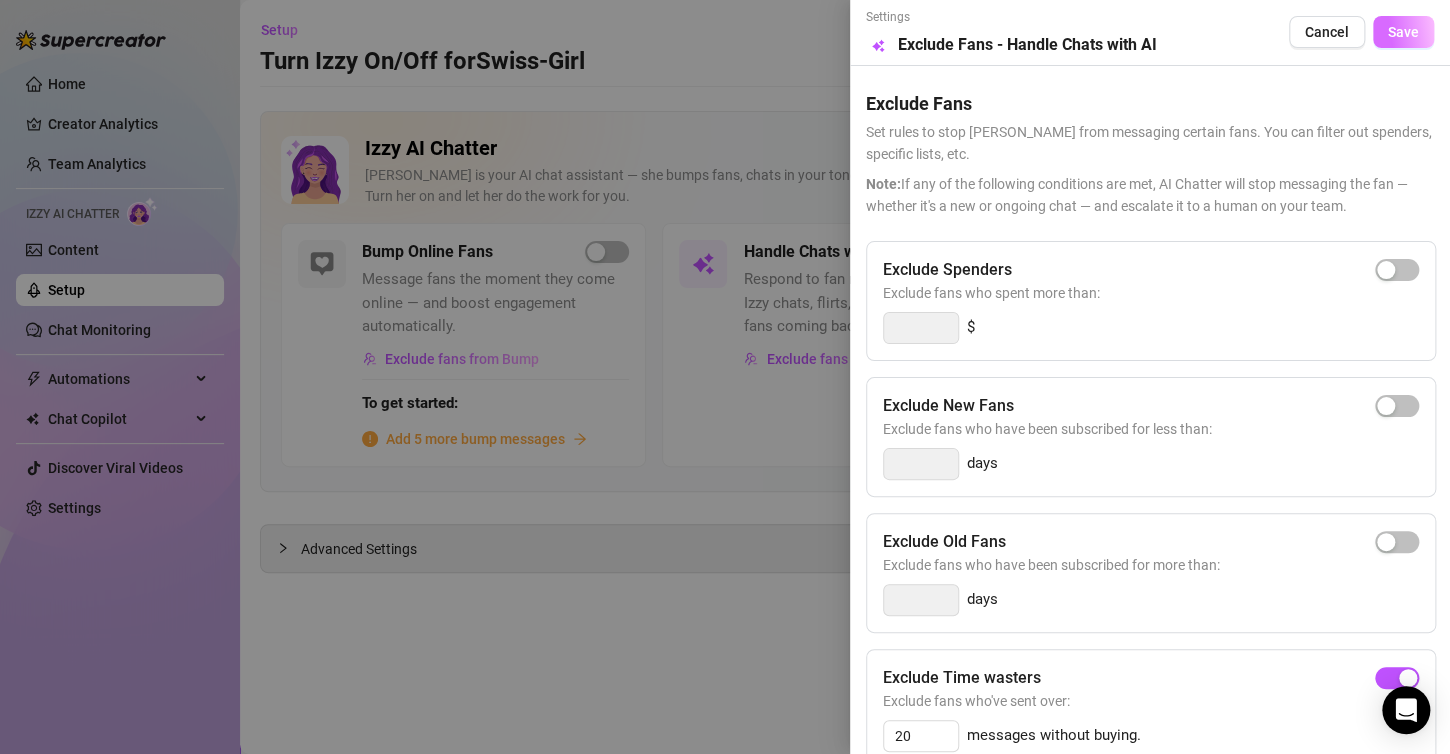 click on "Save" at bounding box center [1403, 32] 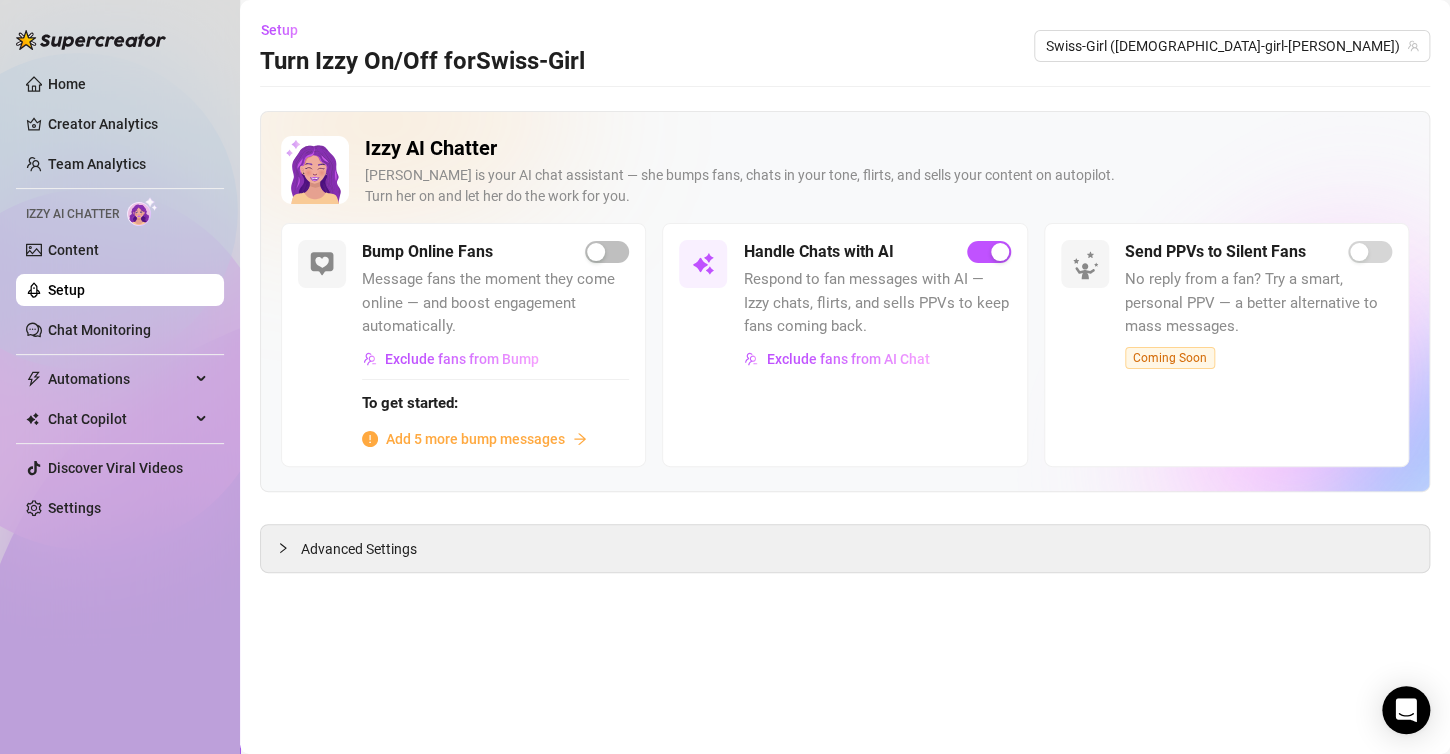click on "Setup Turn Izzy On/Off for  Swiss-Girl Swiss-Girl (swiss-girl-vanessa) Izzy AI Chatter Izzy is your AI chat assistant — she bumps fans, chats in your tone, flirts, and sells your content on autopilot. Turn her on and let her do the work for you. Bump Online Fans Message fans the moment they come online — and boost engagement automatically. Exclude fans from Bump To get started: Add 5 more bump messages Handle Chats with AI Respond to fan messages with AI — Izzy chats, flirts, and sells PPVs to keep fans coming back. Exclude fans from AI Chat Send PPVs to Silent Fans No reply from a fan? Try a smart, personal PPV — a better alternative to mass messages. Coming Soon Advanced Settings" at bounding box center (845, 377) 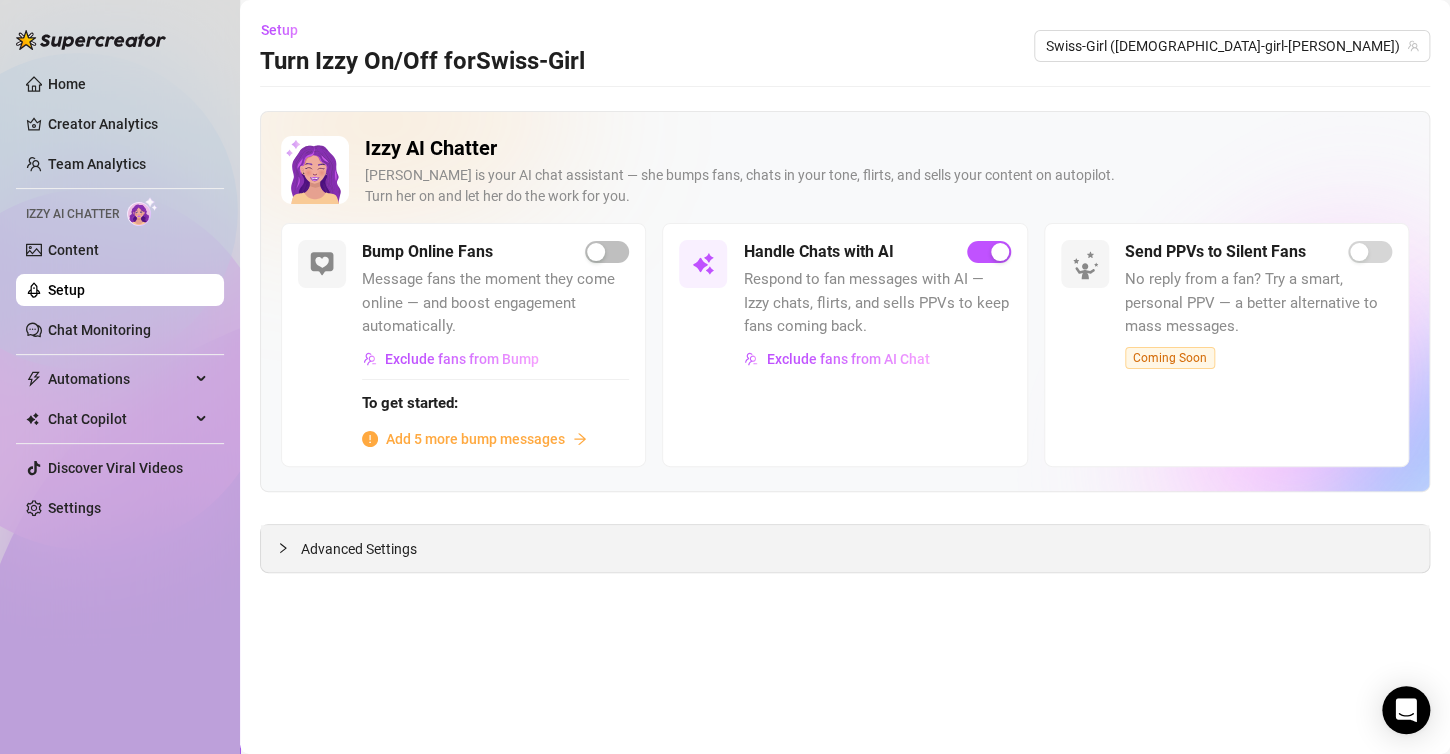 click 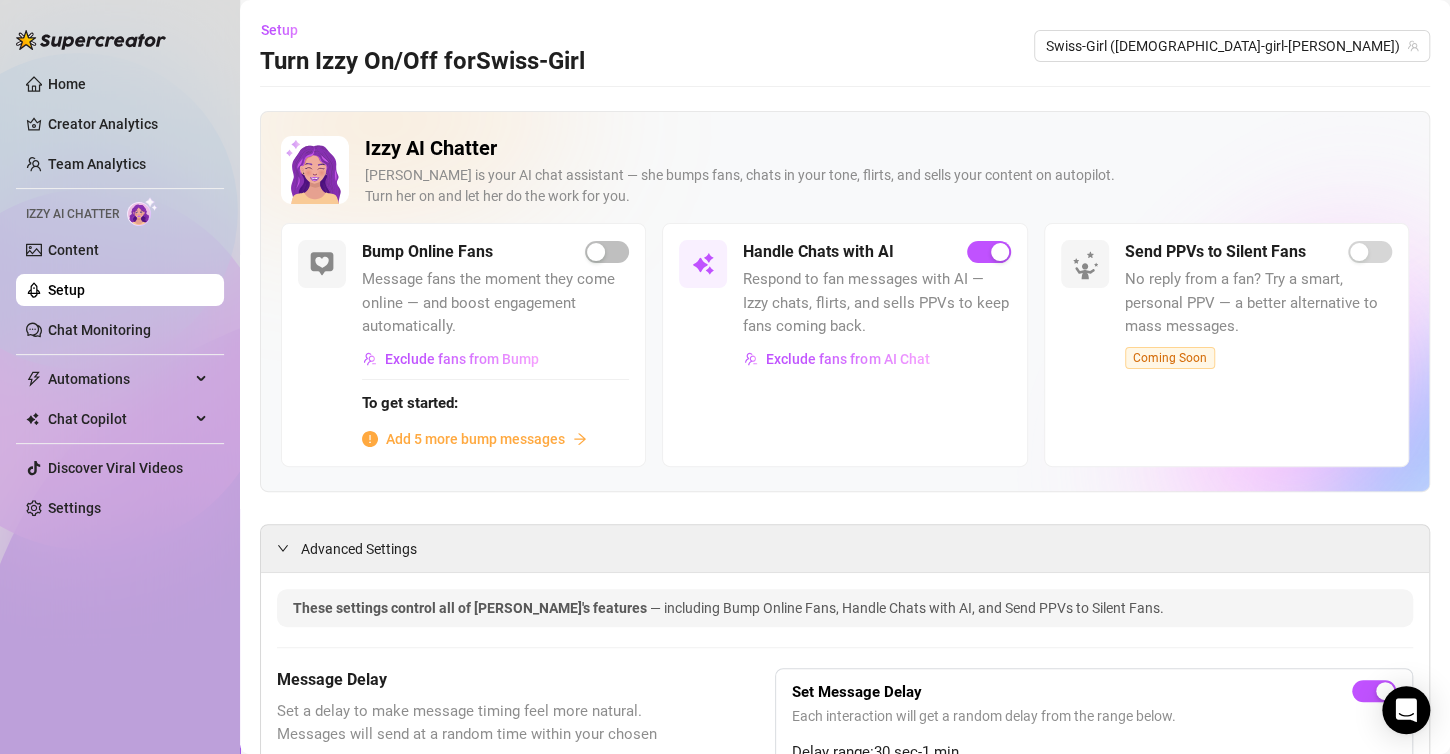 click on "Izzy AI Chatter Izzy is your AI chat assistant — she bumps fans, chats in your tone, flirts, and sells your content on autopilot. Turn her on and let her do the work for you. Bump Online Fans Message fans the moment they come online — and boost engagement automatically. Exclude fans from Bump To get started: Add 5 more bump messages Handle Chats with AI Respond to fan messages with AI — Izzy chats, flirts, and sells PPVs to keep fans coming back. Exclude fans from AI Chat Send PPVs to Silent Fans No reply from a fan? Try a smart, personal PPV — a better alternative to mass messages. Coming Soon Advanced Settings These settings control all of Izzy's features   — including Bump Online Fans, Handle Chats with AI, and Send PPVs to Silent Fans. Message Delay Set a delay to make message timing feel more natural. Messages will send at a random time within your chosen range. Set Message Delay Each interaction will get a random delay from the range below. Delay range:  30 sec  -  1 min 30 sec 3 min 0 hours 1" at bounding box center (845, 1109) 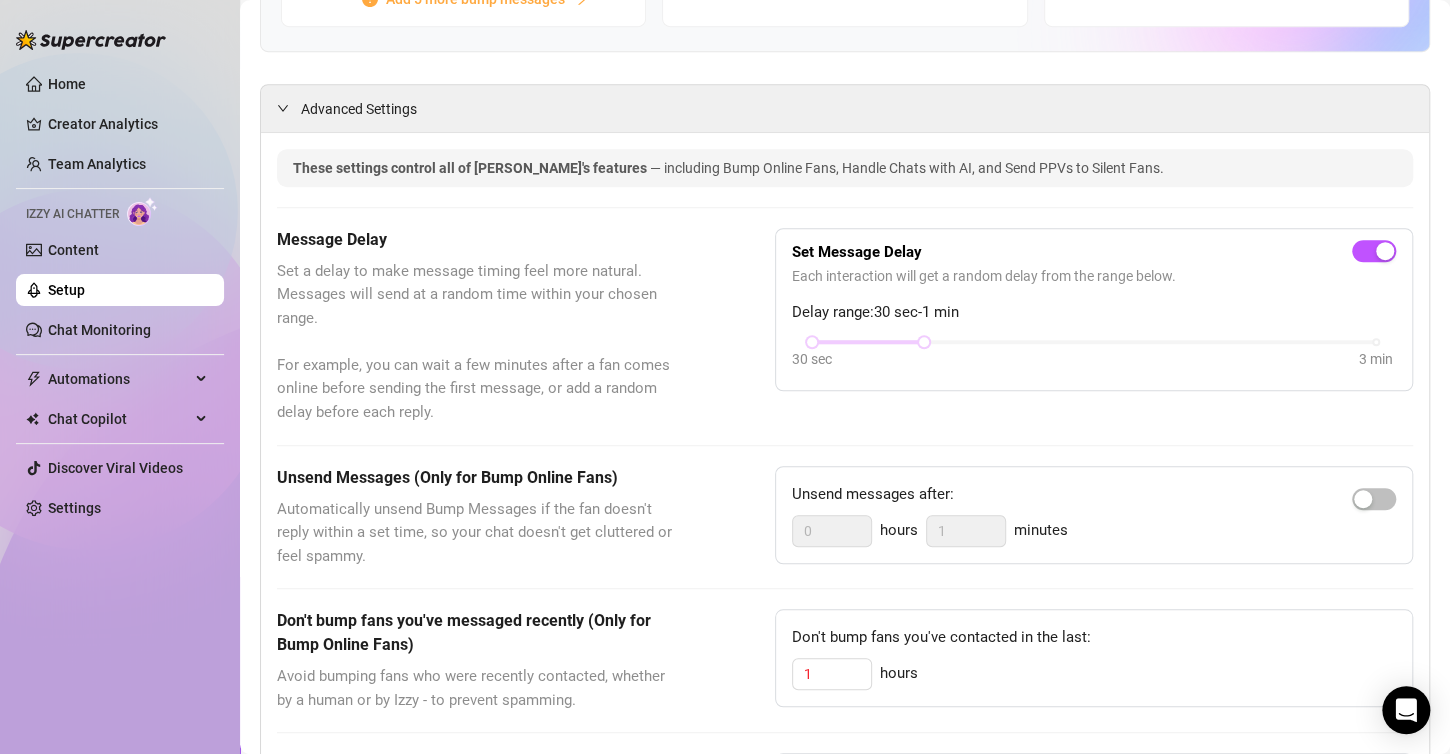 scroll, scrollTop: 480, scrollLeft: 0, axis: vertical 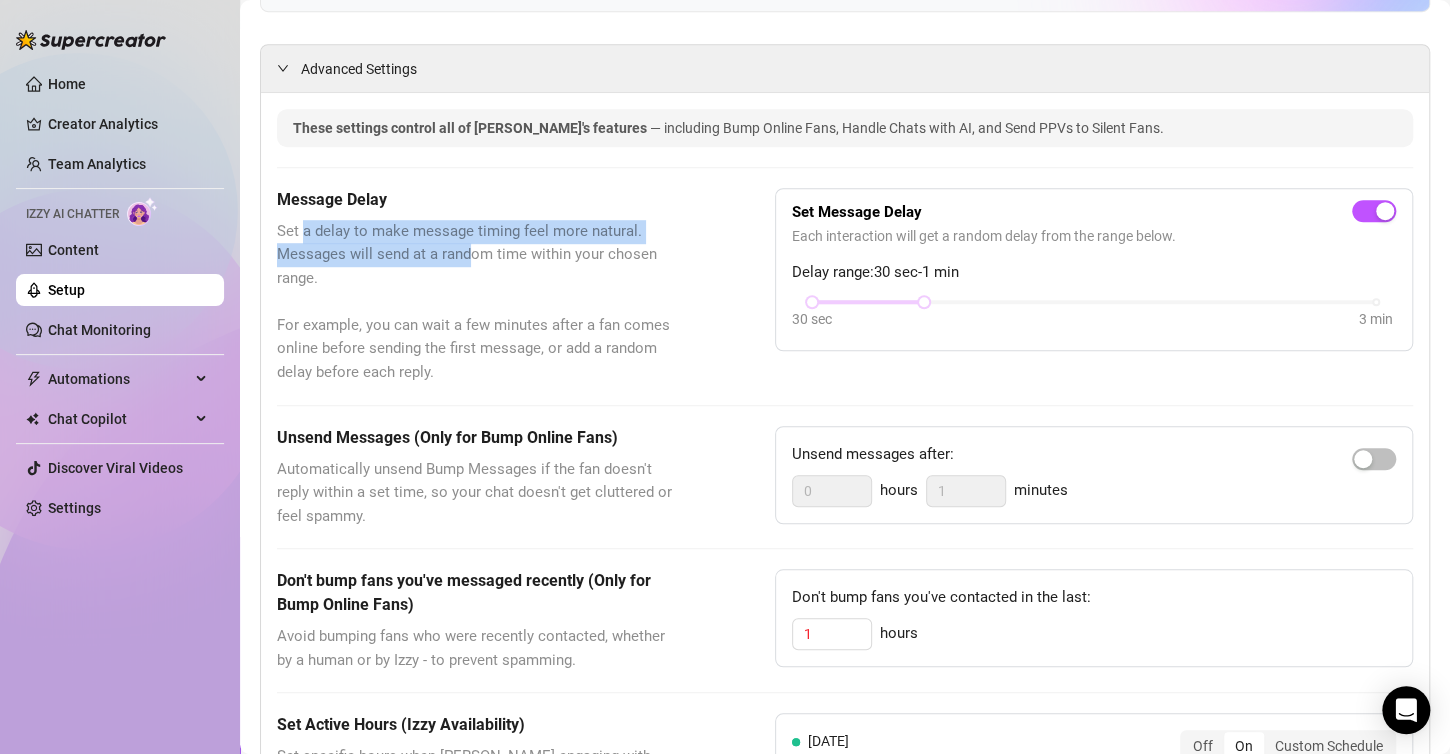 drag, startPoint x: 304, startPoint y: 228, endPoint x: 478, endPoint y: 243, distance: 174.64536 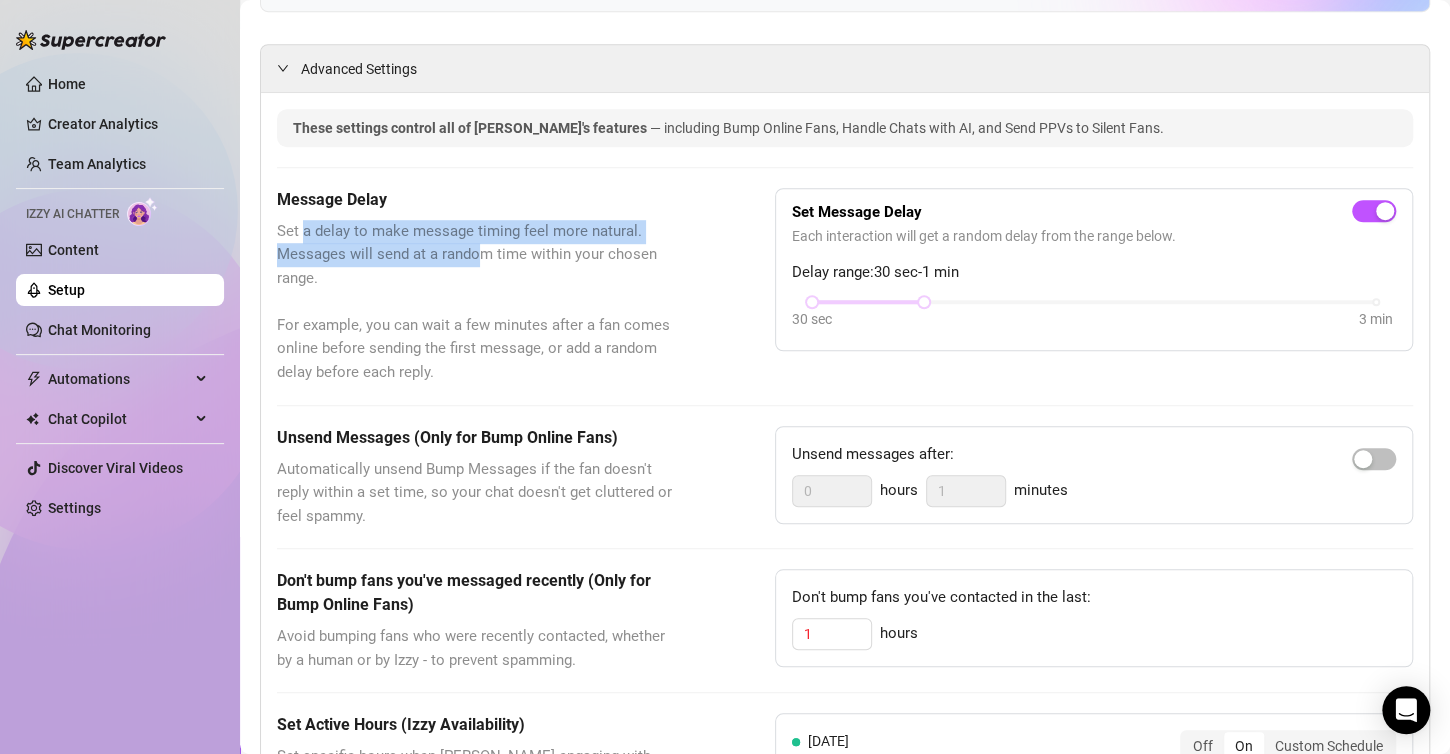 scroll, scrollTop: 520, scrollLeft: 0, axis: vertical 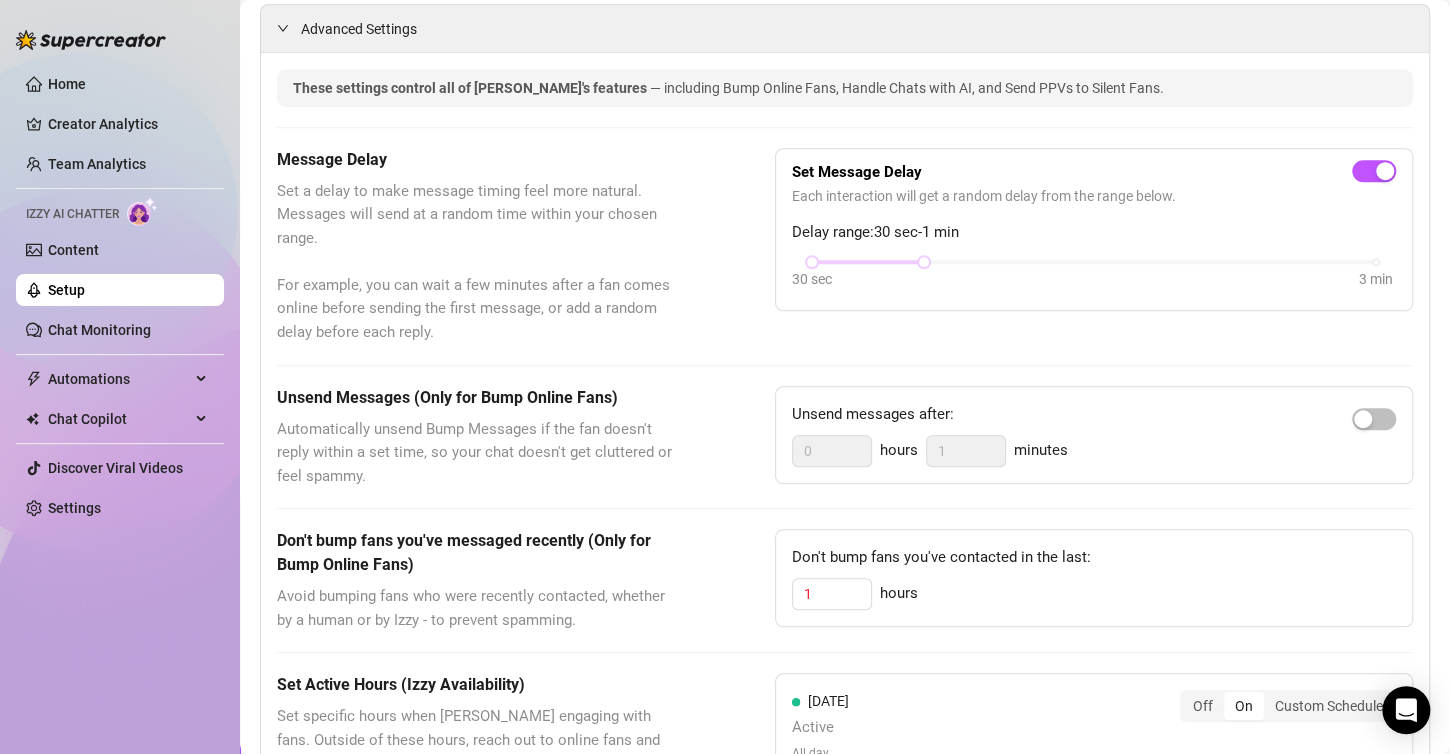 click on "Set a delay to make message timing feel more natural. Messages will send at a random time within your chosen range. For example, you can wait a few minutes after a fan comes online before sending the first message, or add a random delay before each reply." at bounding box center [476, 262] 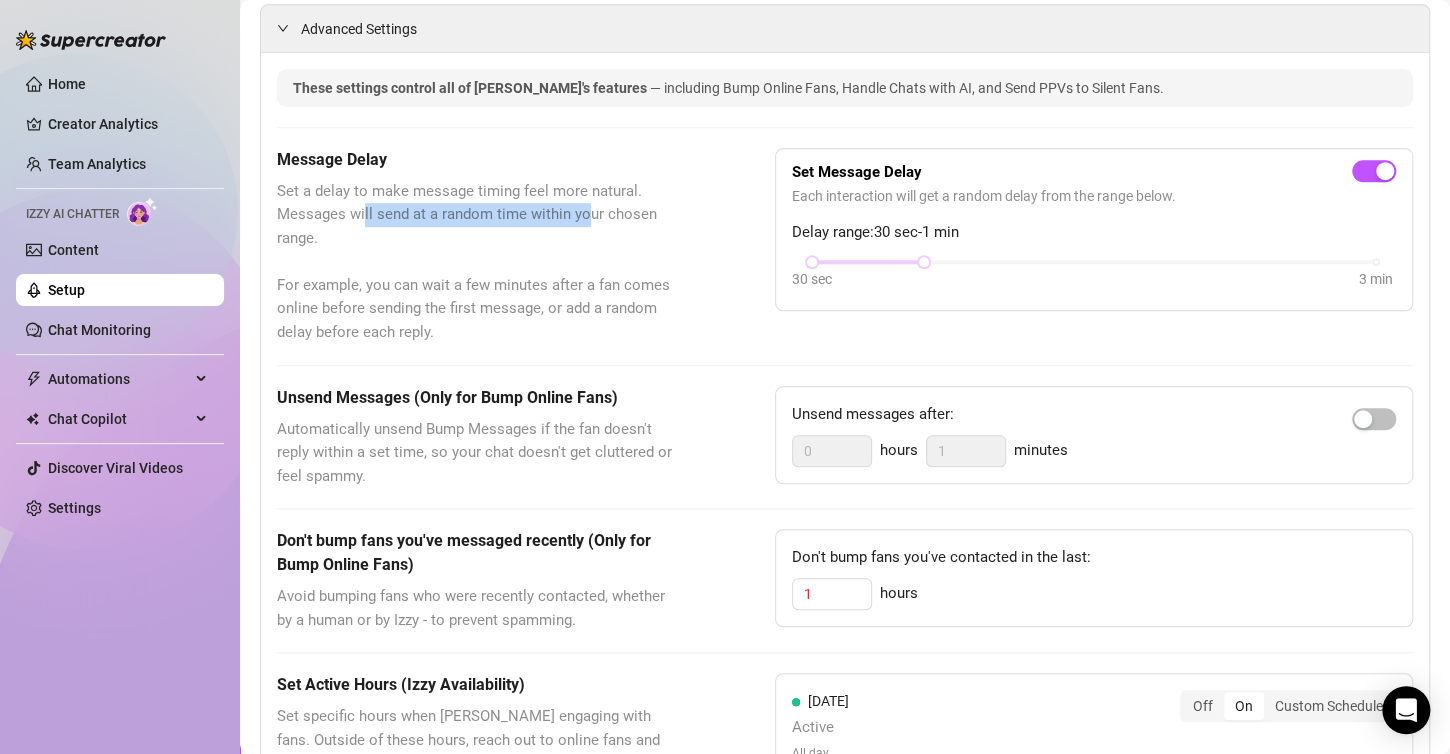 drag, startPoint x: 363, startPoint y: 214, endPoint x: 603, endPoint y: 222, distance: 240.1333 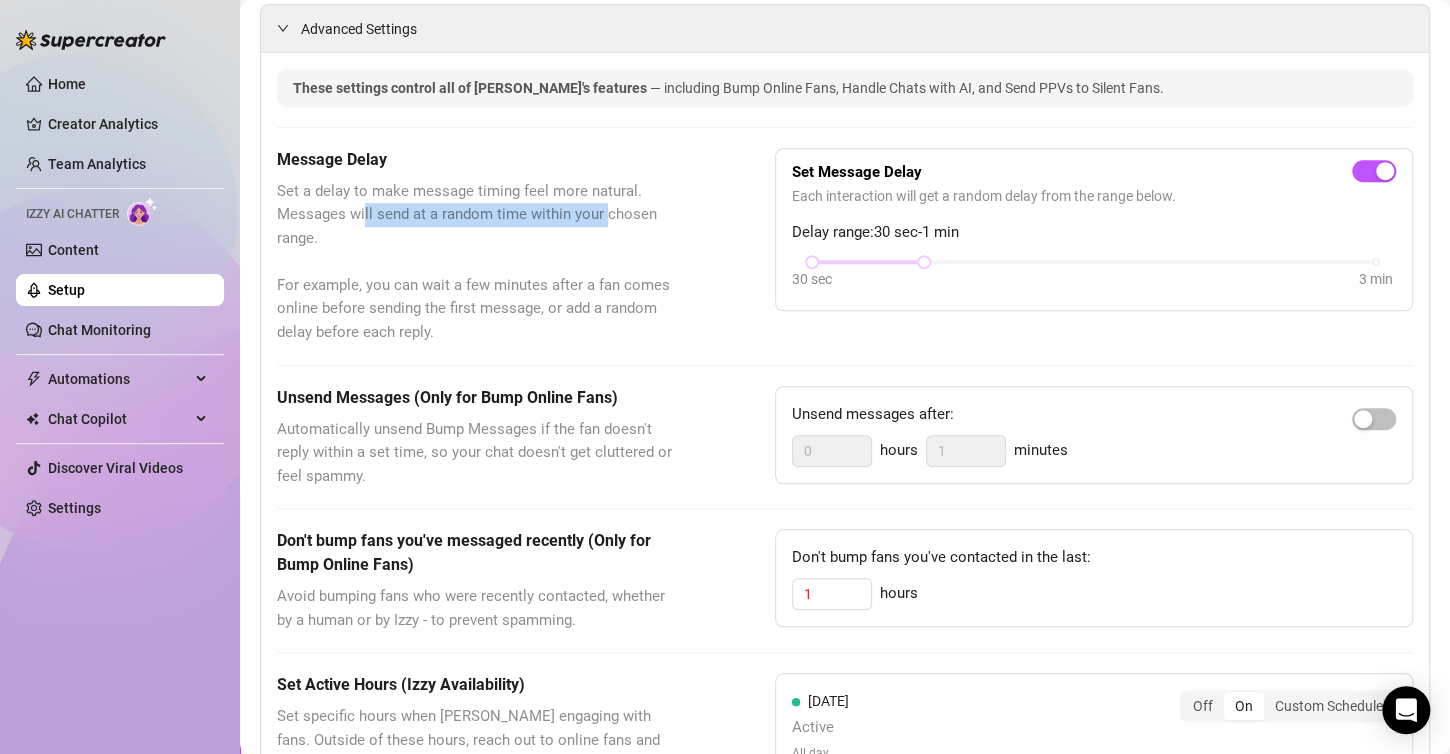 click on "Set a delay to make message timing feel more natural. Messages will send at a random time within your chosen range. For example, you can wait a few minutes after a fan comes online before sending the first message, or add a random delay before each reply." at bounding box center [476, 262] 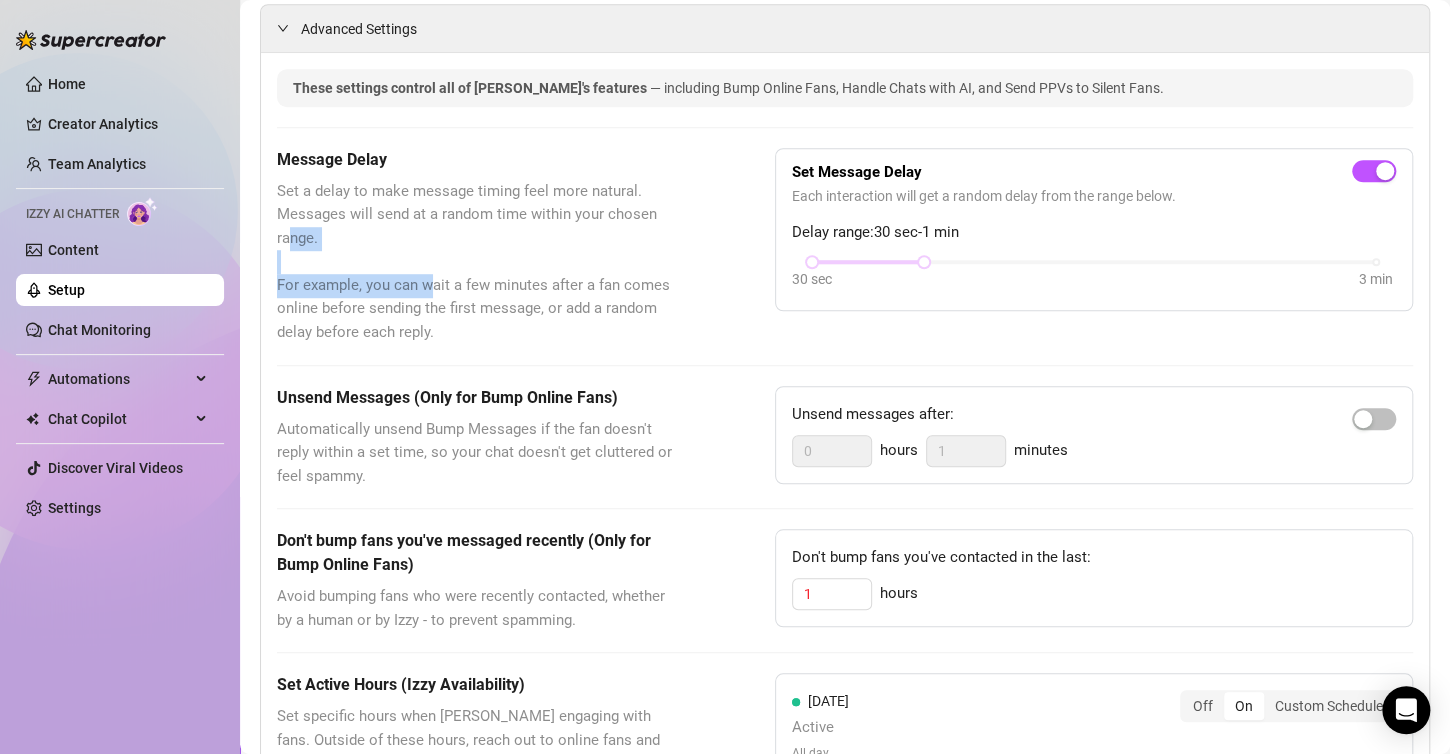 drag, startPoint x: 292, startPoint y: 239, endPoint x: 432, endPoint y: 288, distance: 148.32735 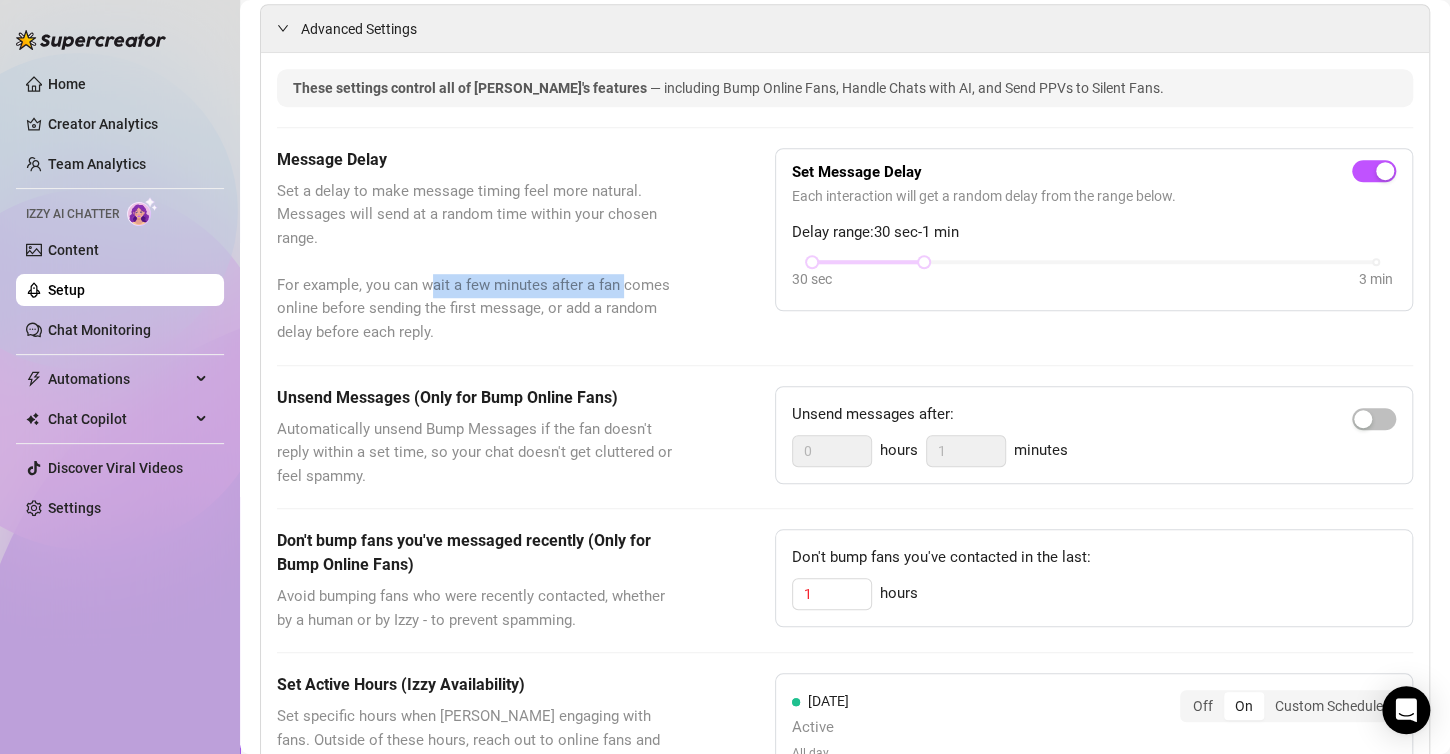 drag, startPoint x: 432, startPoint y: 288, endPoint x: 622, endPoint y: 294, distance: 190.09471 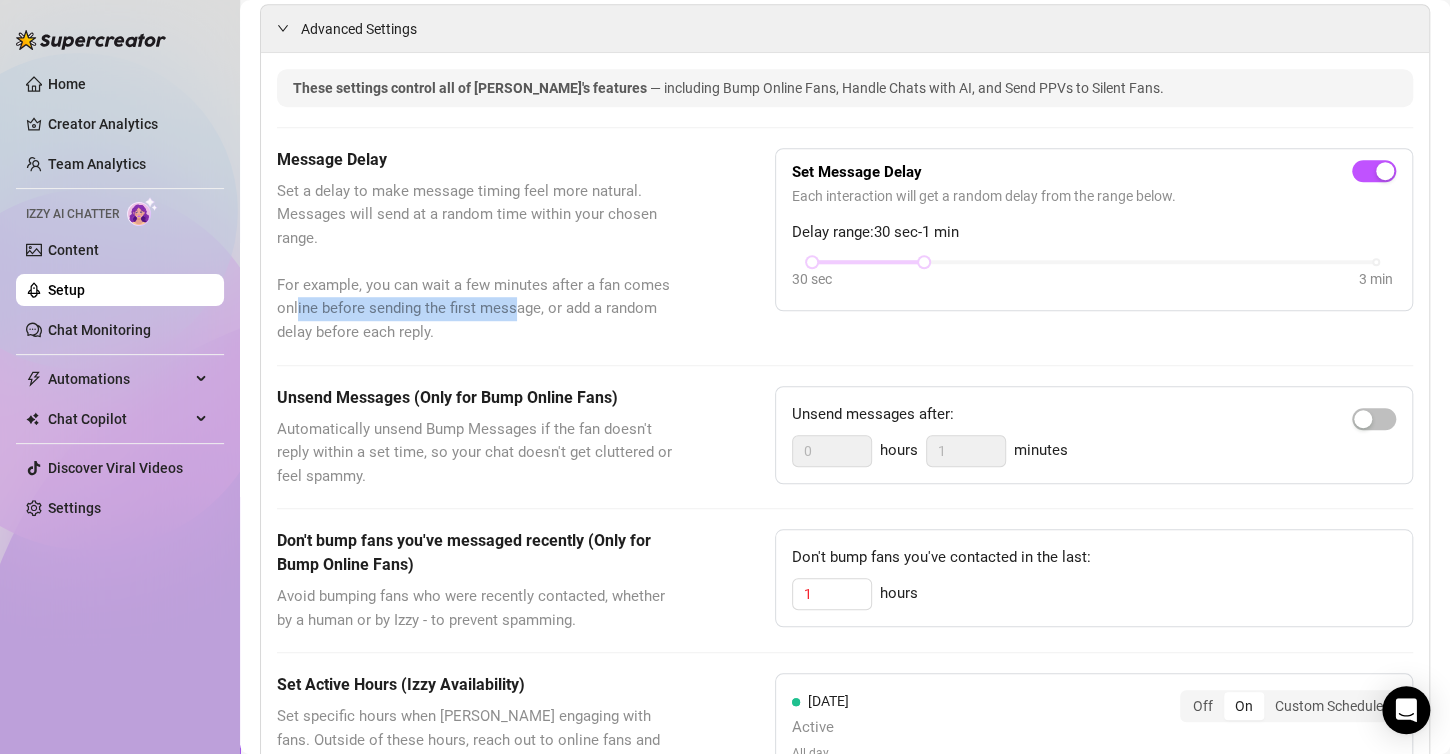 drag, startPoint x: 298, startPoint y: 308, endPoint x: 533, endPoint y: 308, distance: 235 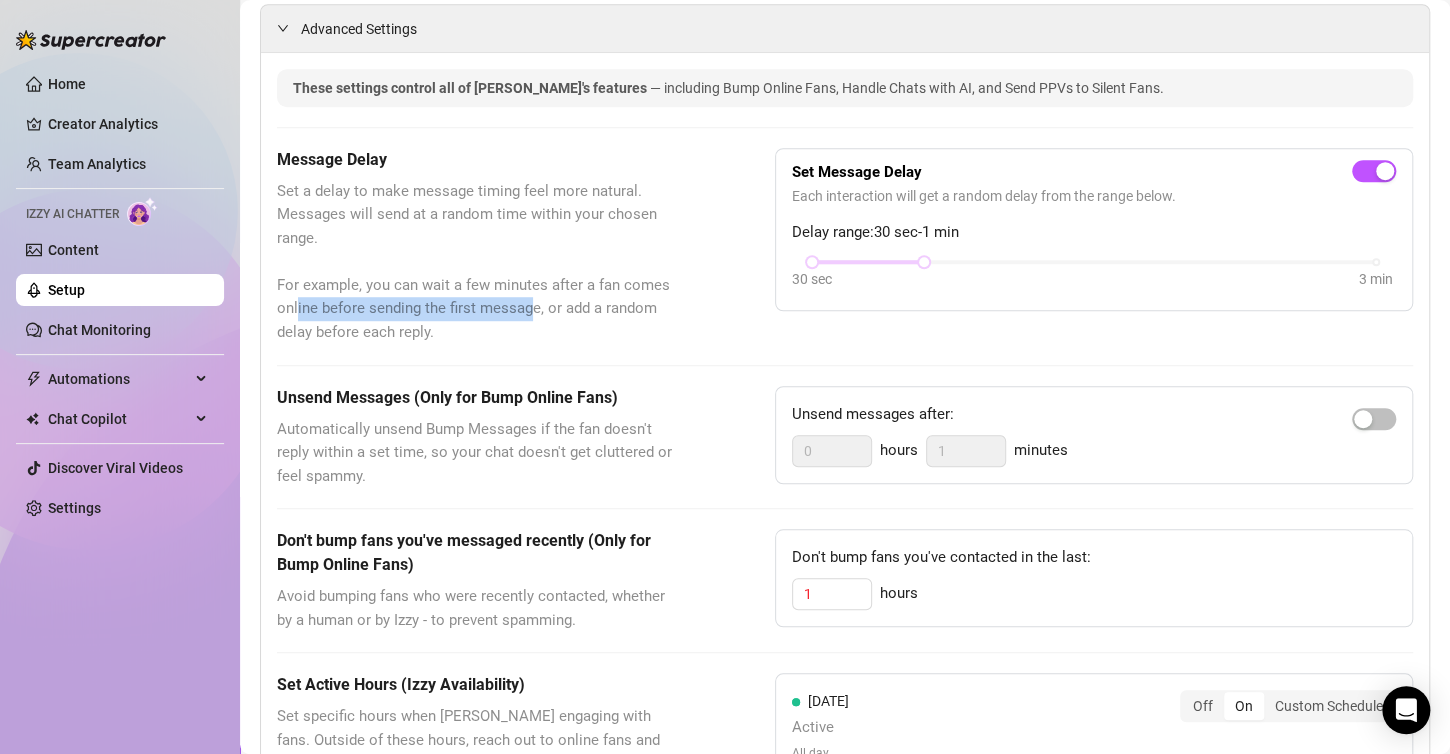 click on "Set a delay to make message timing feel more natural. Messages will send at a random time within your chosen range. For example, you can wait a few minutes after a fan comes online before sending the first message, or add a random delay before each reply." at bounding box center [476, 262] 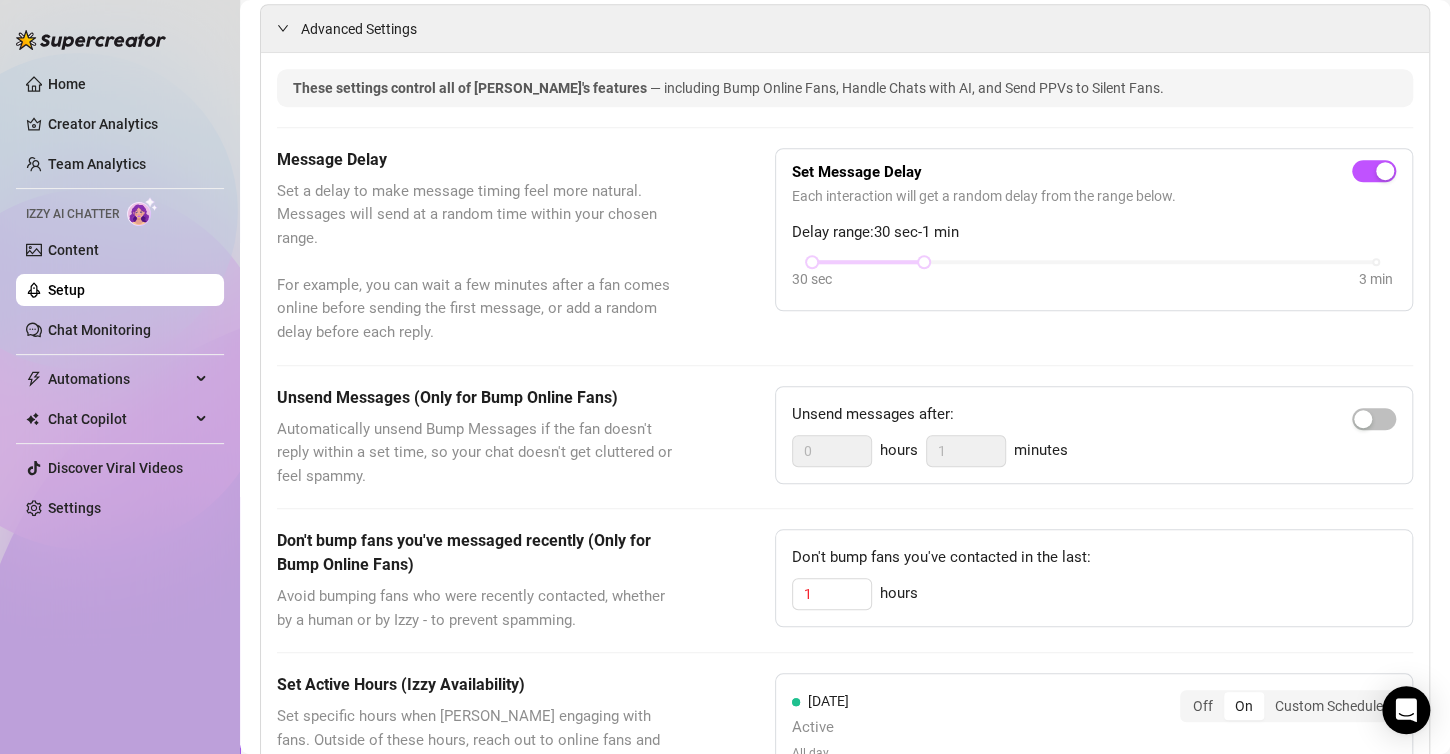 drag, startPoint x: 301, startPoint y: 336, endPoint x: 439, endPoint y: 336, distance: 138 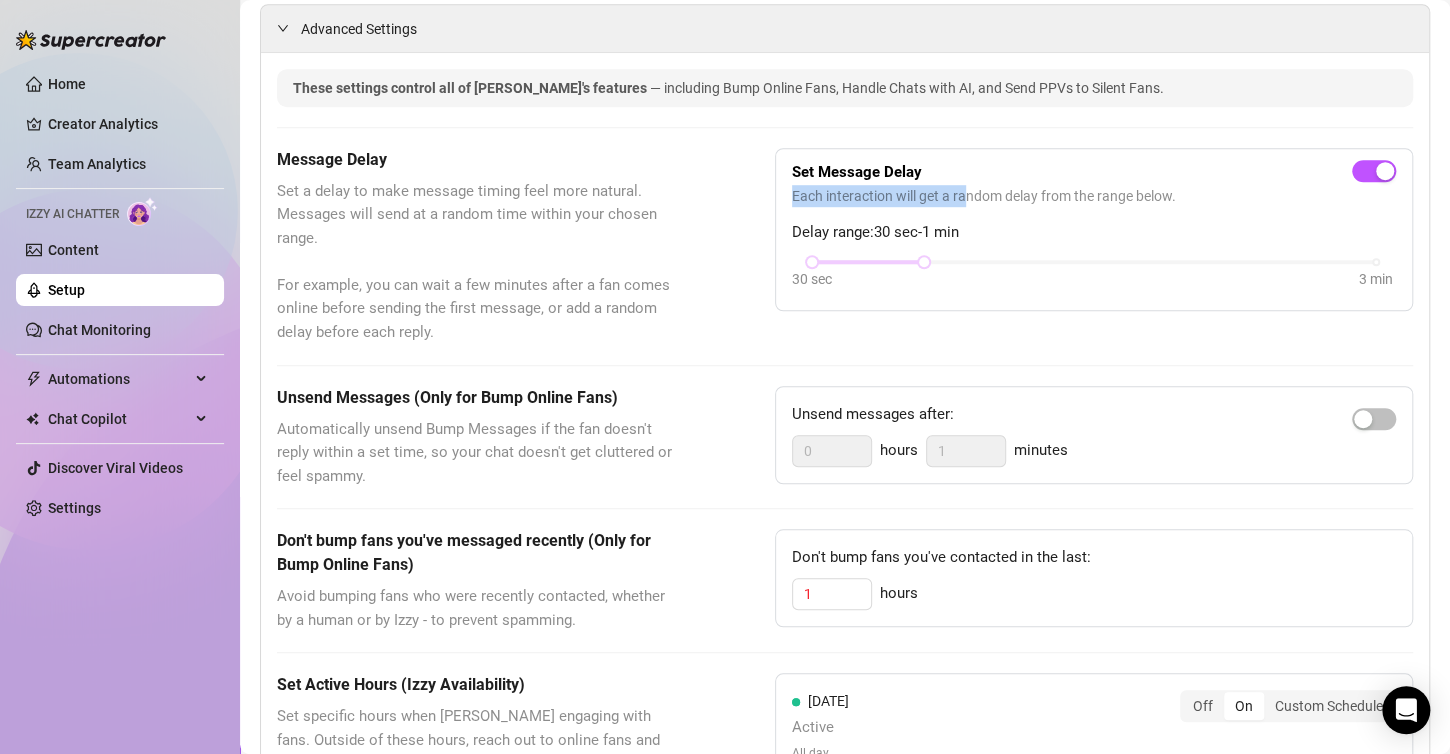 drag, startPoint x: 781, startPoint y: 193, endPoint x: 959, endPoint y: 194, distance: 178.0028 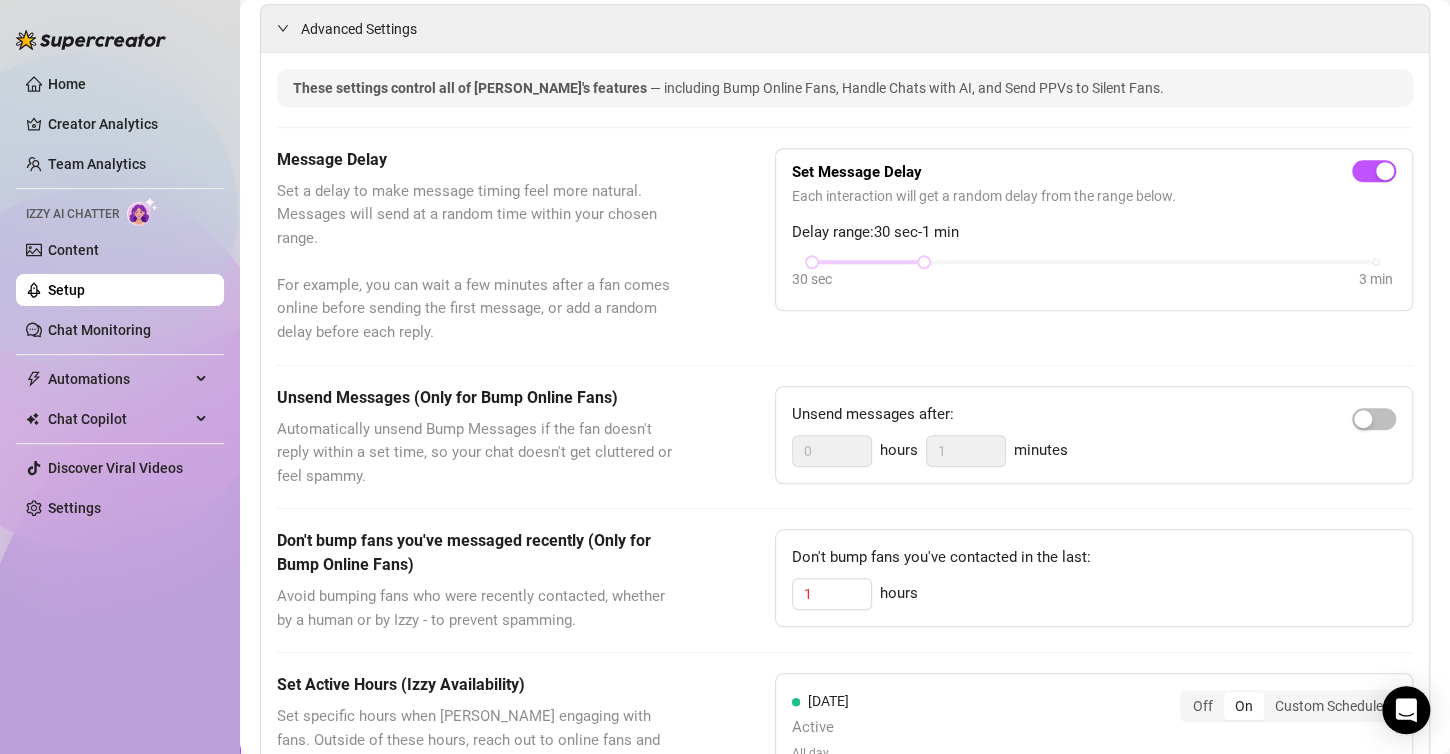 click on "Each interaction will get a random delay from the range below." at bounding box center [1094, 196] 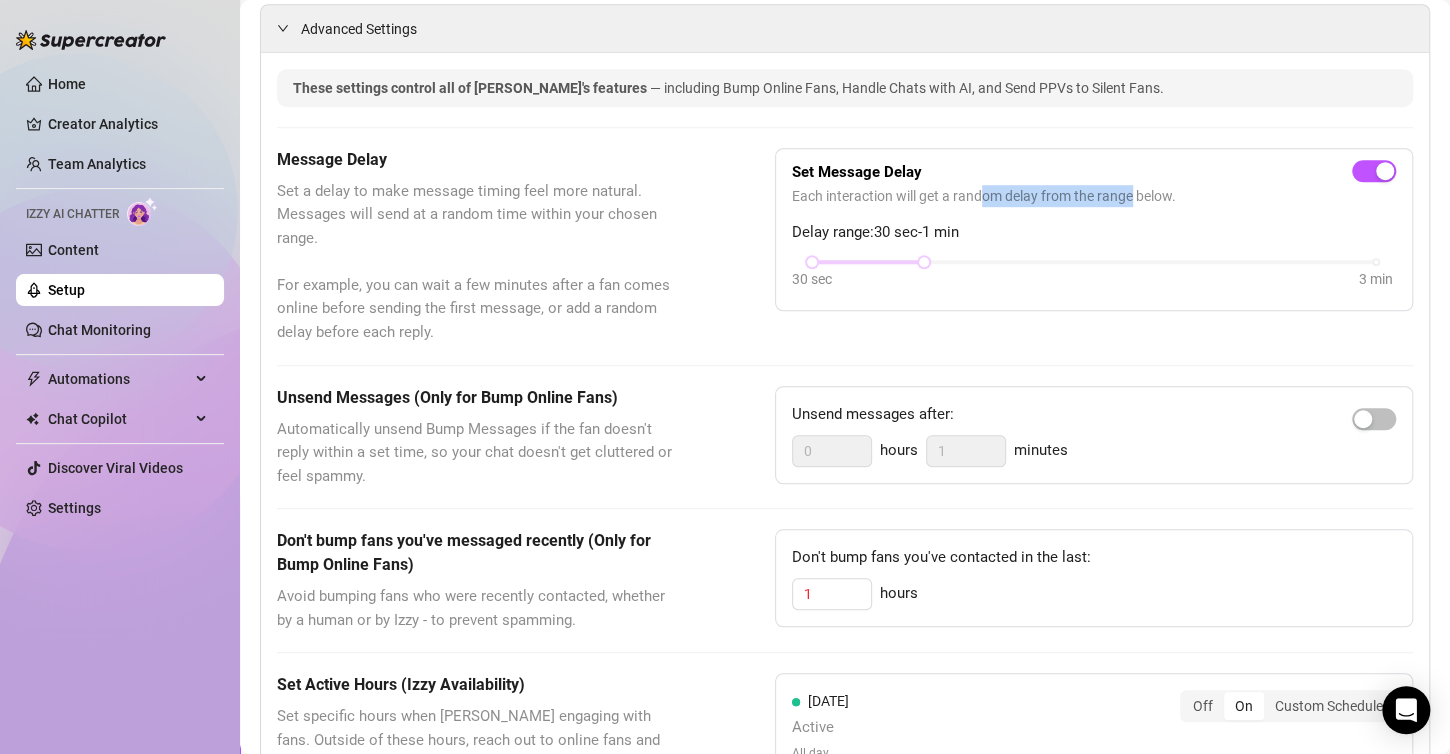 drag, startPoint x: 975, startPoint y: 187, endPoint x: 1127, endPoint y: 194, distance: 152.1611 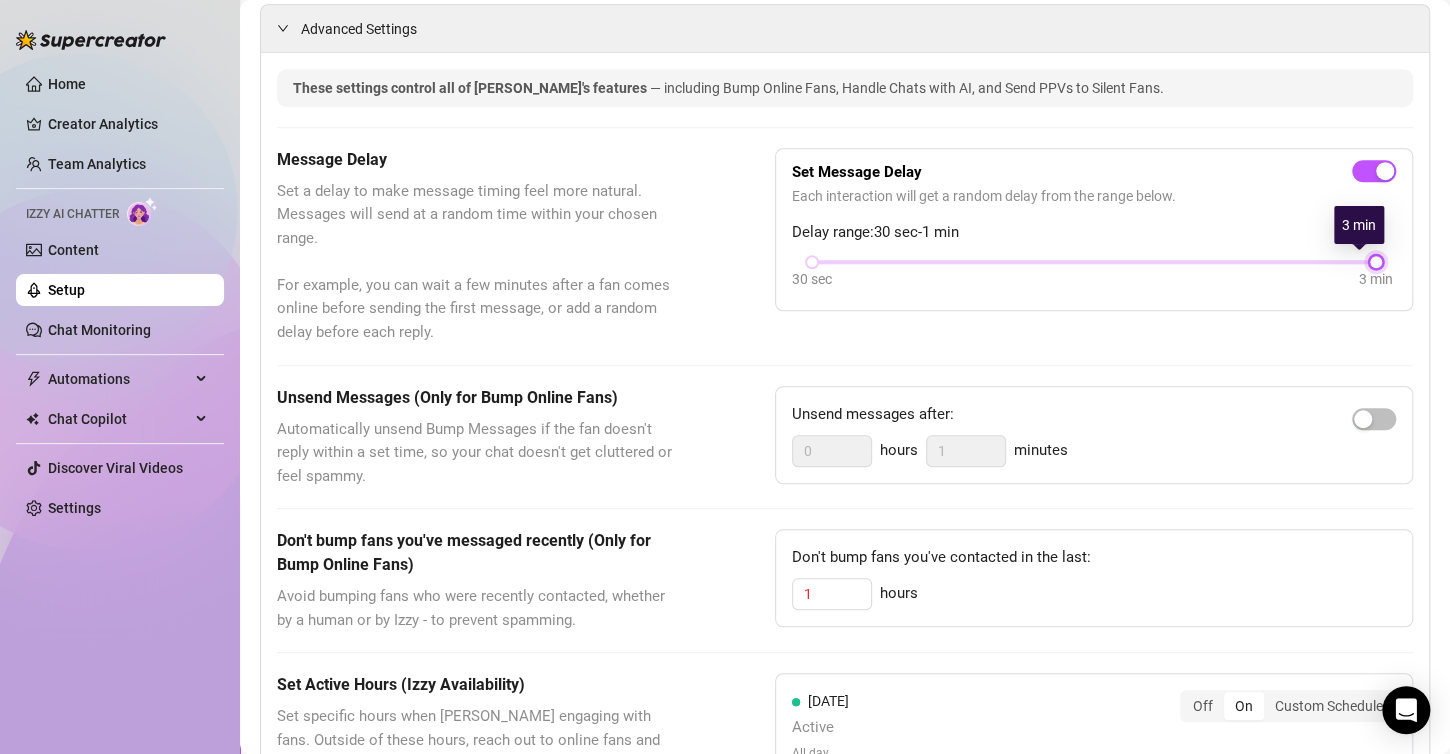 drag, startPoint x: 916, startPoint y: 259, endPoint x: 1339, endPoint y: 265, distance: 423.04254 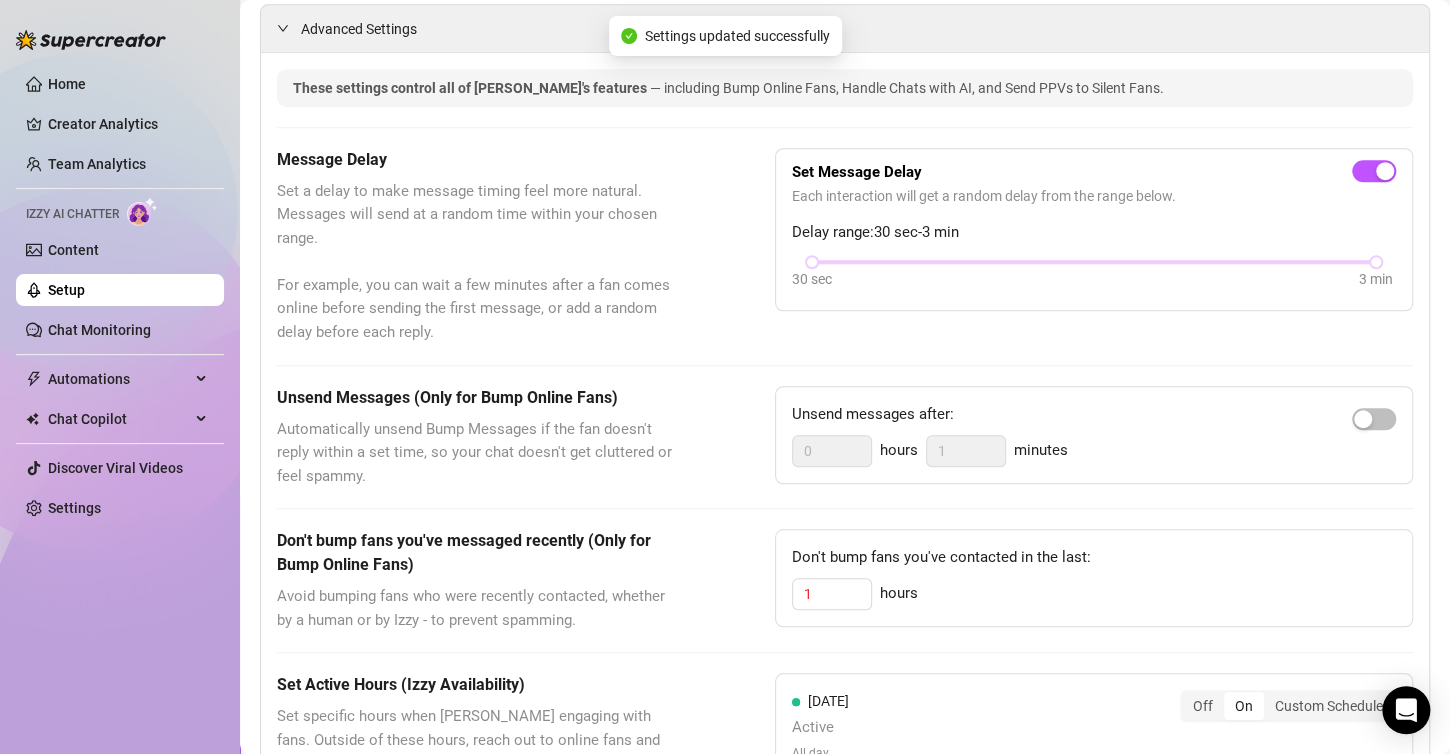 click on "Message Delay Set a delay to make message timing feel more natural. Messages will send at a random time within your chosen range. For example, you can wait a few minutes after a fan comes online before sending the first message, or add a random delay before each reply. Set Message Delay Each interaction will get a random delay from the range below. Delay range:  30 sec  -  3 min 30 sec 3 min" at bounding box center [845, 246] 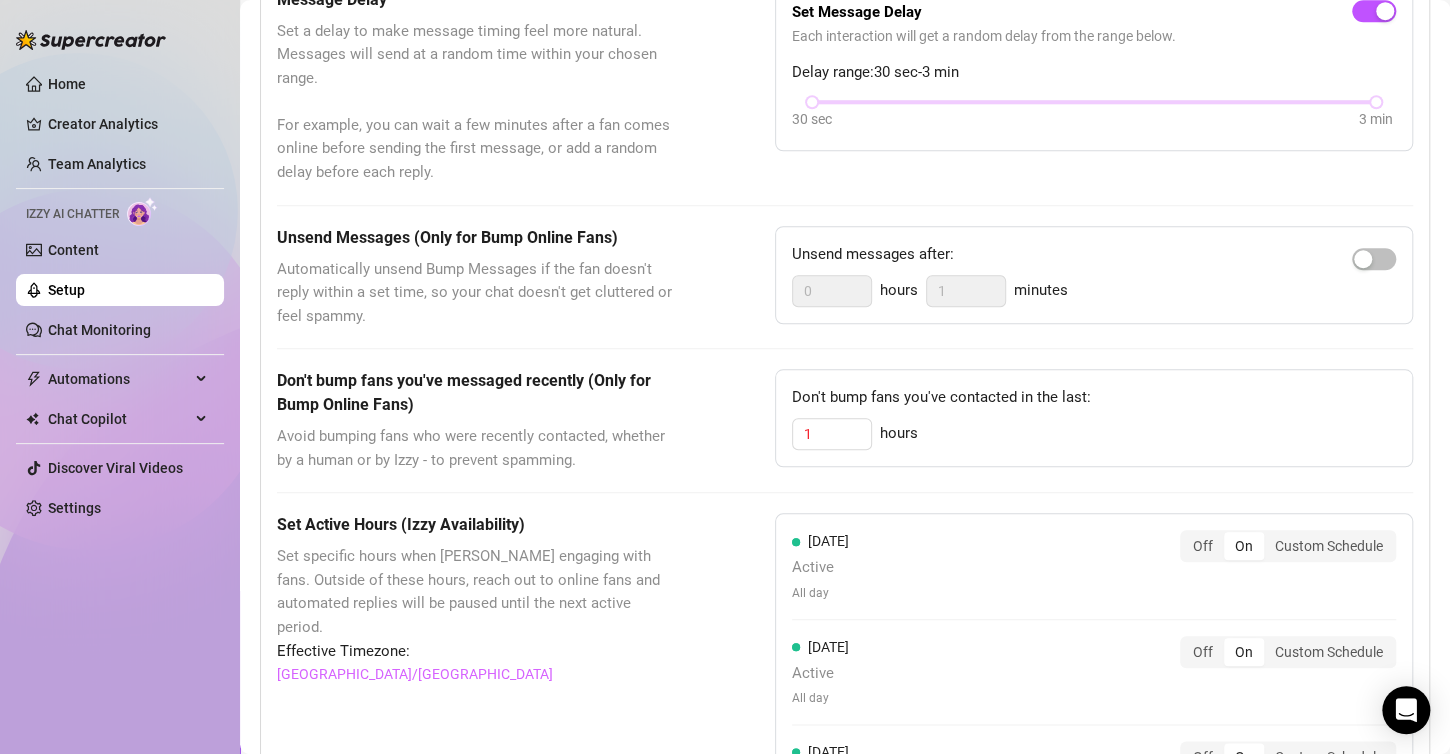 scroll, scrollTop: 720, scrollLeft: 0, axis: vertical 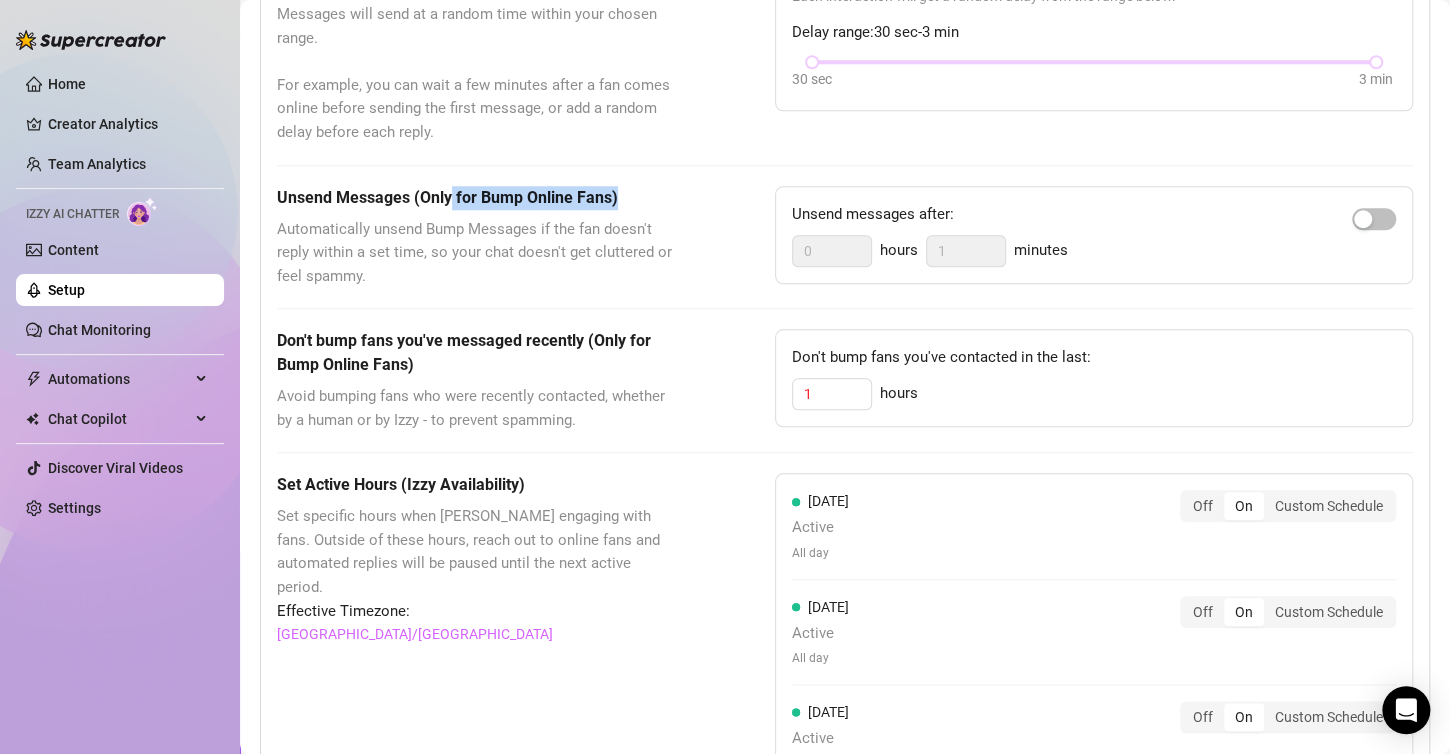 drag, startPoint x: 449, startPoint y: 194, endPoint x: 619, endPoint y: 183, distance: 170.35551 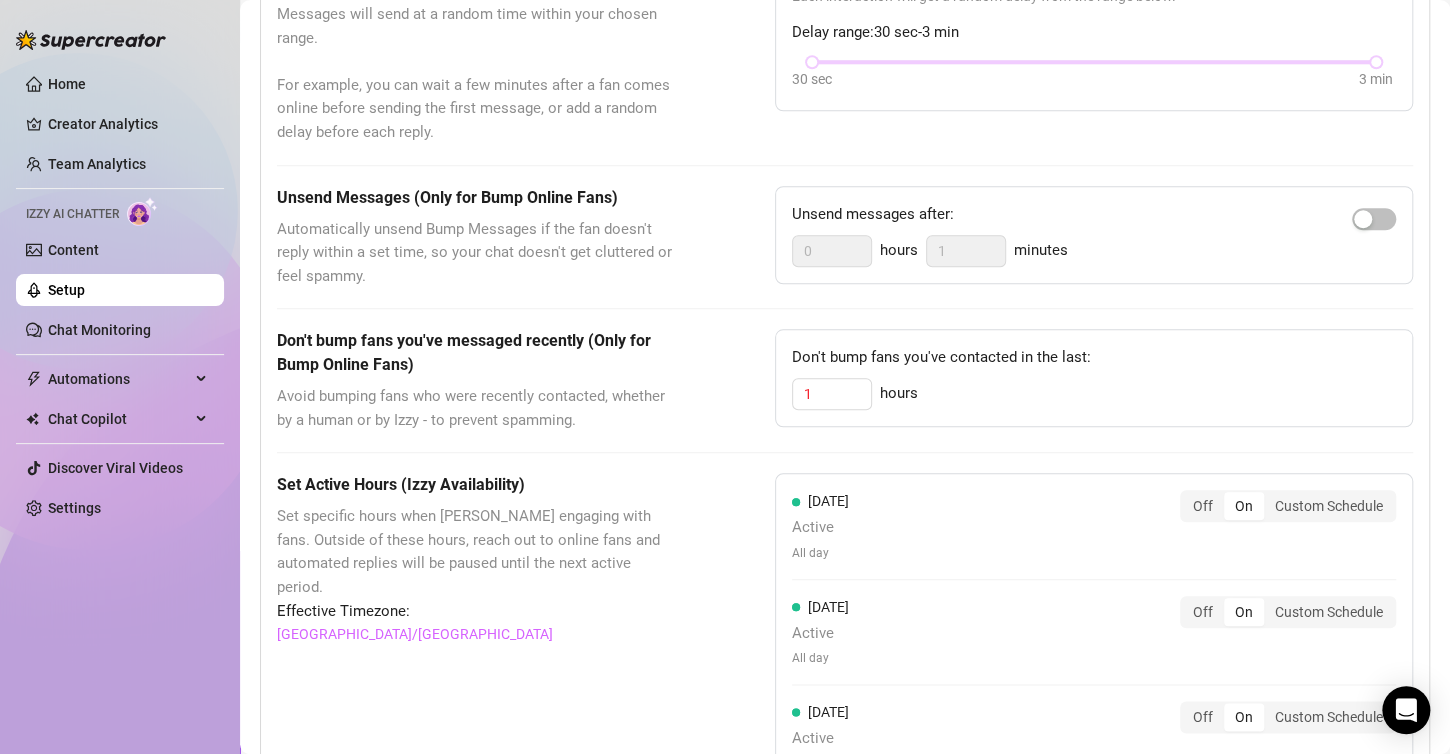 scroll, scrollTop: 760, scrollLeft: 0, axis: vertical 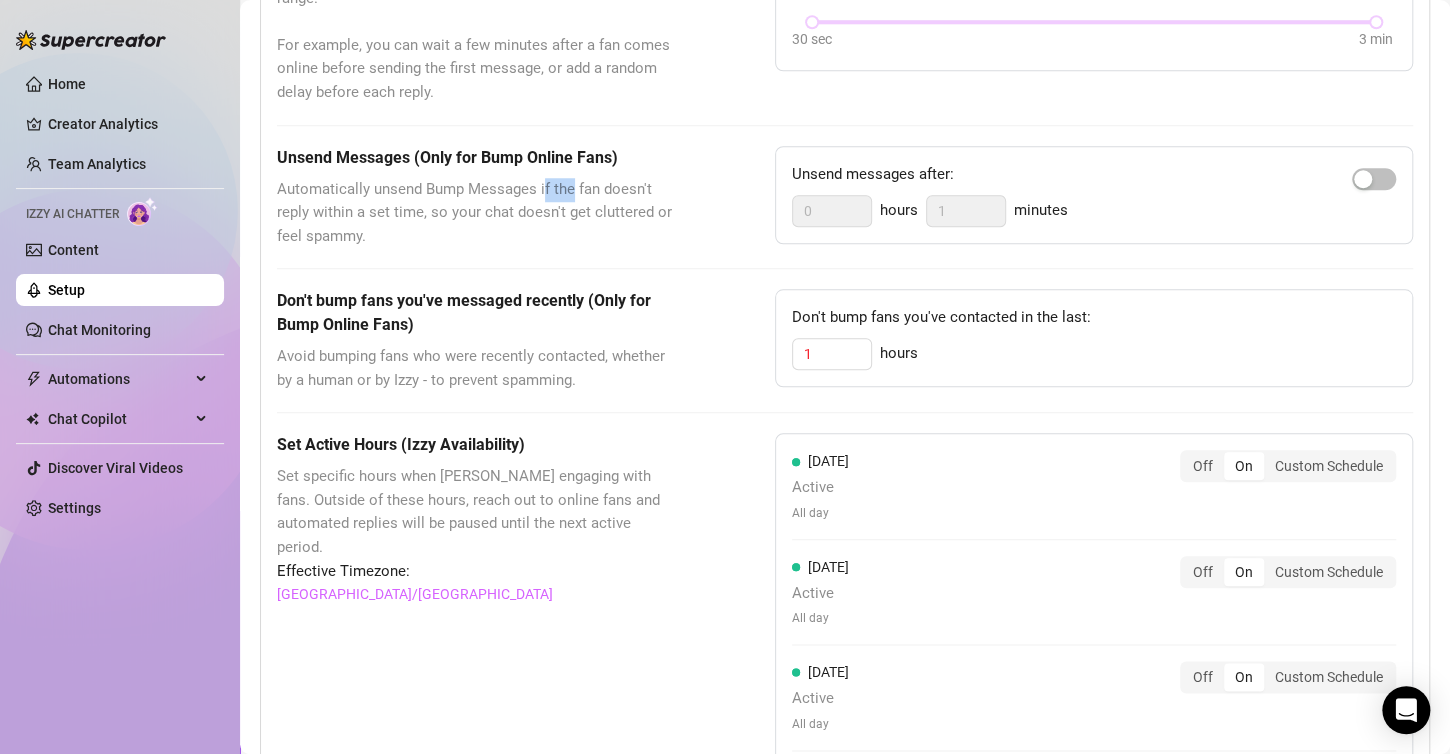 drag, startPoint x: 543, startPoint y: 188, endPoint x: 574, endPoint y: 188, distance: 31 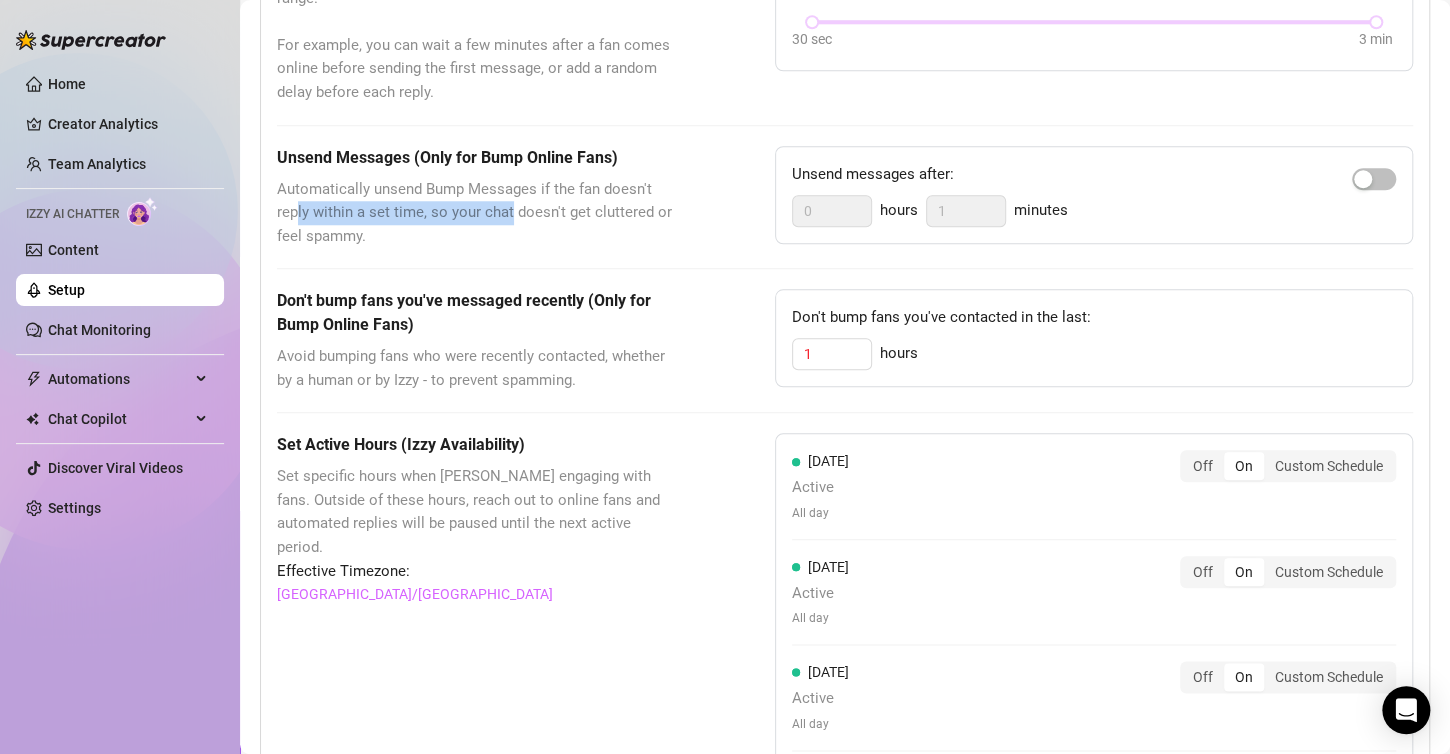 drag, startPoint x: 299, startPoint y: 209, endPoint x: 515, endPoint y: 215, distance: 216.08331 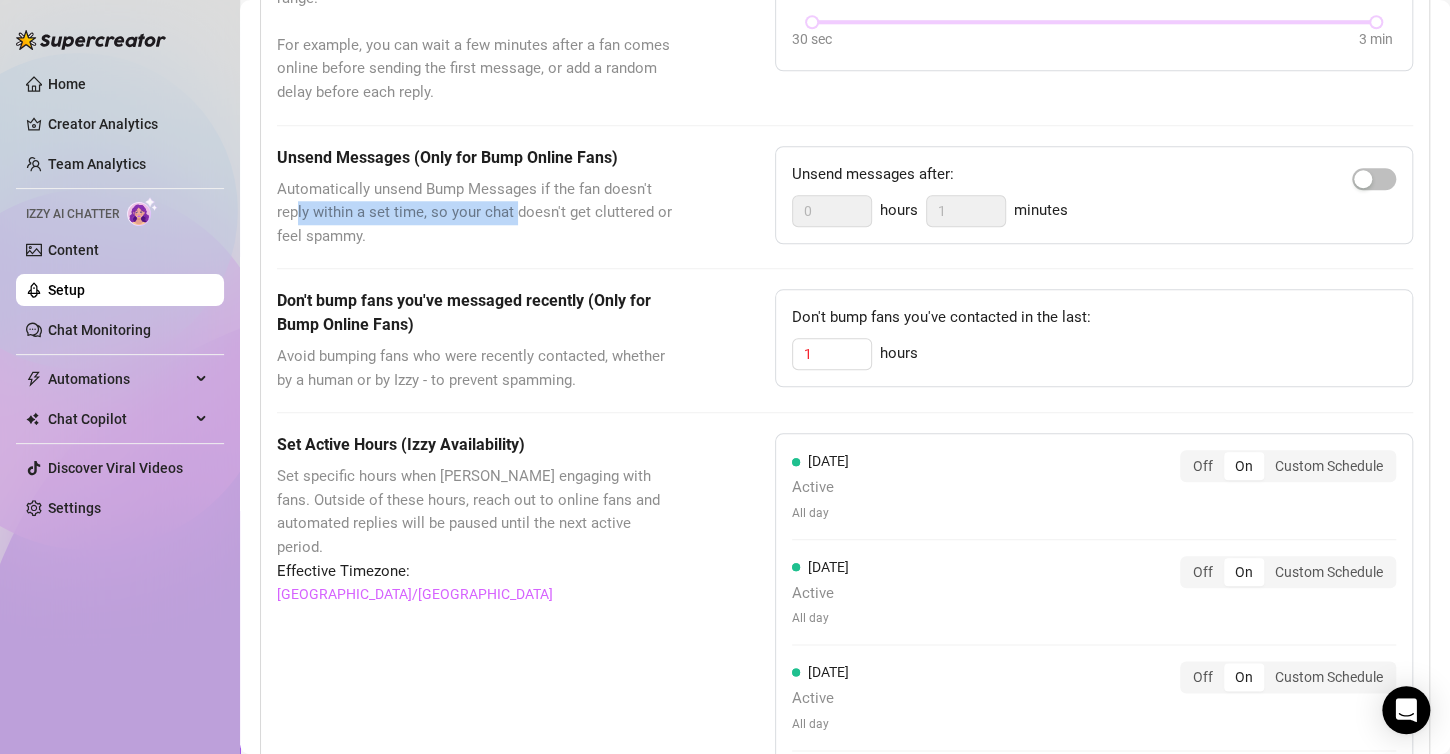 click on "Automatically unsend Bump Messages if the fan doesn't reply within a set time, so your chat doesn't get cluttered or feel spammy." at bounding box center (476, 213) 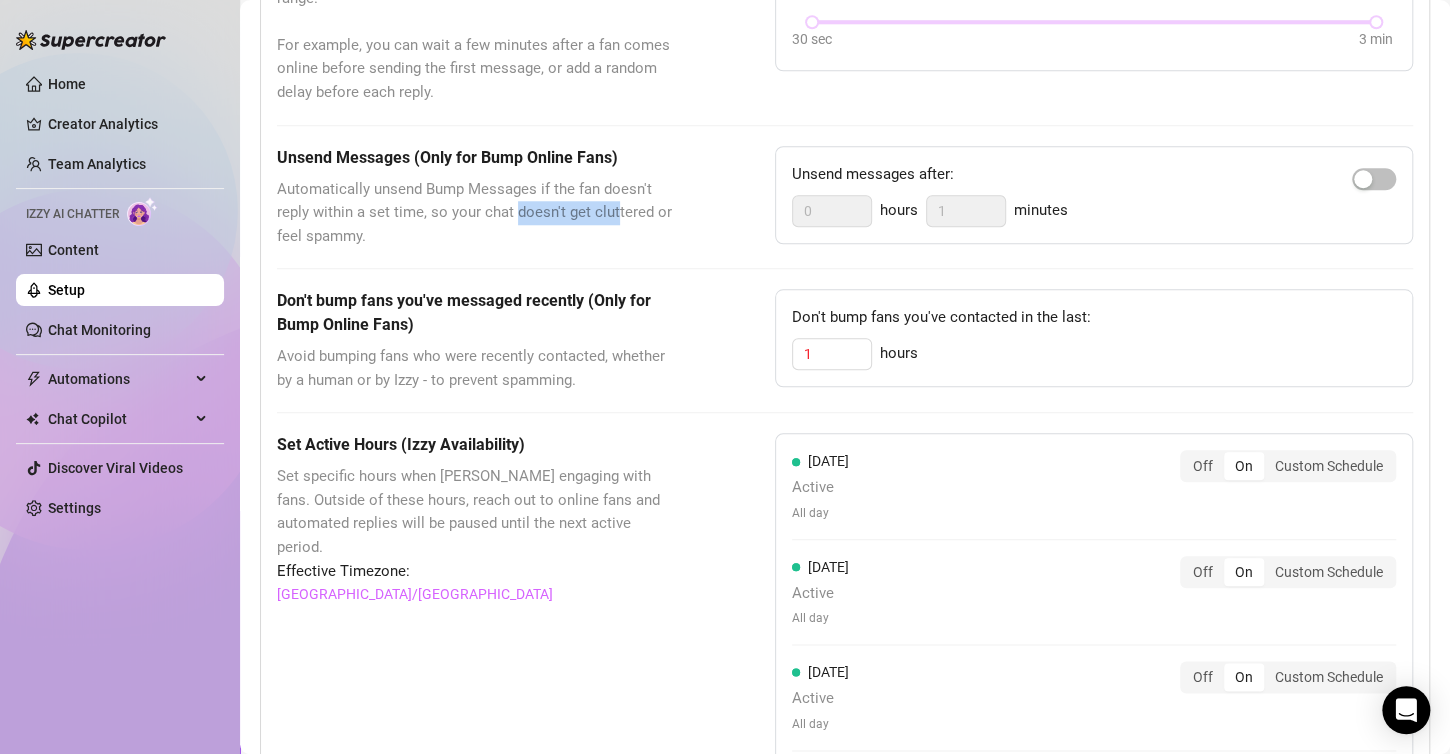 drag, startPoint x: 515, startPoint y: 215, endPoint x: 623, endPoint y: 213, distance: 108.01852 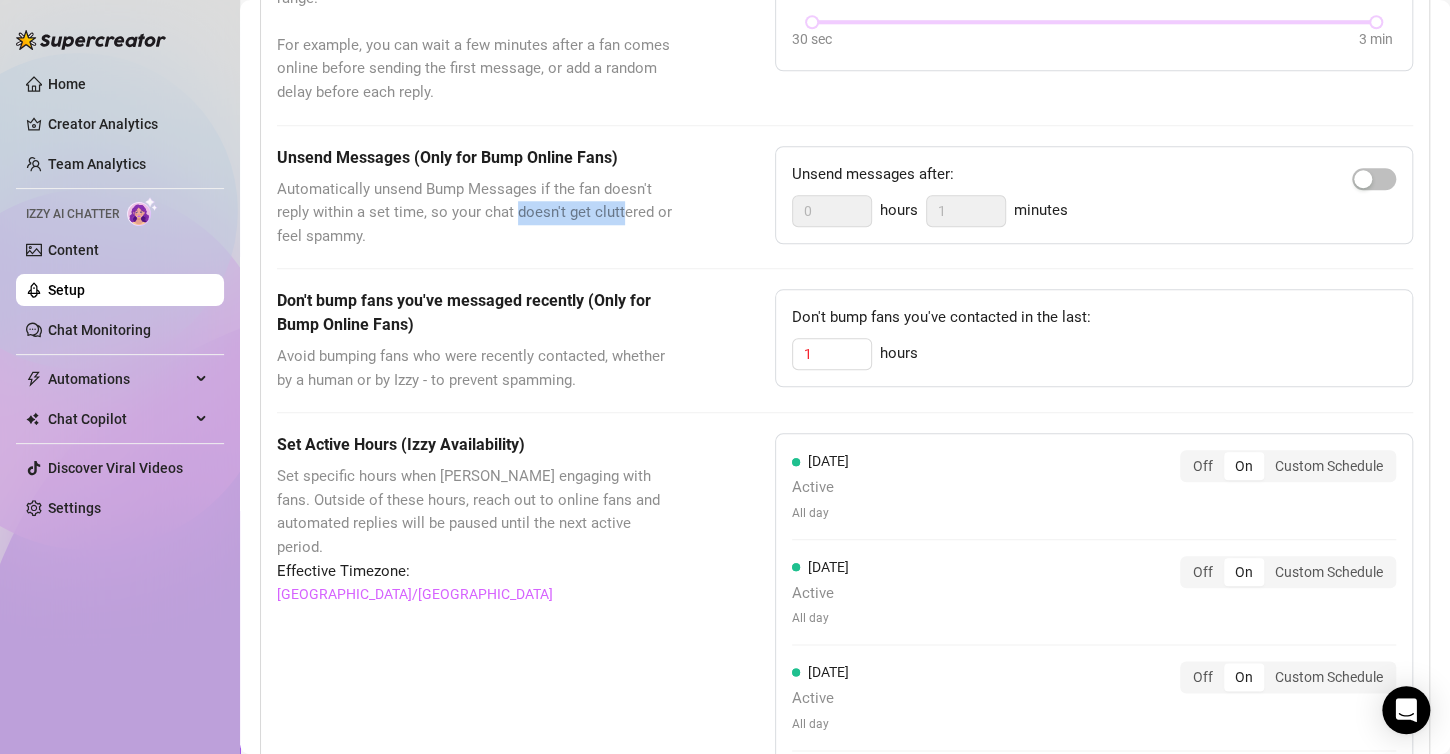 click on "Automatically unsend Bump Messages if the fan doesn't reply within a set time, so your chat doesn't get cluttered or feel spammy." at bounding box center (476, 213) 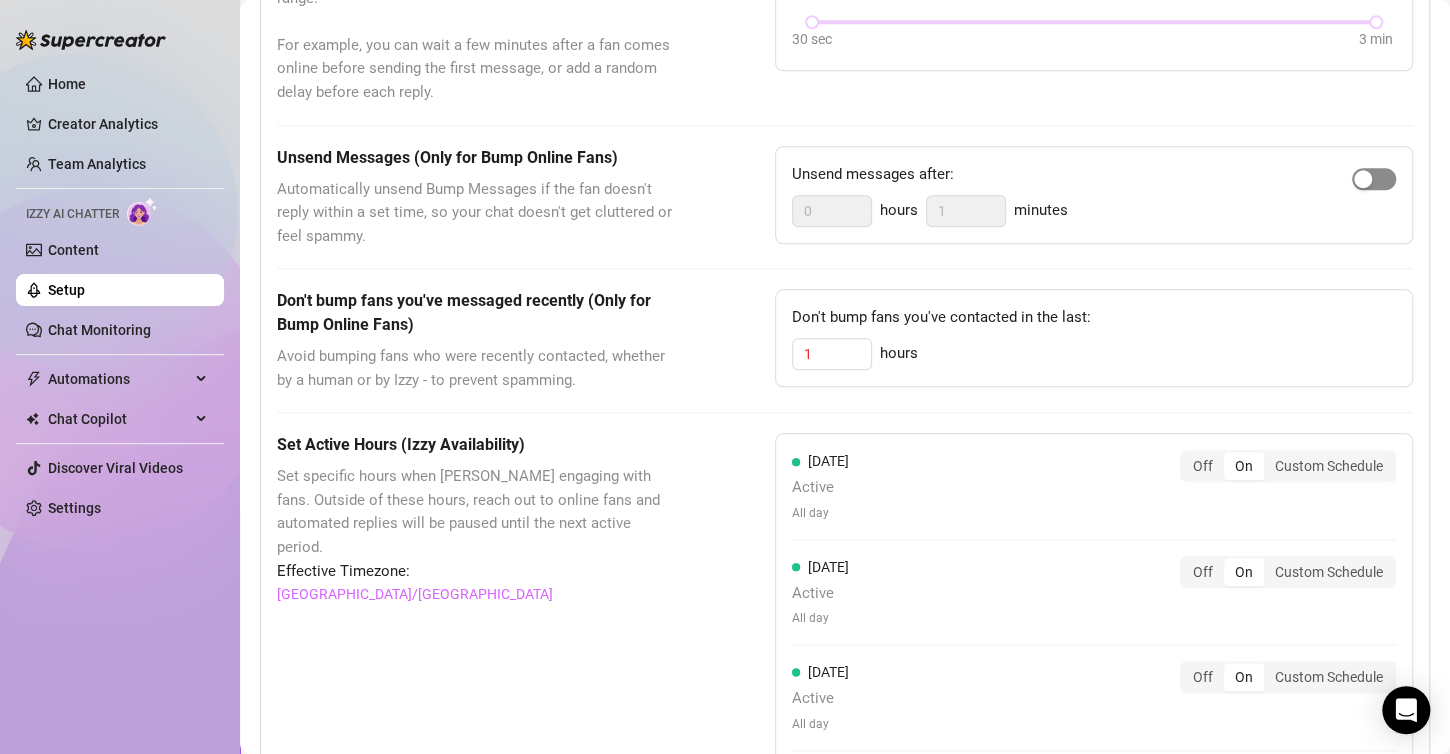 click at bounding box center (1363, 179) 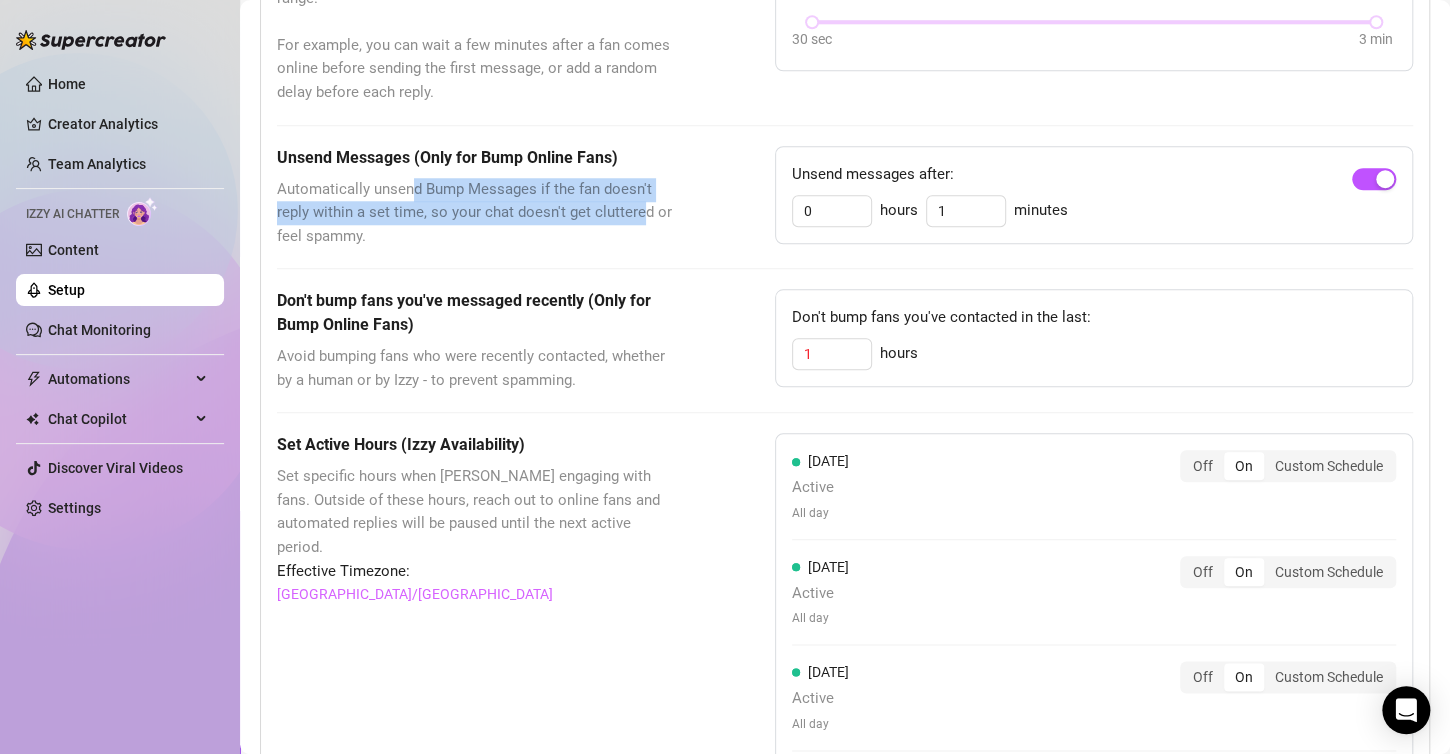 drag, startPoint x: 411, startPoint y: 184, endPoint x: 647, endPoint y: 204, distance: 236.84595 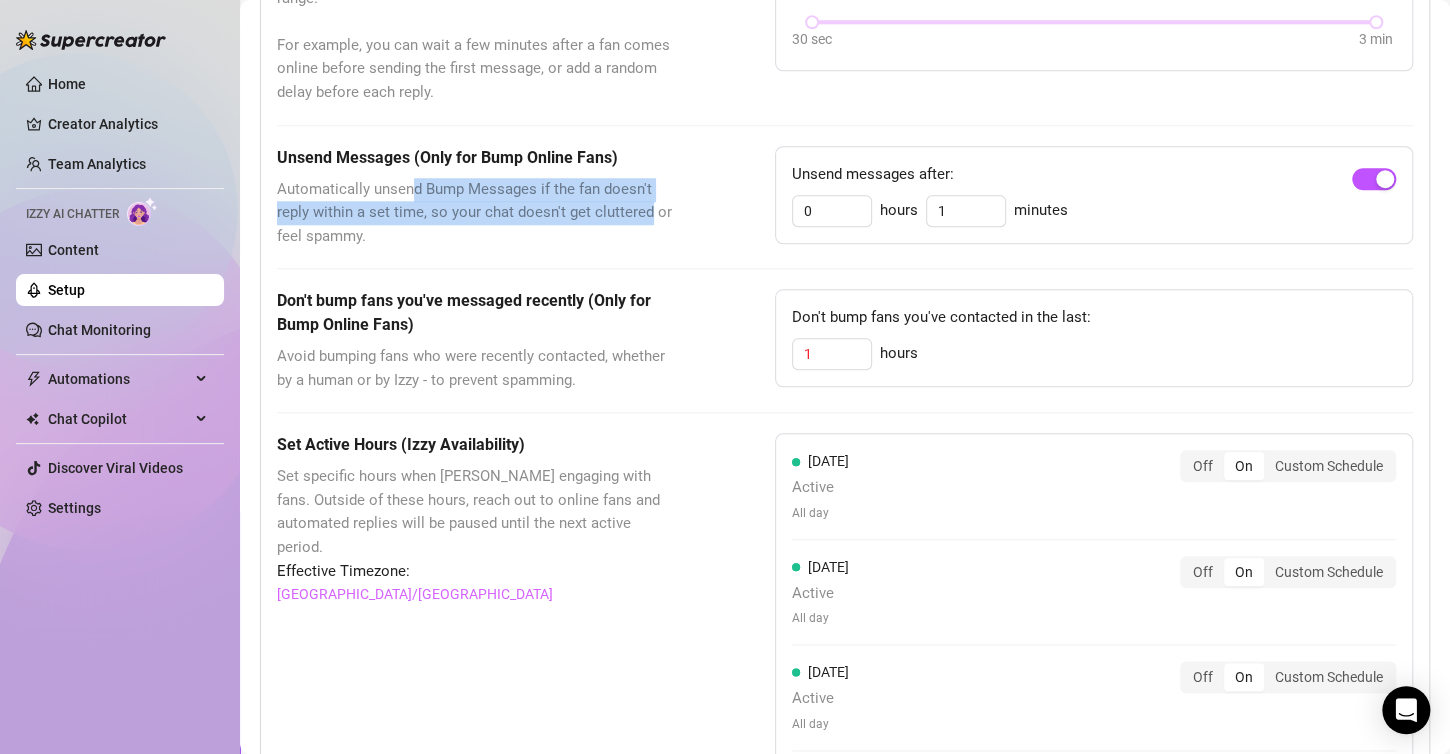 click on "Automatically unsend Bump Messages if the fan doesn't reply within a set time, so your chat doesn't get cluttered or feel spammy." at bounding box center (476, 213) 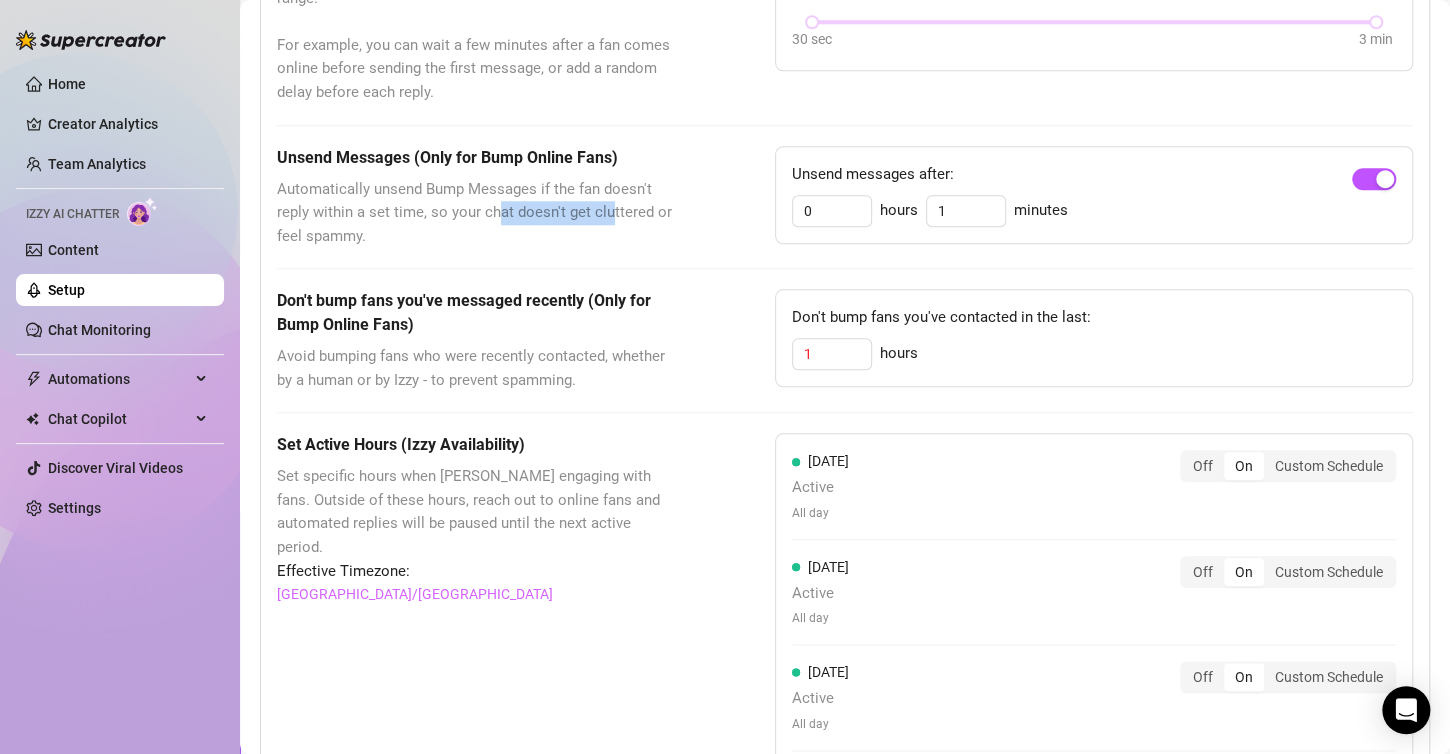 drag, startPoint x: 494, startPoint y: 206, endPoint x: 622, endPoint y: 200, distance: 128.14055 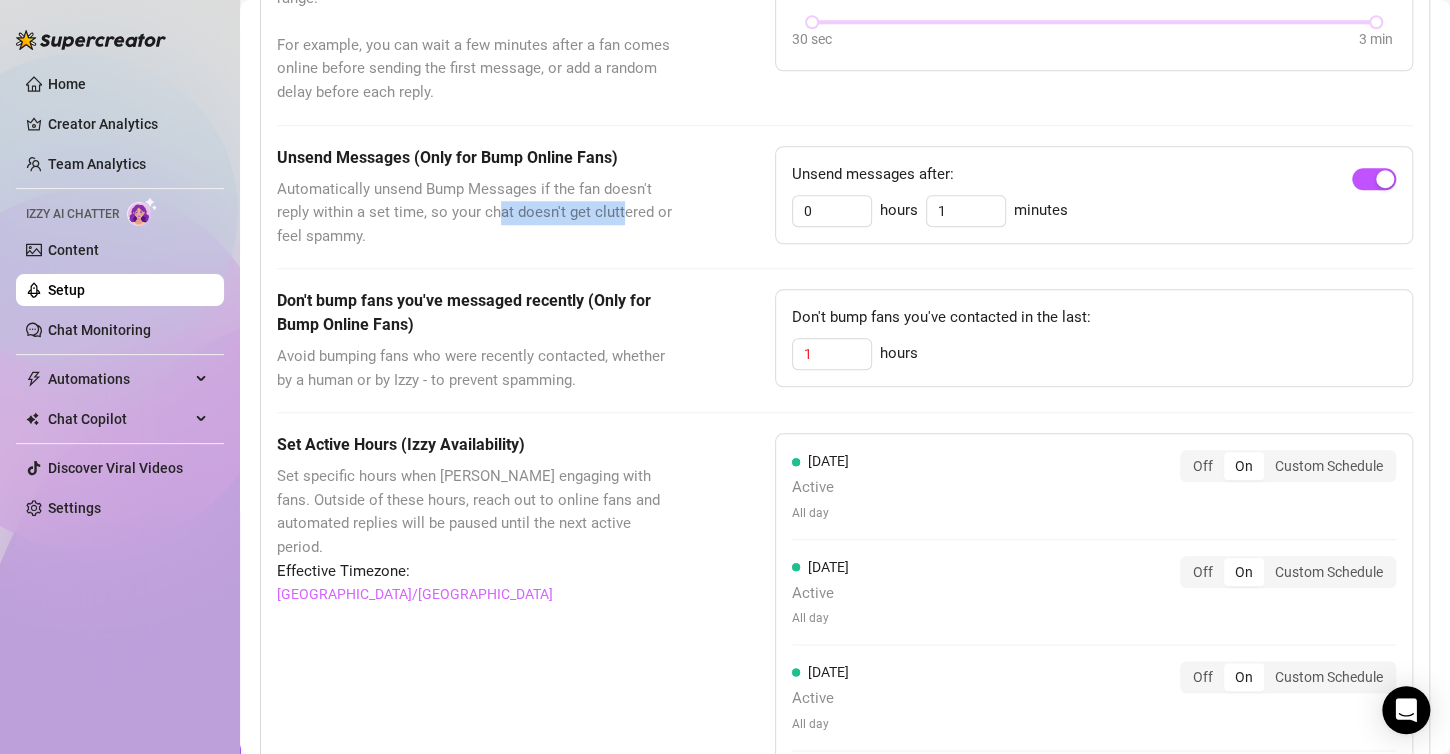 click on "Automatically unsend Bump Messages if the fan doesn't reply within a set time, so your chat doesn't get cluttered or feel spammy." at bounding box center (476, 213) 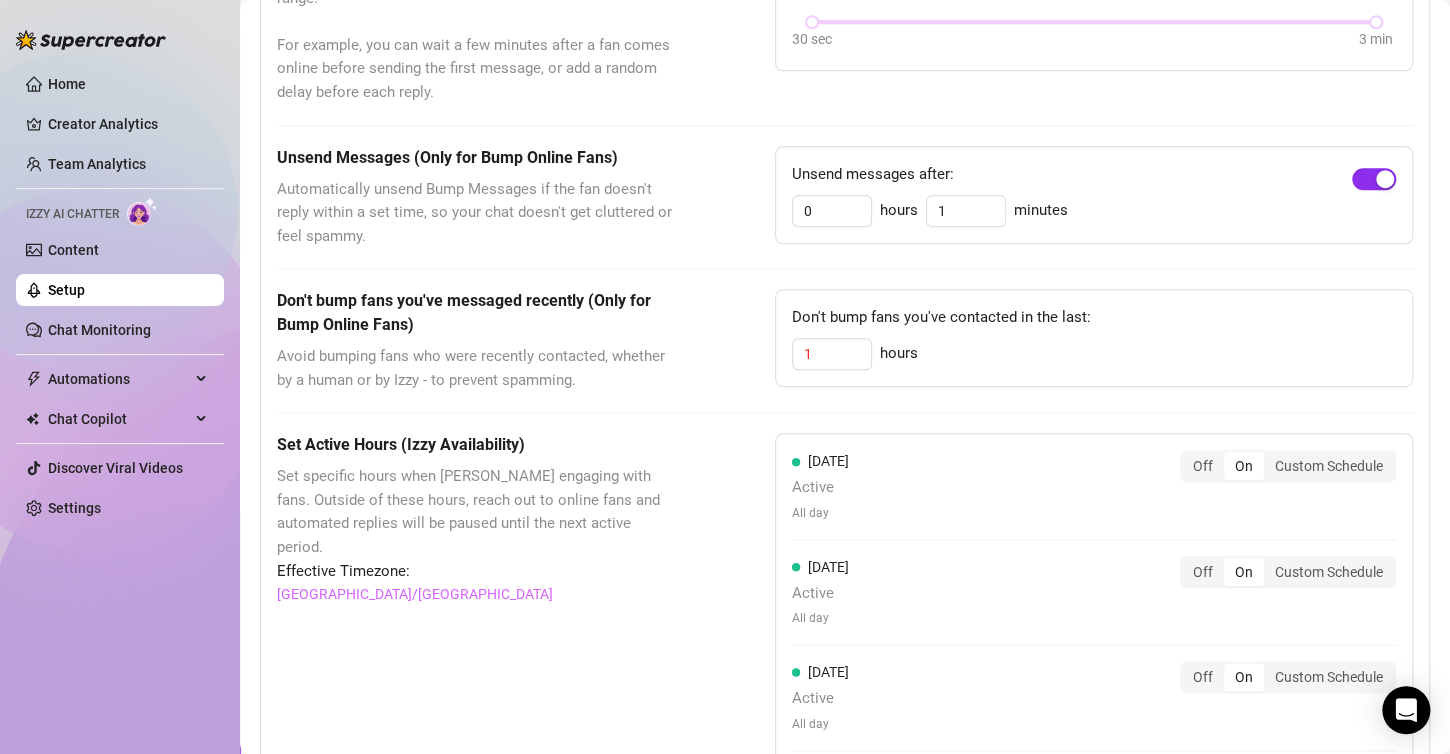click at bounding box center (1385, 179) 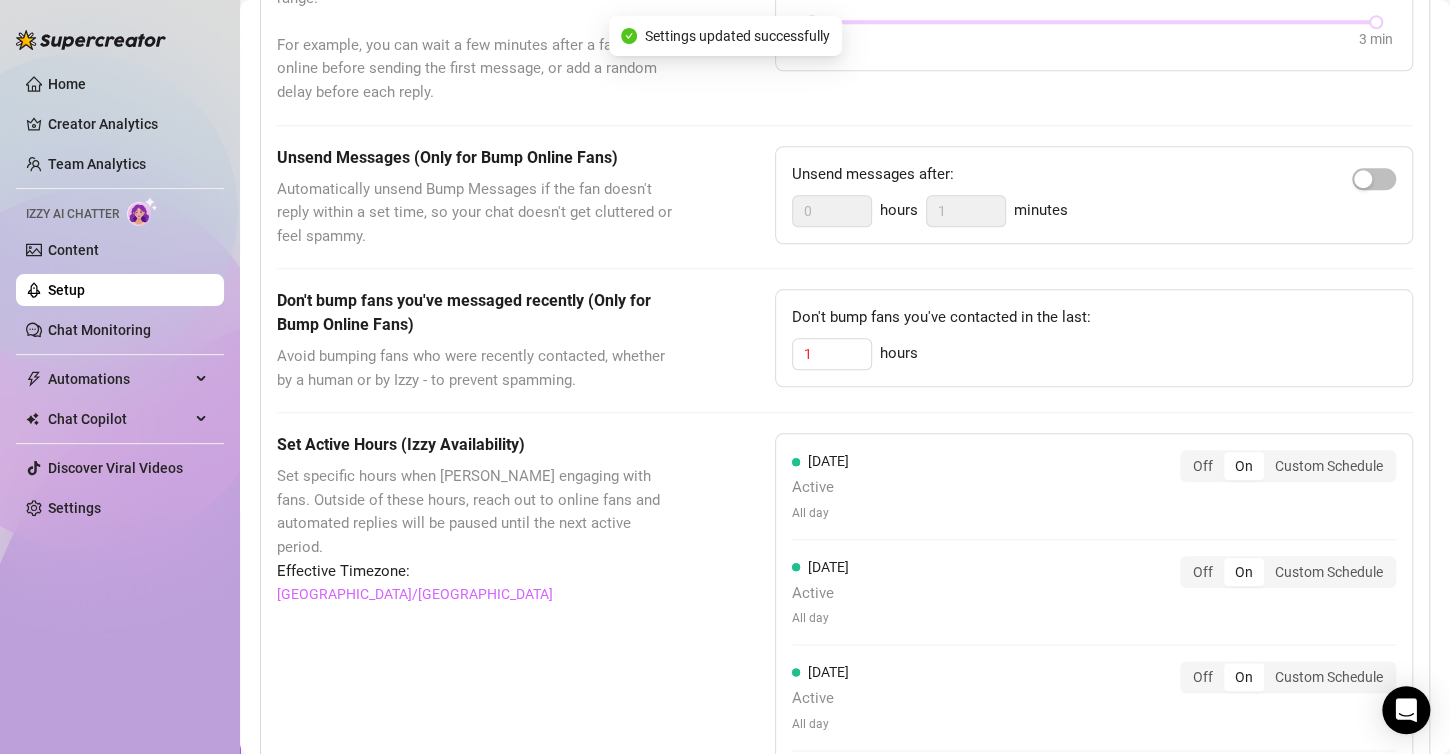 click on "These settings control all of Izzy's features   — including Bump Online Fans, Handle Chats with AI, and Send PPVs to Silent Fans. Message Delay Set a delay to make message timing feel more natural. Messages will send at a random time within your chosen range. For example, you can wait a few minutes after a fan comes online before sending the first message, or add a random delay before each reply. Set Message Delay Each interaction will get a random delay from the range below. Delay range:  30 sec  -  3 min 30 sec 3 min Unsend Messages (Only for Bump Online Fans) Automatically unsend Bump Messages if the fan doesn't reply within a set time, so your chat doesn't get cluttered or feel spammy. Unsend messages after: 0 hours 1 minutes Don't bump fans you've messaged recently (Only for Bump Online Fans) Avoid bumping fans who were recently contacted, whether by a human or by Izzy - to prevent spamming. Don't bump fans you've contacted in the last: 1 hours Set Active Hours (Izzy Availability) Effective Timezone:" at bounding box center [845, 580] 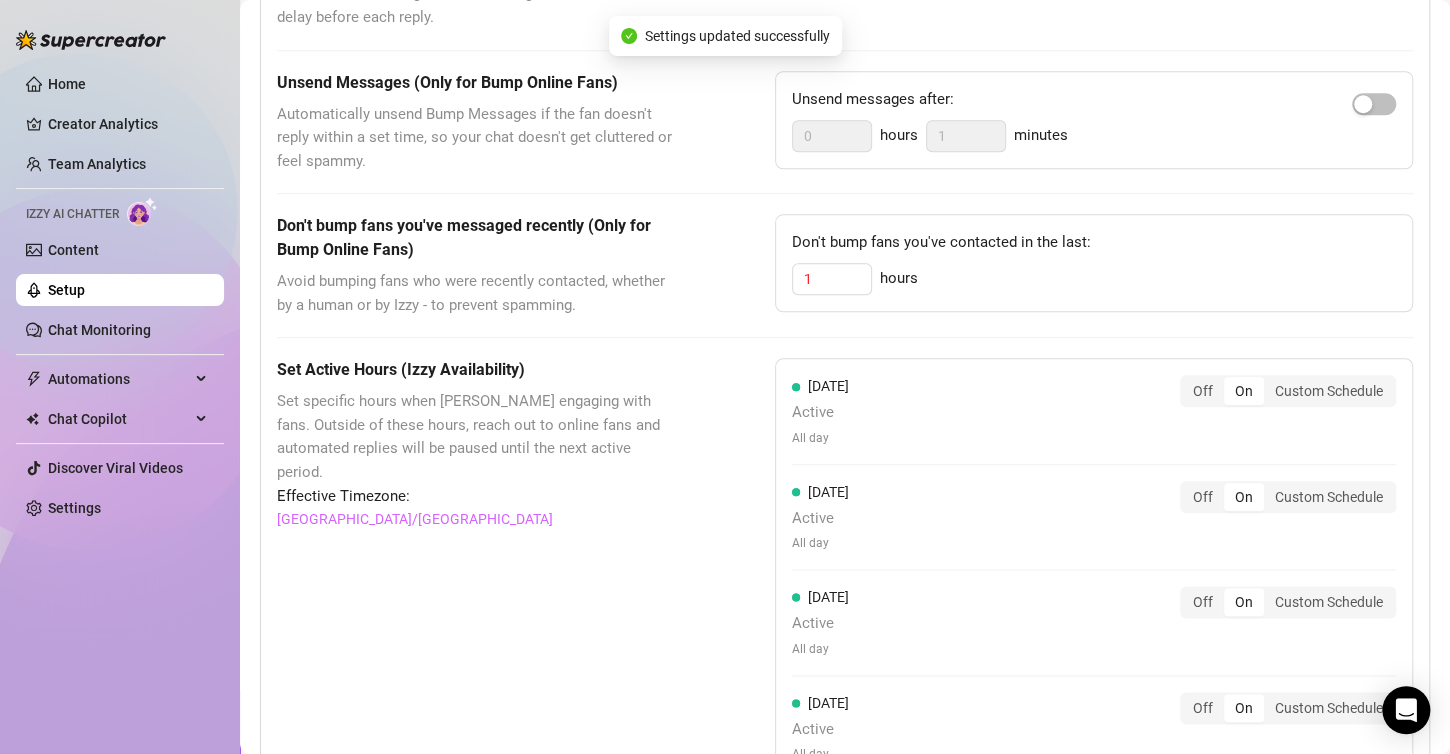 scroll, scrollTop: 840, scrollLeft: 0, axis: vertical 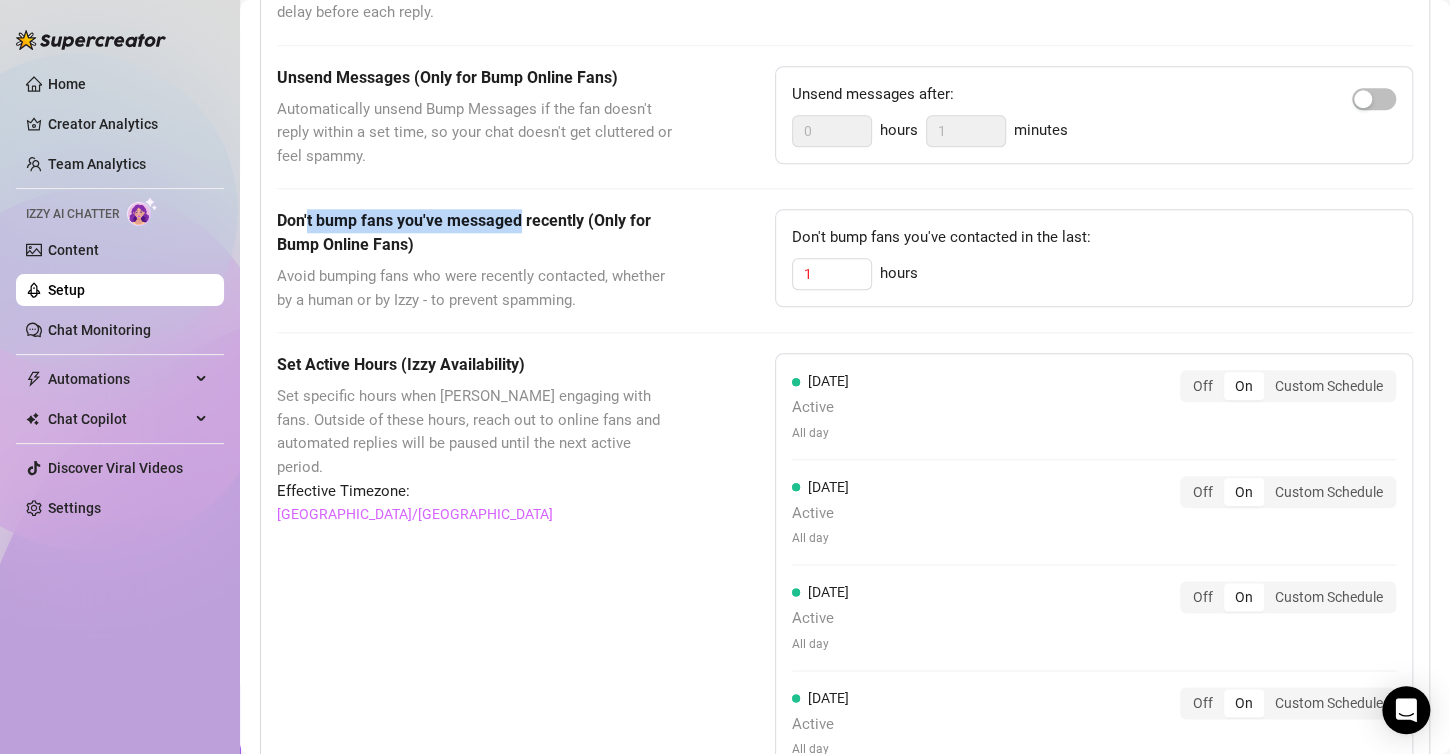 drag, startPoint x: 309, startPoint y: 218, endPoint x: 520, endPoint y: 212, distance: 211.0853 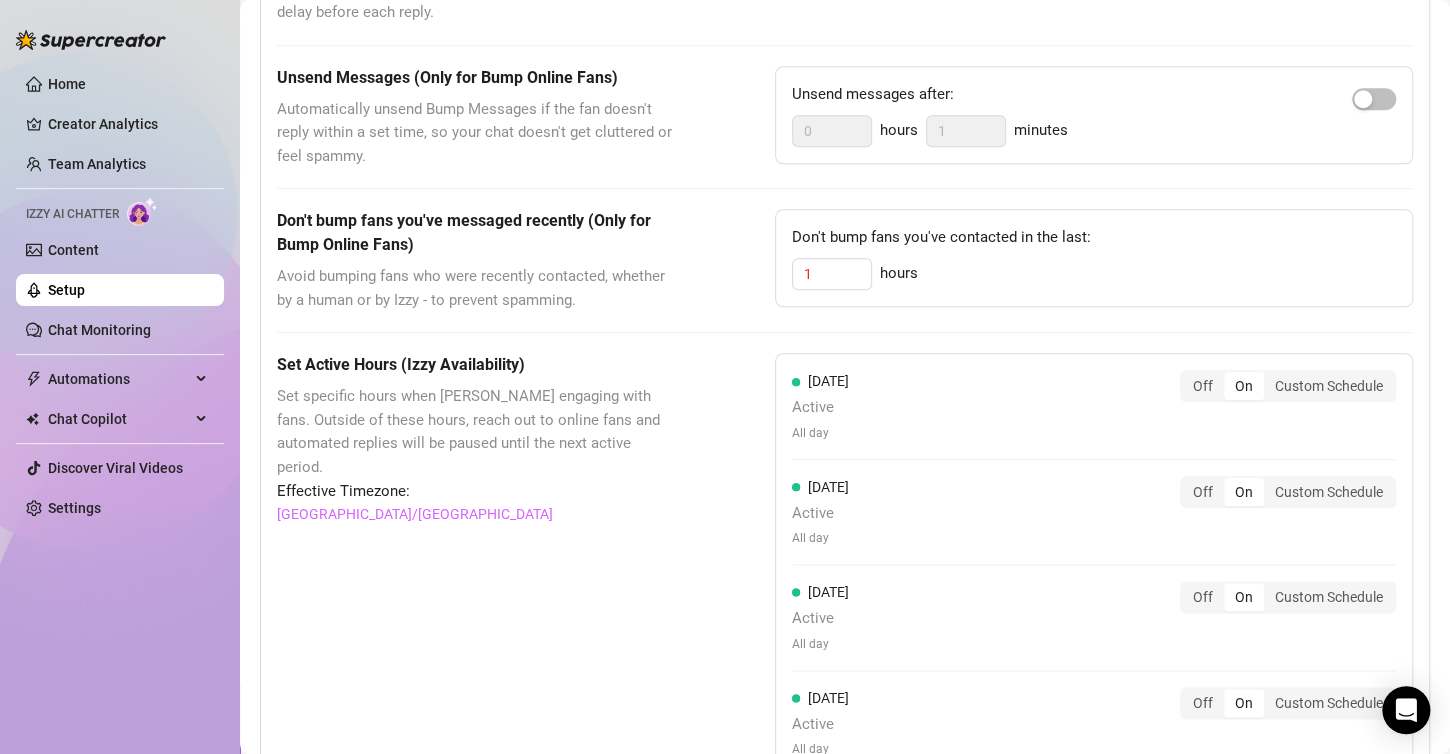 click on "Avoid bumping fans who were recently contacted, whether by a human or by Izzy - to prevent spamming." at bounding box center (476, 288) 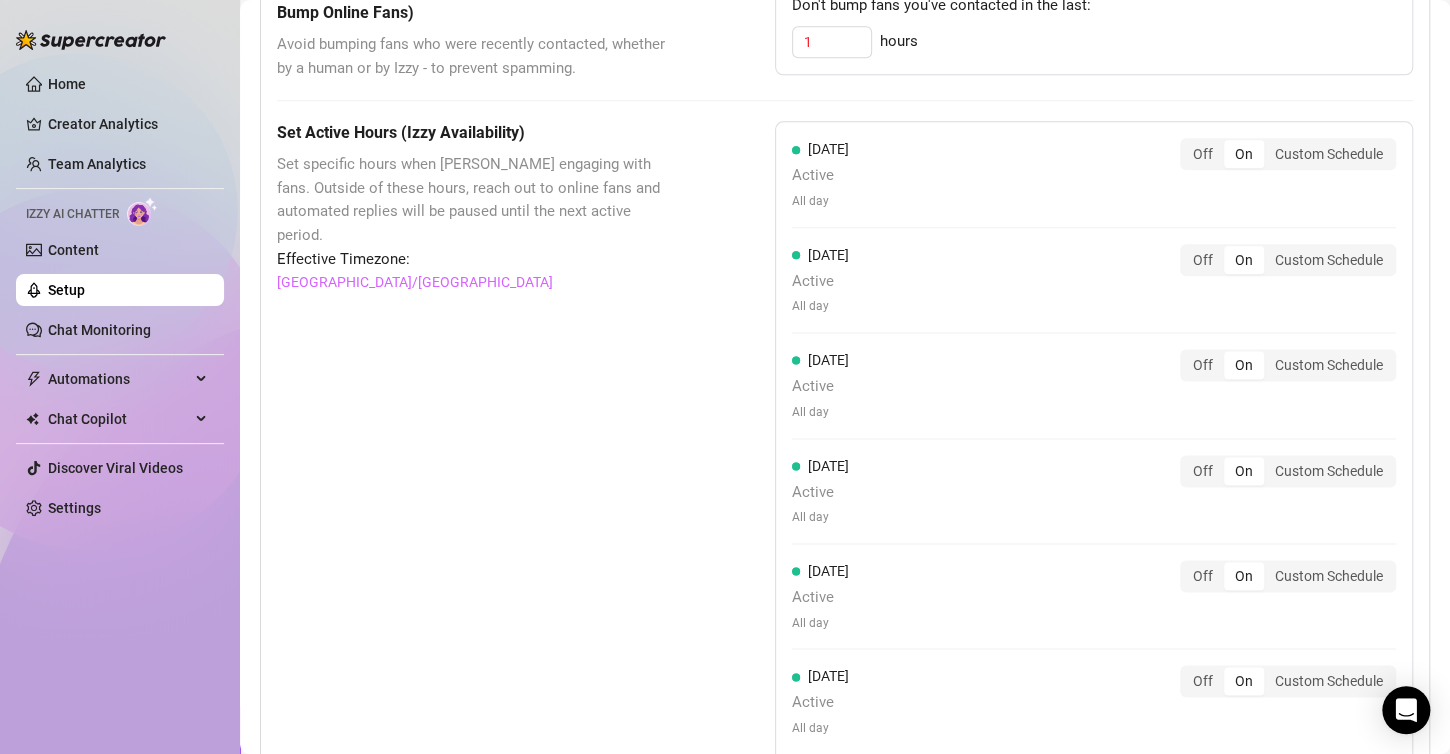scroll, scrollTop: 1080, scrollLeft: 0, axis: vertical 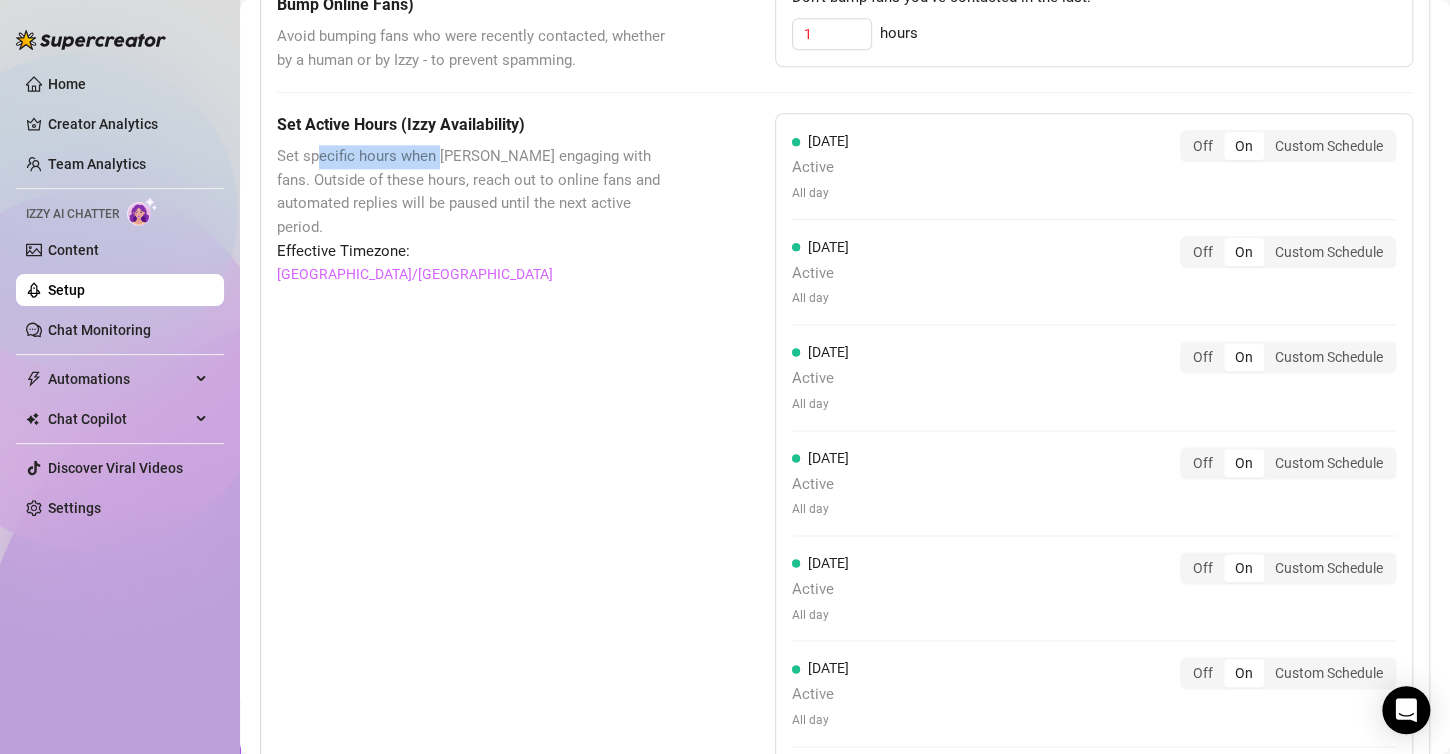 drag, startPoint x: 317, startPoint y: 150, endPoint x: 439, endPoint y: 160, distance: 122.40915 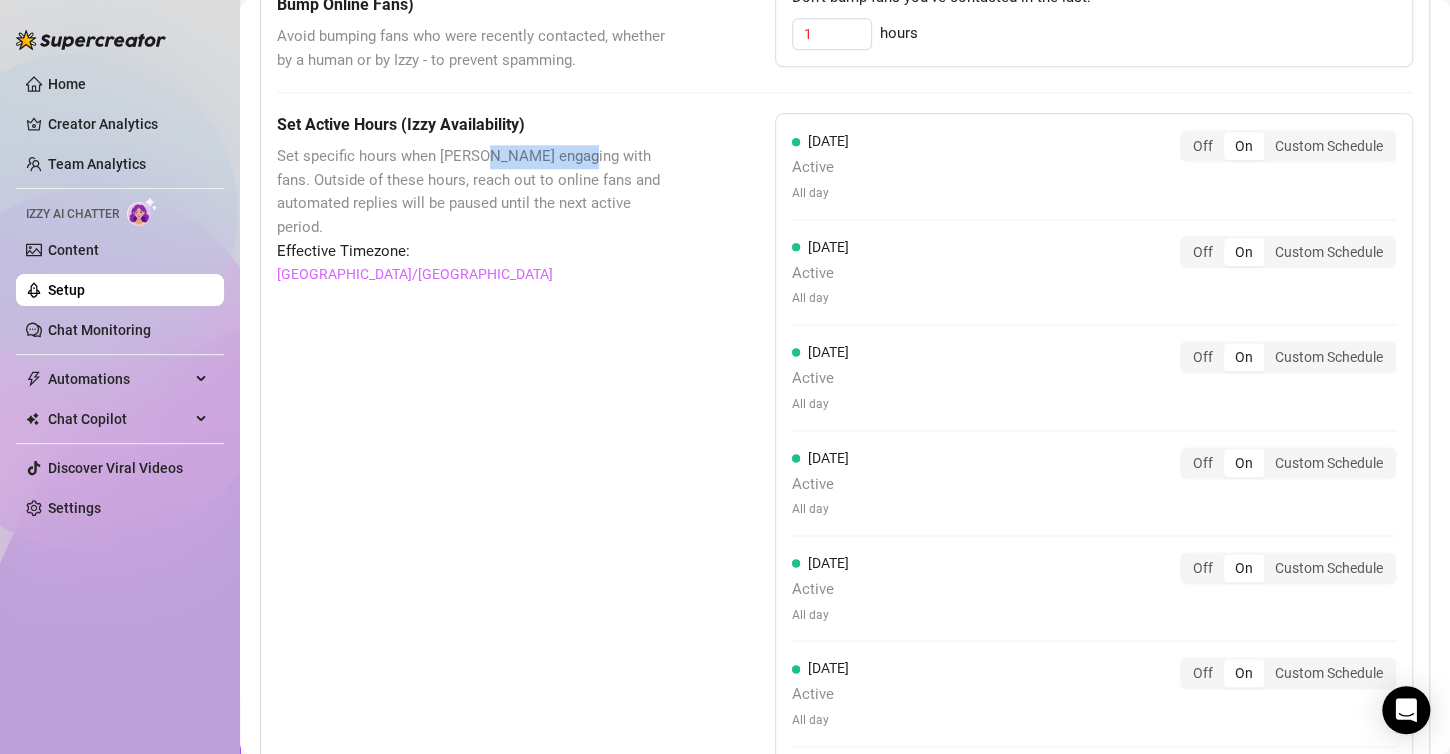 drag, startPoint x: 474, startPoint y: 156, endPoint x: 571, endPoint y: 162, distance: 97.18539 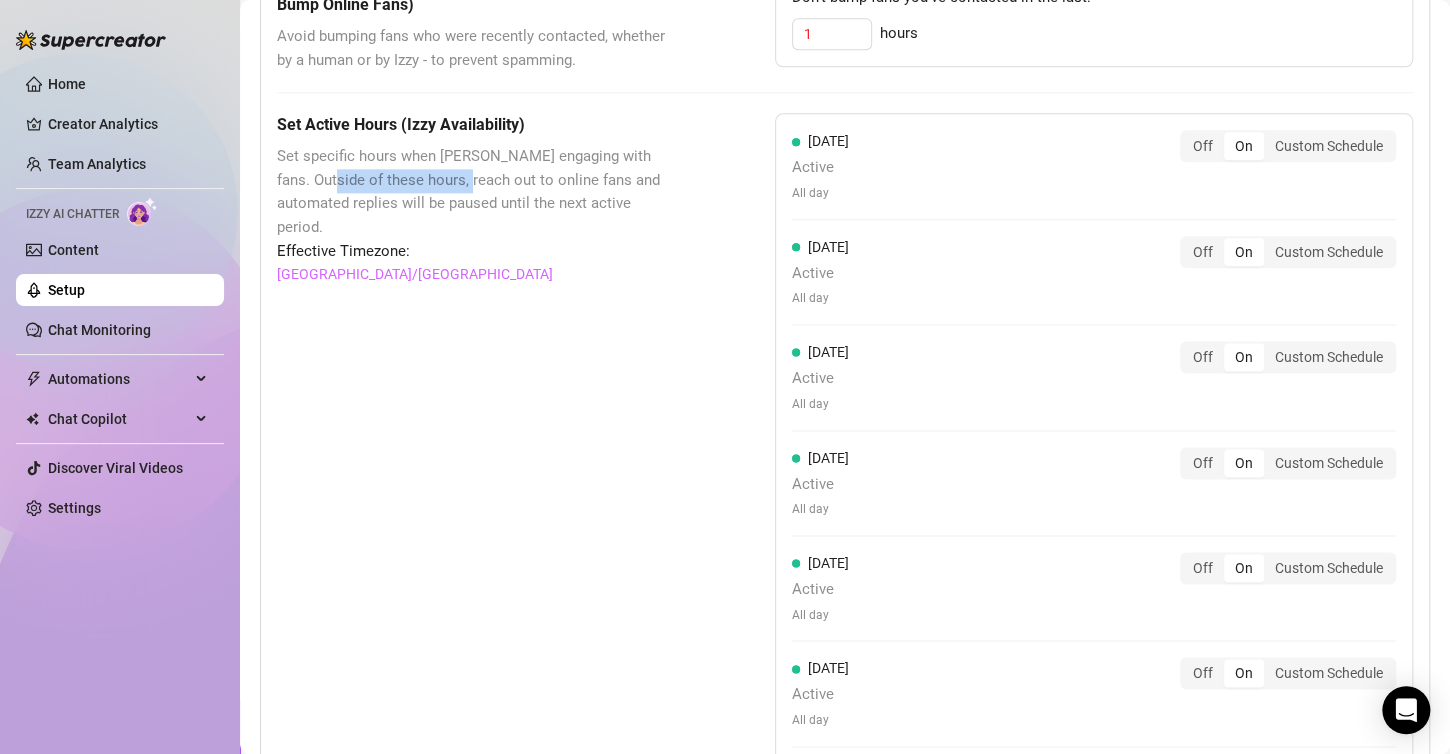 click on "Set specific hours when [PERSON_NAME] engaging with fans. Outside of these hours, reach out to online fans and automated replies will be paused until the next active period." at bounding box center (476, 192) 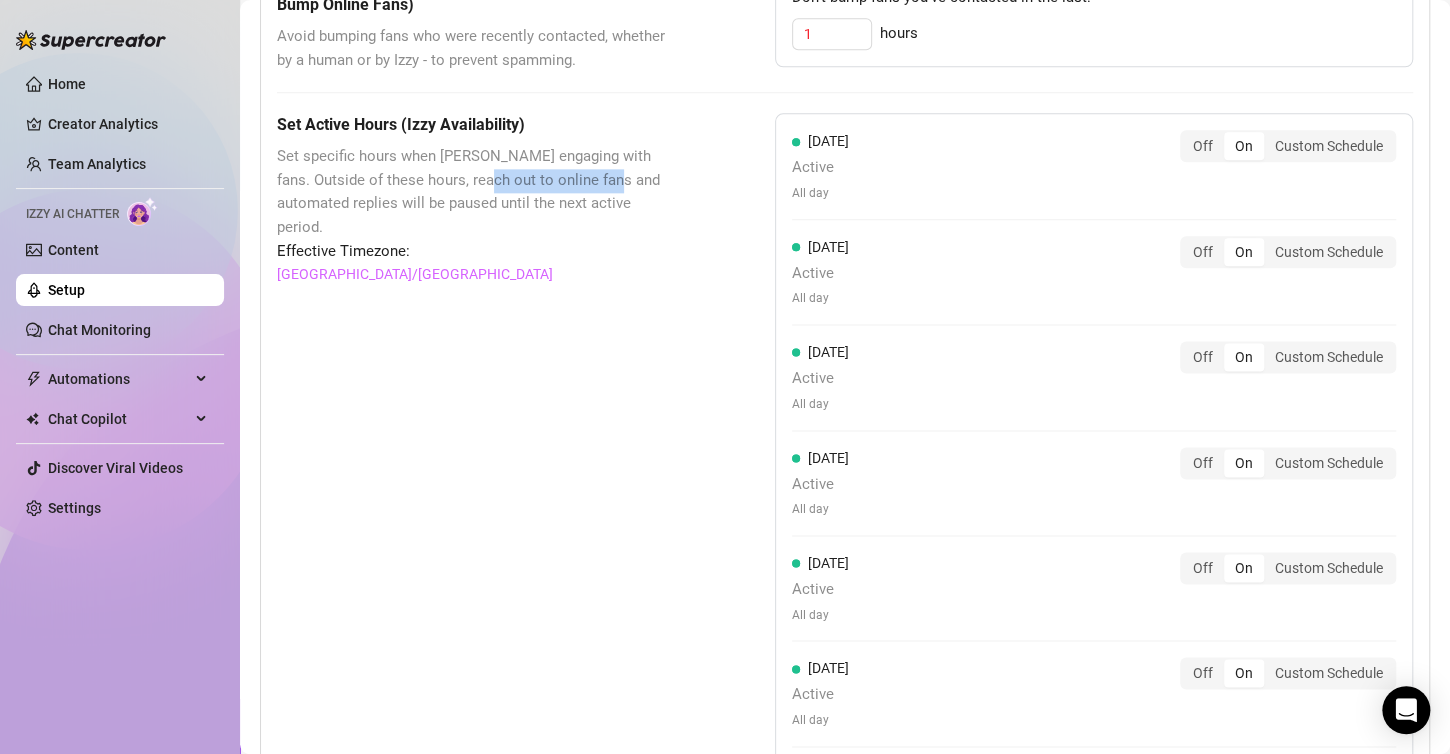 drag, startPoint x: 456, startPoint y: 179, endPoint x: 594, endPoint y: 183, distance: 138.05795 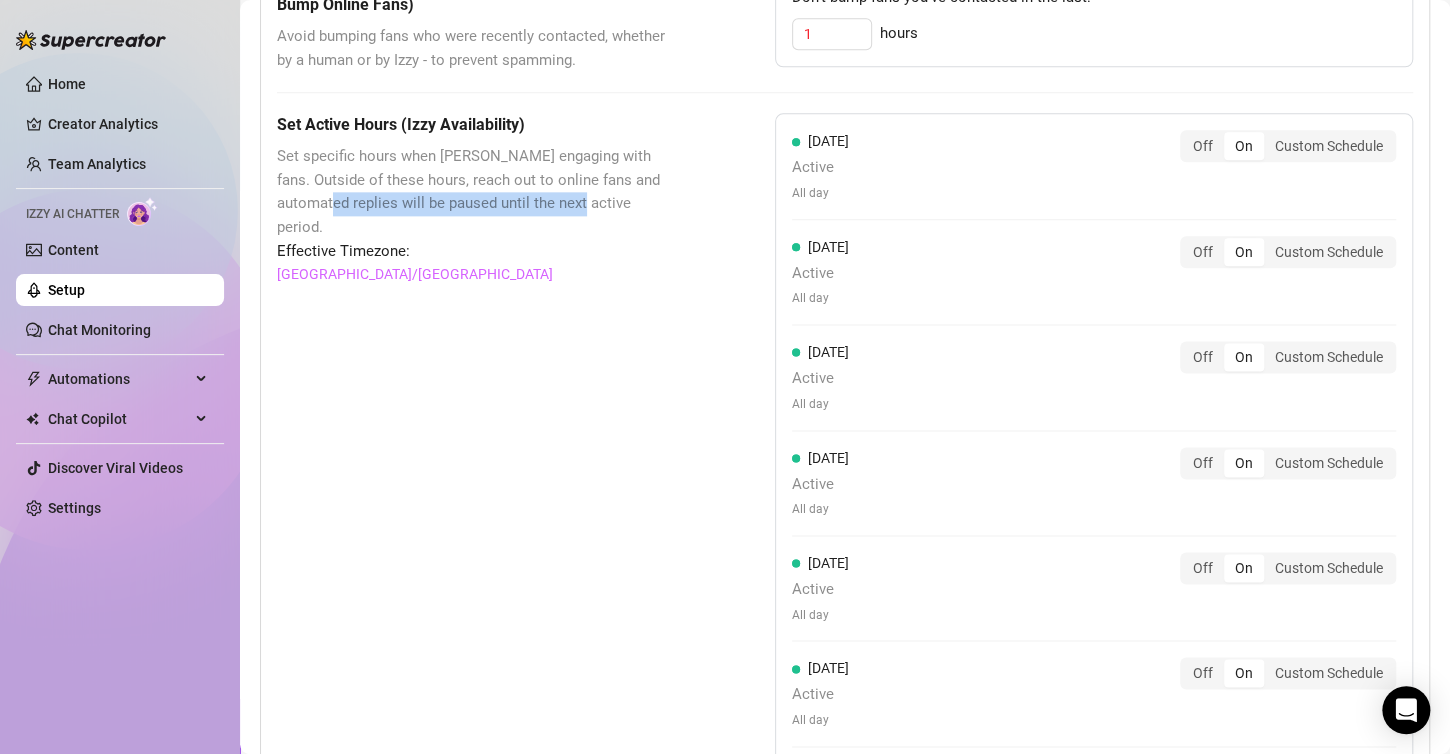 drag, startPoint x: 314, startPoint y: 205, endPoint x: 582, endPoint y: 207, distance: 268.00748 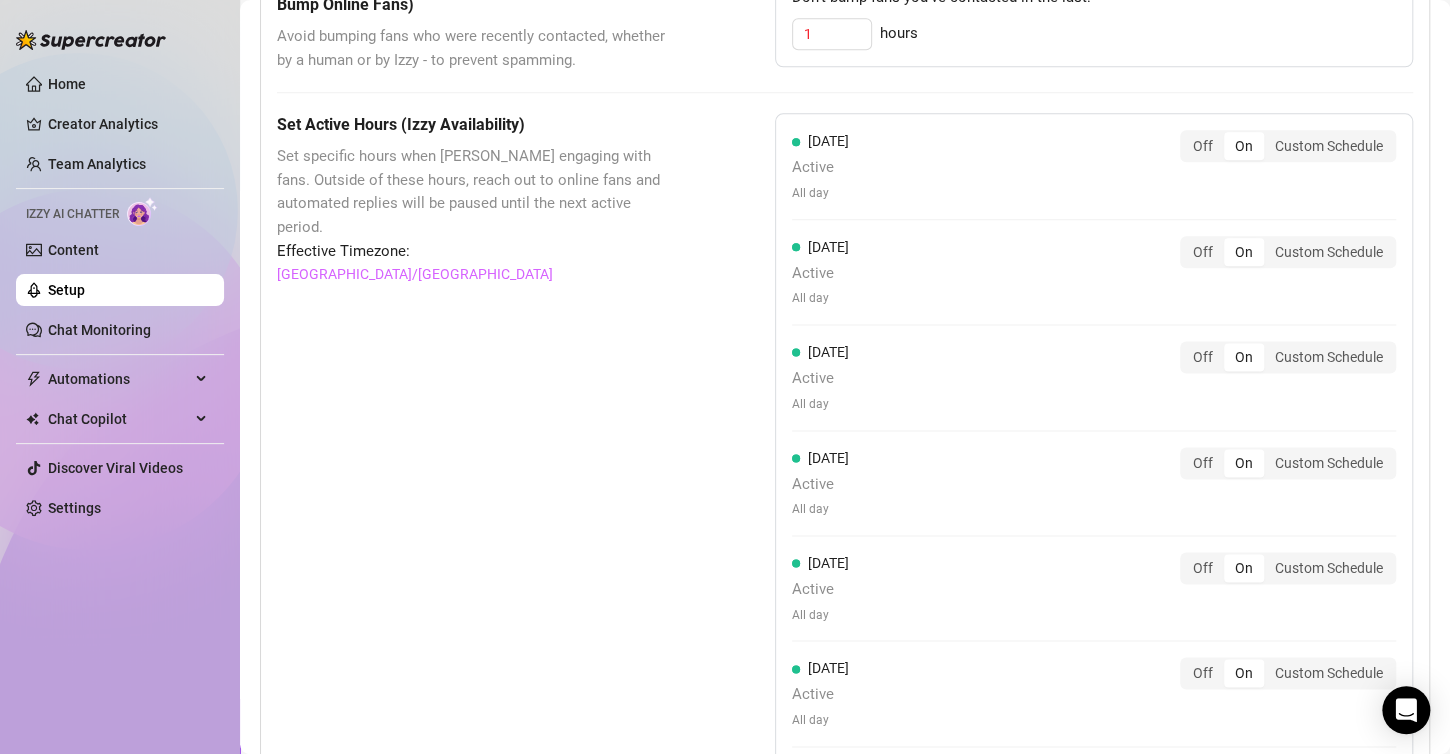 click on "Set Active Hours (Izzy Availability) Set specific hours when Izzy engaging with fans. Outside of these hours, reach out to online fans and automated replies will be paused until the next active period. Effective Timezone: Europe/Zurich" at bounding box center (476, 561) 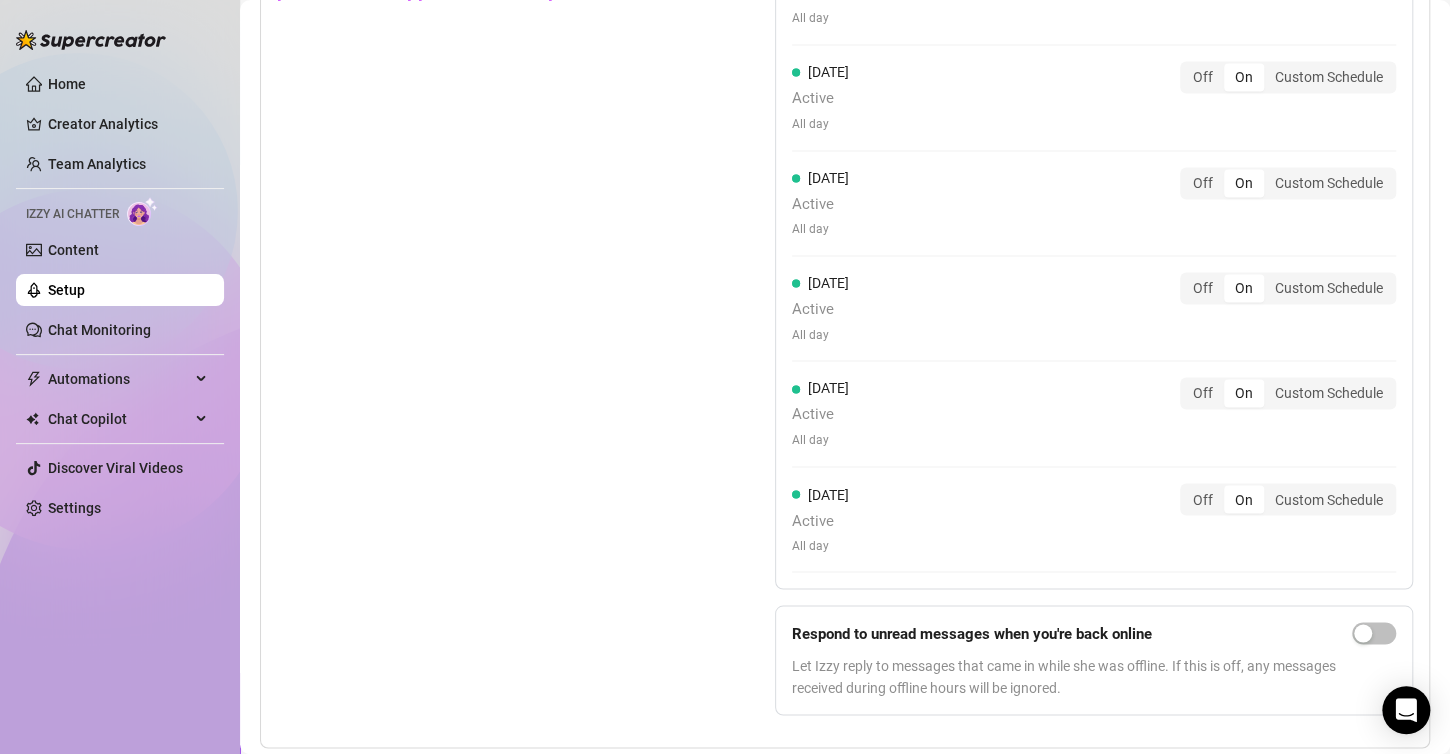scroll, scrollTop: 1409, scrollLeft: 0, axis: vertical 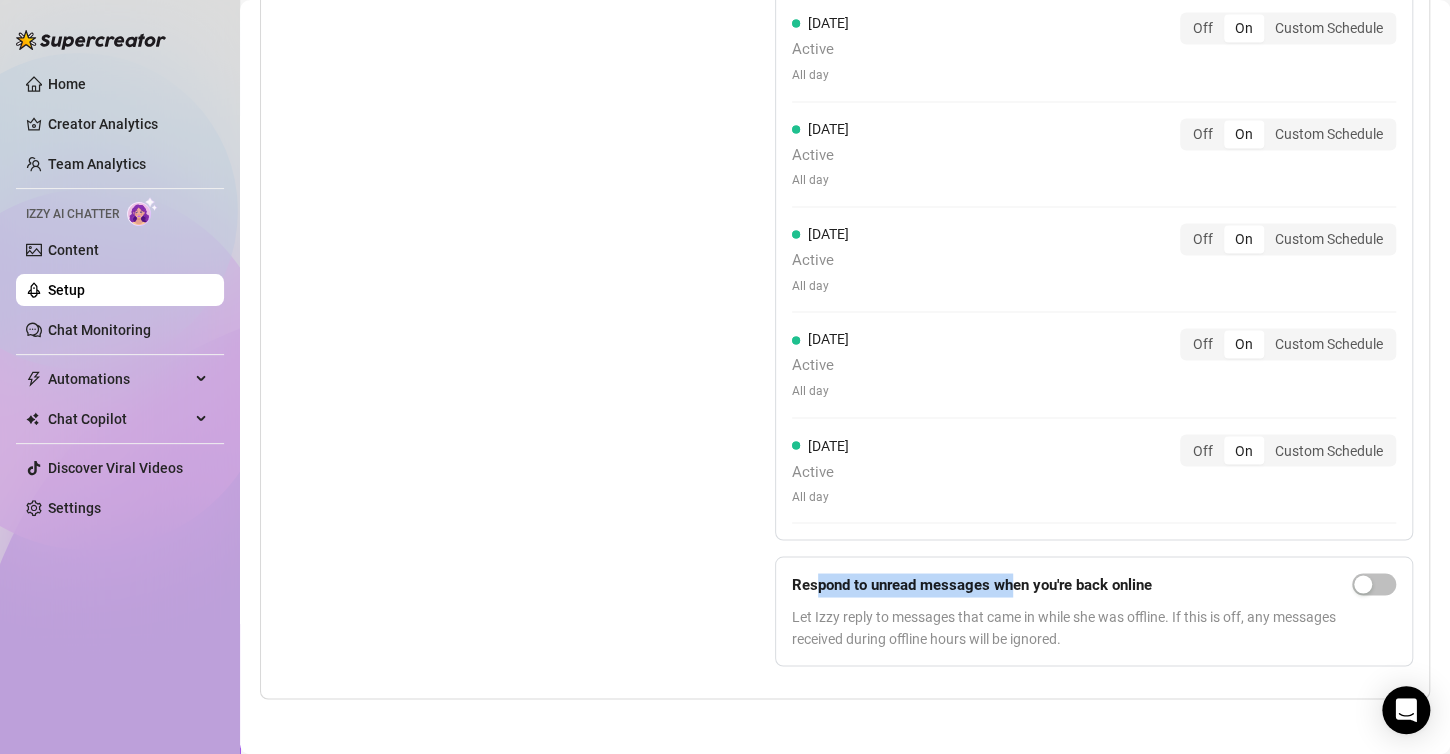 drag, startPoint x: 814, startPoint y: 577, endPoint x: 1029, endPoint y: 583, distance: 215.08371 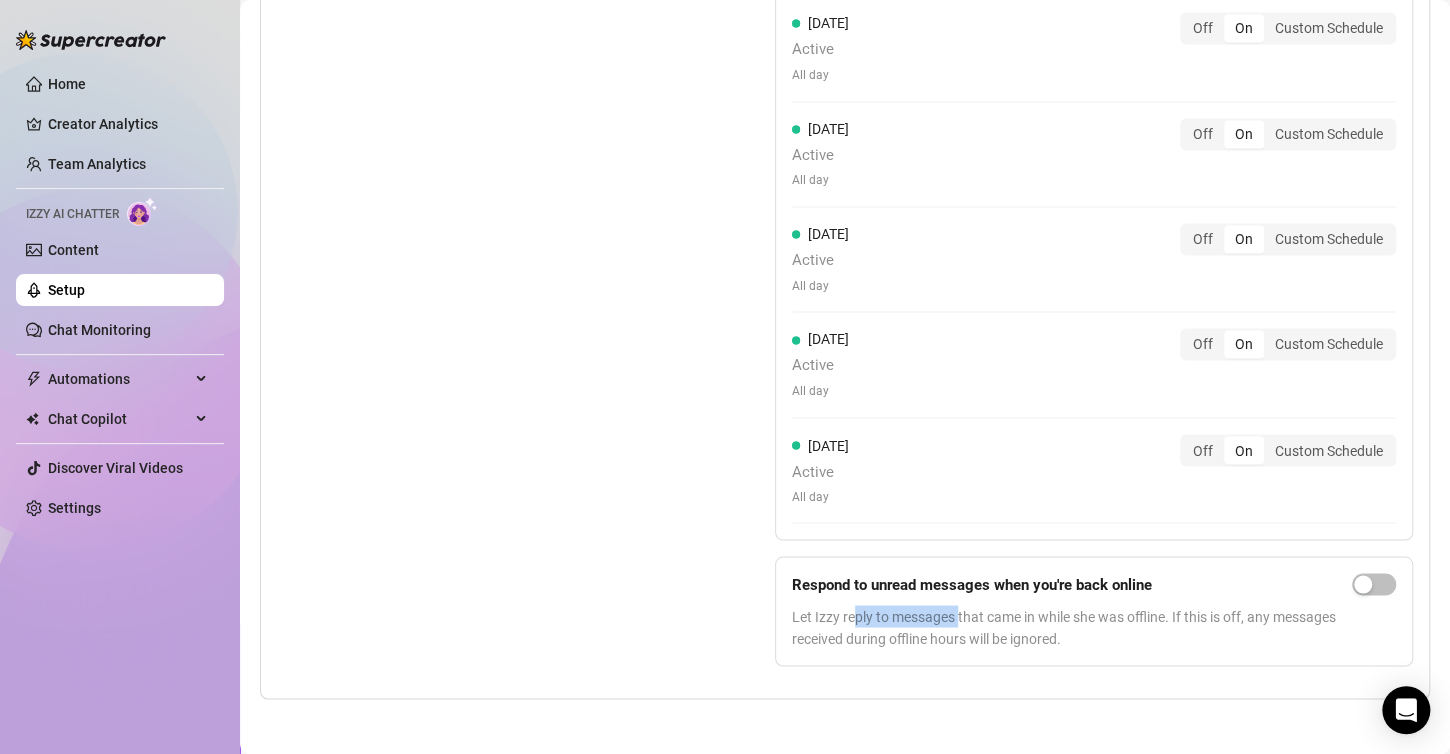 drag, startPoint x: 849, startPoint y: 608, endPoint x: 955, endPoint y: 614, distance: 106.16968 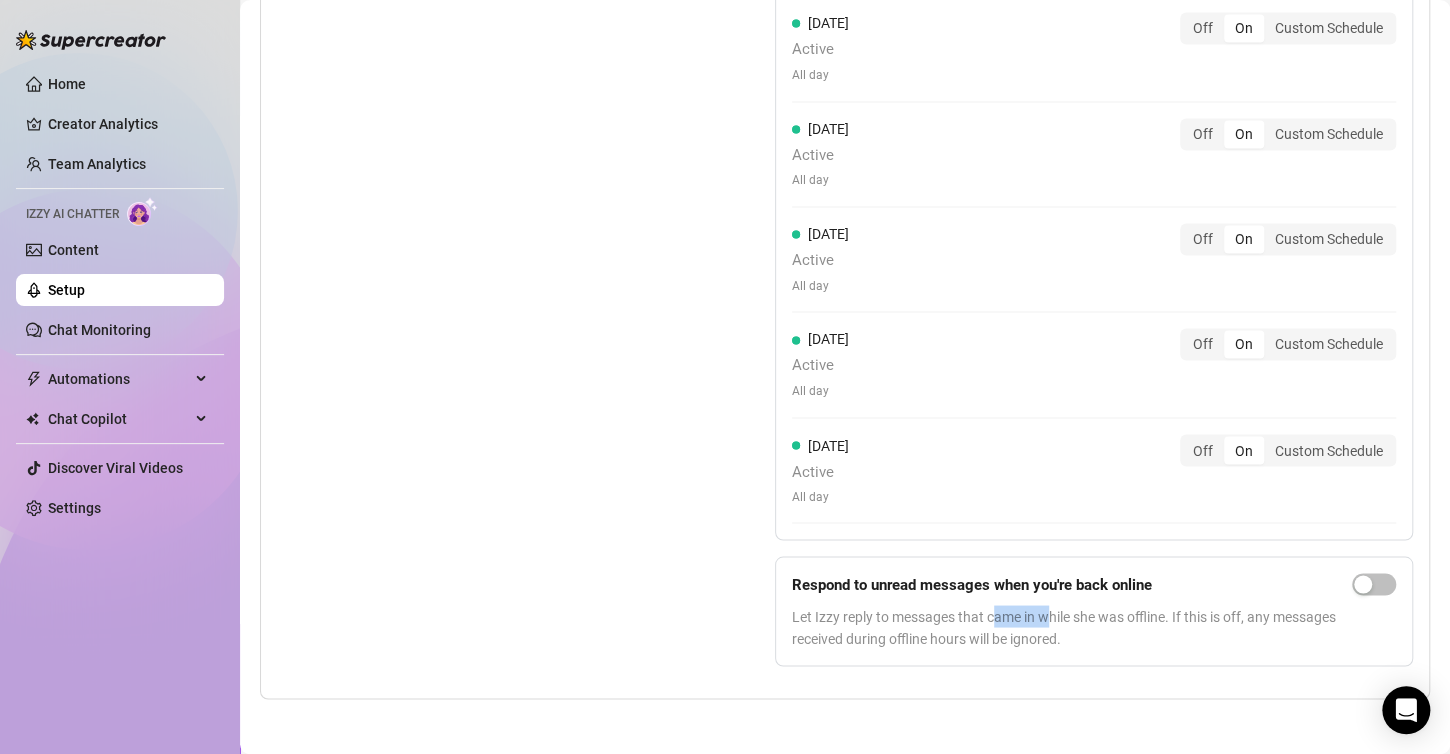 drag, startPoint x: 989, startPoint y: 611, endPoint x: 1048, endPoint y: 612, distance: 59.008472 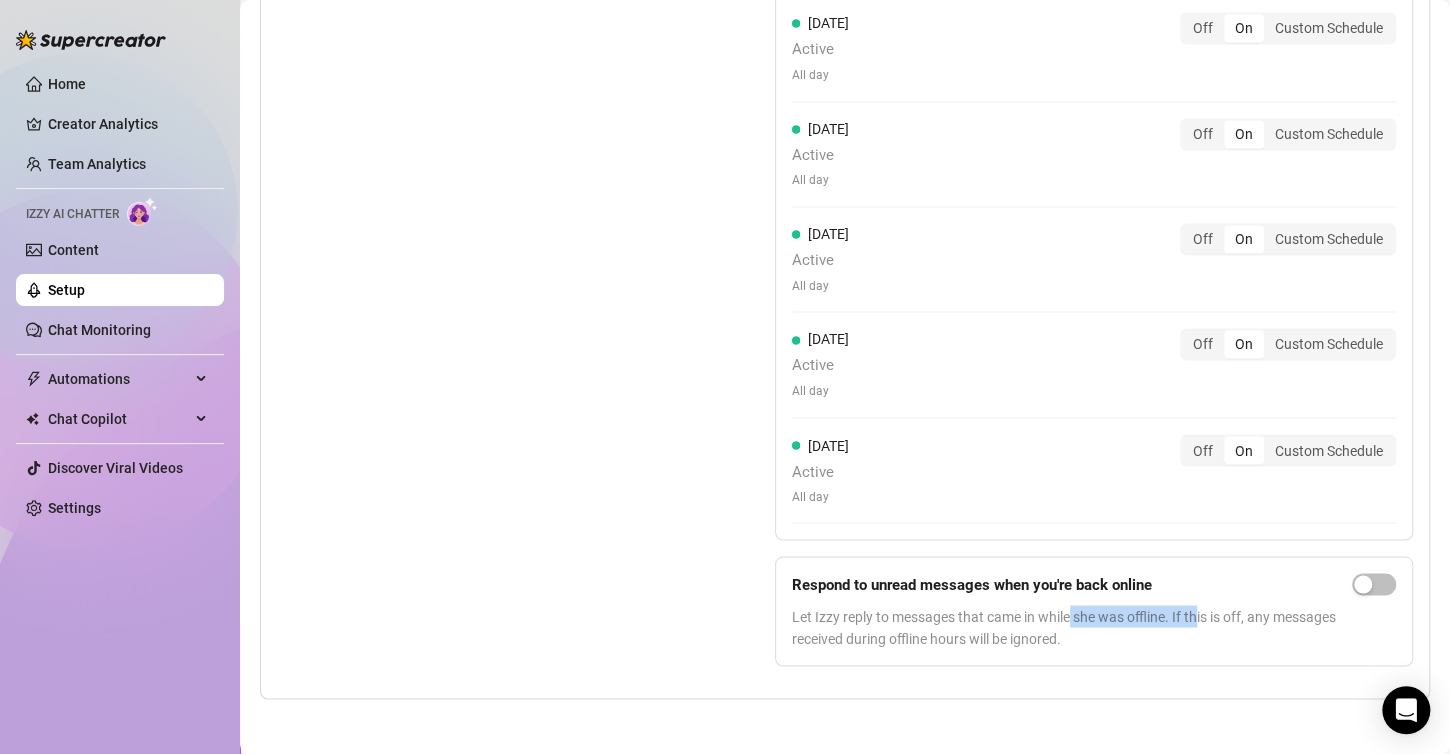 drag, startPoint x: 1067, startPoint y: 612, endPoint x: 1194, endPoint y: 608, distance: 127.06297 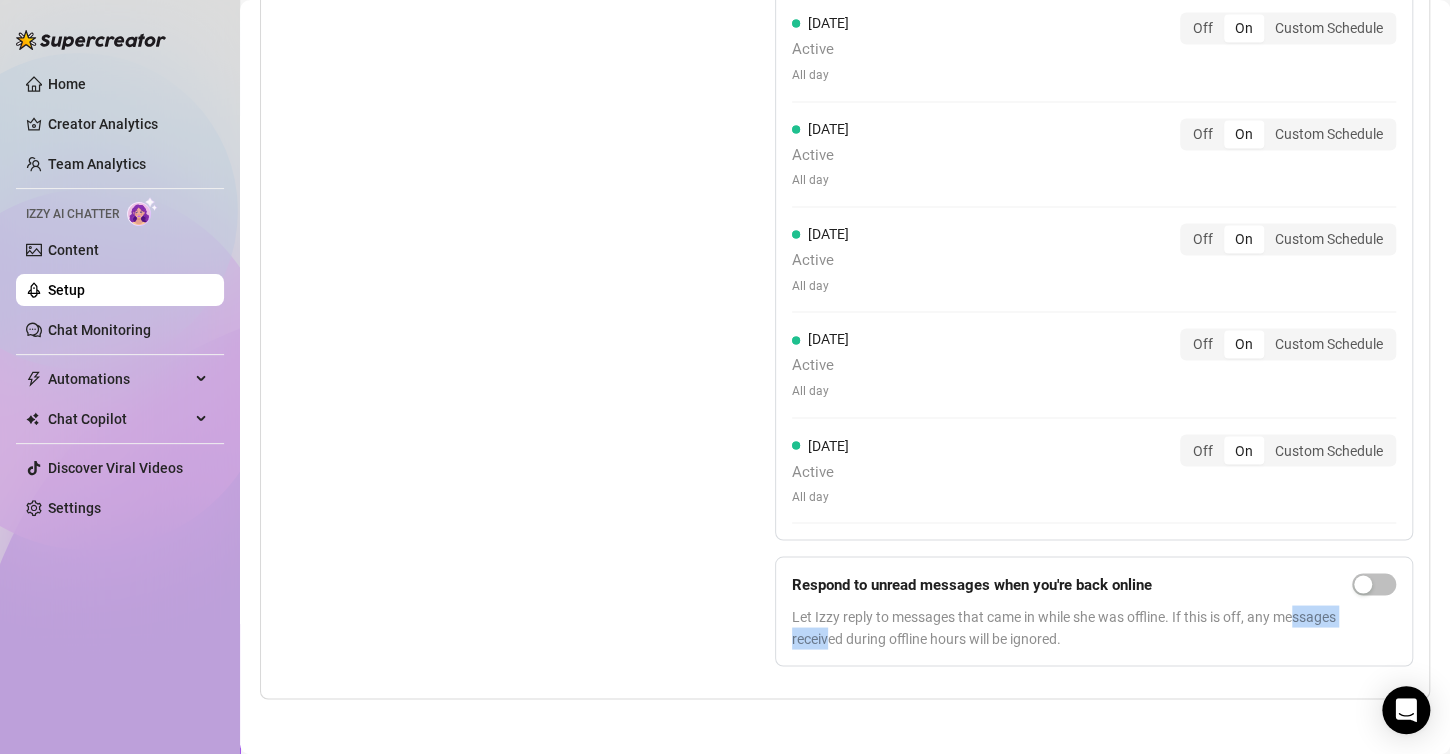 drag, startPoint x: 805, startPoint y: 631, endPoint x: 891, endPoint y: 634, distance: 86.05231 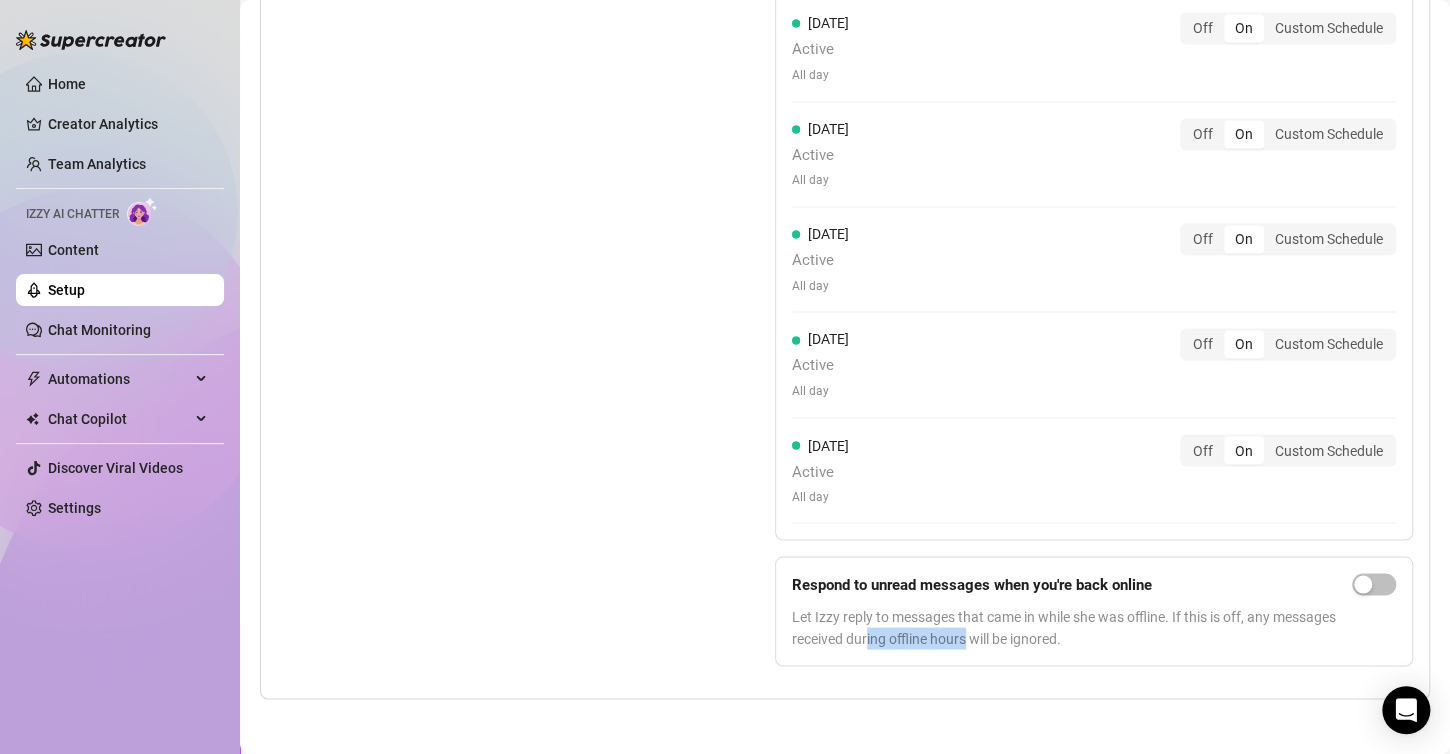 drag, startPoint x: 929, startPoint y: 633, endPoint x: 1033, endPoint y: 630, distance: 104.04326 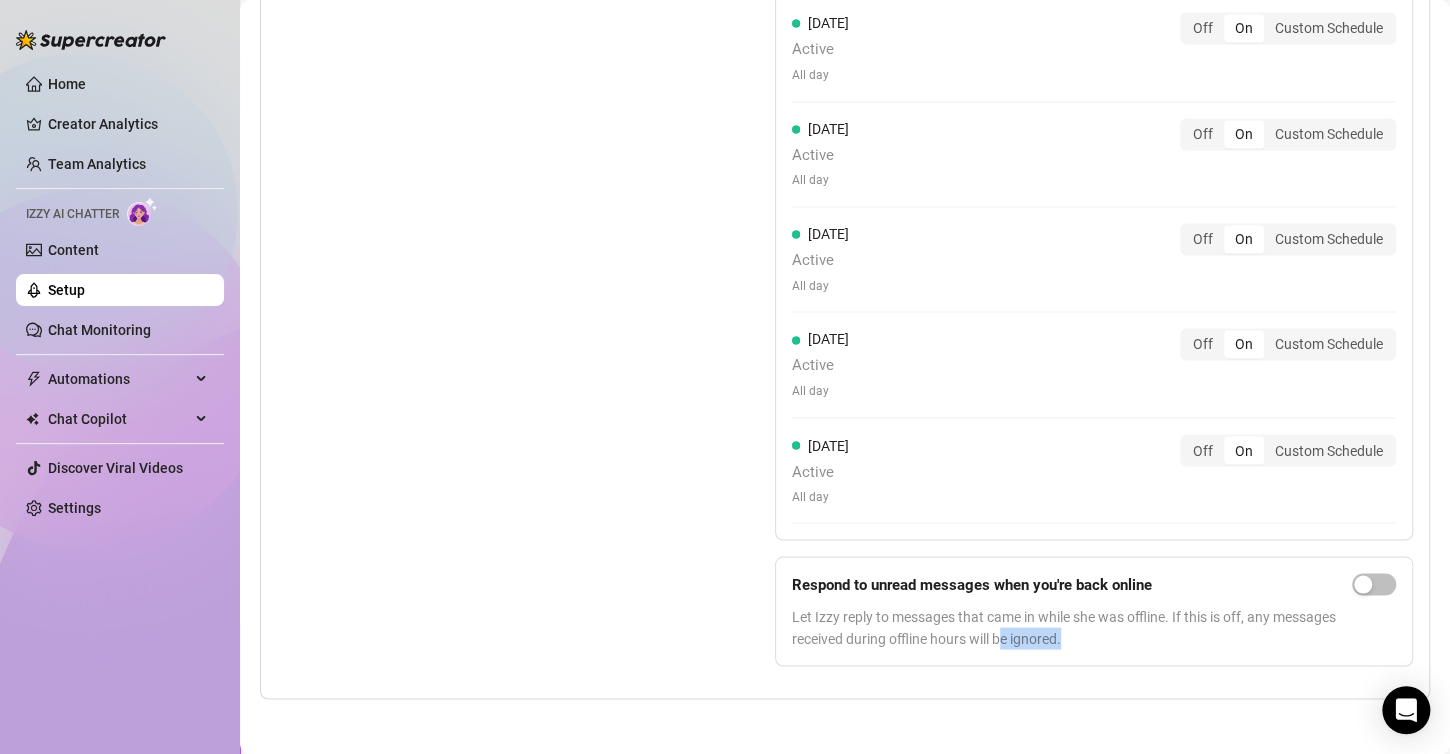 drag, startPoint x: 1065, startPoint y: 631, endPoint x: 1143, endPoint y: 628, distance: 78.05767 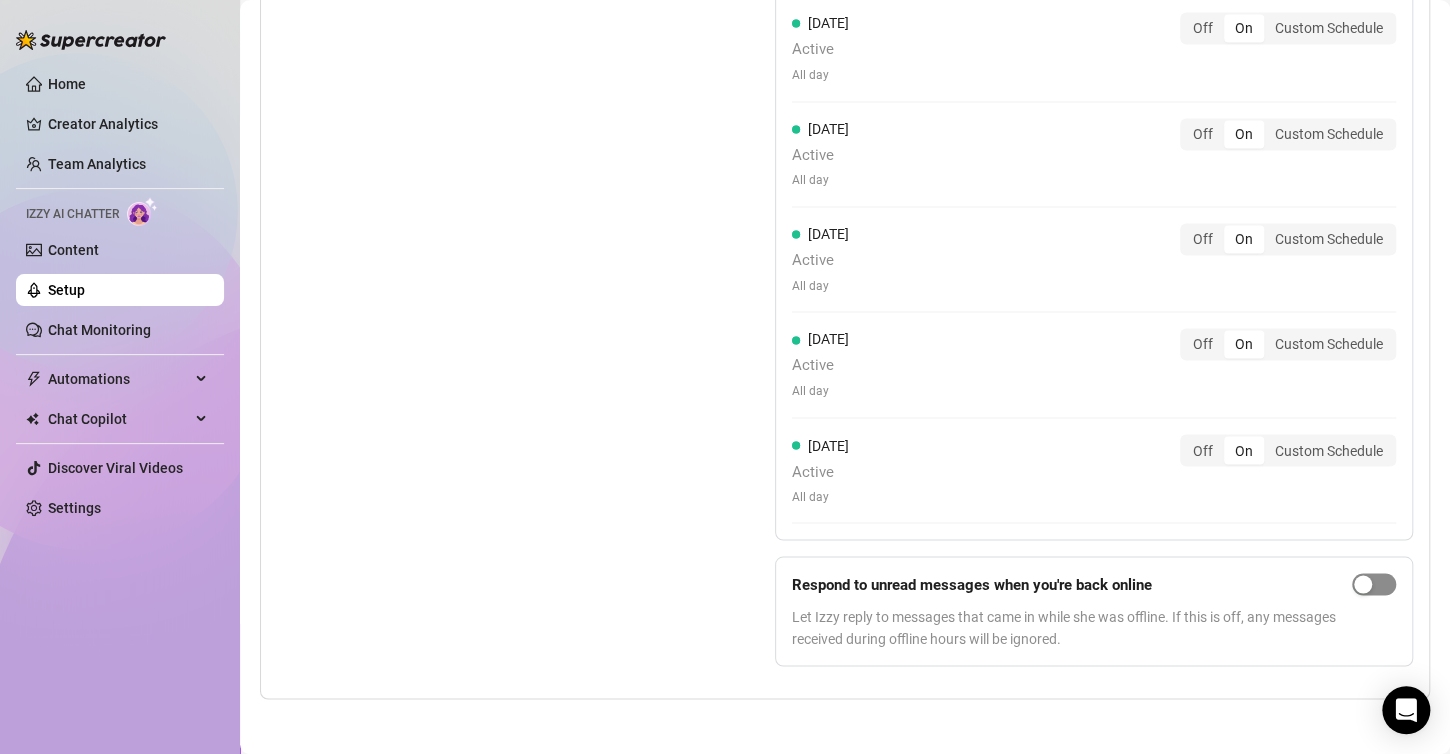 click at bounding box center [1363, 584] 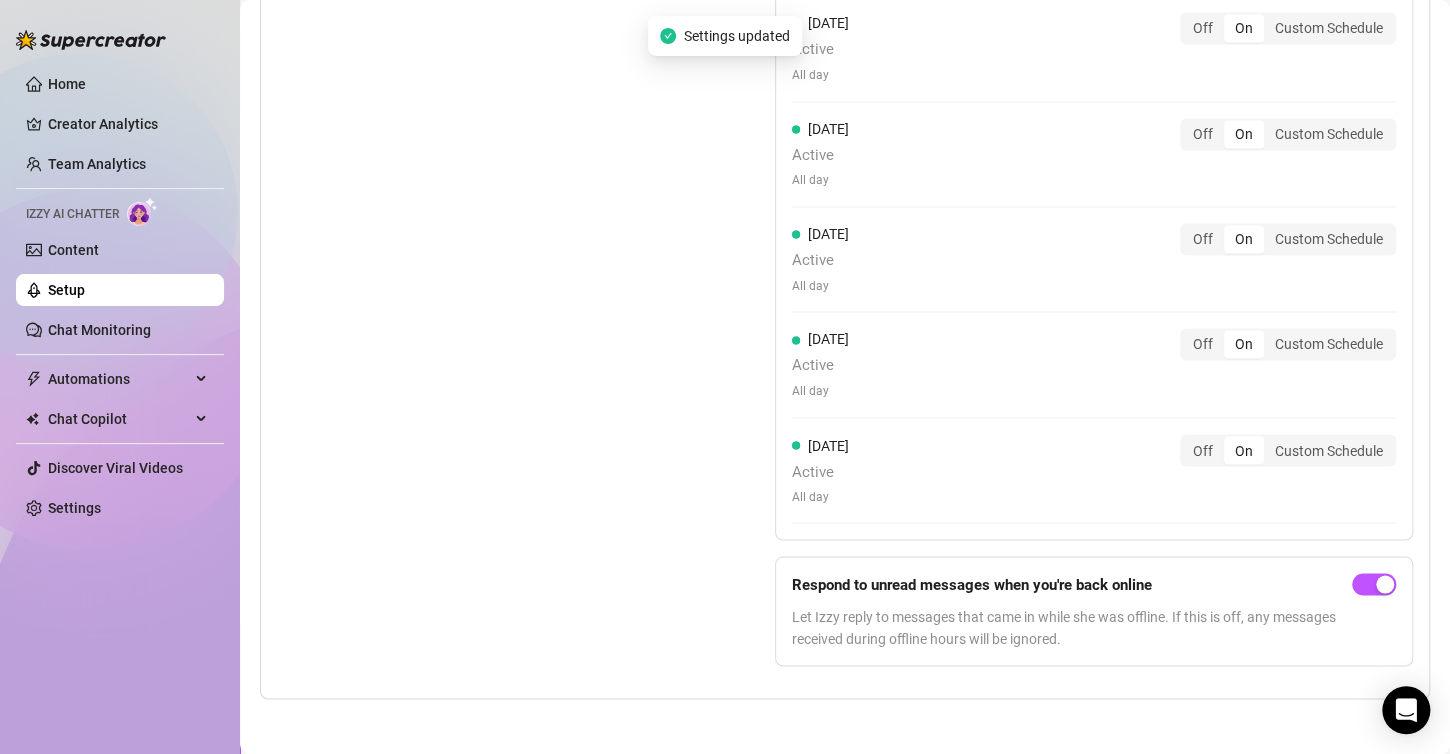 click on "Set Active Hours (Izzy Availability) Set specific hours when Izzy engaging with fans. Outside of these hours, reach out to online fans and automated replies will be paused until the next active period. Effective Timezone: Europe/Zurich" at bounding box center (476, 232) 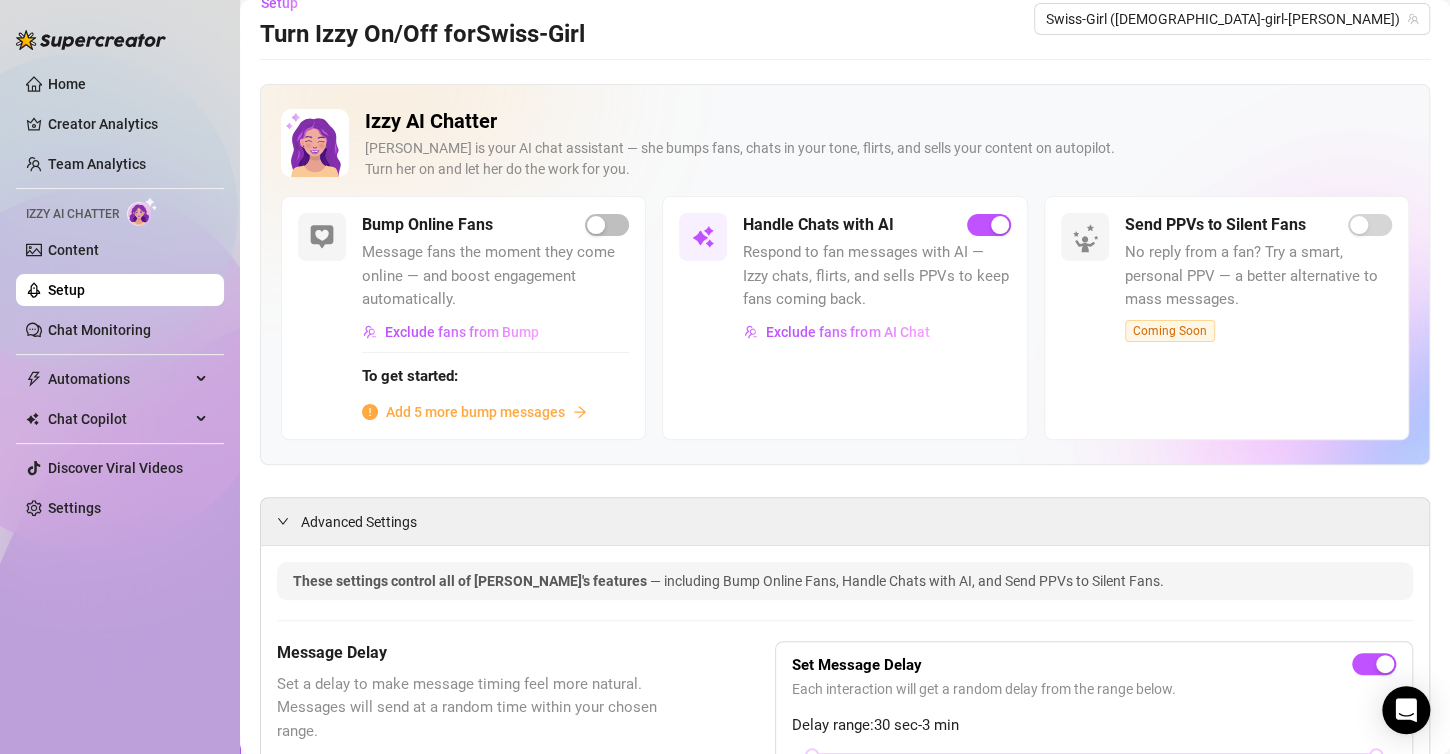 scroll, scrollTop: 0, scrollLeft: 0, axis: both 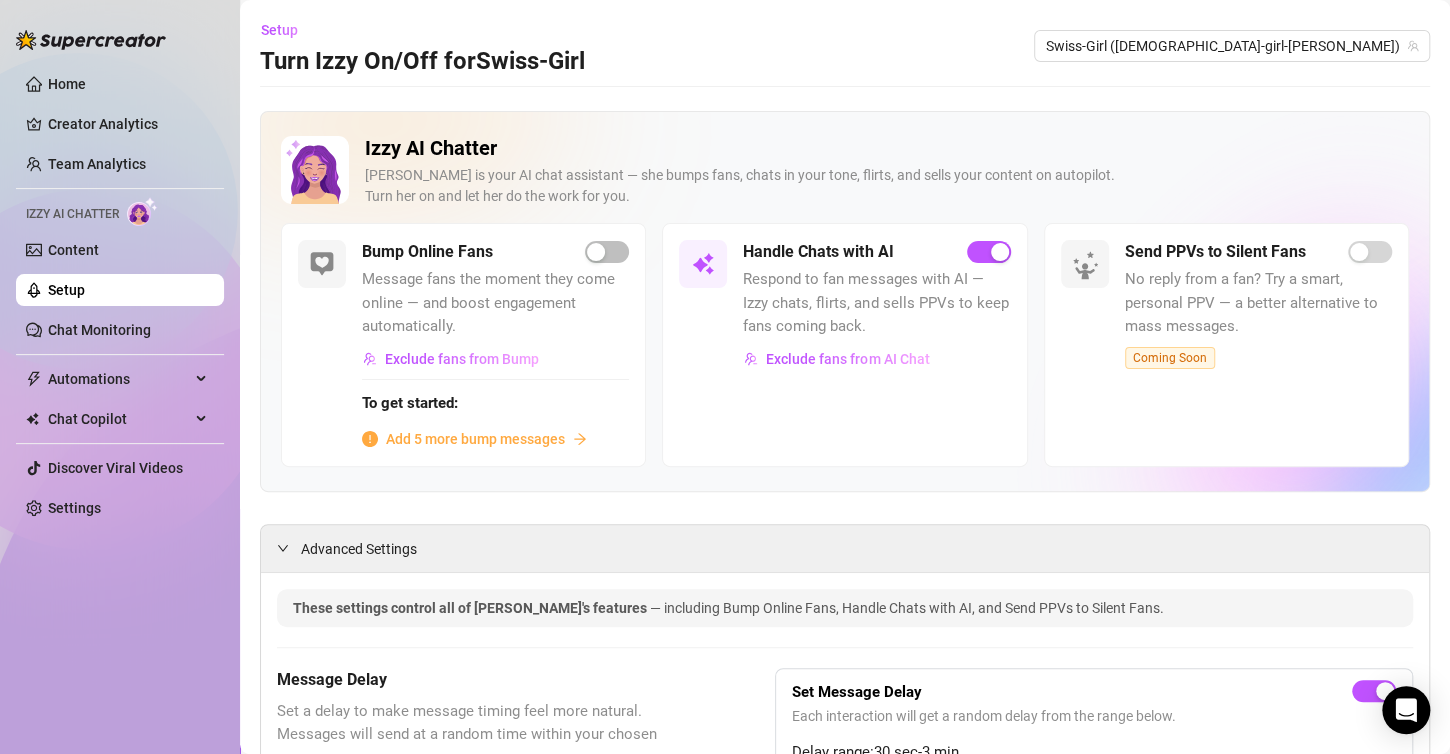 click on "Setup" at bounding box center [66, 290] 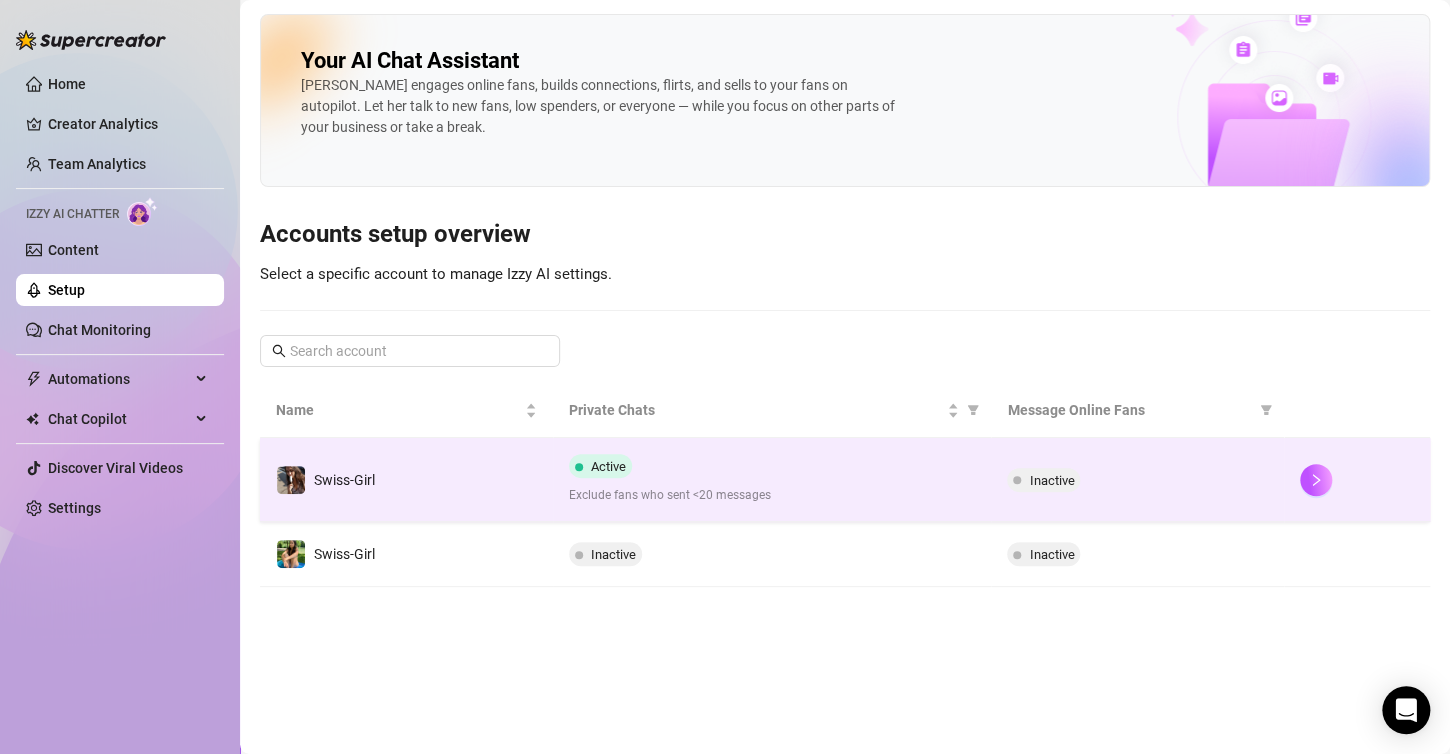 click on "Active Exclude fans who sent <20 messages" at bounding box center (772, 479) 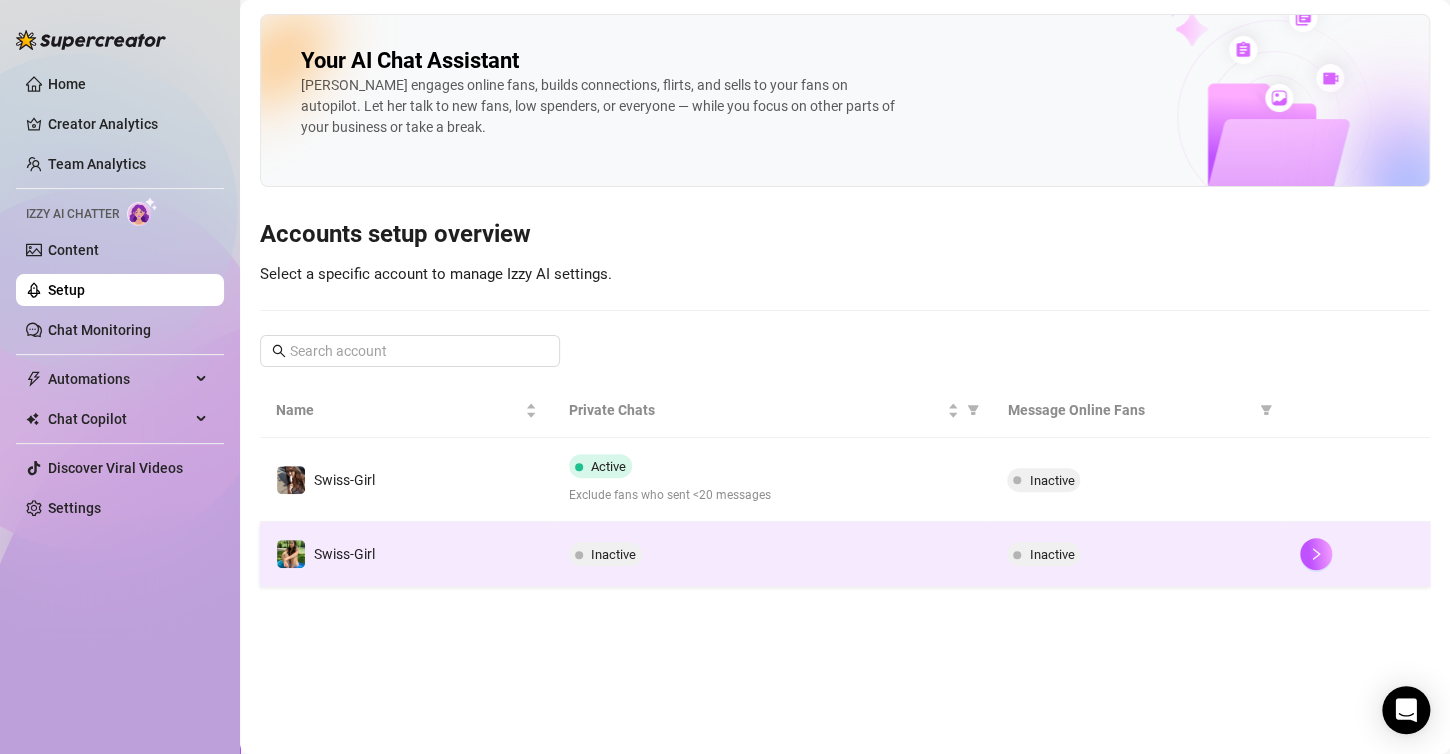 click on "Inactive" at bounding box center (772, 554) 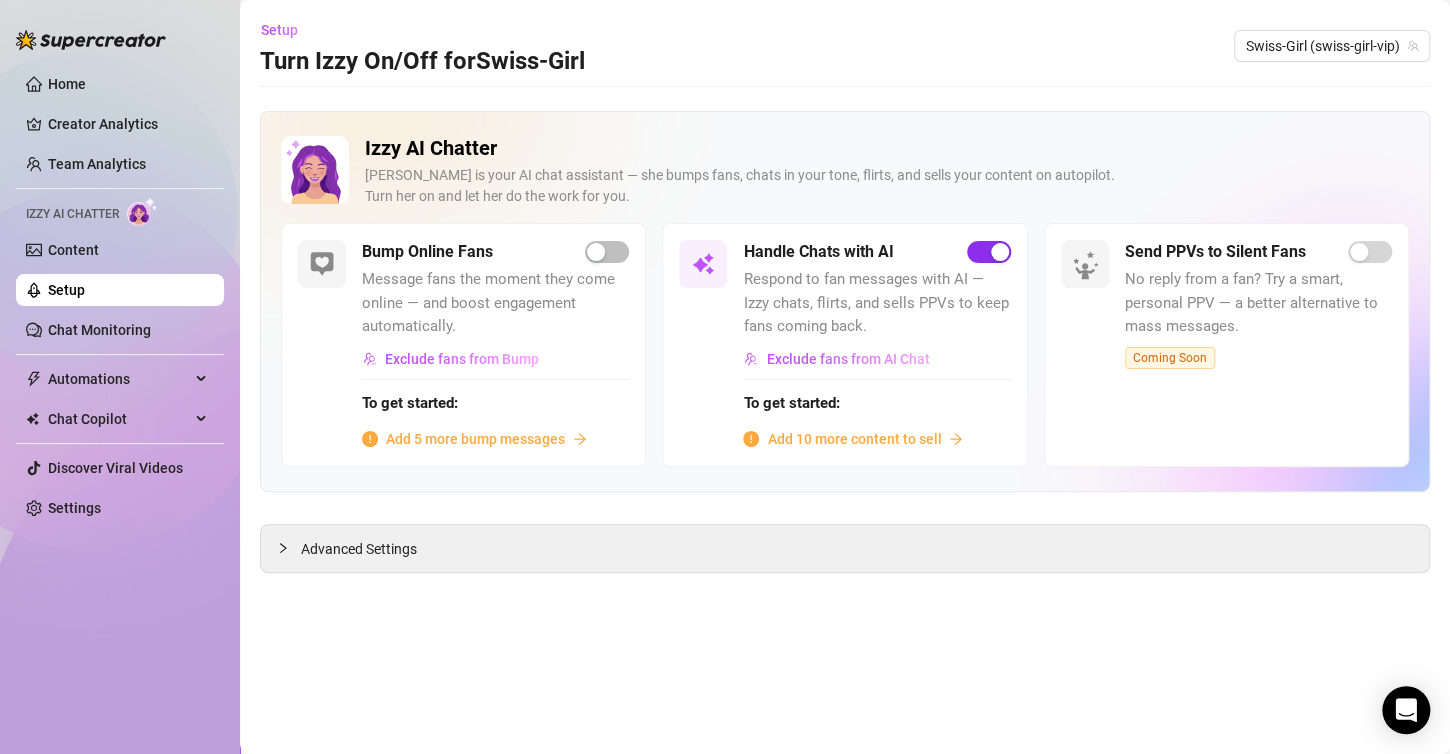 click at bounding box center (989, 252) 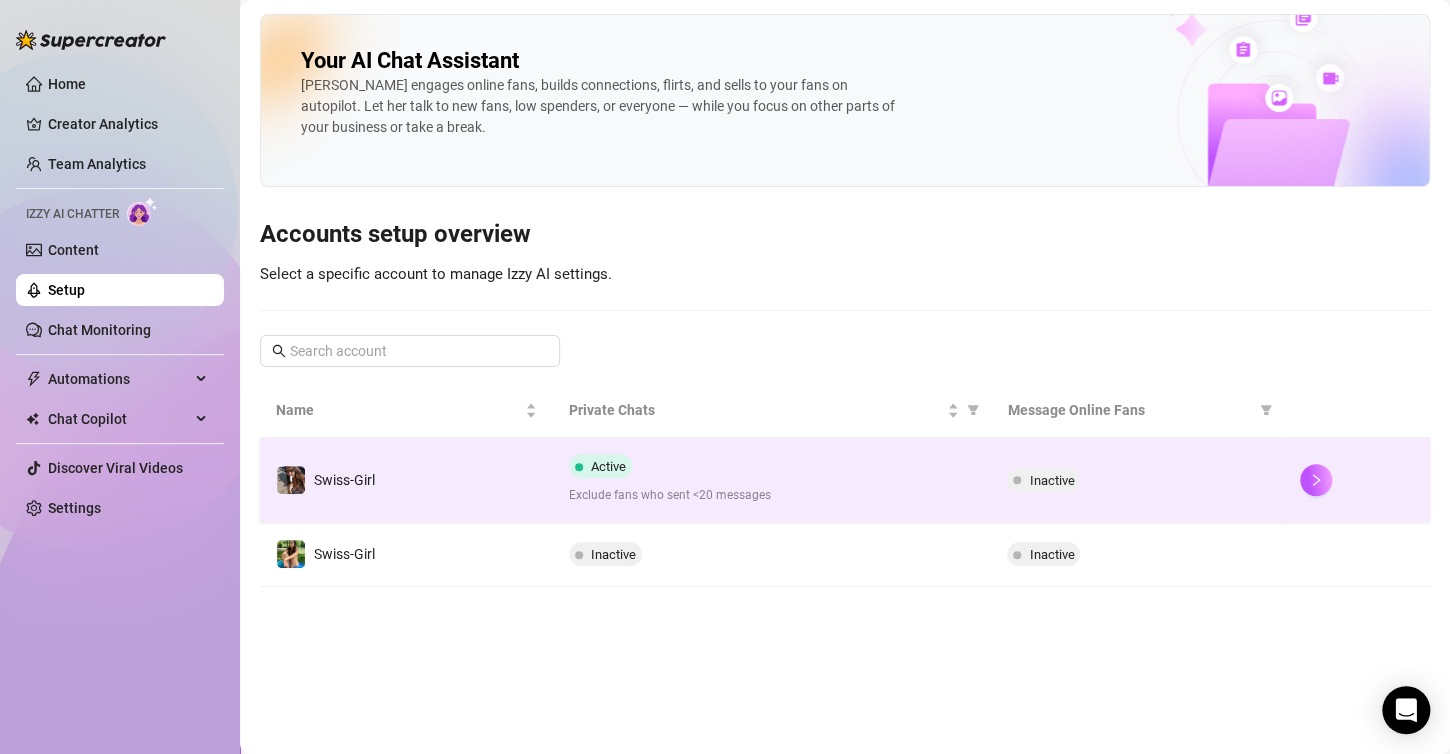 click on "Inactive" at bounding box center (1051, 480) 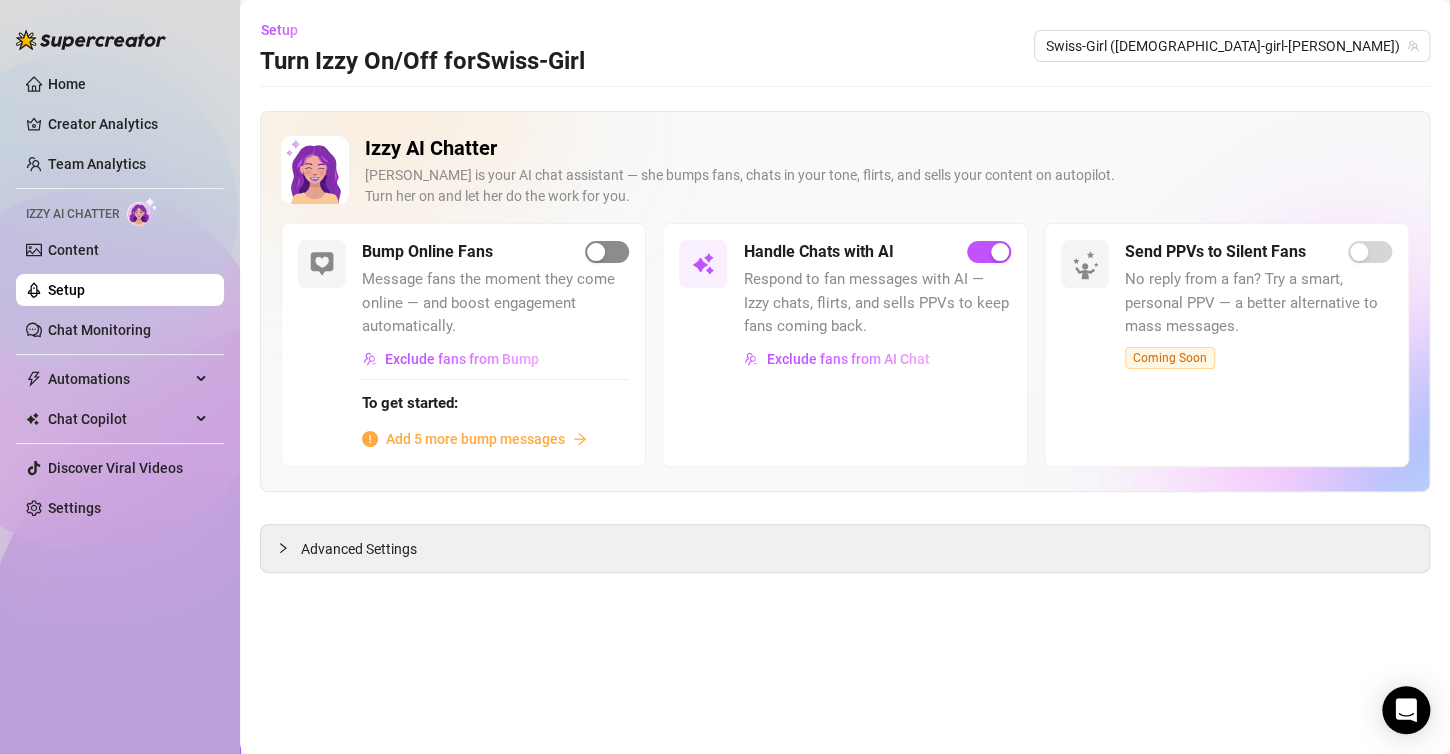 click at bounding box center [607, 252] 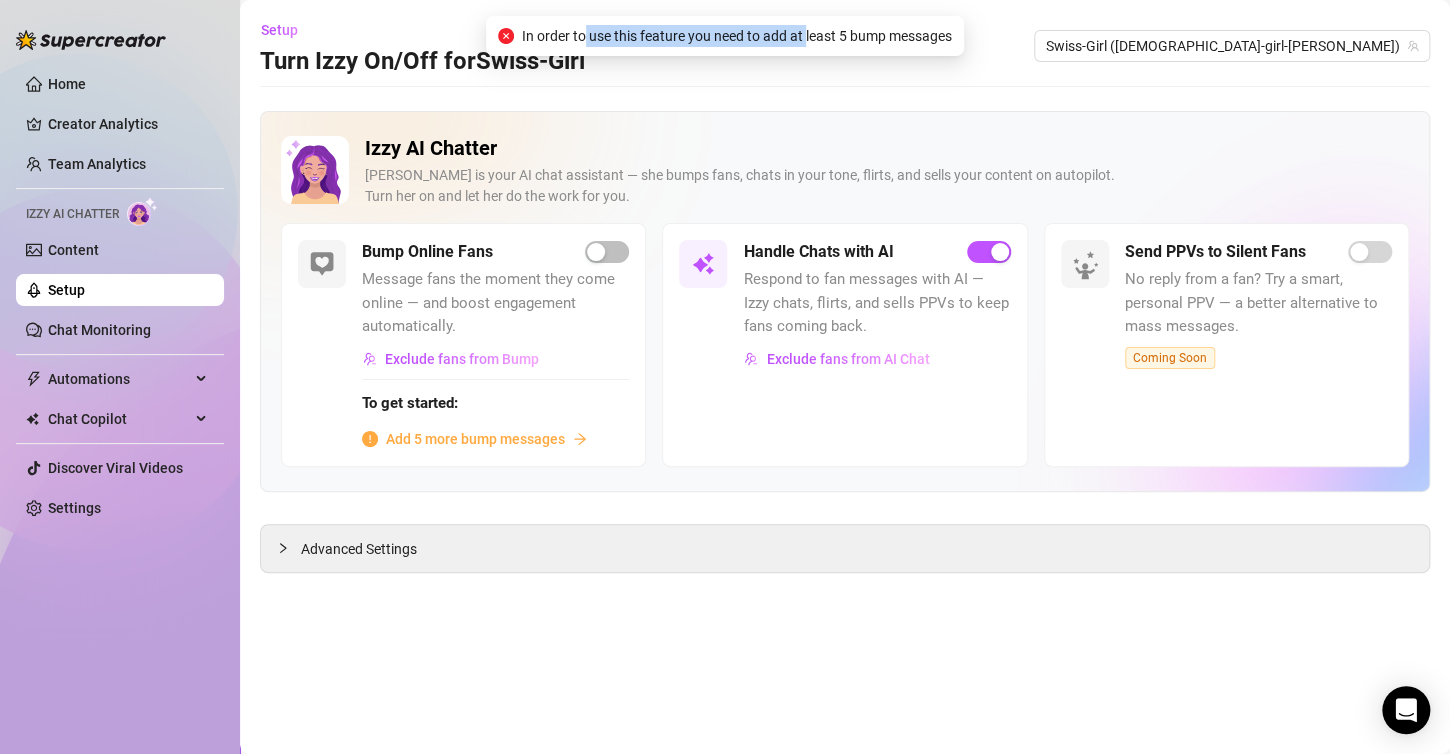 drag, startPoint x: 580, startPoint y: 33, endPoint x: 808, endPoint y: 33, distance: 228 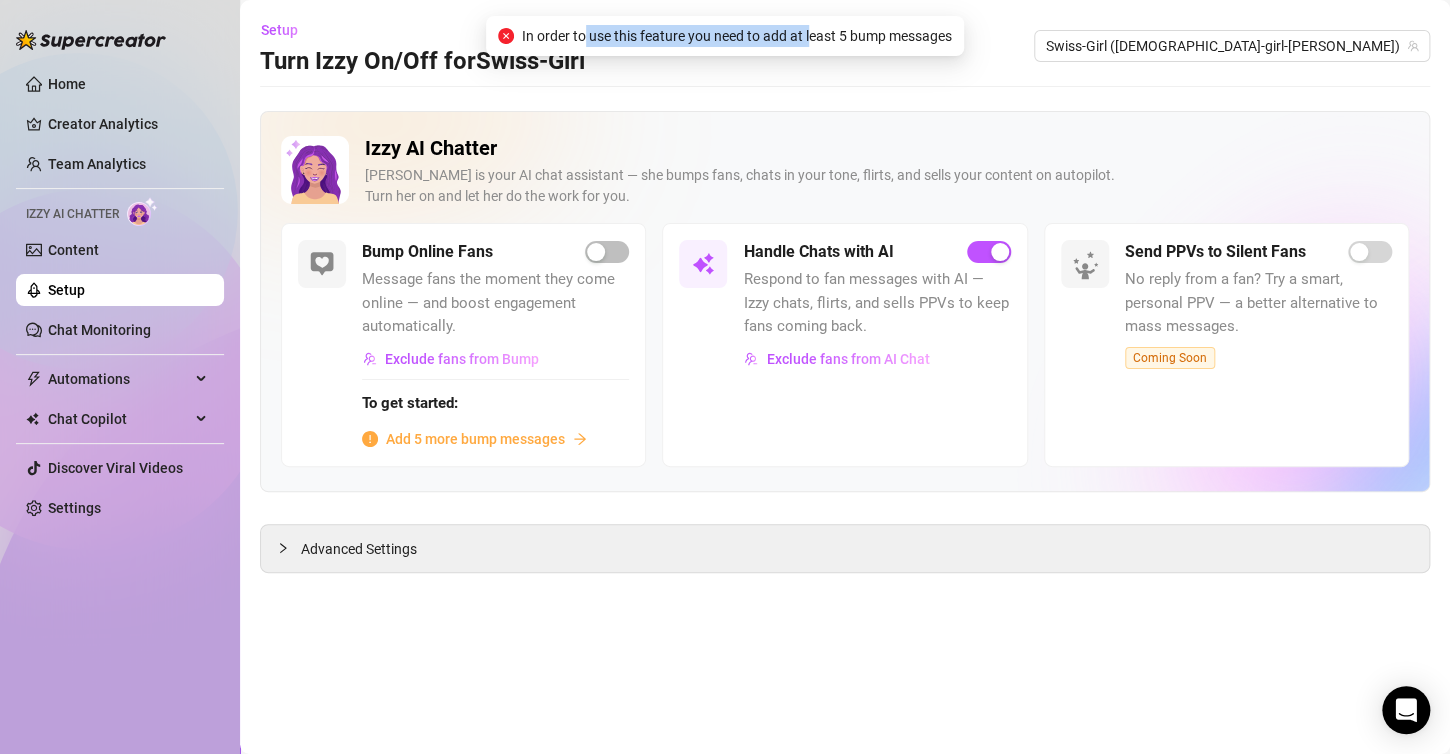 click on "In order to use this feature you need to add at least 5 bump messages" at bounding box center (737, 36) 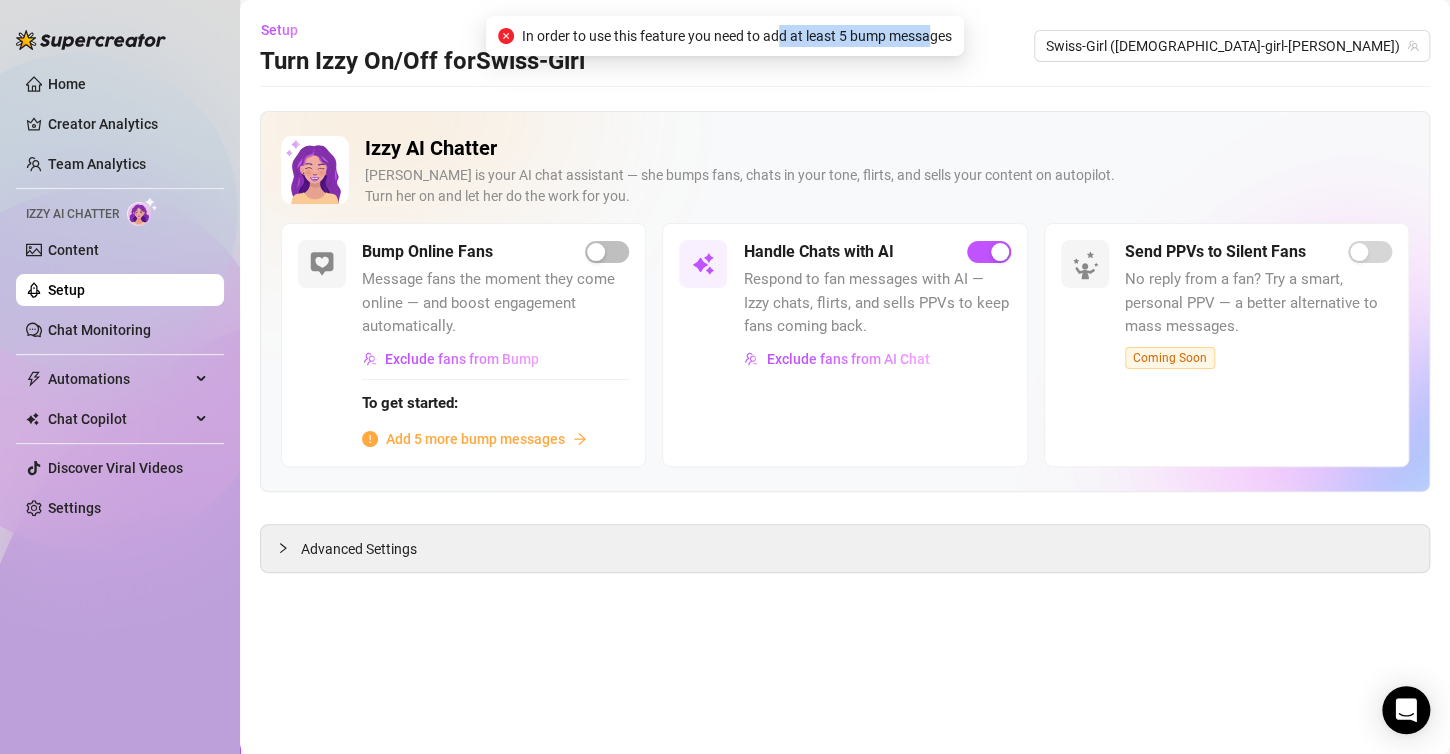 drag, startPoint x: 775, startPoint y: 32, endPoint x: 932, endPoint y: 36, distance: 157.05095 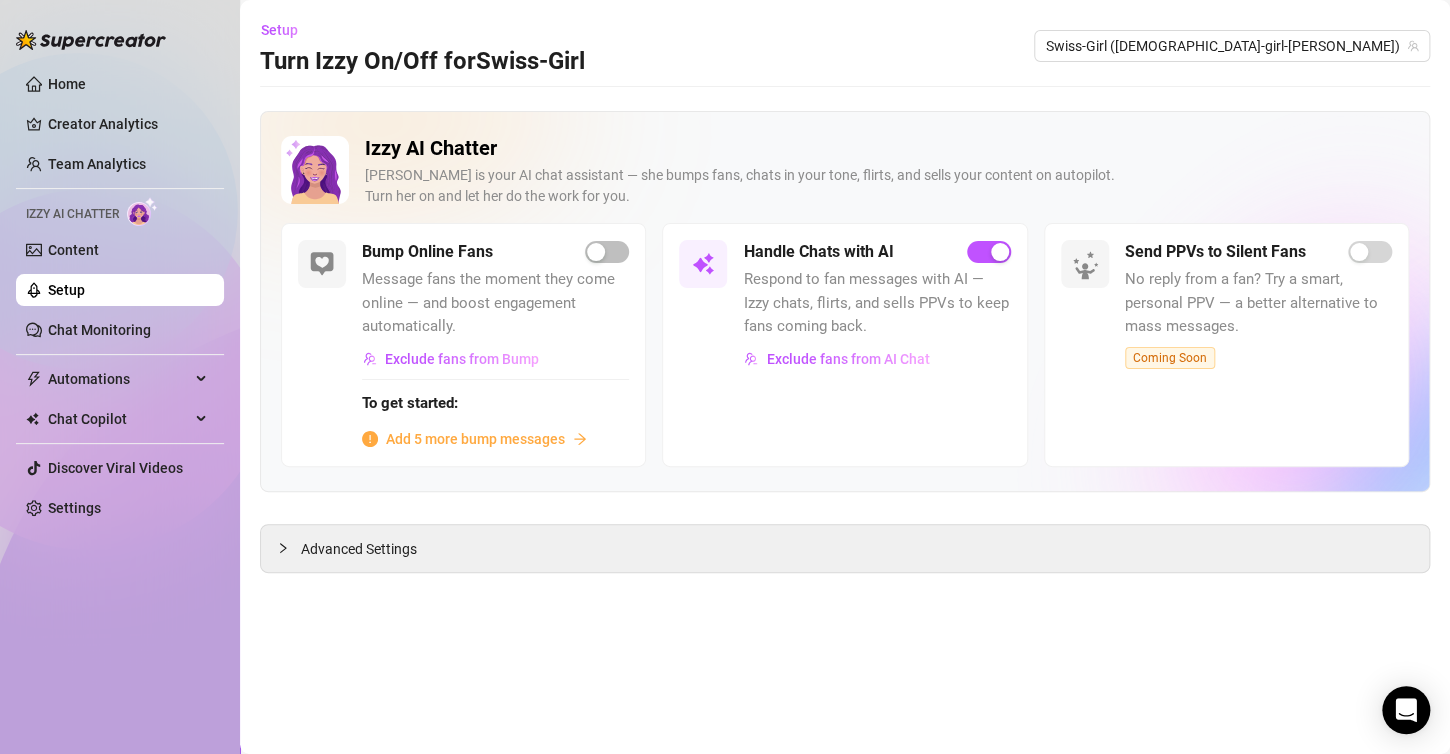 click on "Izzy AI Chatter Izzy is your AI chat assistant — she bumps fans, chats in your tone, flirts, and sells your content on autopilot. Turn her on and let her do the work for you." at bounding box center (887, 179) 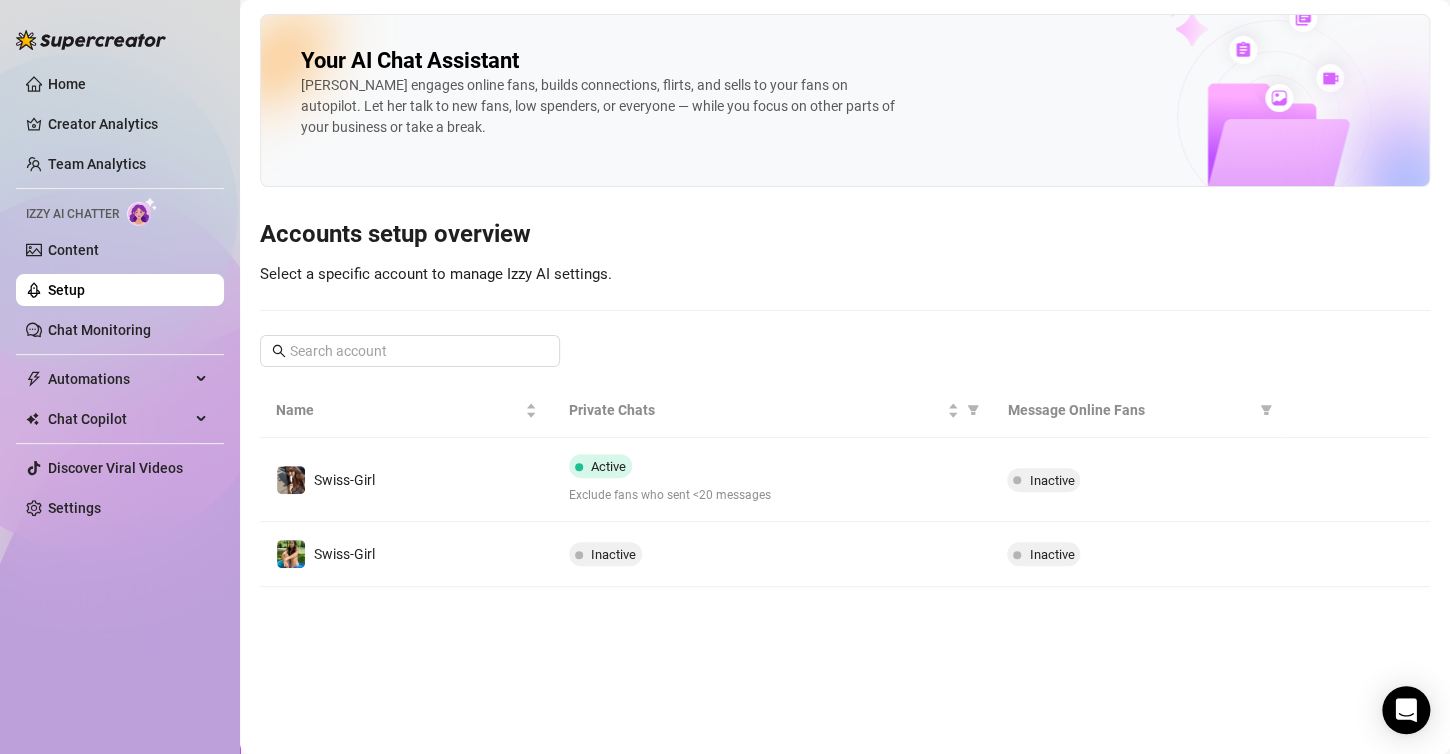 click at bounding box center (845, 310) 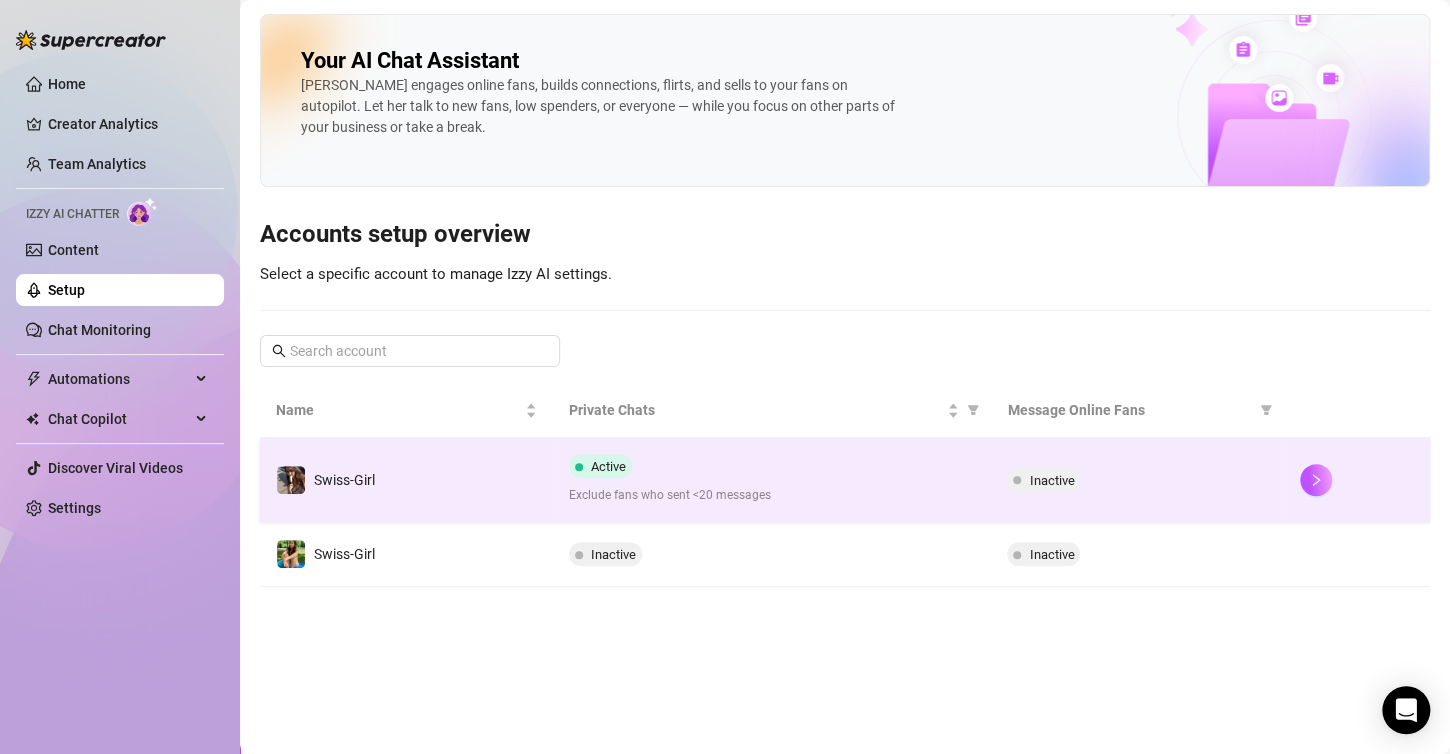 click on "Active" at bounding box center [600, 466] 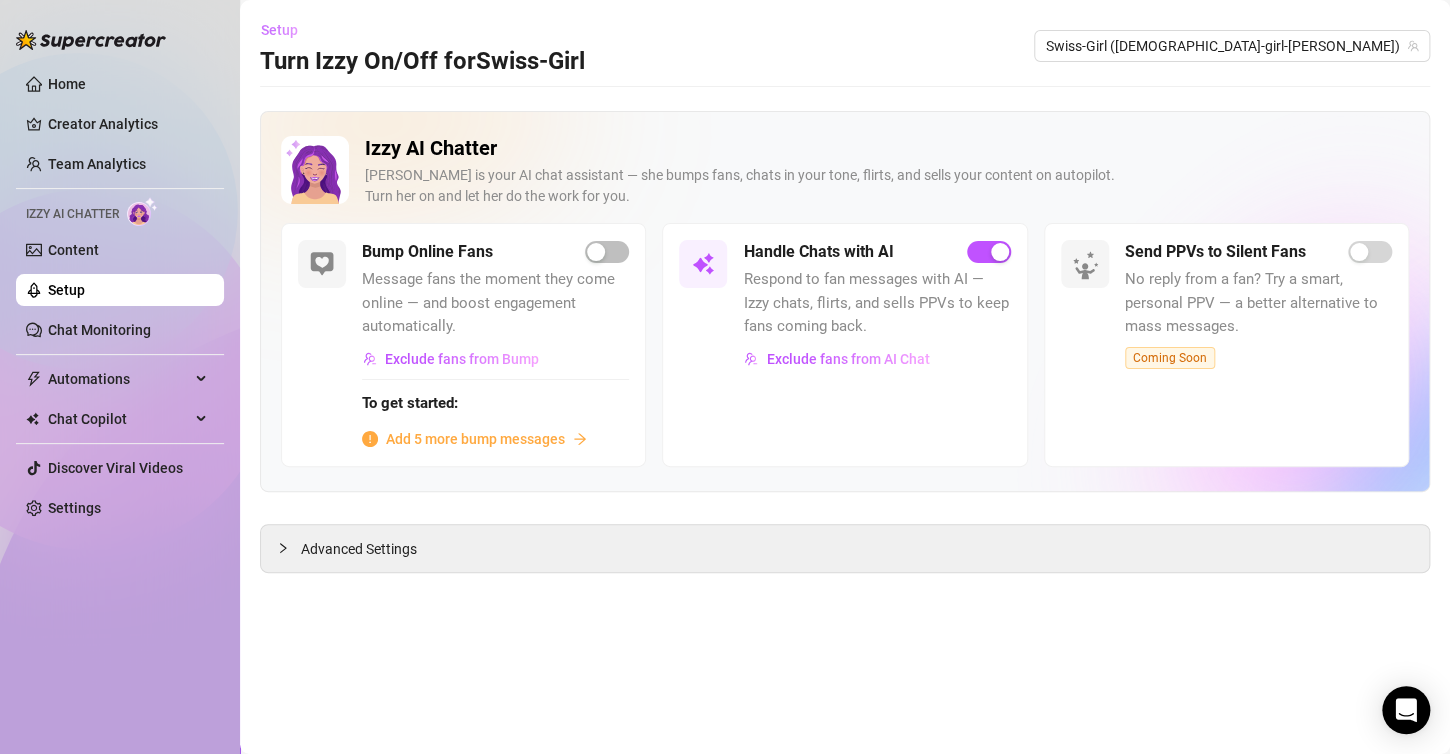 click on "Setup" at bounding box center (287, 30) 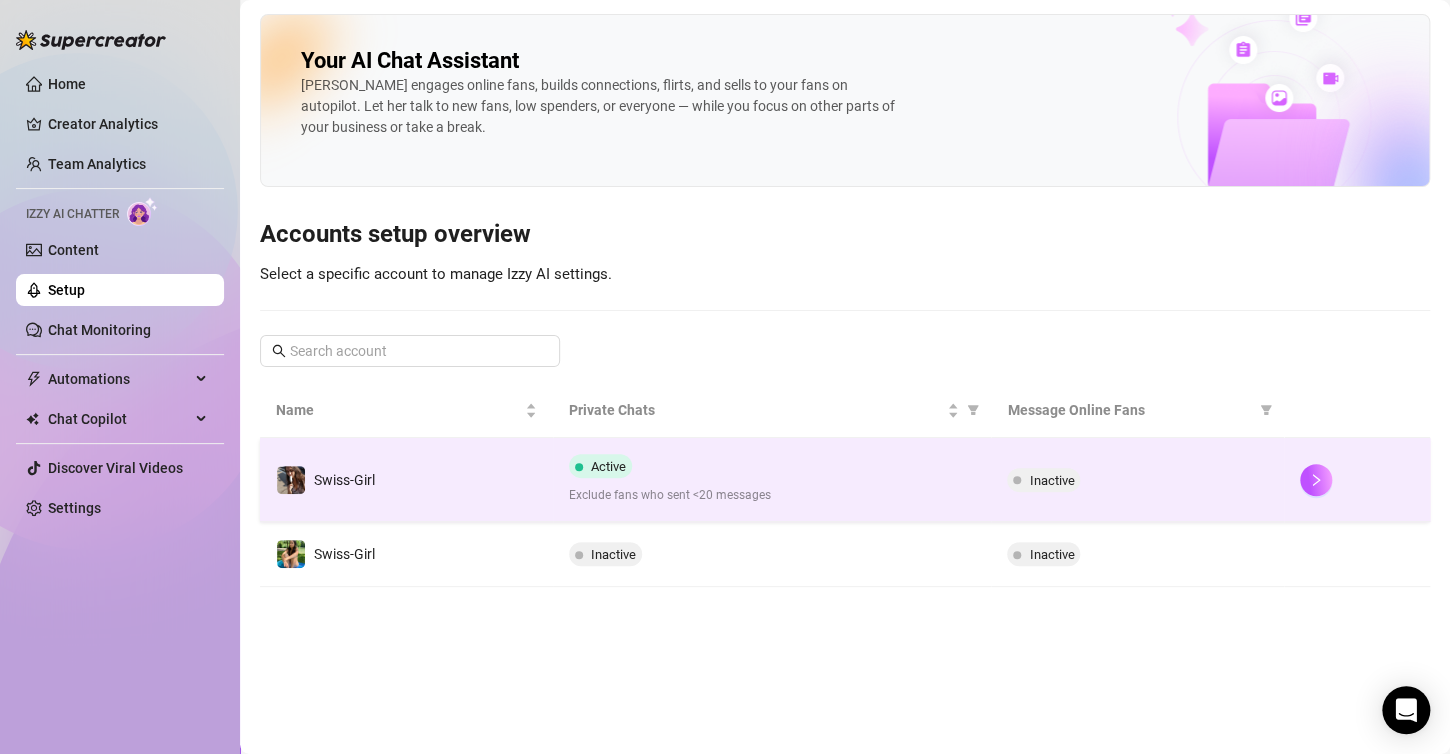 click on "Active" at bounding box center [608, 466] 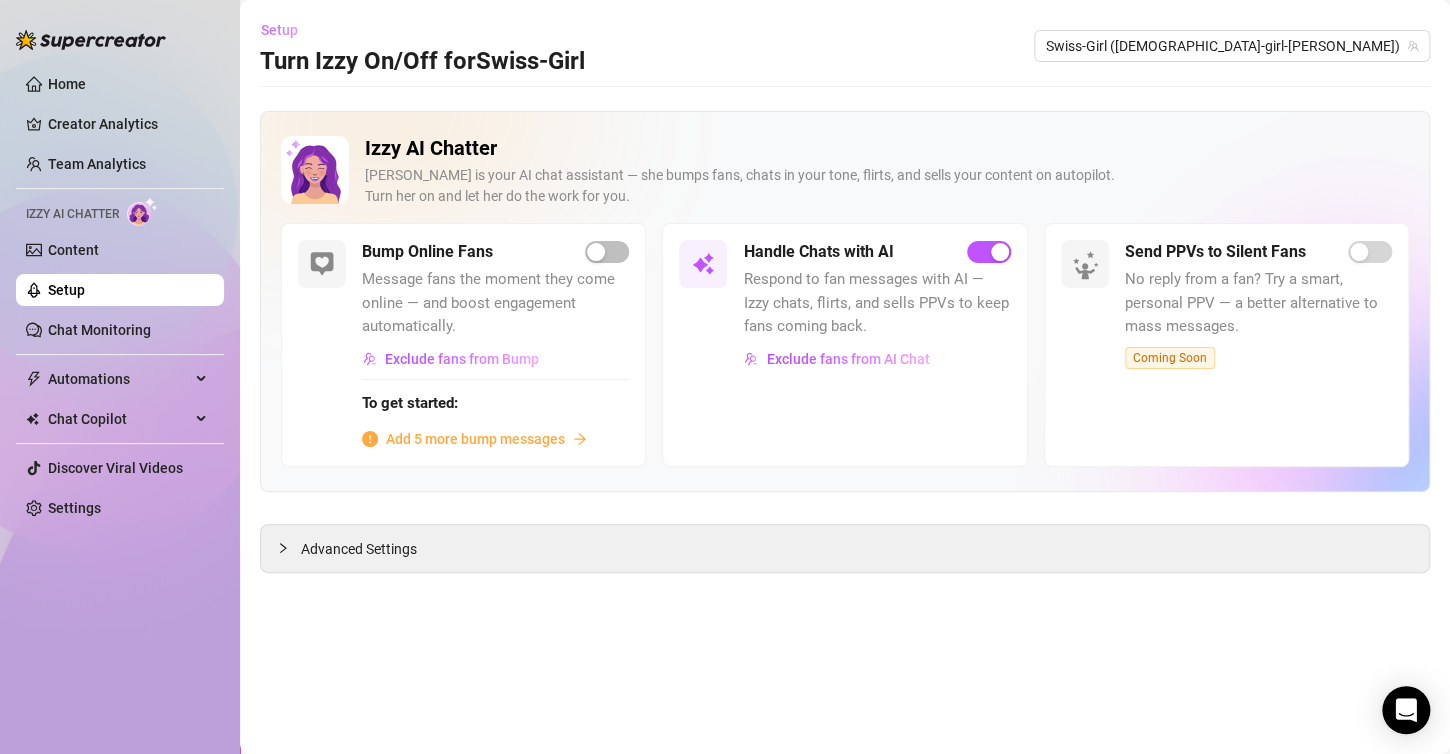 click on "Setup" at bounding box center (279, 30) 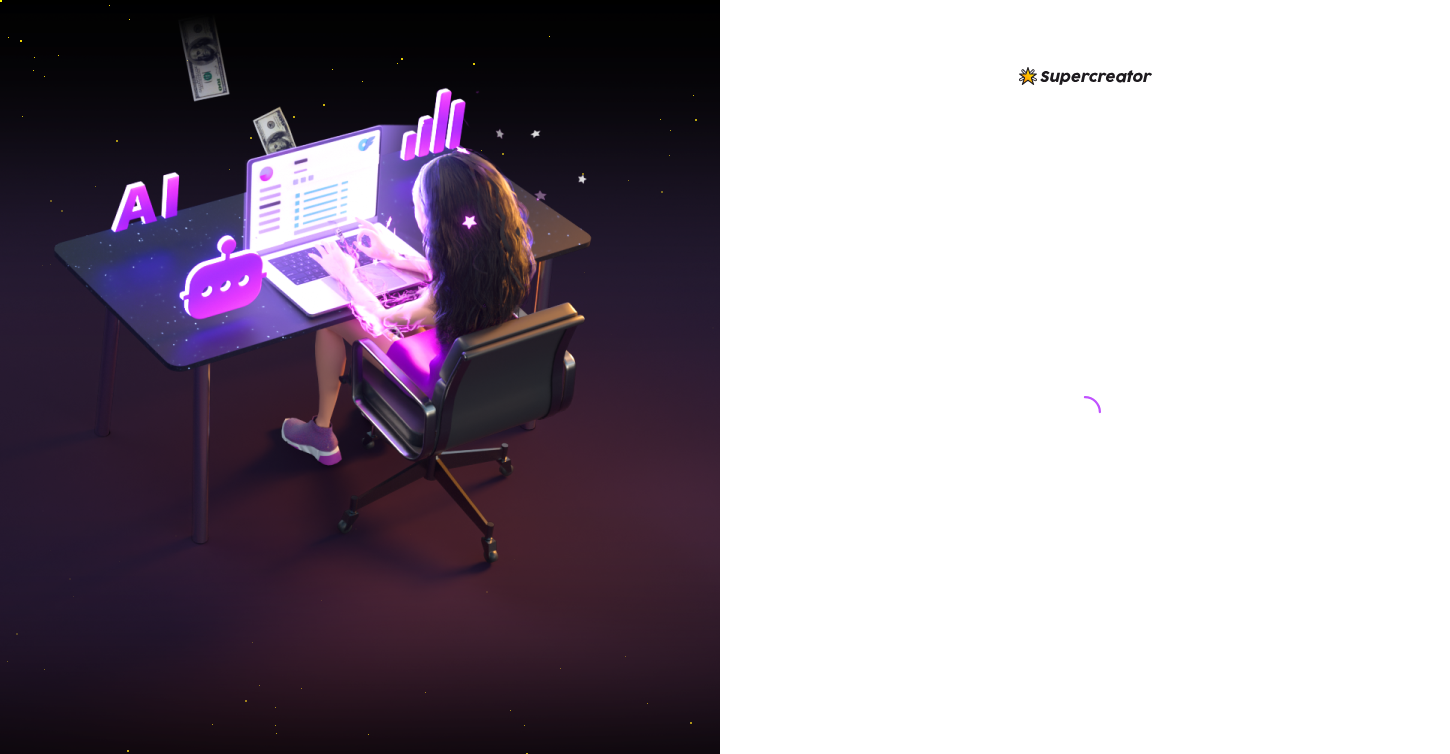 scroll, scrollTop: 0, scrollLeft: 0, axis: both 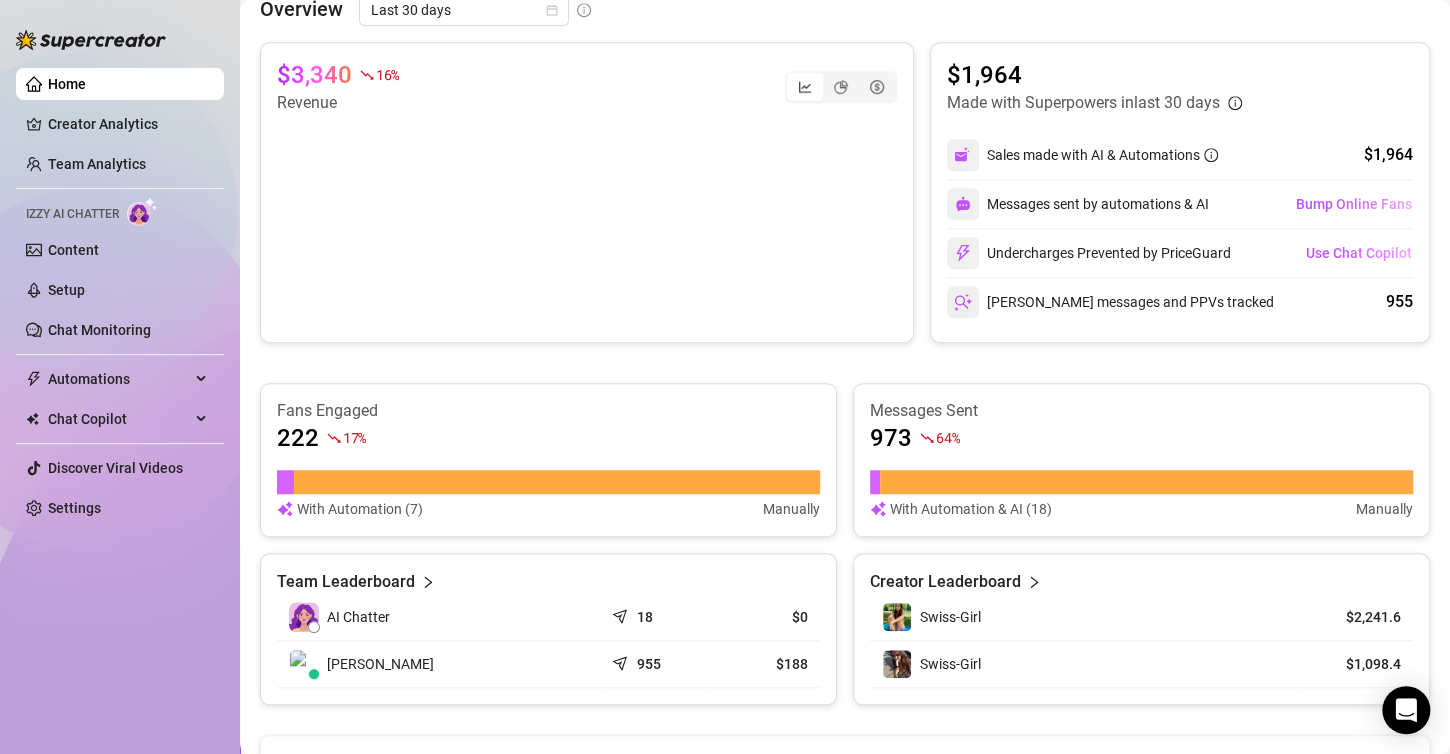 click on "AI Chatter" at bounding box center (440, 617) 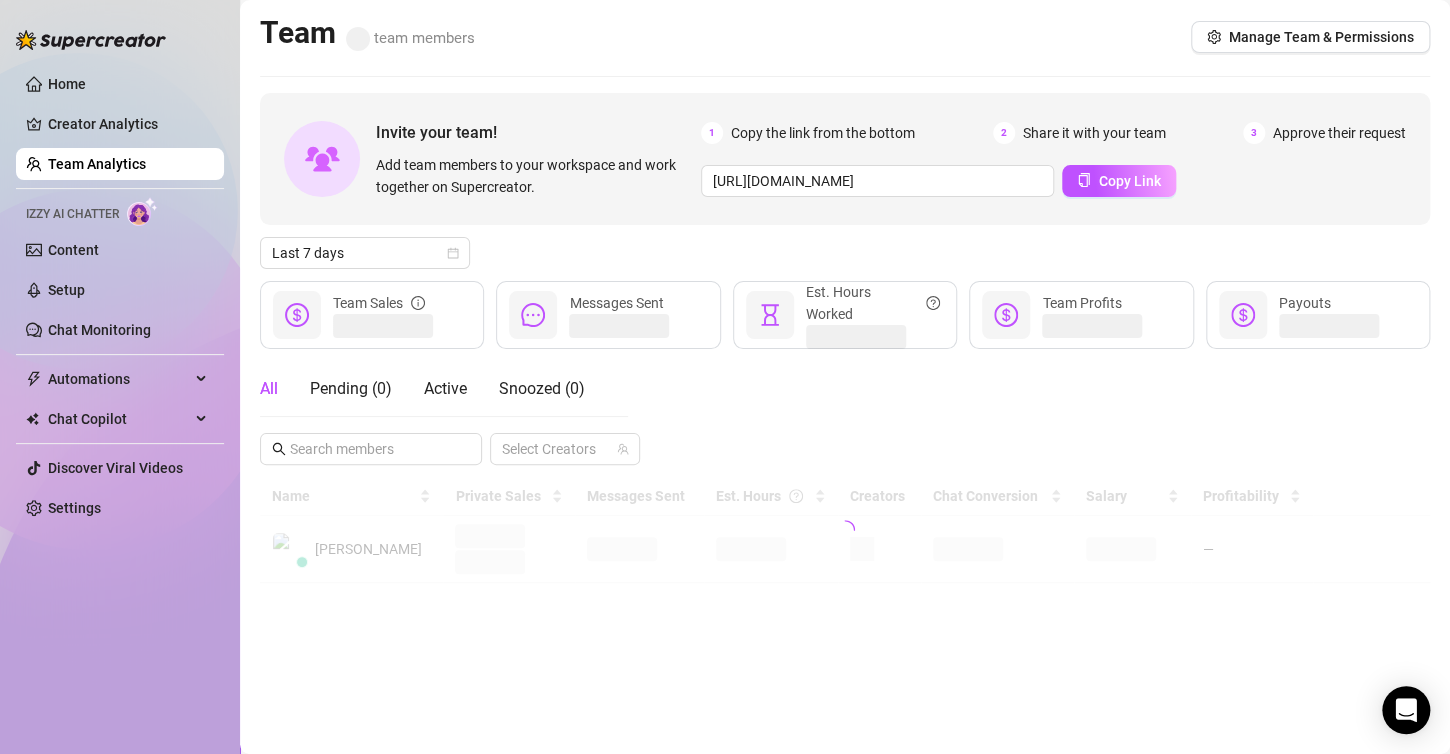 scroll, scrollTop: 0, scrollLeft: 0, axis: both 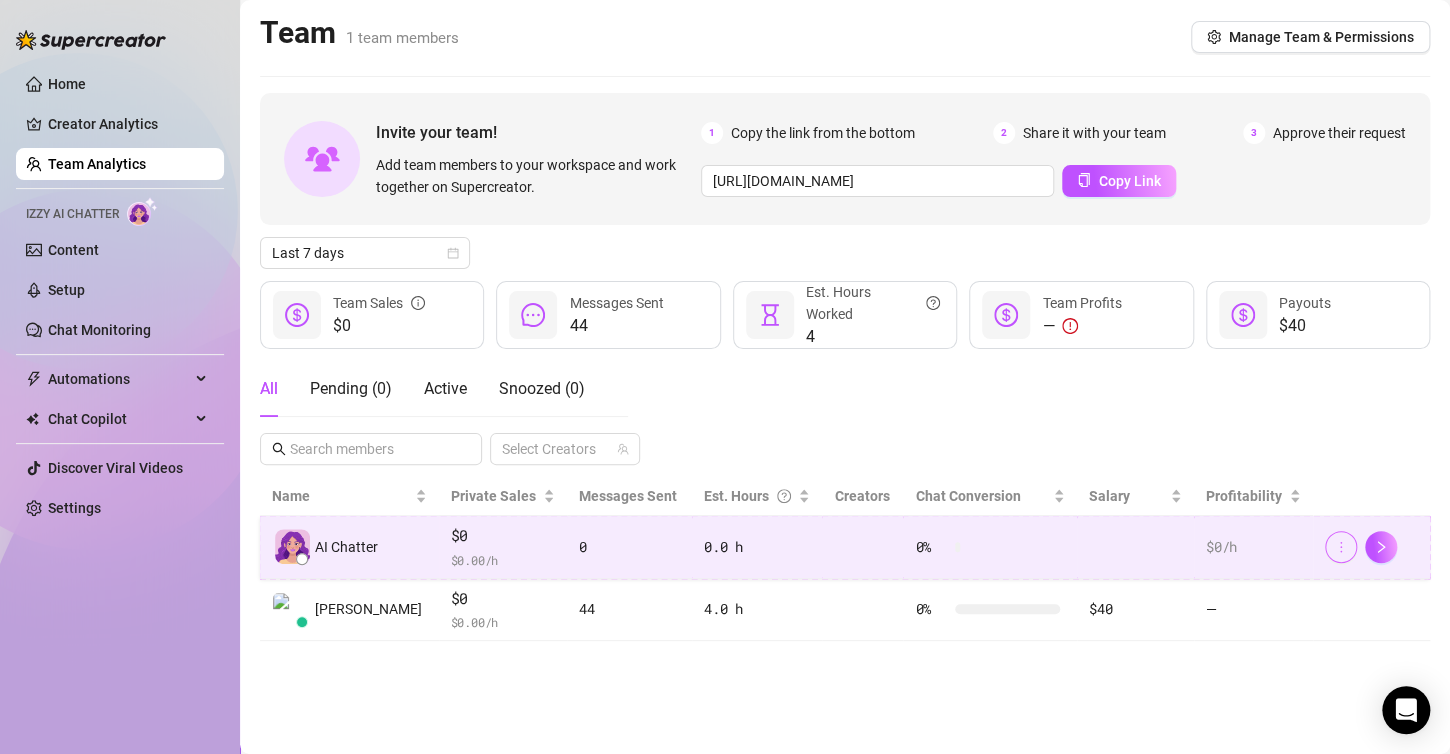 click 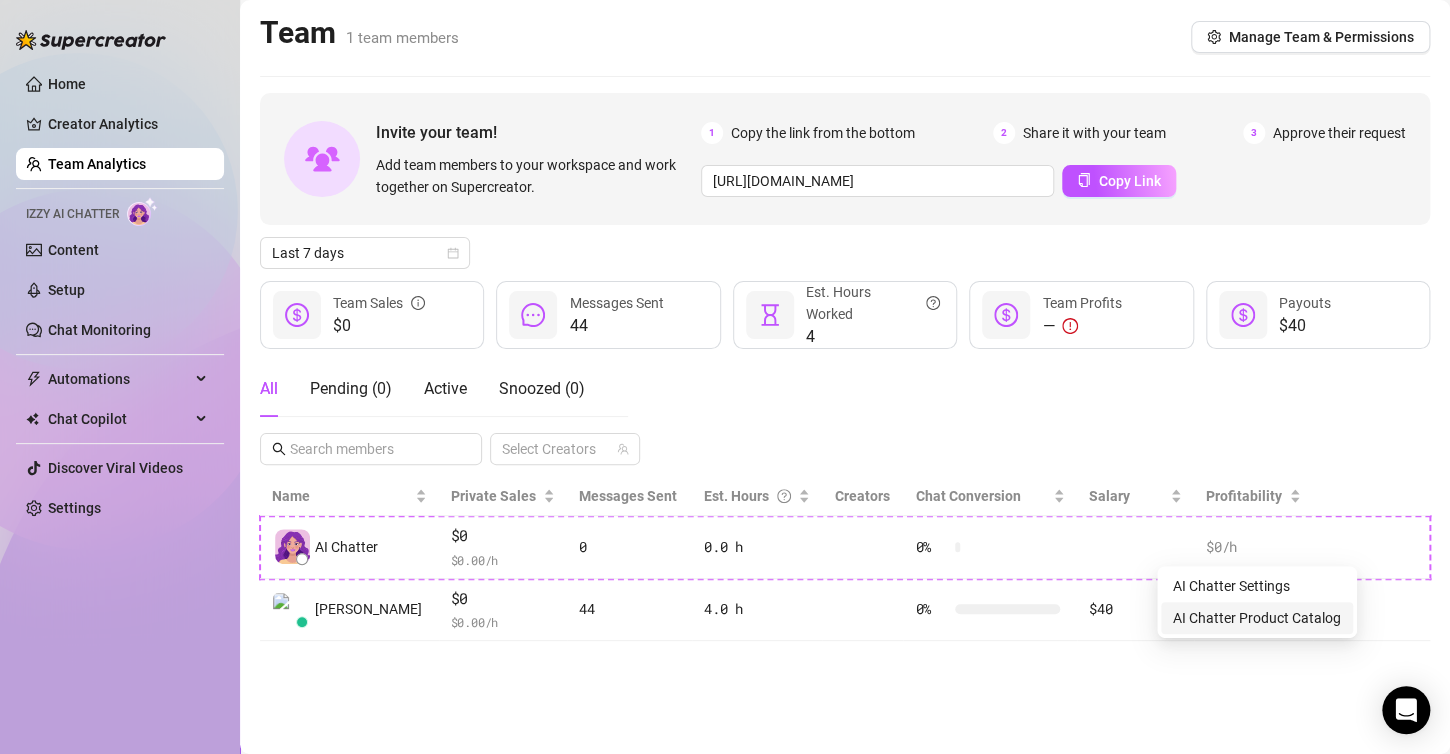 click on "AI Chatter Product Catalog" at bounding box center (1257, 618) 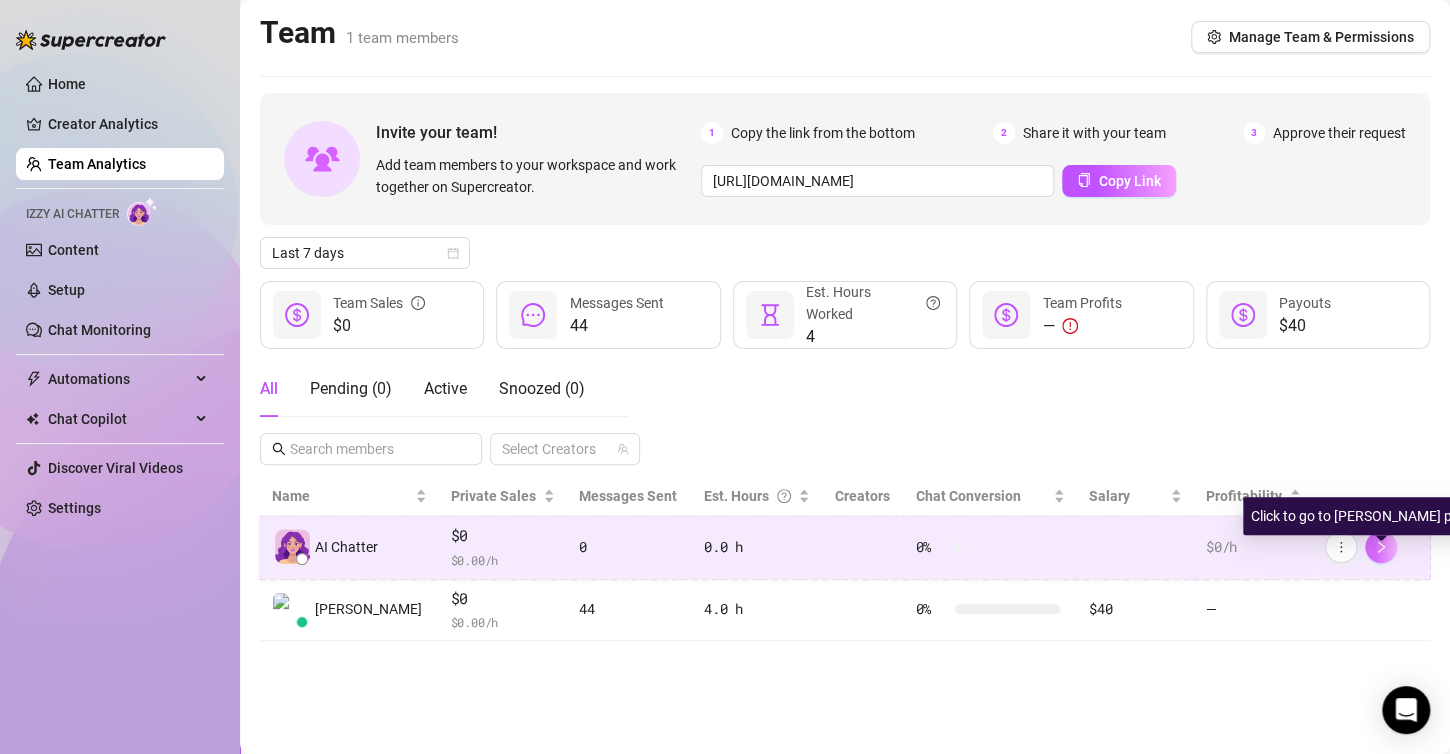 click 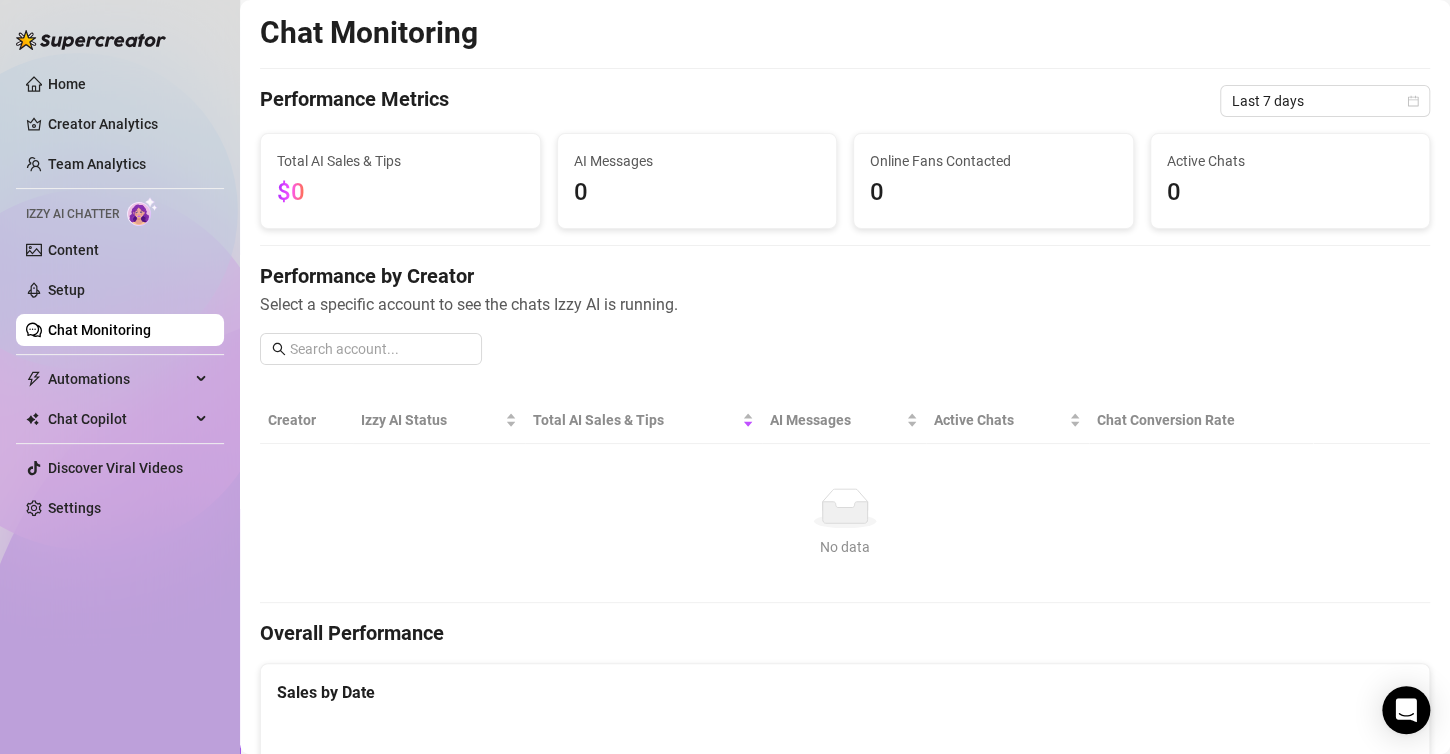 click on "Select a specific account to see the chats Izzy AI is running." at bounding box center [845, 304] 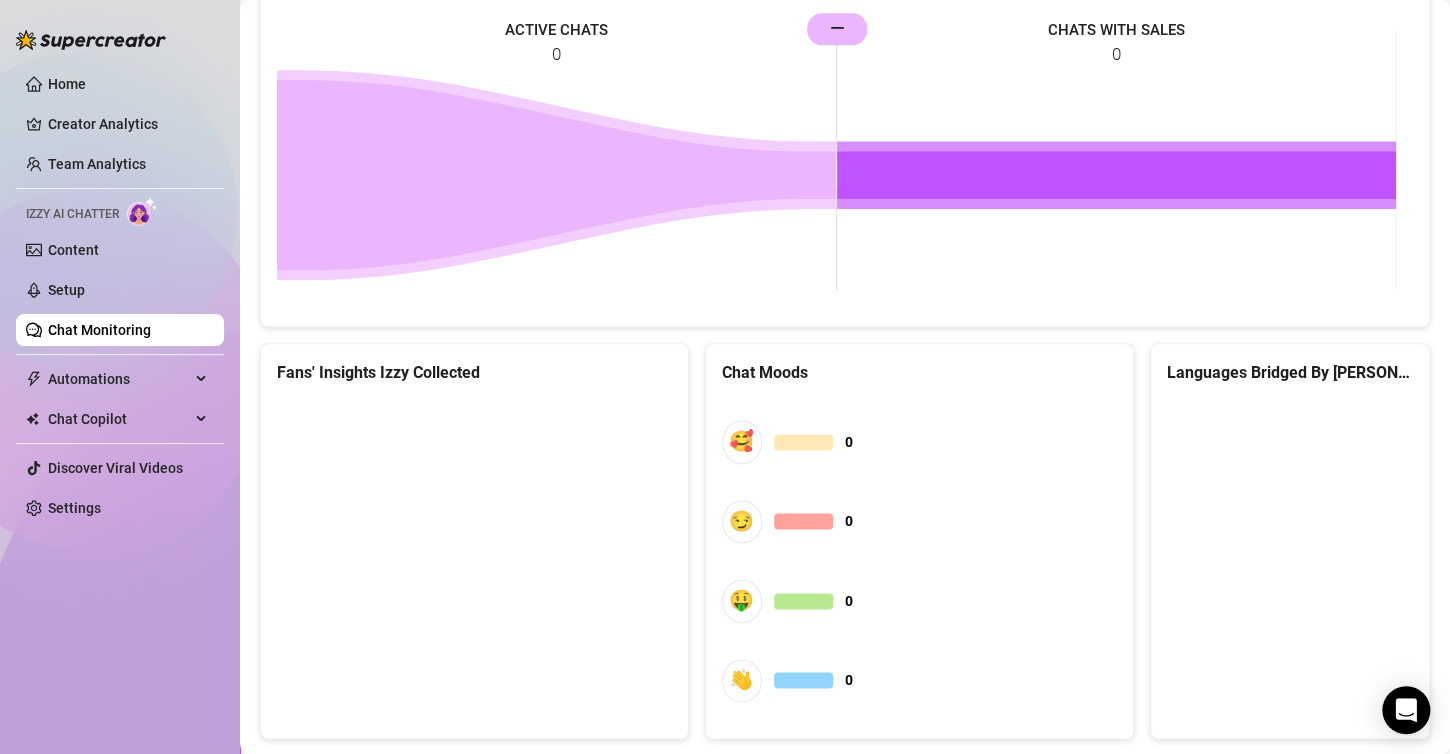 scroll, scrollTop: 1040, scrollLeft: 0, axis: vertical 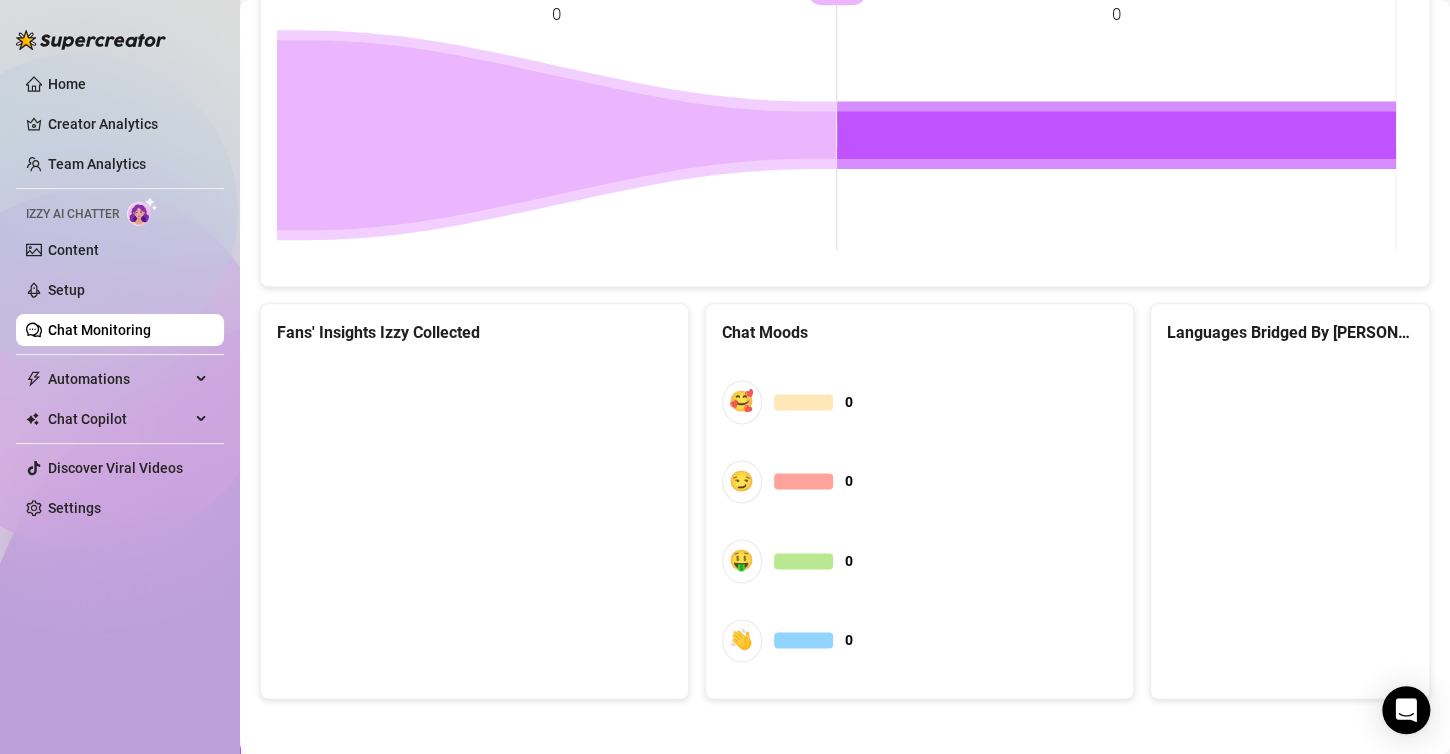 click at bounding box center [471, 510] 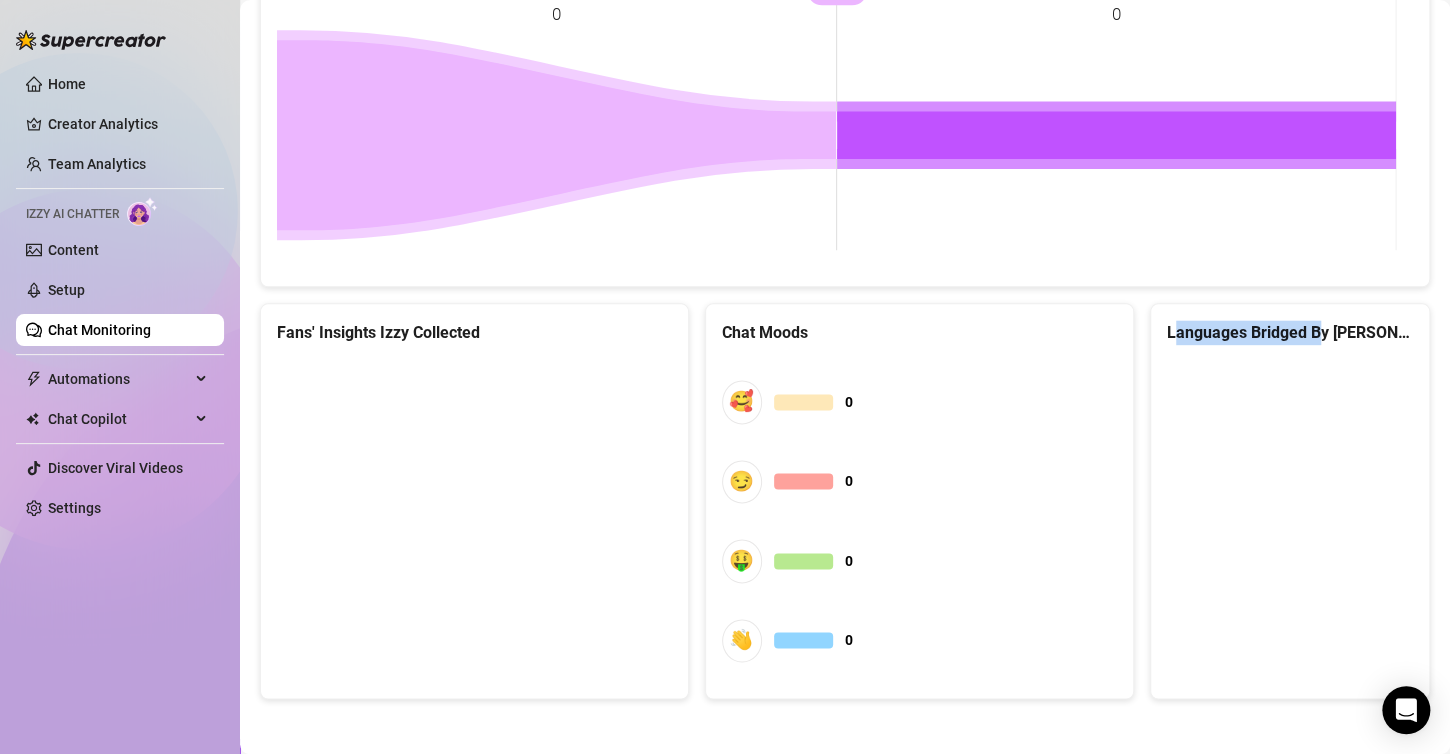 drag, startPoint x: 1164, startPoint y: 320, endPoint x: 1307, endPoint y: 310, distance: 143.34923 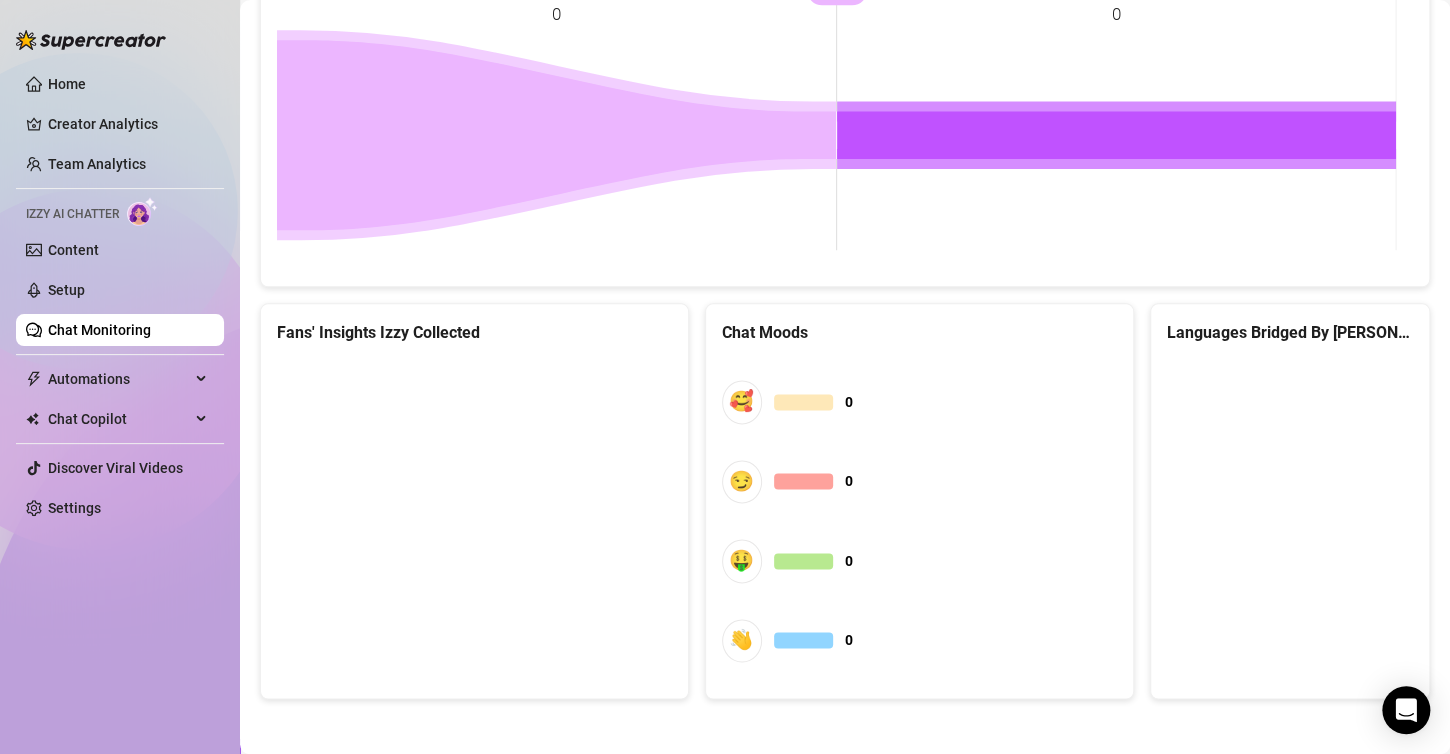 click on "🥰 0 😏 0 🤑 0 👋 0" at bounding box center [919, 521] 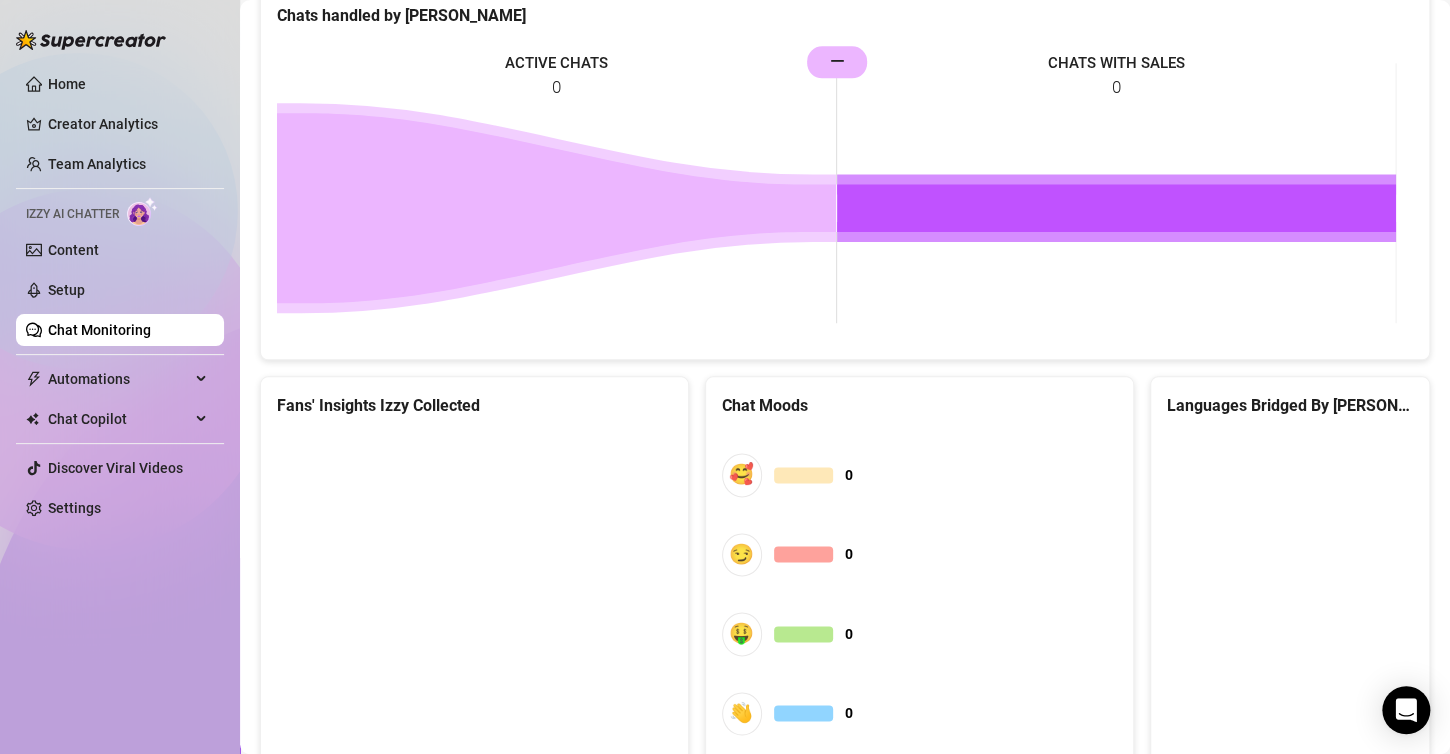 scroll, scrollTop: 960, scrollLeft: 0, axis: vertical 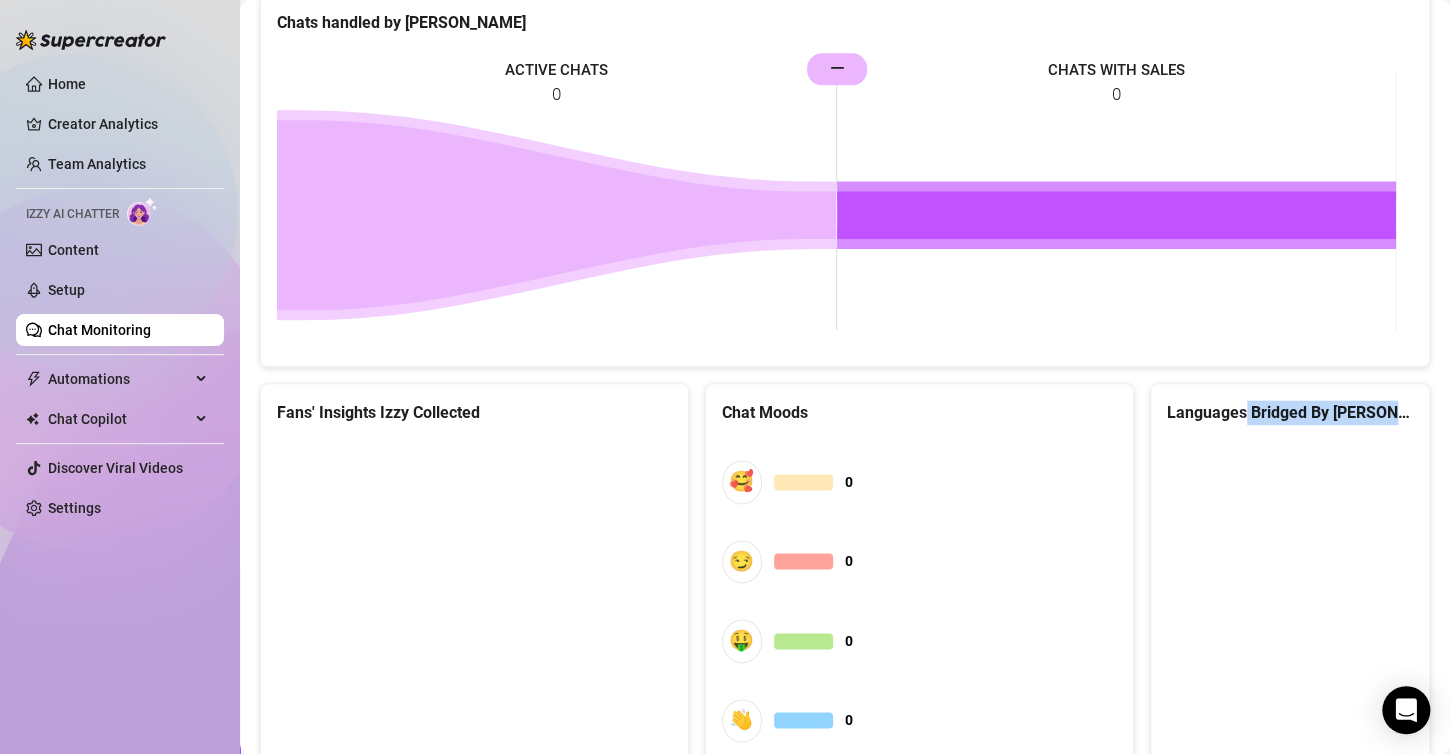 drag, startPoint x: 1234, startPoint y: 403, endPoint x: 1338, endPoint y: 422, distance: 105.72133 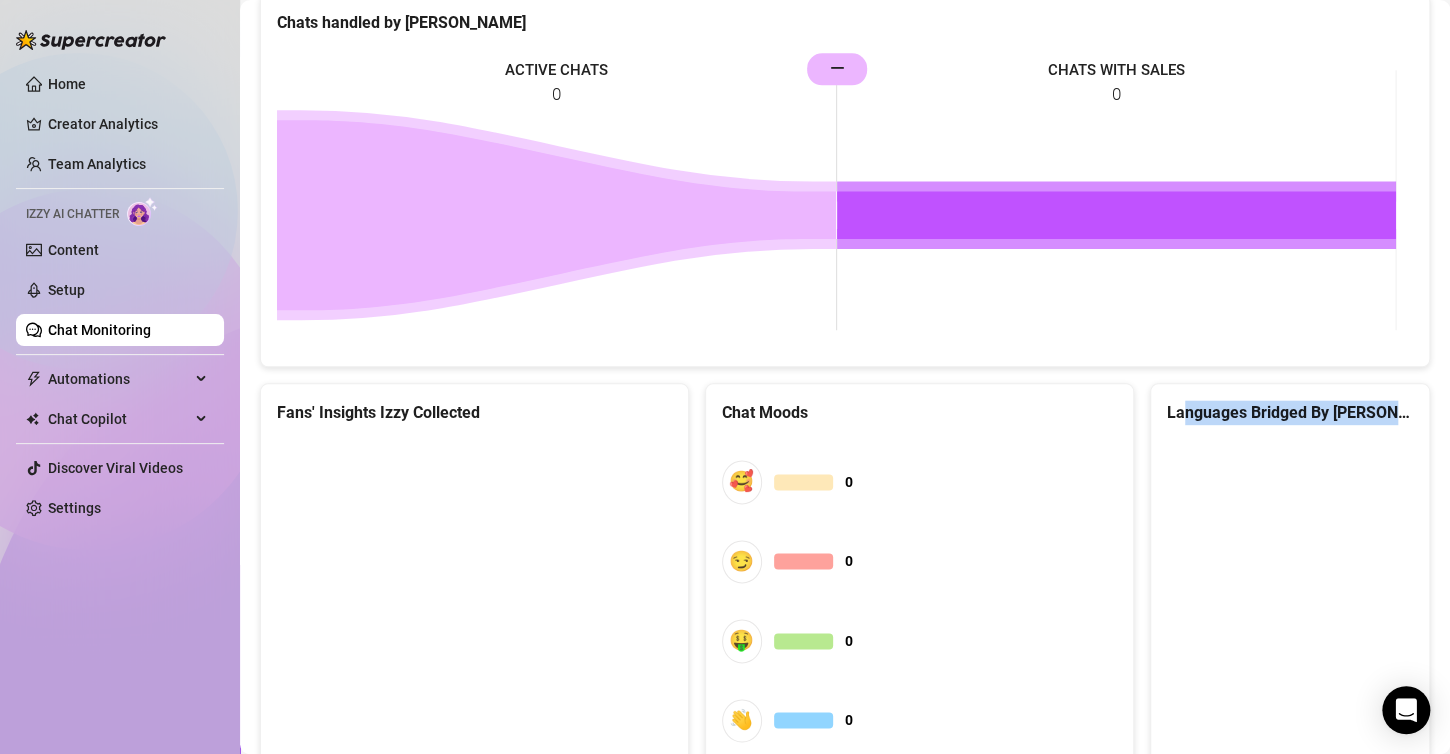 drag, startPoint x: 1173, startPoint y: 408, endPoint x: 1293, endPoint y: 424, distance: 121.061966 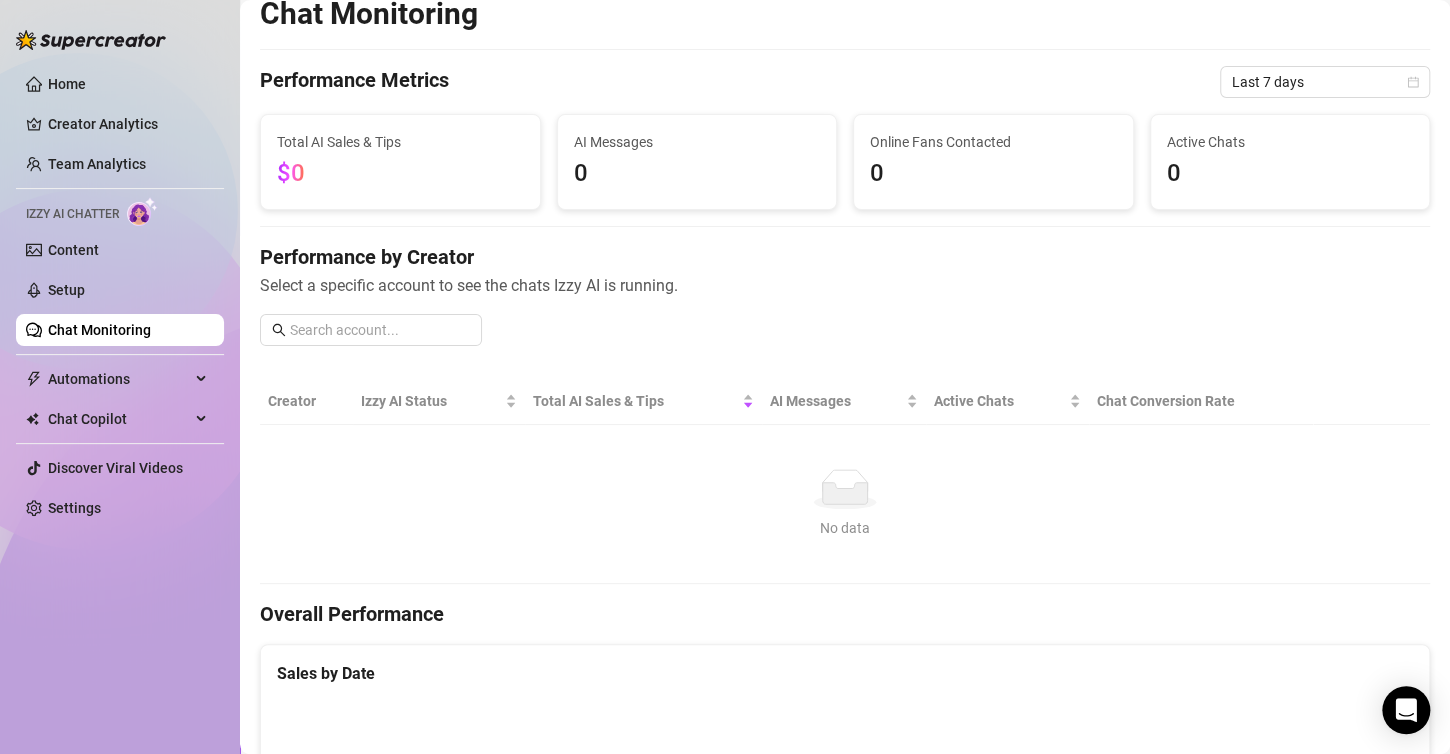 scroll, scrollTop: 0, scrollLeft: 0, axis: both 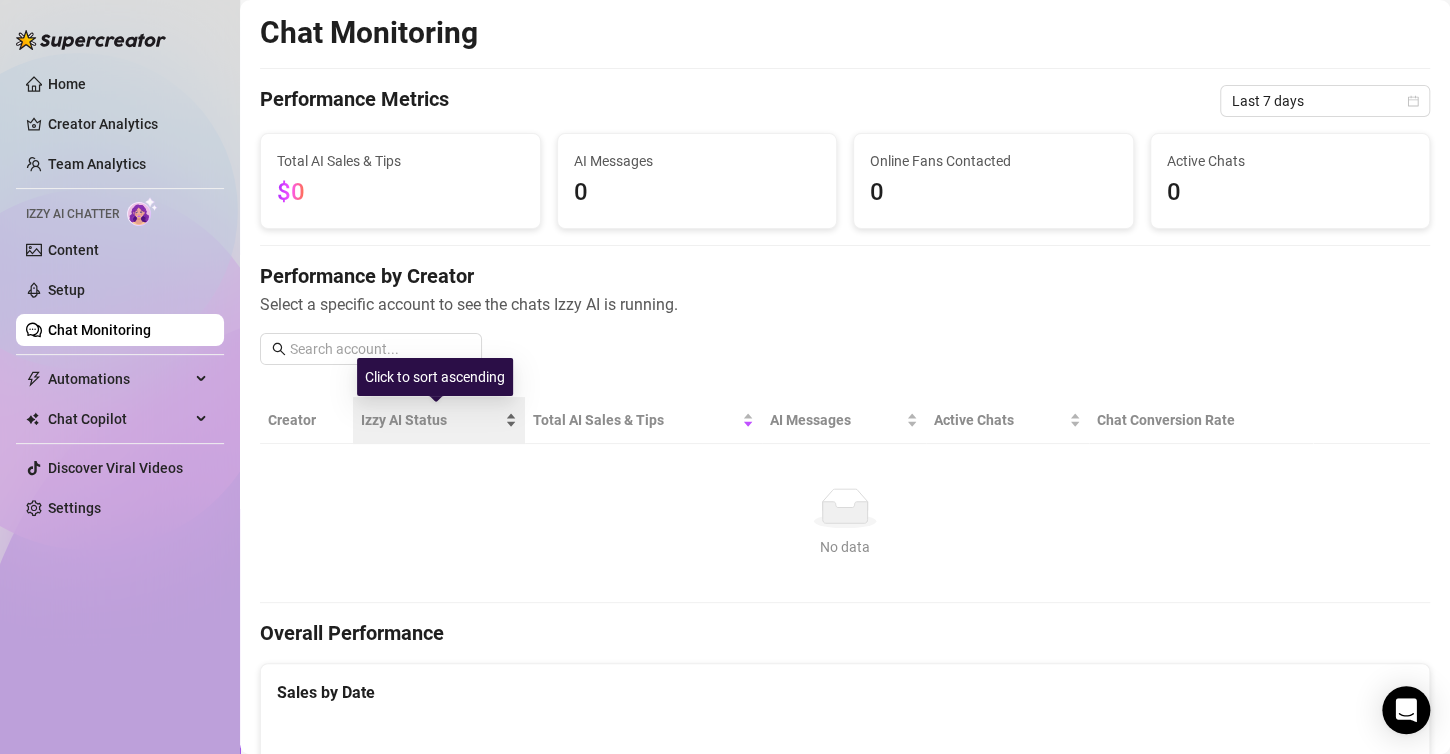 click on "Izzy AI Status" at bounding box center [431, 420] 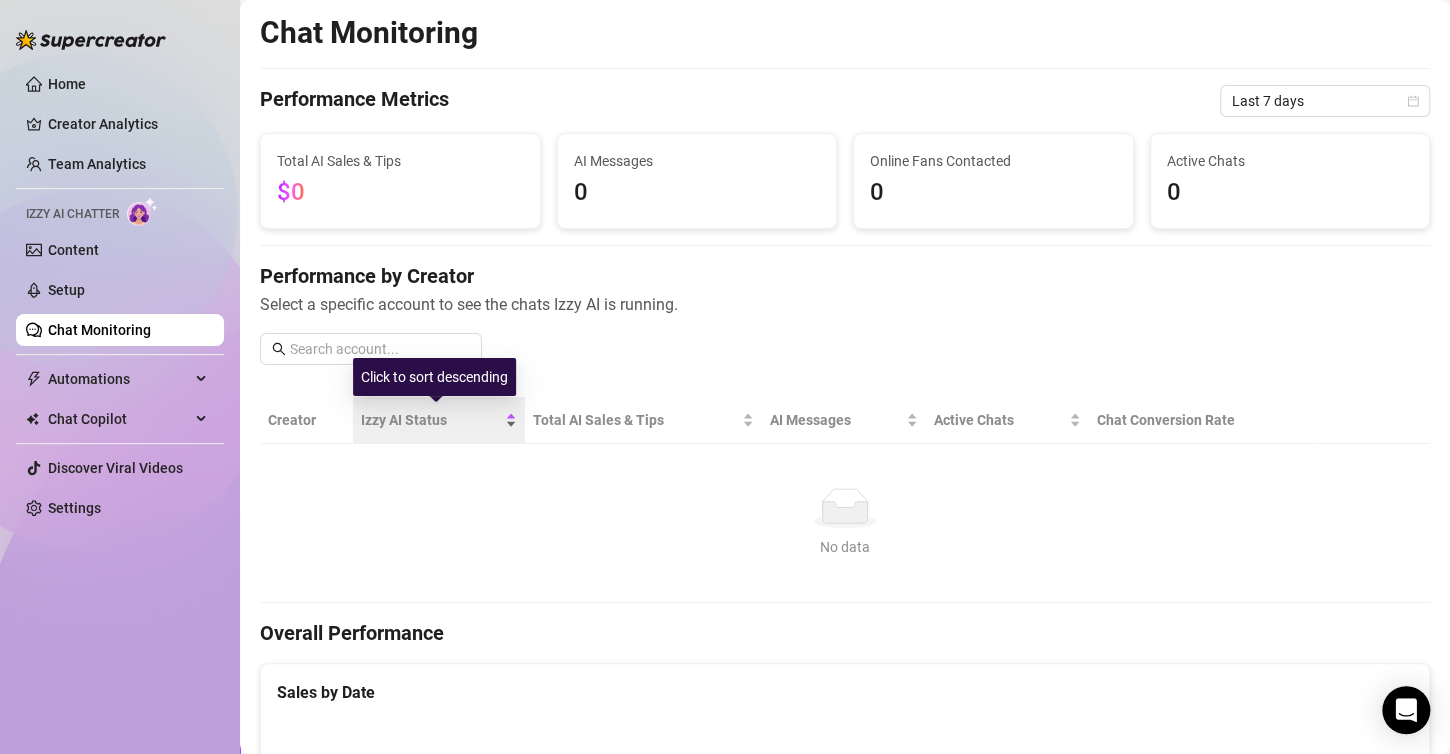 click on "Izzy AI Status" at bounding box center [431, 420] 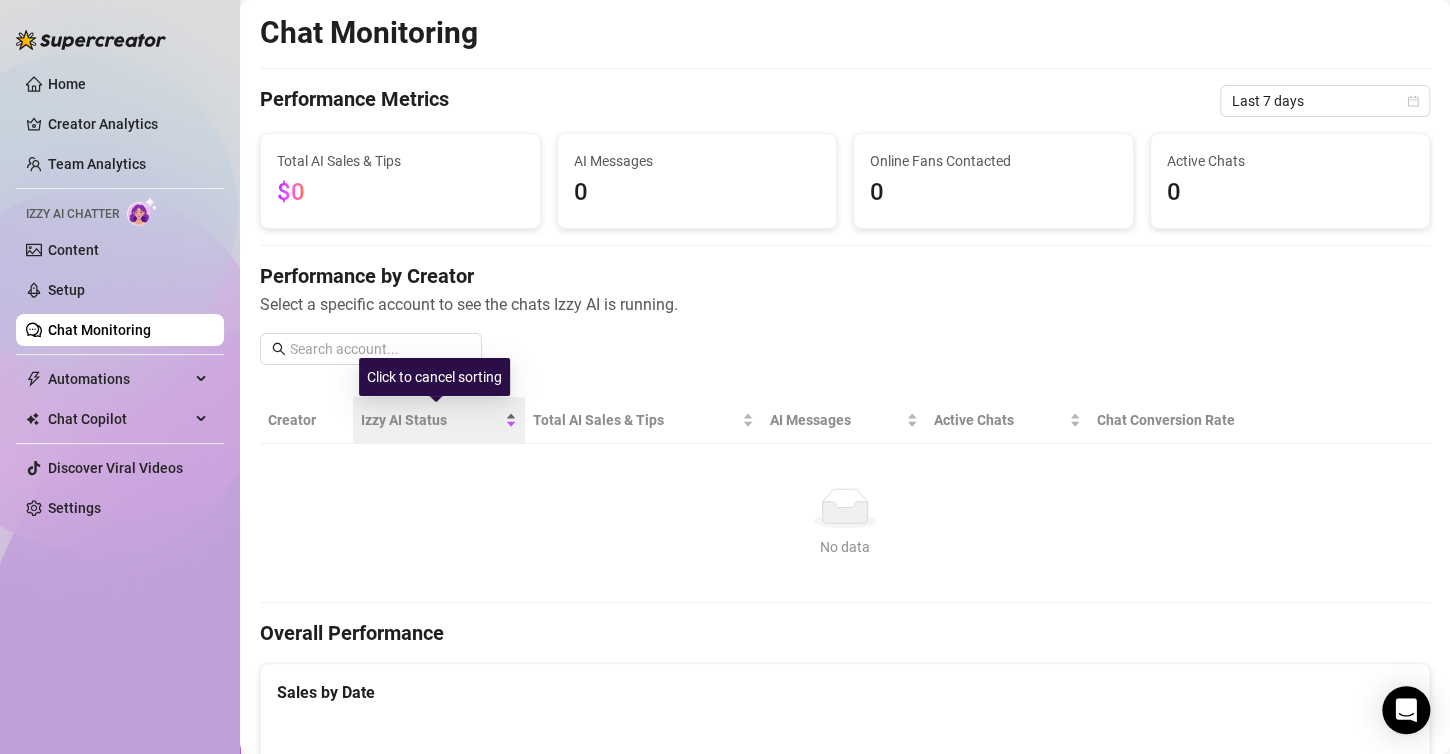 click on "Izzy AI Status" at bounding box center (431, 420) 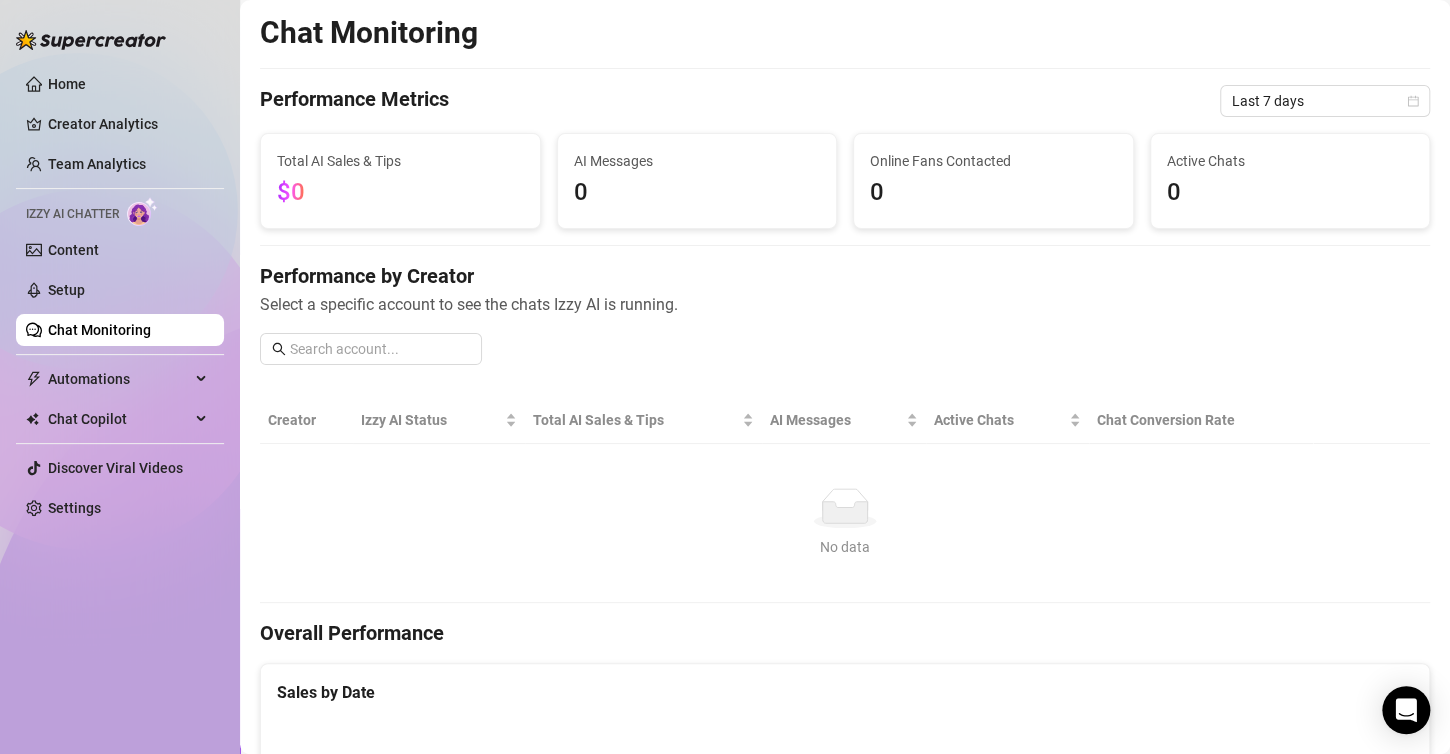 click on "Creator" at bounding box center [306, 420] 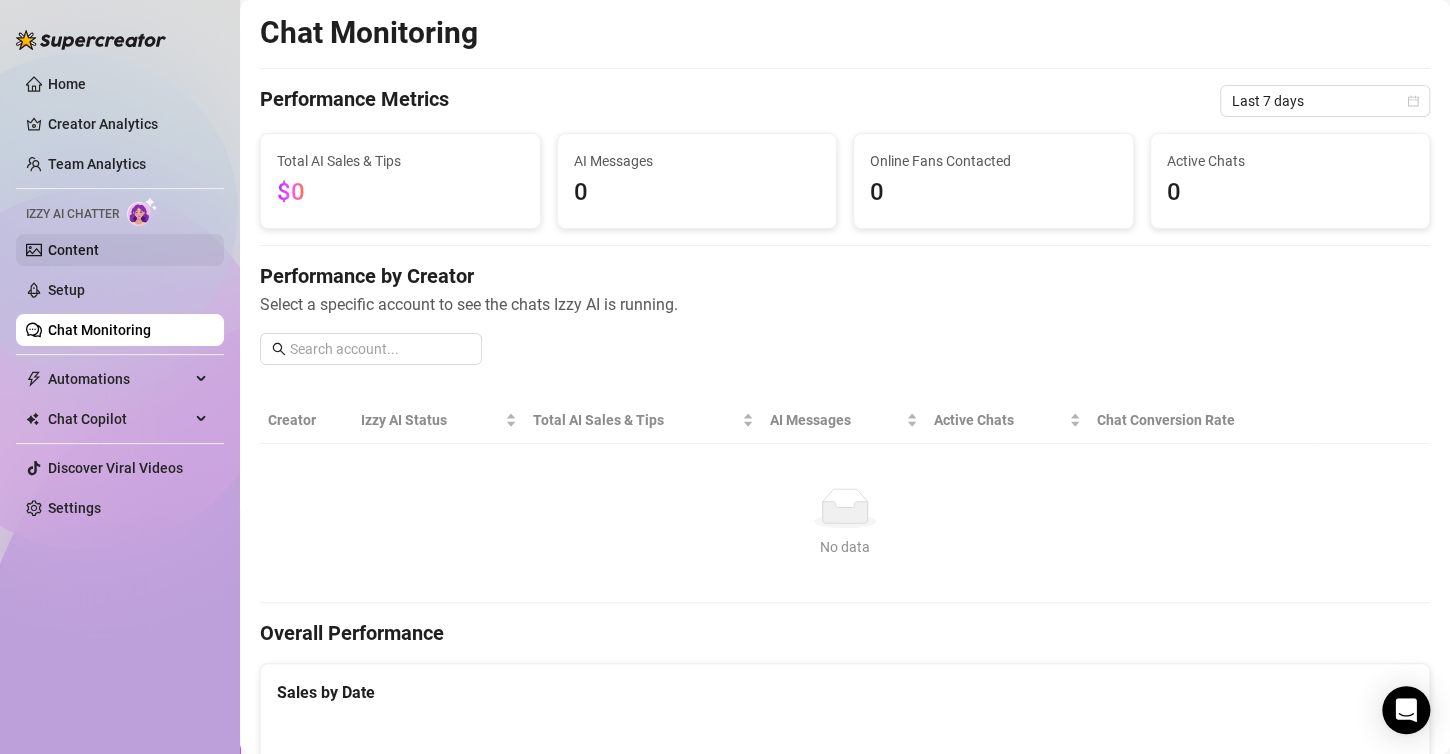 click on "Content" at bounding box center [73, 250] 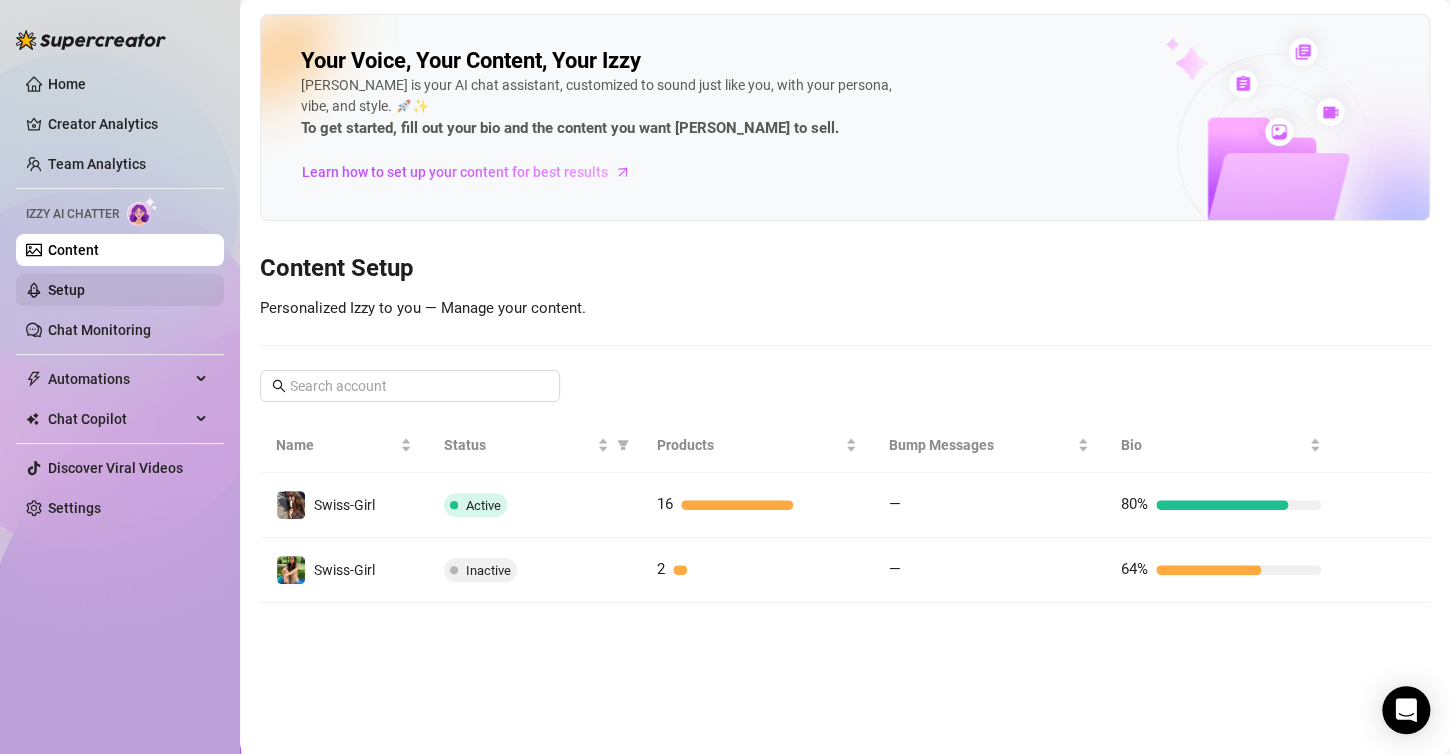 click on "Setup" at bounding box center (66, 290) 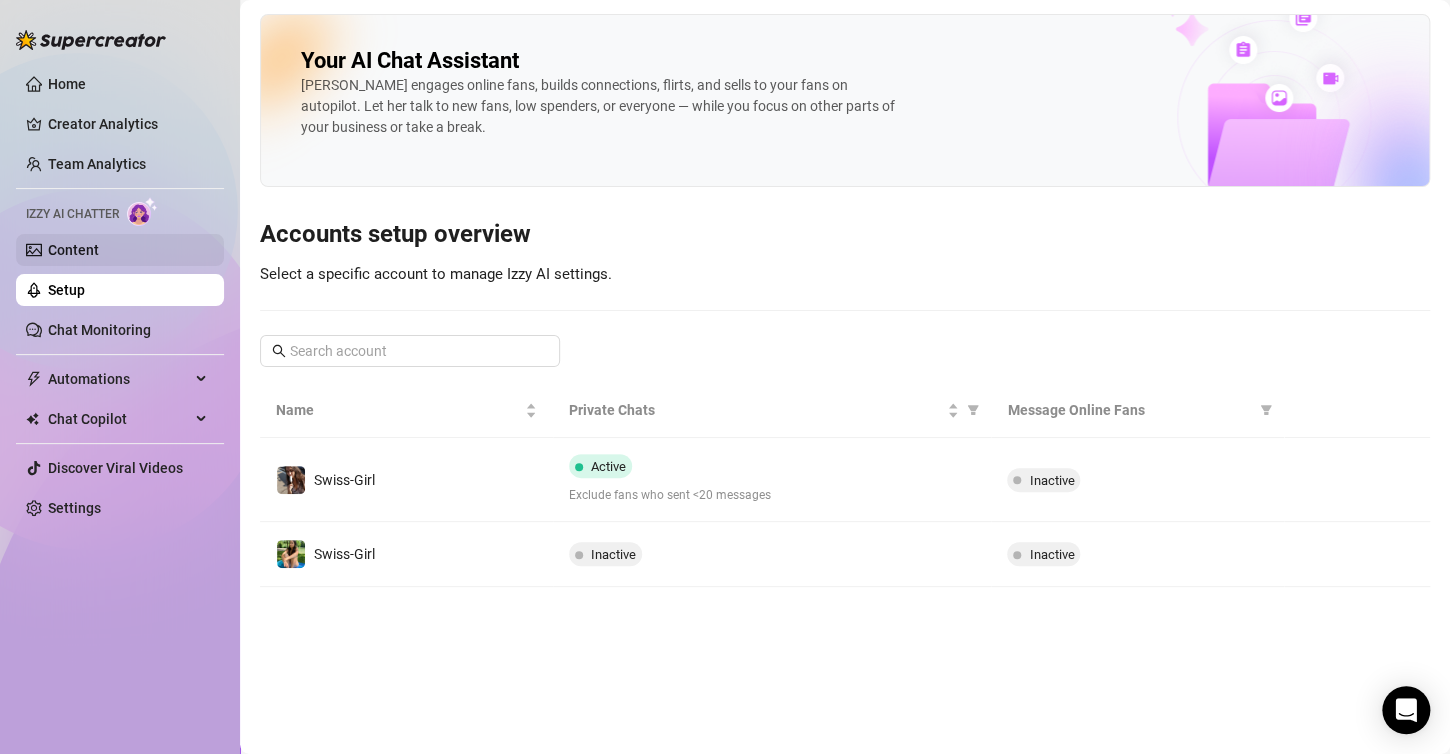 click on "Content" at bounding box center [73, 250] 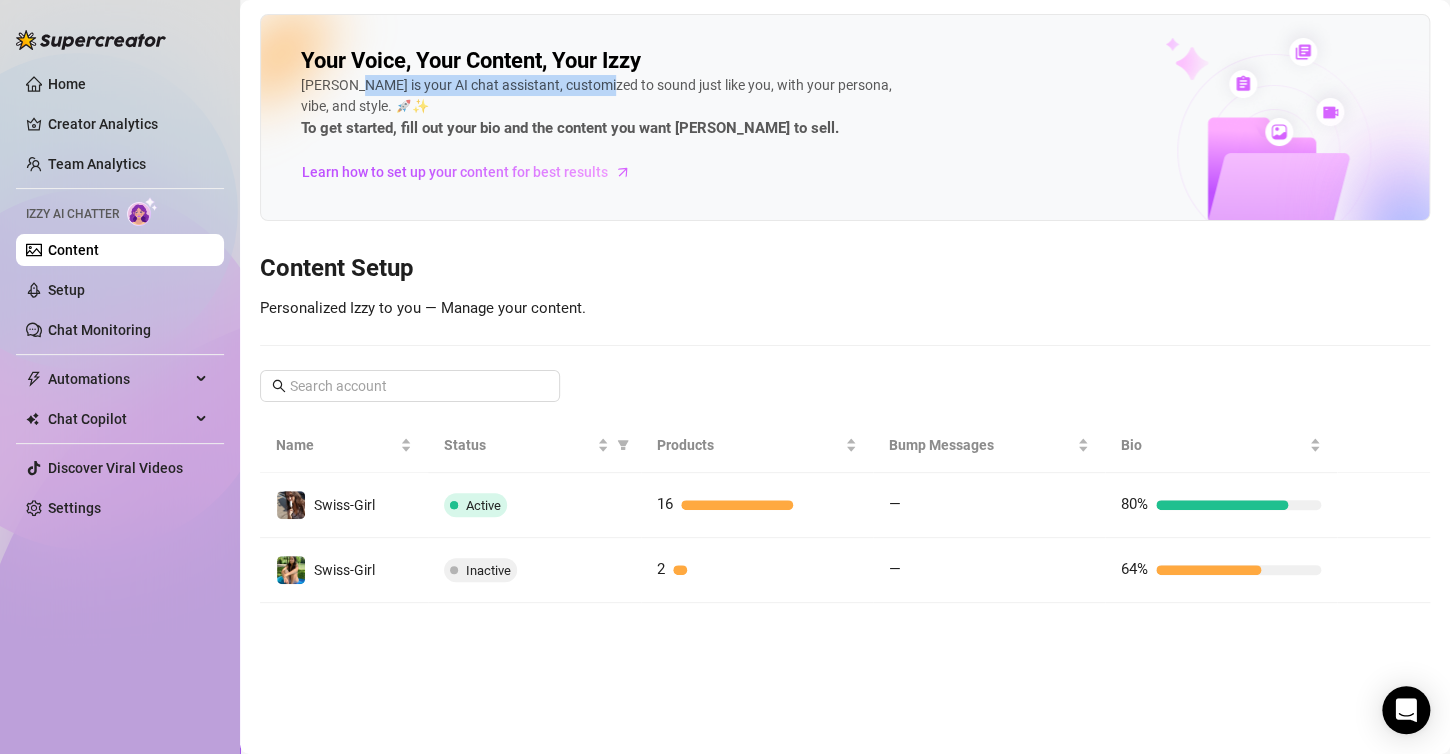 drag, startPoint x: 345, startPoint y: 84, endPoint x: 601, endPoint y: 84, distance: 256 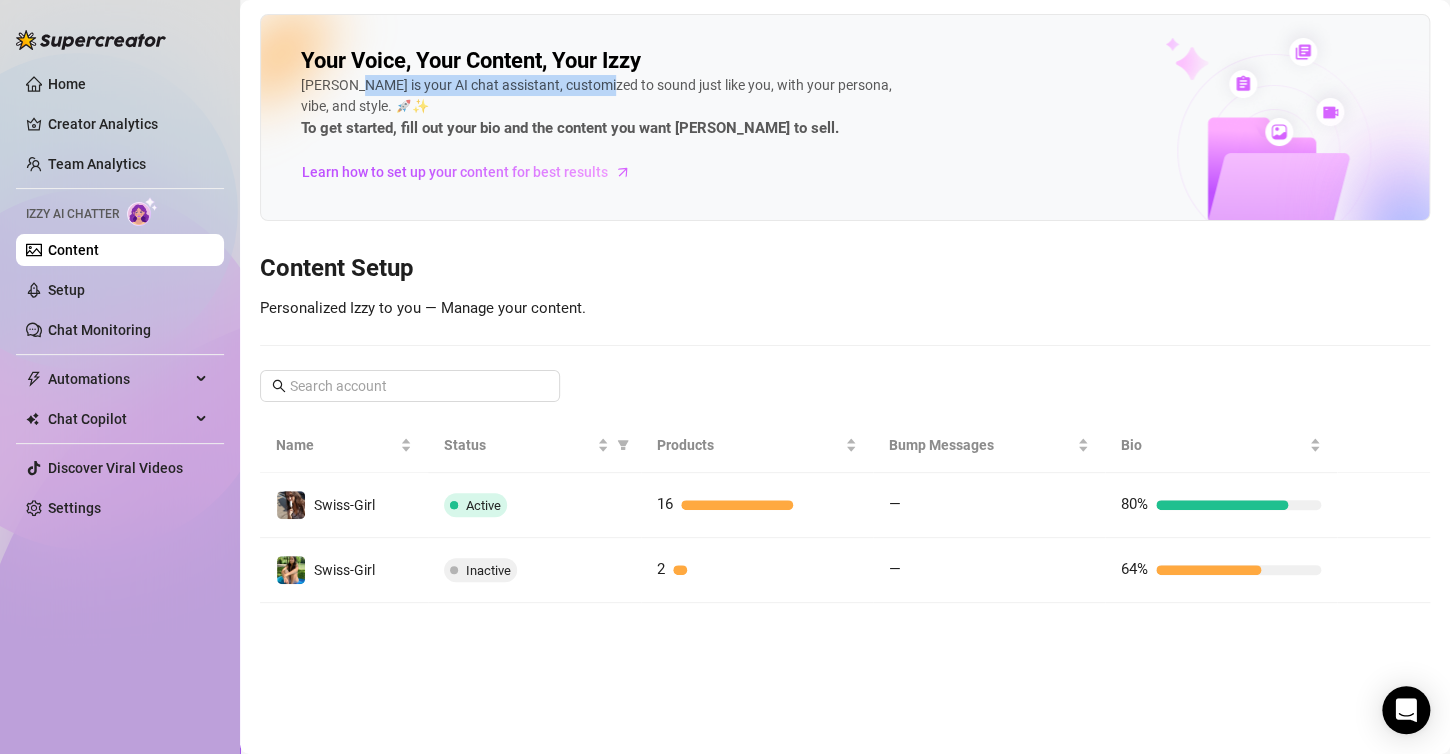 click on "Izzy is your AI chat assistant, customized to sound just like you, with your persona, vibe, and style. 🚀✨ To get started, fill out your bio and the content you want Izzy to sell." at bounding box center (601, 108) 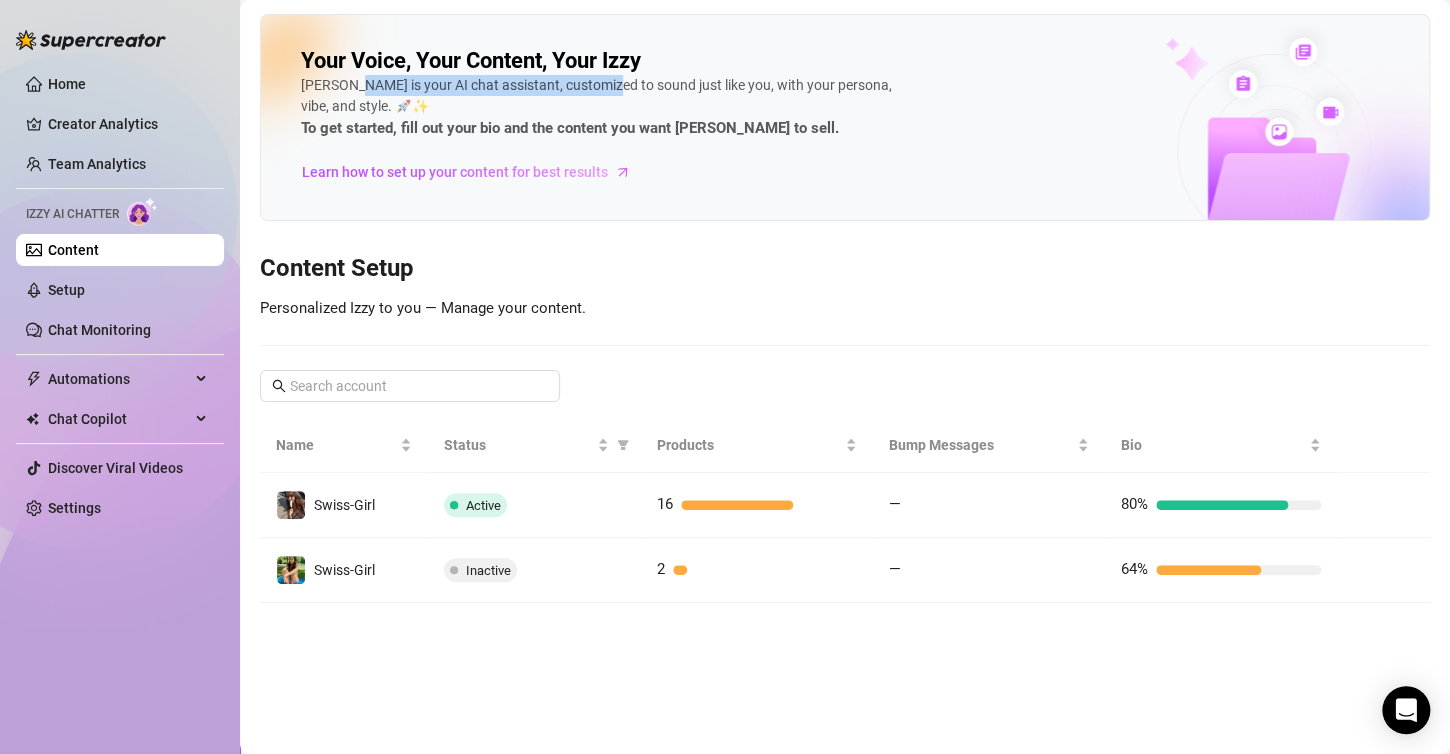 click on "Izzy is your AI chat assistant, customized to sound just like you, with your persona, vibe, and style. 🚀✨ To get started, fill out your bio and the content you want Izzy to sell." at bounding box center (601, 108) 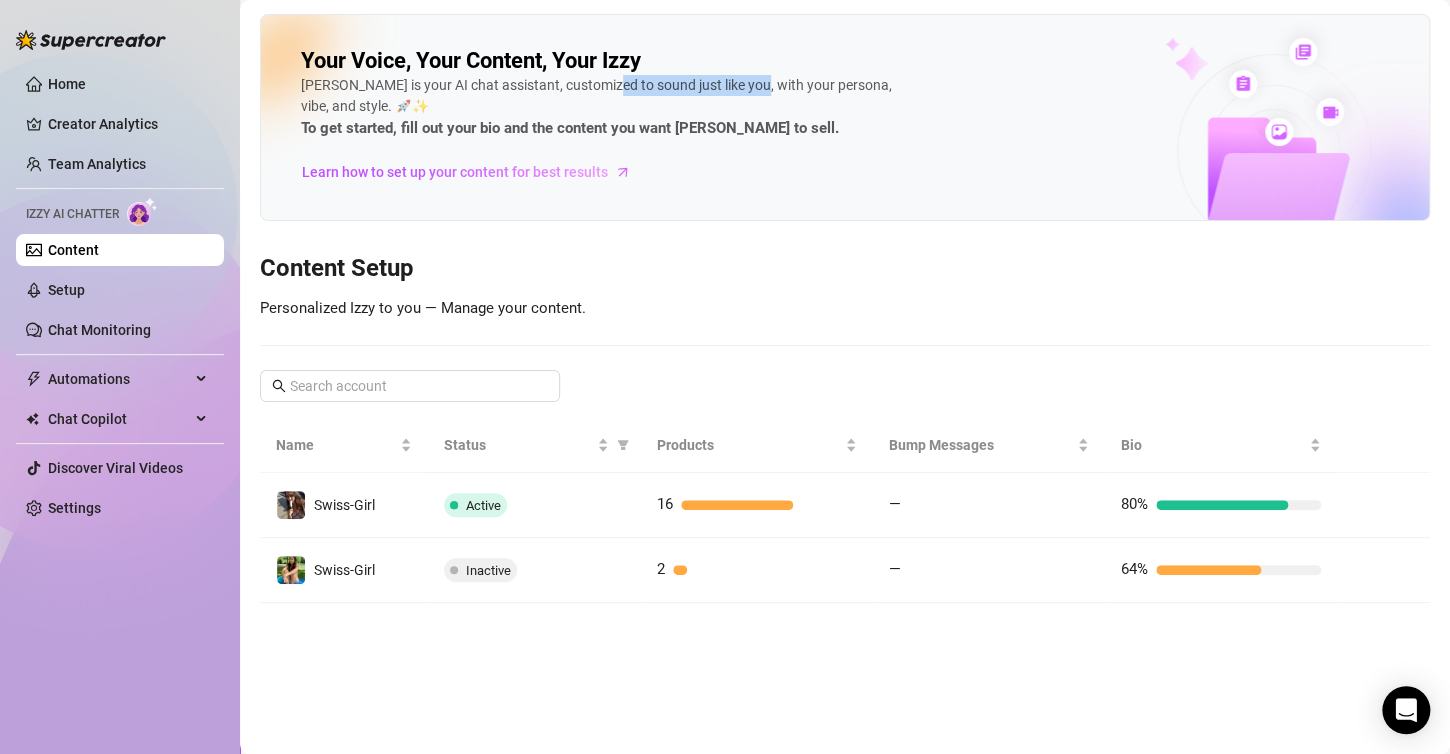 drag, startPoint x: 601, startPoint y: 84, endPoint x: 739, endPoint y: 87, distance: 138.03261 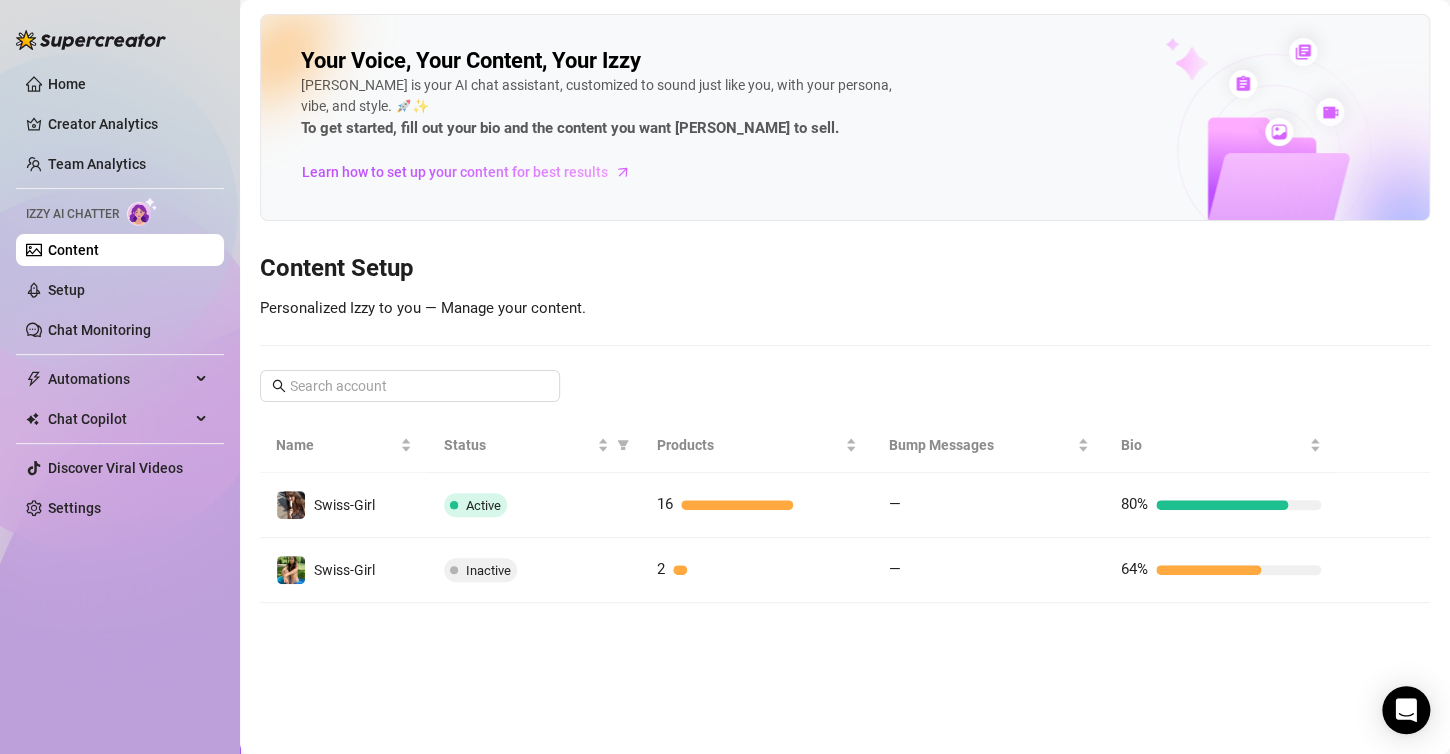 click on "Content Setup" at bounding box center (845, 269) 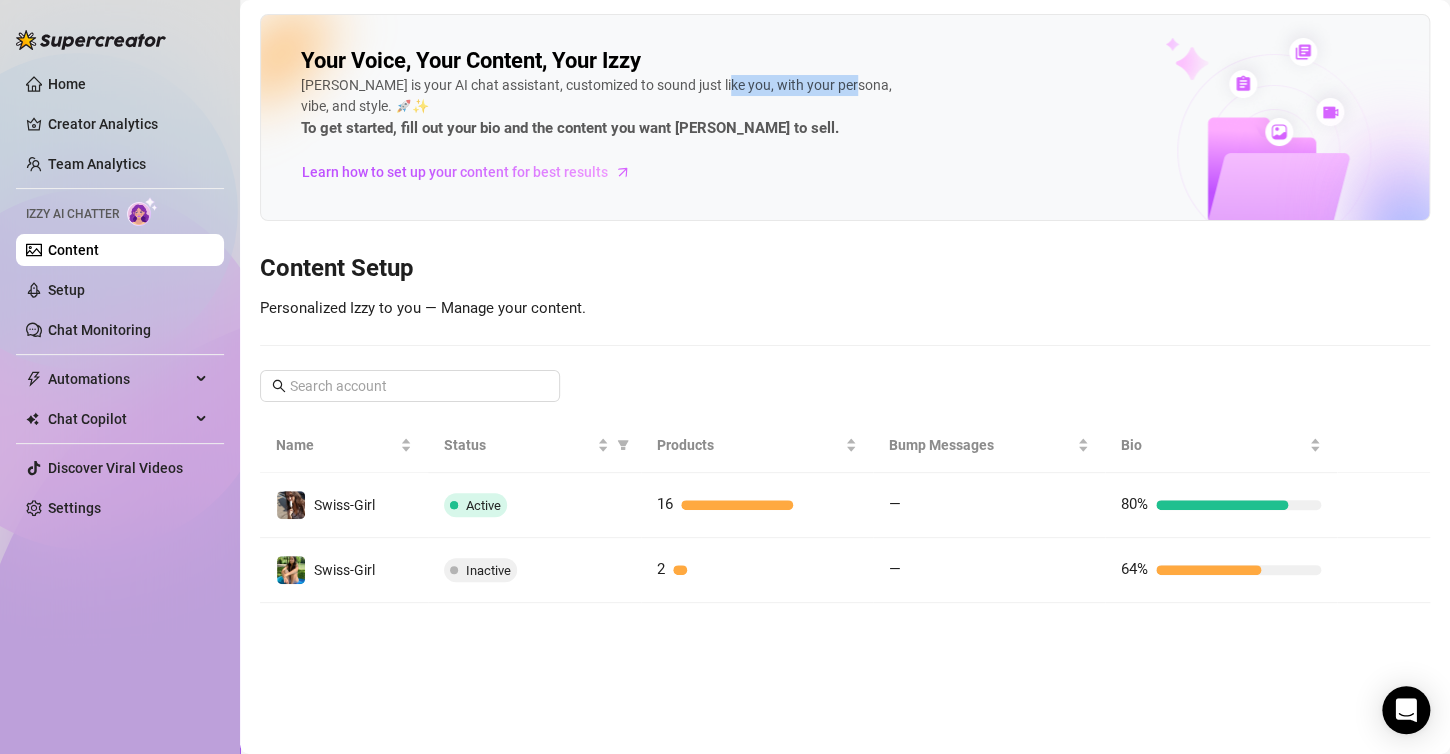 drag, startPoint x: 707, startPoint y: 84, endPoint x: 844, endPoint y: 88, distance: 137.05838 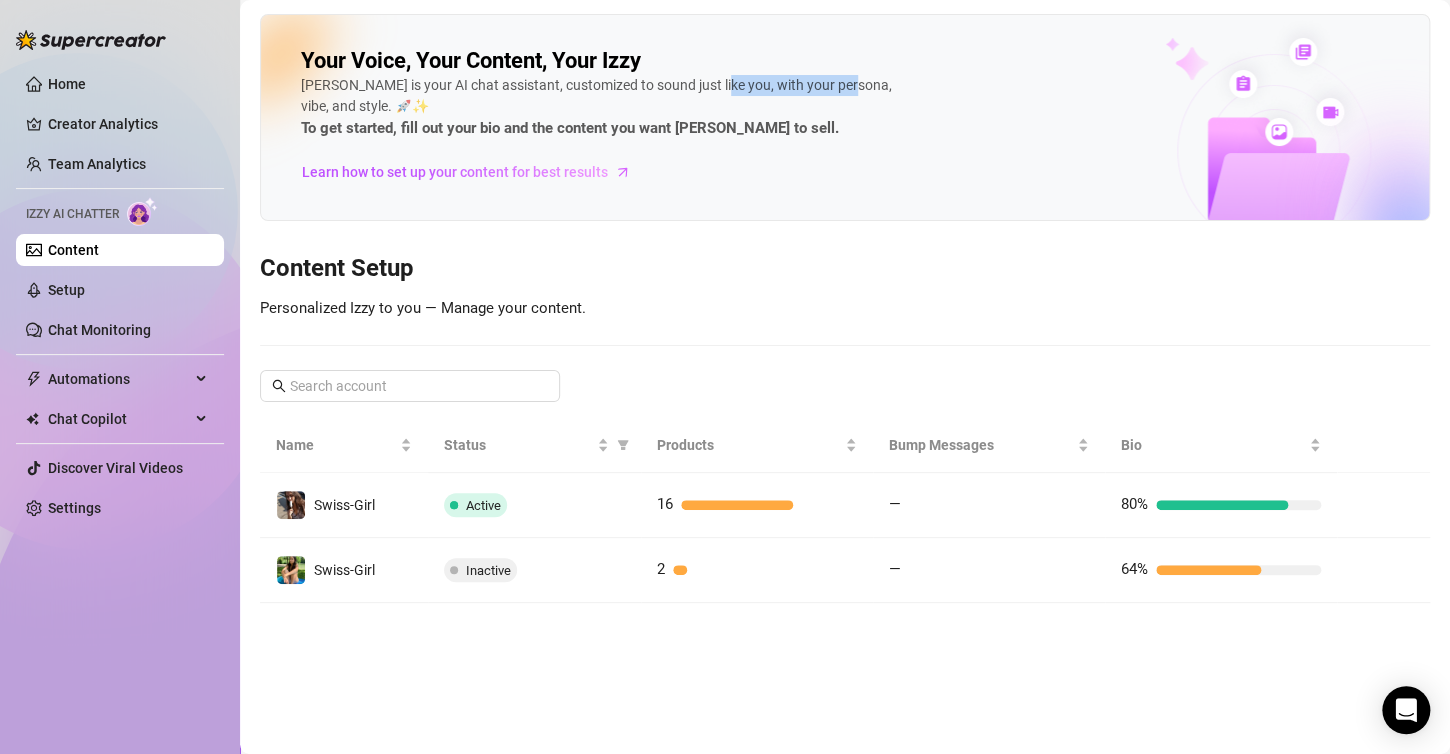 click on "Izzy is your AI chat assistant, customized to sound just like you, with your persona, vibe, and style. 🚀✨ To get started, fill out your bio and the content you want Izzy to sell." at bounding box center (601, 108) 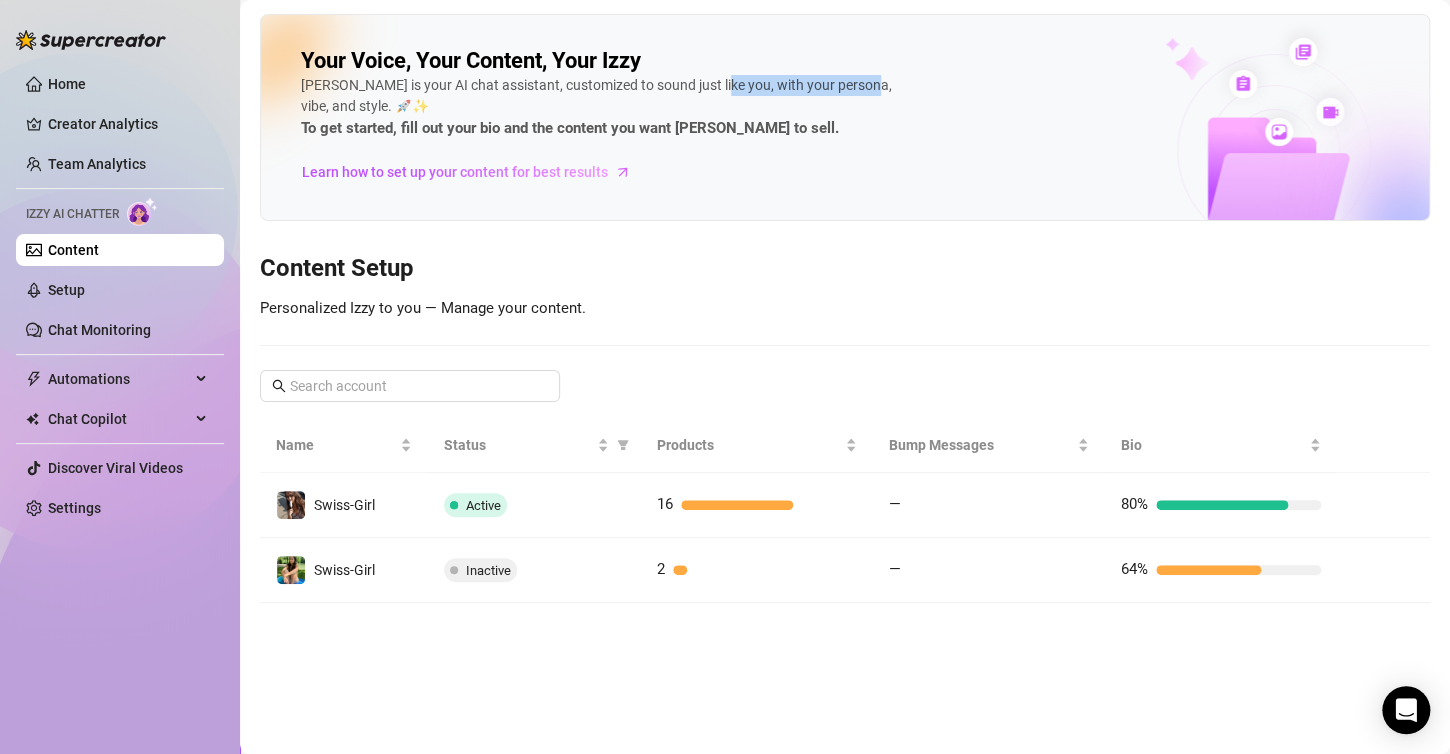click on "Izzy is your AI chat assistant, customized to sound just like you, with your persona, vibe, and style. 🚀✨ To get started, fill out your bio and the content you want Izzy to sell." at bounding box center (601, 108) 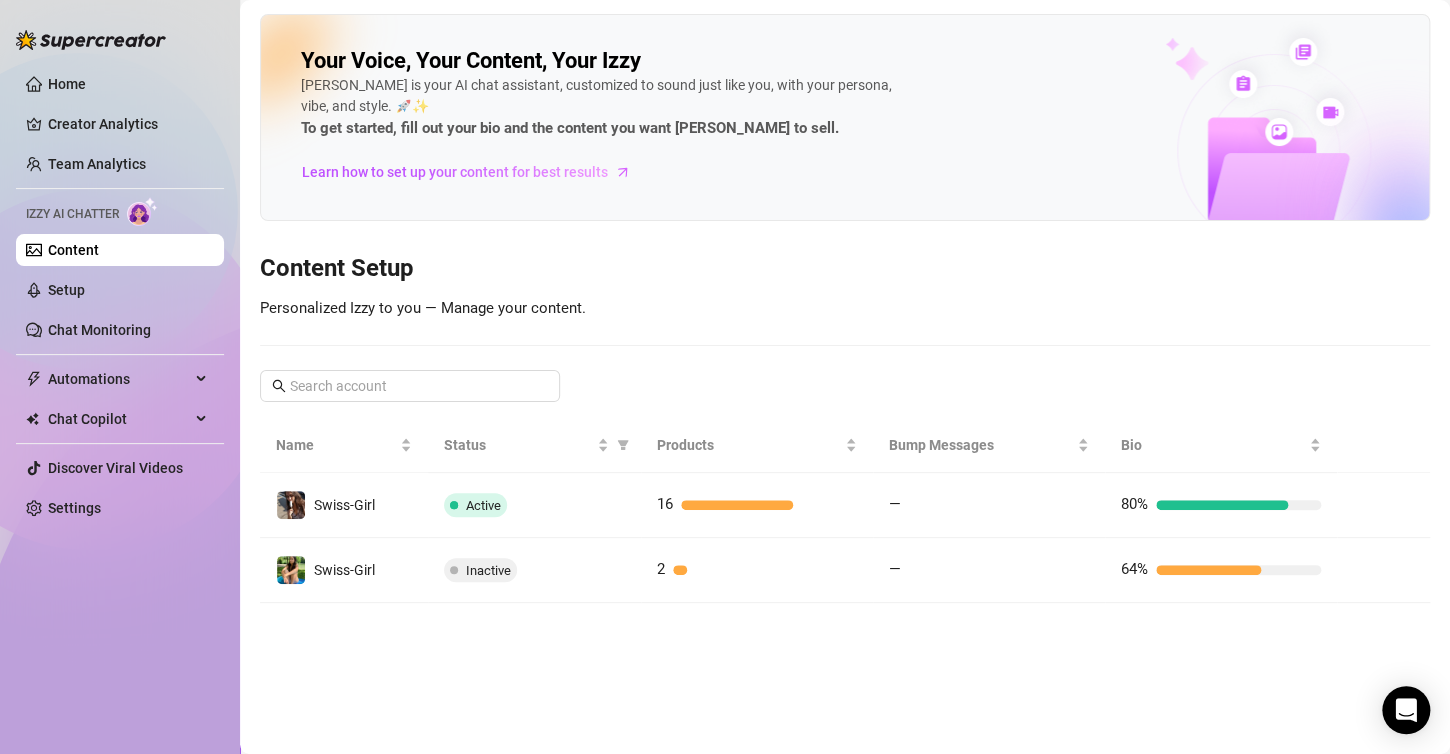 click on "Your Voice, Your Content, Your Izzy Izzy is your AI chat assistant, customized to sound just like you, with your persona, vibe, and style. 🚀✨ To get started, fill out your bio and the content you want Izzy to sell. Learn how to set up your content for best results Content Setup Personalized Izzy to you — Manage your content. Name Status Products Bump Messages Bio Swiss-Girl Active 16 — 80% Swiss-Girl Inactive 2 — 64%" at bounding box center [845, 308] 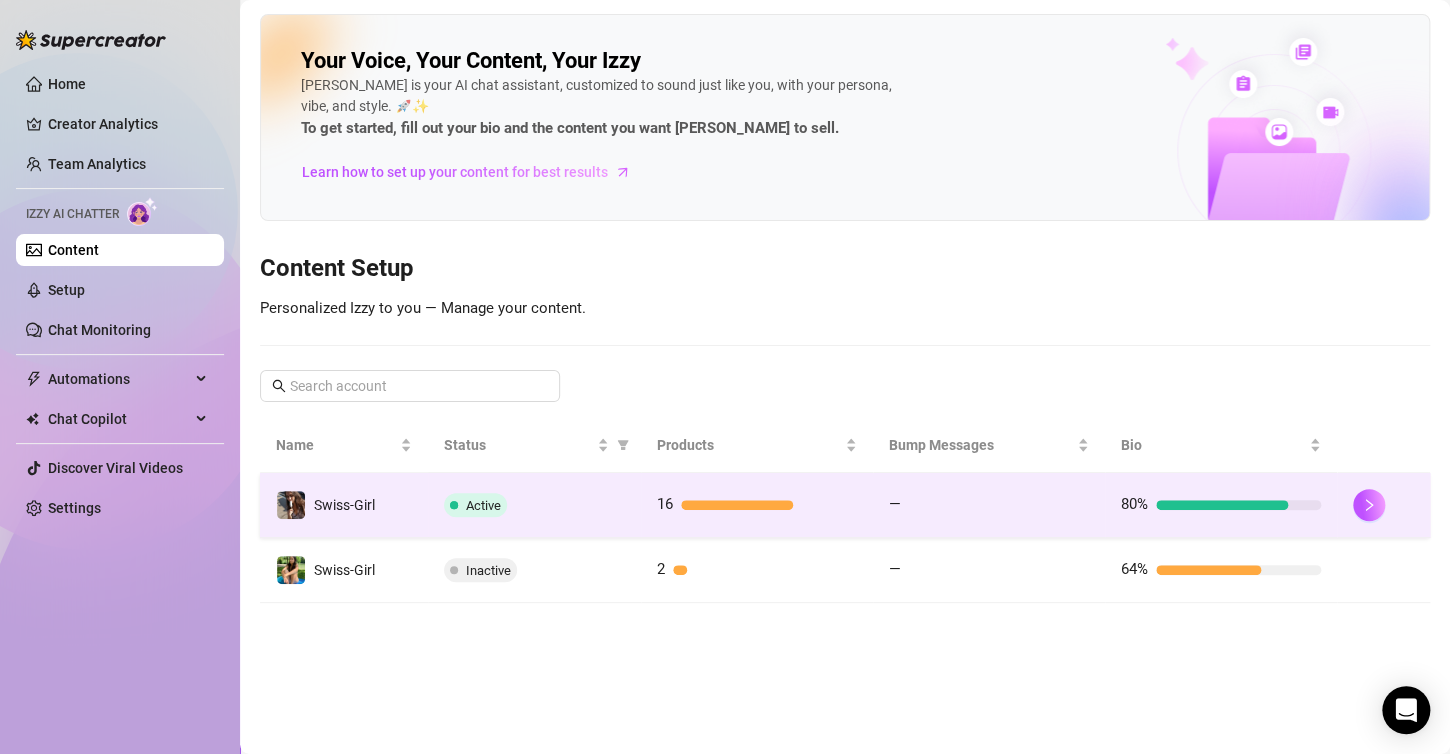click on "Active" at bounding box center (483, 505) 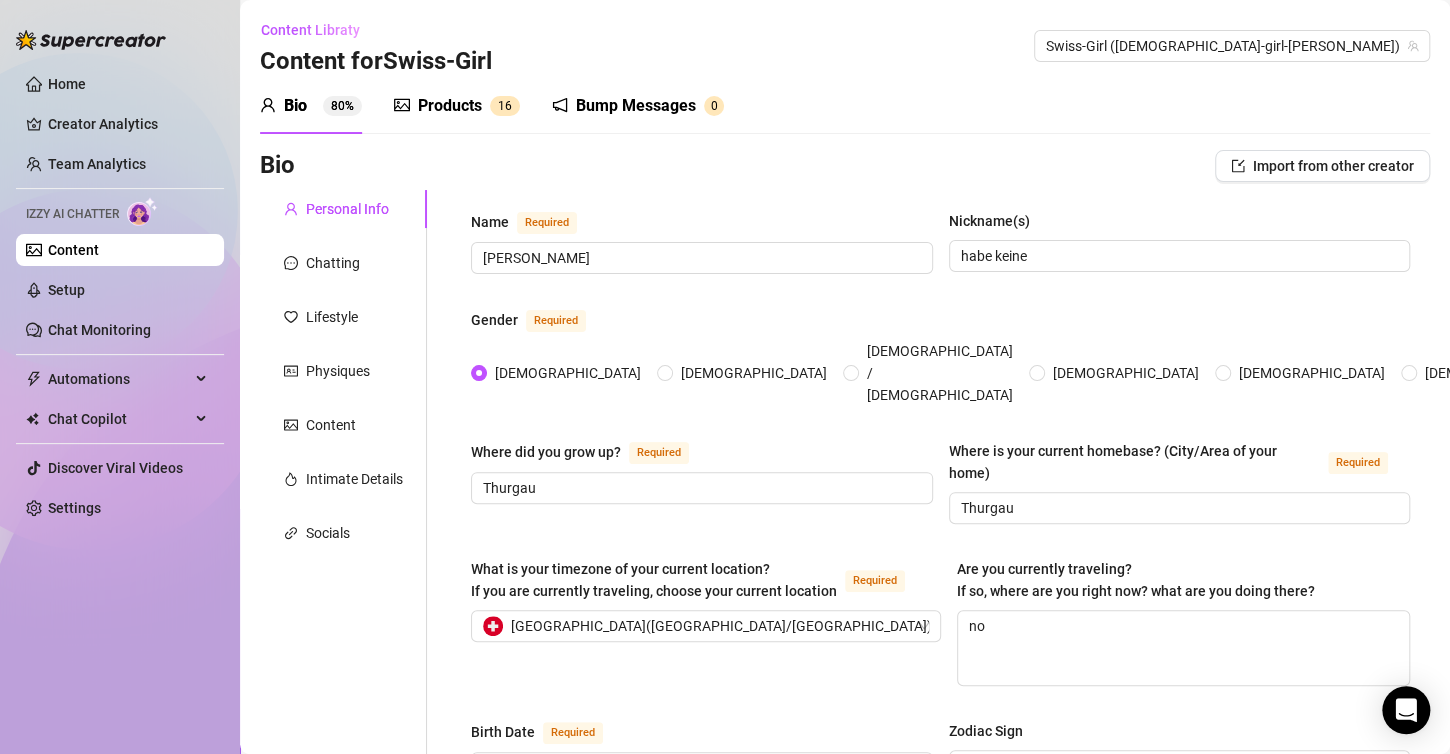 click on "Bio   80% Products 1 6 Bump Messages 0 Bio Import from other creator Personal Info Chatting Lifestyle Physiques Content Intimate Details Socials Name Required Vanessa Nickname(s) habe keine Gender Required Female Male Non-Binary / Genderqueer Agender Bigender Genderfluid Other Where did you grow up? Required Thurgau Where is your current homebase? (City/Area of your home) Required Thurgau What is your timezone of your current location? If you are currently traveling, choose your current location Required Switzerland  ( Europe/Zurich ) Are you currently traveling? If so, where are you right now? what are you doing there? no Birth Date Required June 15th, 1997 Zodiac Sign Sexual Orientation Required Bi oder Pan - ich bin mir nicht sicher Relationship Status Required Glücklich vergeben Do you have any siblings? How many? no Do you have any children? How many? no Do you have any pets? ich habe eine alte, kranke Hündin aus dem Tierheim What do you do for work currently? What were your previous jobs or careers?" at bounding box center (845, 1029) 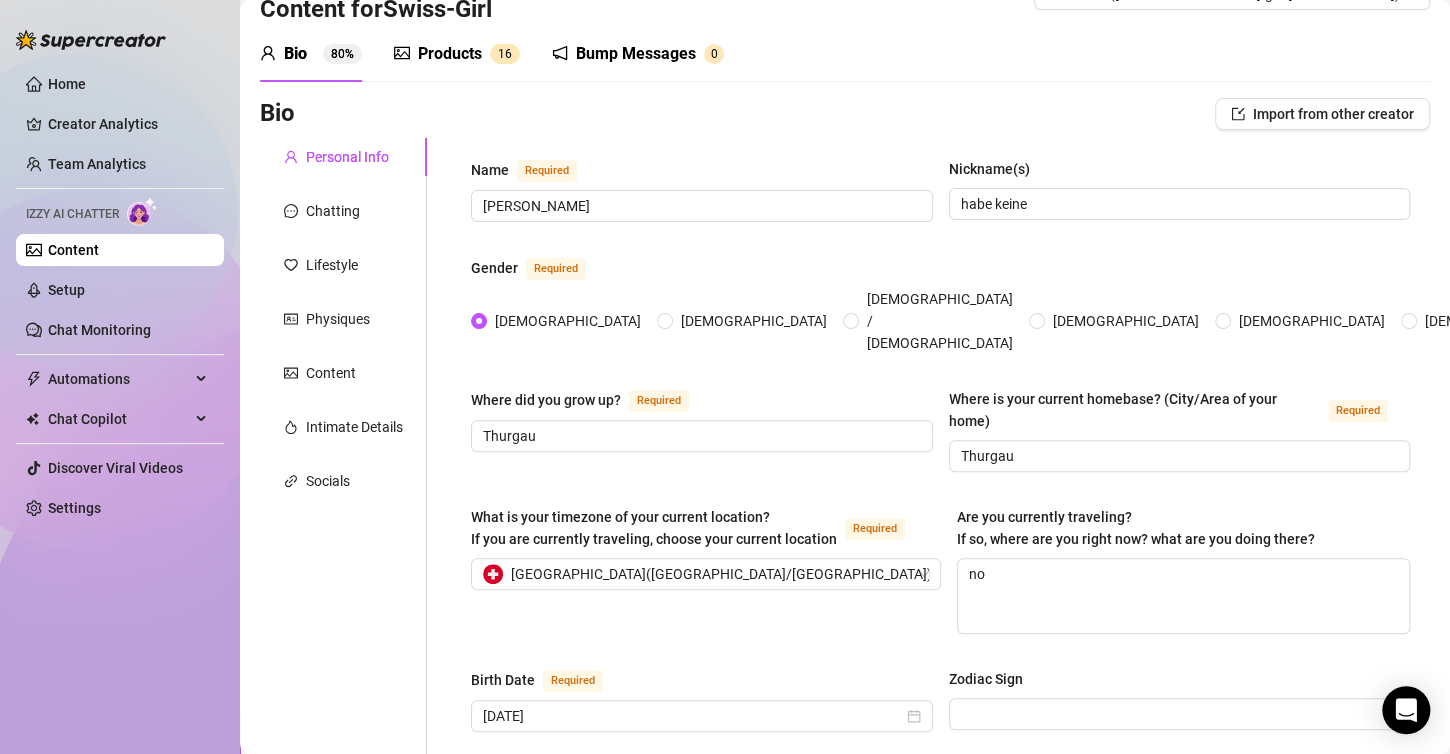 scroll, scrollTop: 0, scrollLeft: 0, axis: both 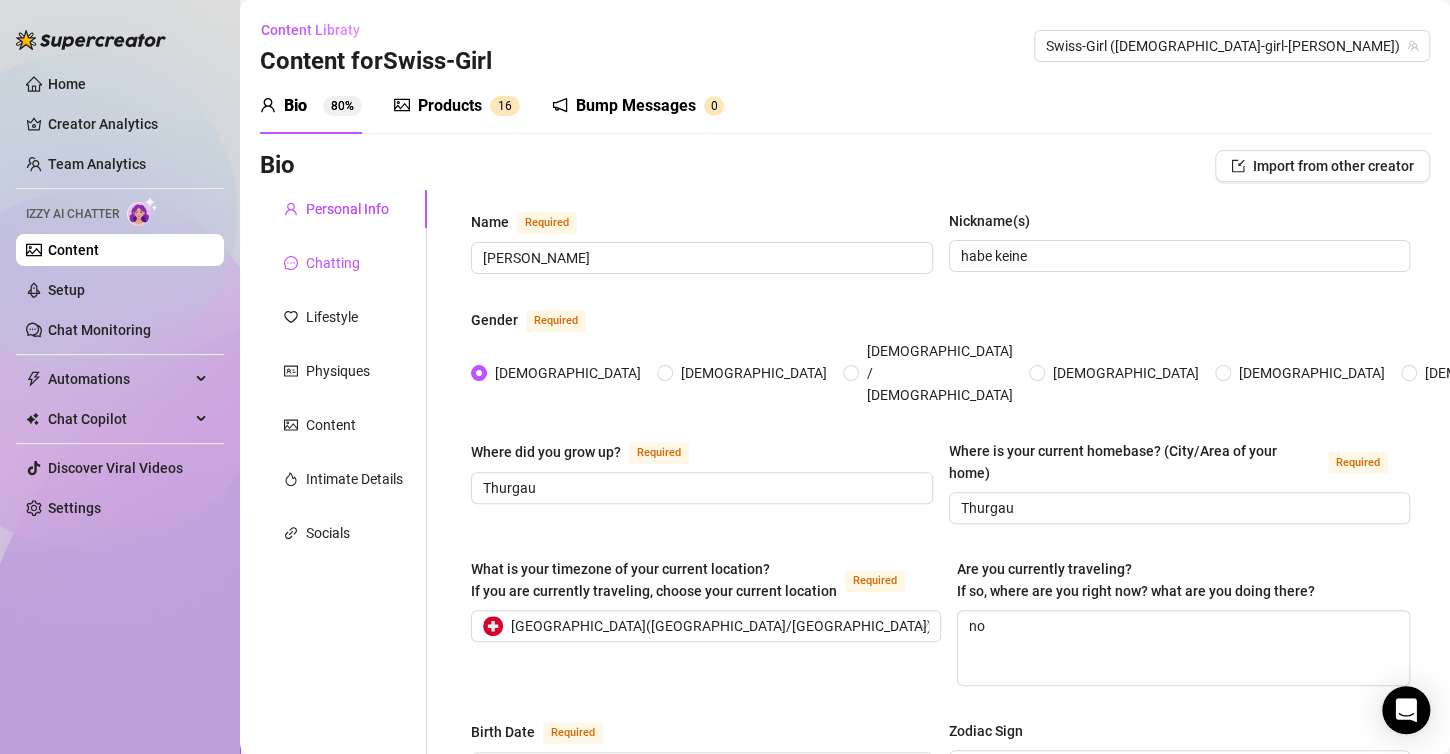 click on "Chatting" at bounding box center (333, 263) 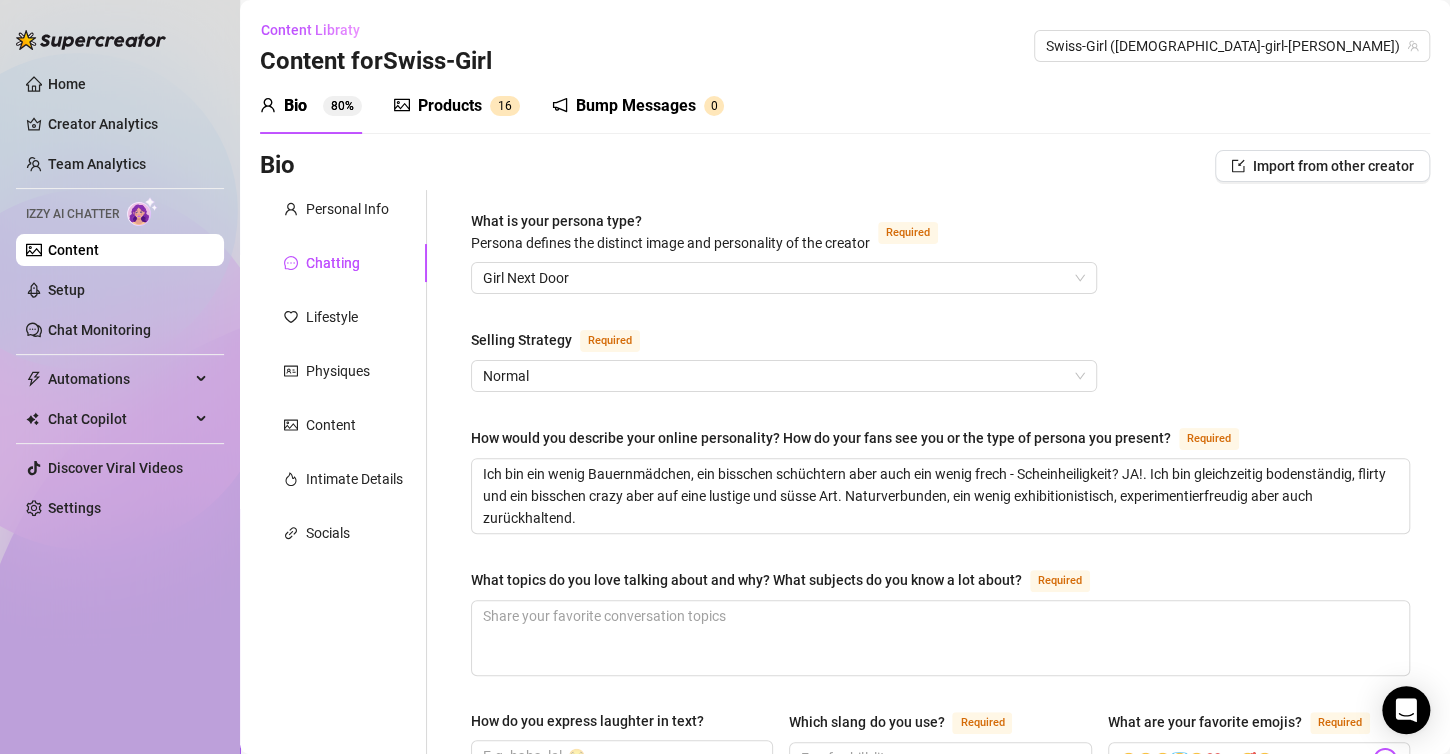 click on "Bio Import from other creator" at bounding box center [845, 166] 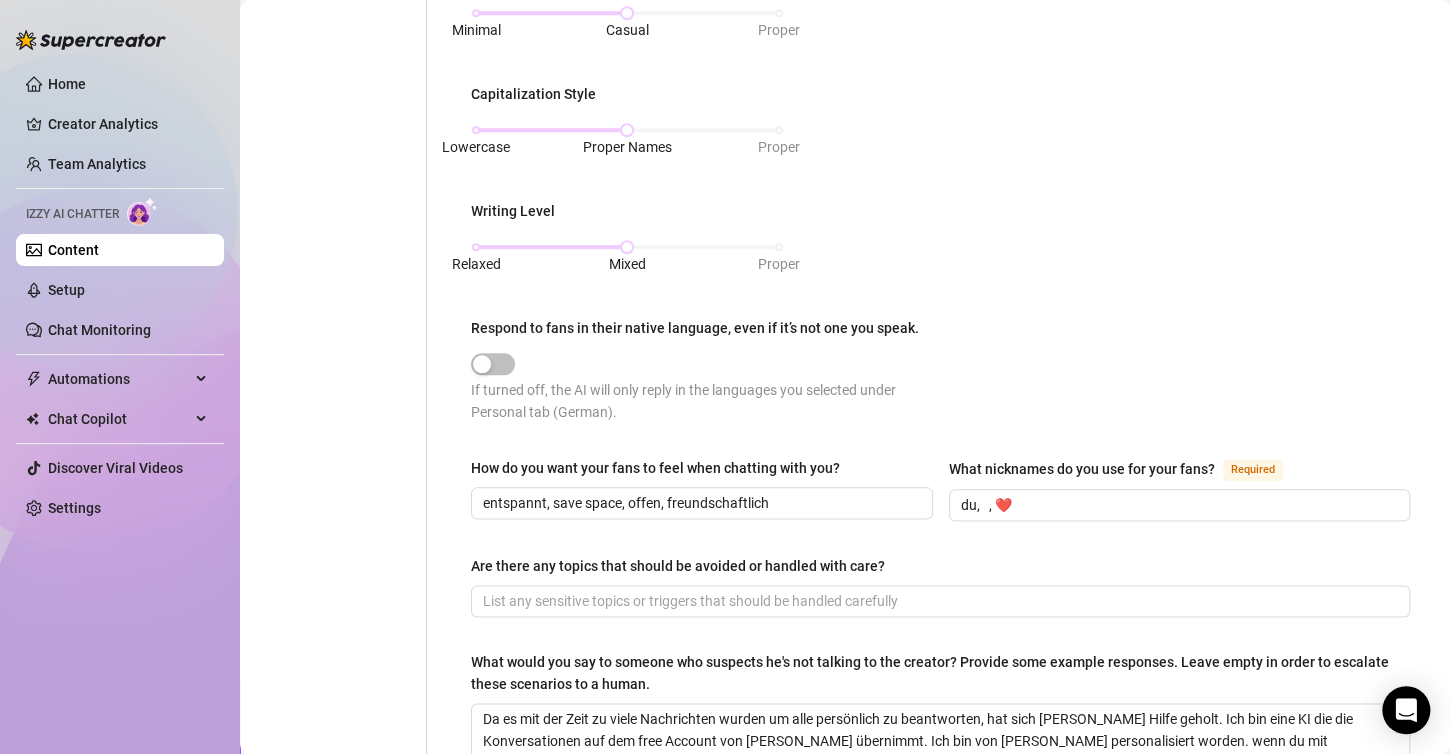 scroll, scrollTop: 840, scrollLeft: 0, axis: vertical 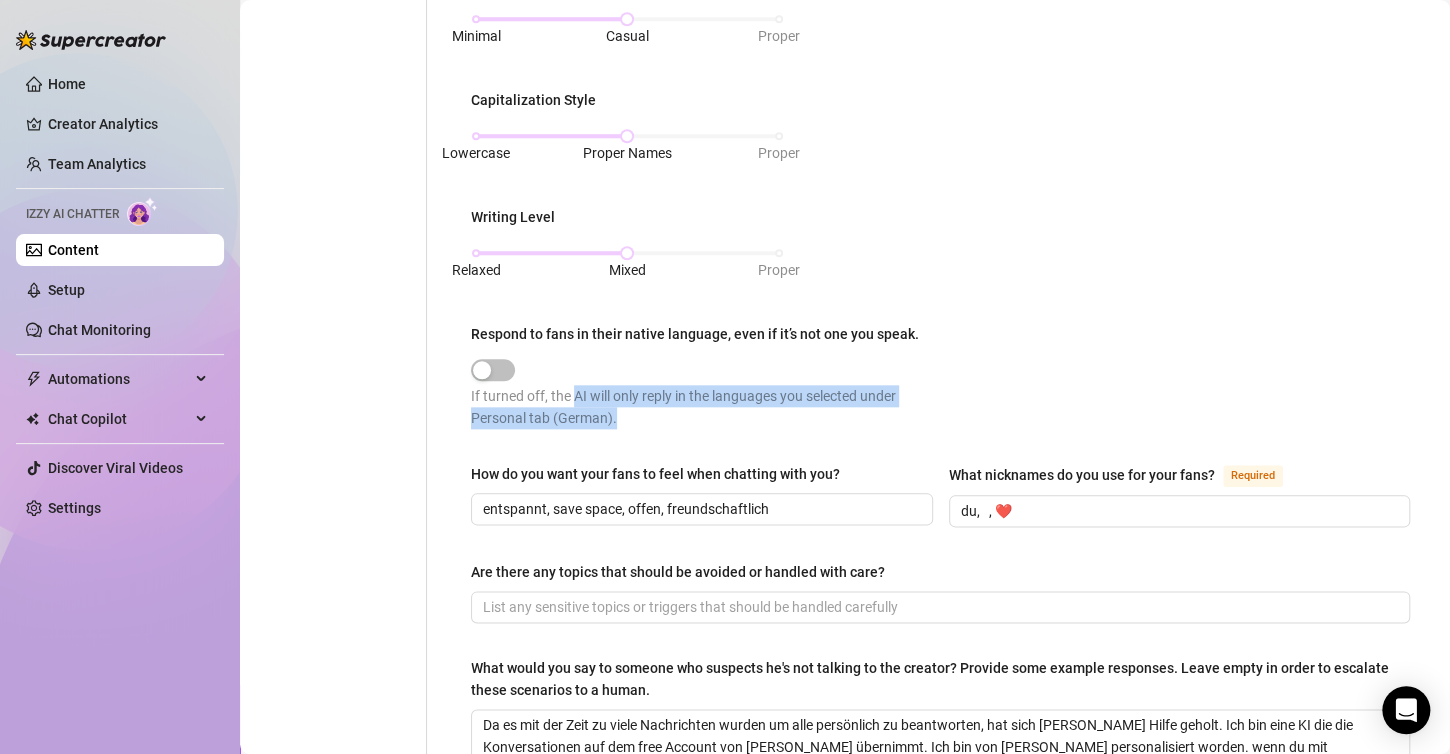 drag, startPoint x: 578, startPoint y: 388, endPoint x: 687, endPoint y: 416, distance: 112.53888 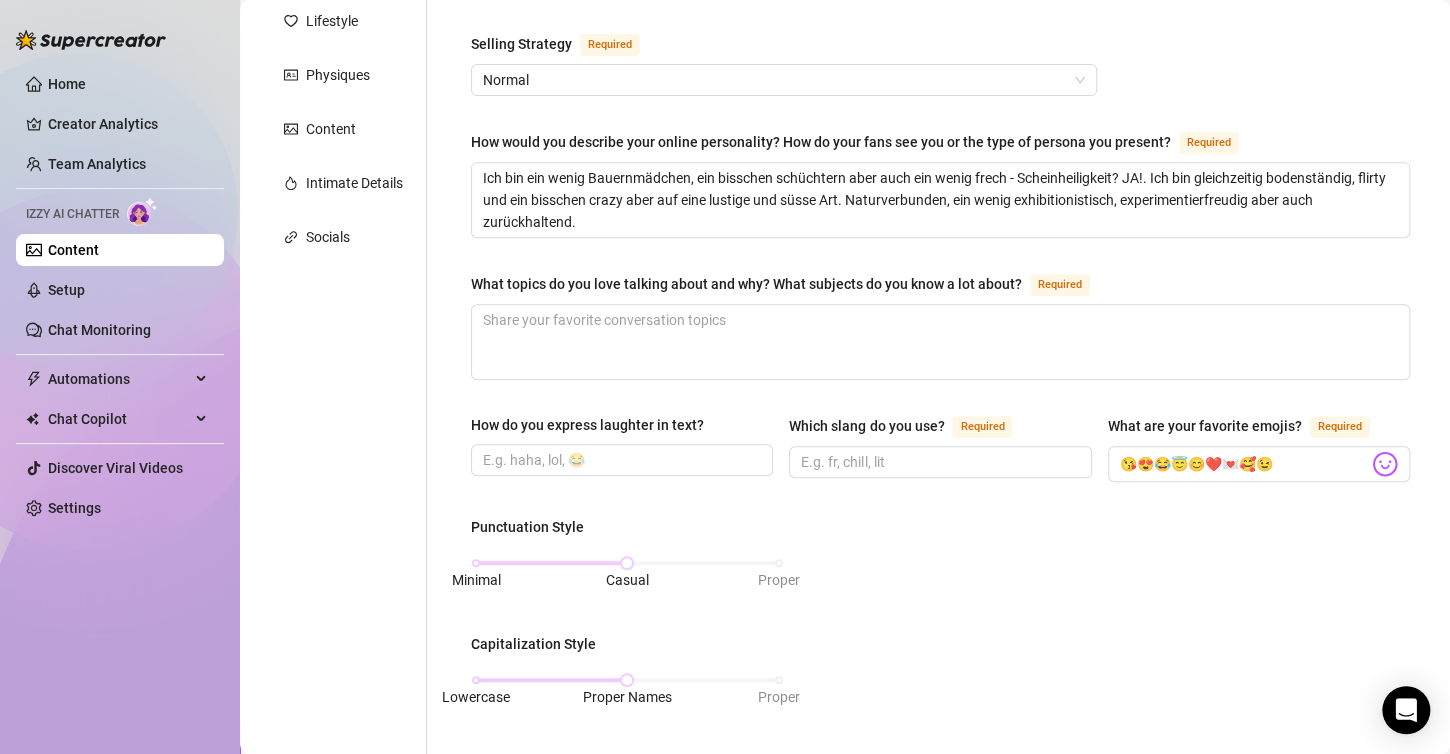 scroll, scrollTop: 0, scrollLeft: 0, axis: both 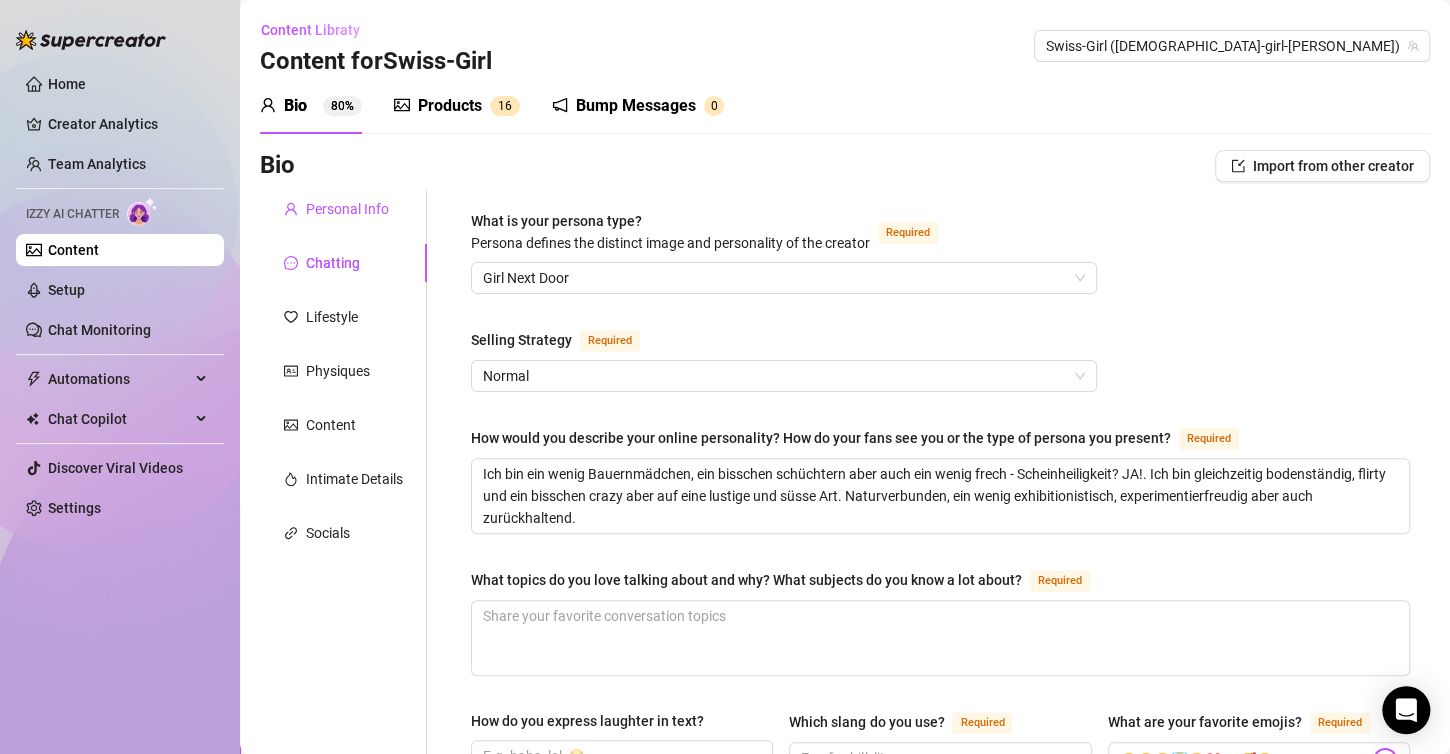 click on "Personal Info" at bounding box center (347, 209) 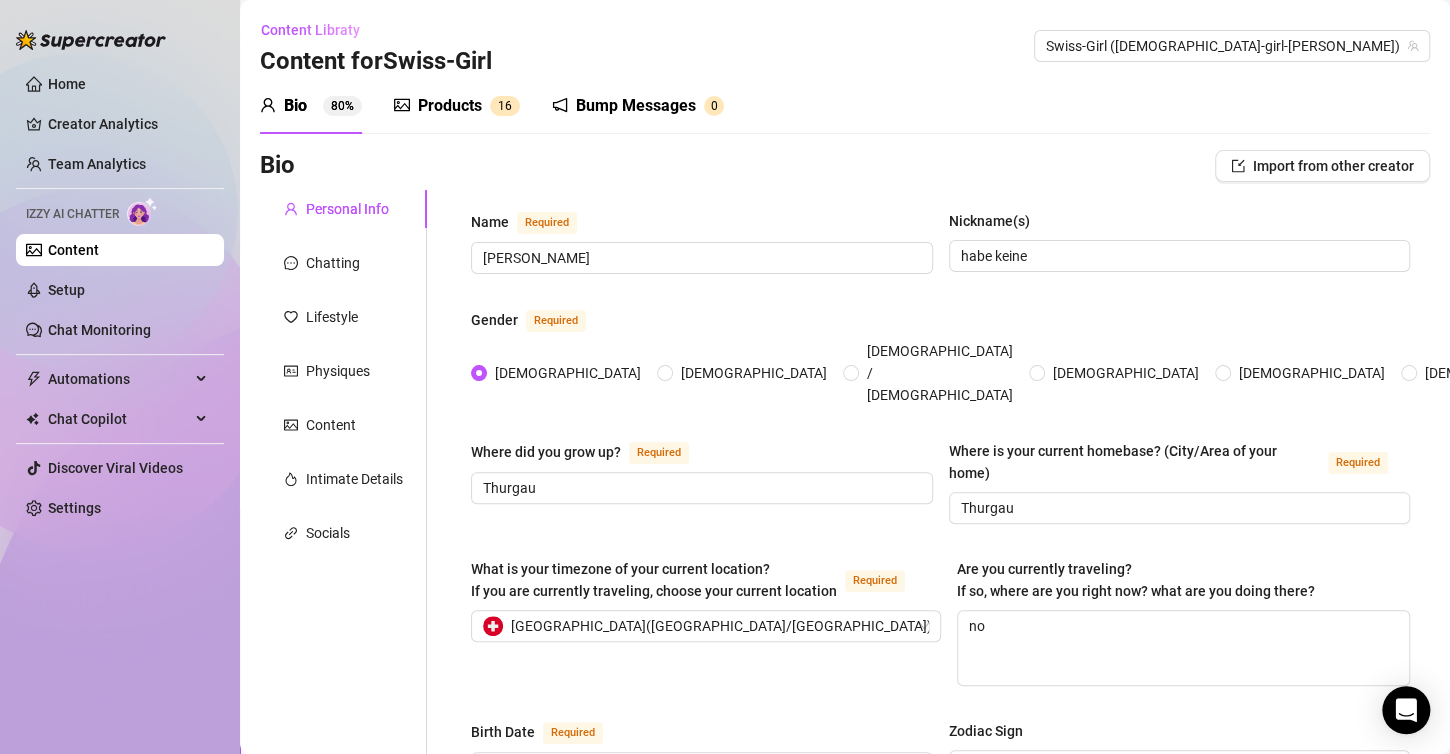 type 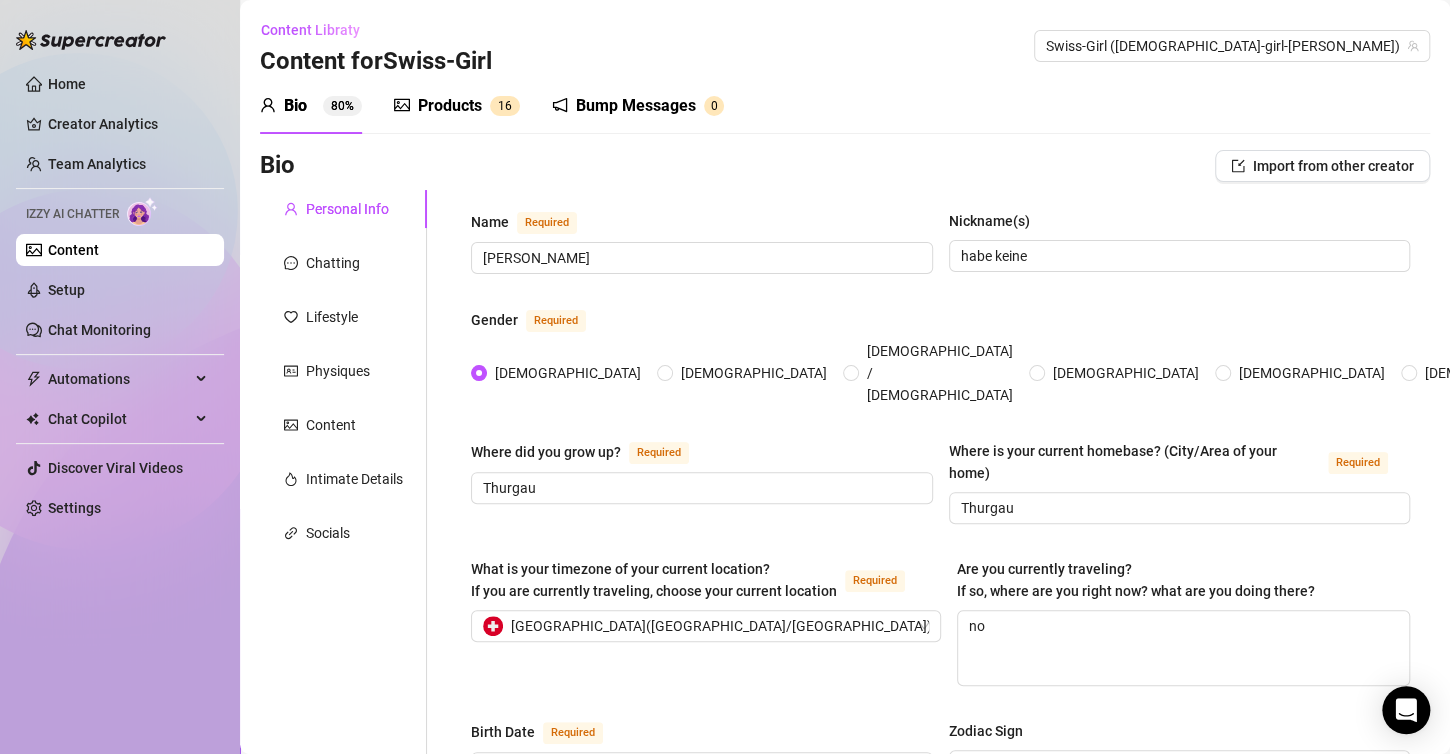click on "Bio Import from other creator" at bounding box center (845, 166) 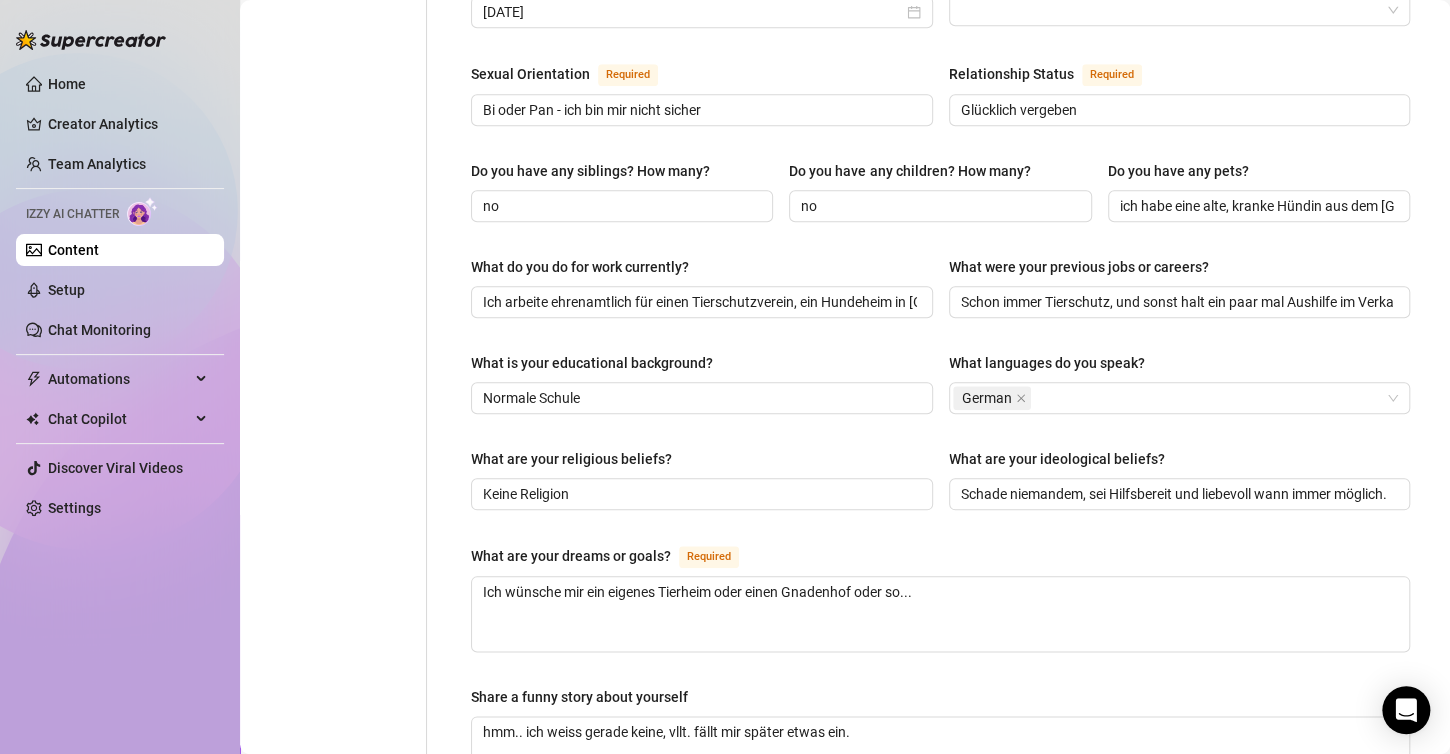 scroll, scrollTop: 840, scrollLeft: 0, axis: vertical 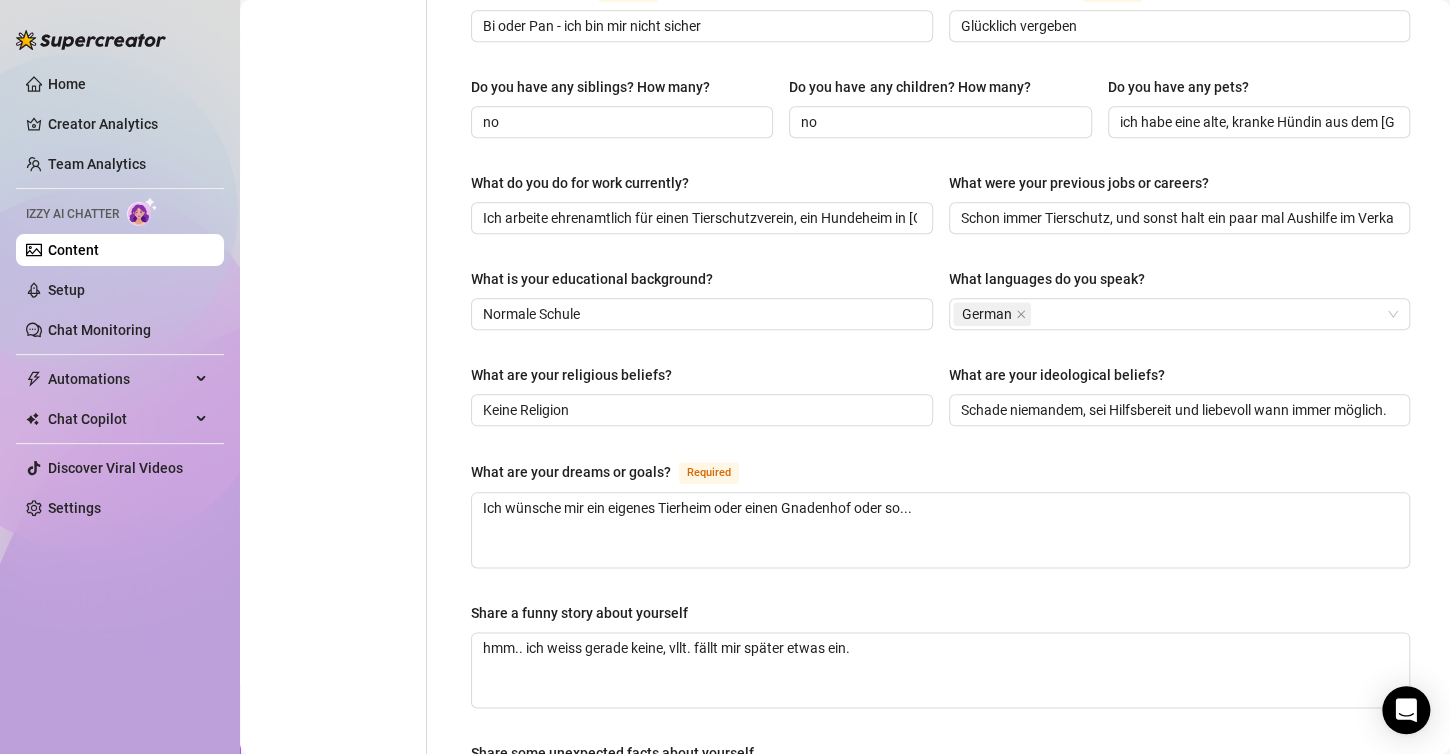 click on "Name Required Vanessa Nickname(s) habe keine Gender Required Female Male Non-Binary / Genderqueer Agender Bigender Genderfluid Other Where did you grow up? Required Thurgau Where is your current homebase? (City/Area of your home) Required Thurgau What is your timezone of your current location? If you are currently traveling, choose your current location Required Switzerland  ( Europe/Zurich ) Are you currently traveling? If so, where are you right now? what are you doing there? no Birth Date Required June 15th, 1997 Zodiac Sign Sexual Orientation Required Bi oder Pan - ich bin mir nicht sicher Relationship Status Required Glücklich vergeben Do you have any siblings? How many? no Do you have any children? How many? no Do you have any pets? ich habe eine alte, kranke Hündin aus dem Tierheim What do you do for work currently? Ich arbeite ehrenamtlich für einen Tierschutzverein, ein Hundeheim in Rumänien What were your previous jobs or careers? What is your educational background? Normale Schule German" at bounding box center (940, 188) 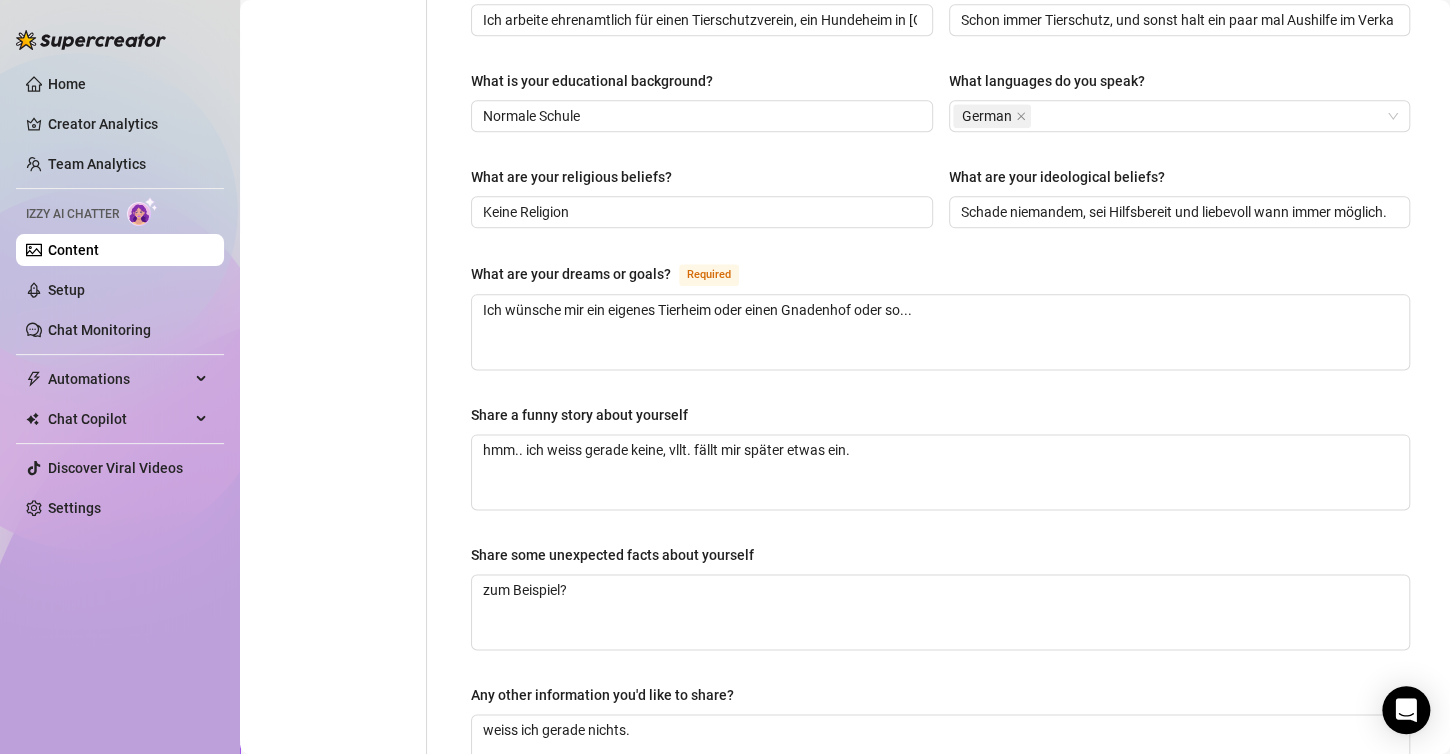 scroll, scrollTop: 1247, scrollLeft: 0, axis: vertical 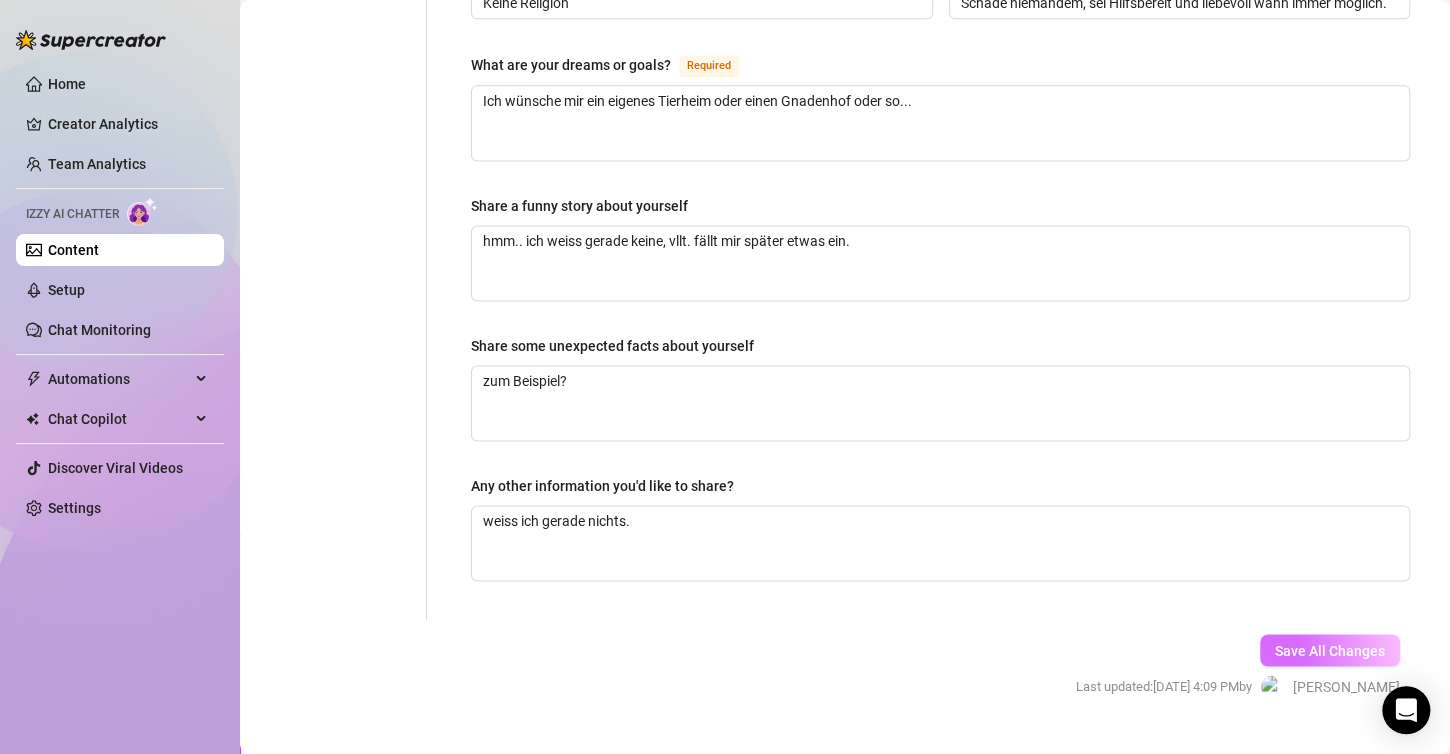 click on "Save All Changes" at bounding box center [1330, 650] 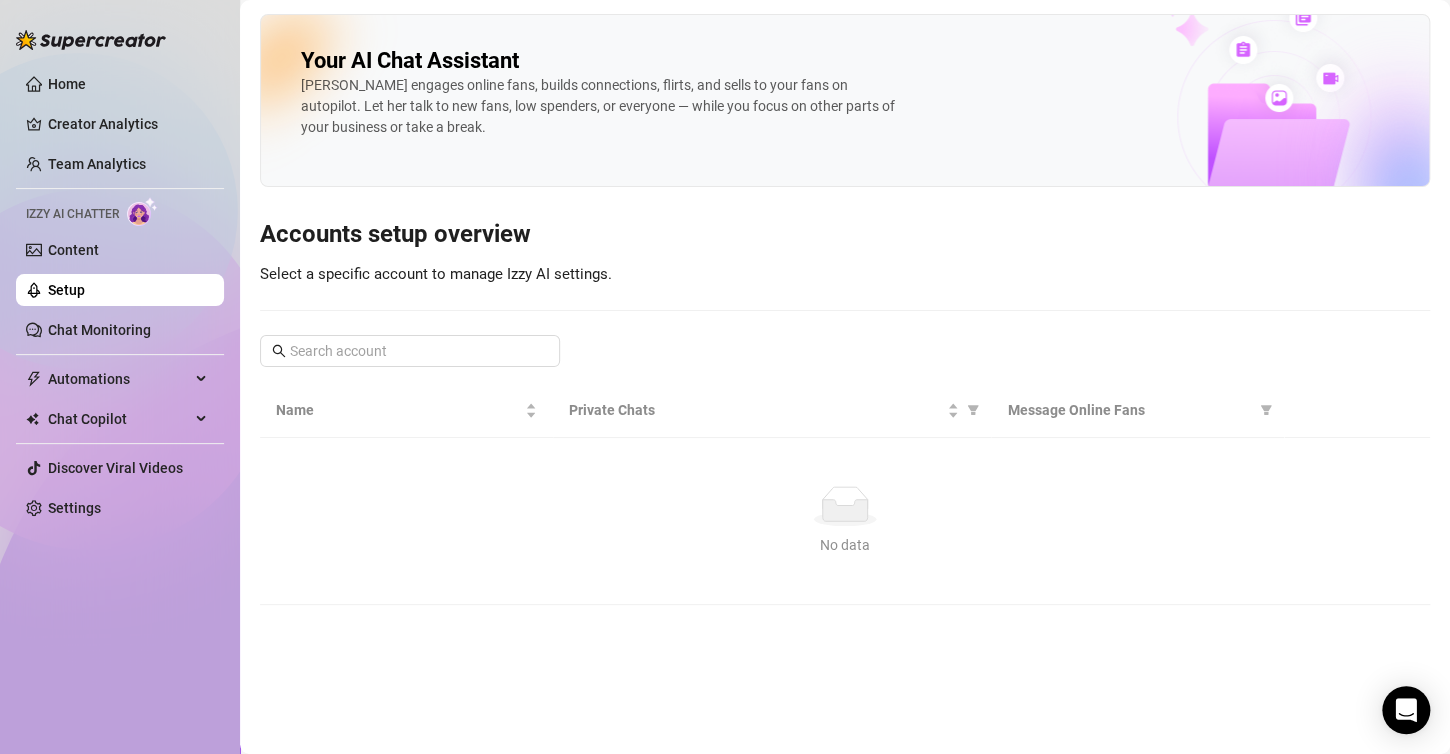scroll, scrollTop: 0, scrollLeft: 0, axis: both 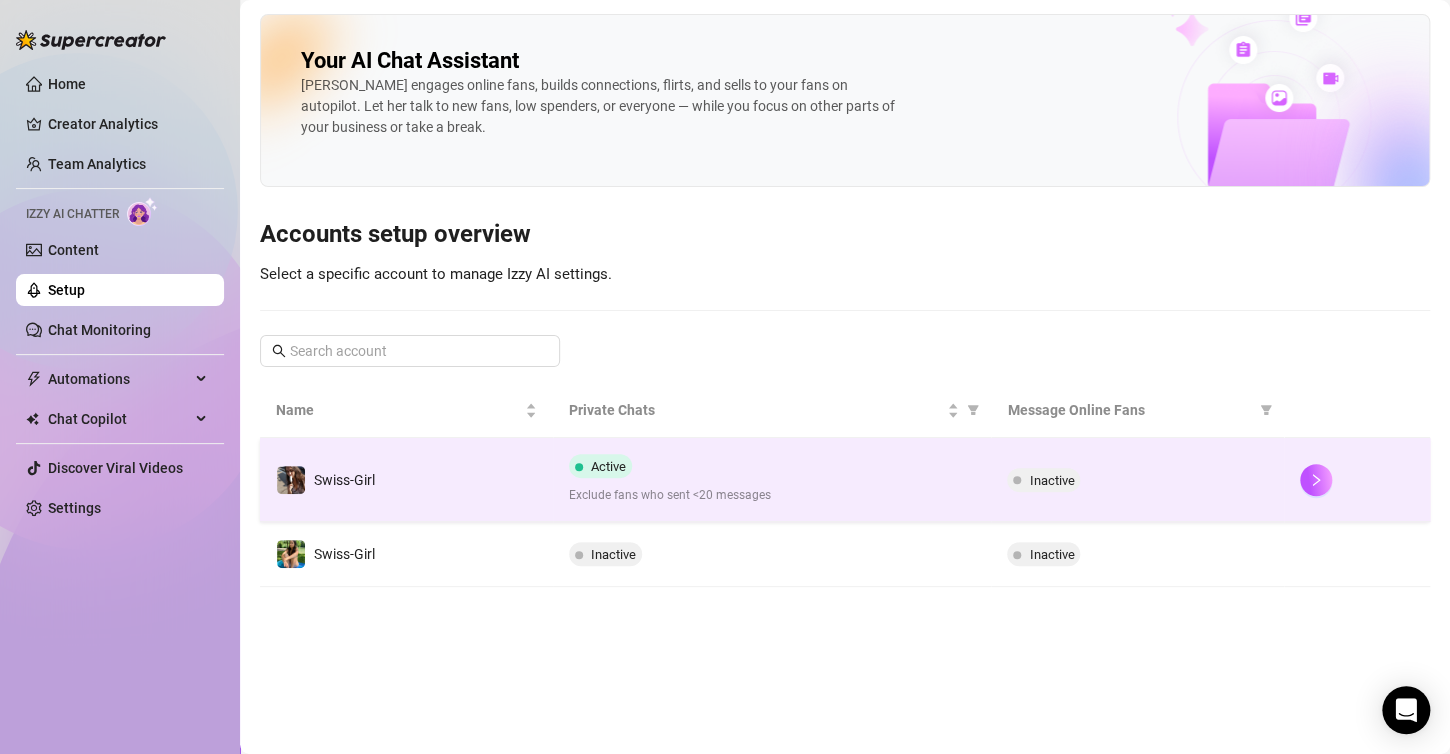 click on "Active" at bounding box center (608, 466) 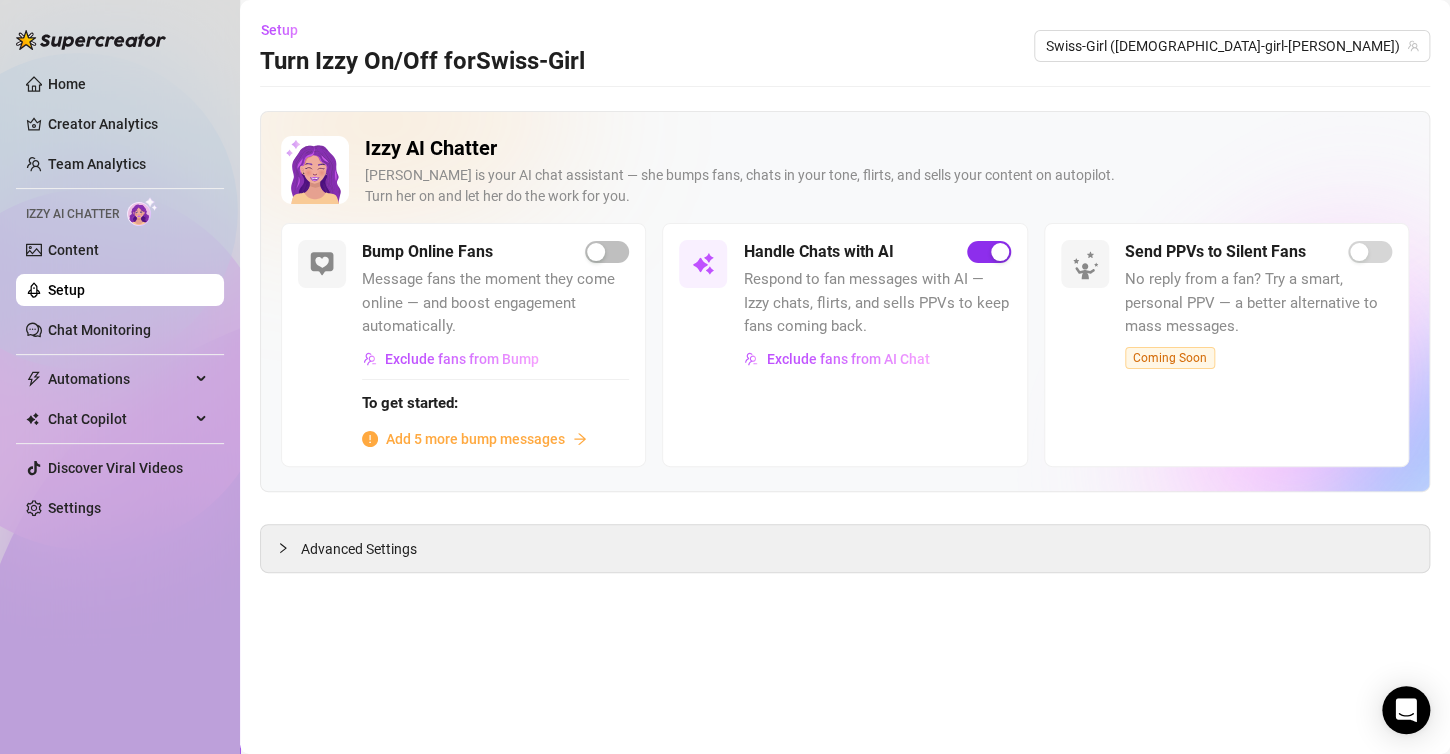 click at bounding box center [989, 252] 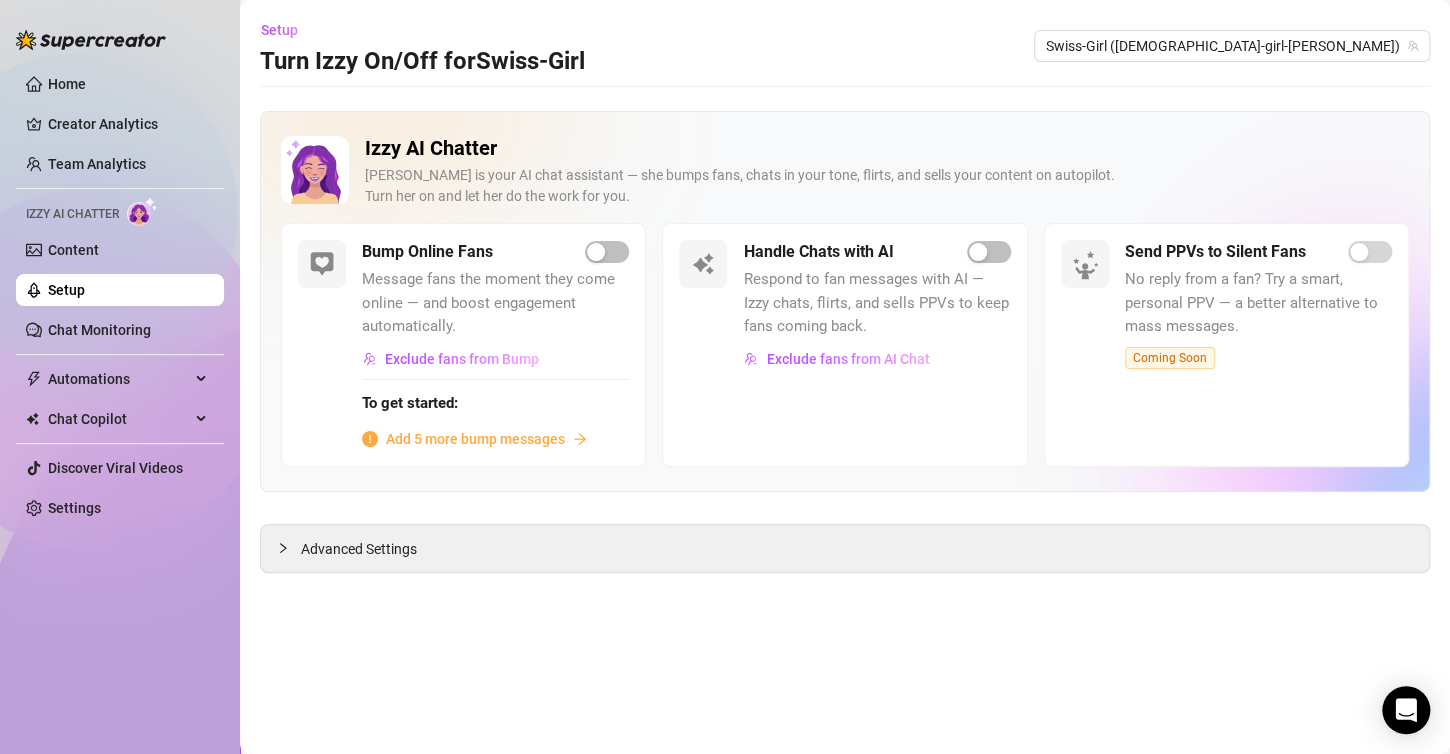 click on "Setup" at bounding box center [66, 290] 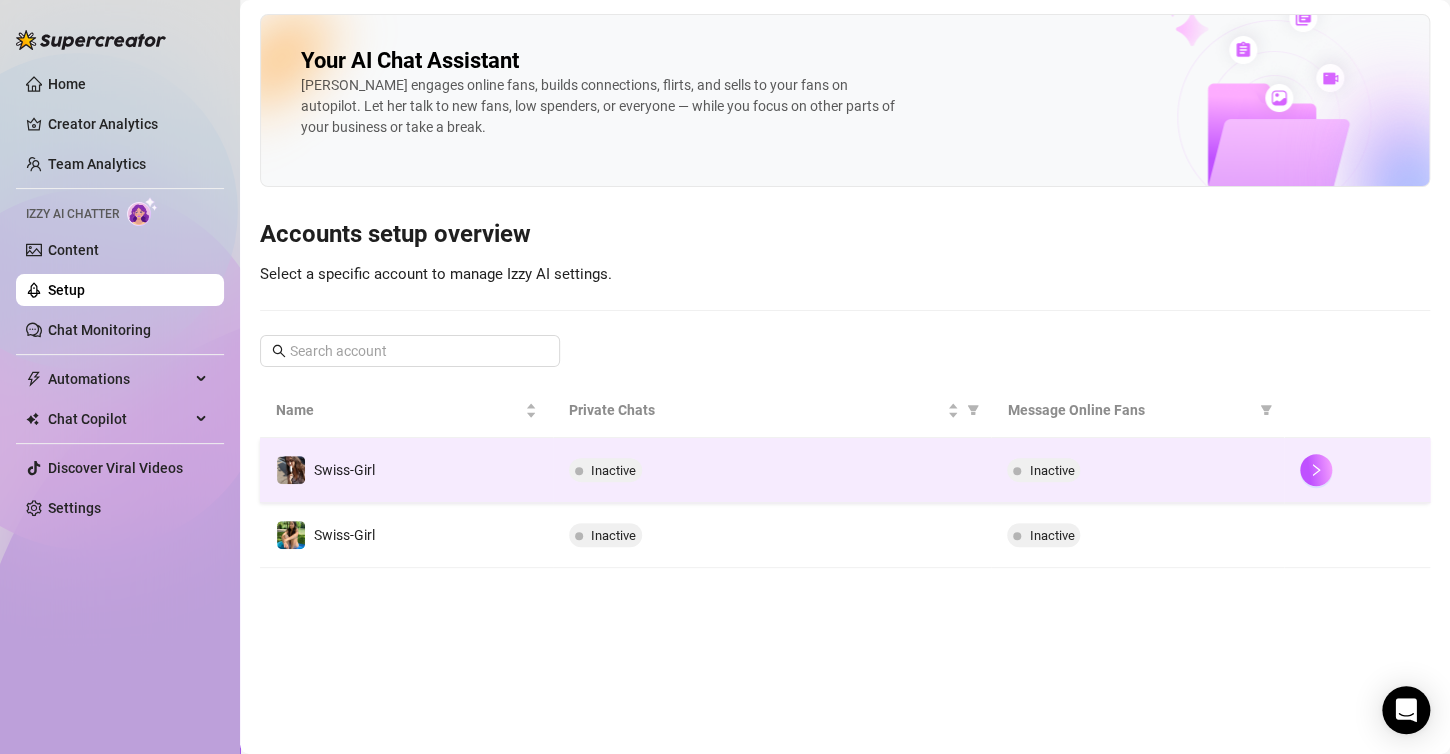 click on "Inactive" at bounding box center (613, 470) 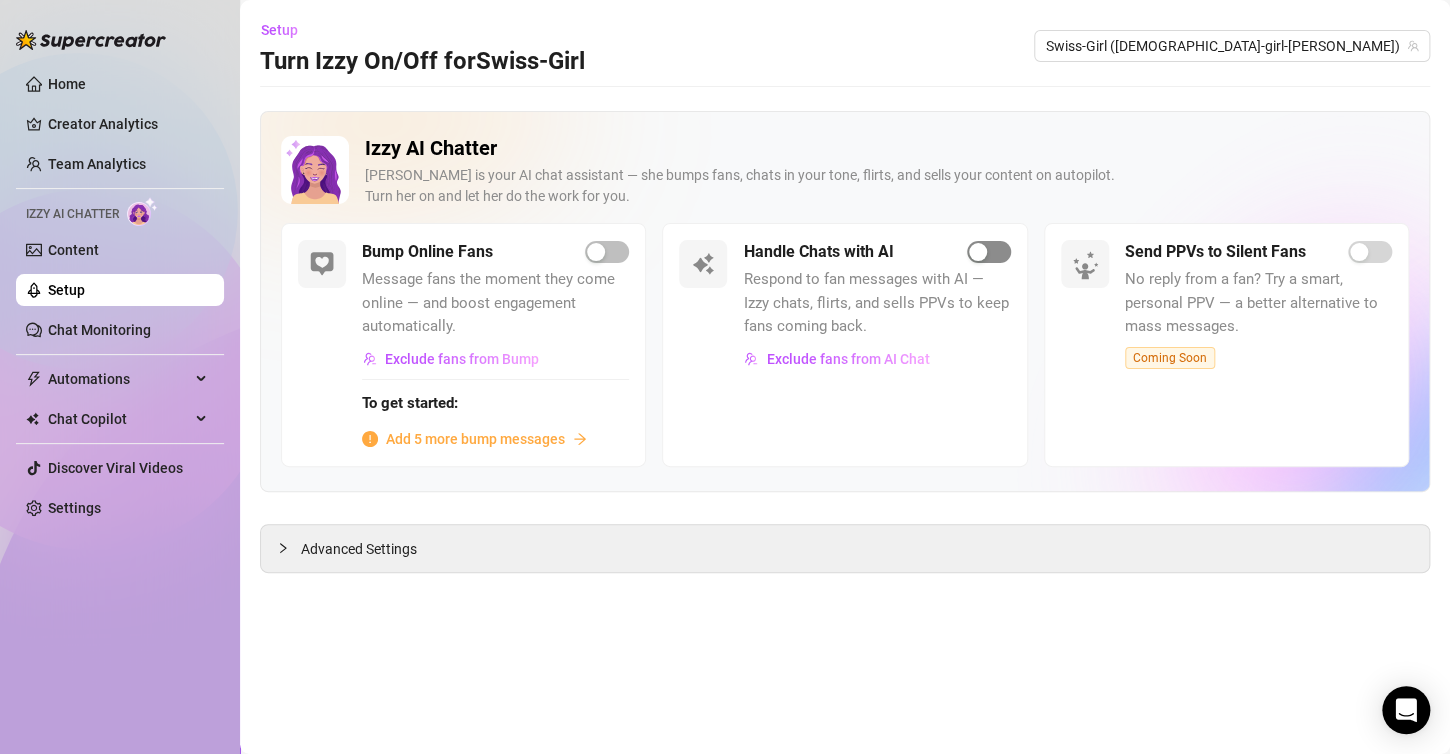 click at bounding box center [989, 252] 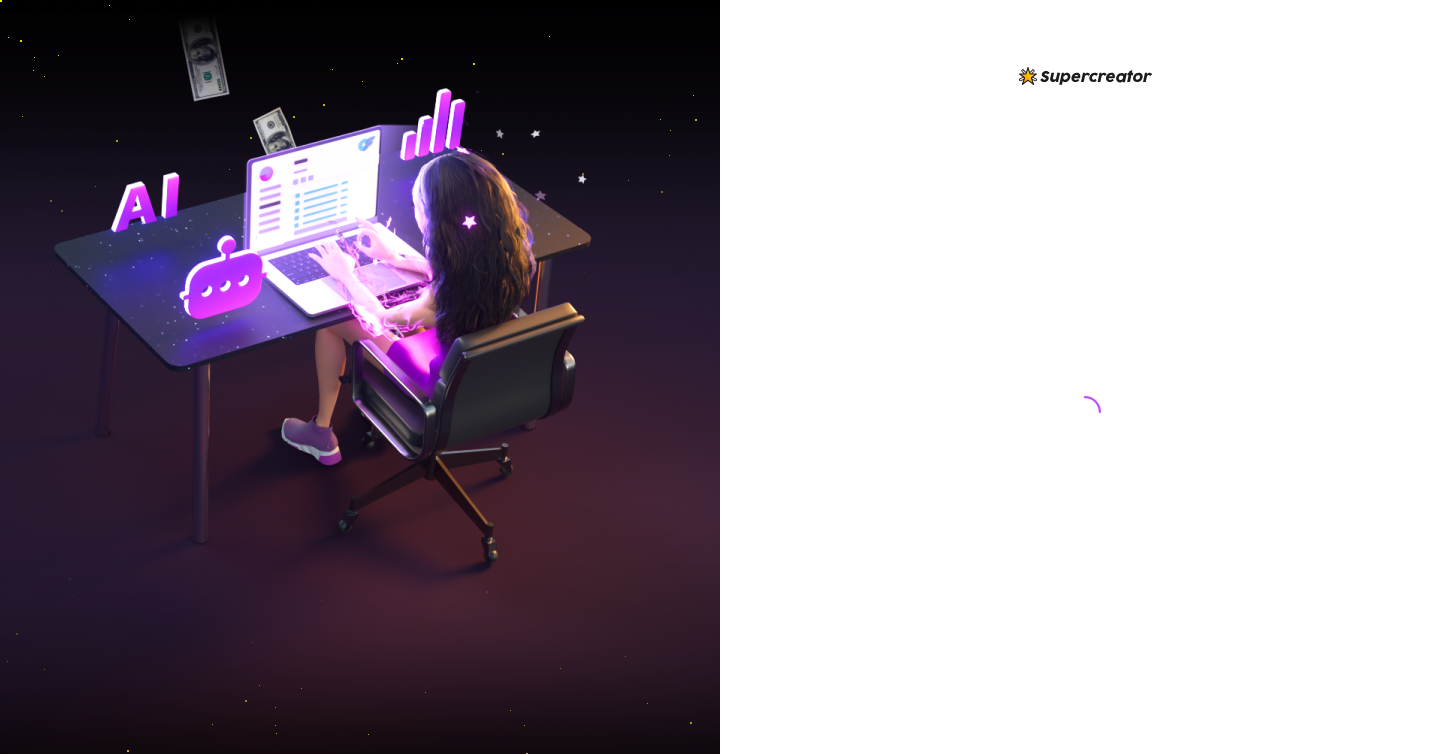 scroll, scrollTop: 0, scrollLeft: 0, axis: both 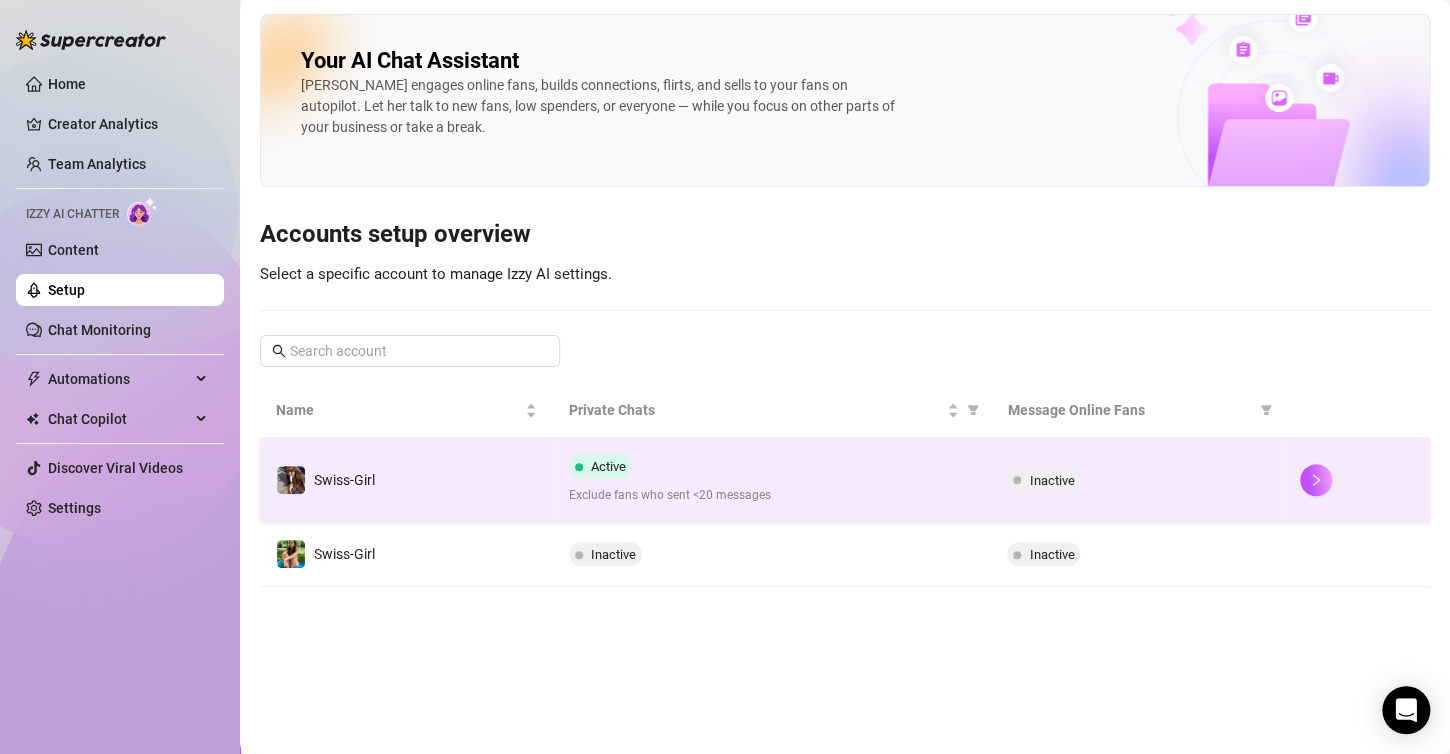 click on "Active" at bounding box center [608, 466] 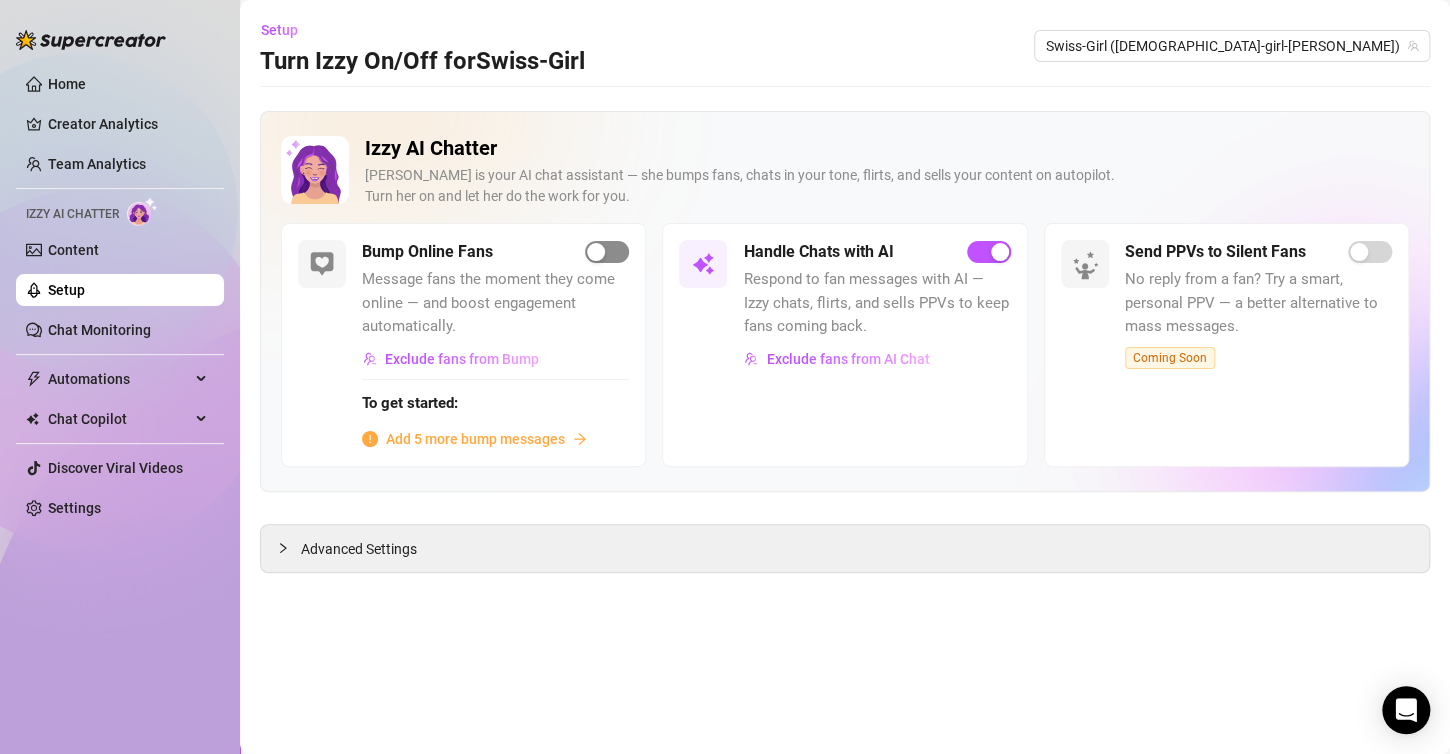 click at bounding box center (607, 252) 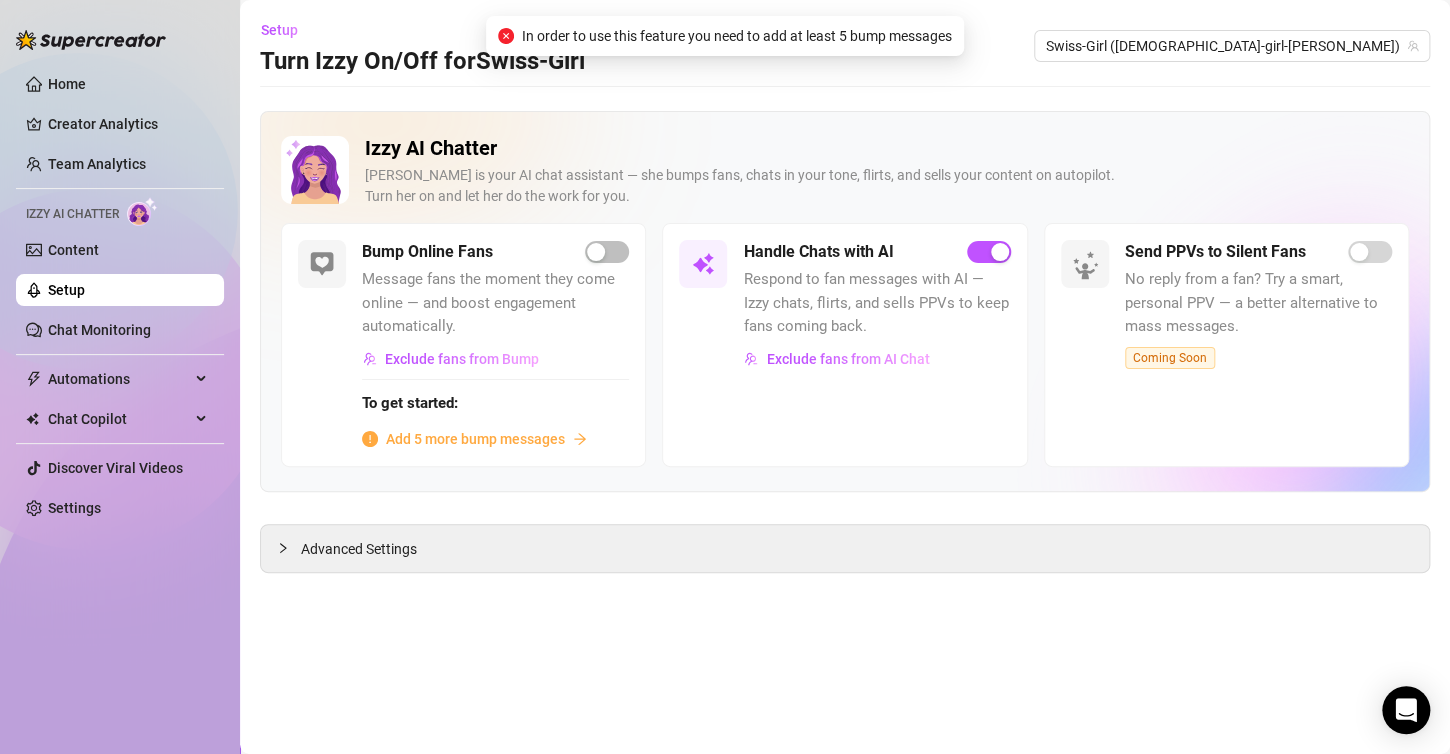click on "Add 5 more bump messages" at bounding box center [475, 439] 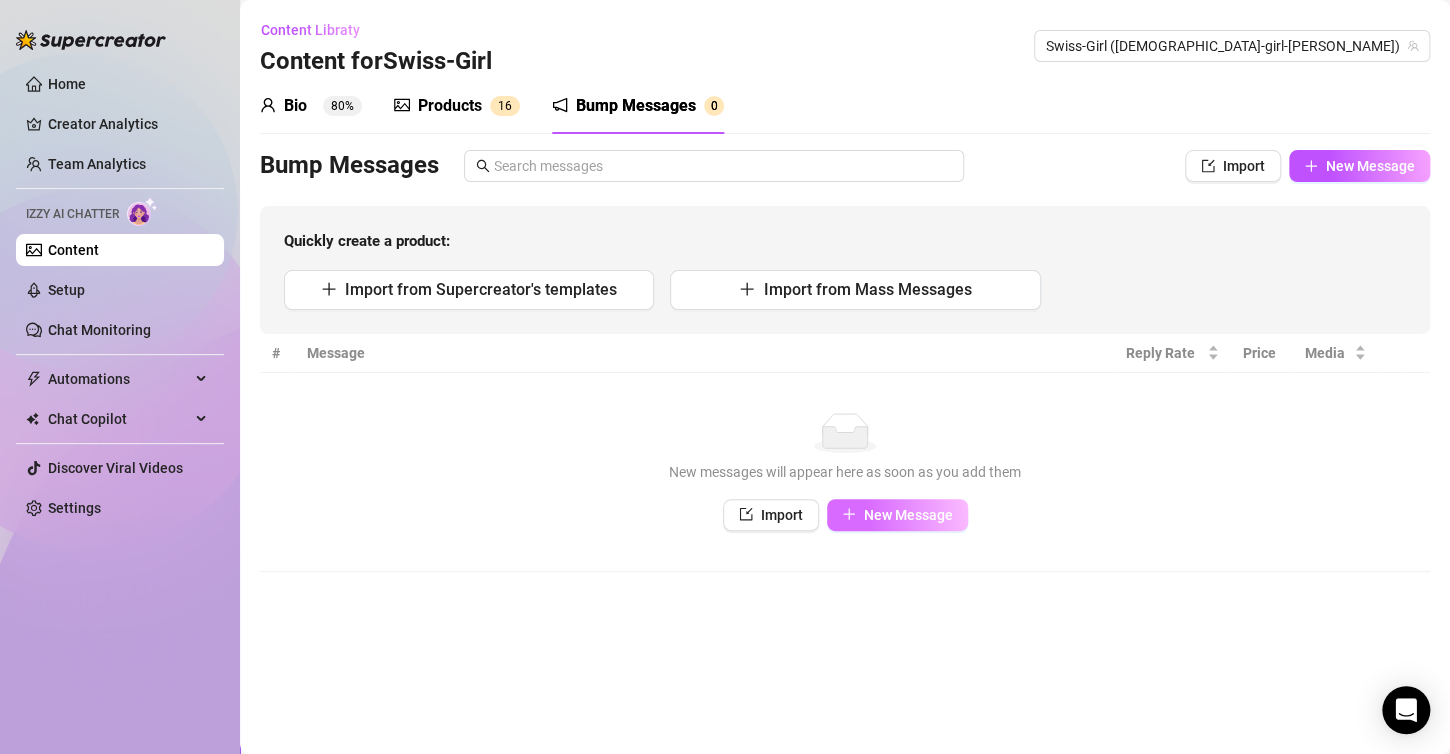 click on "New Message" at bounding box center (908, 515) 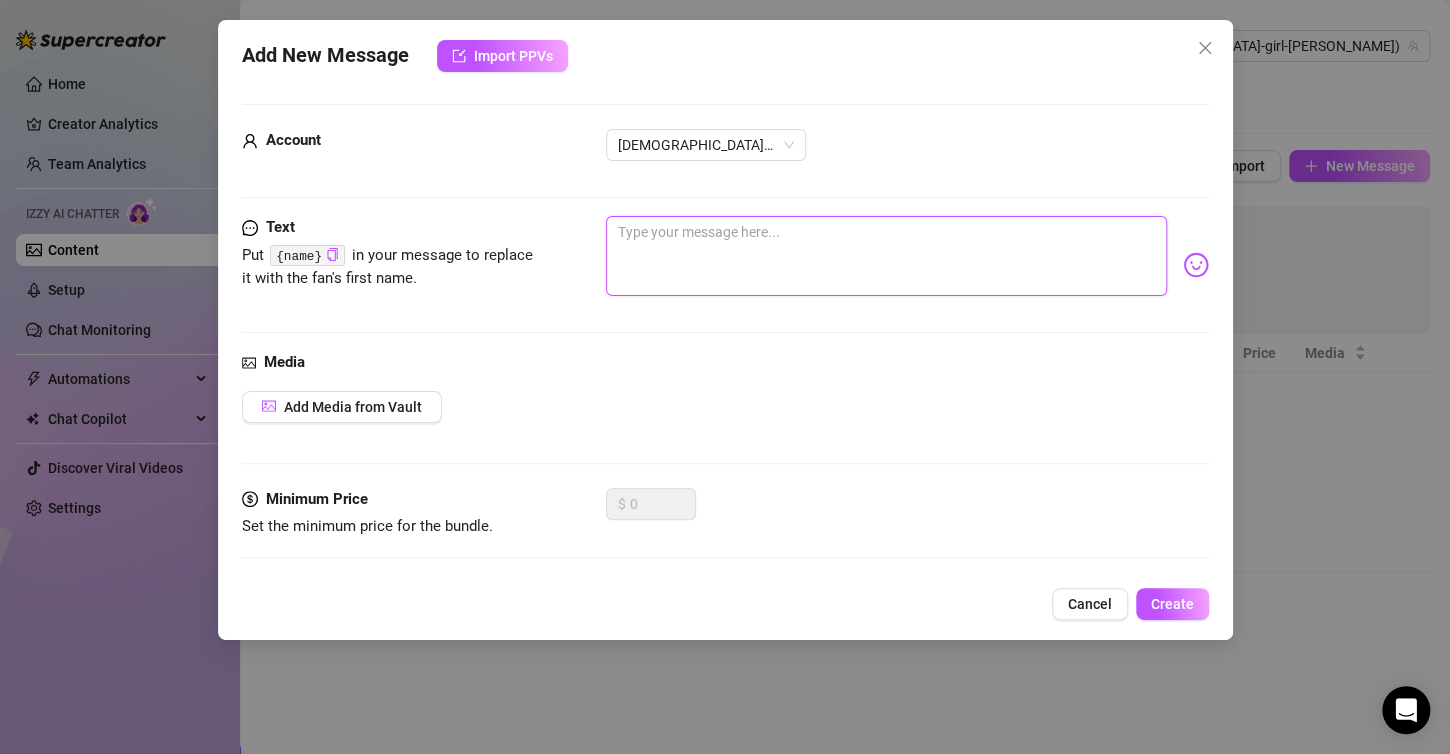 click at bounding box center (886, 256) 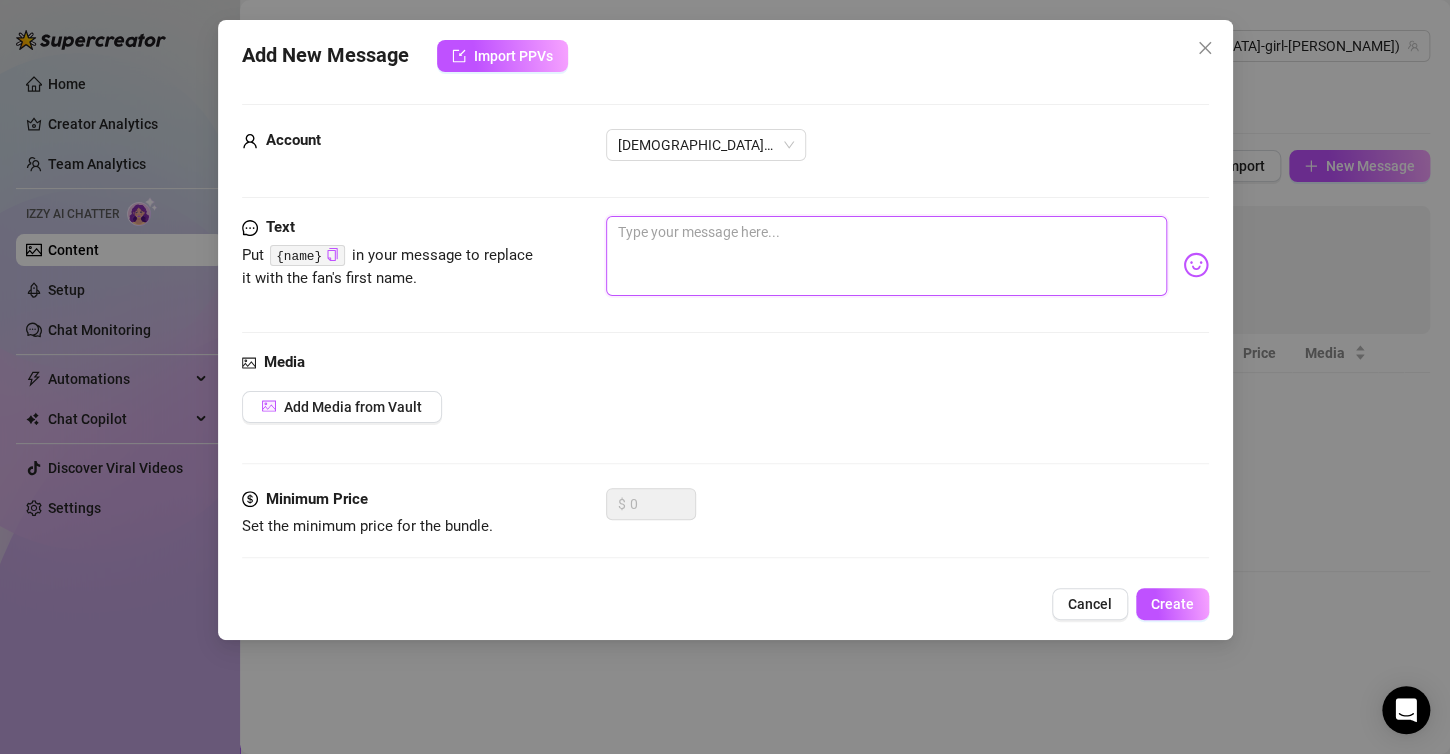 type on "H" 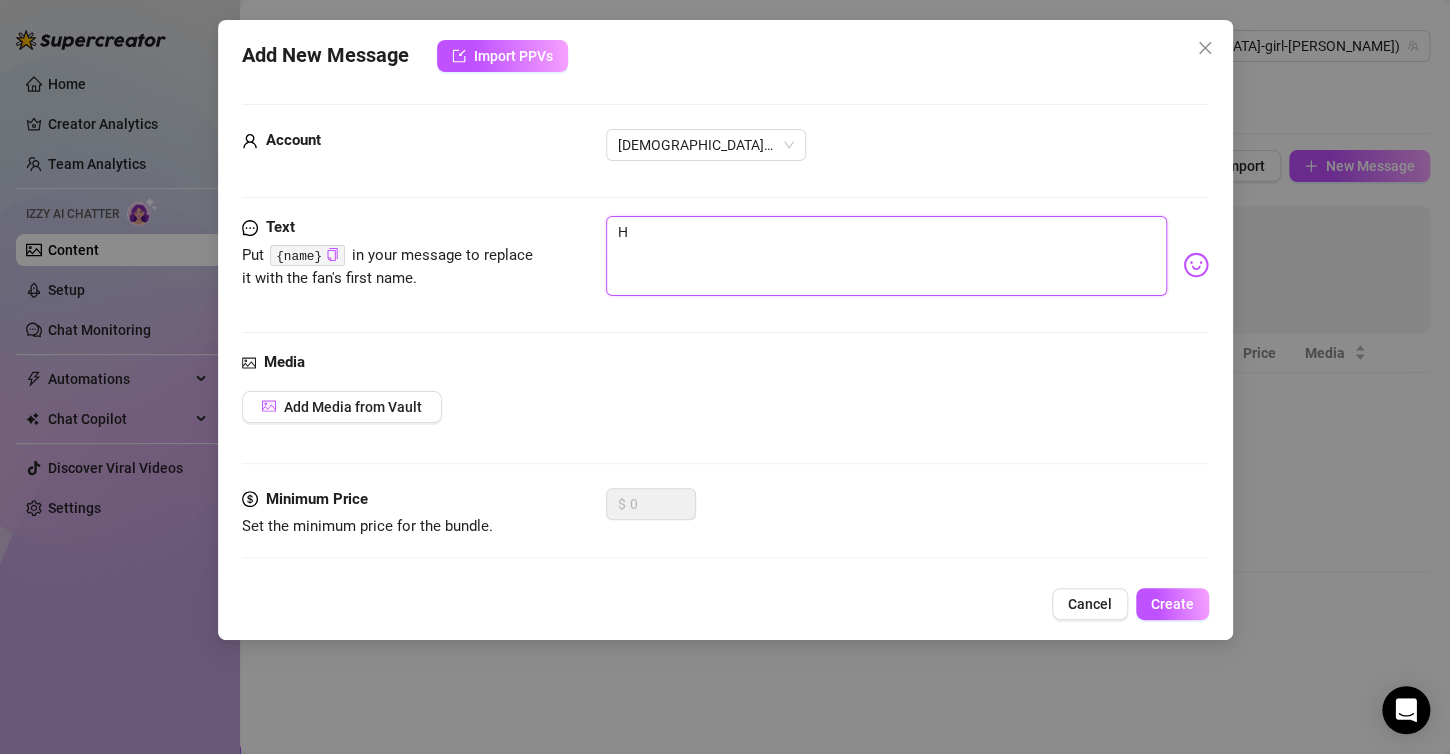 type on "He" 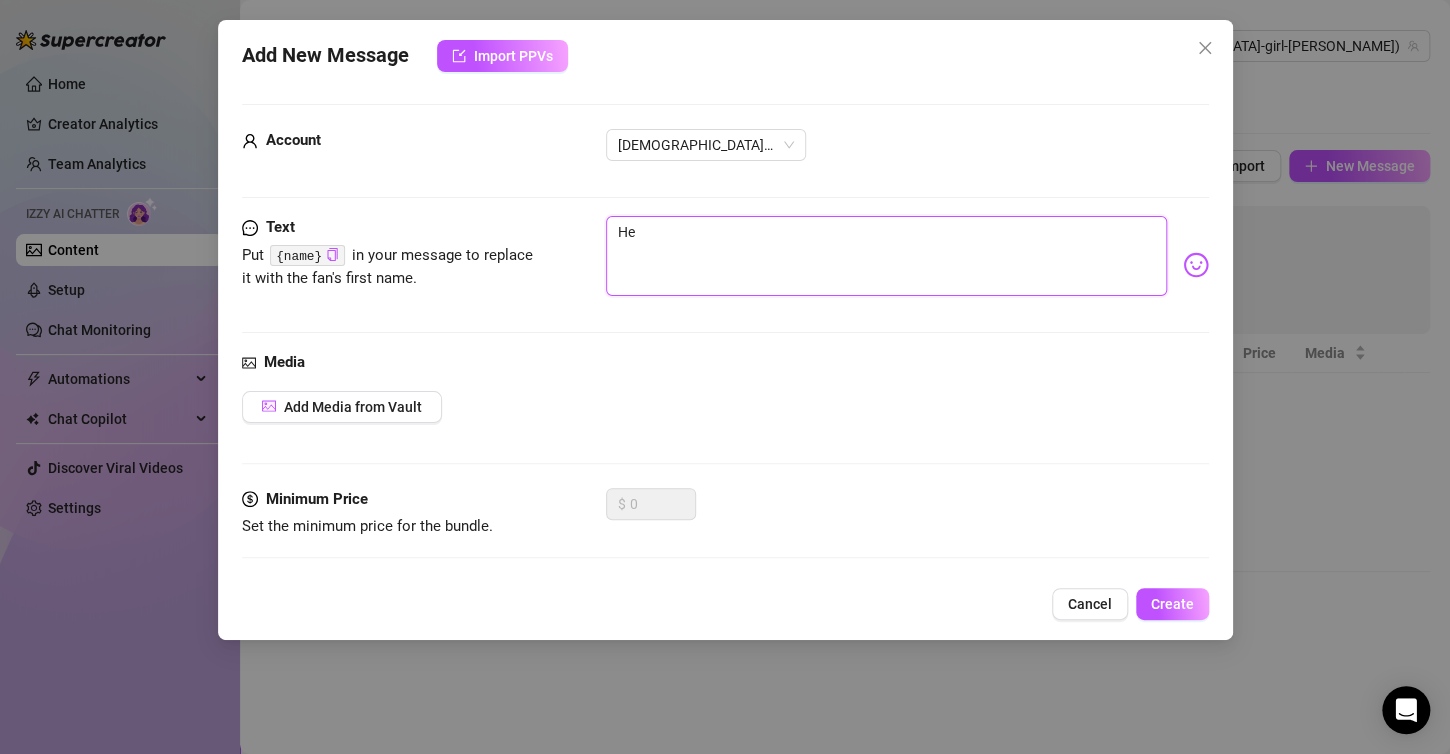 type on "Hey" 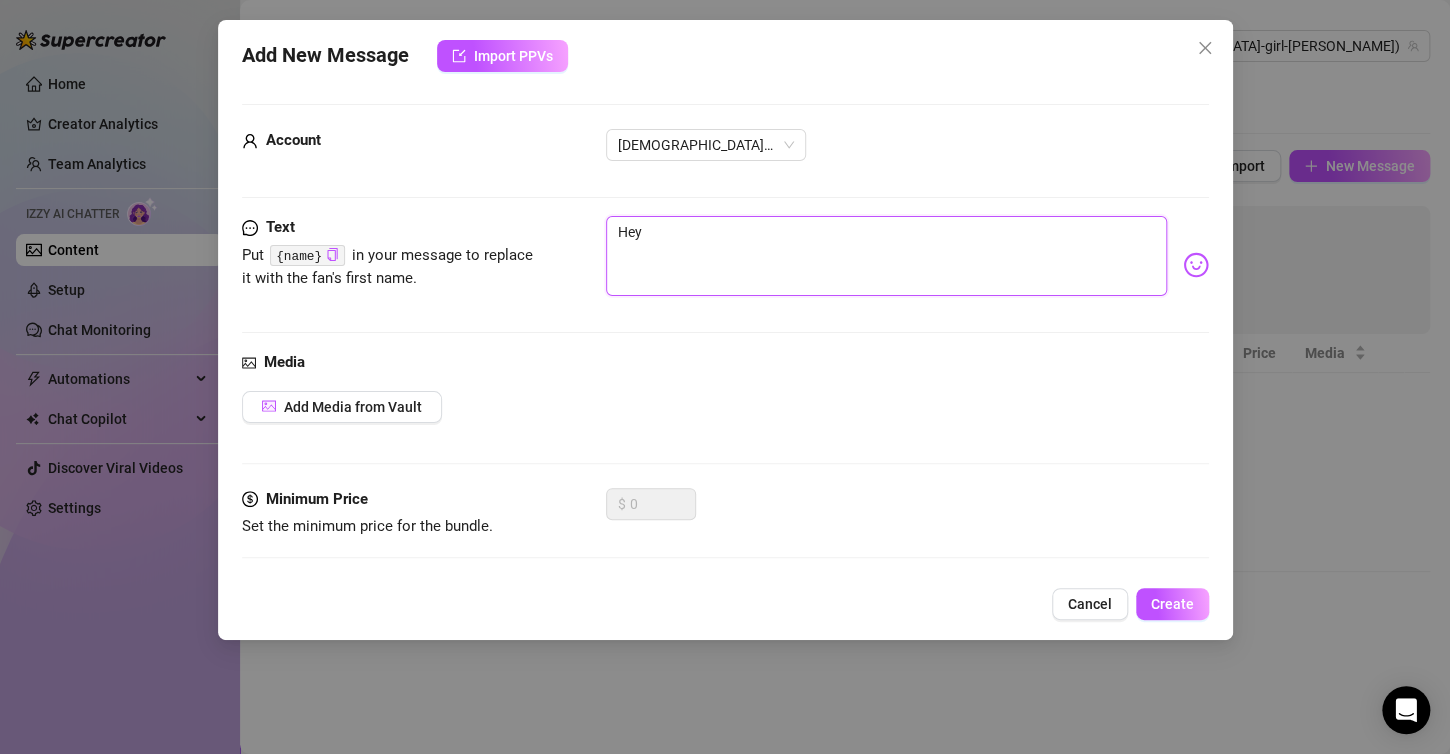 type on "Hey" 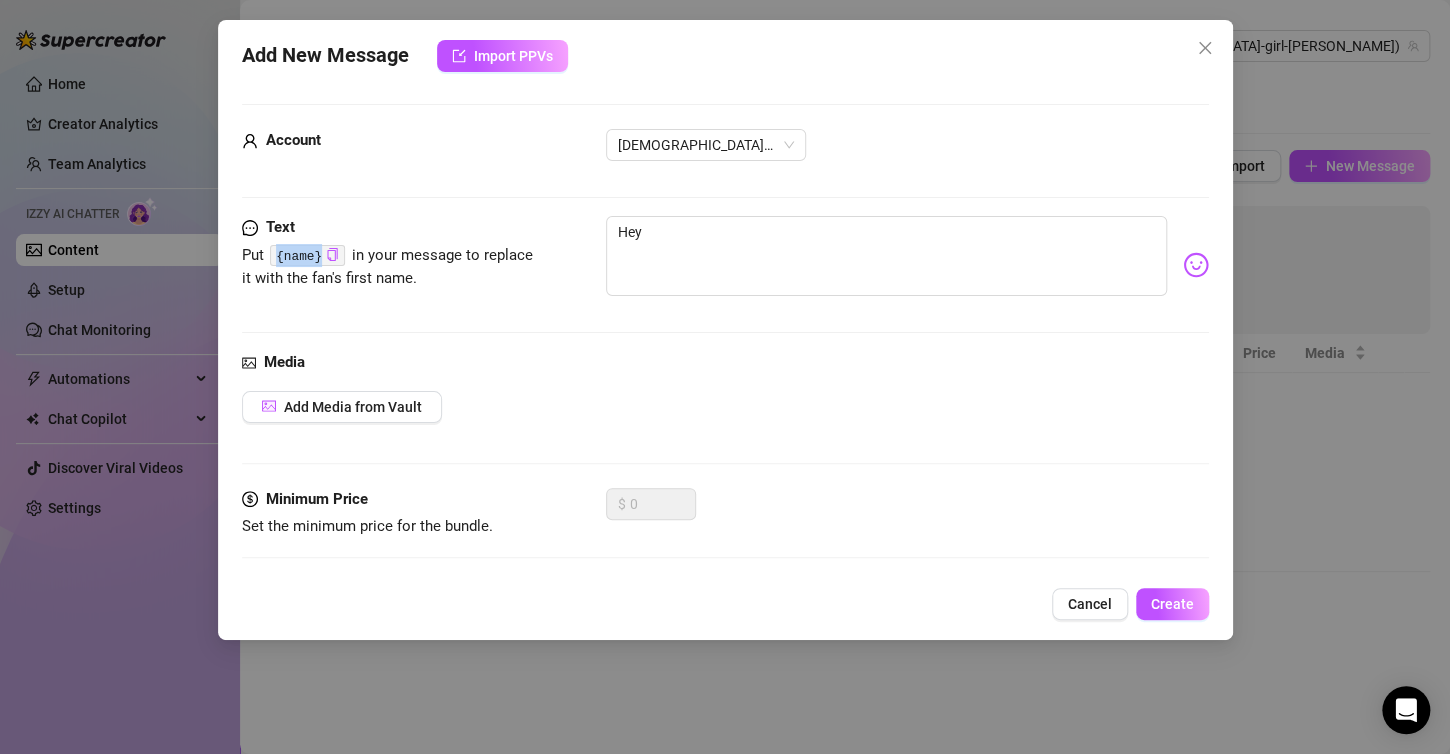 drag, startPoint x: 275, startPoint y: 256, endPoint x: 318, endPoint y: 256, distance: 43 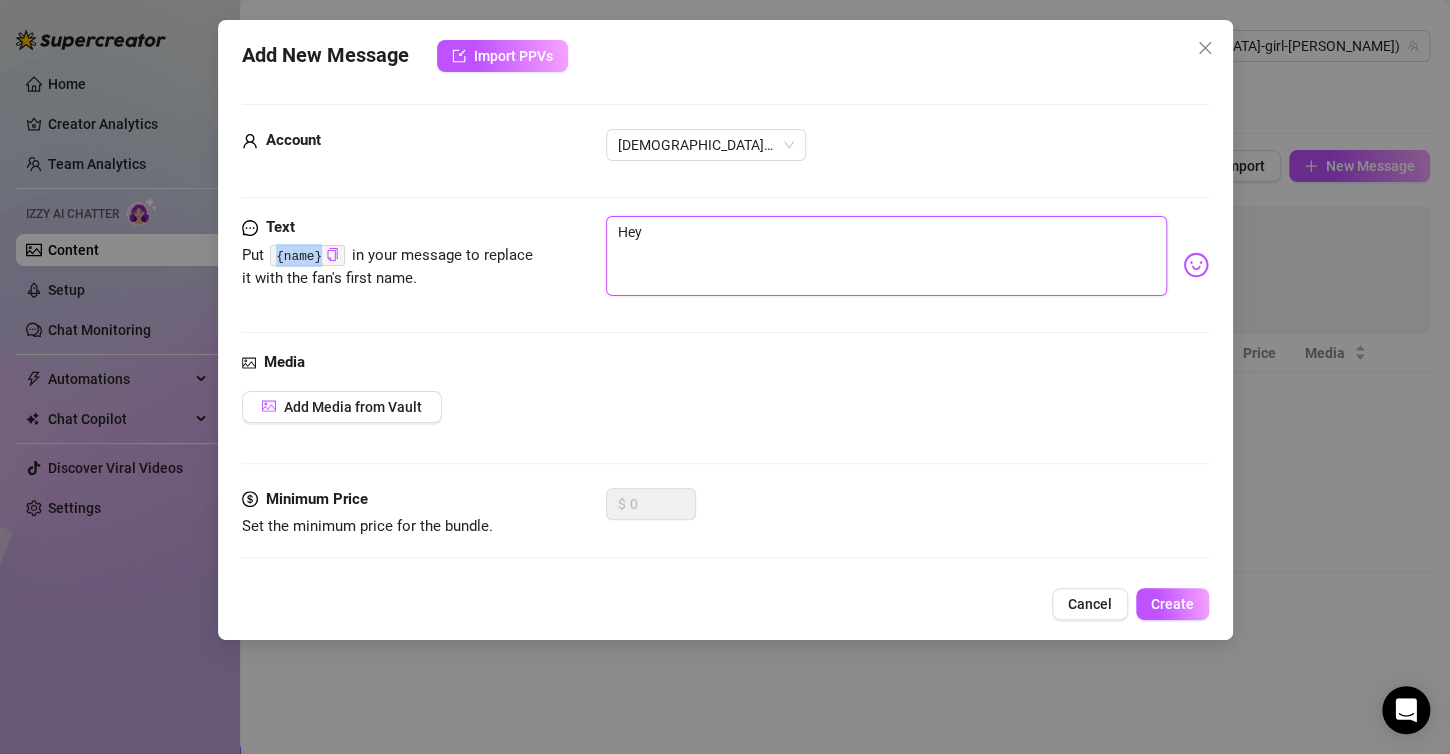type on "Hey {name}" 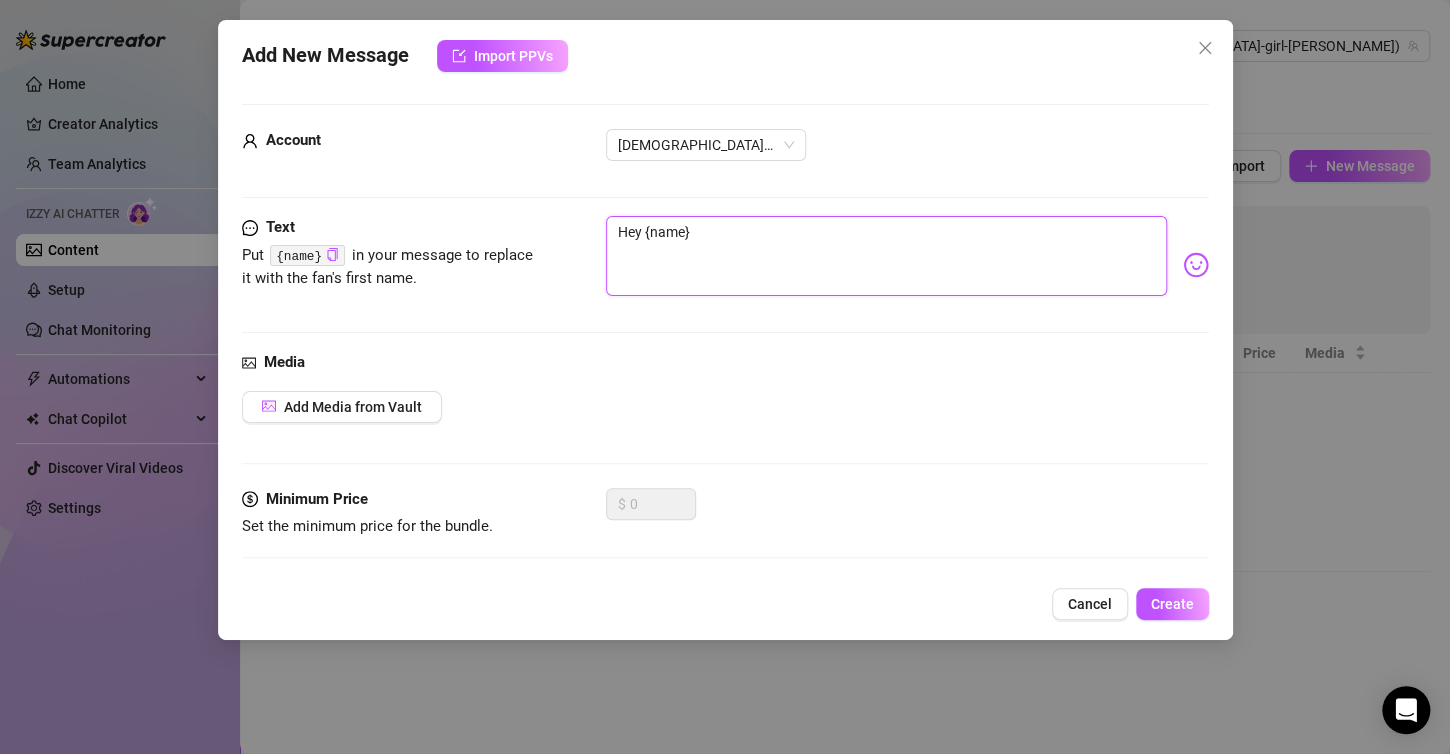 click on "Hey {name}" at bounding box center [886, 256] 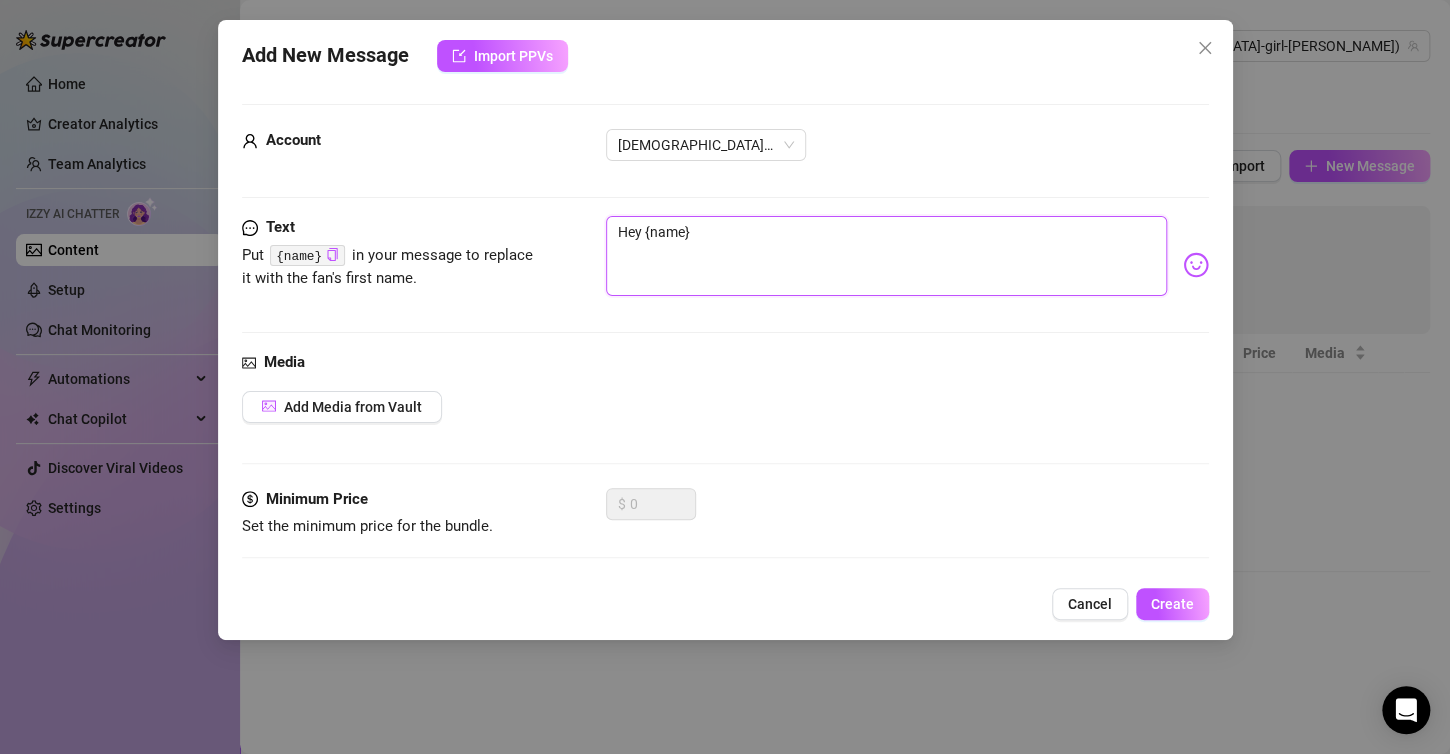 type on "Hey {name}" 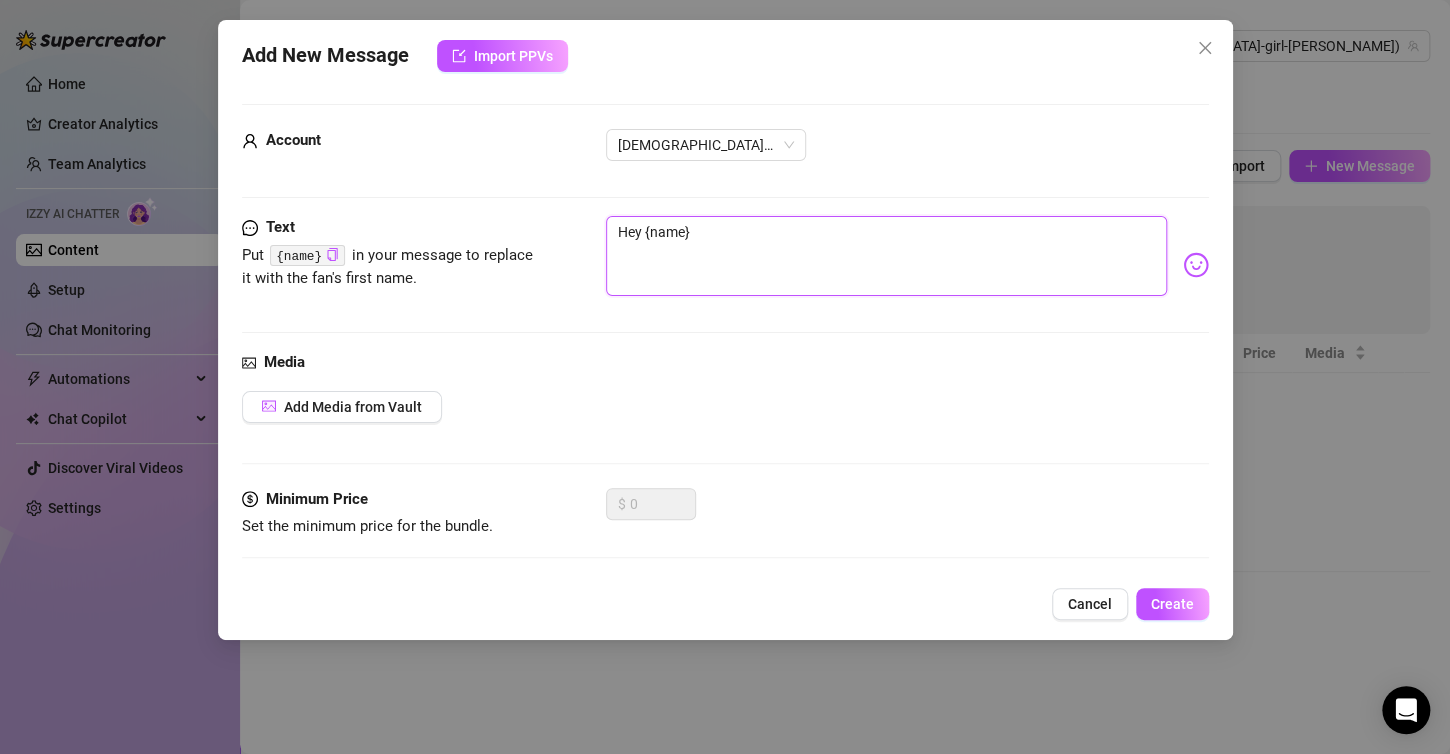 type on "Hey {name}
w" 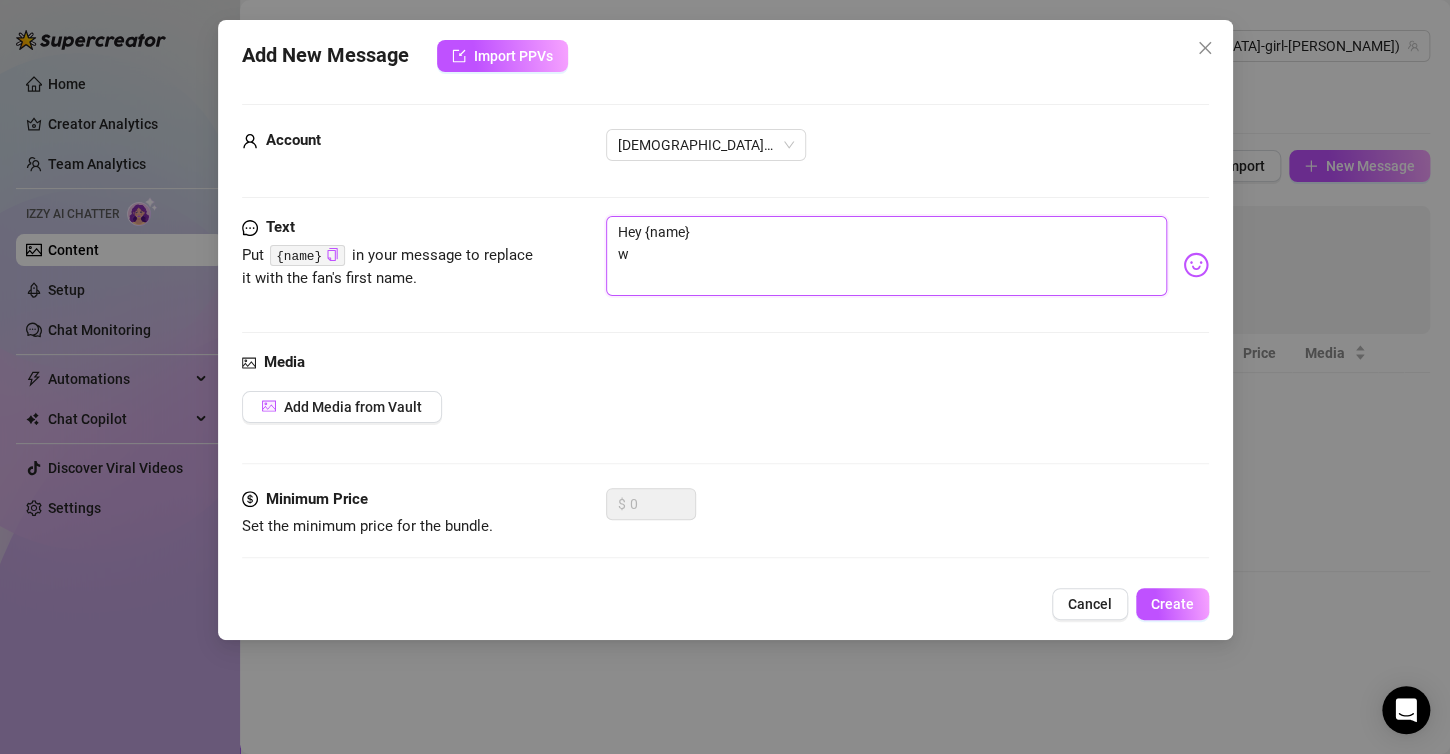 type on "Hey {name}
wi" 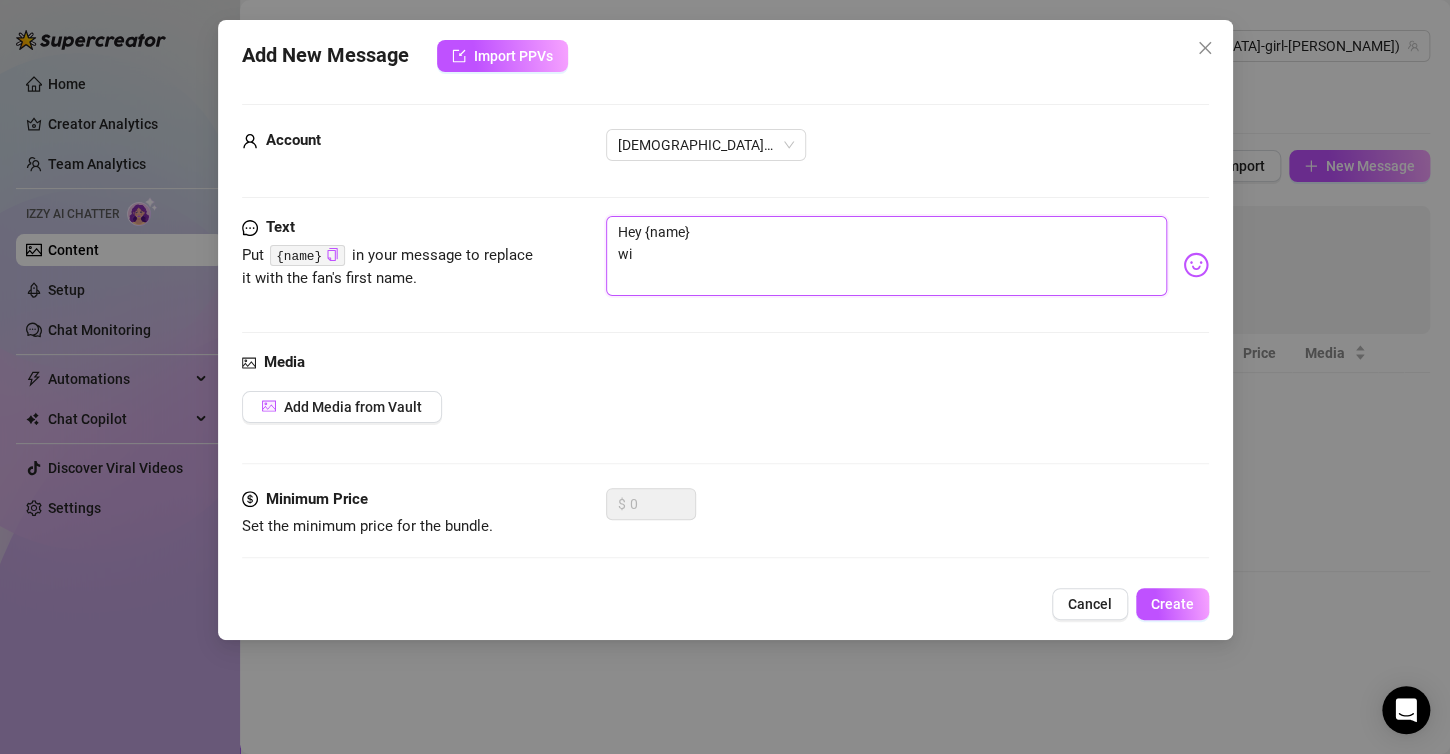 type on "Hey {name}
wie" 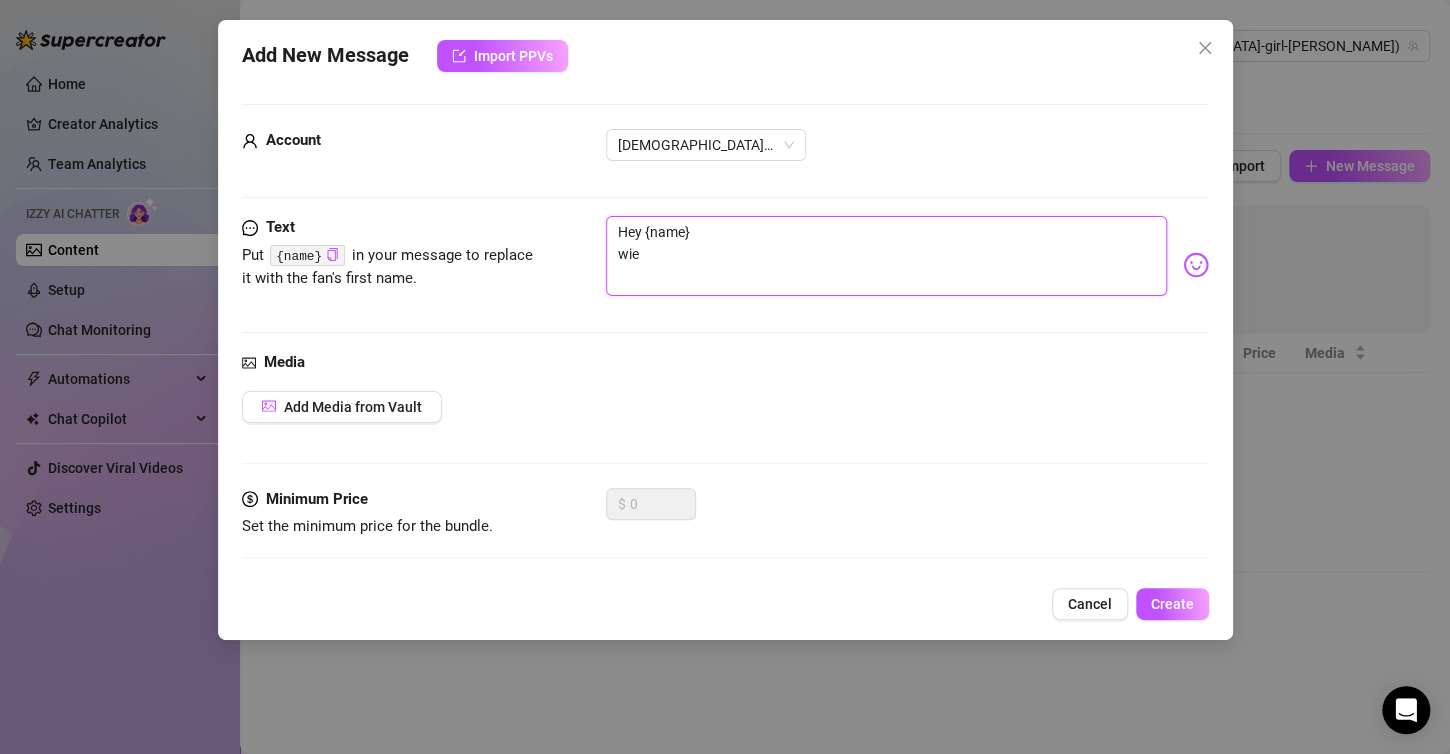 type on "Hey {name}
wie" 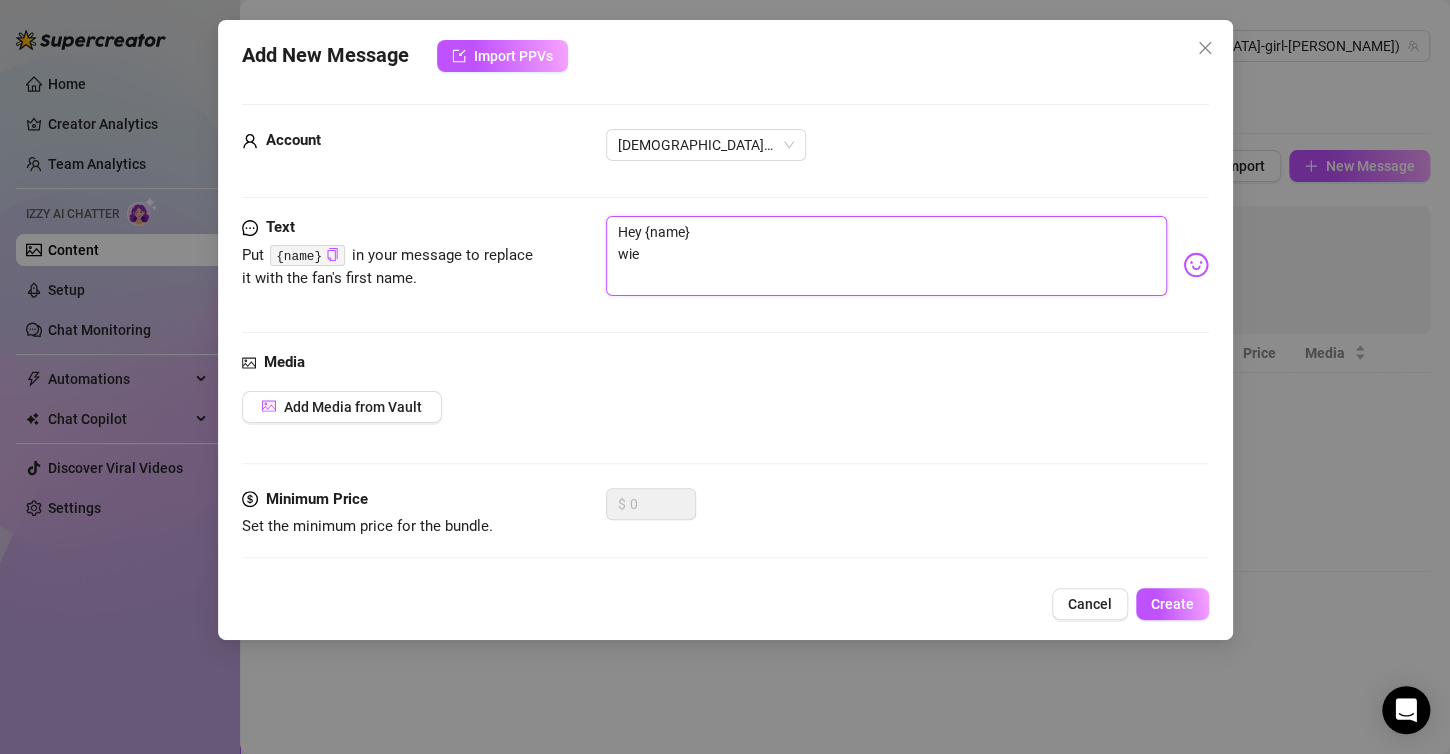 type on "Hey {name}
wie" 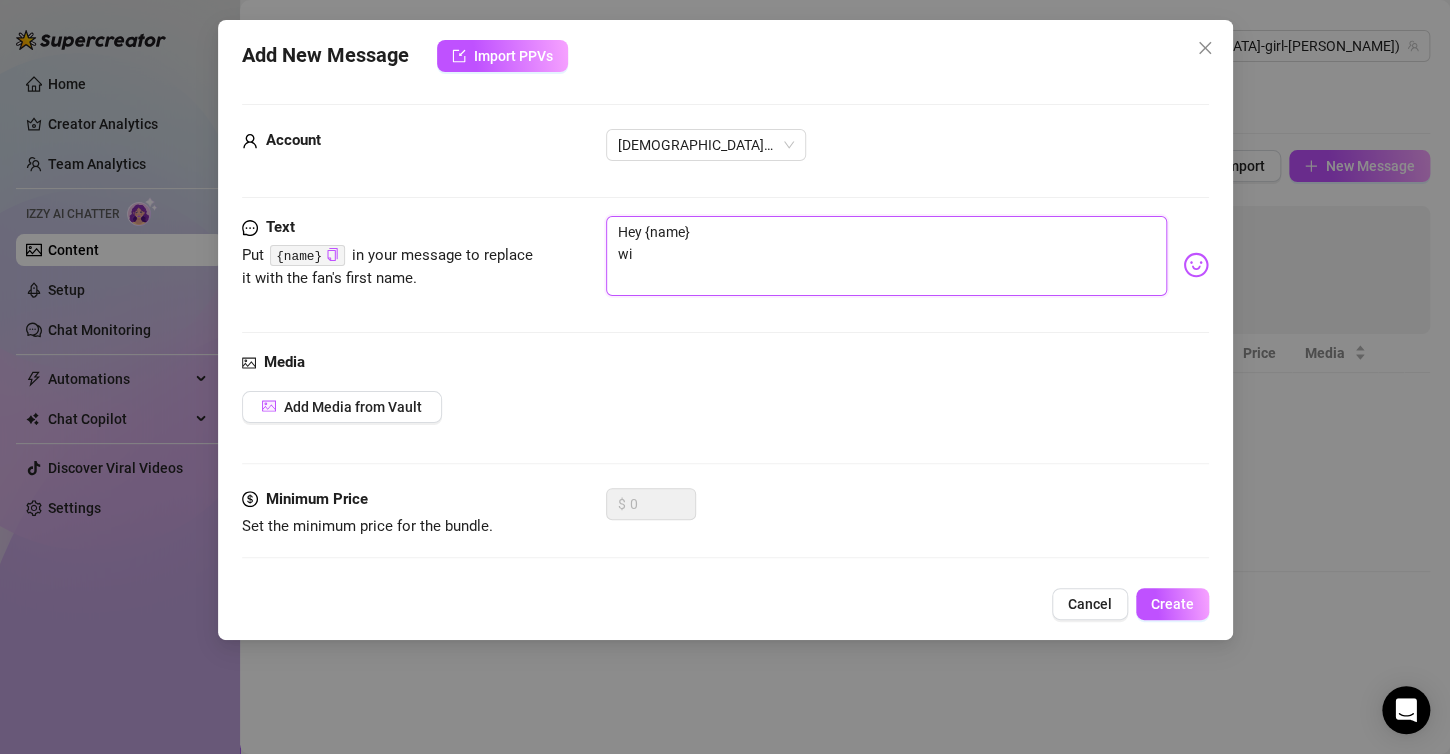 type on "Hey {name}
w" 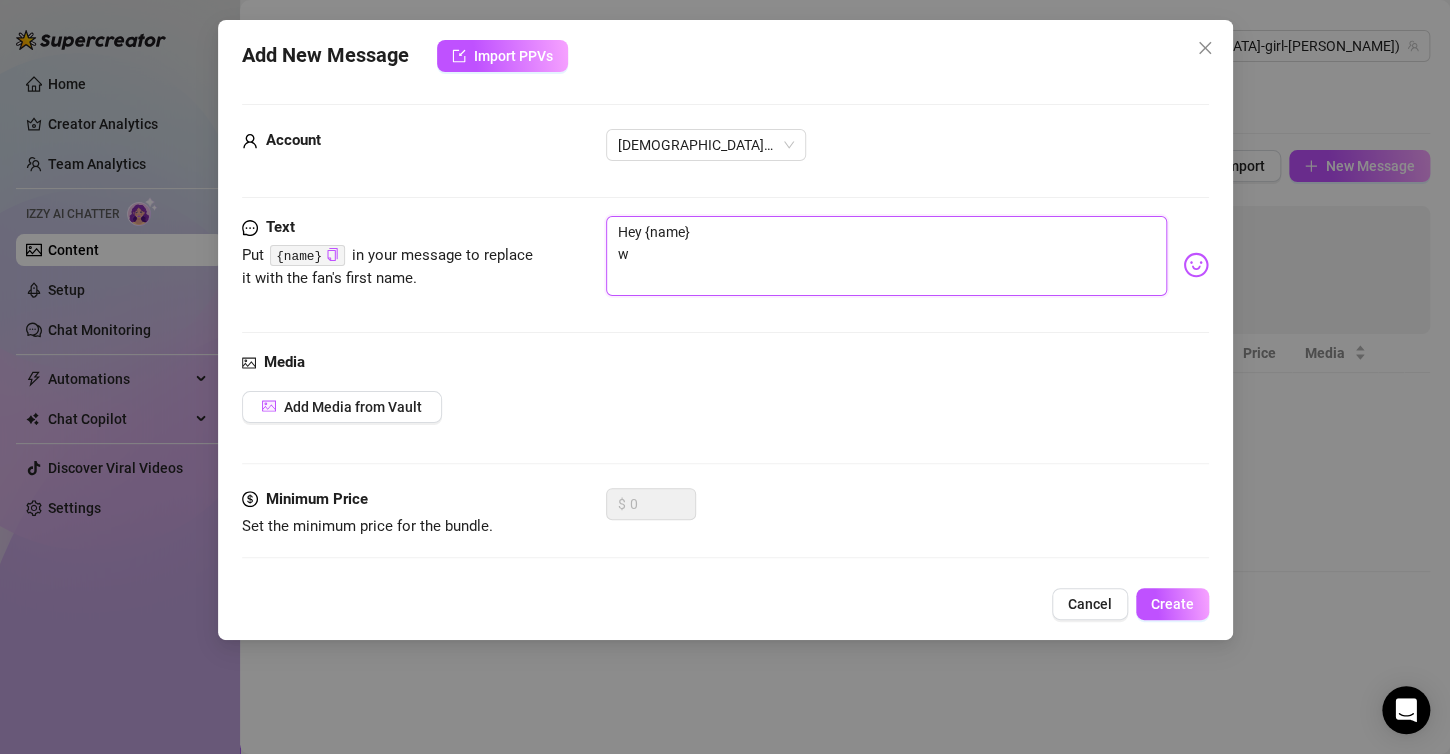 type on "Hey {name}" 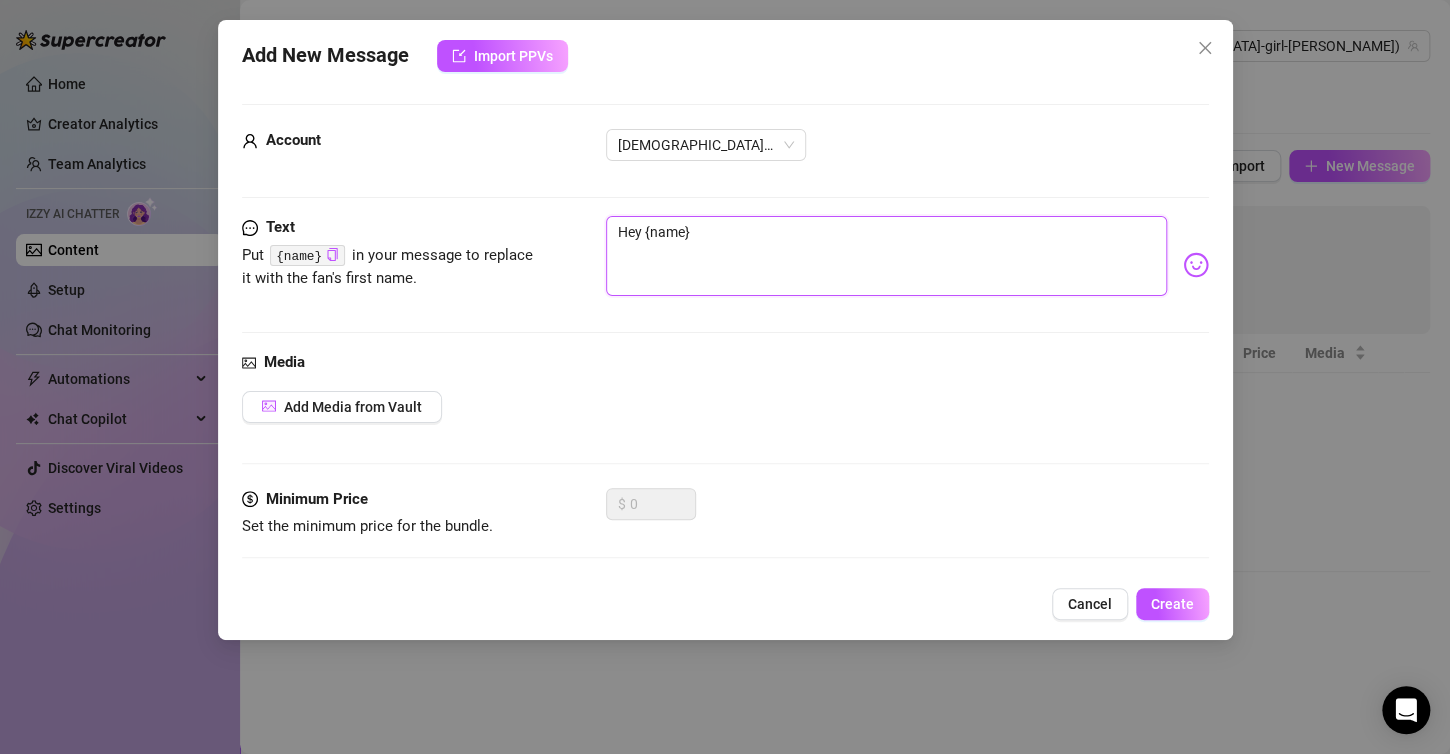 type on "Hey {name}" 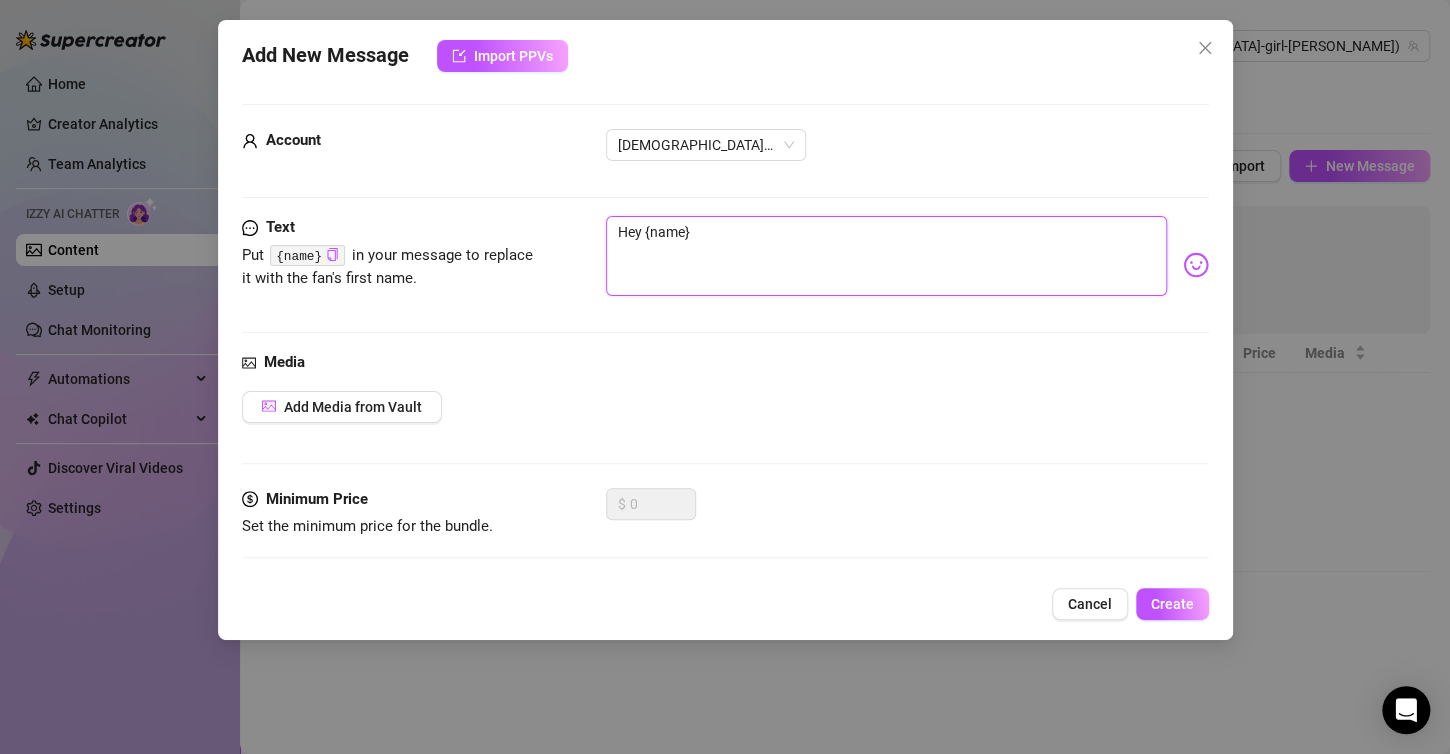type on "Hey {name}" 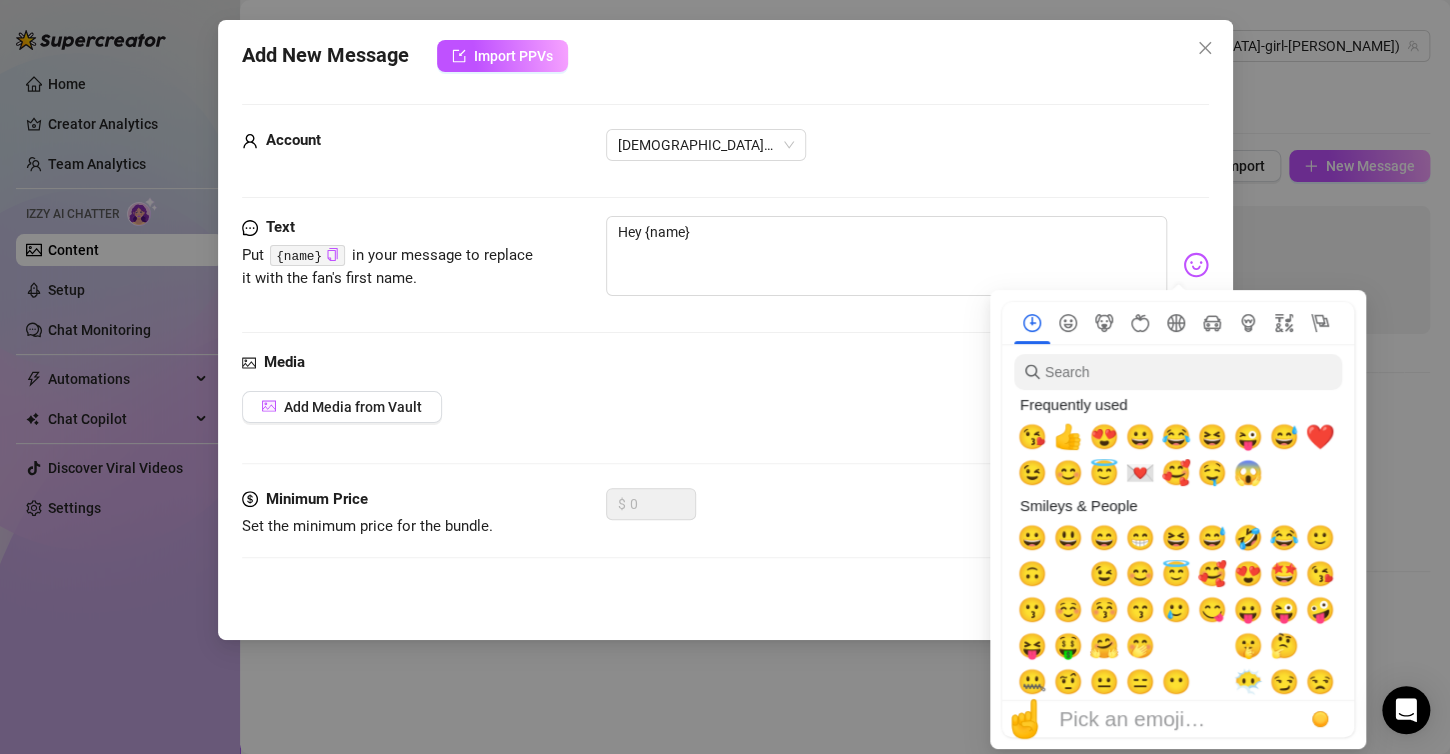 click at bounding box center (1196, 265) 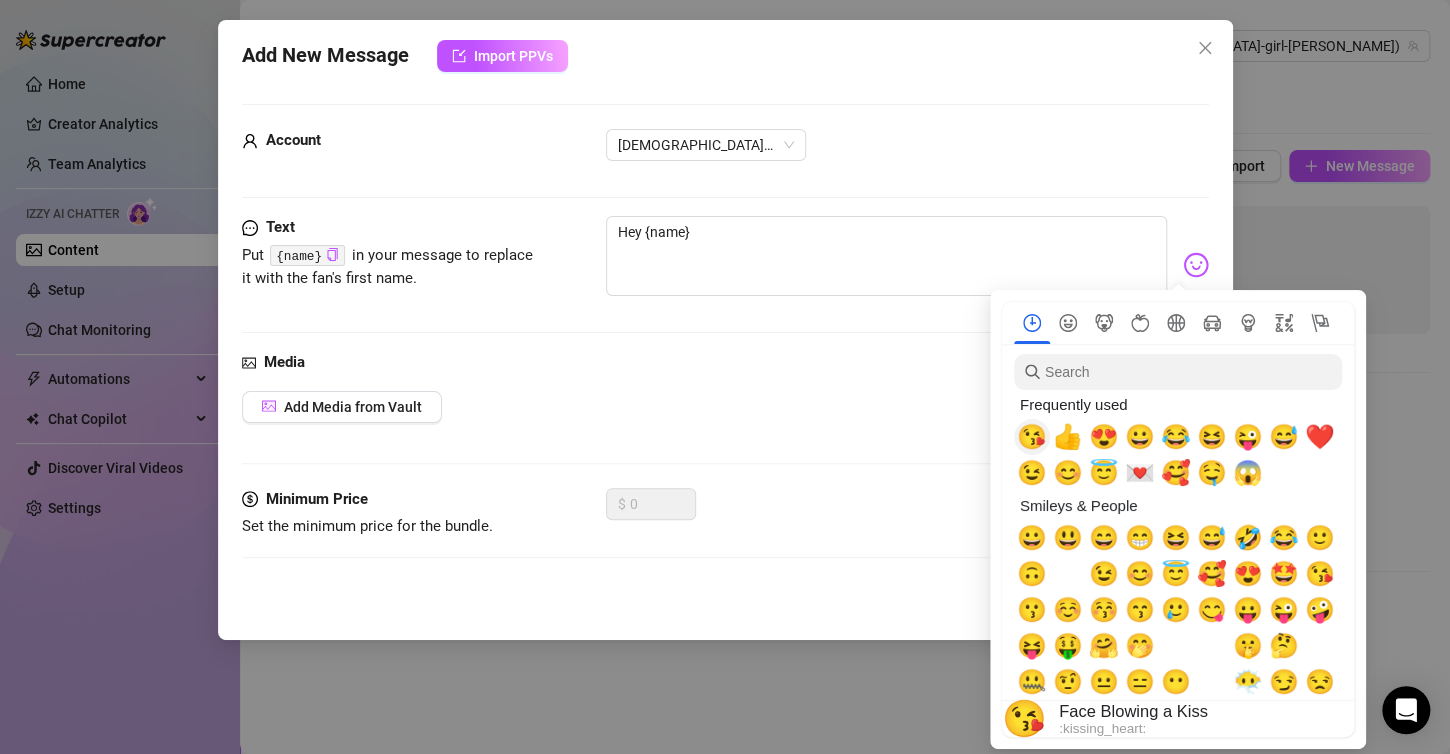 click on "😘" at bounding box center (1032, 437) 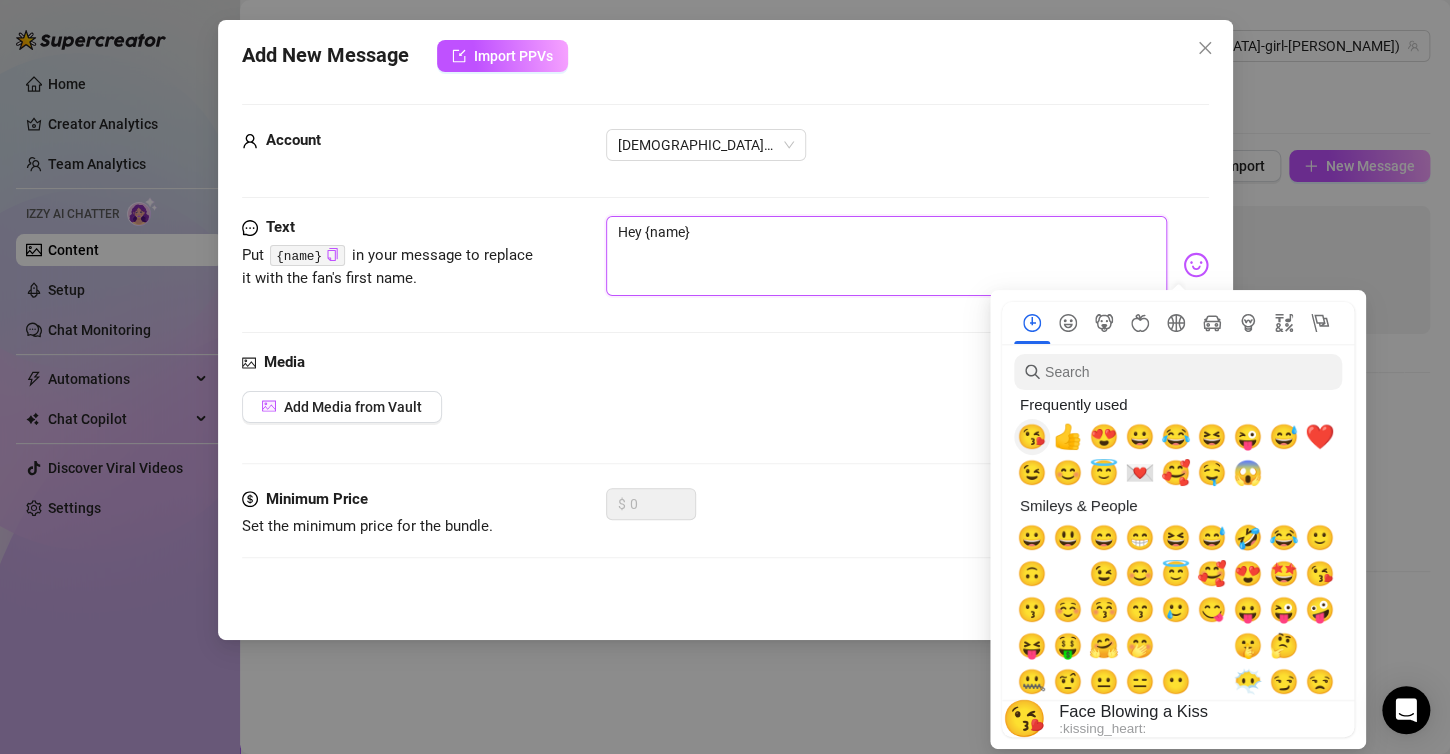 type on "Hey {name} 😘" 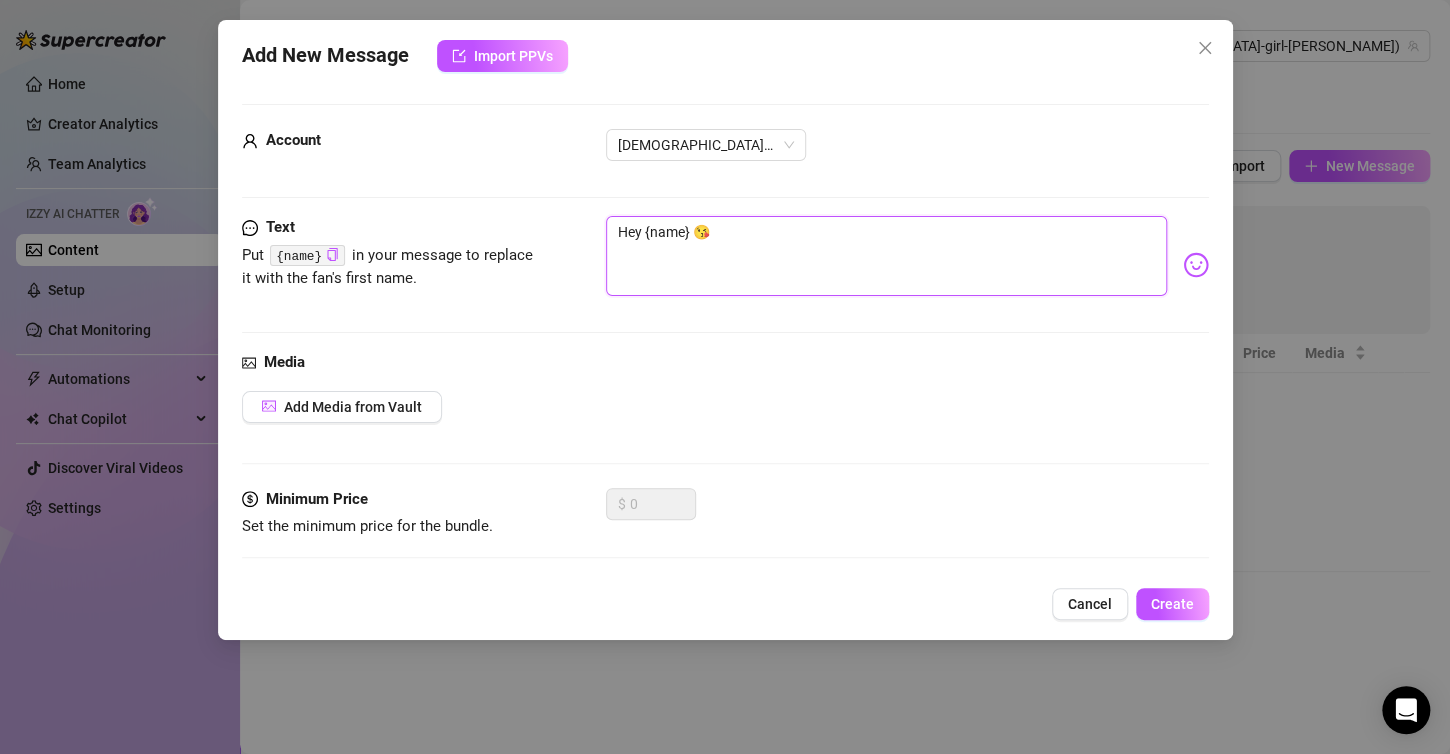 type on "Hey {name} 😘" 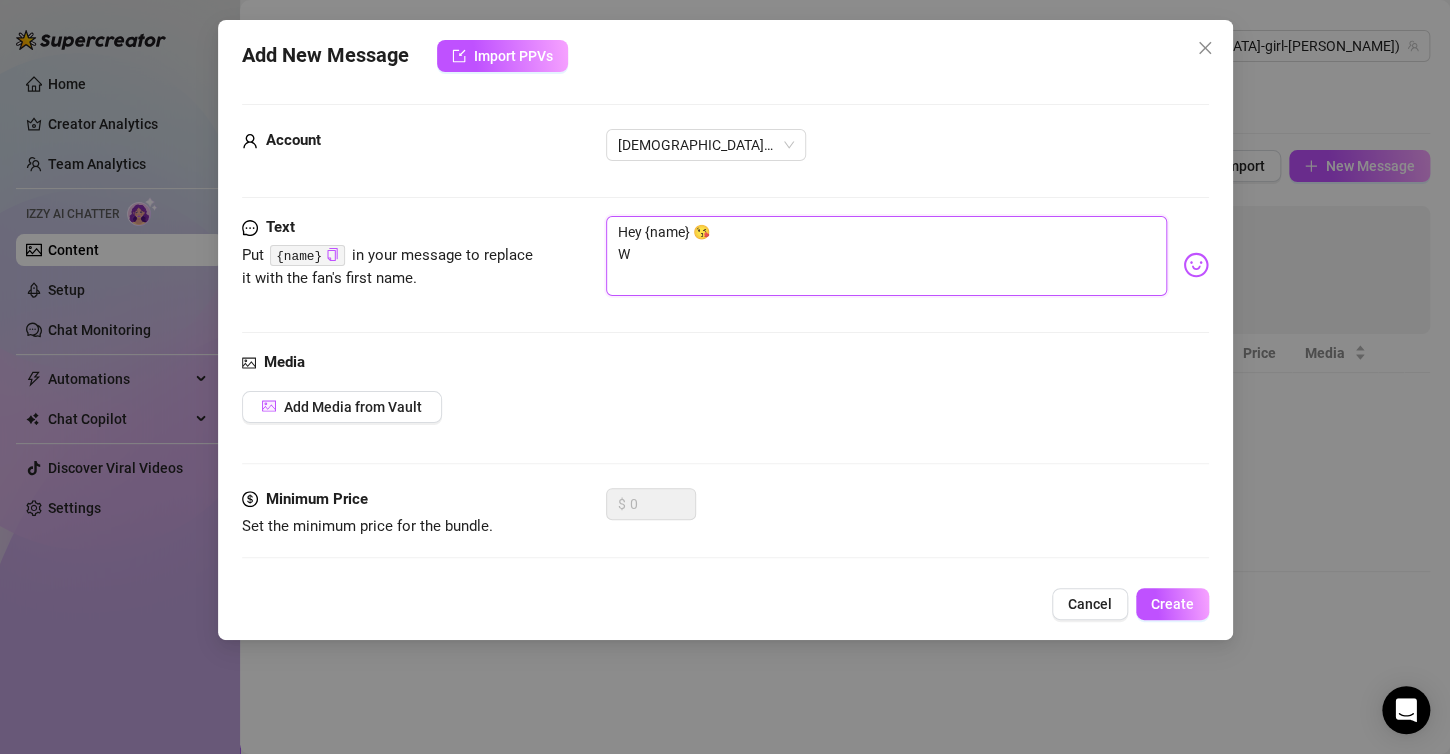 type on "Hey {name} 😘
[PERSON_NAME]" 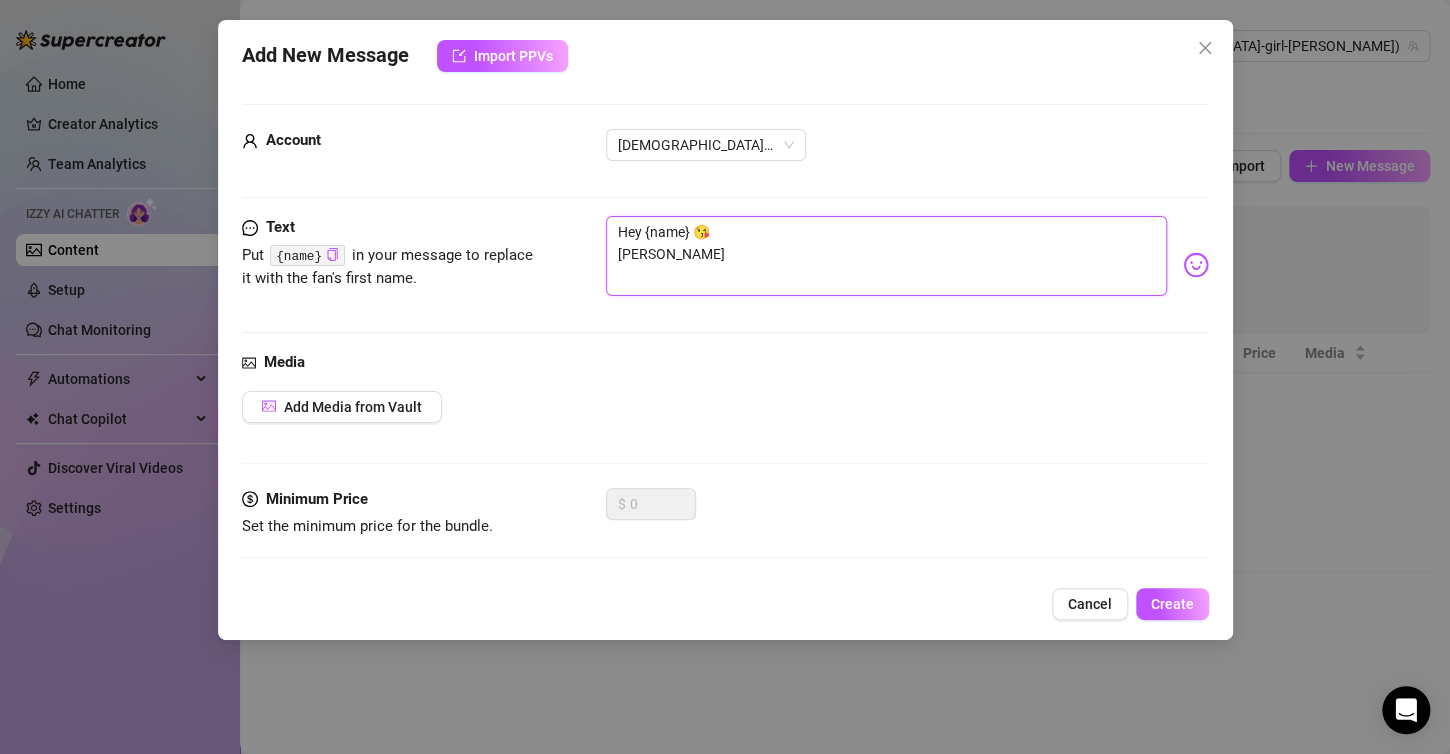type on "Hey {name} 😘
[PERSON_NAME]" 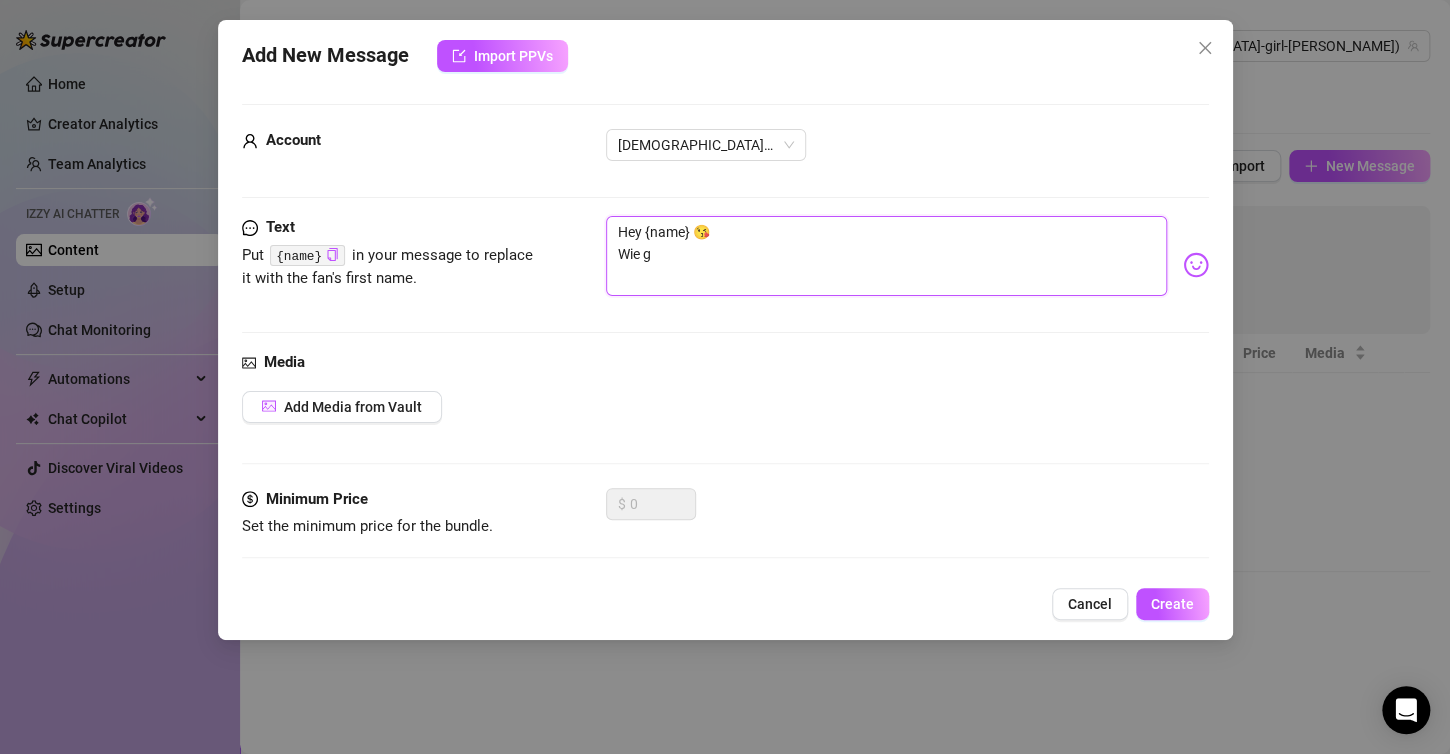 type on "Hey {name} 😘
Wie ge" 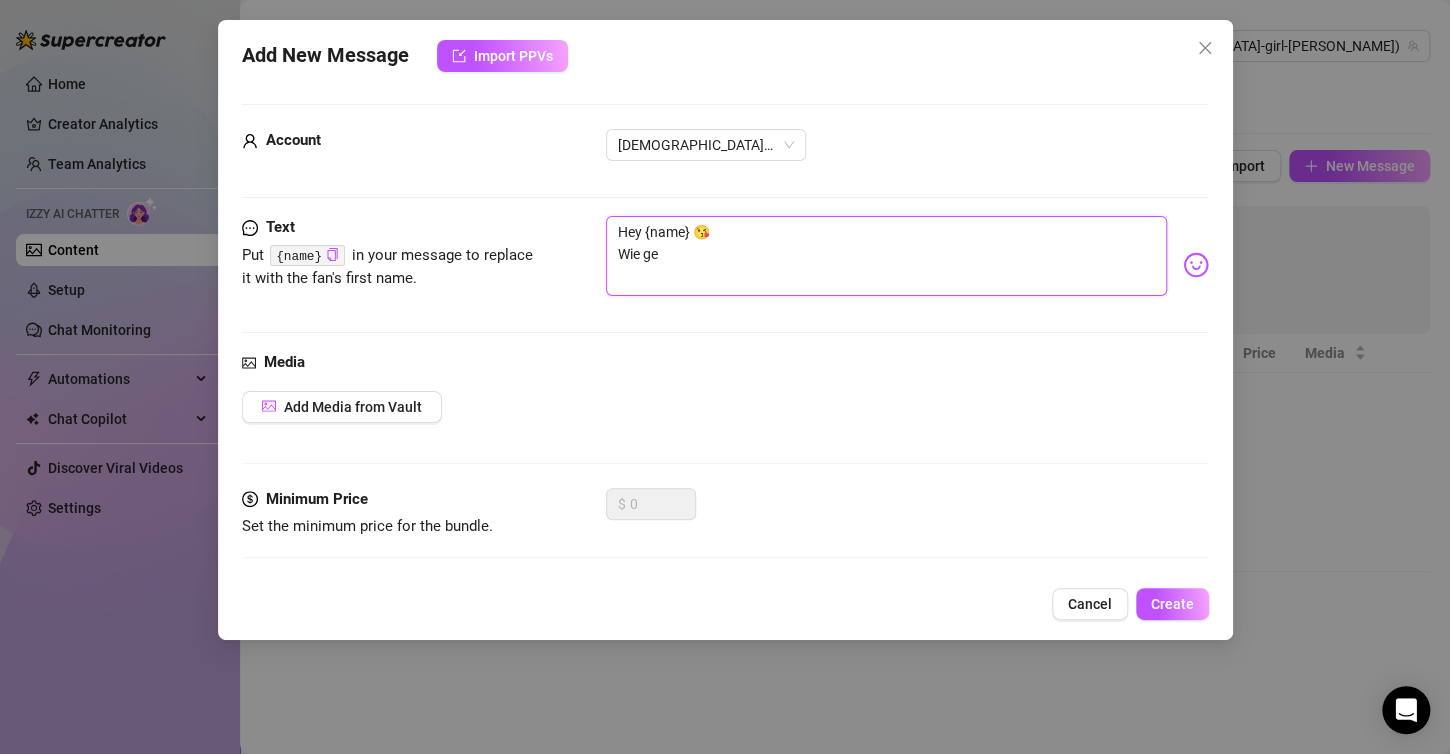 type on "Hey {name} 😘
Wie geh" 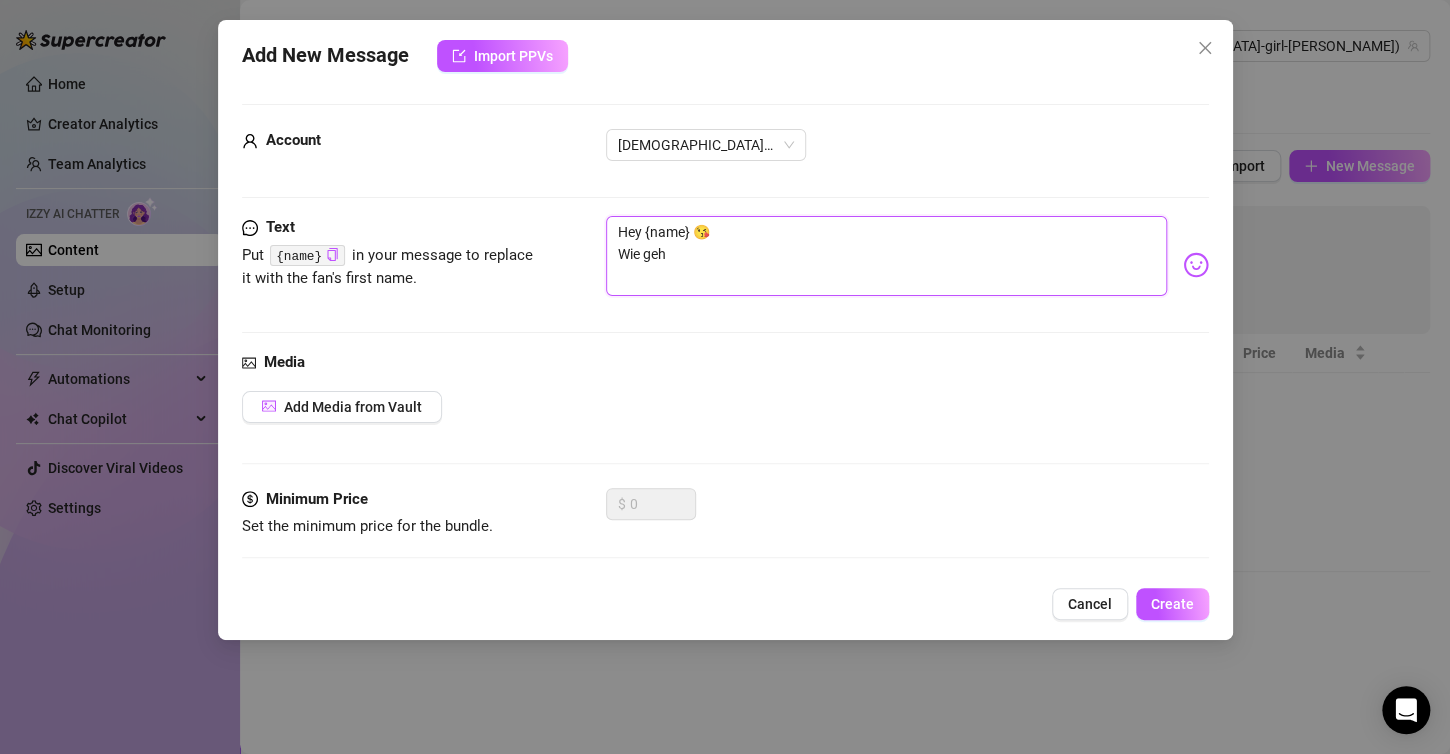 type on "Hey {name} 😘
Wie geht" 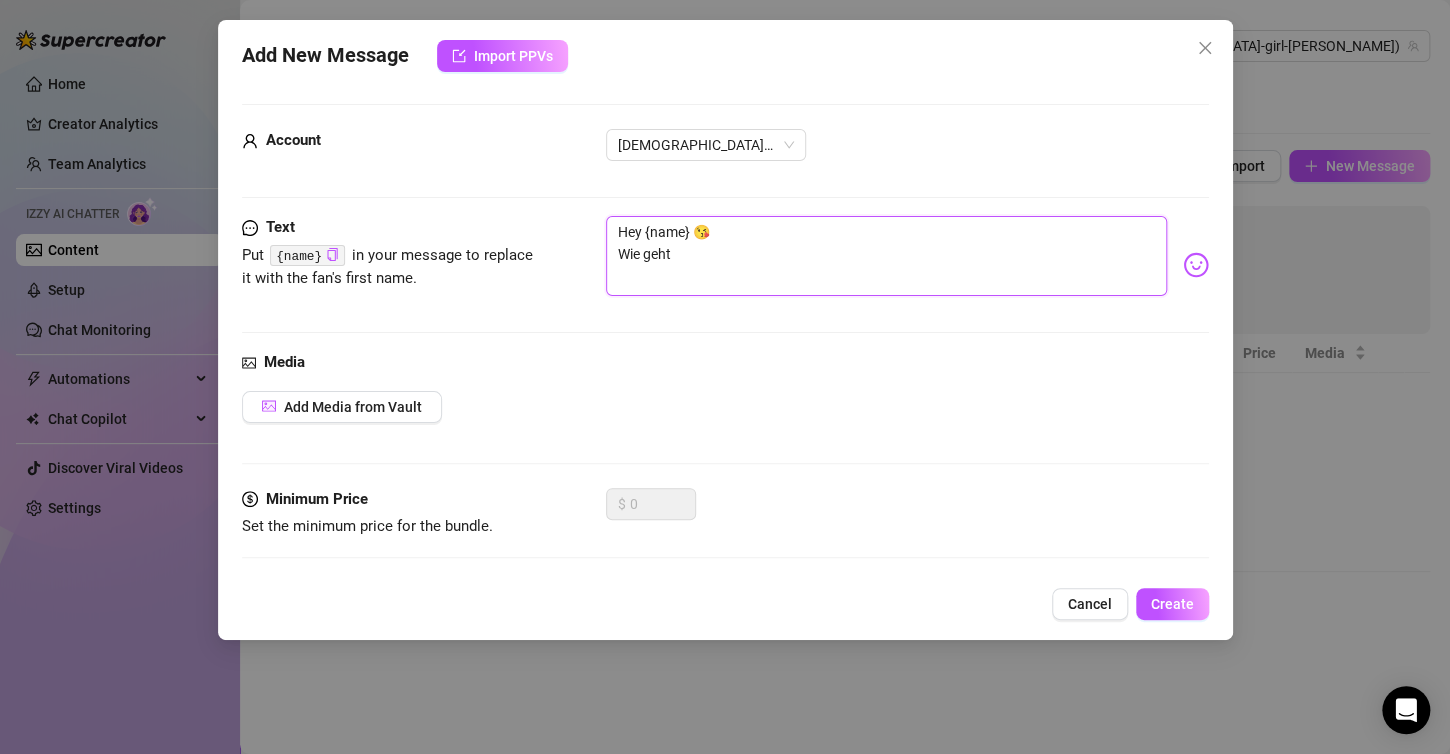 type on "Hey {name} 😘
Wie geht" 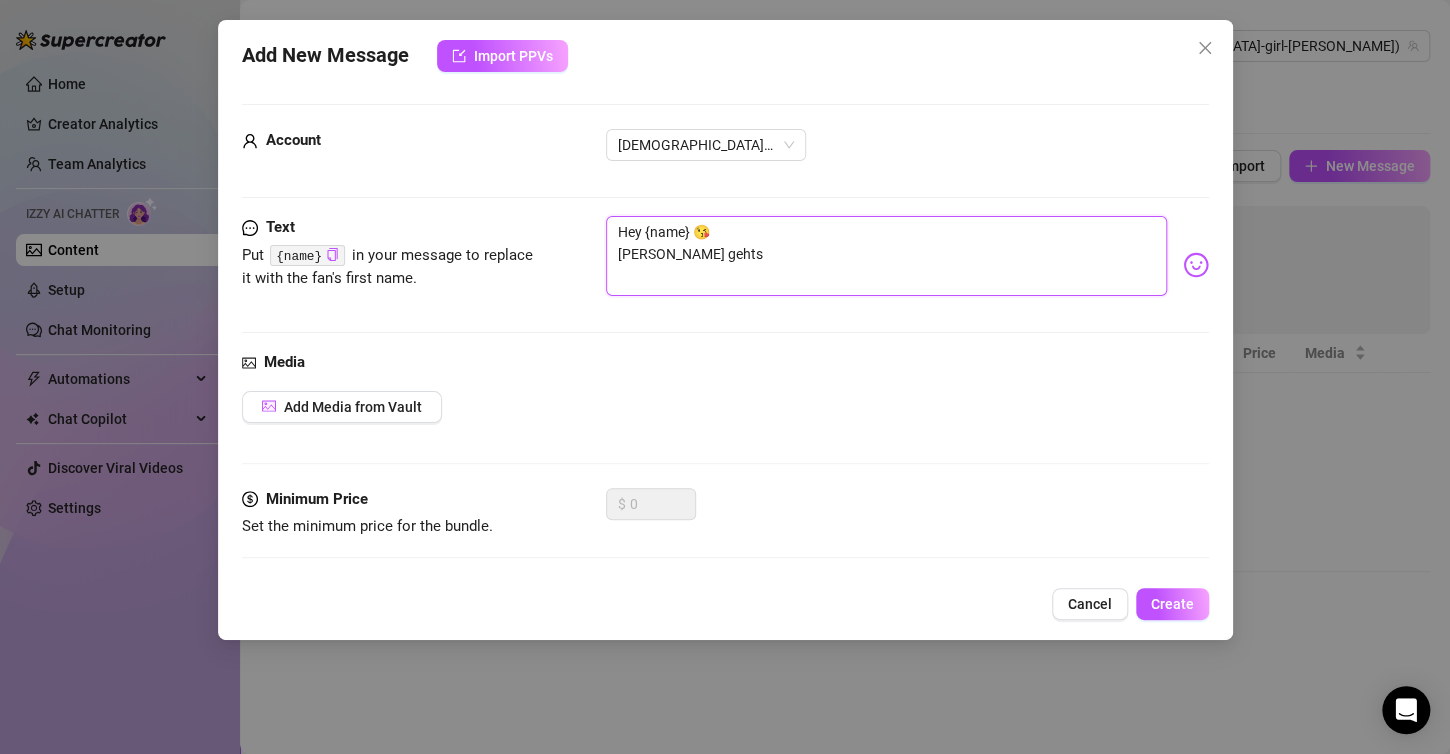 type on "Hey {name} 😘
[PERSON_NAME] gehts" 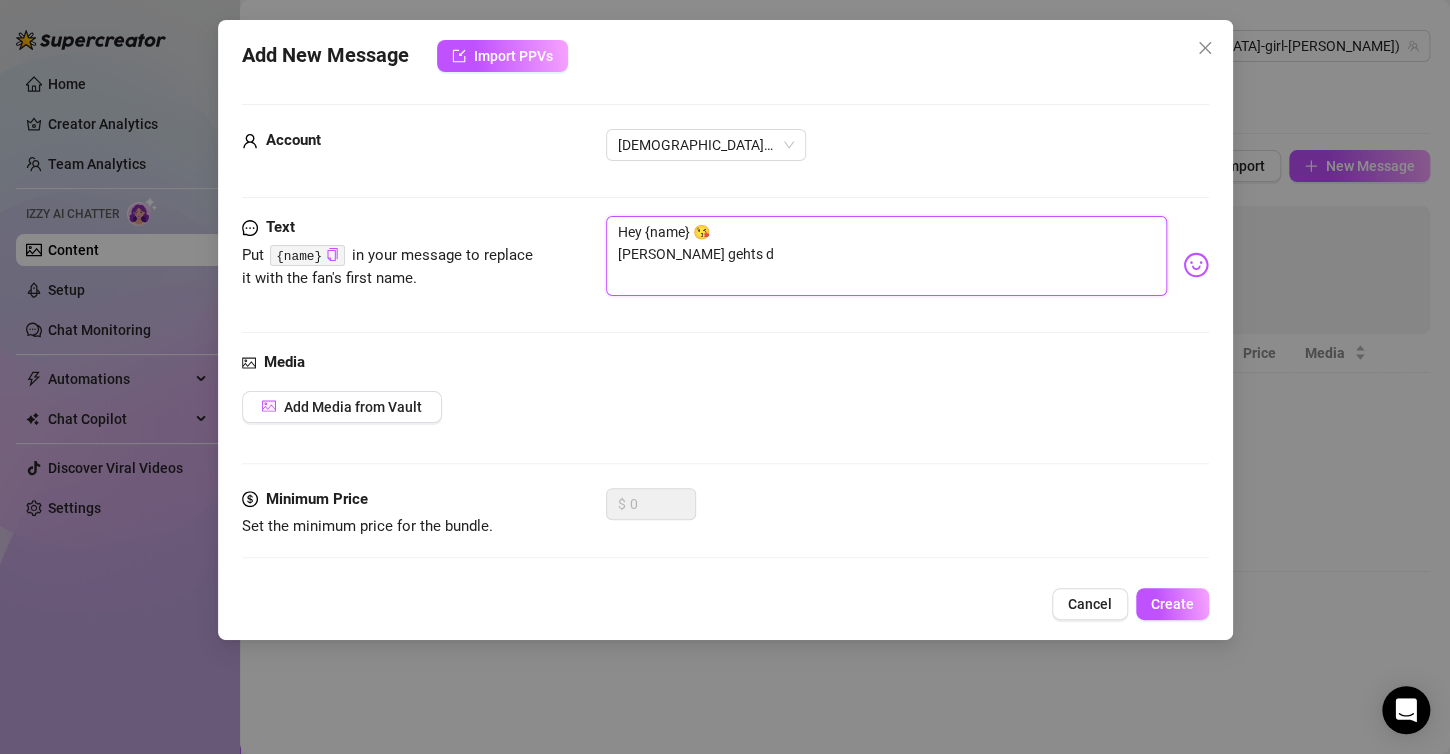 type on "Hey {name} 😘
Wie gehts di" 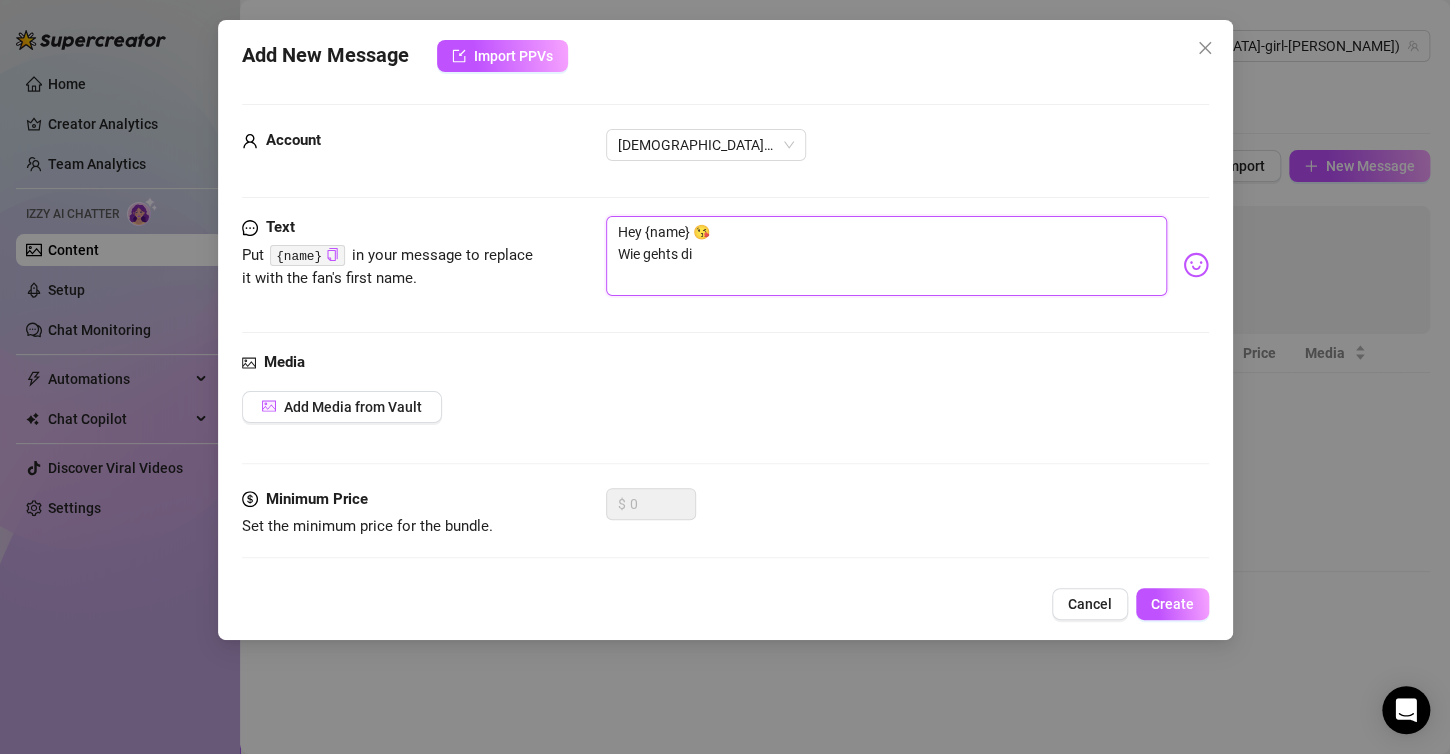 type on "Hey {name} 😘
[PERSON_NAME] gehts dir" 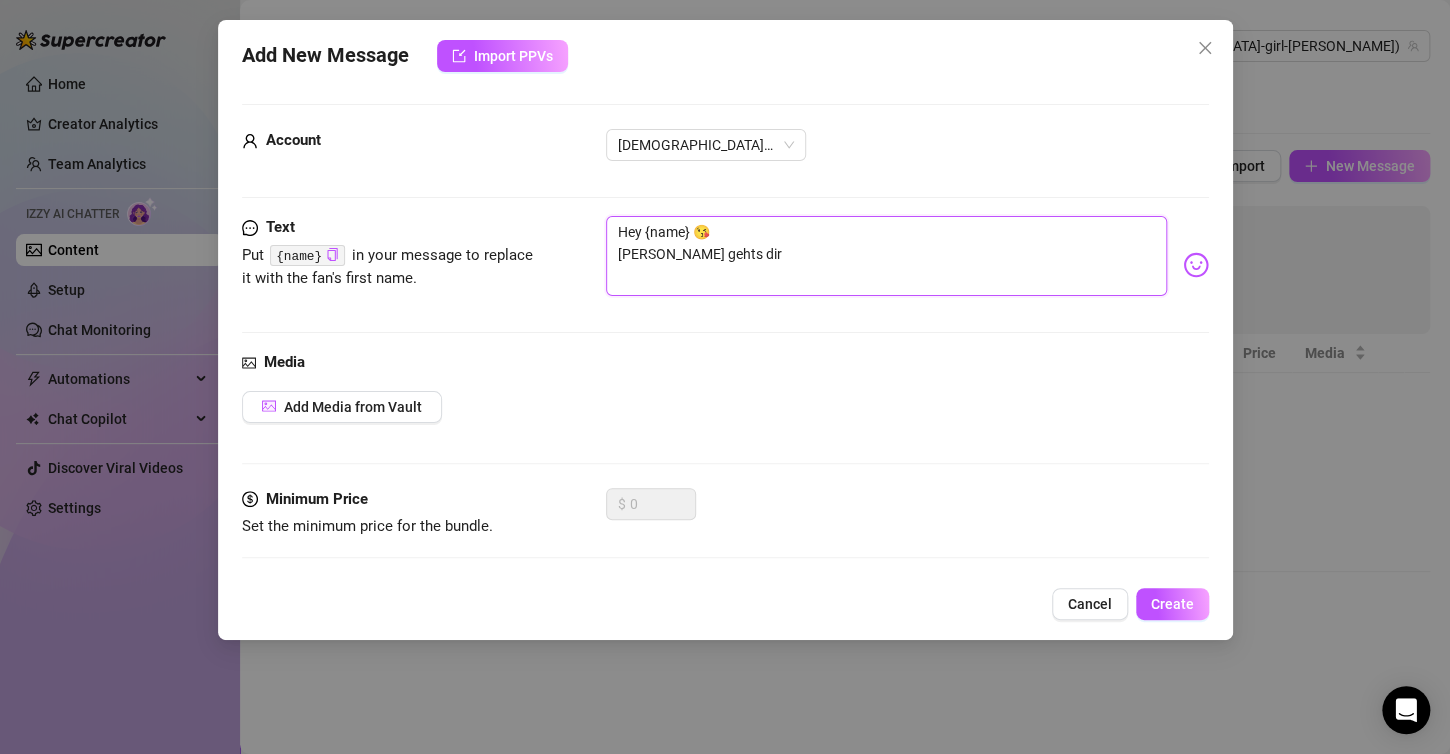 type on "Hey {name} 😘
[PERSON_NAME] gehts dir?" 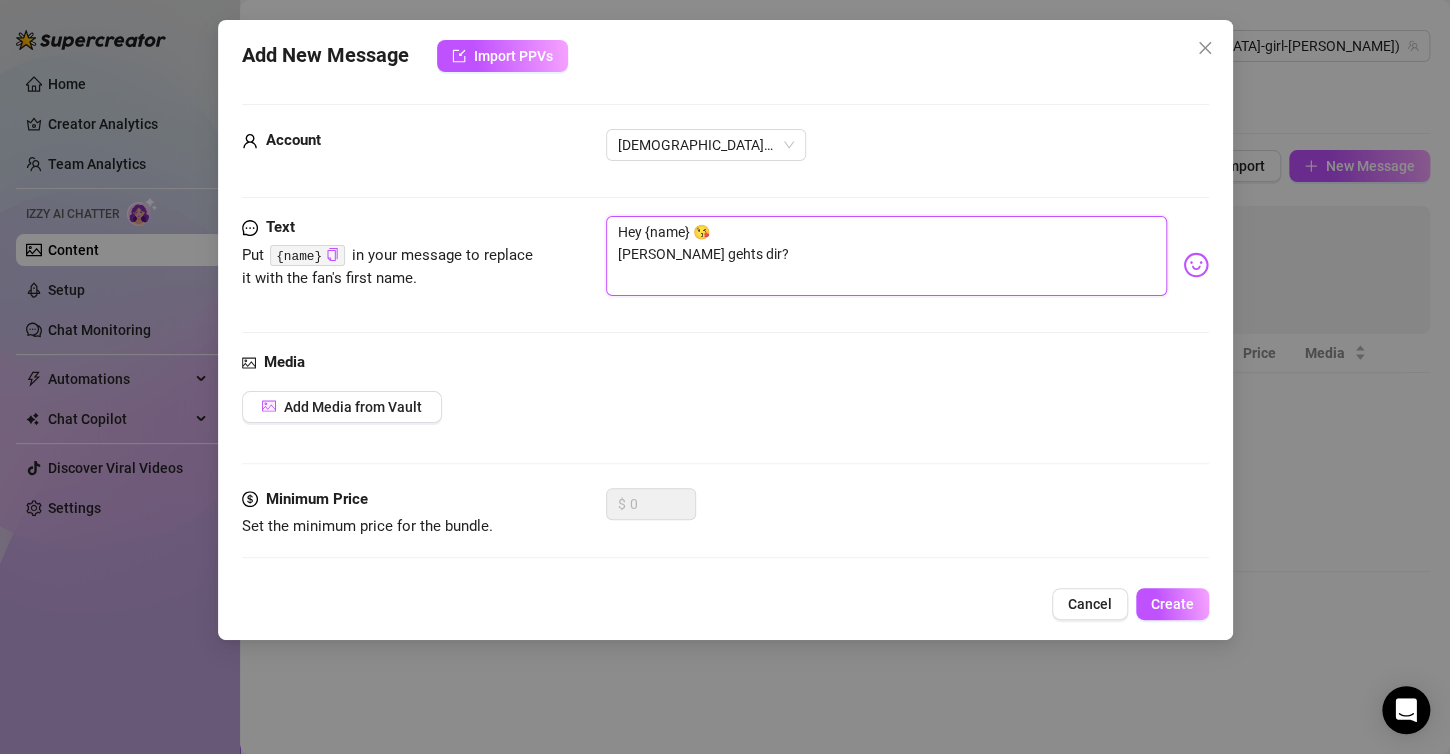 type on "Hey {name} 😘
[PERSON_NAME] gehts dir?" 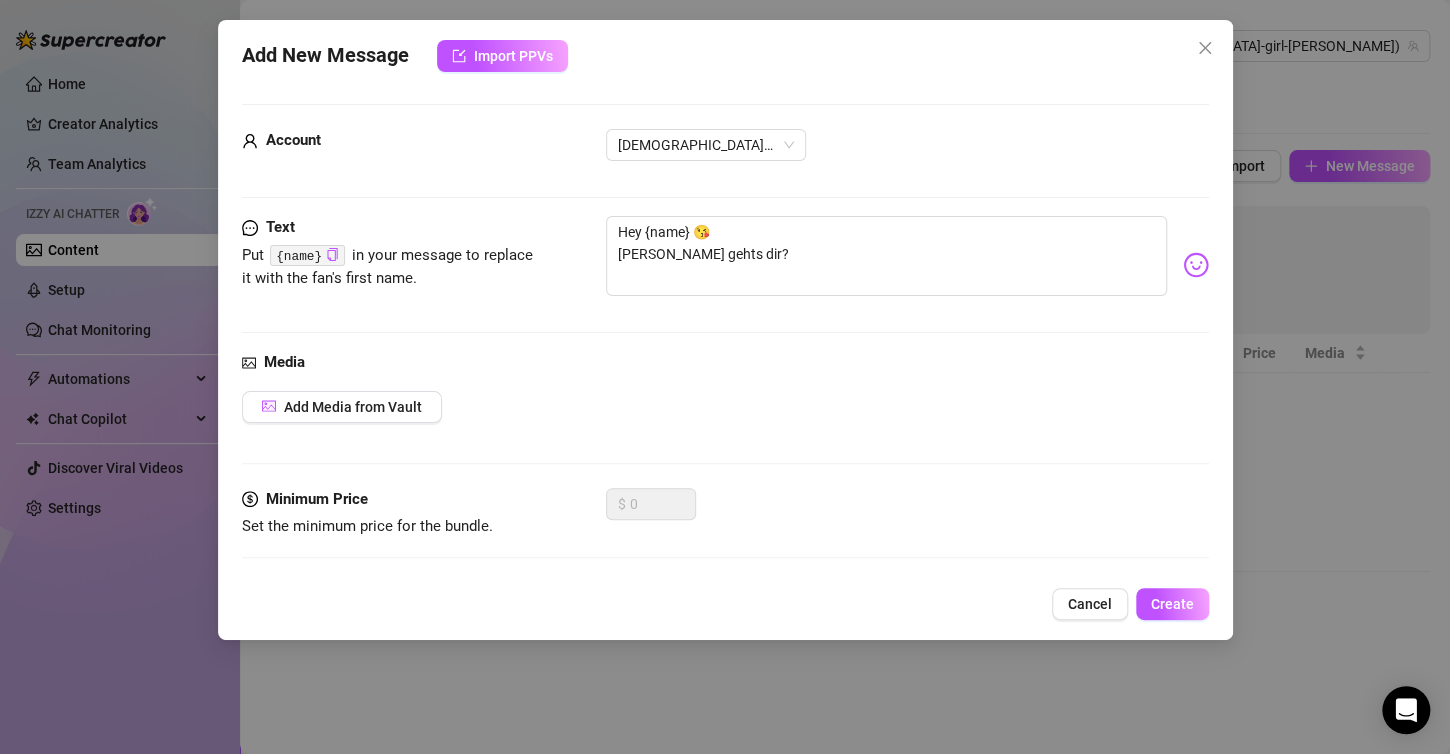 click on "Text Put   {name}   in your message to replace it with the fan's first name. Hey {name} 😘
[PERSON_NAME] gehts dir?" at bounding box center [725, 283] 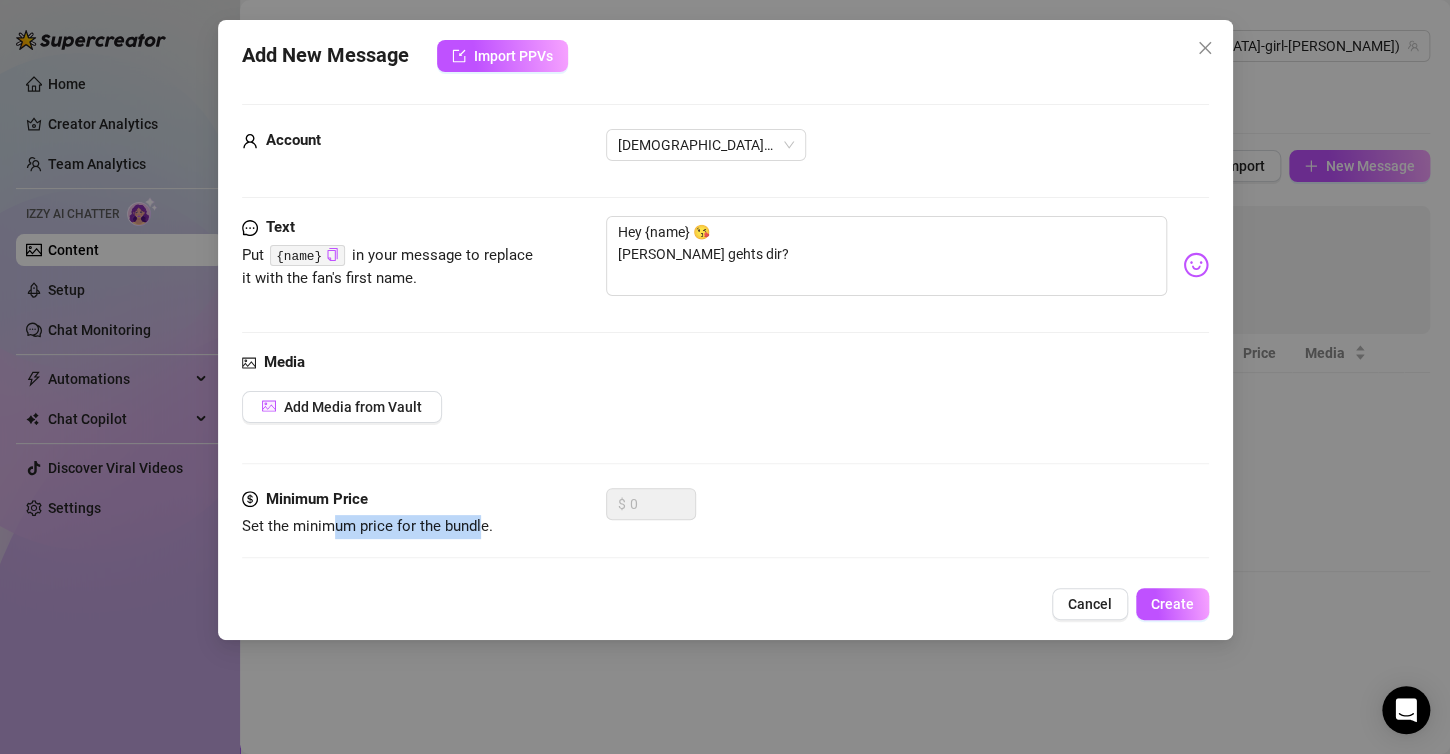 click on "Minimum Price Set the minimum price for the bundle. $ 0" at bounding box center [725, 532] 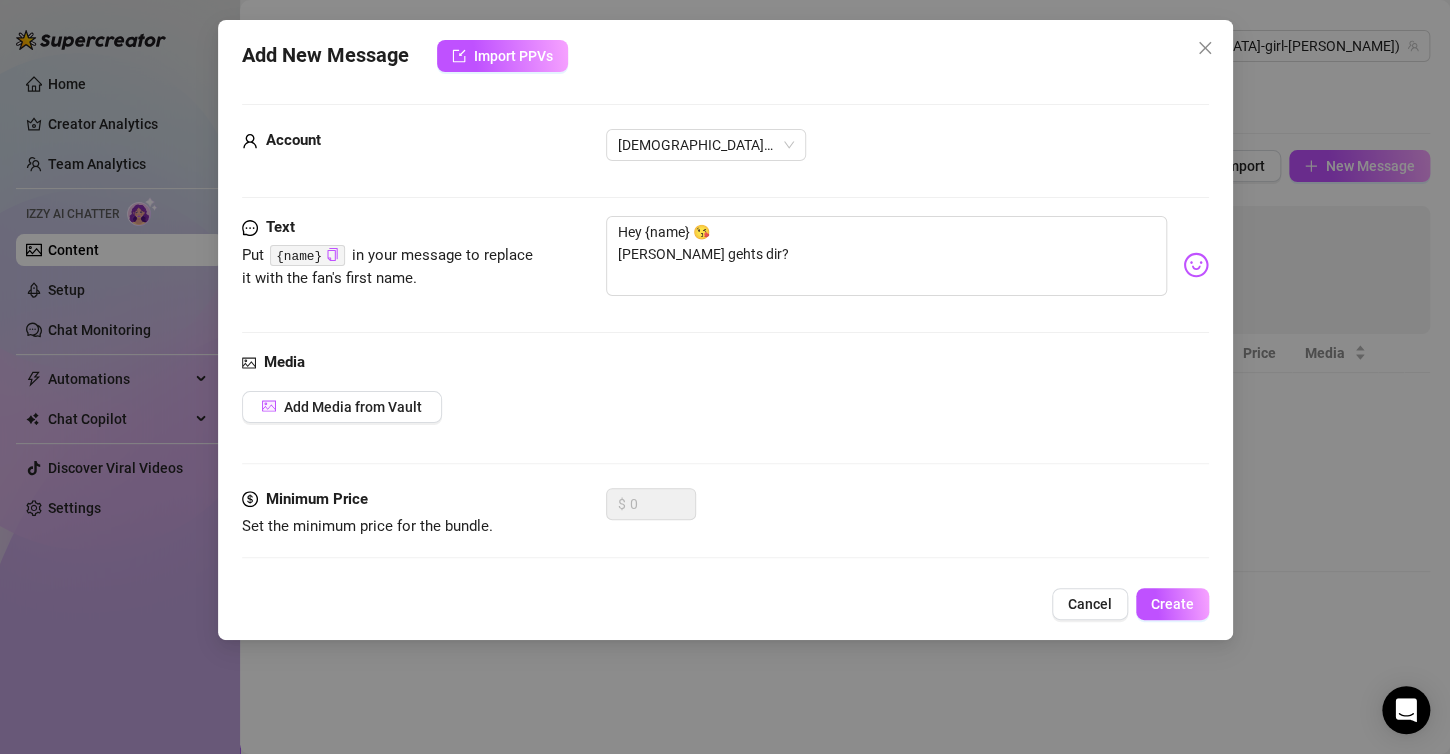 click on "Add Media from Vault" at bounding box center [725, 407] 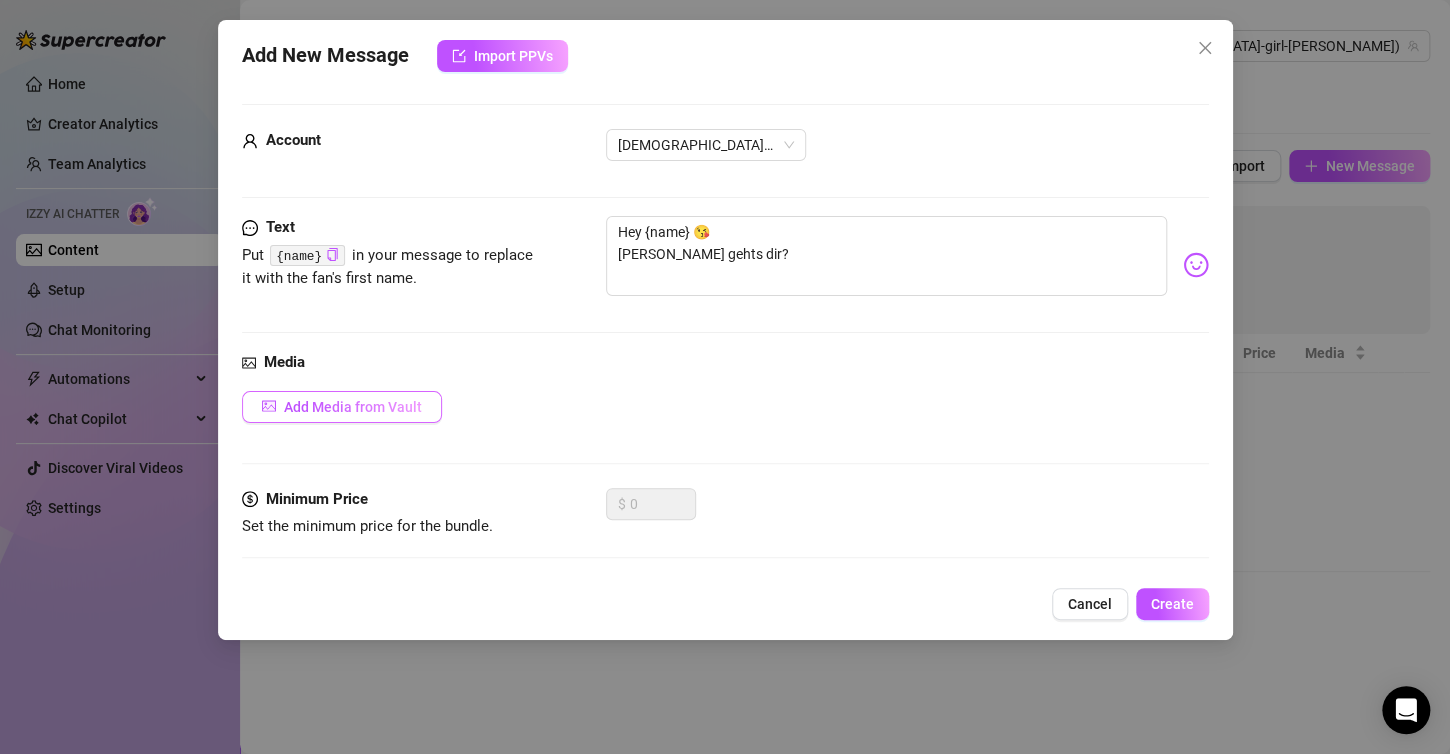 click on "Add Media from Vault" at bounding box center (353, 407) 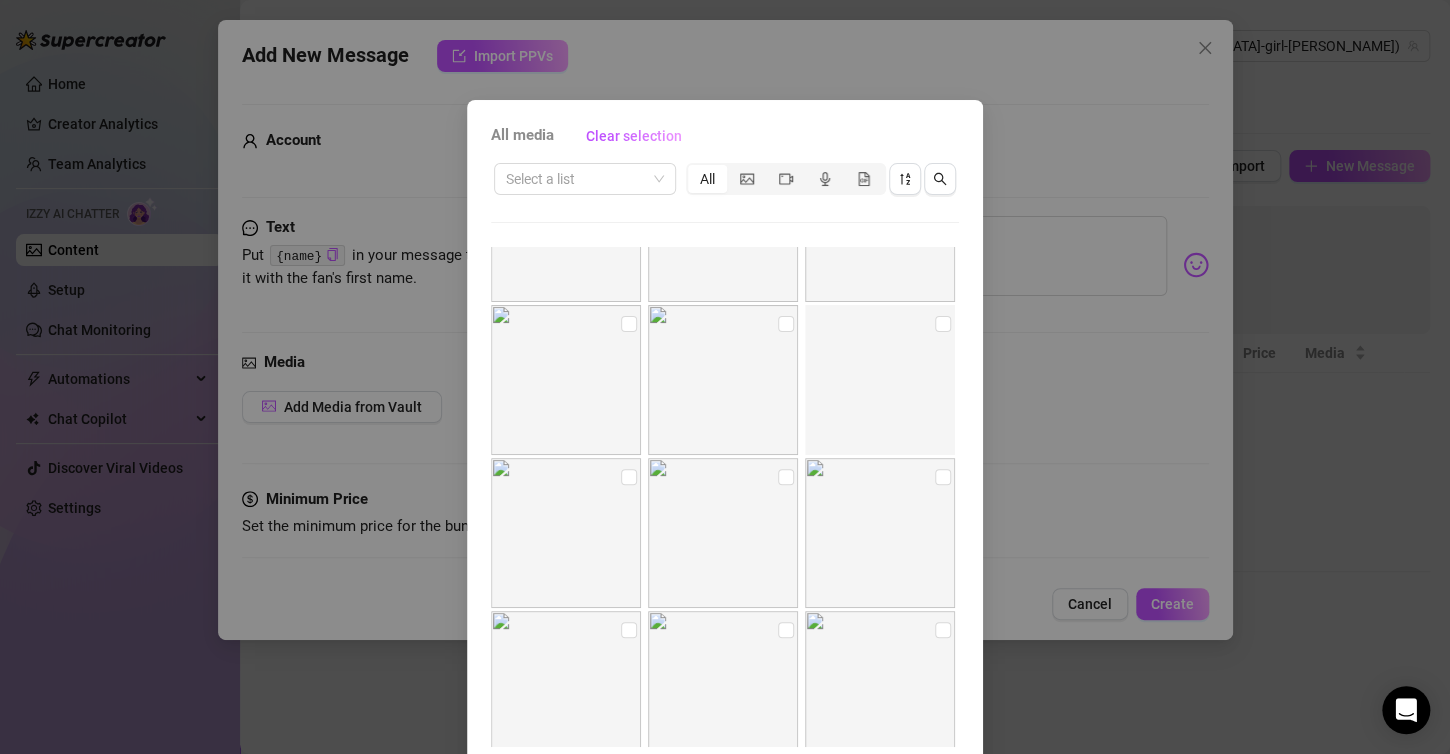 scroll, scrollTop: 0, scrollLeft: 0, axis: both 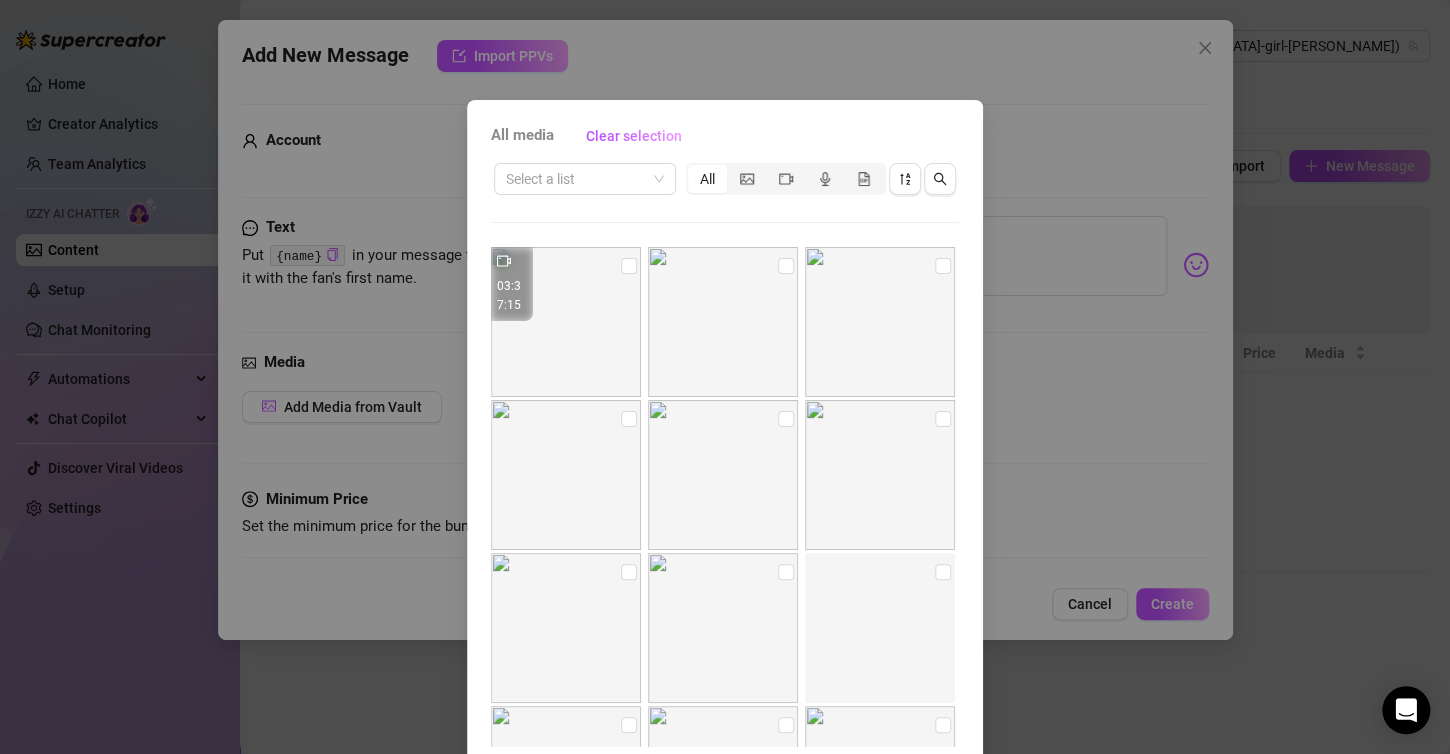 click on "All media Clear selection Select a list All 03:37:15 01:02 04:48 00:33 12:39 16:21 Image placeholder 03:24 00:41 Cancel OK" at bounding box center [725, 377] 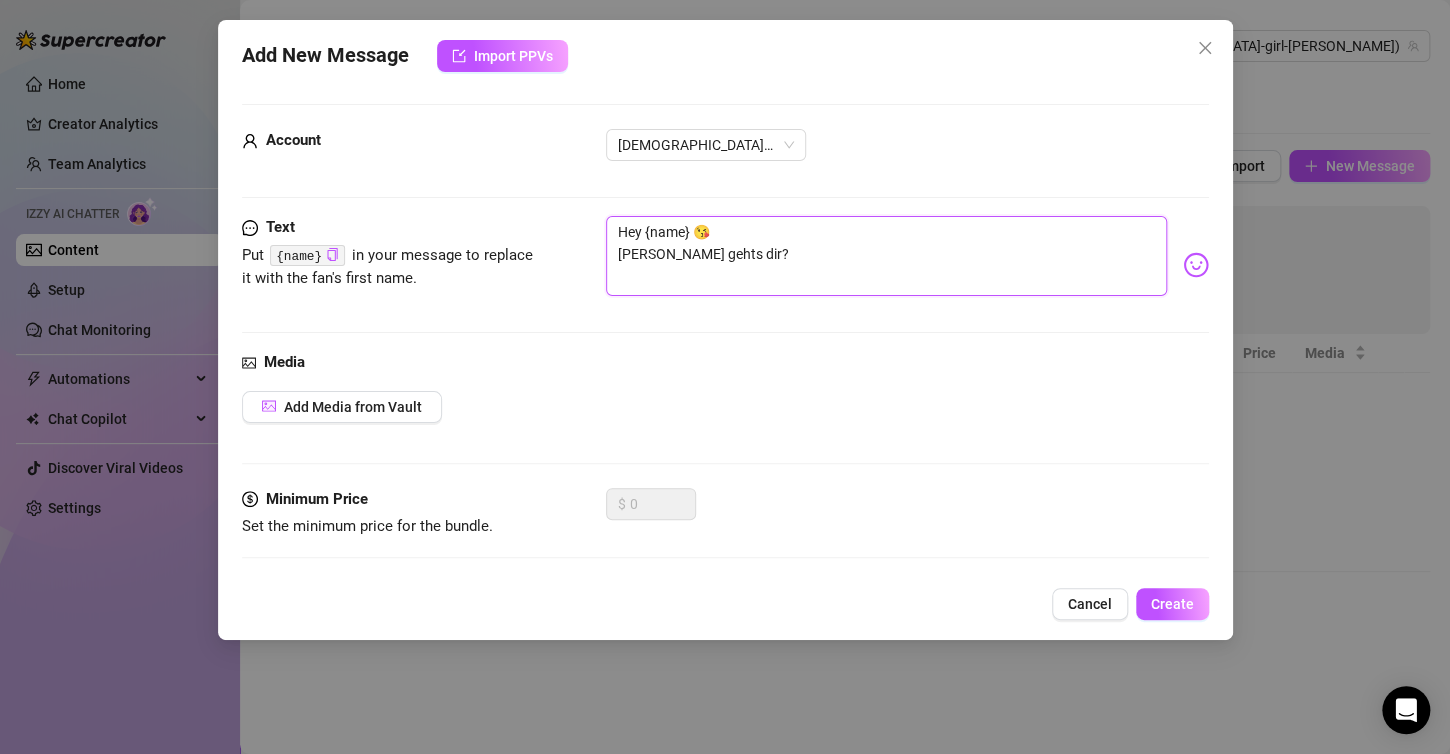 click on "Hey {name} 😘
[PERSON_NAME] gehts dir?" at bounding box center (886, 256) 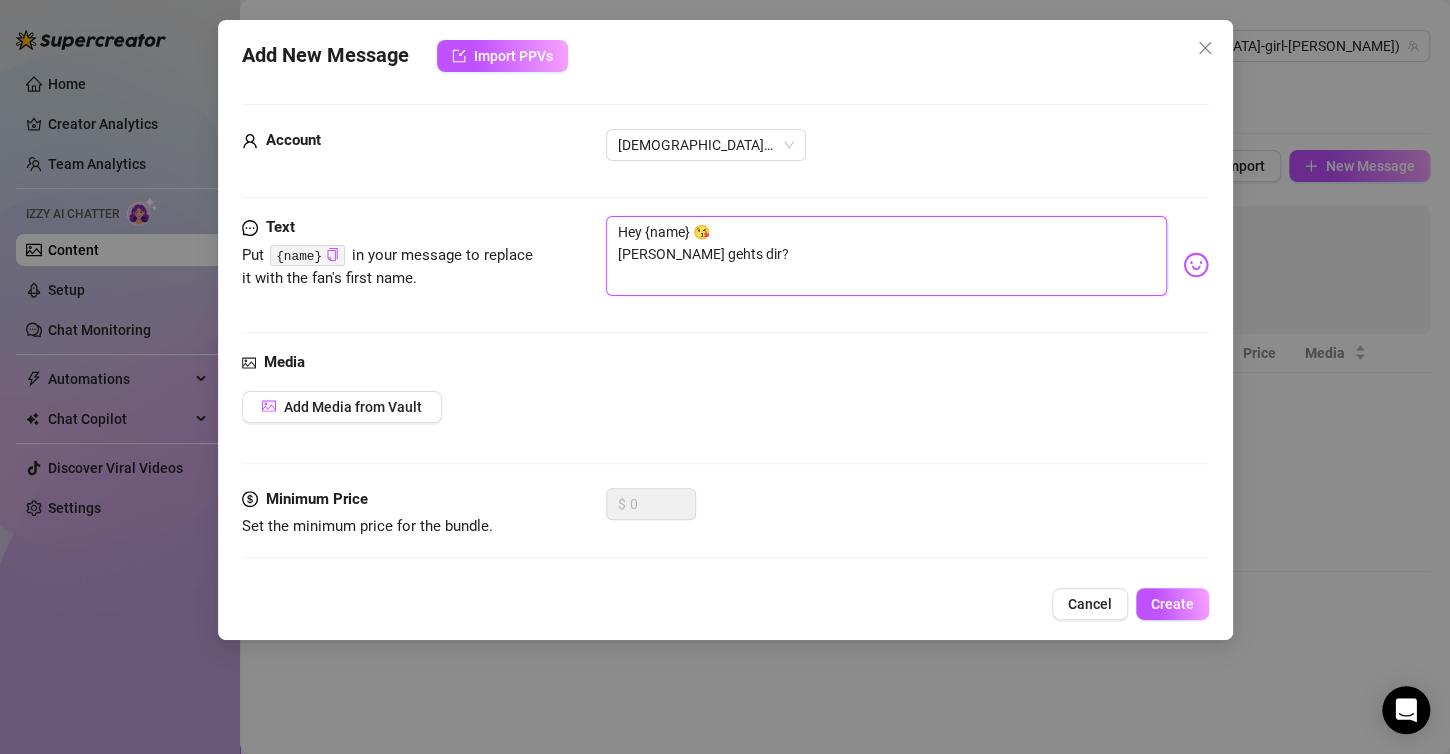 drag, startPoint x: 743, startPoint y: 252, endPoint x: 619, endPoint y: 258, distance: 124.14507 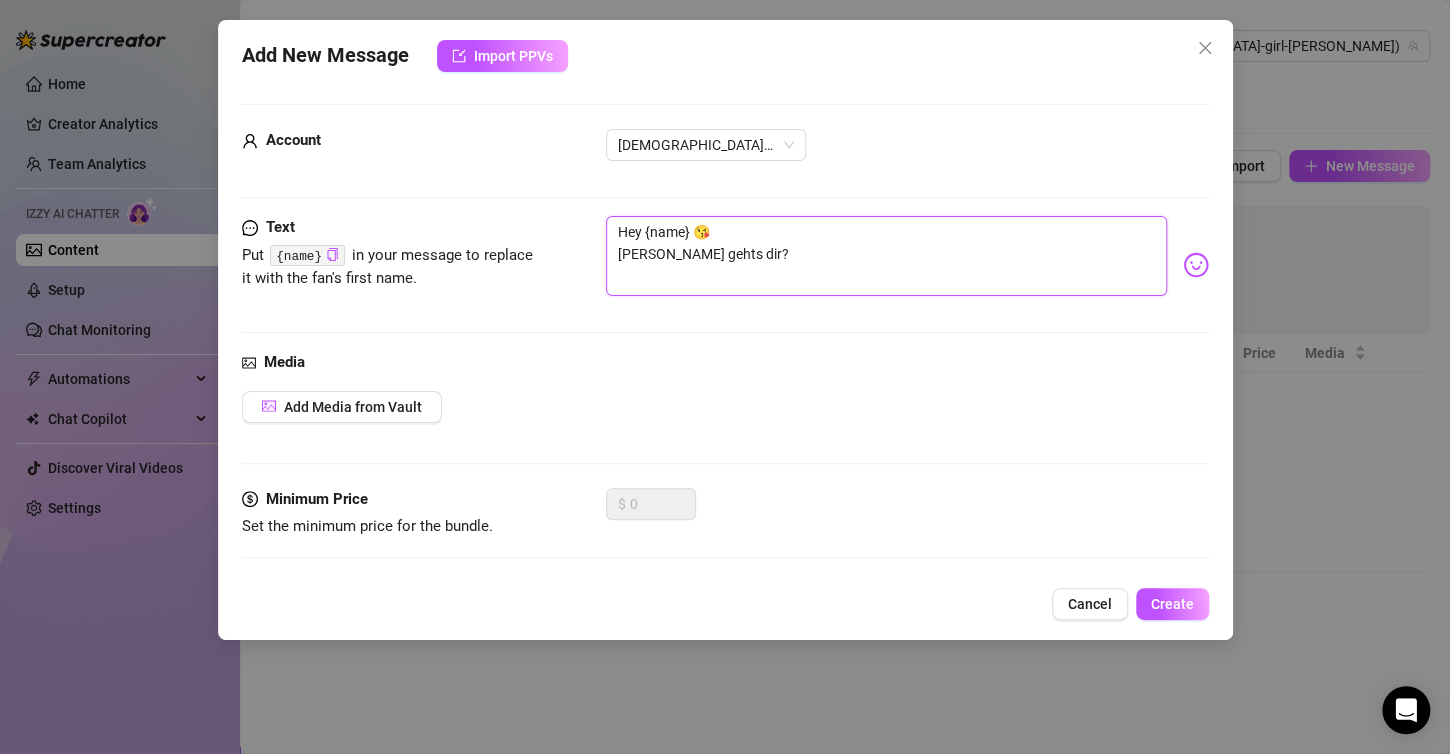 type on "Hey {name} 😘
W" 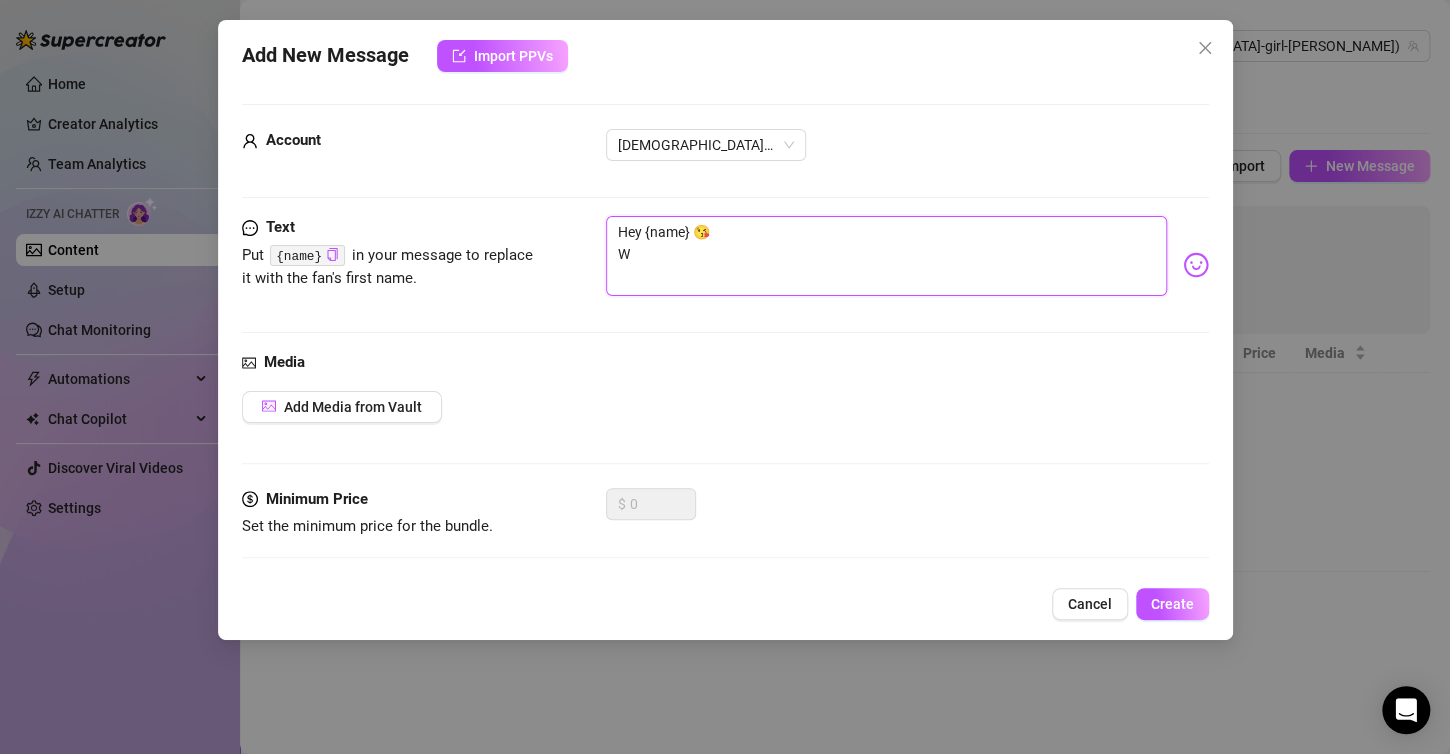 type on "Hey {name} 😘
[PERSON_NAME]" 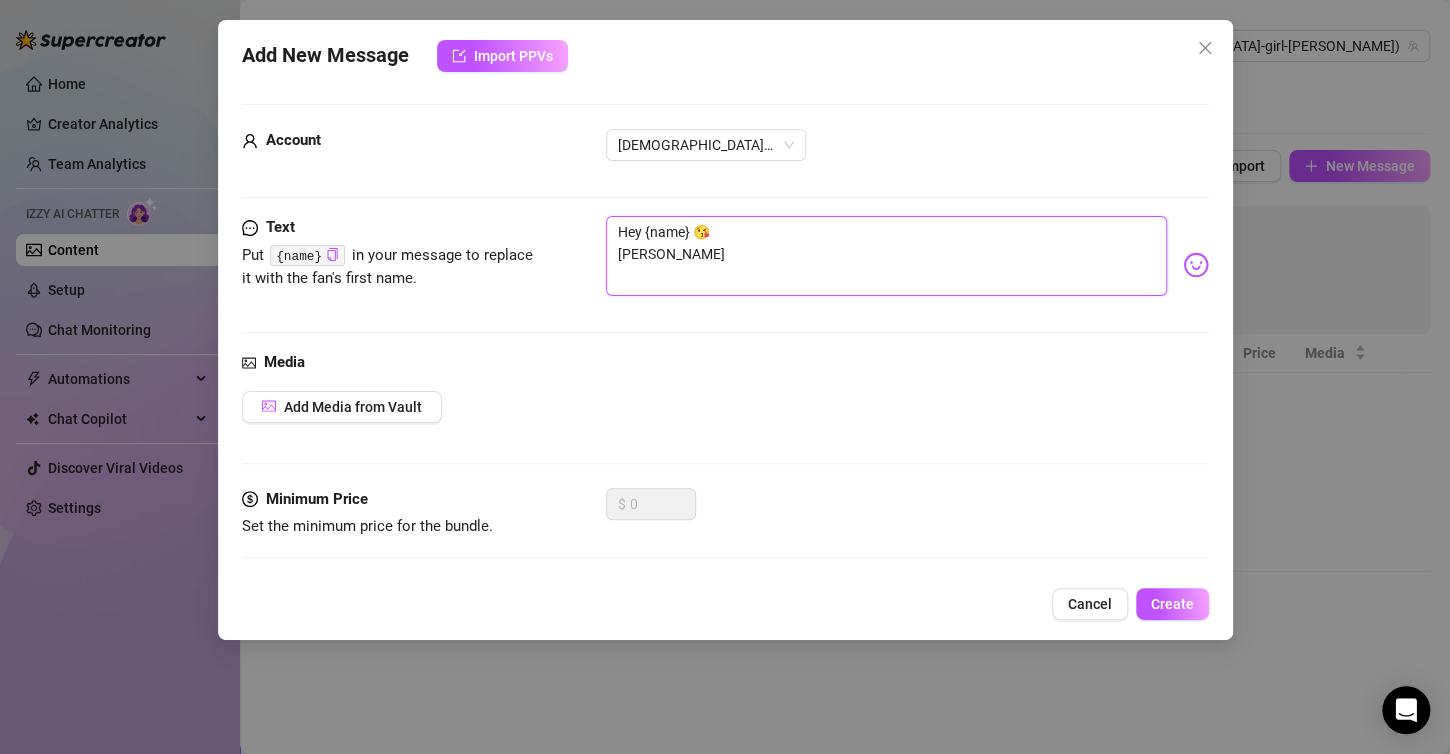 type on "Hey {name} 😘
[PERSON_NAME]" 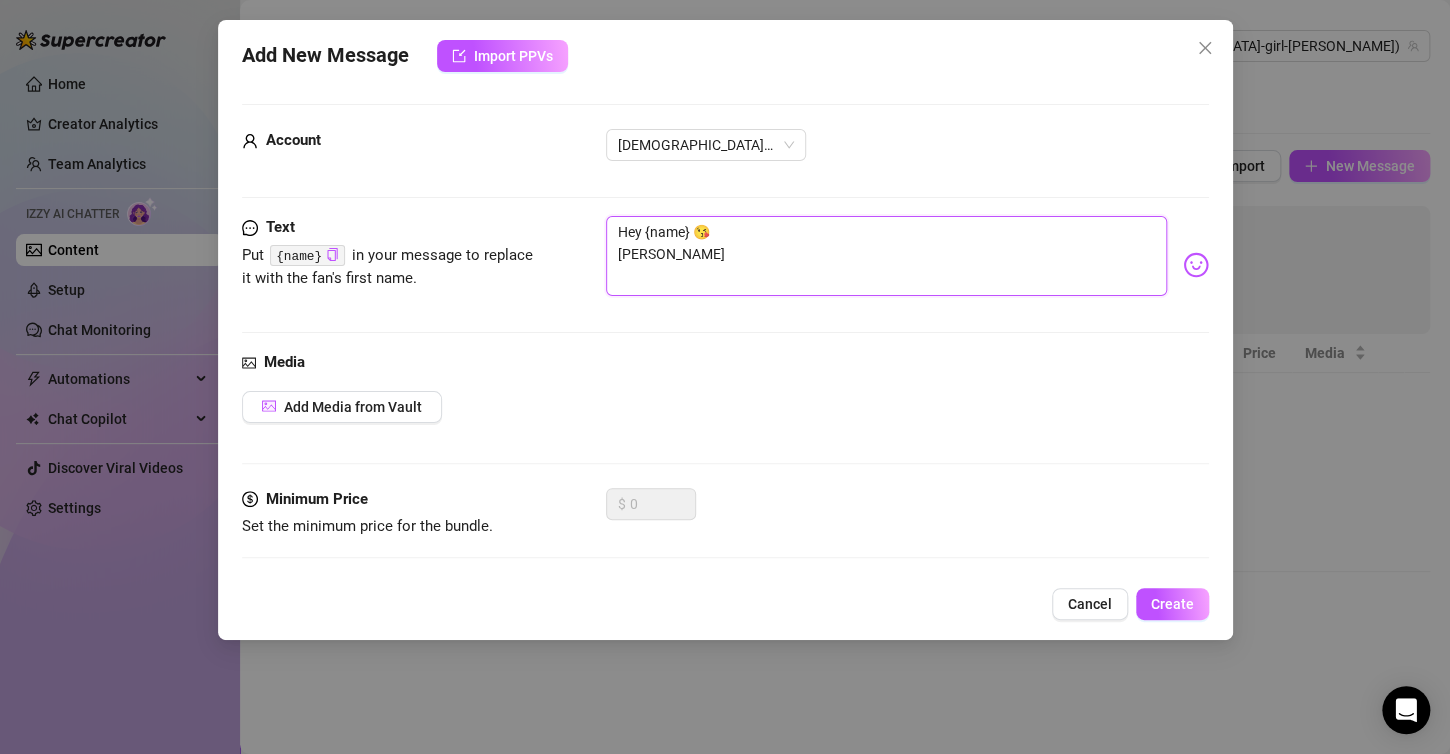 type on "Hey {name} 😘
[PERSON_NAME]" 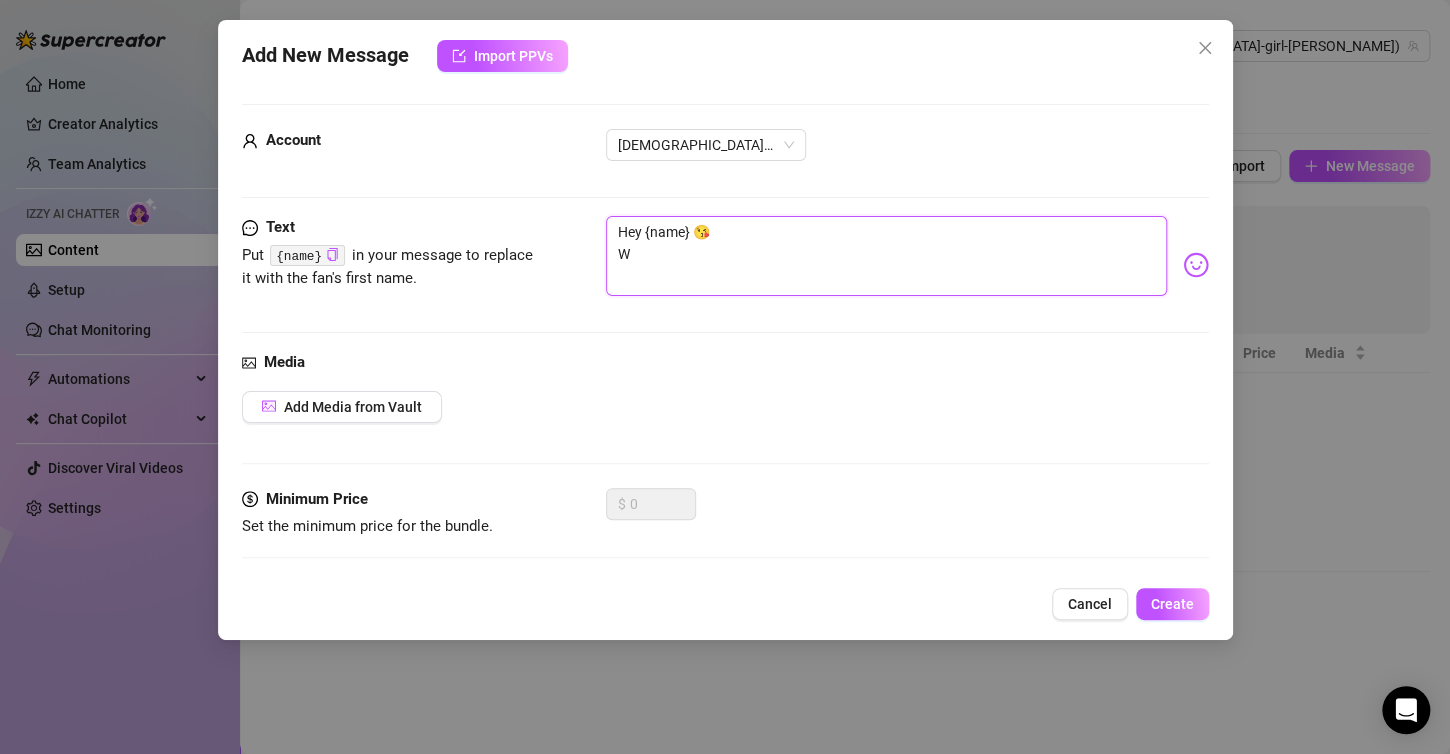 type on "Hey {name} 😘" 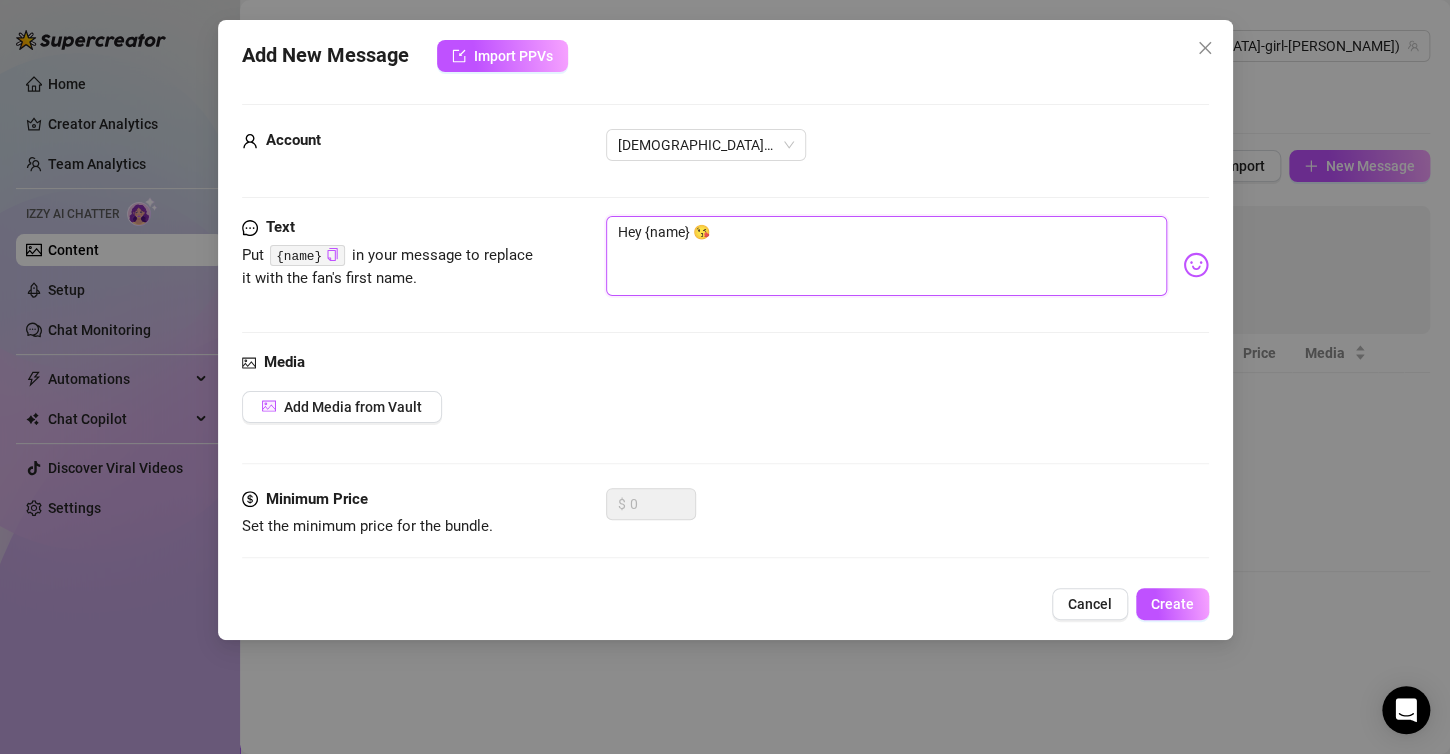 type on "Hey {name} 😘
I" 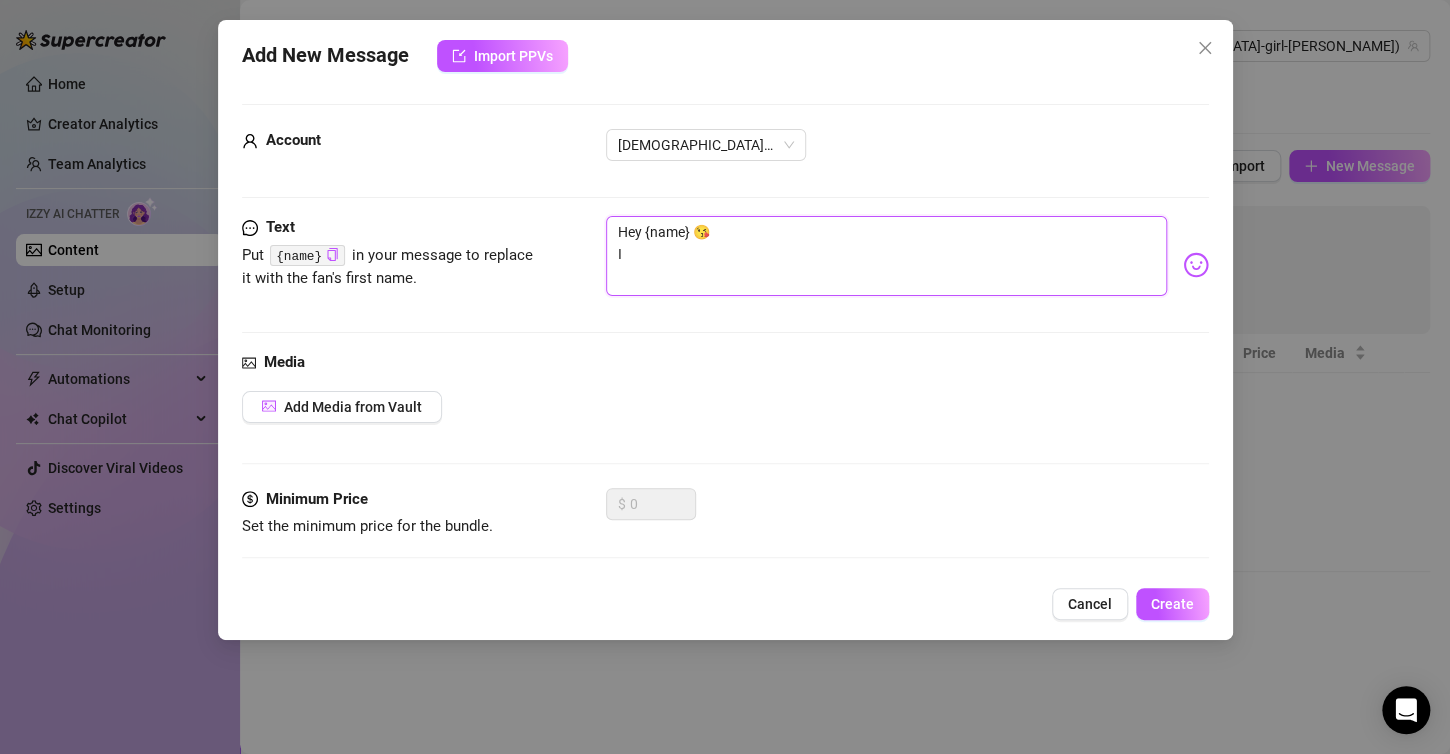 type on "Hey {name} 😘
Ic" 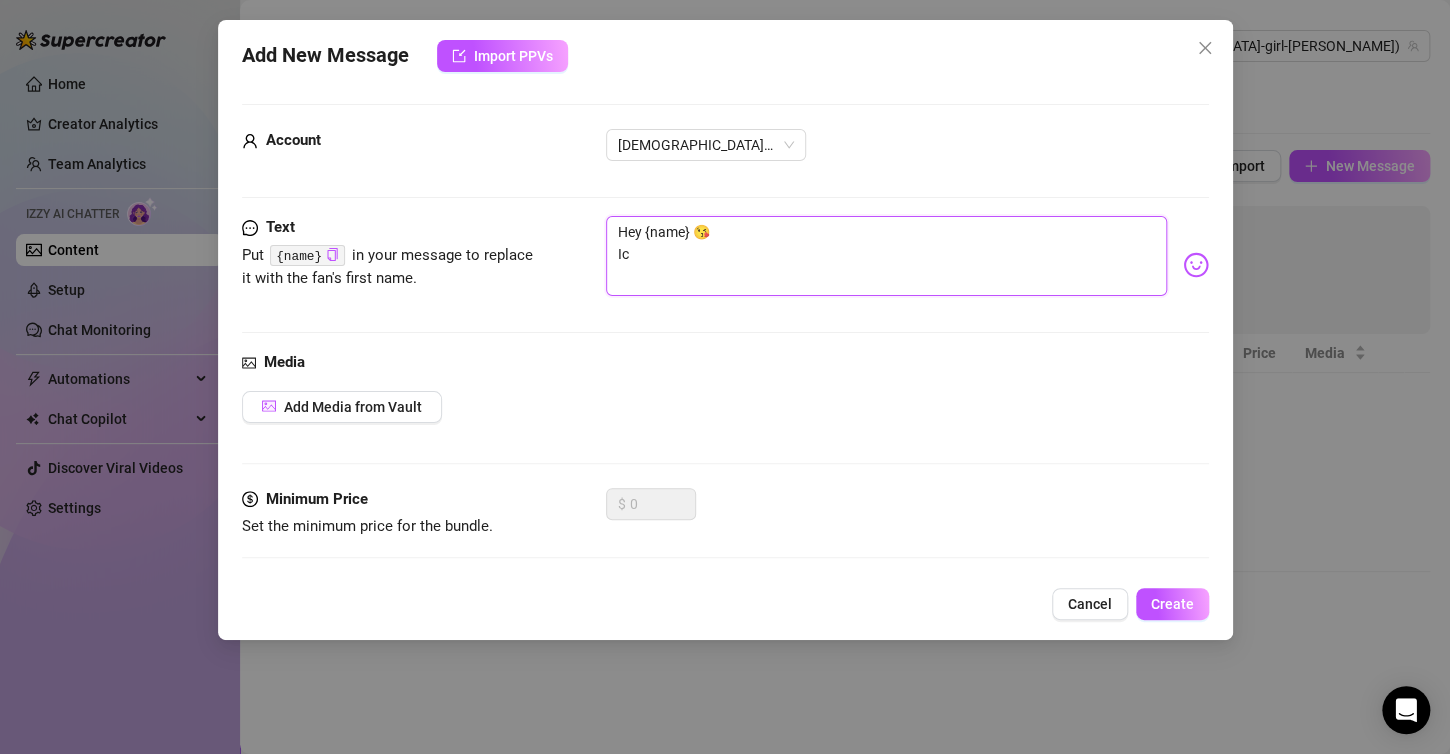 type on "Hey {name} 😘
Ich" 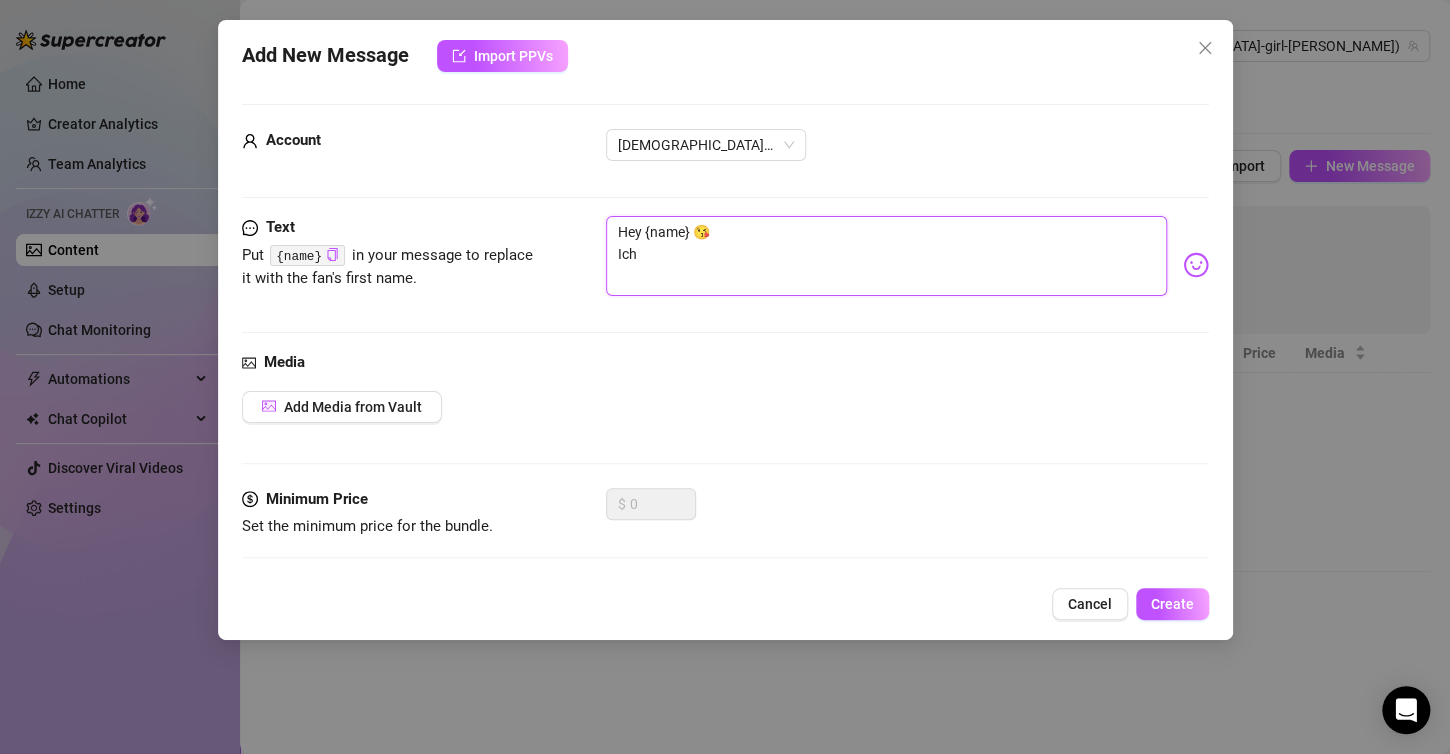 type on "Hey {name} 😘
Ich" 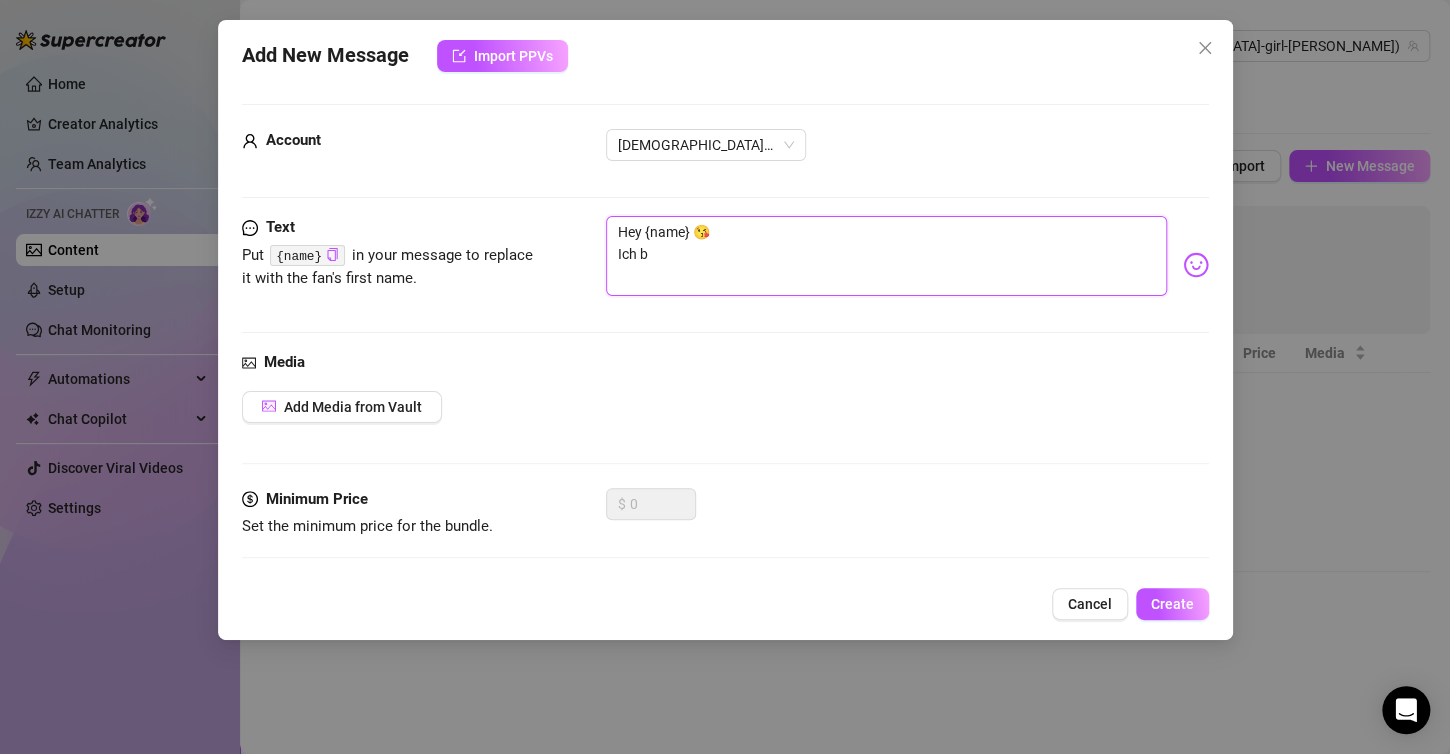 type on "Hey {name} 😘
Ich bi" 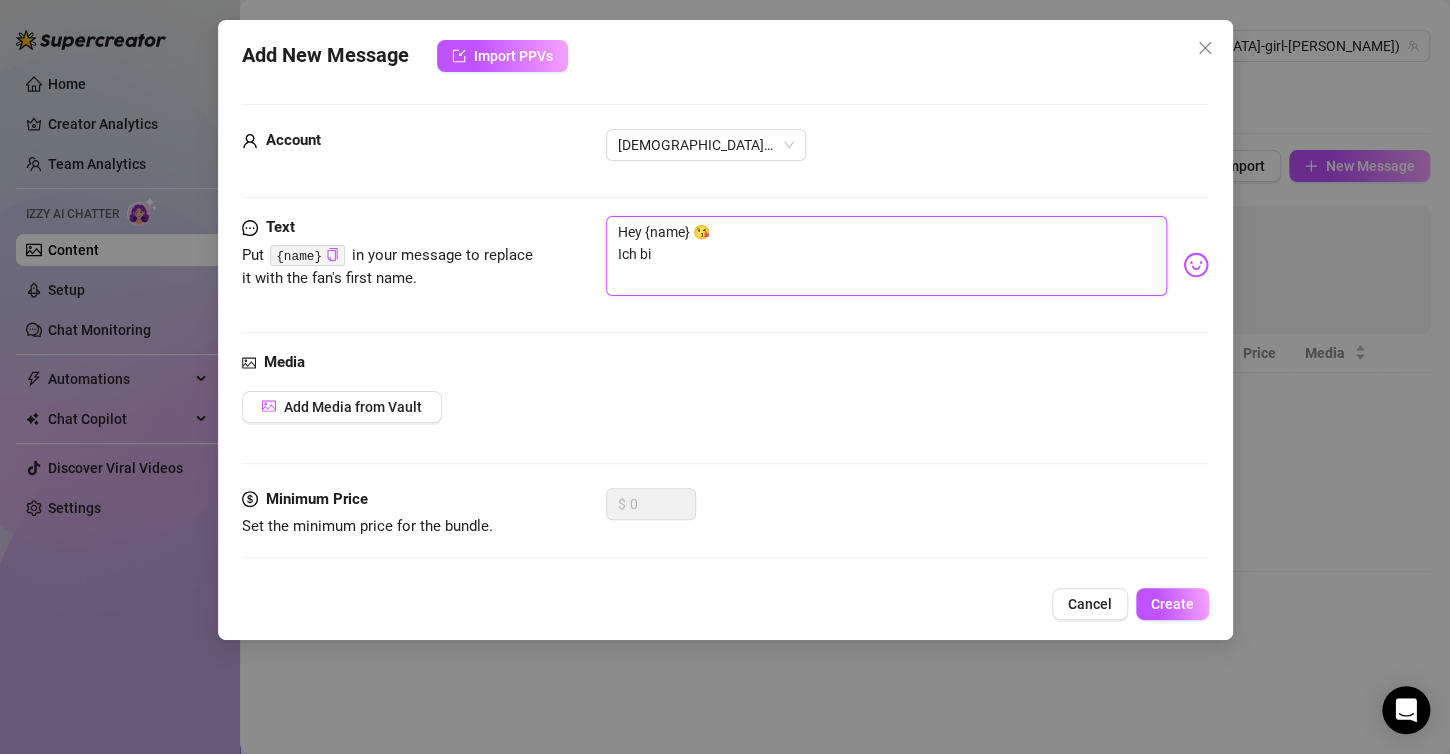 type on "Hey {name} 😘
Ich bin" 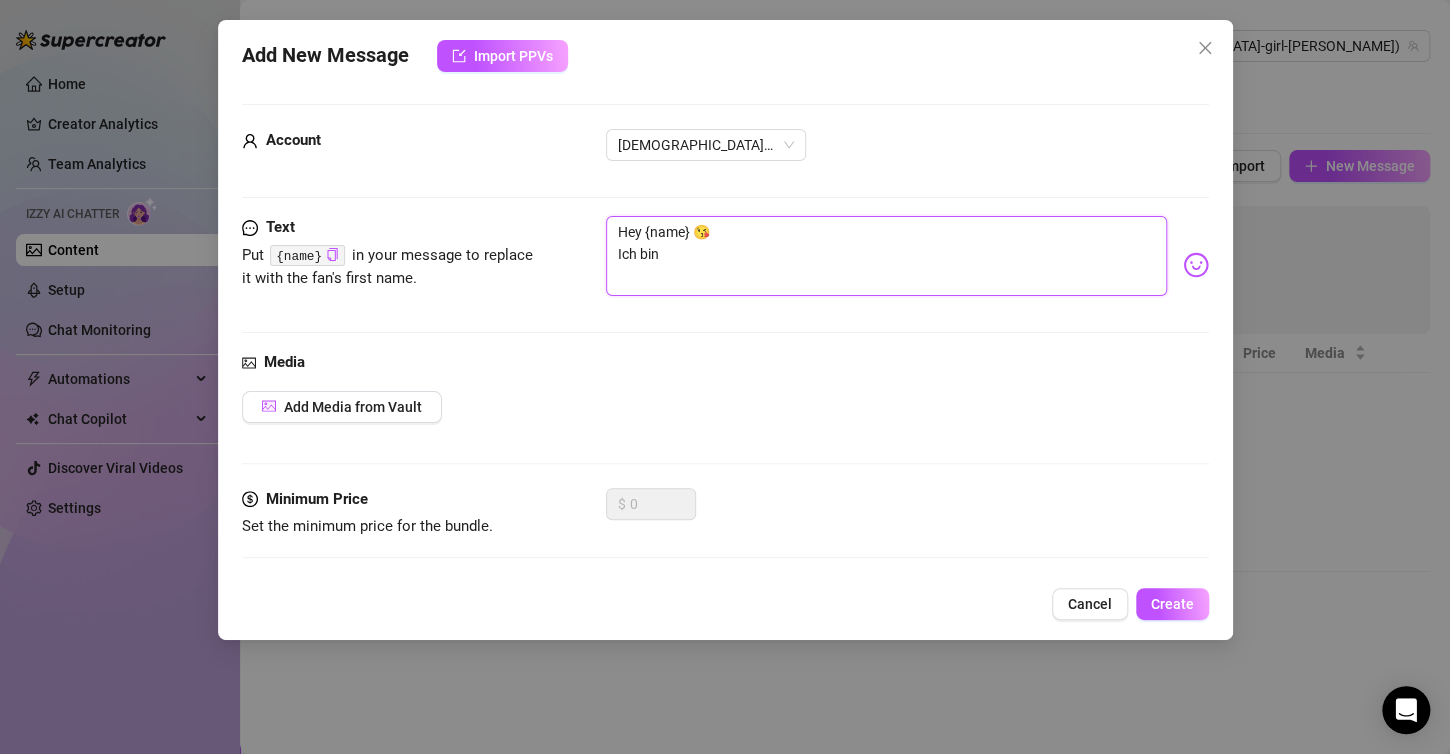 type on "Hey {name} 😘
Ich bin" 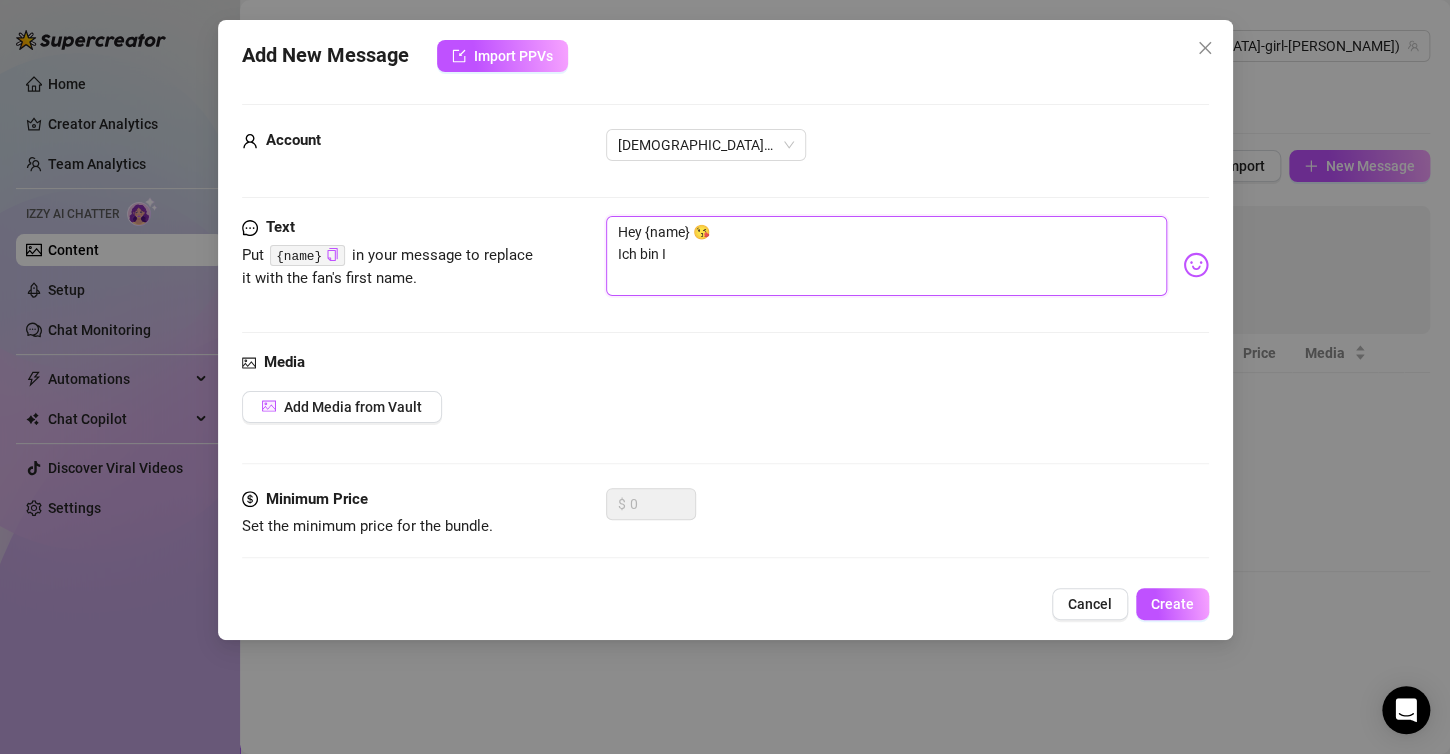 type on "Hey {name} 😘
Ich bin Is" 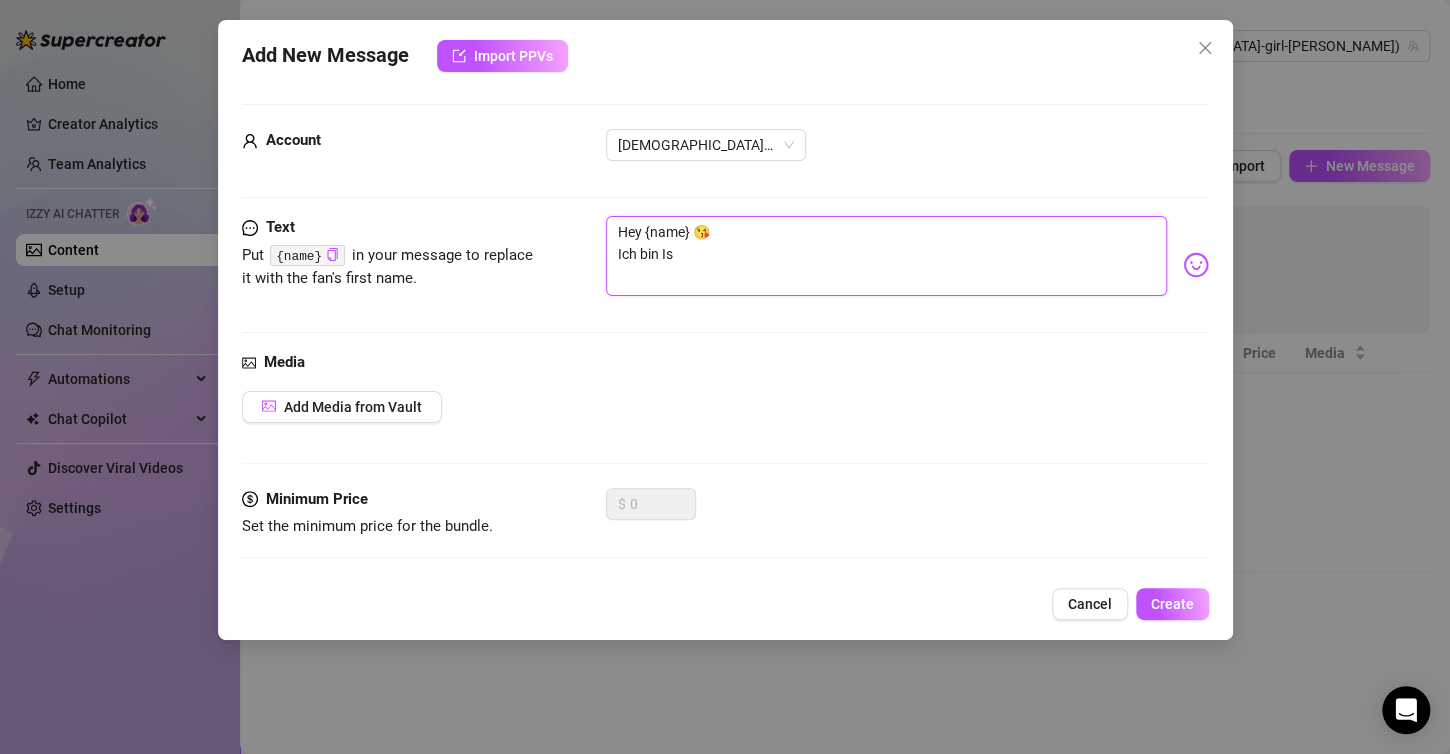 type on "Hey {name} 😘
Ich bin [PERSON_NAME]" 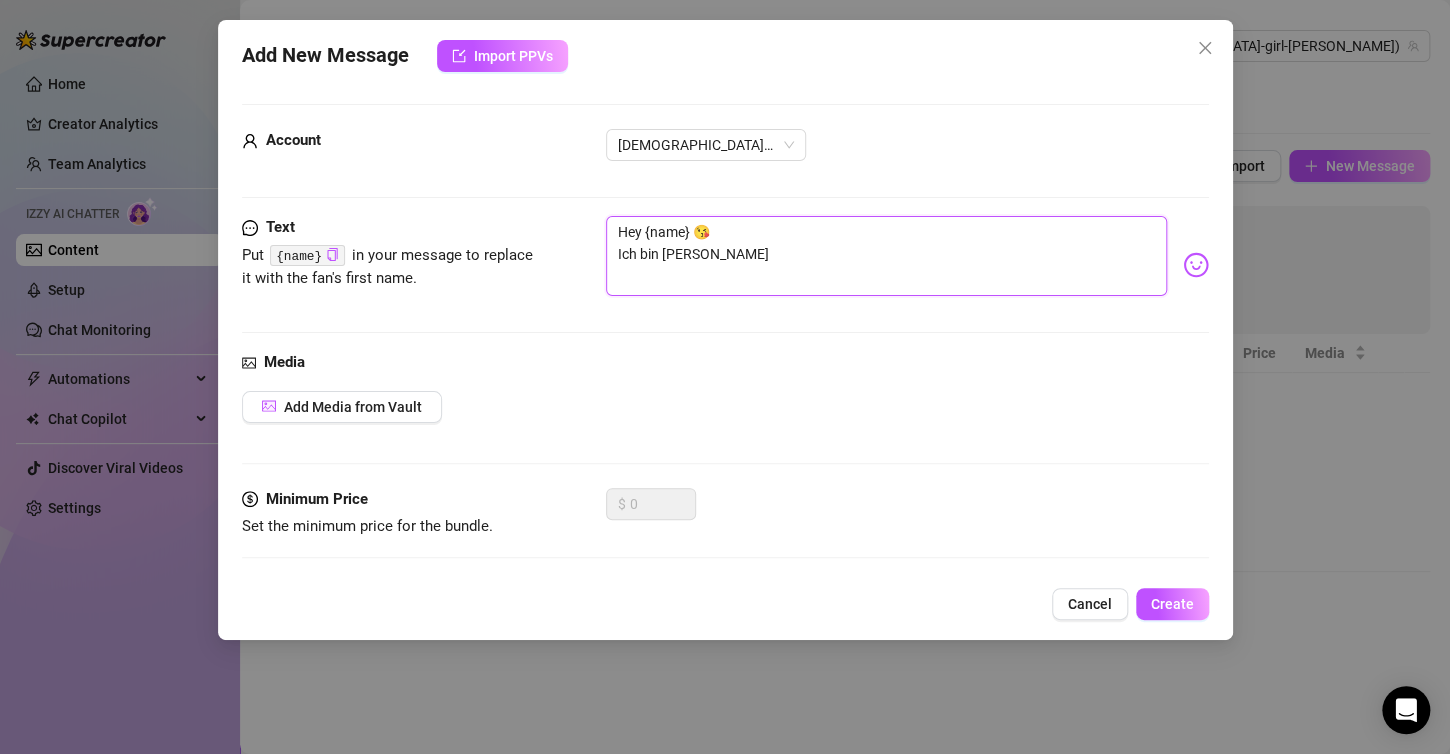 type on "Hey {name} 😘
Ich bin Isab" 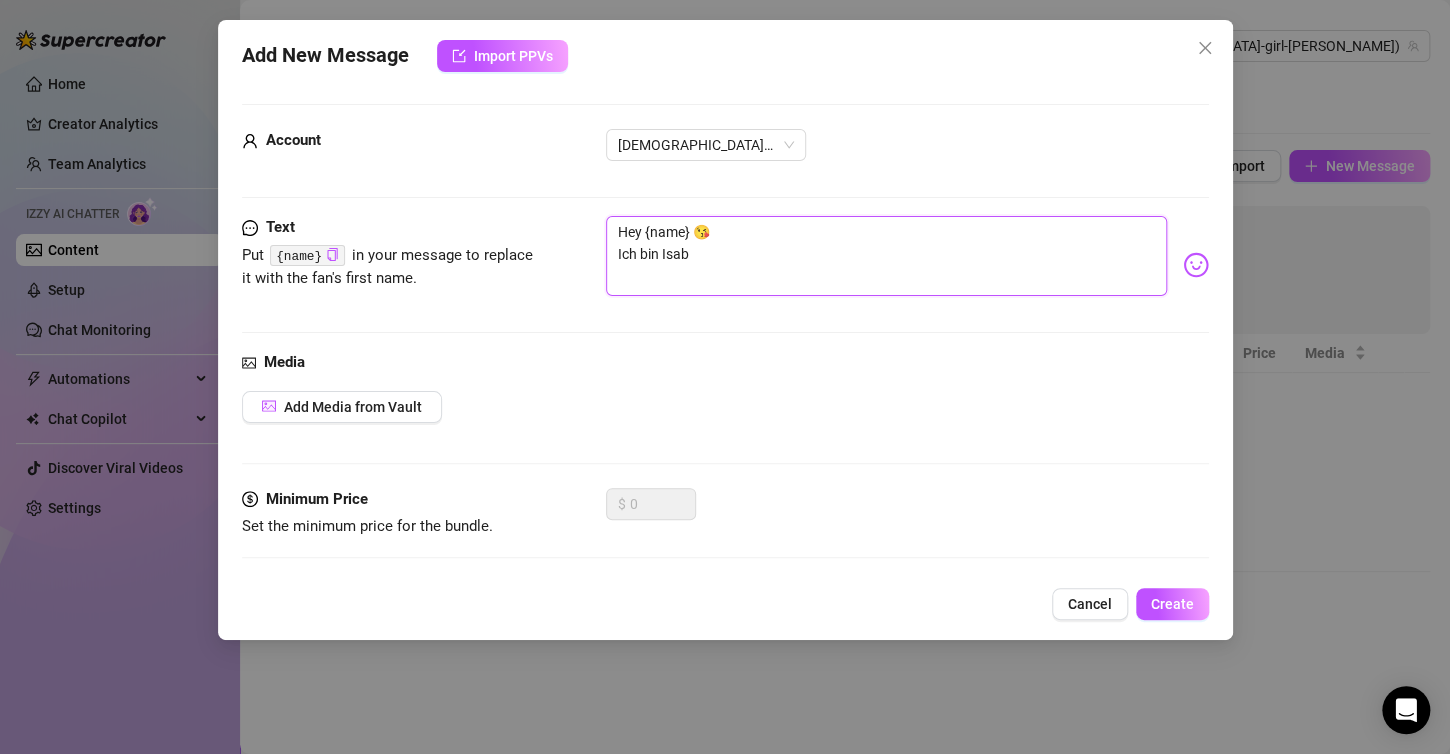 type on "Hey {name} 😘
Ich [PERSON_NAME]" 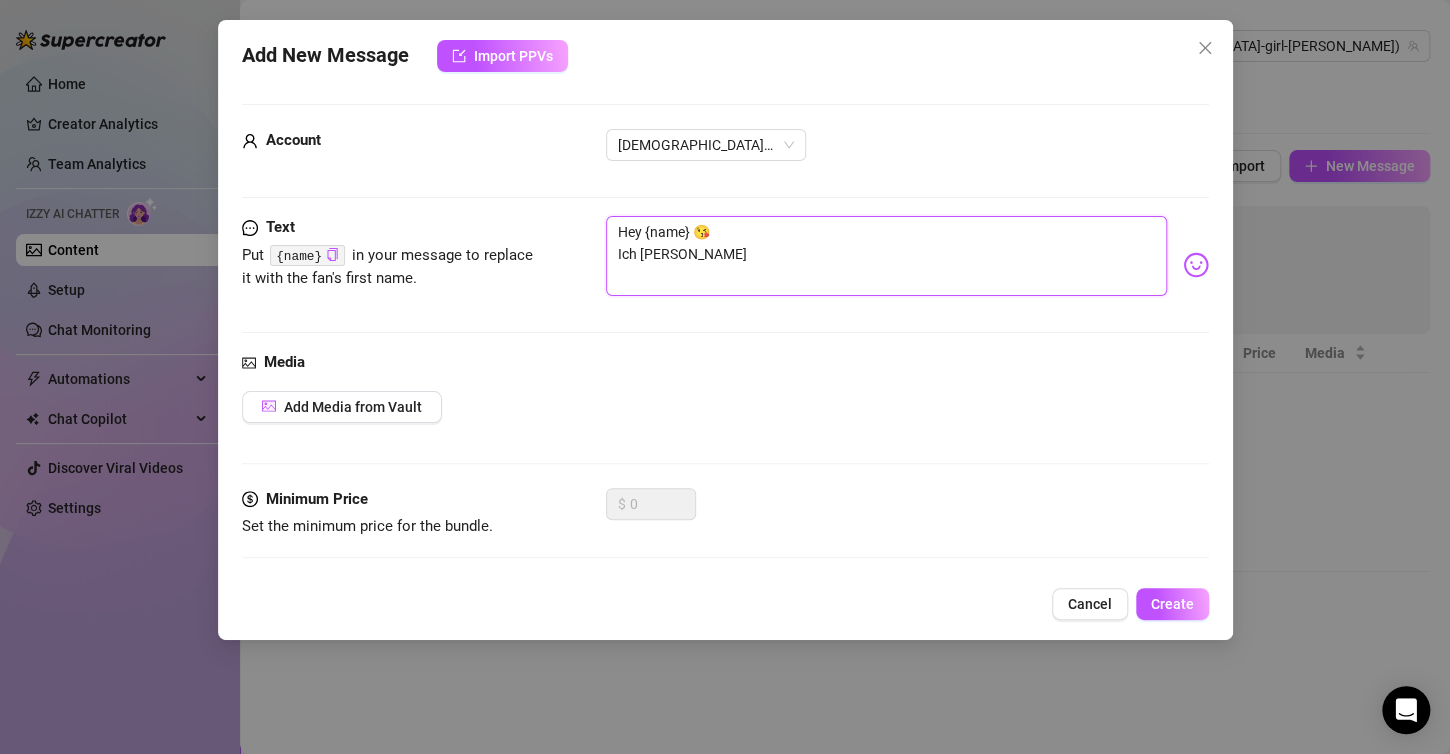type on "Hey {name} 😘
Ich bin [PERSON_NAME]" 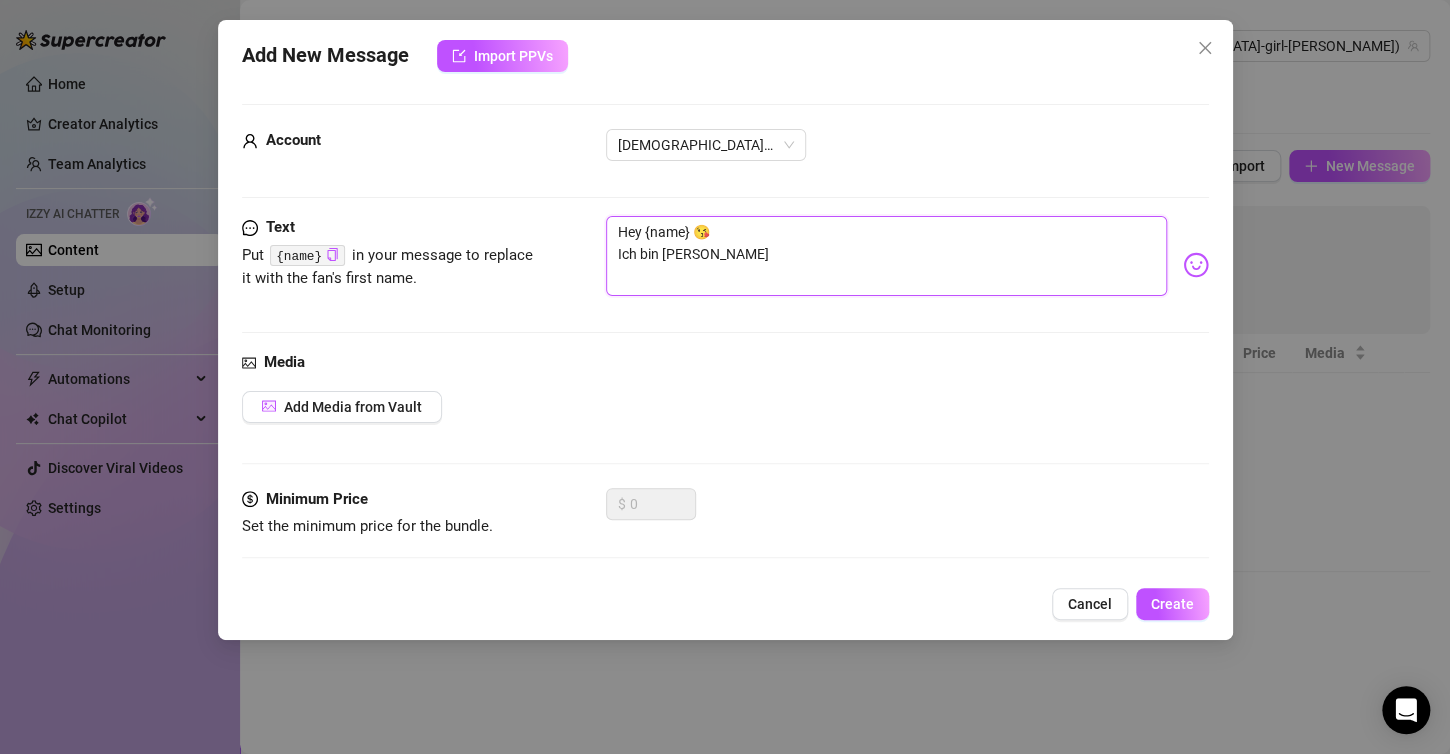 type on "Hey {name} 😘
Ich bin [PERSON_NAME]" 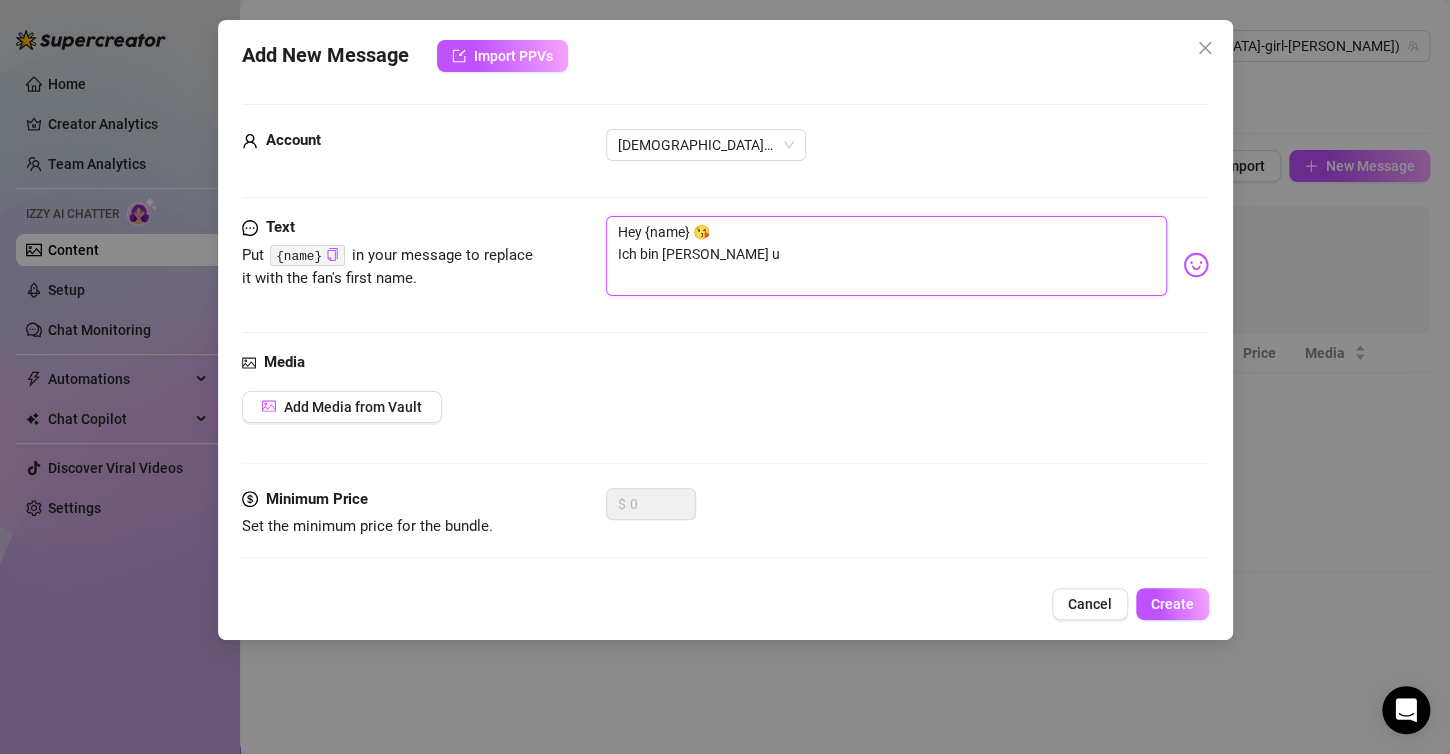 type on "Hey {name} 😘
Ich bin Isabell un" 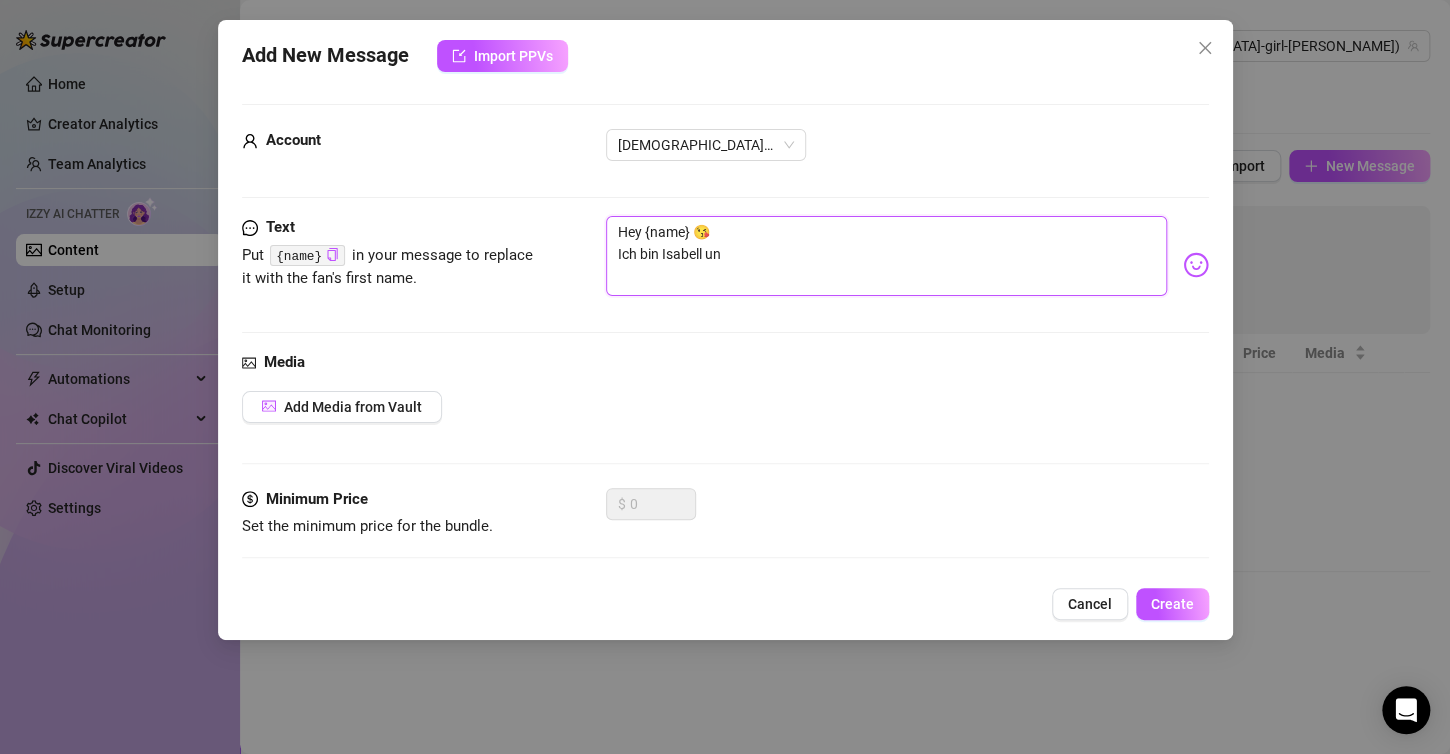 type on "Hey {name} 😘
Ich bin [PERSON_NAME] und" 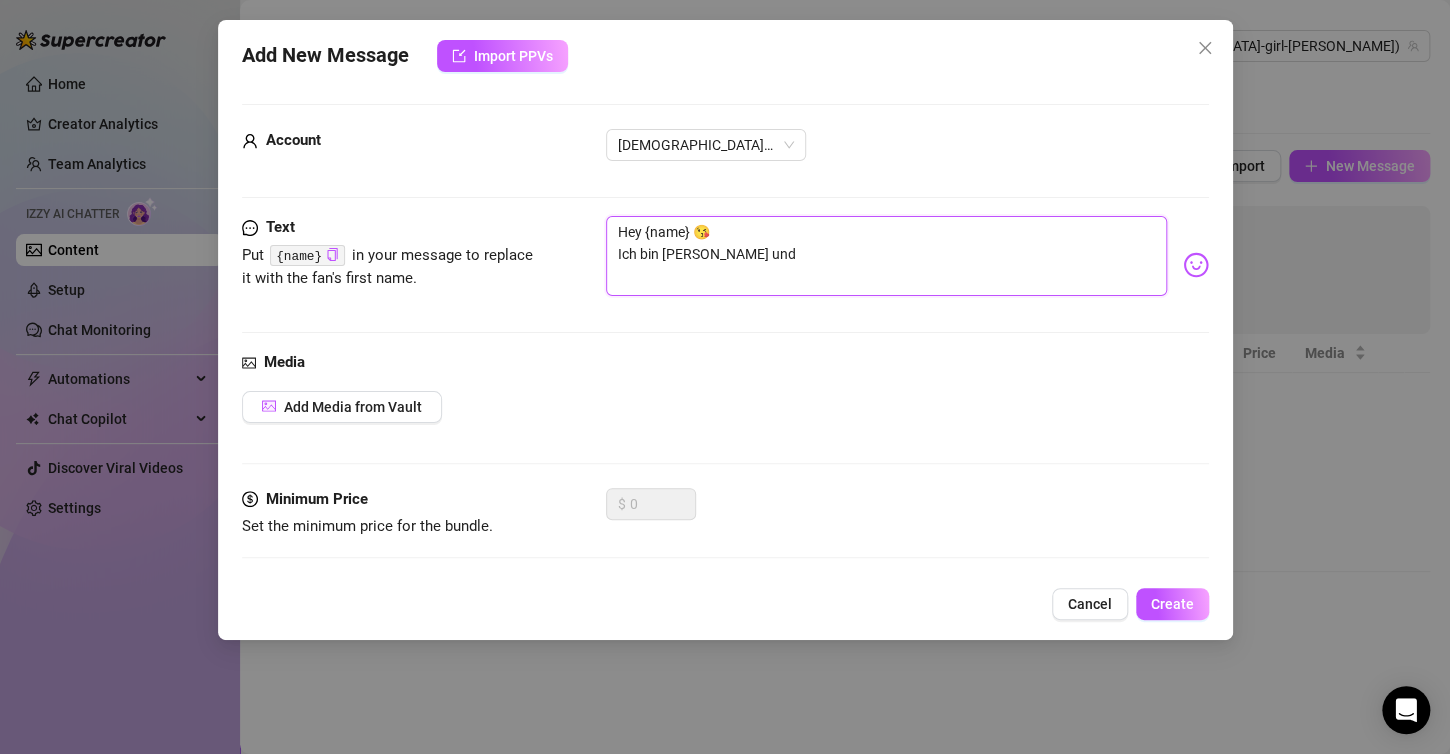 type on "Hey {name} 😘
Ich bin [PERSON_NAME] und" 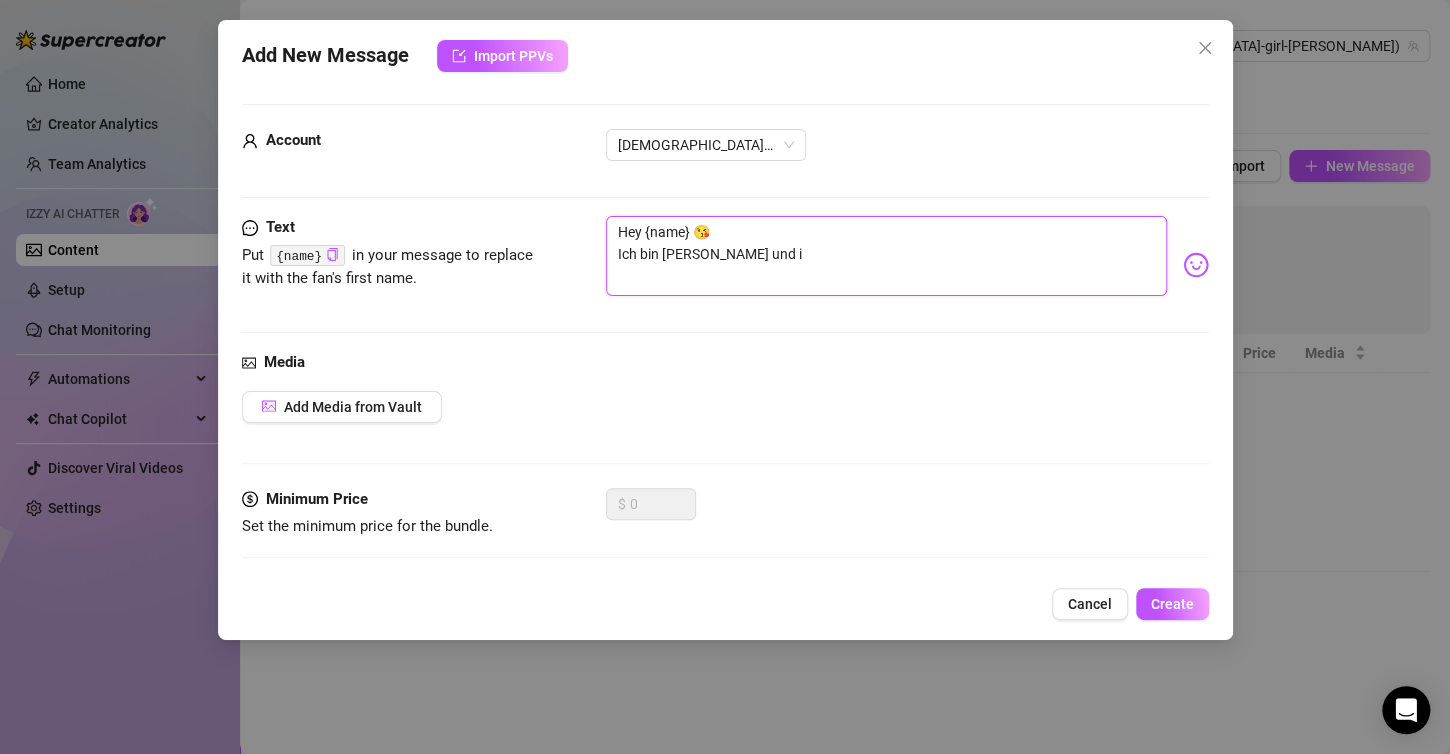 type on "Hey {name} 😘
Ich bin Isabell und ic" 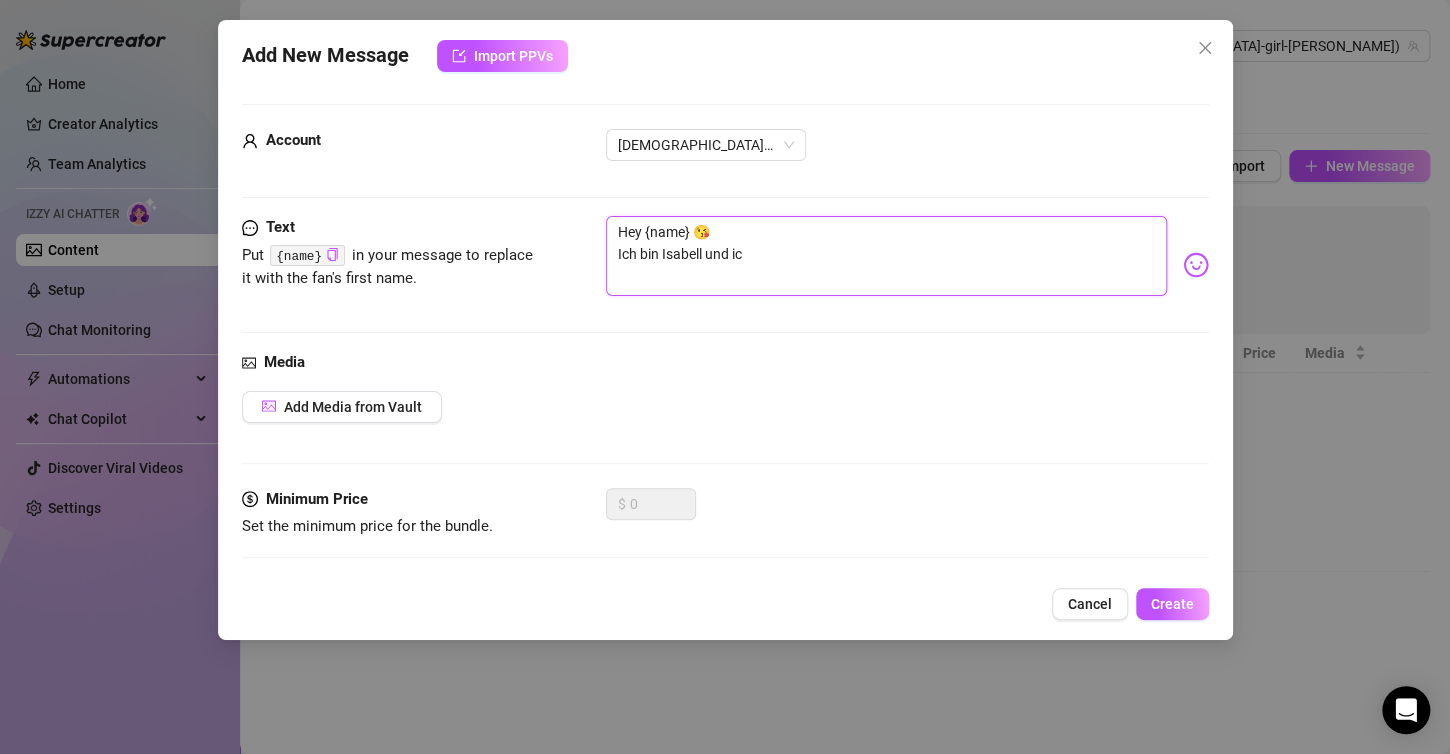 type on "Hey {name} 😘
Ich bin [PERSON_NAME] und ich" 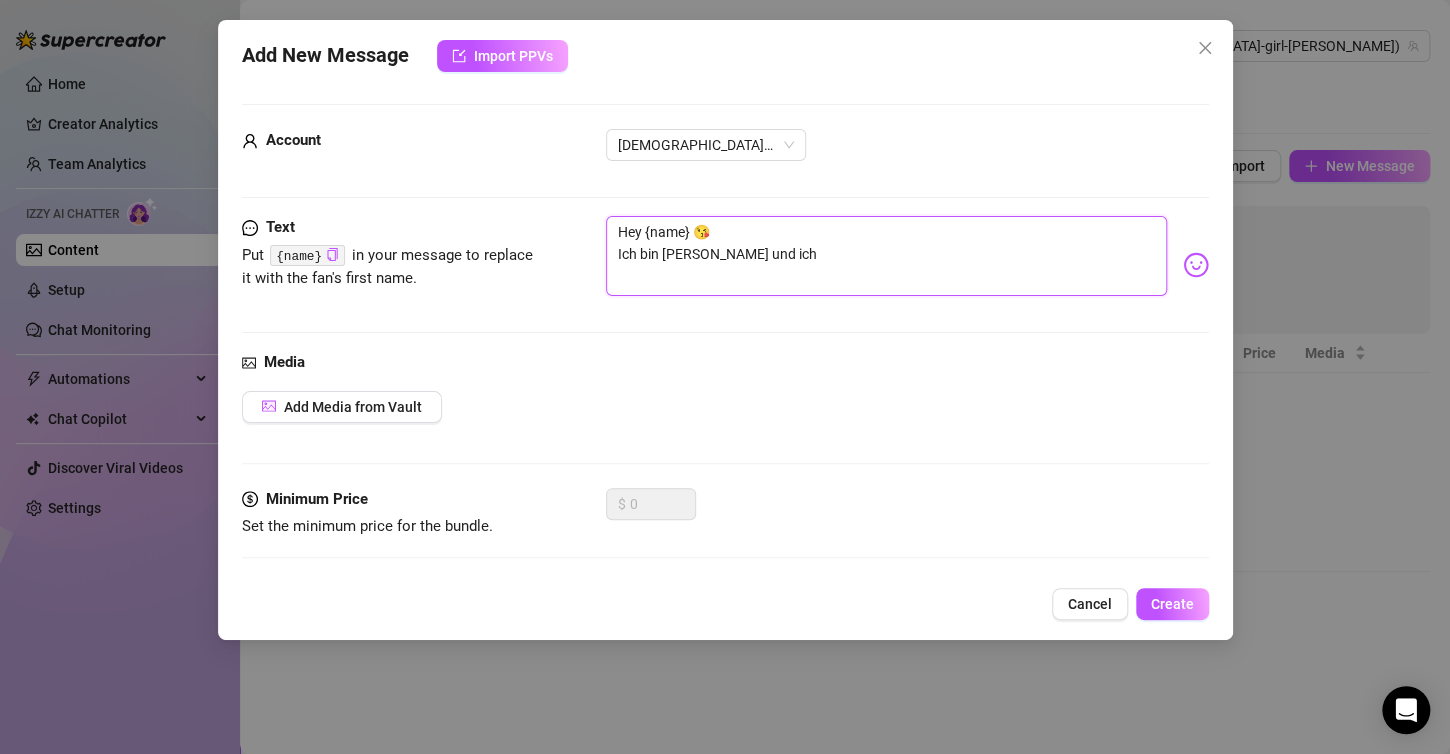 type on "Hey {name} 😘
Ich bin [PERSON_NAME] und ich" 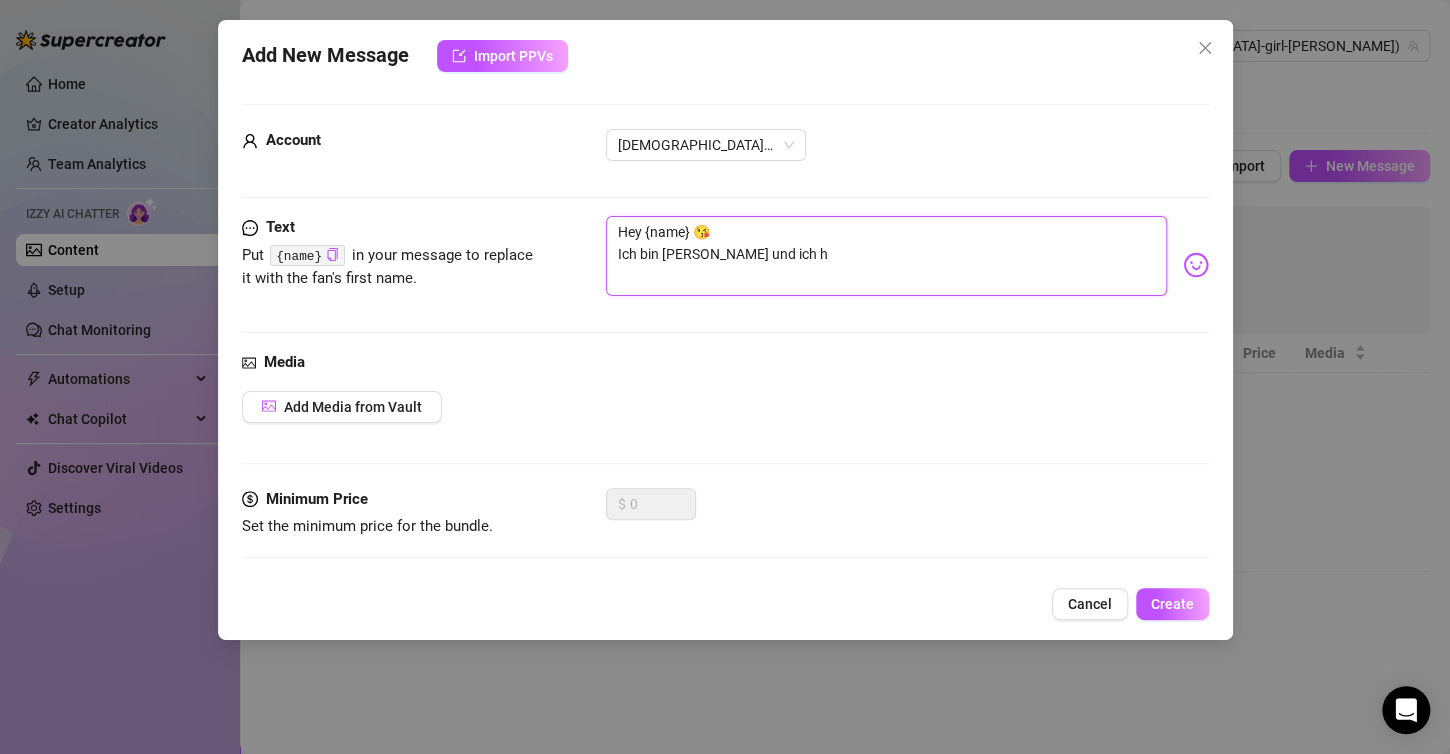 type on "Hey {name} 😘
Ich bin [PERSON_NAME] und ich he" 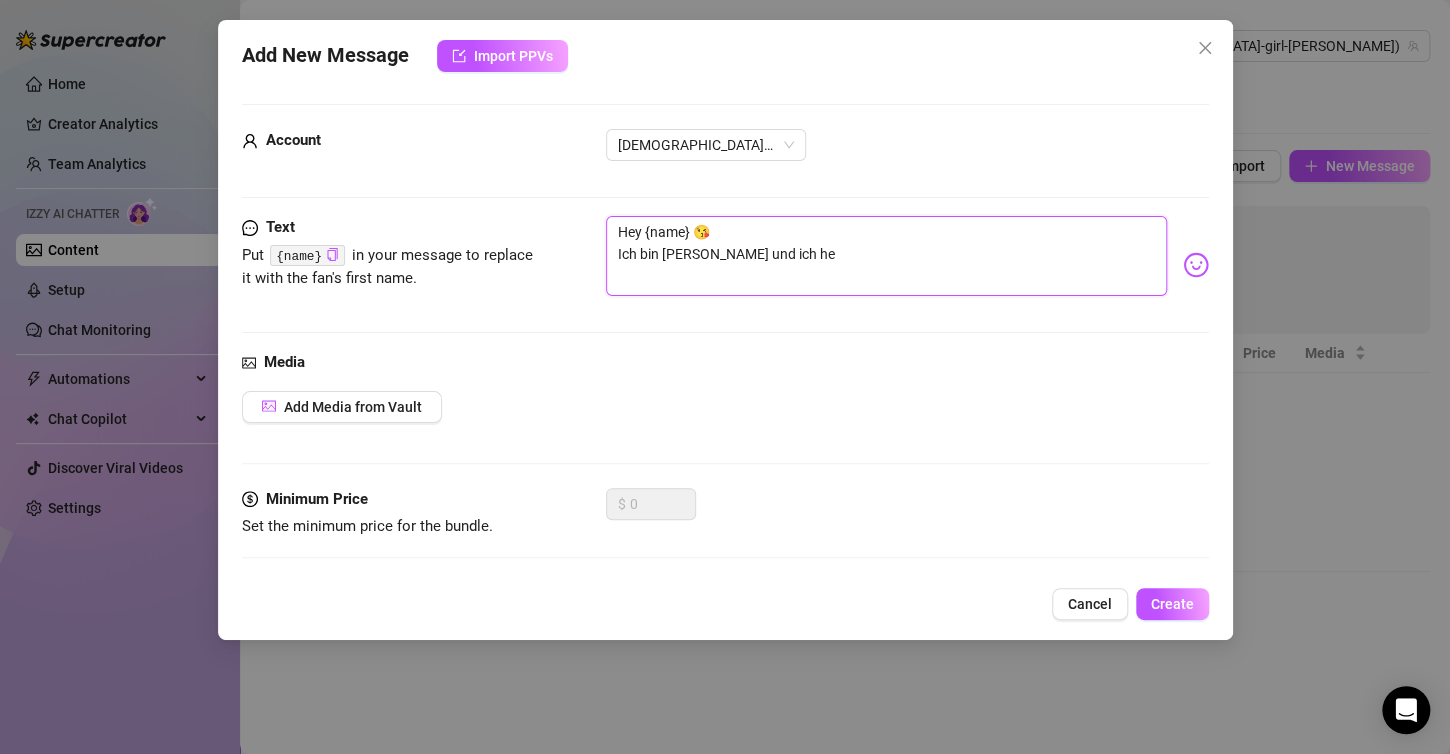 type on "Hey {name} 😘
Ich bin [PERSON_NAME] und ich hel" 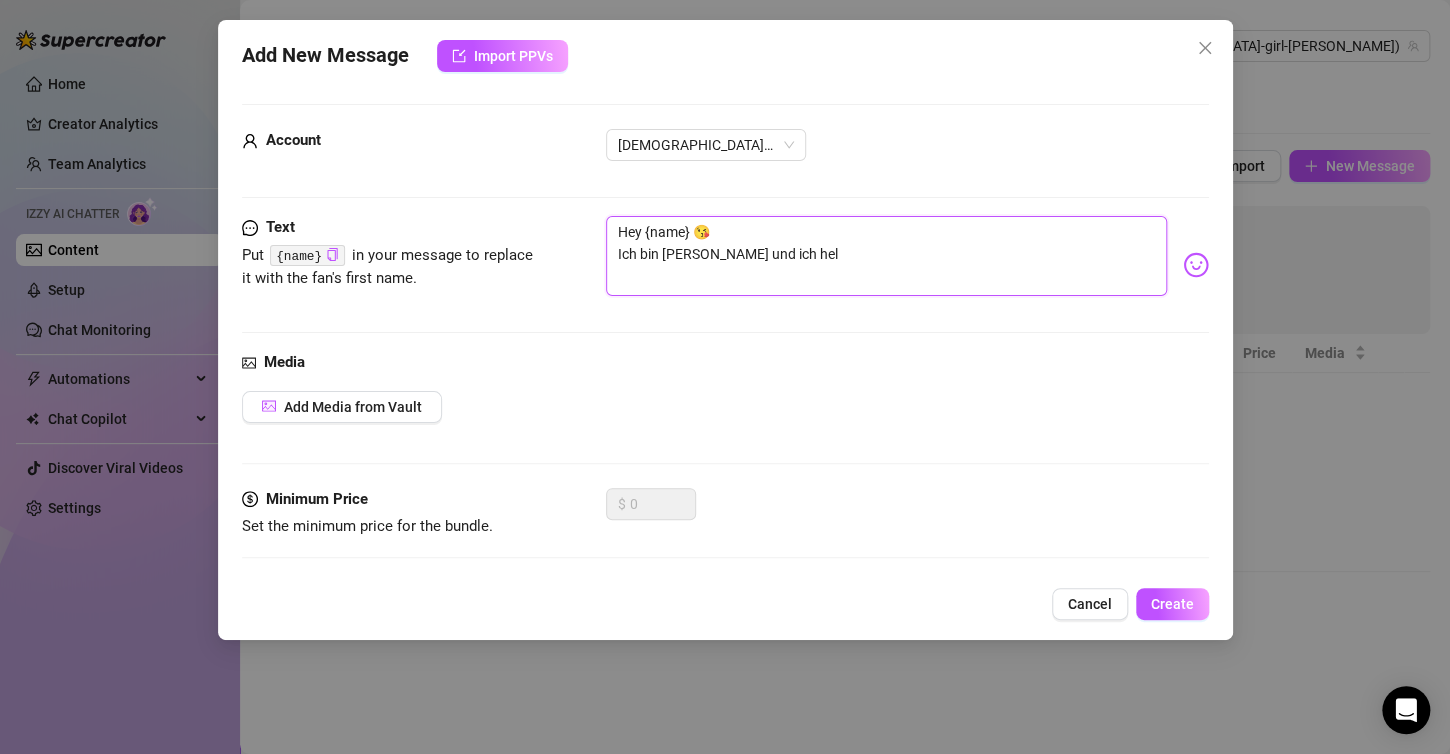 type on "Hey {name} 😘
Ich bin [PERSON_NAME] und ich helf" 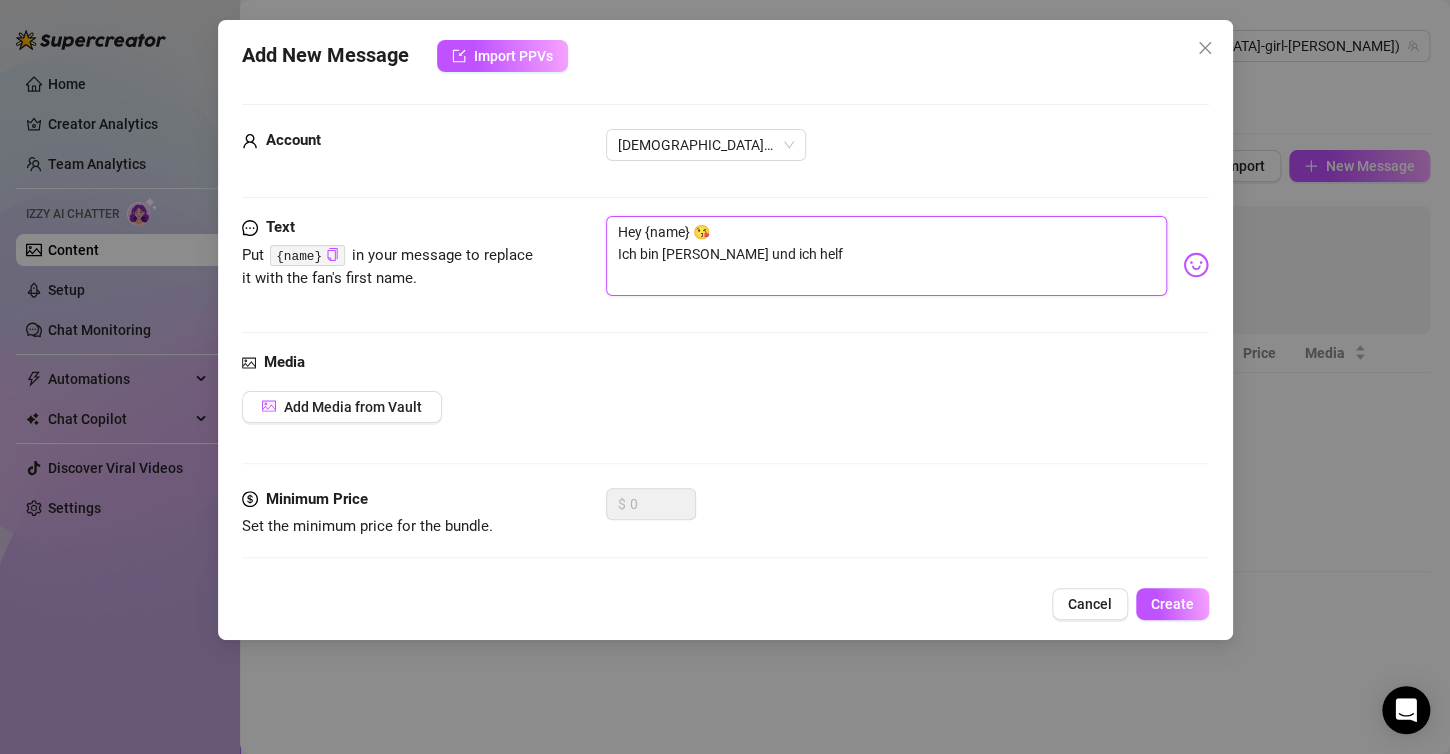 type on "Hey {name} 😘
Ich bin [PERSON_NAME] und ich helfe" 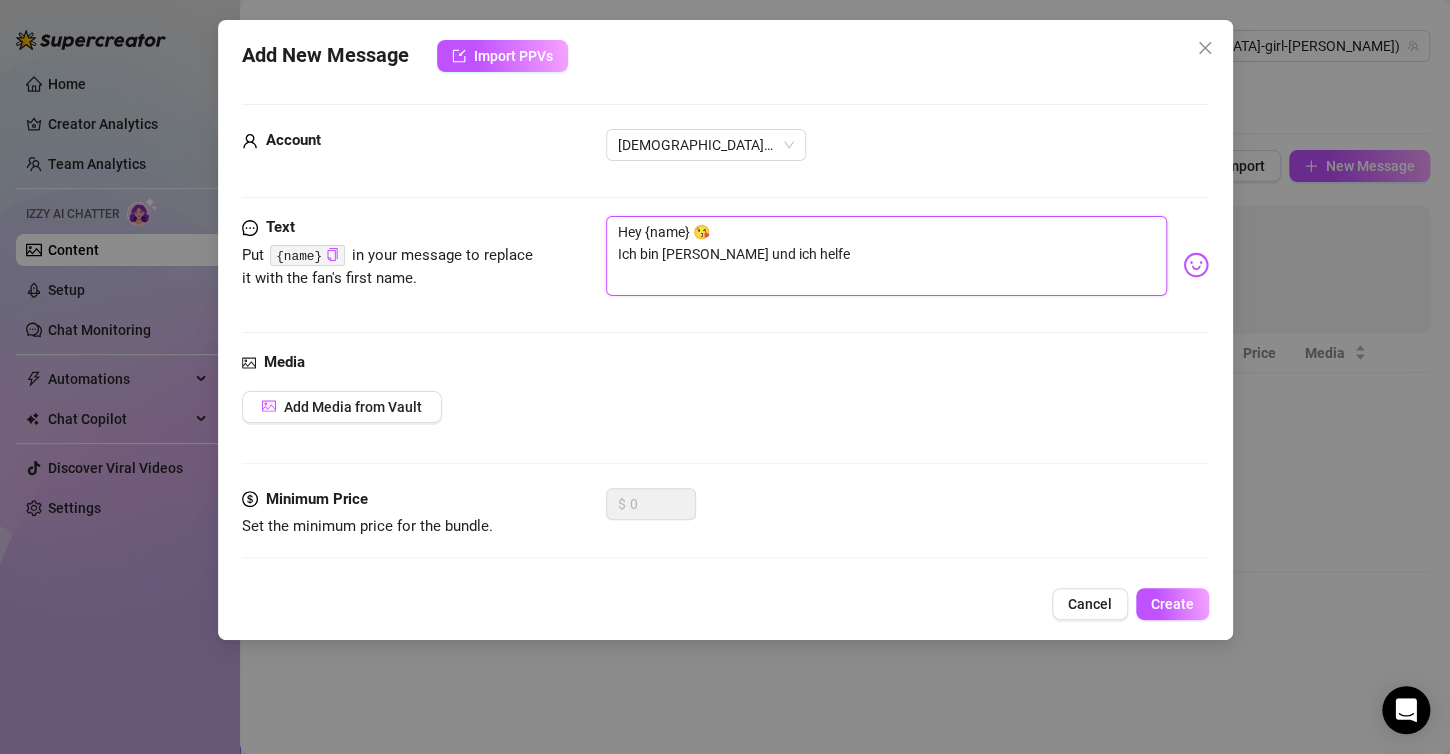type on "Hey {name} 😘
Ich bin [PERSON_NAME] und ich helfe" 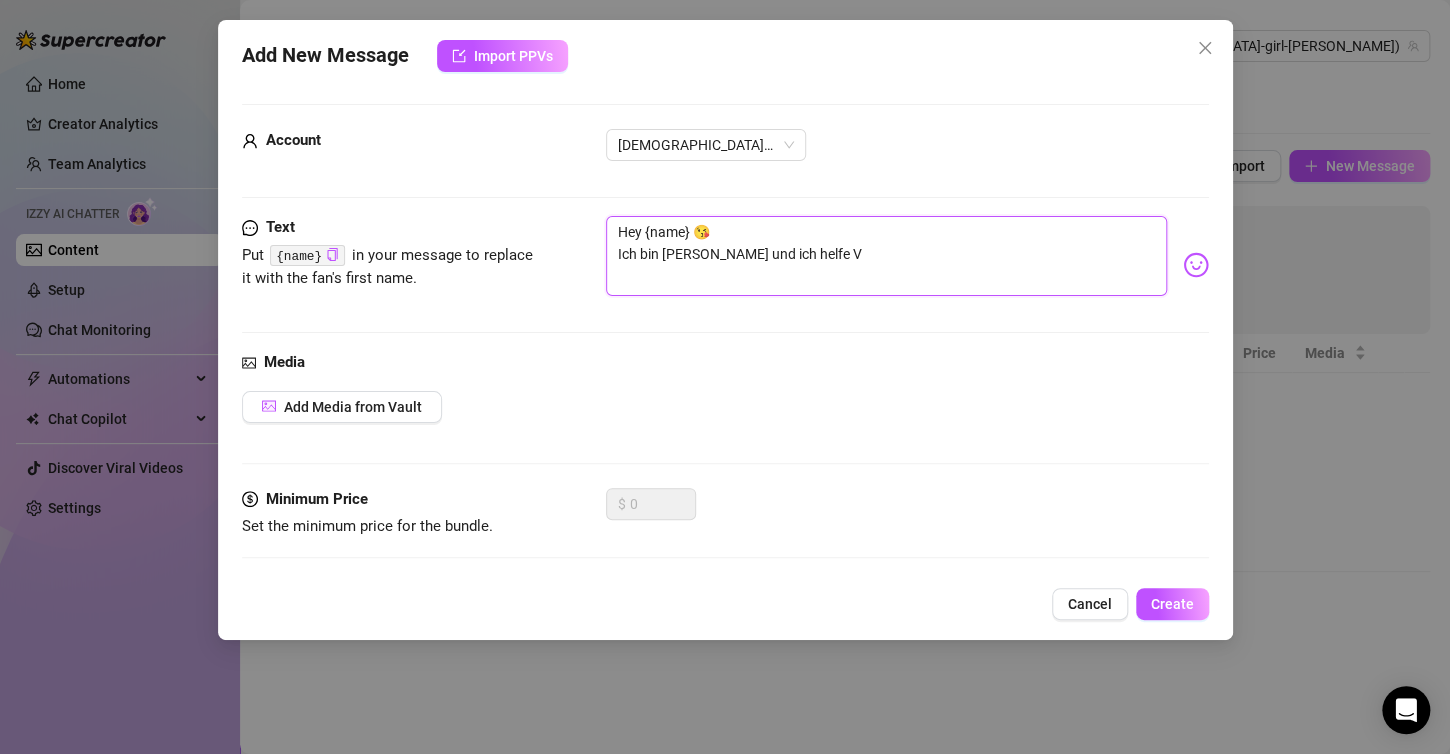 type on "Hey {name} 😘
Ich bin [PERSON_NAME] und ich helfe Va" 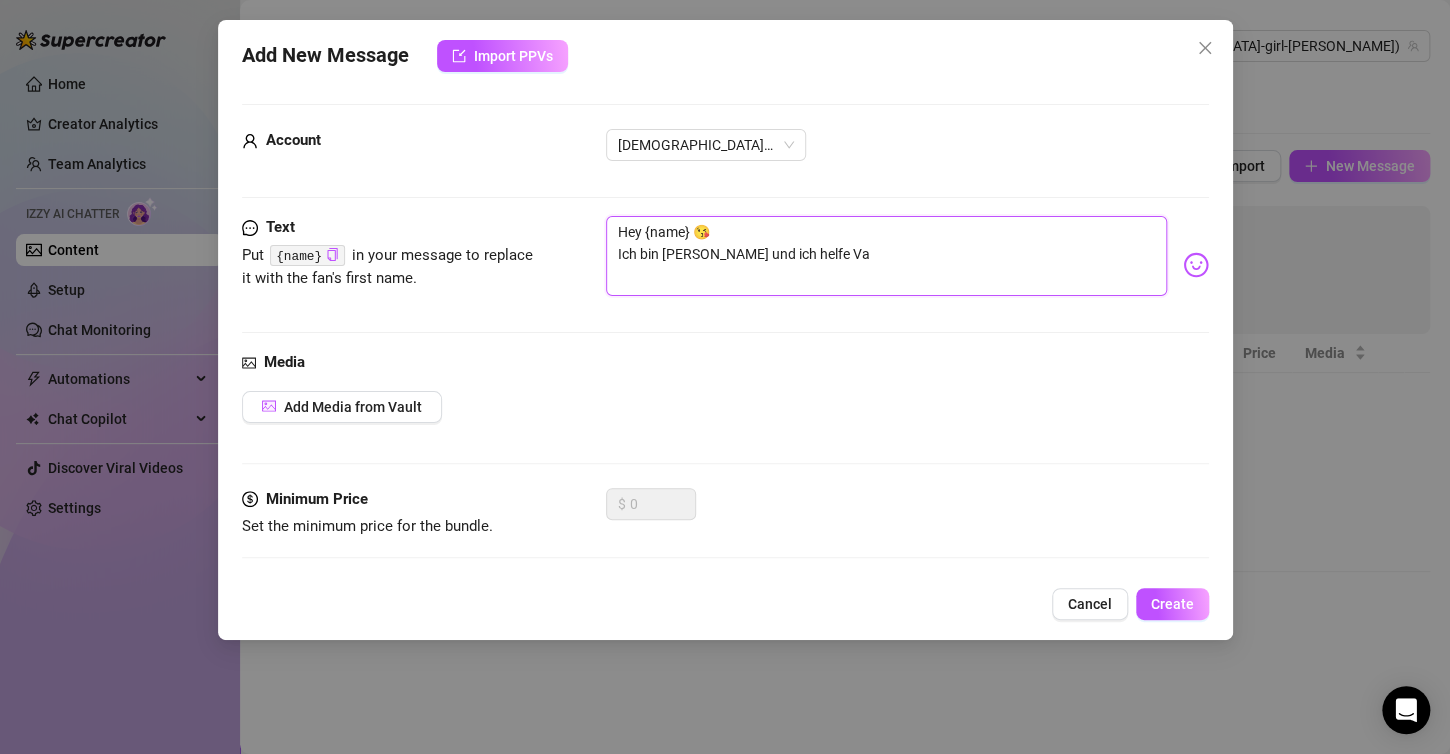 type on "Hey {name} 😘
Ich bin [PERSON_NAME] und ich helfe Van" 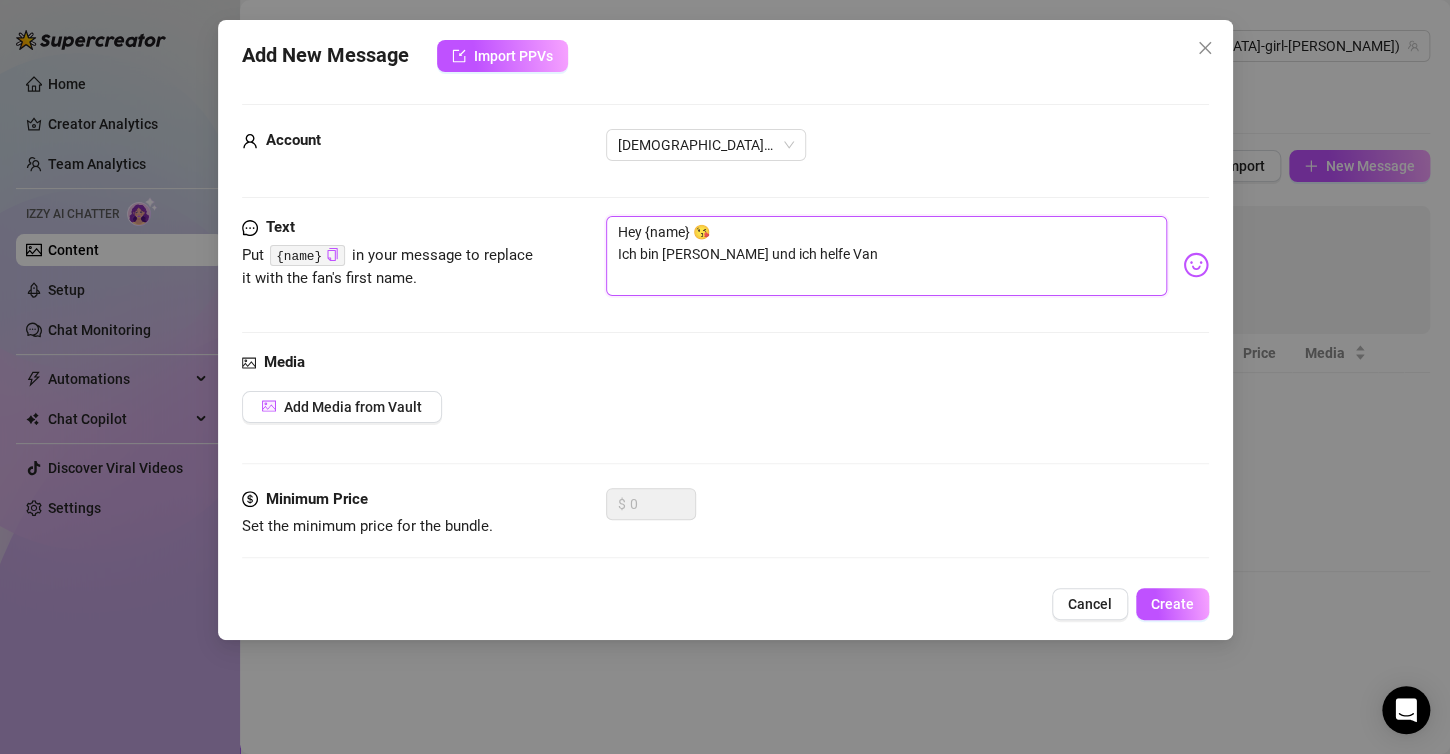 type on "Hey {name} 😘
Ich bin [PERSON_NAME] und ich helfe Vane" 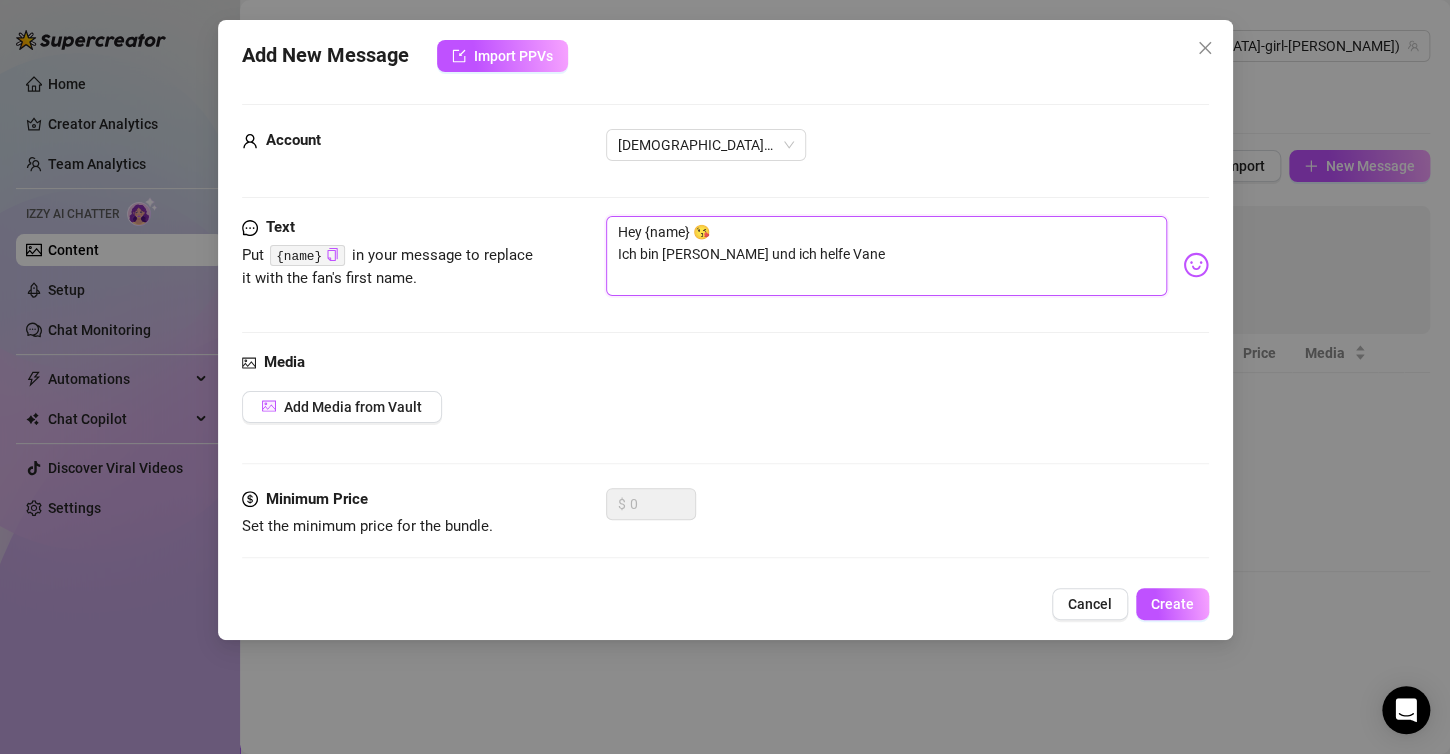 type on "Hey {name} 😘
Ich bin [PERSON_NAME] und ich helfe Vanes" 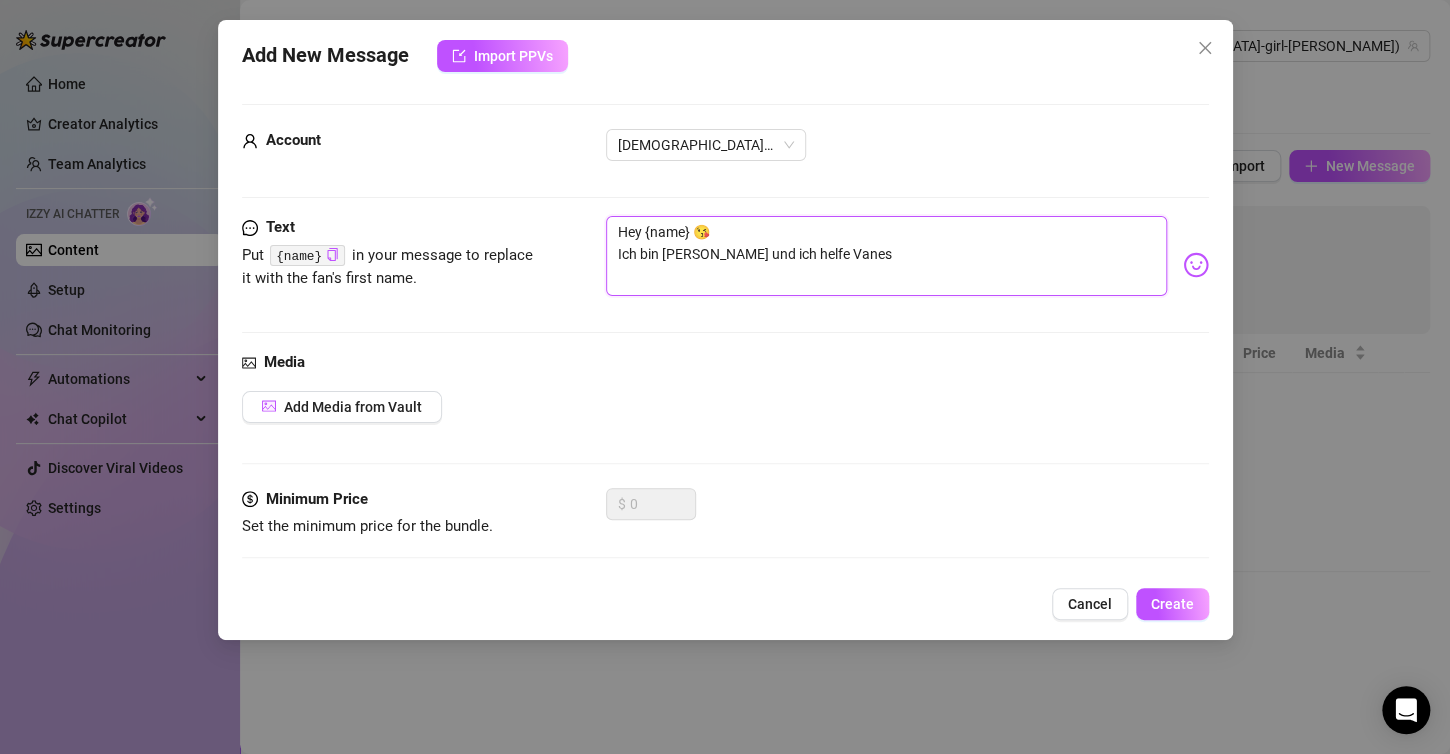 type on "Hey {name} 😘
Ich bin [PERSON_NAME] und ich helfe Vaness" 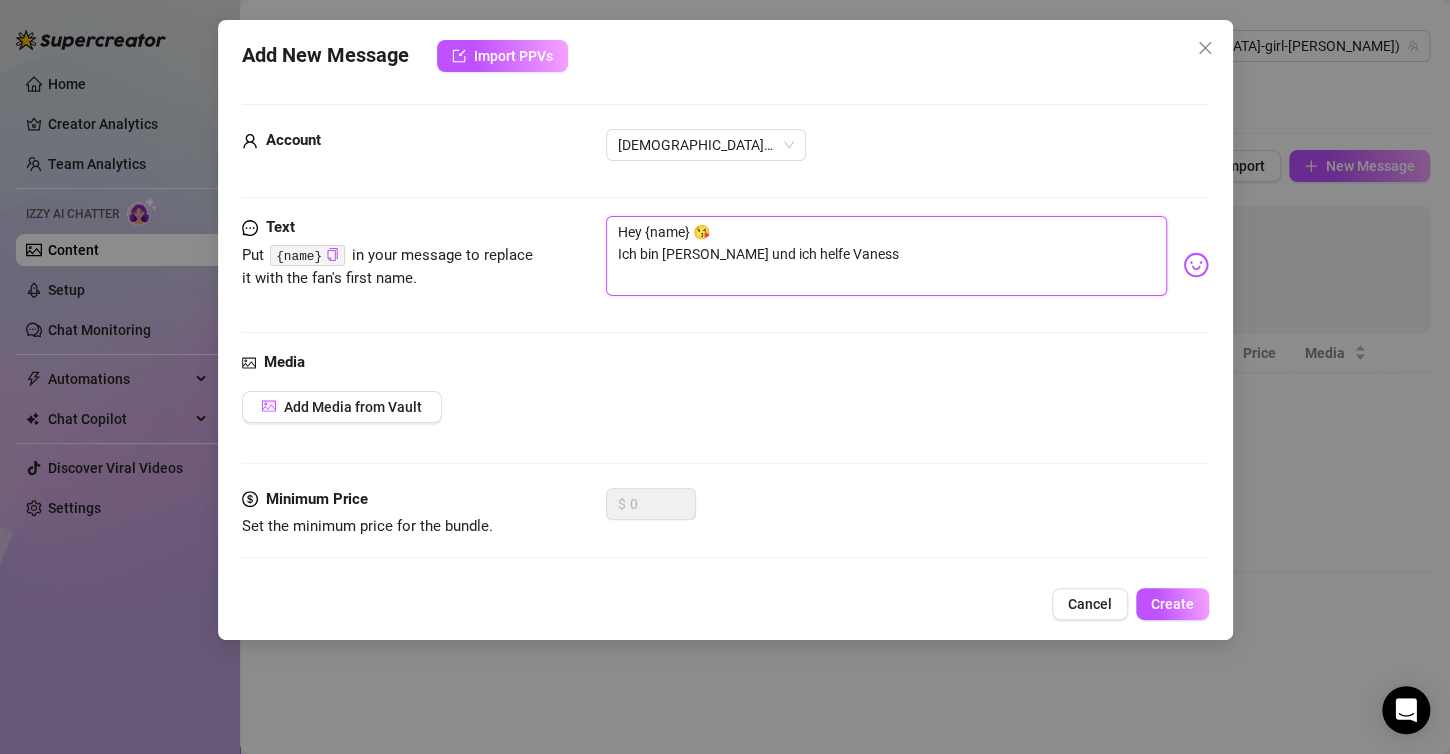 type on "Hey {name} 😘
Ich bin [PERSON_NAME] und ich helfe [PERSON_NAME]" 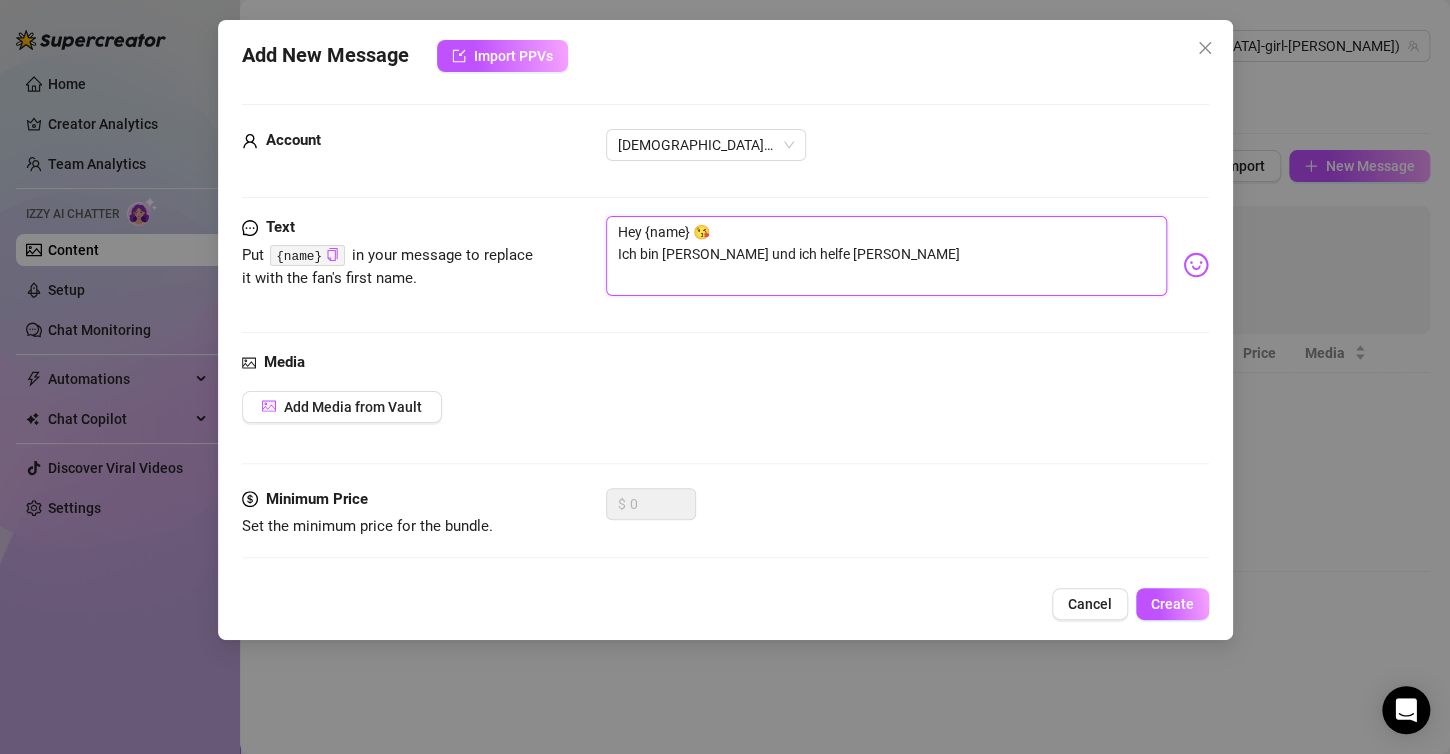 type on "Hey {name} 😘
Ich bin [PERSON_NAME] und ich helfe [PERSON_NAME]" 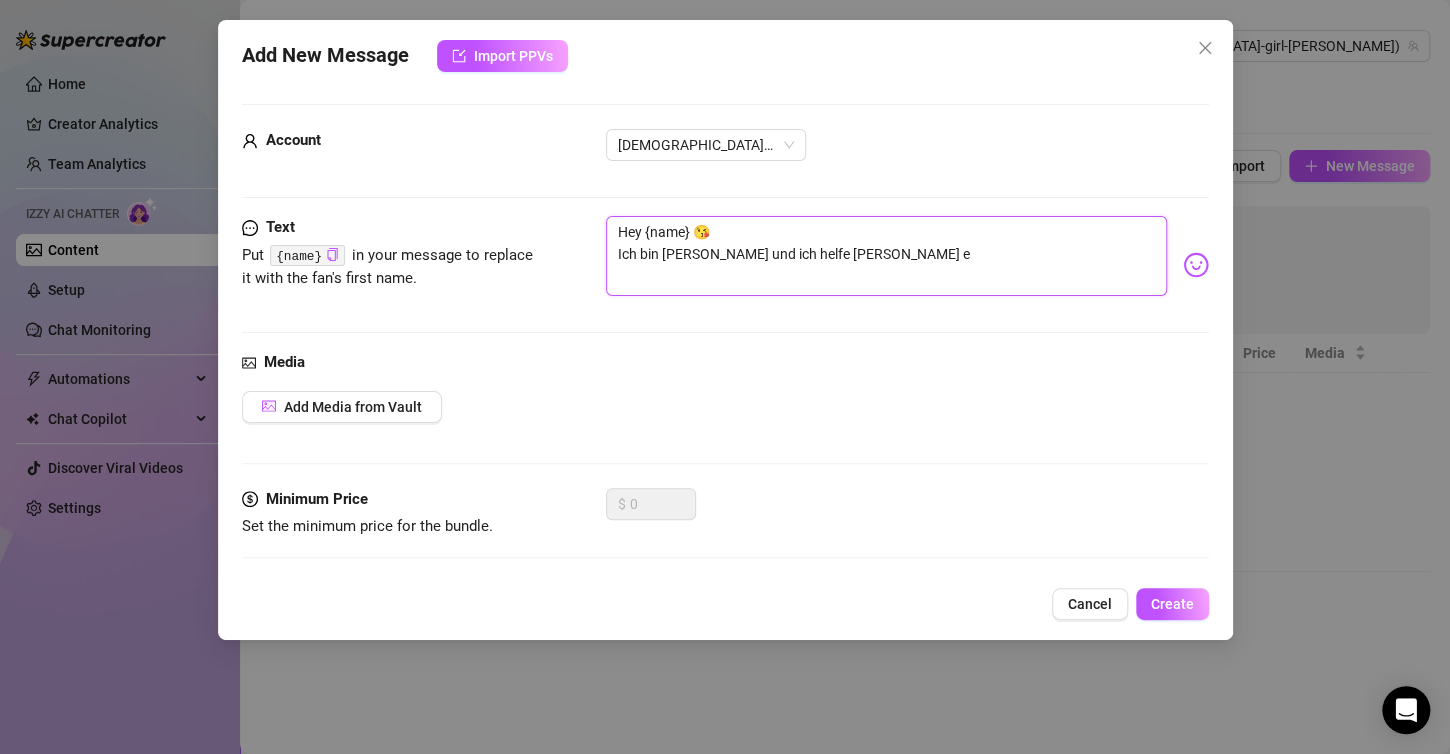 type on "Hey {name} 😘
Ich bin [PERSON_NAME] und ich helfe [PERSON_NAME] ei" 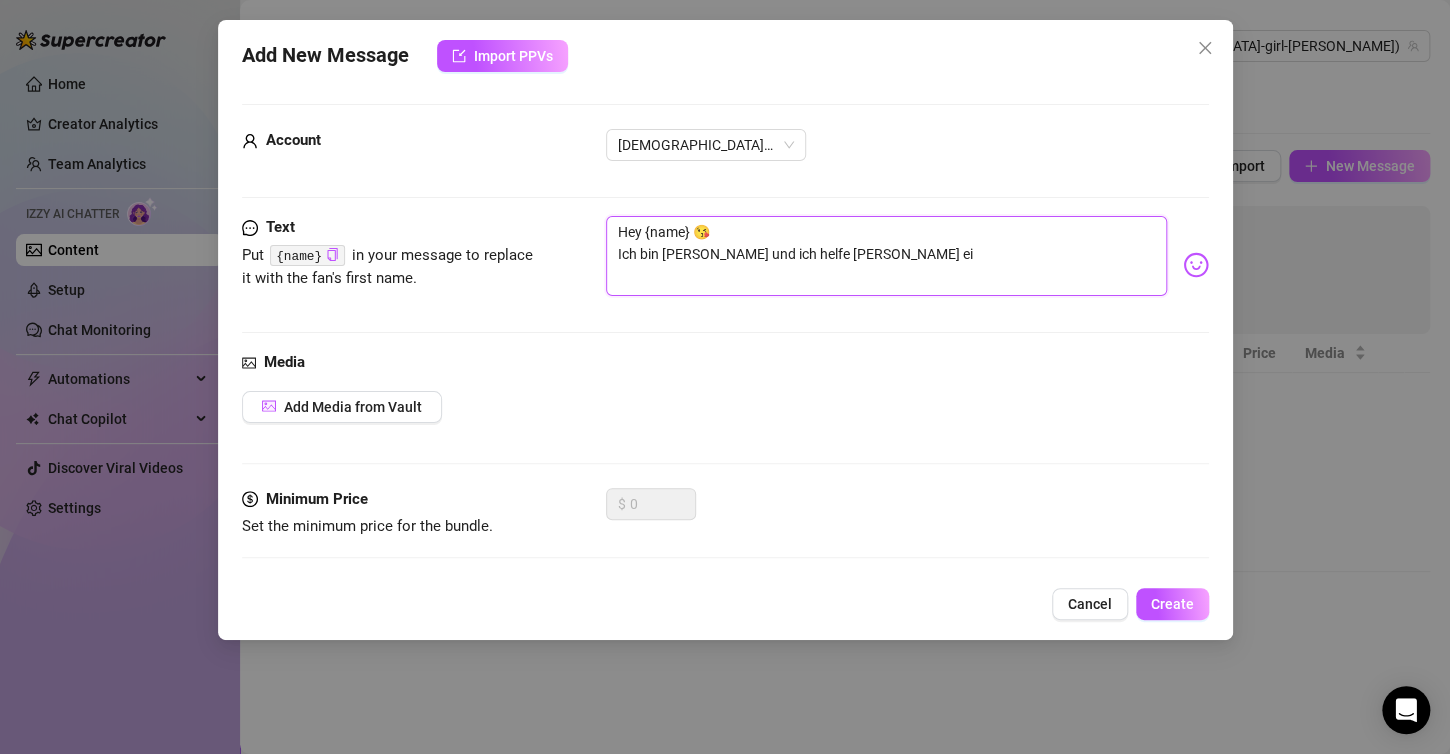 type on "Hey {name} 😘
Ich bin [PERSON_NAME] und ich helfe [PERSON_NAME] ein" 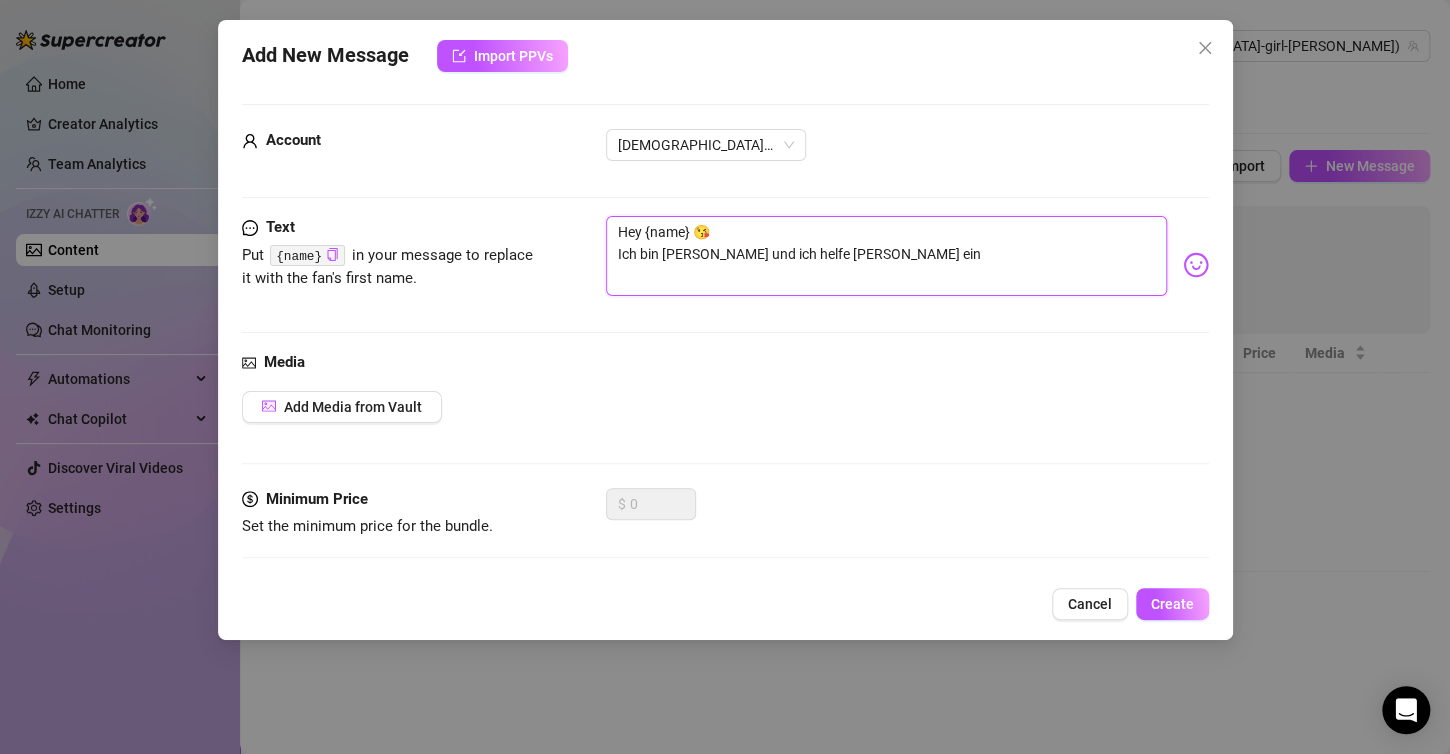 type on "Hey {name} 😘
Ich bin [PERSON_NAME] und ich helfe [PERSON_NAME] ein" 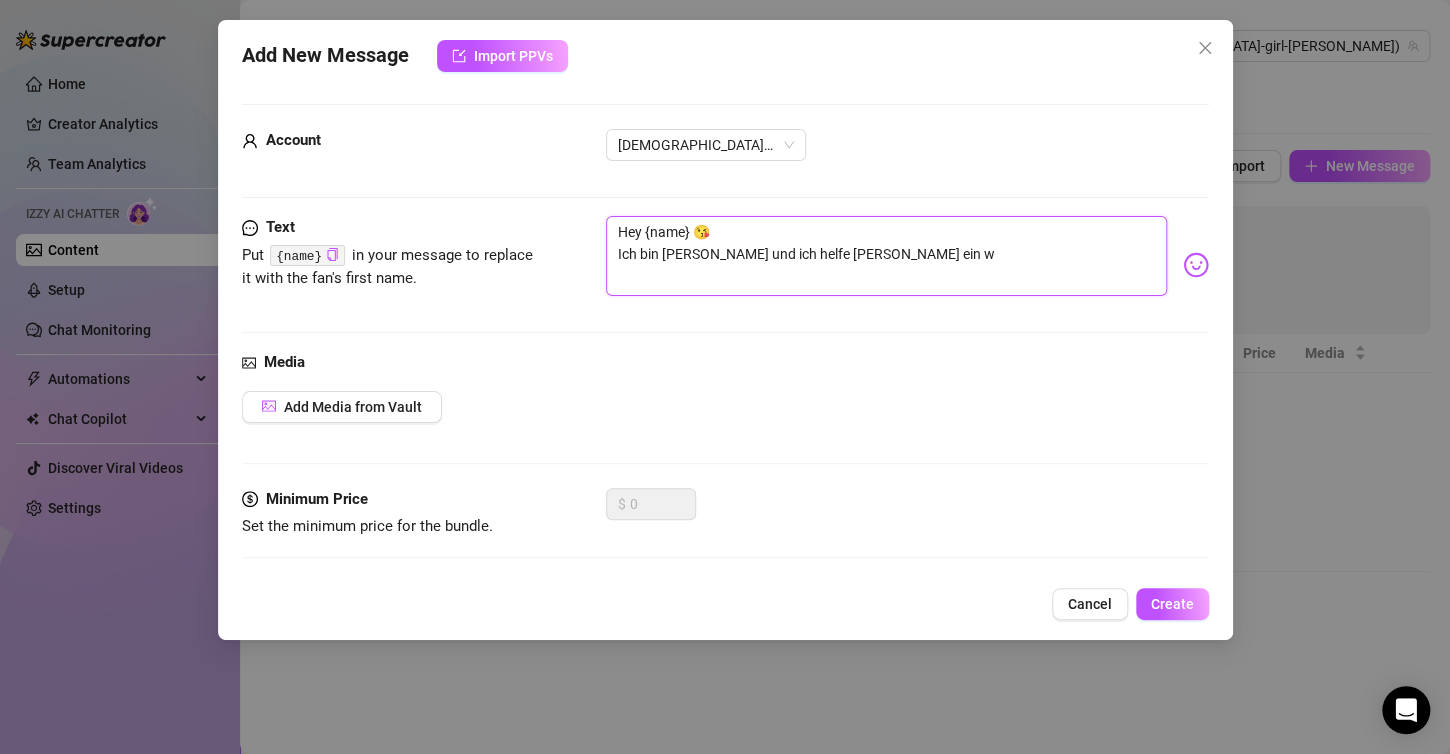 type on "Hey {name} 😘
Ich bin [PERSON_NAME] und ich helfe [PERSON_NAME] ein we" 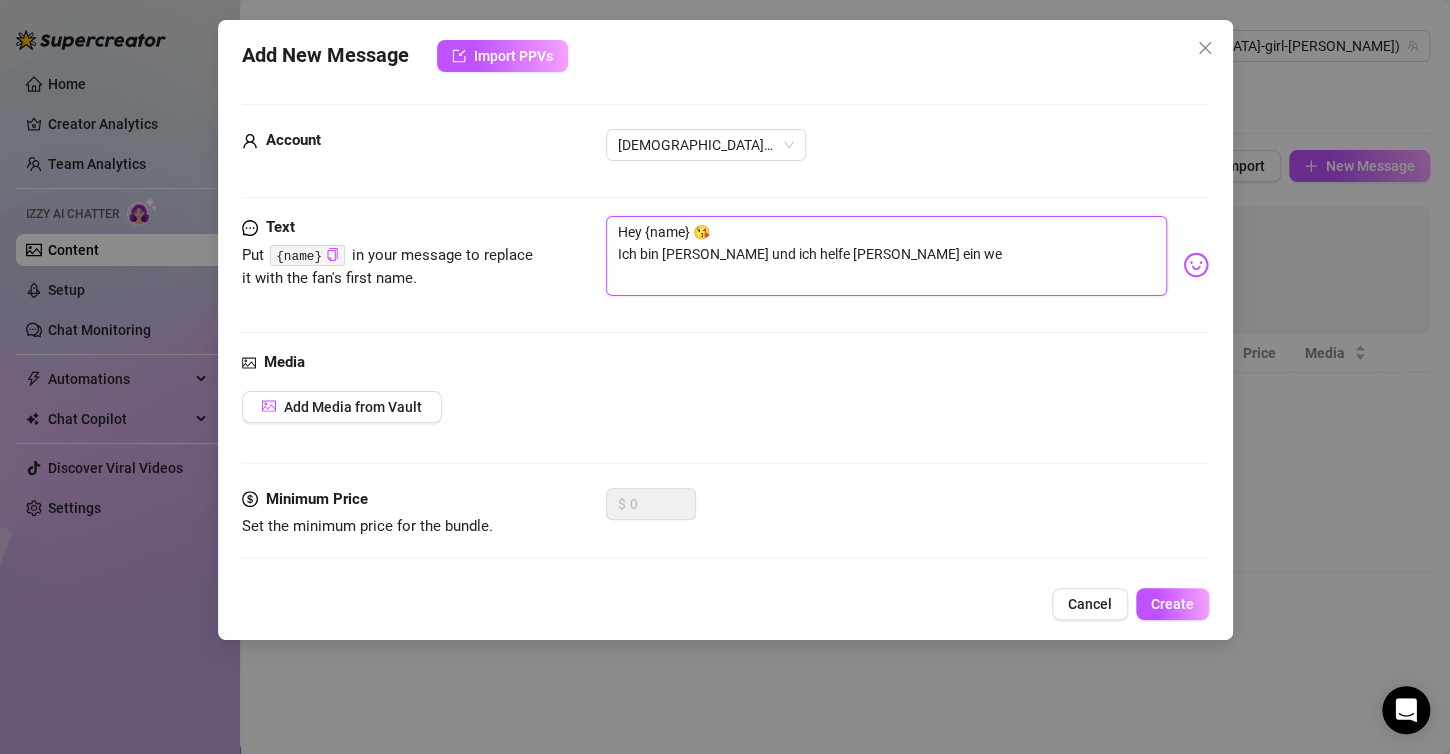 type on "Hey {name} 😘
Ich bin [PERSON_NAME] und ich helfe [PERSON_NAME] ein wen" 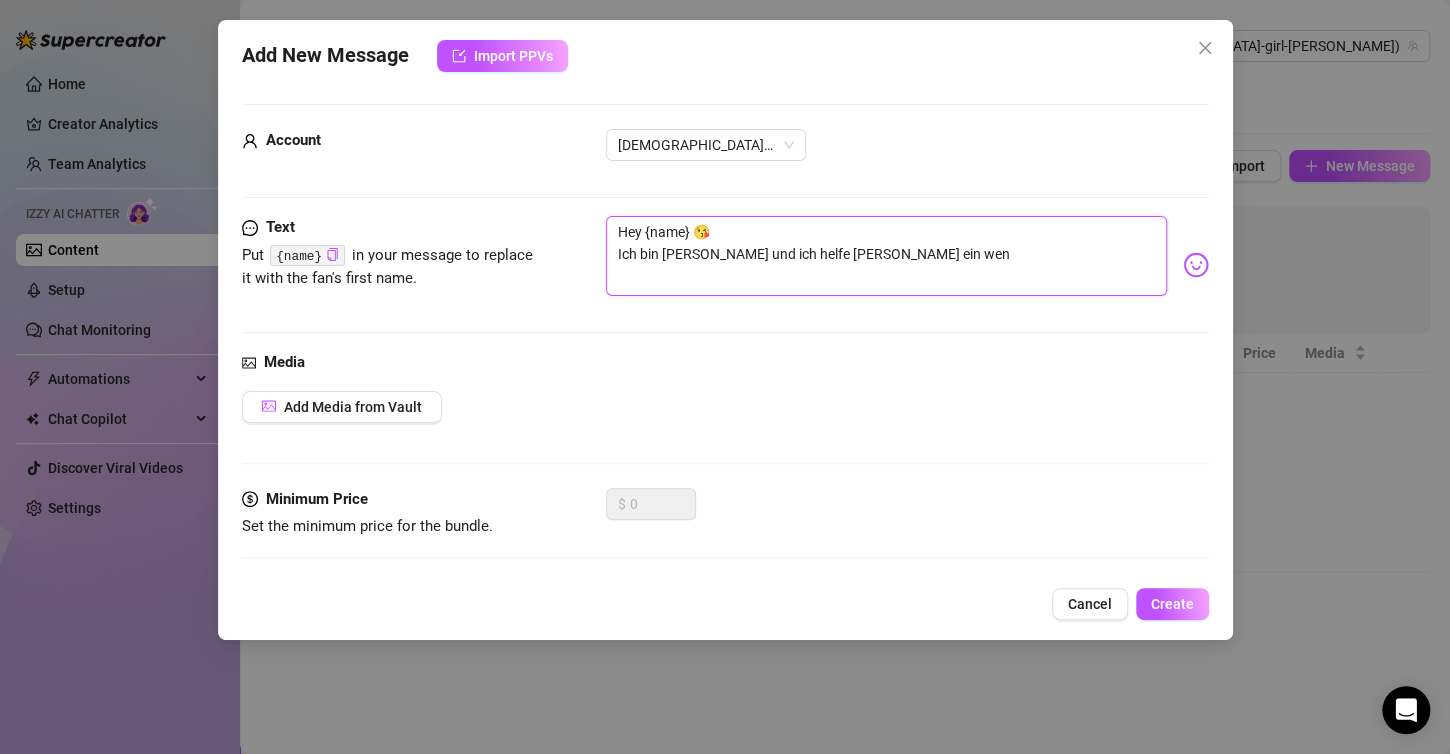 type on "Hey {name} 😘
Ich bin [PERSON_NAME] und ich helfe [PERSON_NAME] ein weni" 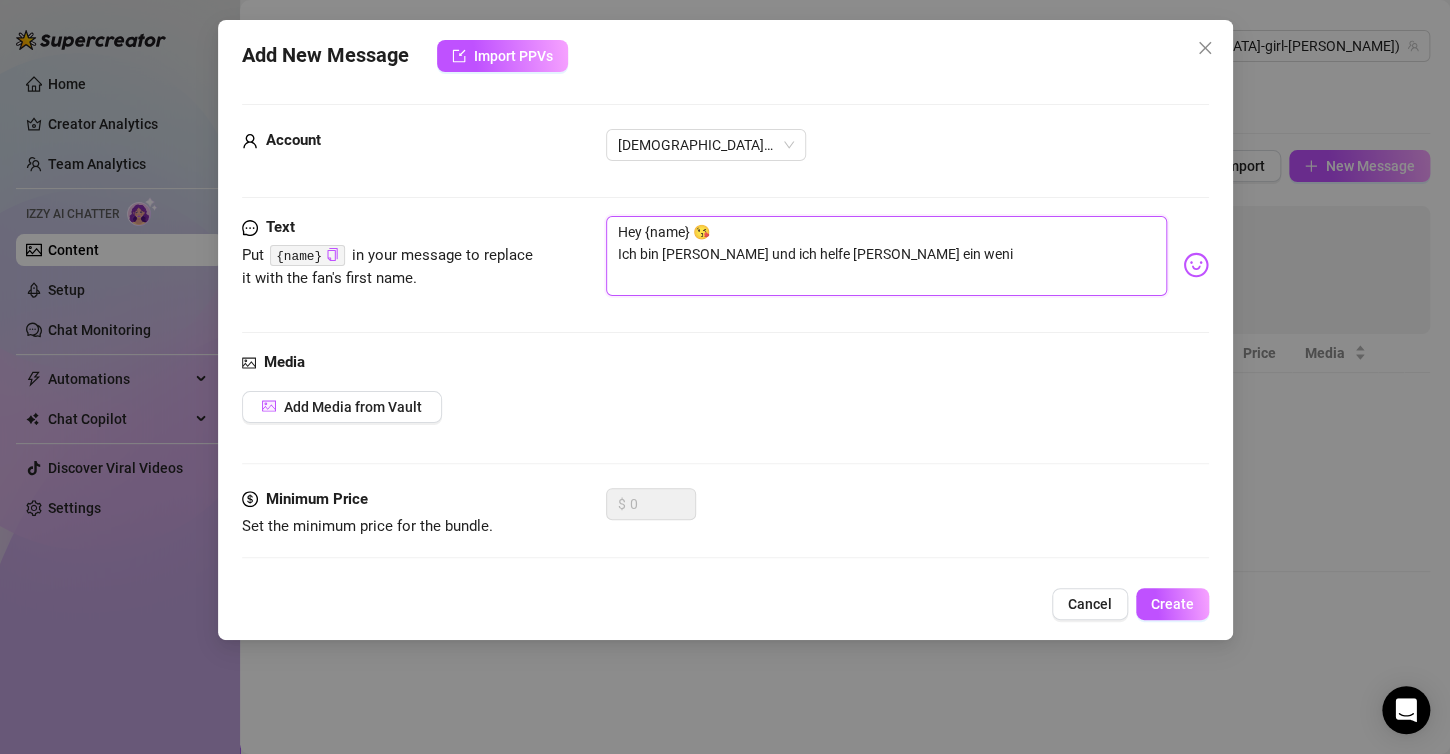type on "Hey {name} 😘
Ich bin [PERSON_NAME] und ich helfe [PERSON_NAME] ein wenig" 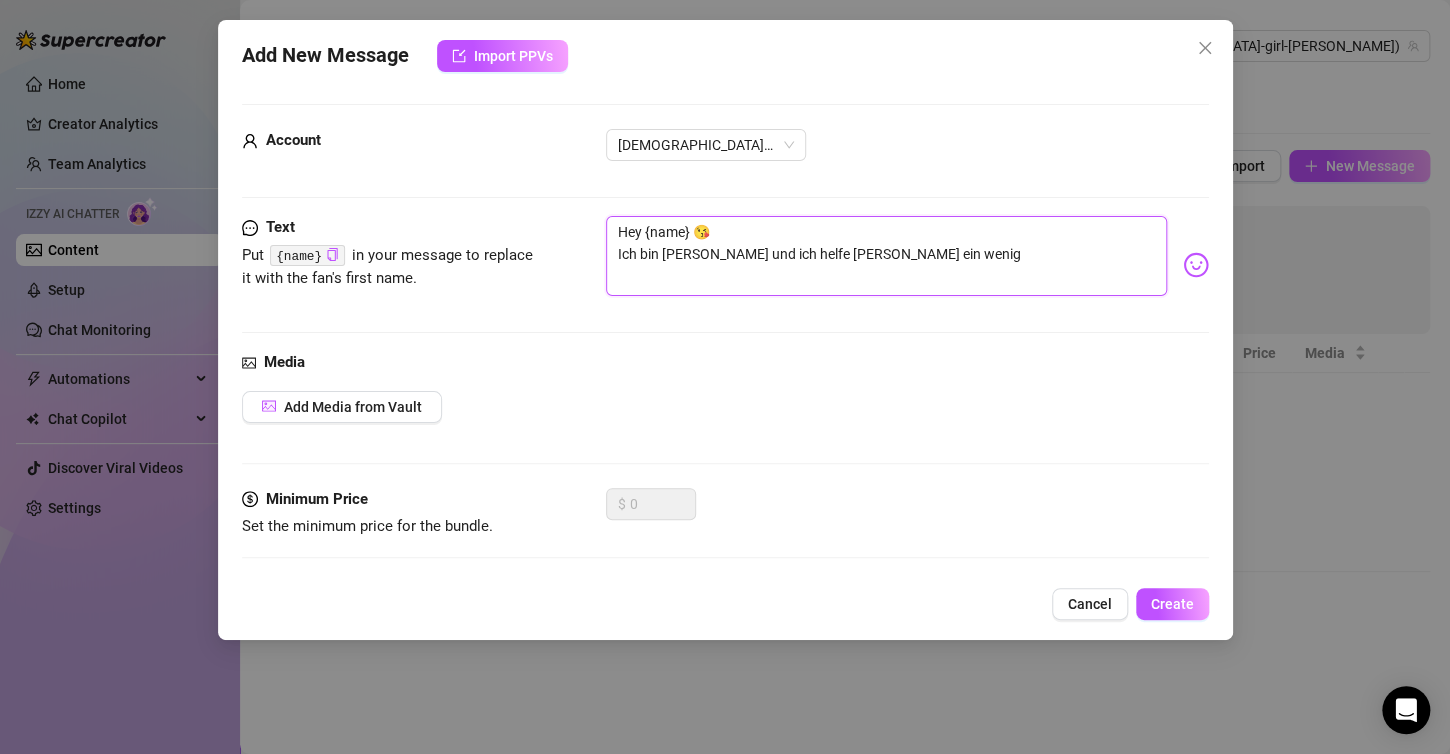 type on "Hey {name} 😘
Ich bin [PERSON_NAME] und ich helfe [PERSON_NAME] ein wenig." 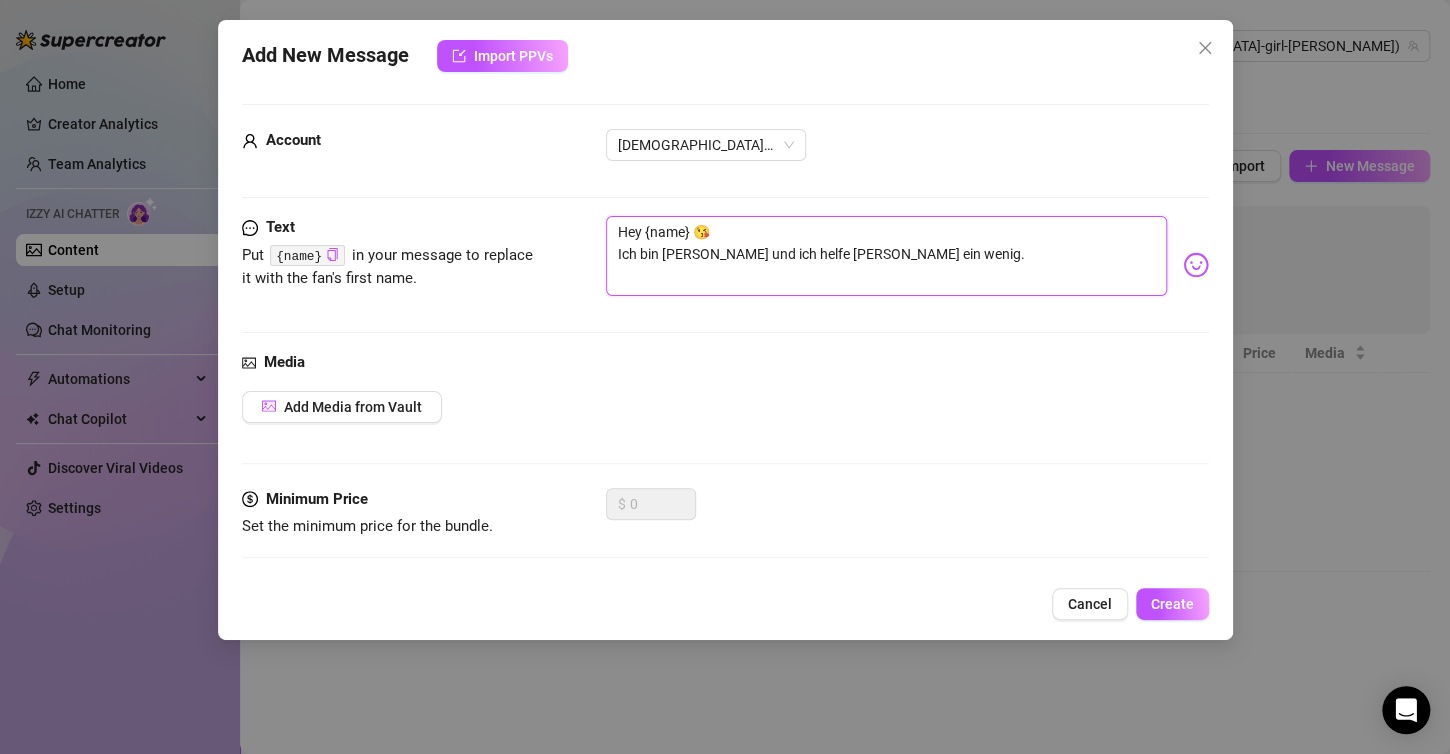 type on "Hey {name} 😘
Ich bin [PERSON_NAME] und ich helfe [PERSON_NAME] ein wenig." 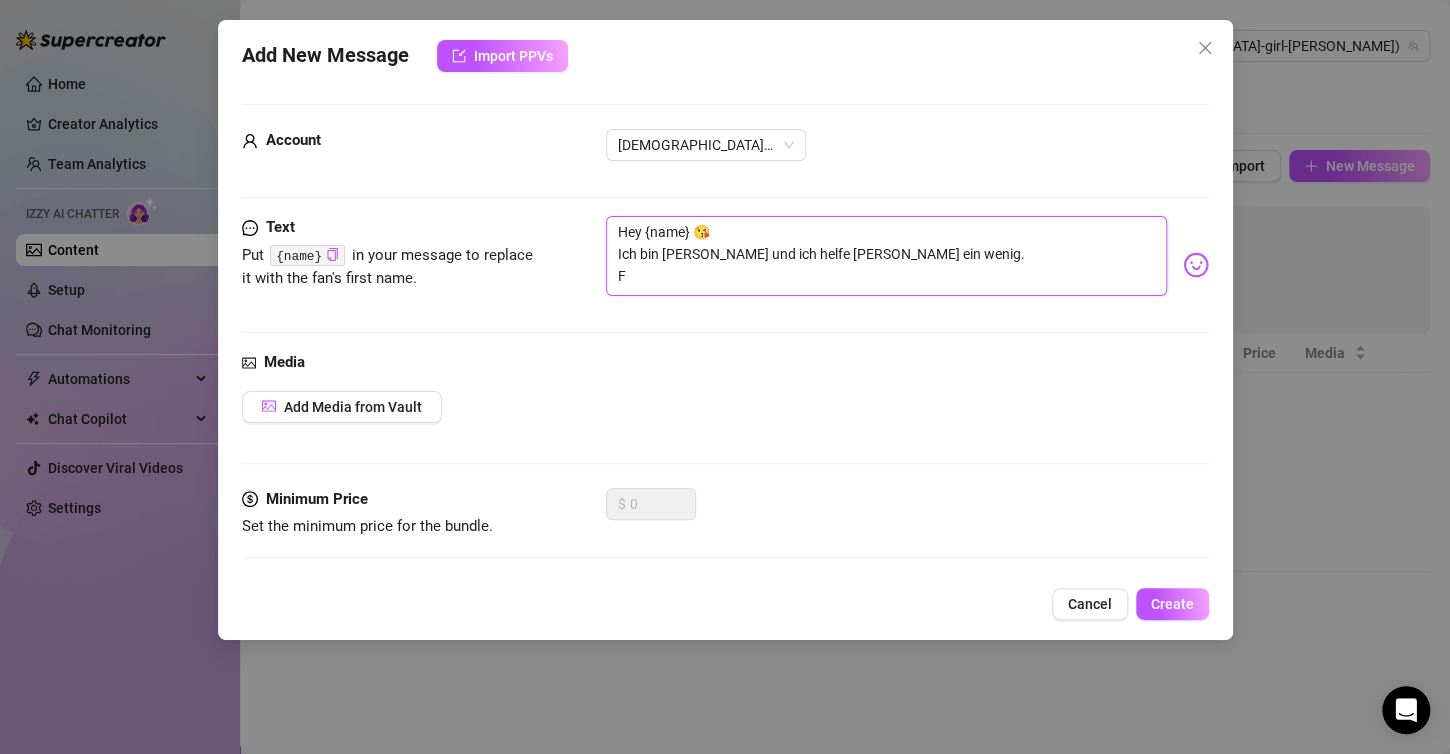 type on "Hey {name} 😘
Ich bin [PERSON_NAME] und ich helfe [PERSON_NAME] ein wenig.
Fa" 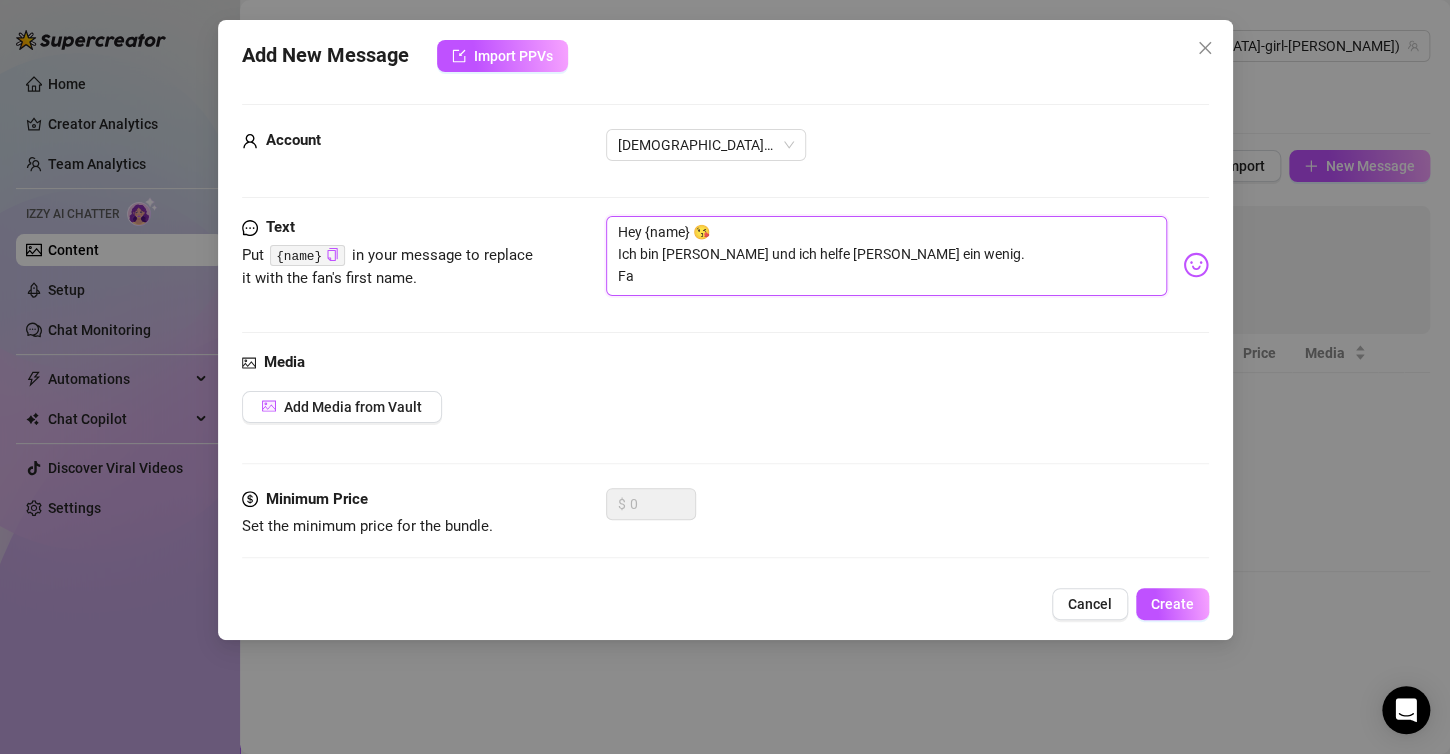 type on "Hey {name} 😘
Ich bin [PERSON_NAME] und ich helfe [PERSON_NAME] ein wenig.
Fal" 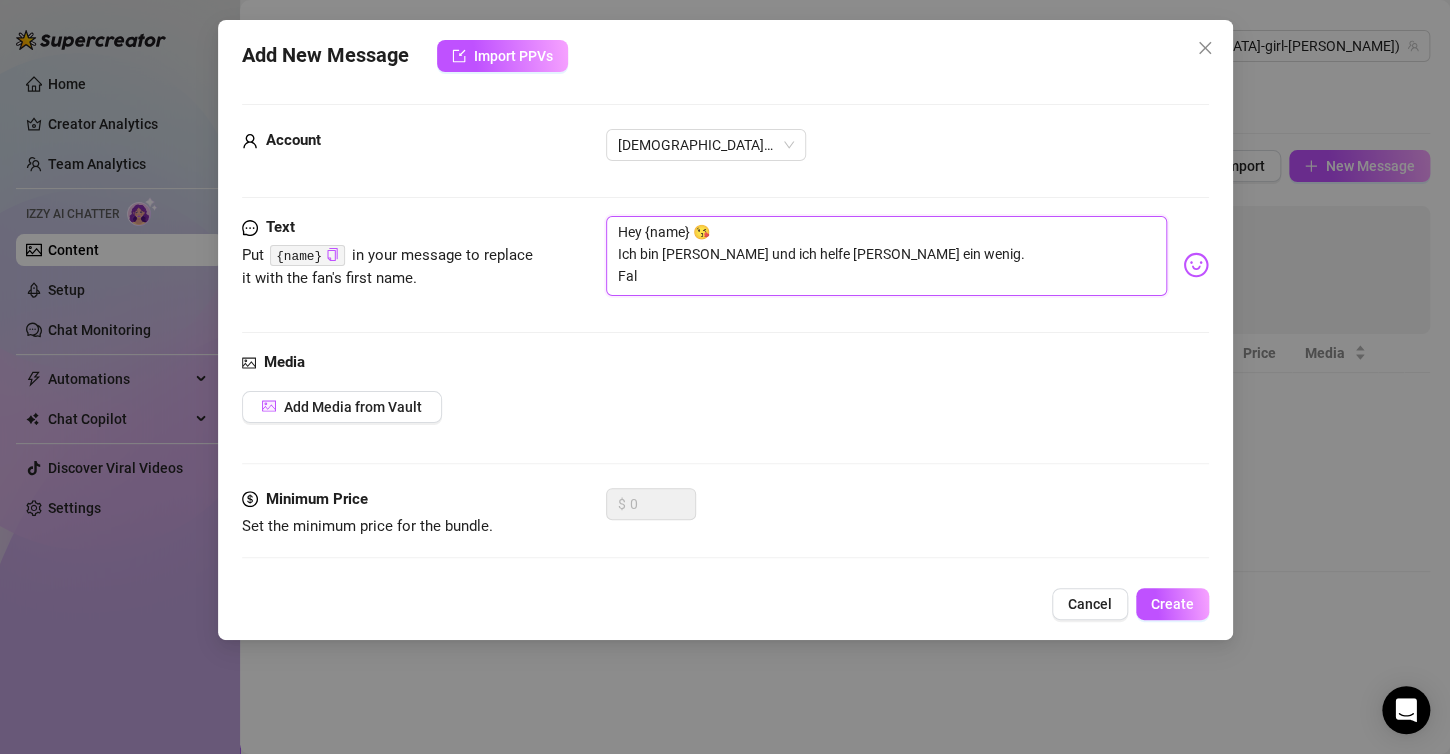 type on "Hey {name} 😘
Ich bin [PERSON_NAME] und ich helfe [PERSON_NAME] ein wenig.
Fall" 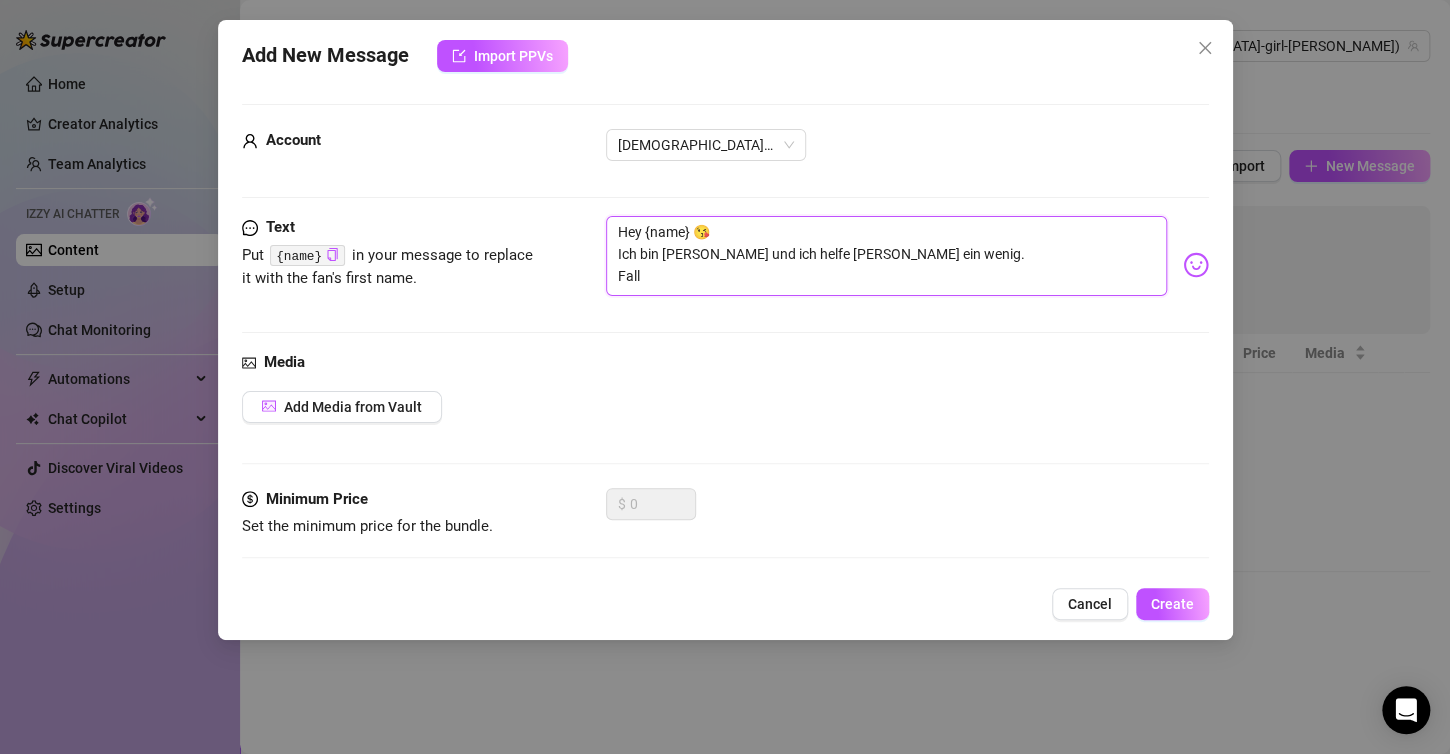 type on "Hey {name} 😘
Ich bin [PERSON_NAME] und ich helfe [PERSON_NAME] ein wenig.
[GEOGRAPHIC_DATA]" 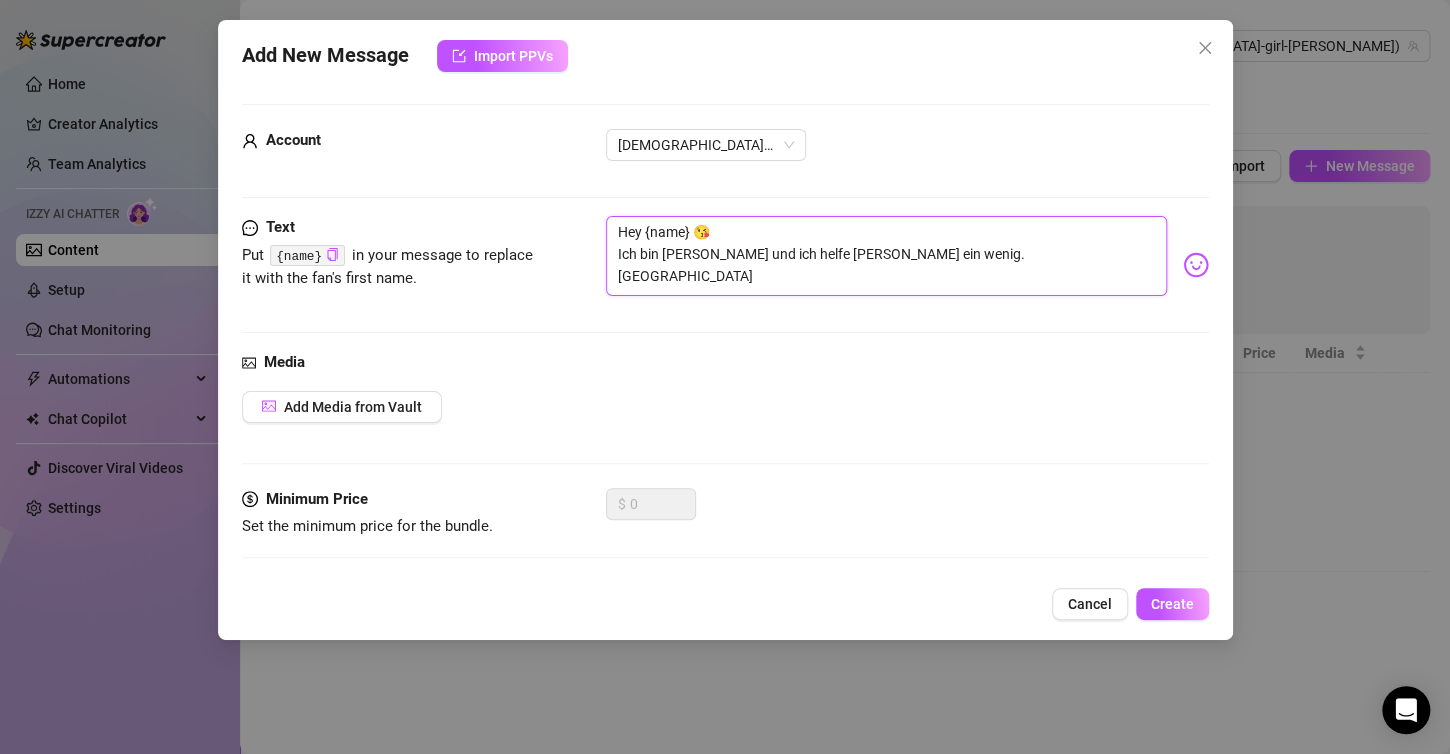 type on "Hey {name} 😘
Ich bin [PERSON_NAME] und ich helfe [PERSON_NAME] ein wenig.
[GEOGRAPHIC_DATA]" 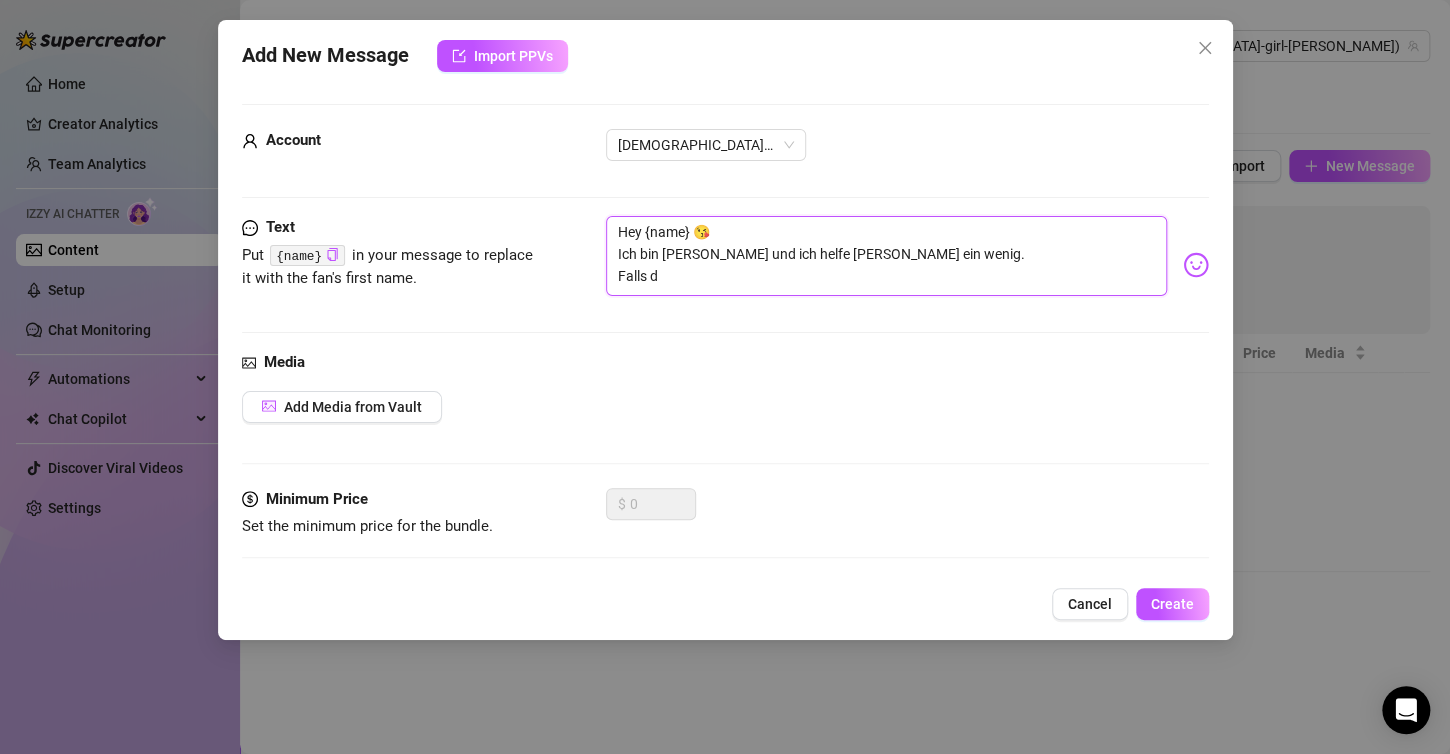 type on "Hey {name} 😘
Ich bin [PERSON_NAME] und ich helfe [PERSON_NAME] ein wenig.
Falls du" 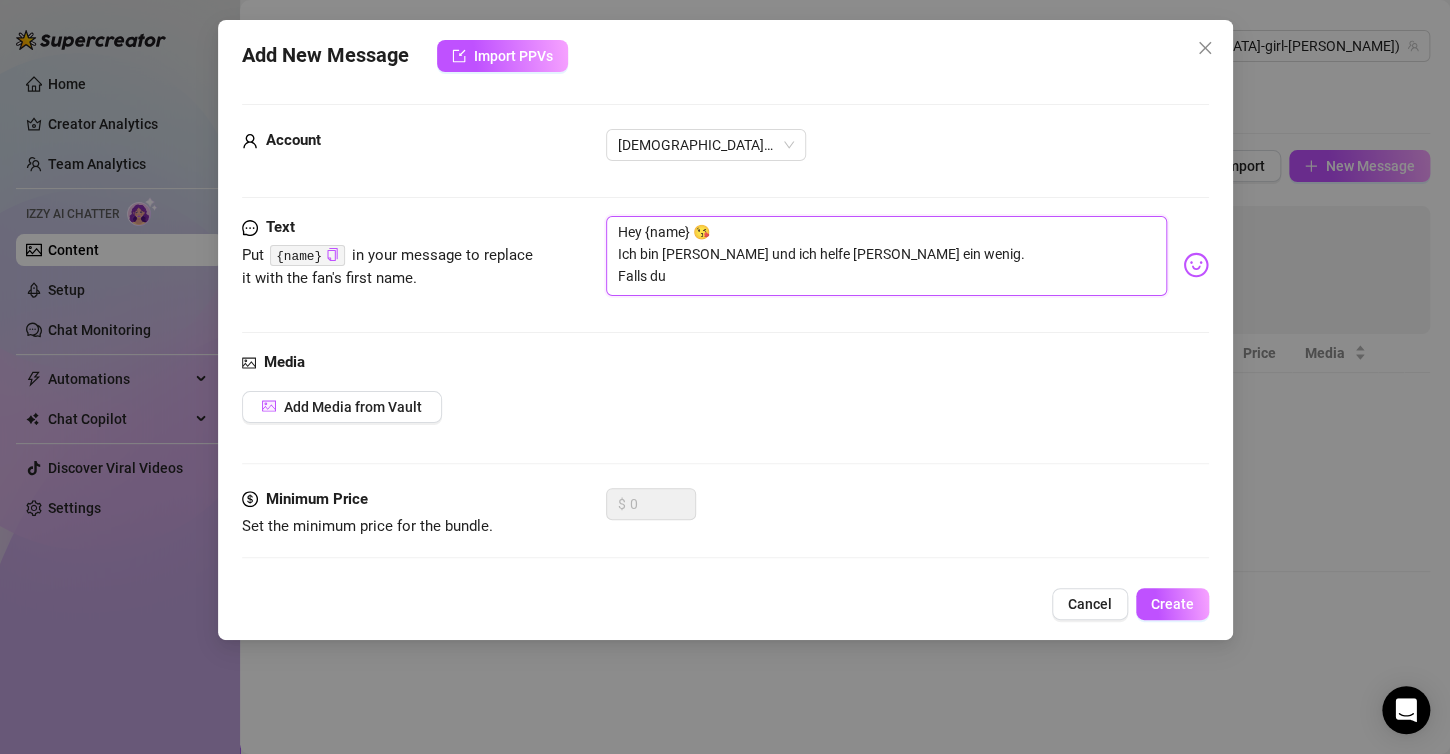 type 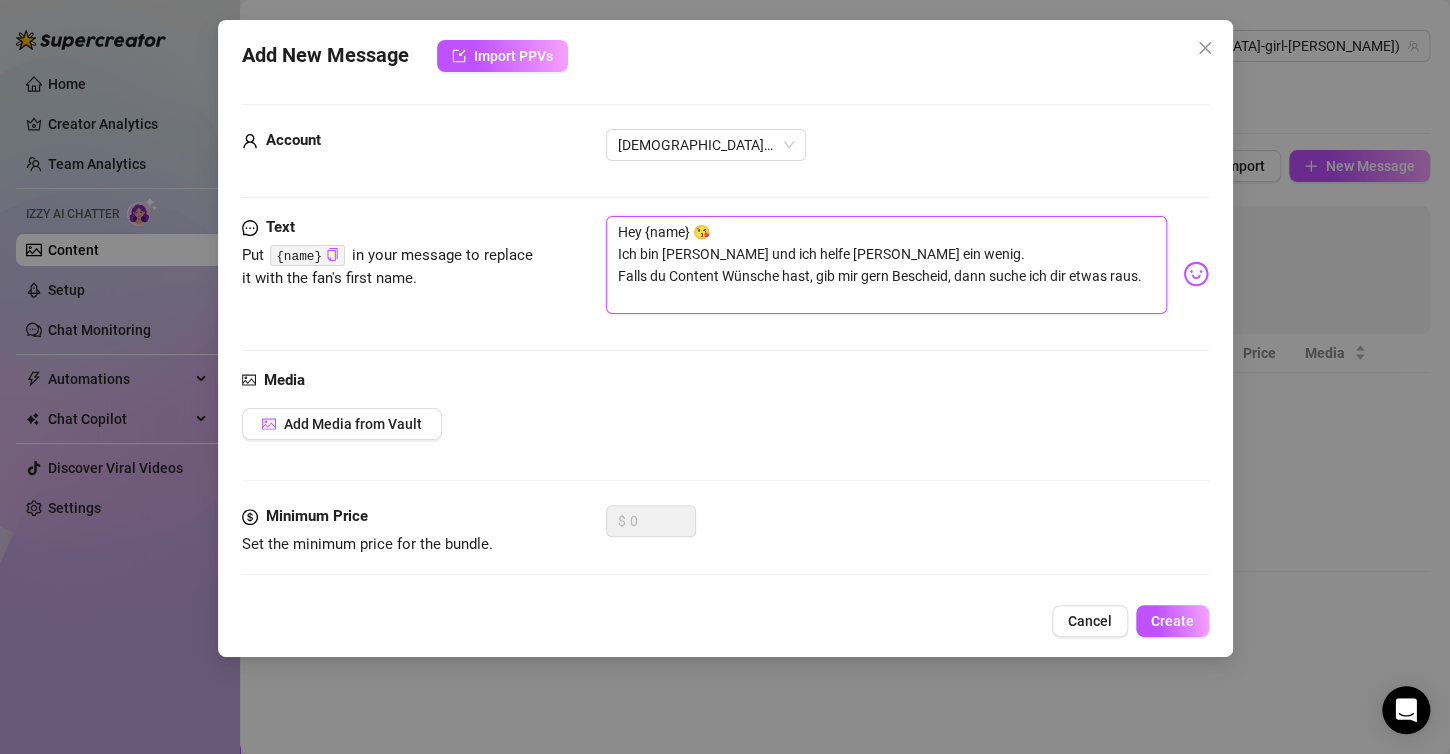 scroll, scrollTop: 0, scrollLeft: 0, axis: both 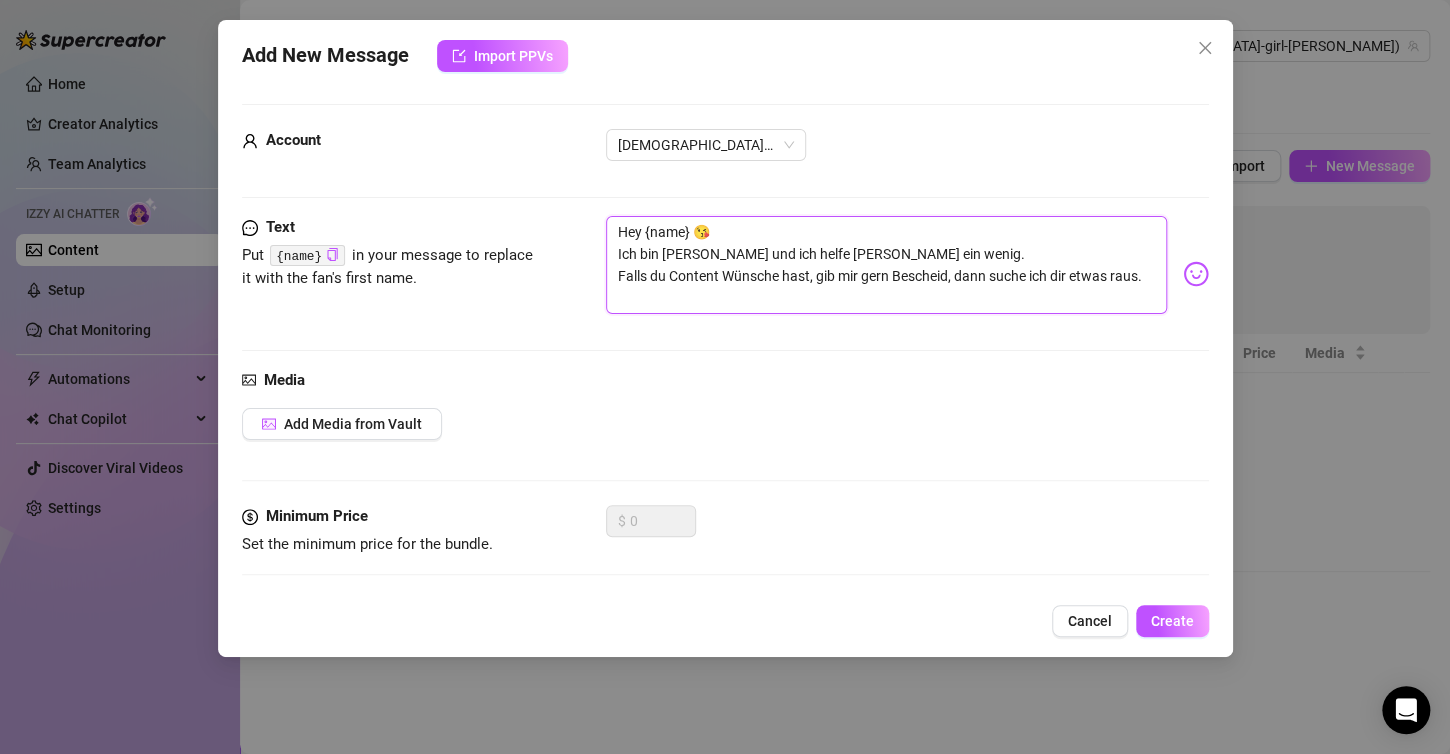 click on "Hey {name} 😘
Ich bin [PERSON_NAME] und ich helfe [PERSON_NAME] ein wenig.
Falls du Content Wünsche hast, gib mir gern Bescheid, dann suche ich dir etwas raus." at bounding box center (886, 265) 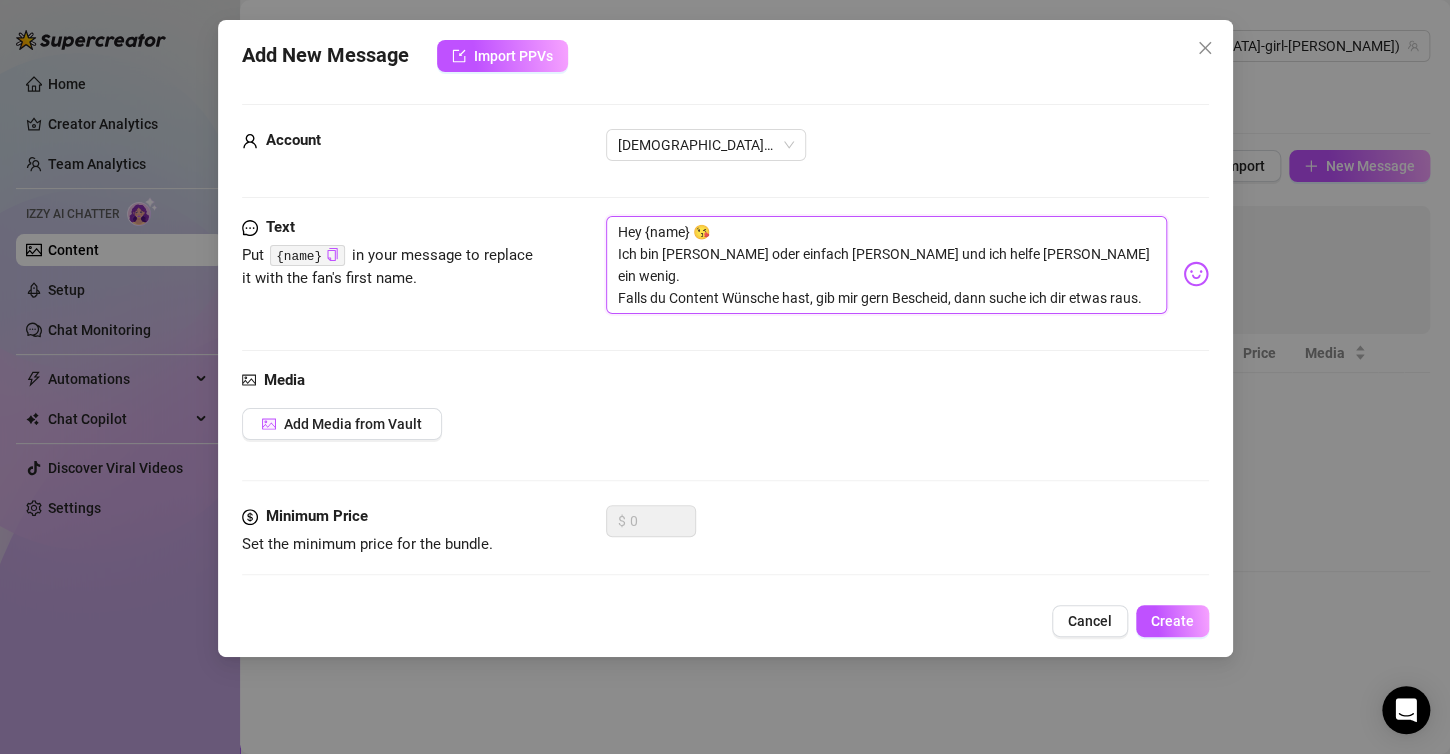 click on "Hey {name} 😘
Ich bin [PERSON_NAME] oder einfach [PERSON_NAME] und ich helfe [PERSON_NAME] ein wenig.
Falls du Content Wünsche hast, gib mir gern Bescheid, dann suche ich dir etwas raus." at bounding box center [886, 265] 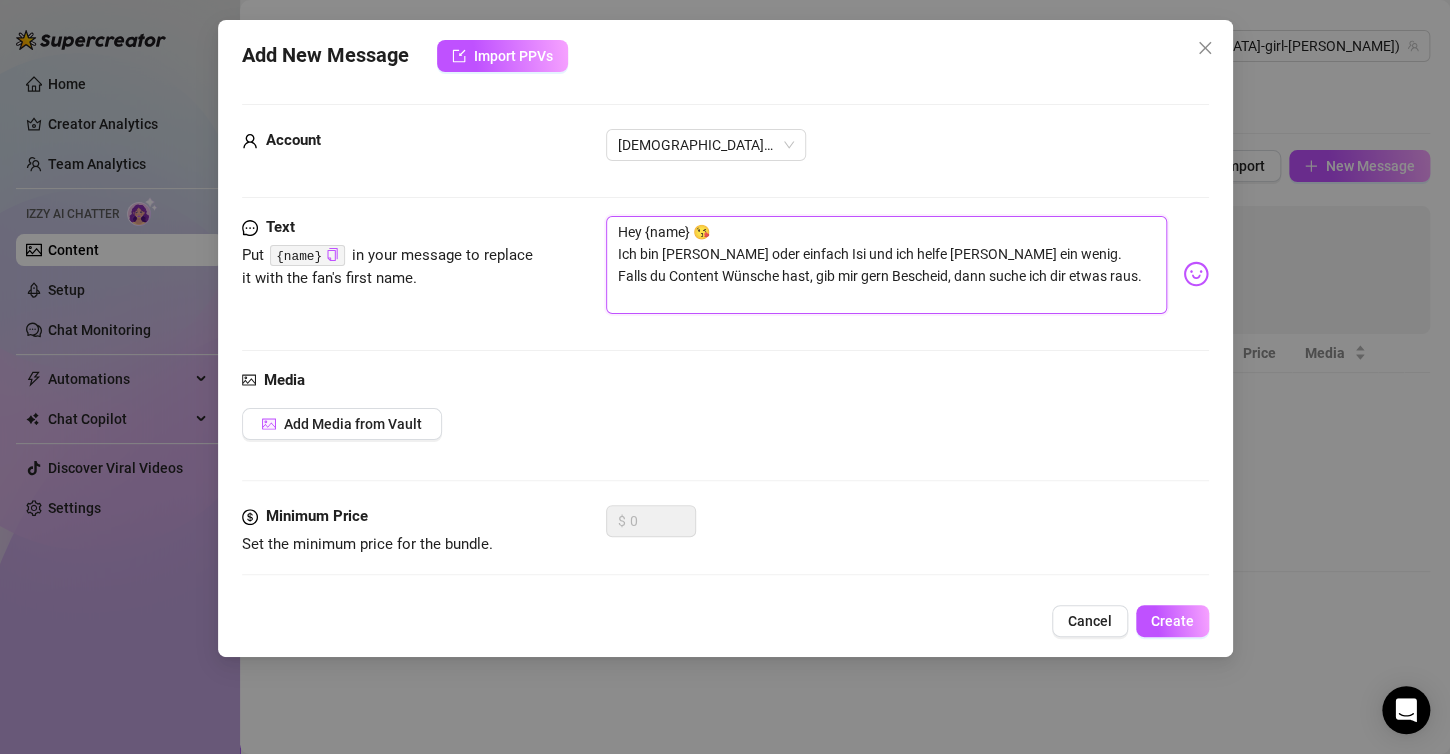 click on "Hey {name} 😘
Ich bin [PERSON_NAME] oder einfach Isi und ich helfe [PERSON_NAME] ein wenig.
Falls du Content Wünsche hast, gib mir gern Bescheid, dann suche ich dir etwas raus." at bounding box center (886, 265) 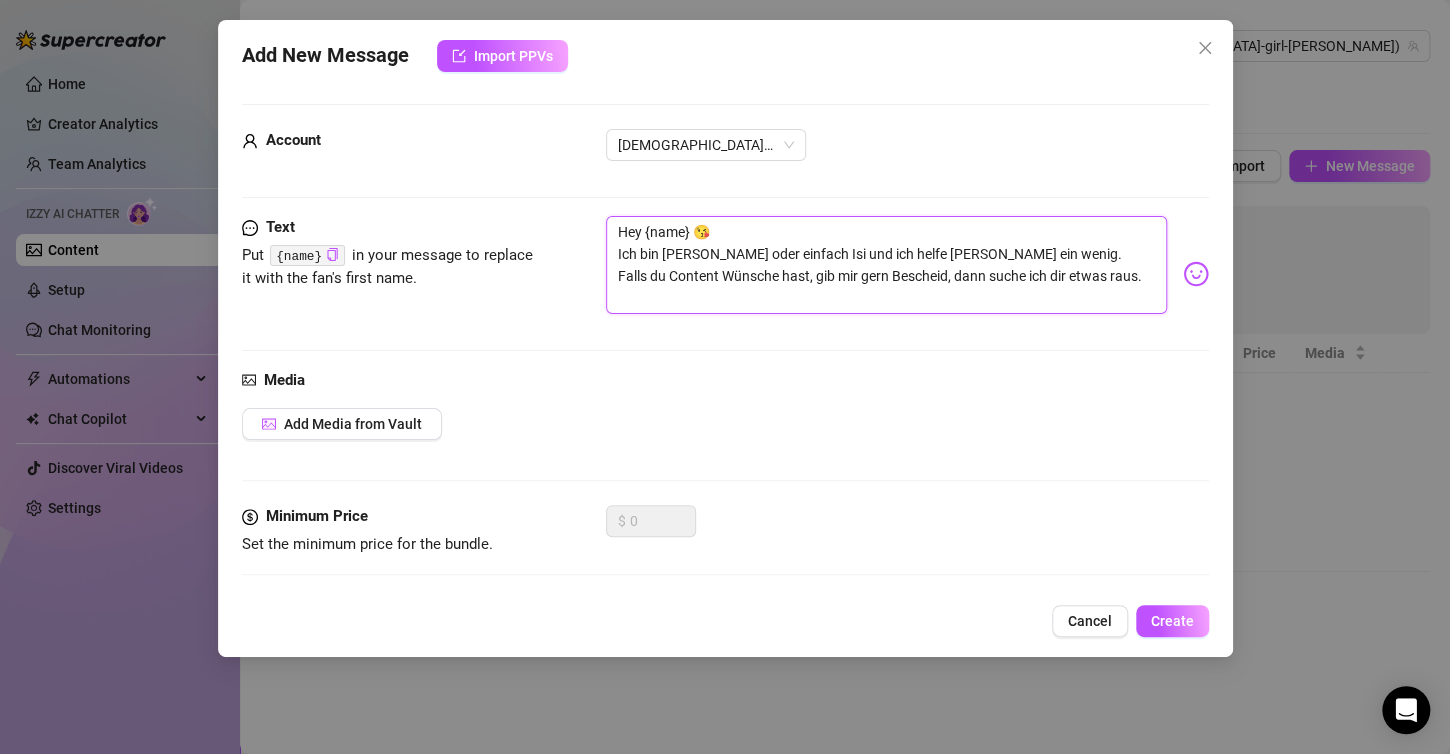 click on "Hey {name} 😘
Ich bin [PERSON_NAME] oder einfach Isi und ich helfe [PERSON_NAME] ein wenig.
Falls du Content Wünsche hast, gib mir gern Bescheid, dann suche ich dir etwas raus." at bounding box center [886, 265] 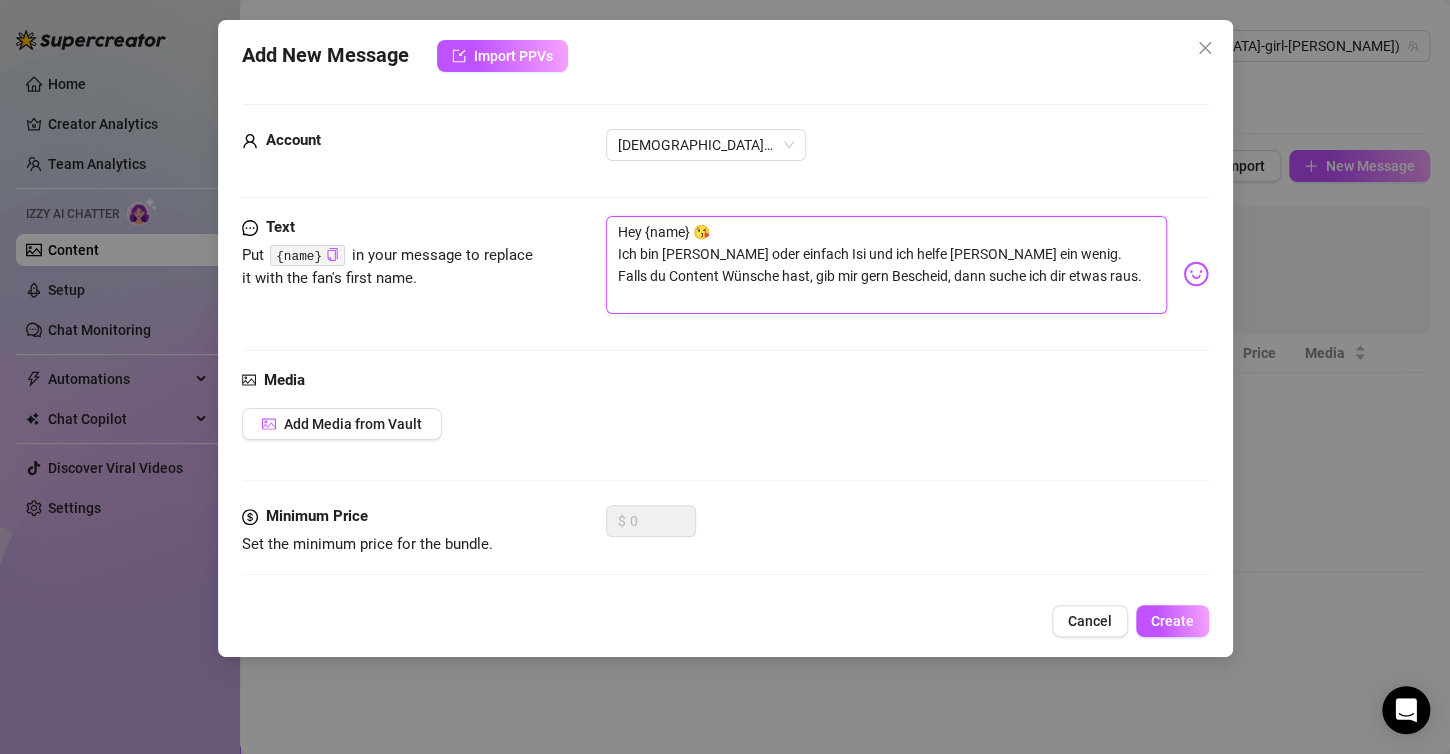 click on "Hey {name} 😘
Ich bin [PERSON_NAME] oder einfach Isi und ich helfe [PERSON_NAME] ein wenig.
Falls du Content Wünsche hast, gib mir gern Bescheid, dann suche ich dir etwas raus." at bounding box center [886, 265] 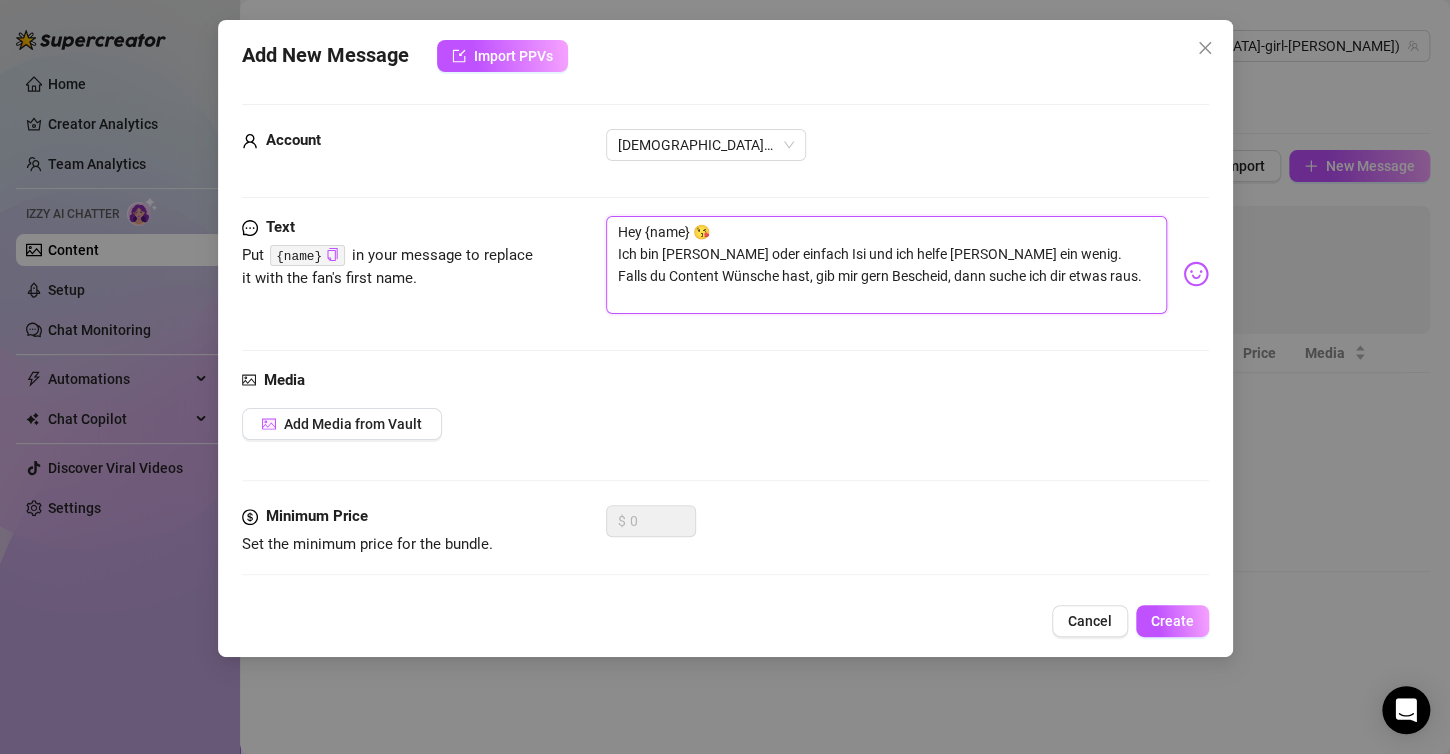 drag, startPoint x: 702, startPoint y: 269, endPoint x: 895, endPoint y: 280, distance: 193.31322 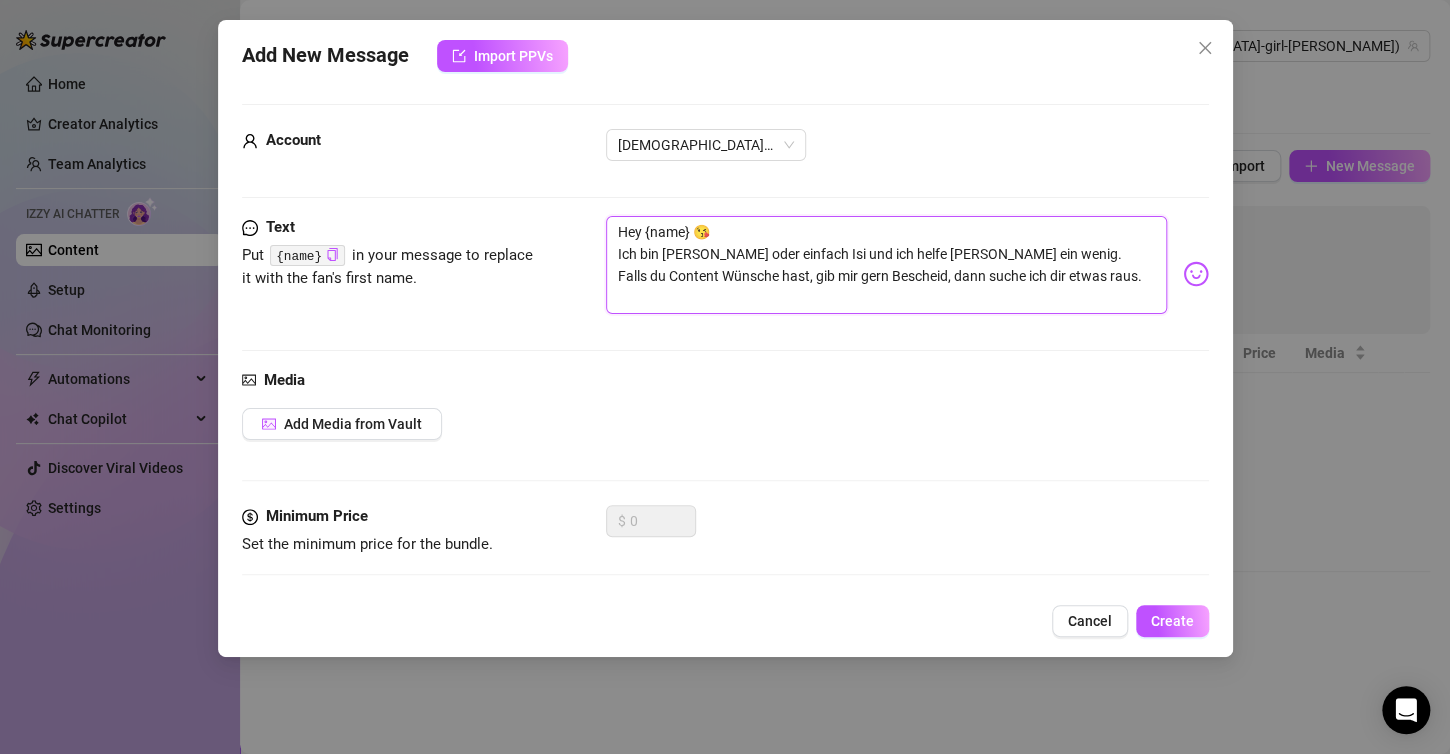 drag, startPoint x: 867, startPoint y: 276, endPoint x: 974, endPoint y: 280, distance: 107.07474 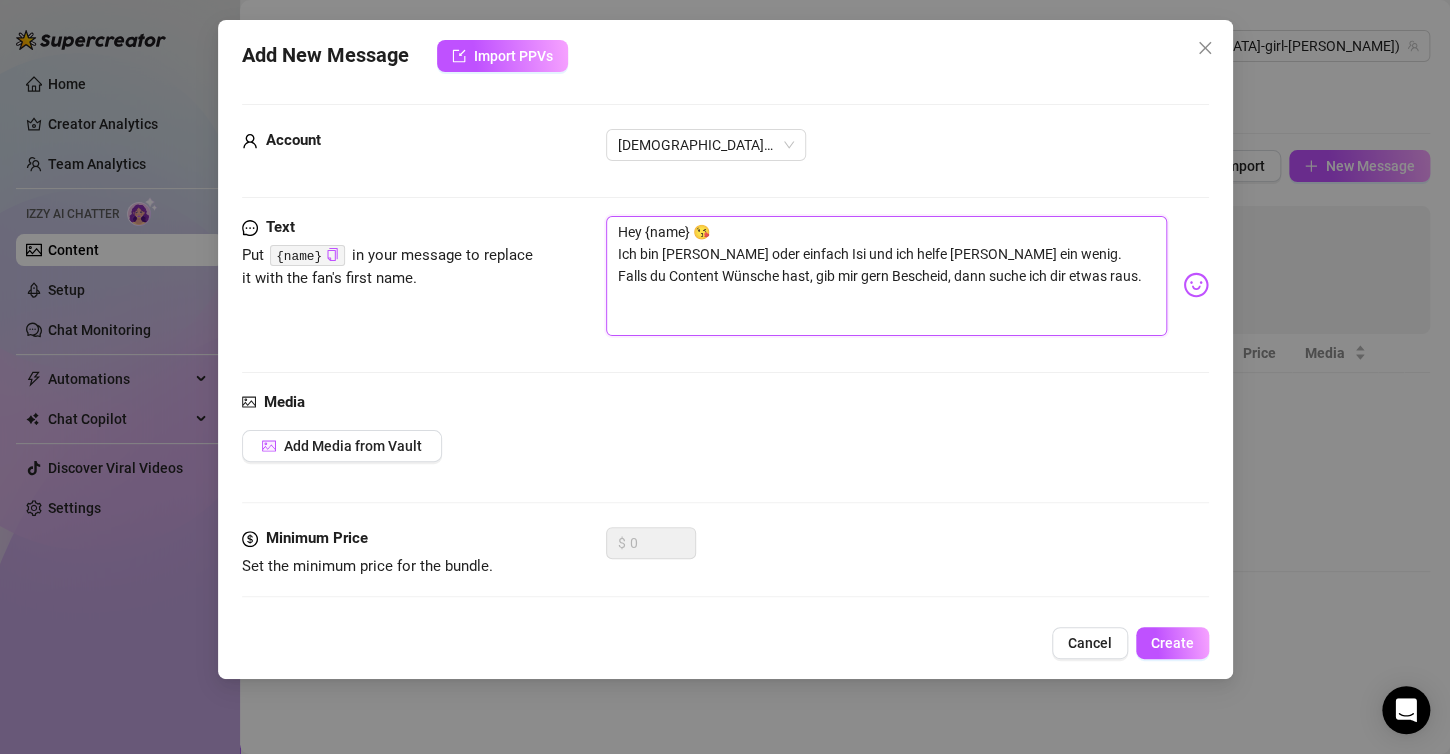 scroll, scrollTop: 0, scrollLeft: 0, axis: both 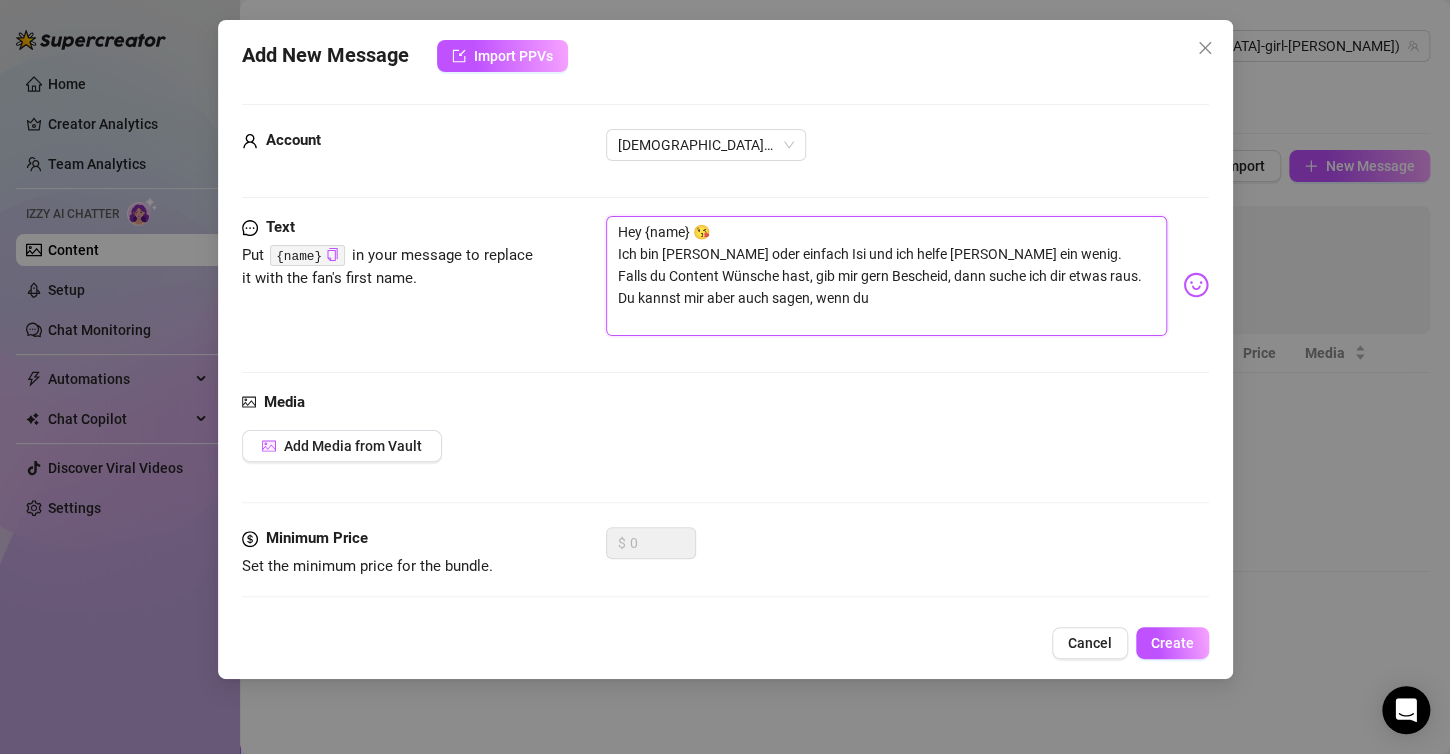 click on "Hey {name} 😘
Ich bin [PERSON_NAME] oder einfach Isi und ich helfe [PERSON_NAME] ein wenig.
Falls du Content Wünsche hast, gib mir gern Bescheid, dann suche ich dir etwas raus.
Du kannst mir aber auch sagen, wenn du" at bounding box center (886, 276) 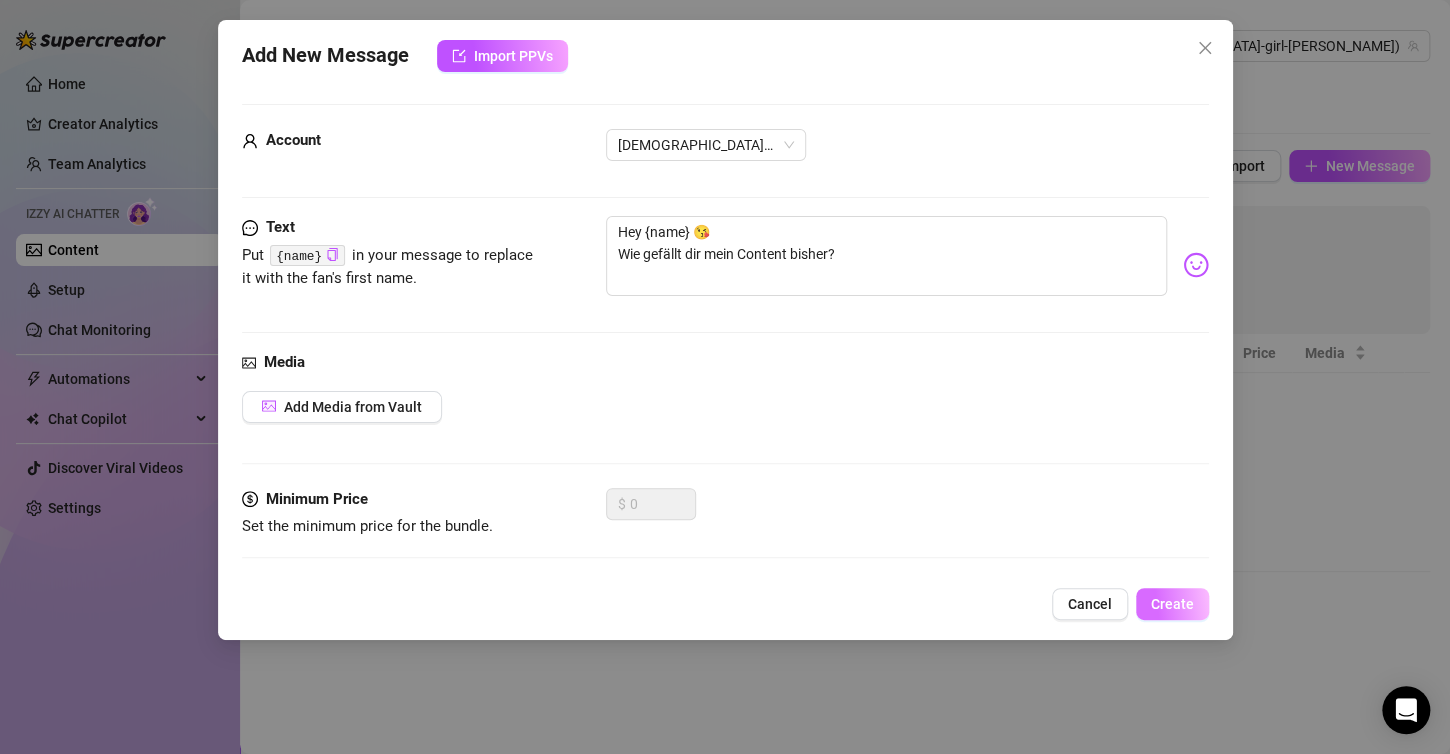click on "Create" at bounding box center [1172, 604] 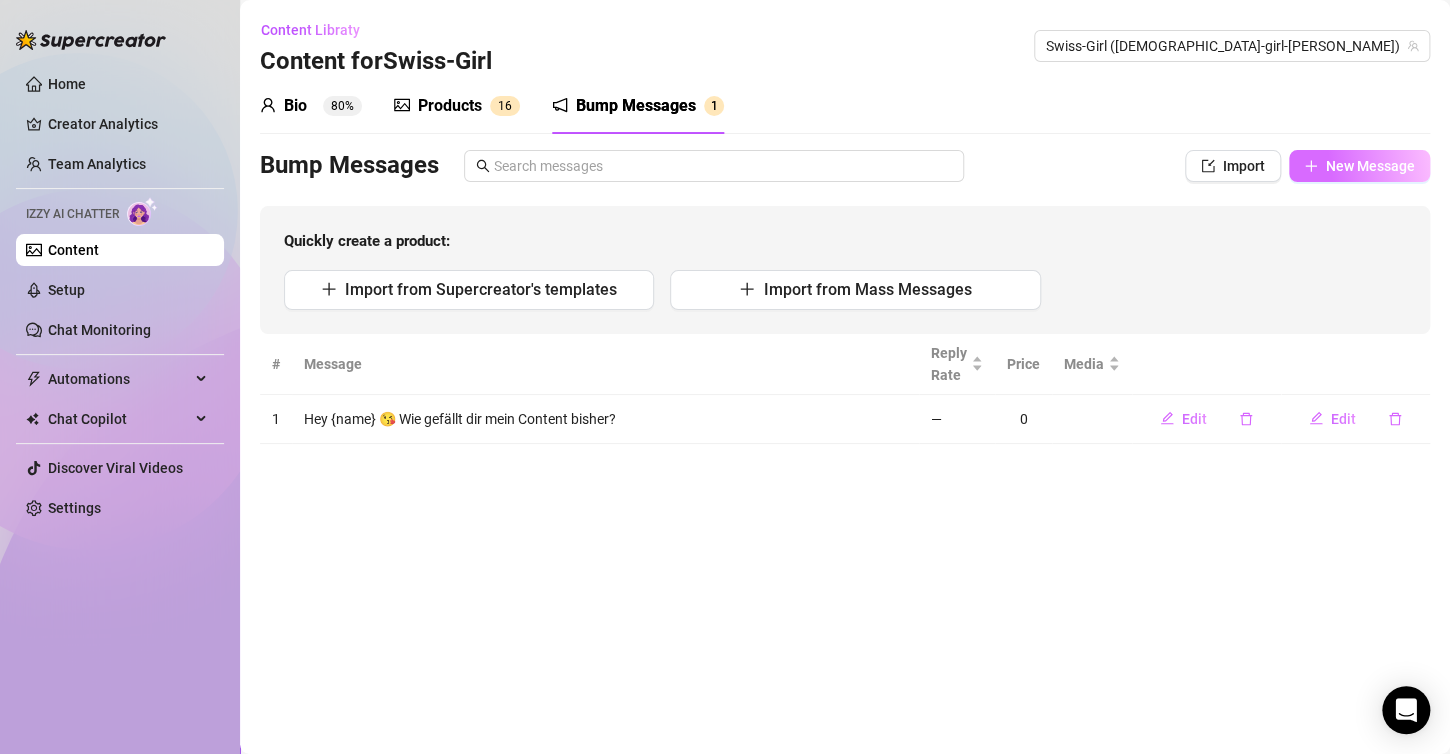 click on "New Message" at bounding box center [1370, 166] 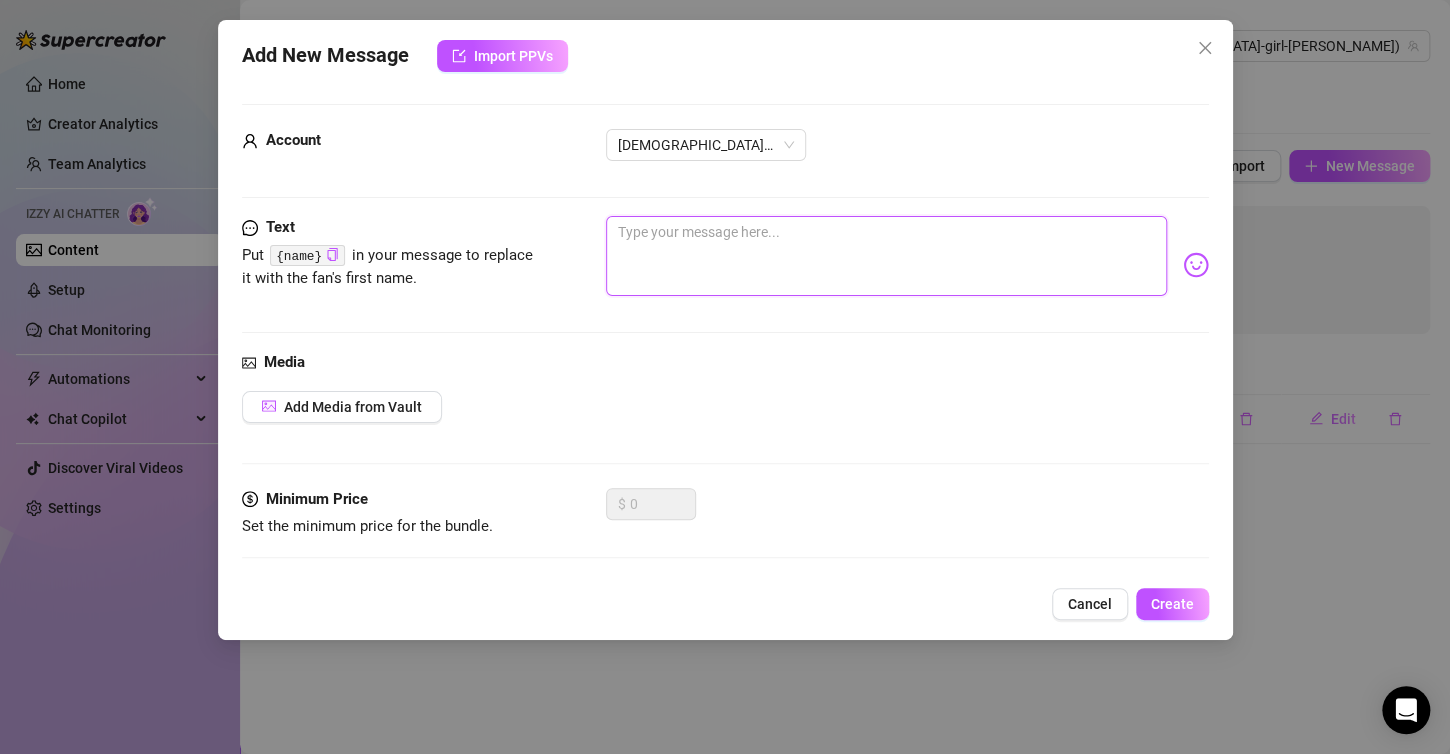 click at bounding box center [886, 256] 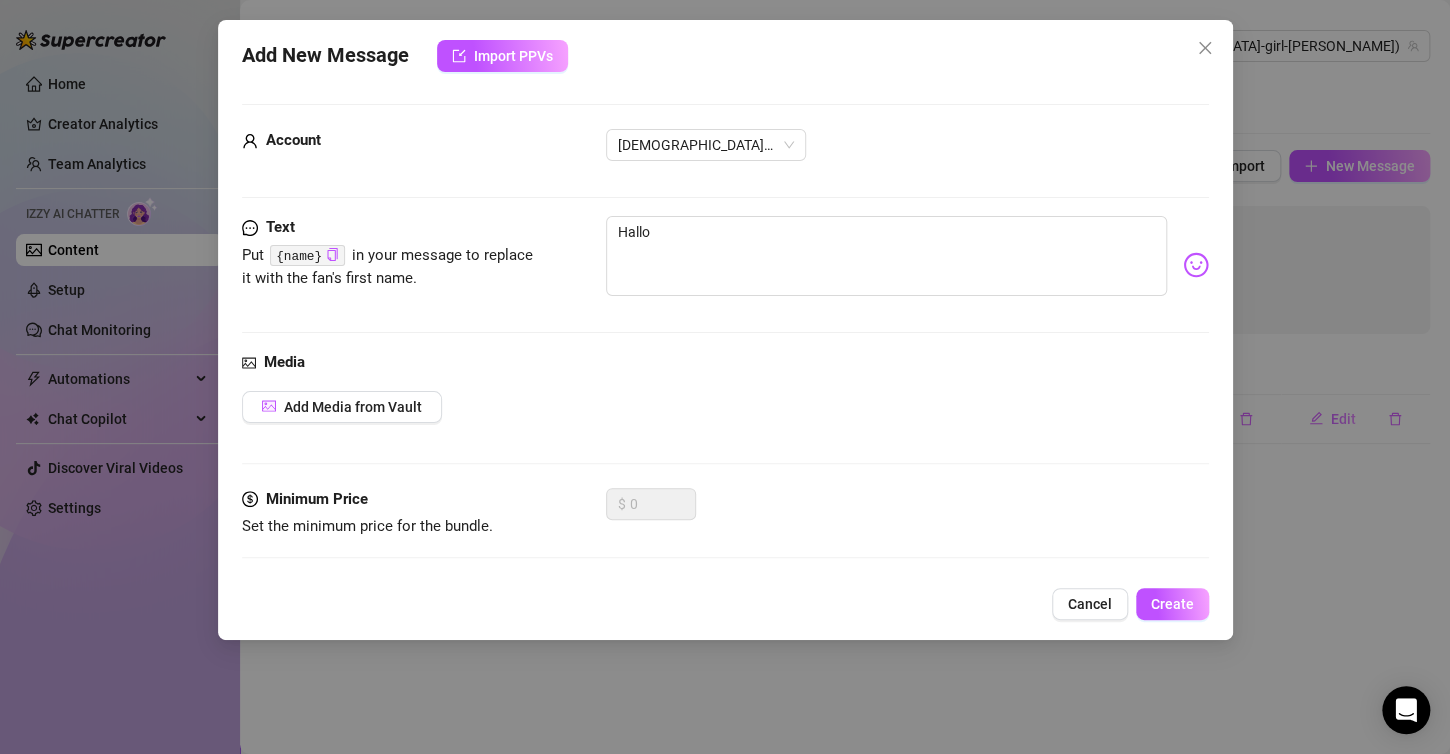 click on "{name}" at bounding box center (307, 255) 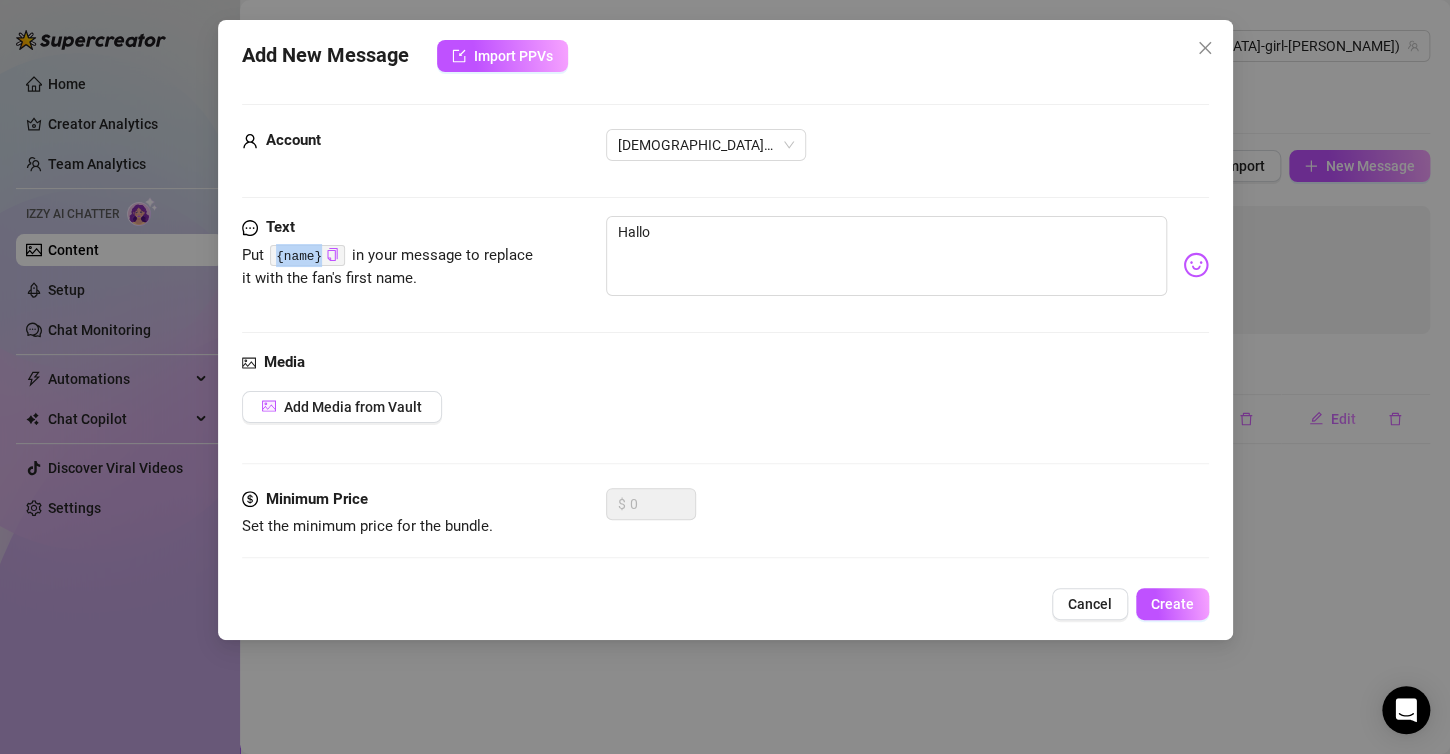 drag, startPoint x: 275, startPoint y: 257, endPoint x: 317, endPoint y: 262, distance: 42.296574 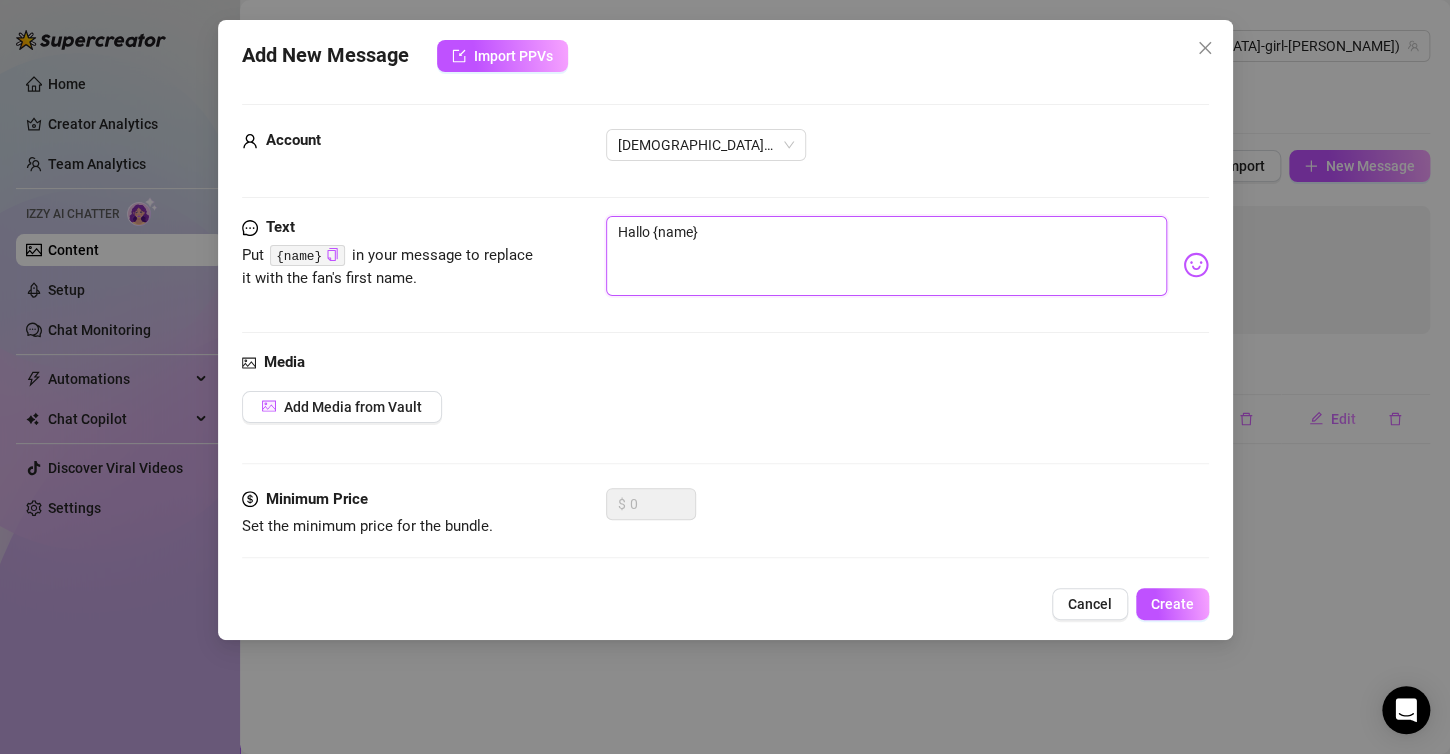 click on "Hallo {name}" at bounding box center (886, 256) 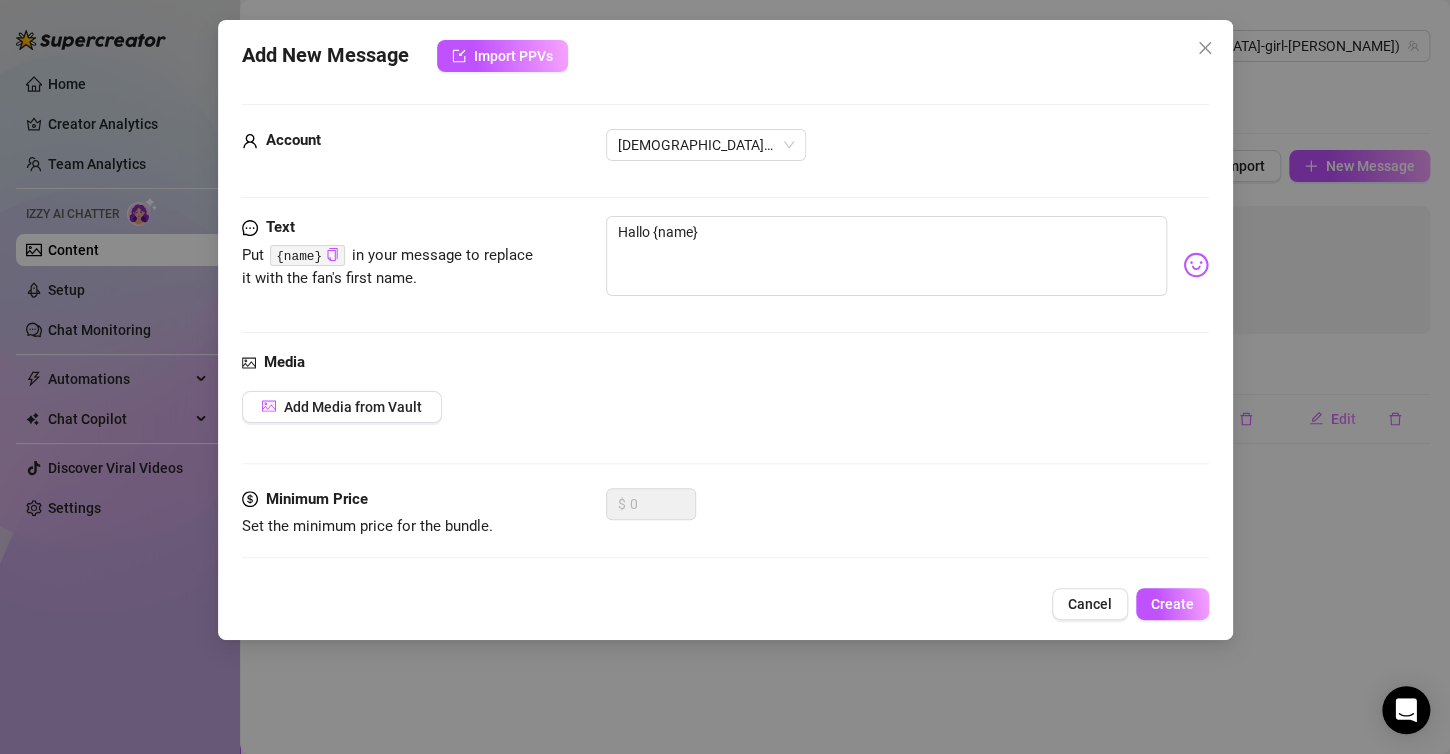 click on "Hallo {name}" at bounding box center [907, 265] 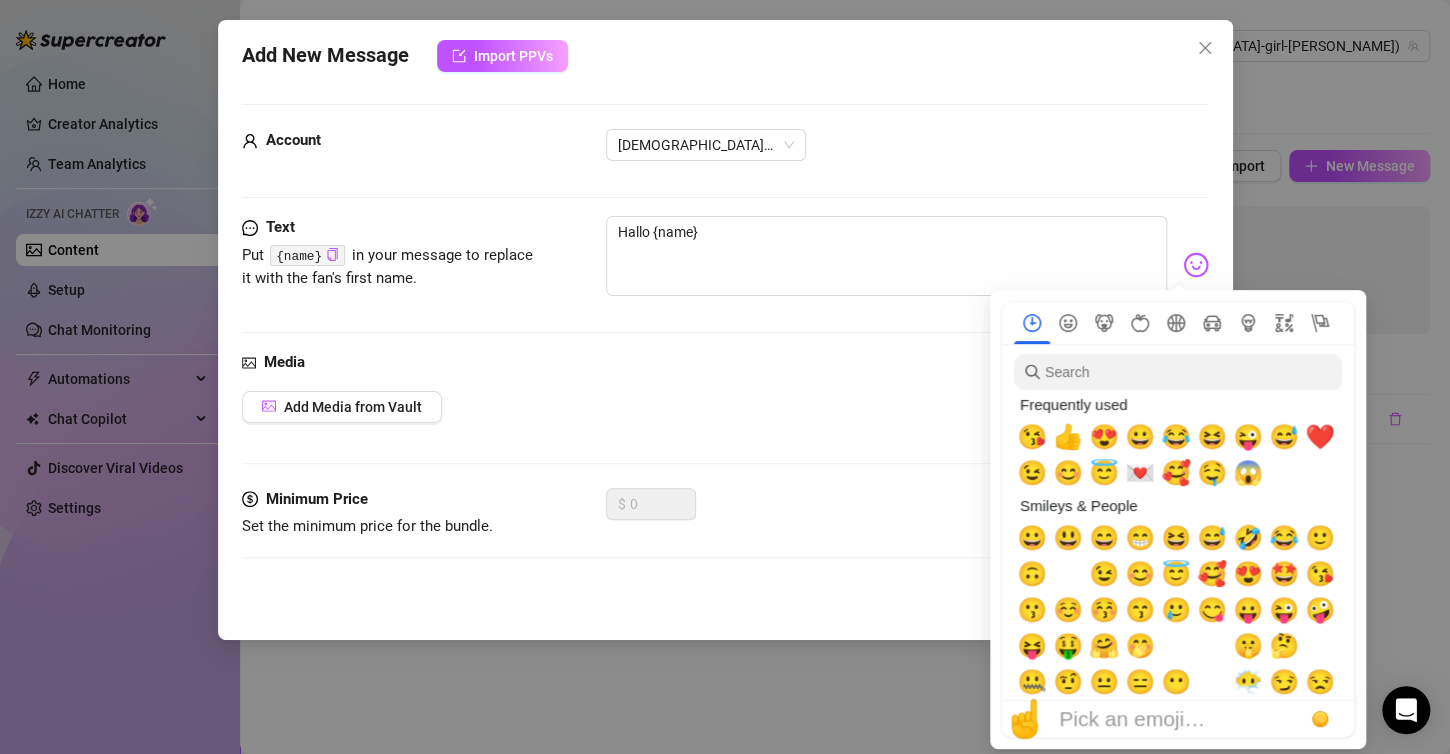 click at bounding box center [1196, 265] 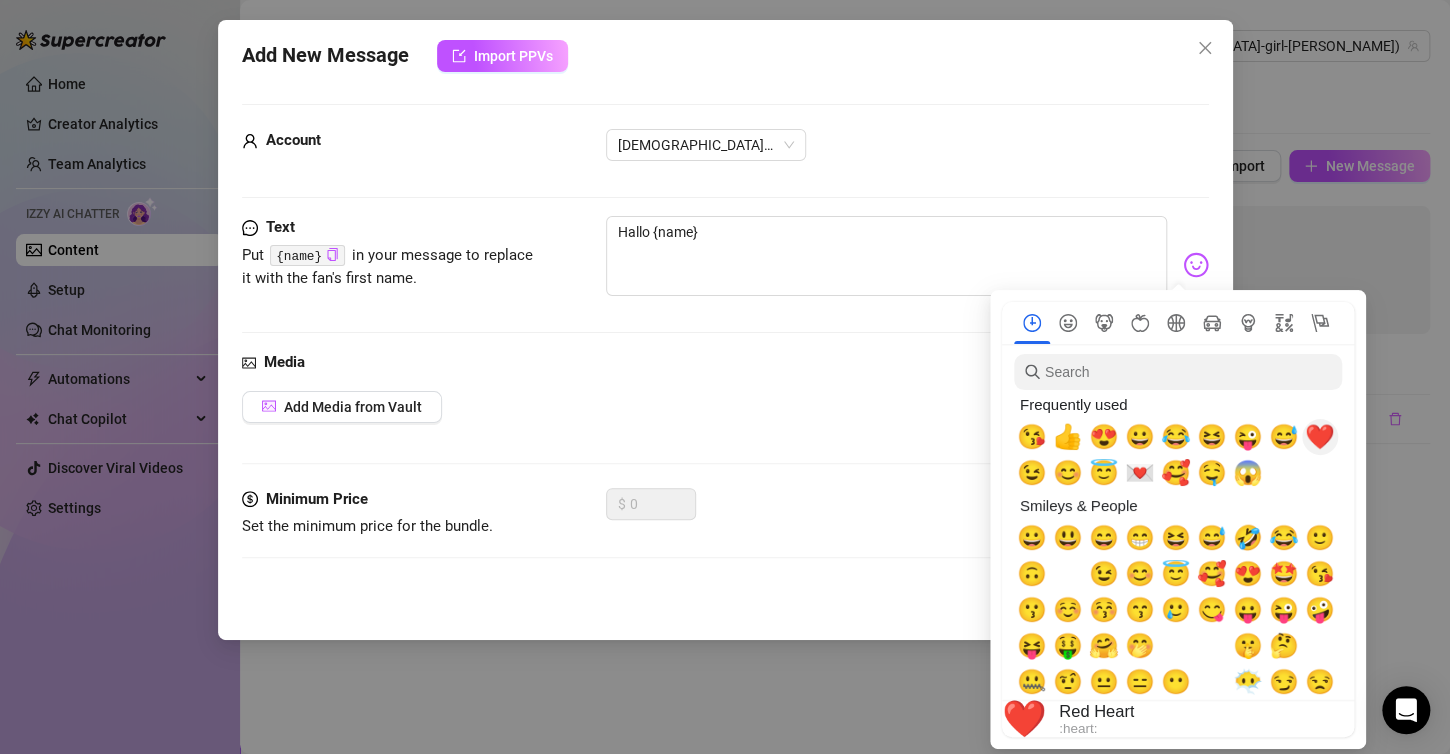 click on "❤️" at bounding box center [1320, 437] 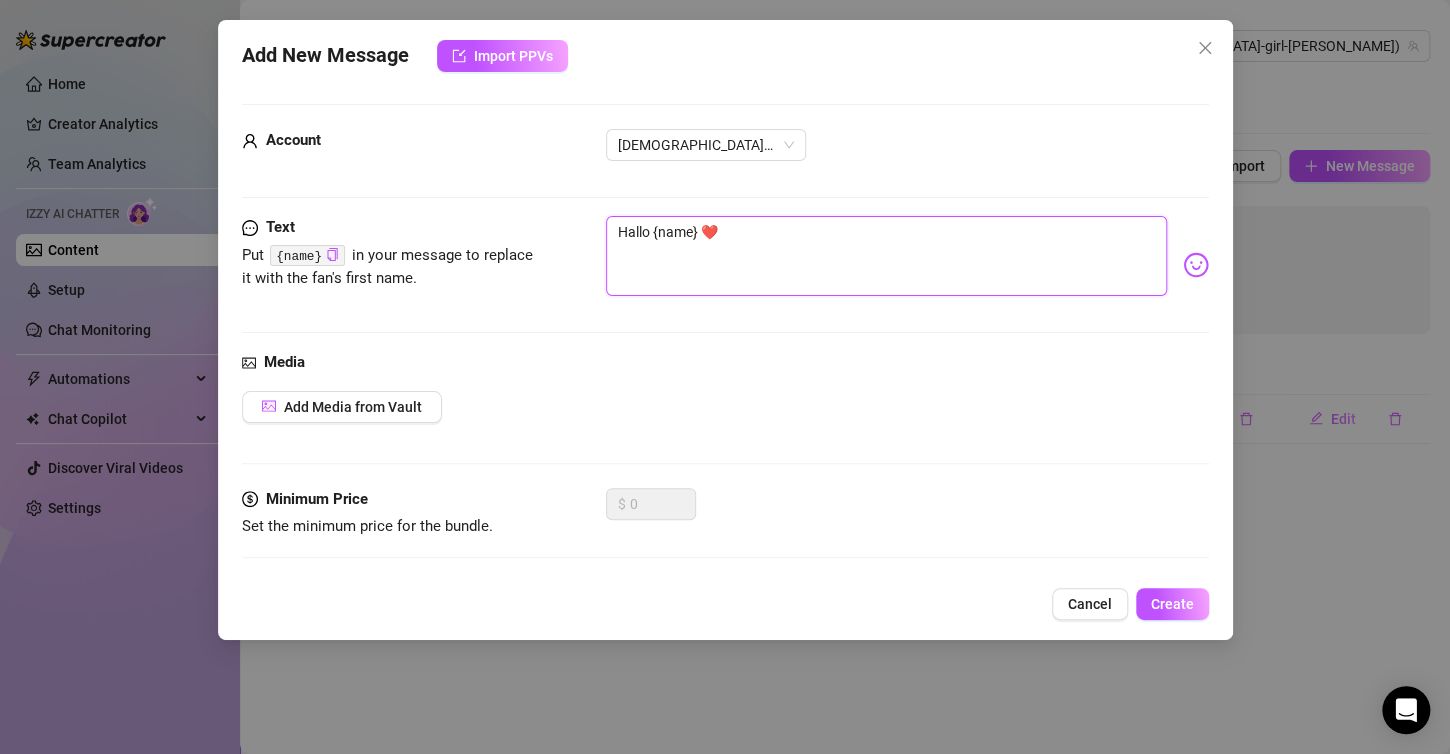 click on "Hallo {name} ❤️" at bounding box center [886, 256] 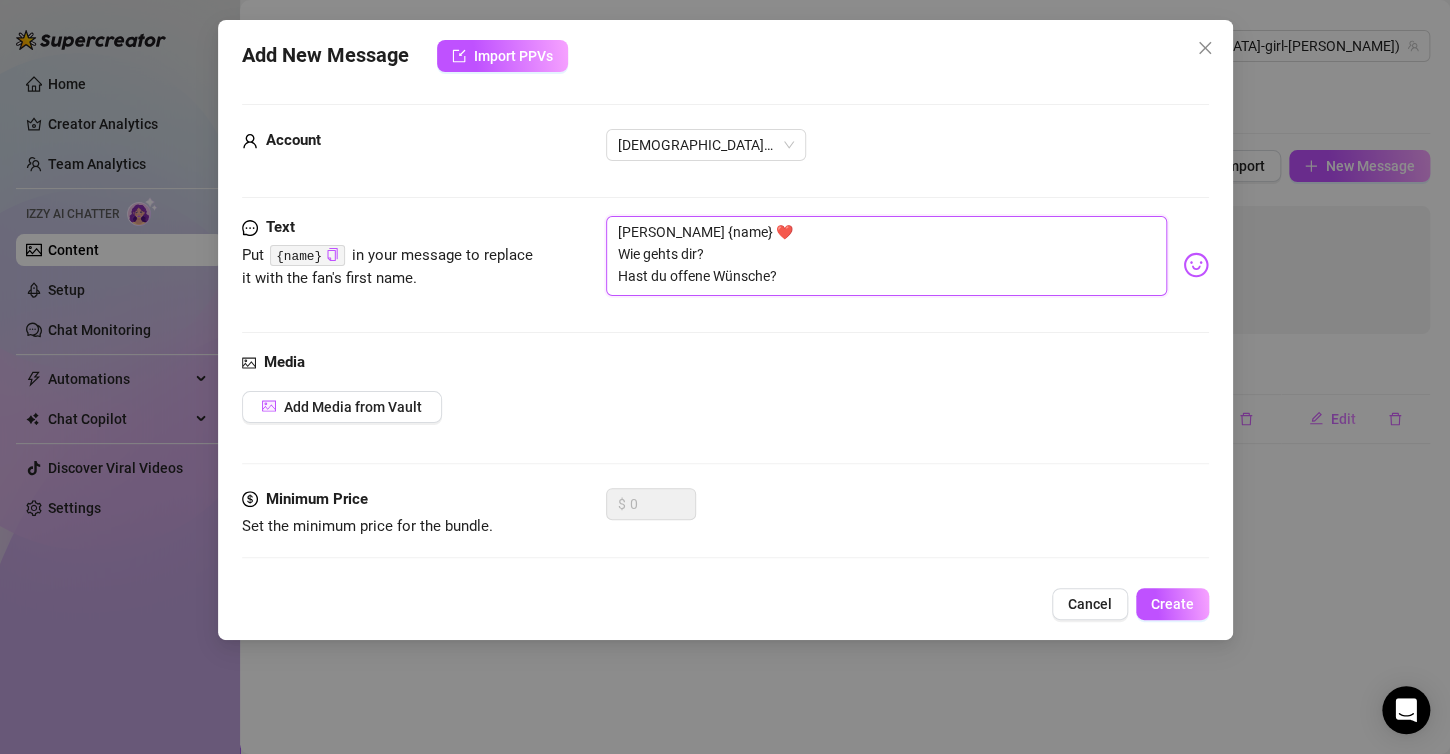 drag, startPoint x: 620, startPoint y: 252, endPoint x: 854, endPoint y: 286, distance: 236.45718 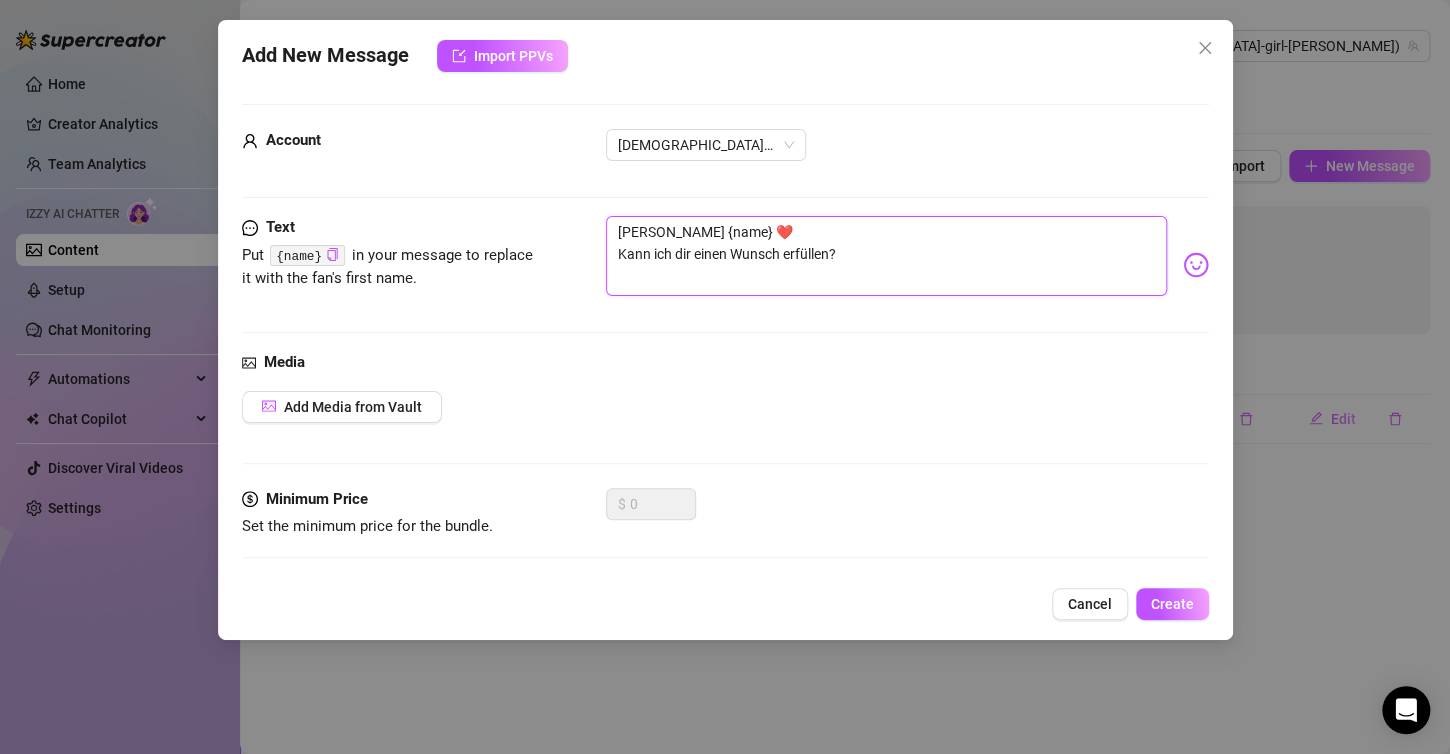 click on "[PERSON_NAME] {name} ❤️
Kann ich dir einen Wunsch erfüllen?" at bounding box center (886, 256) 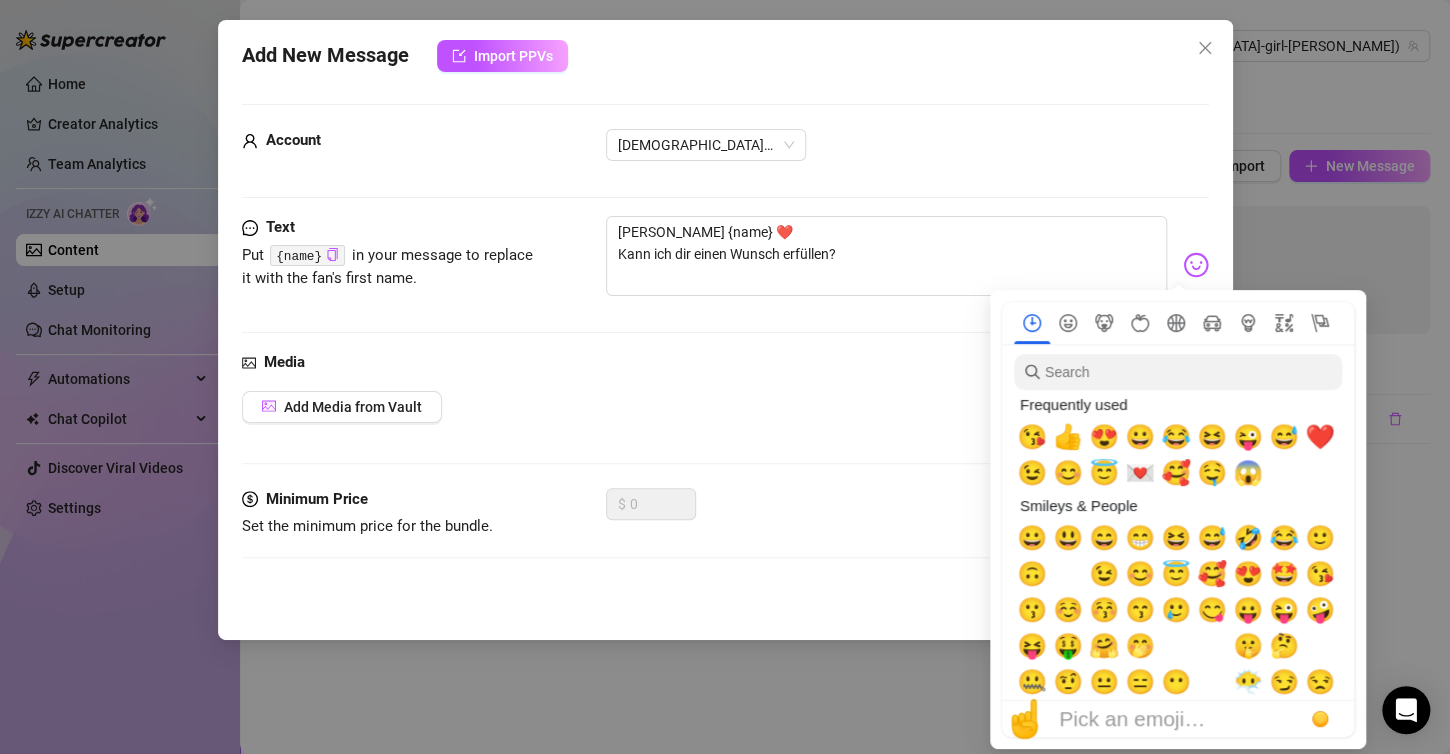 click at bounding box center (1196, 265) 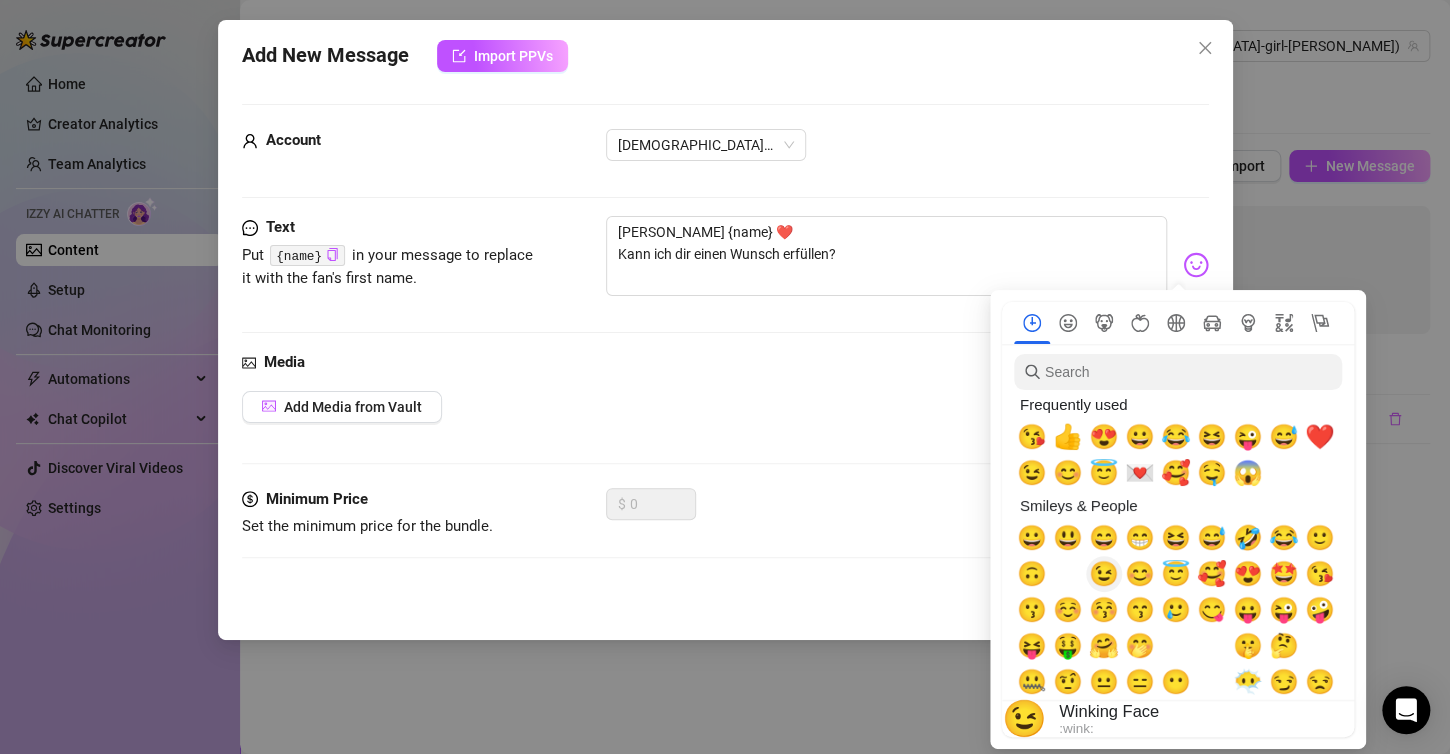 click on "😉" at bounding box center (1104, 574) 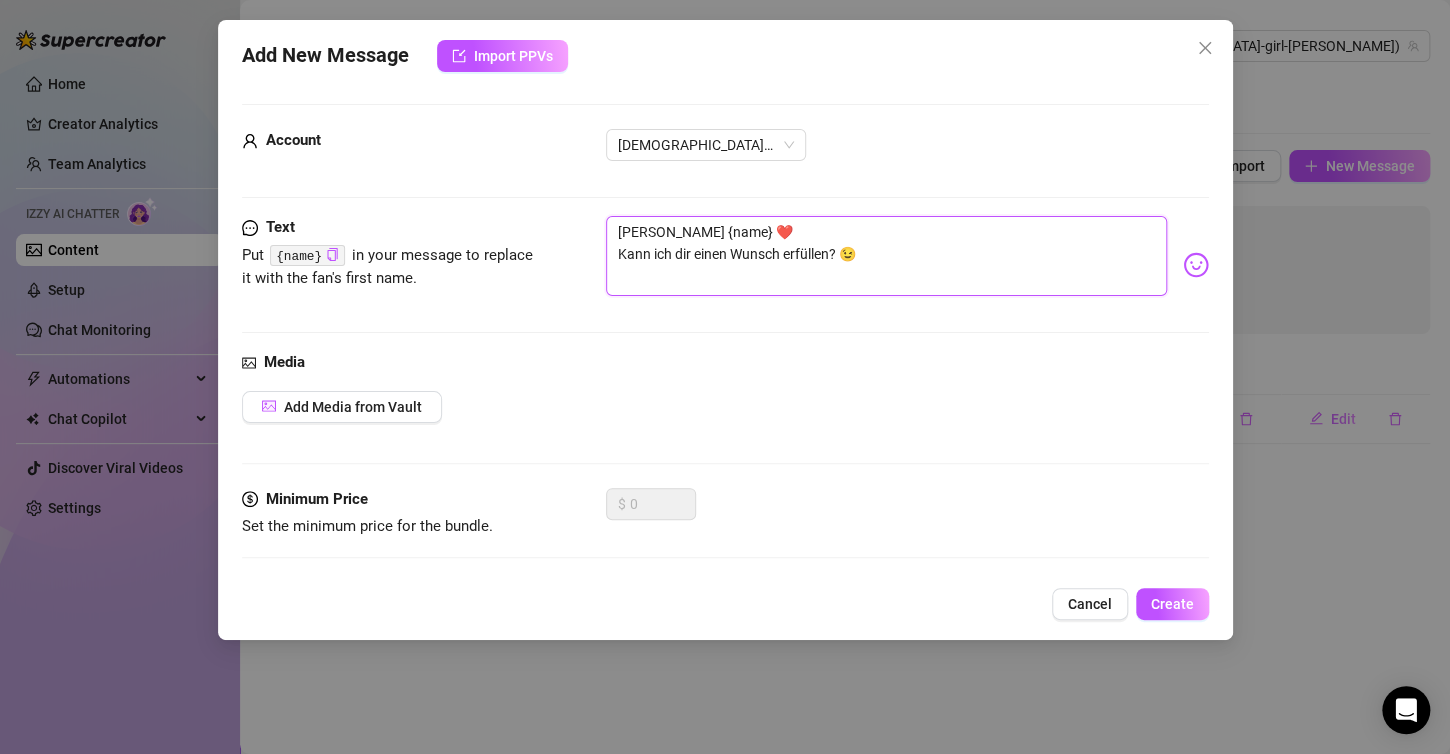 click on "[PERSON_NAME] {name} ❤️
Kann ich dir einen Wunsch erfüllen? 😉" at bounding box center (886, 256) 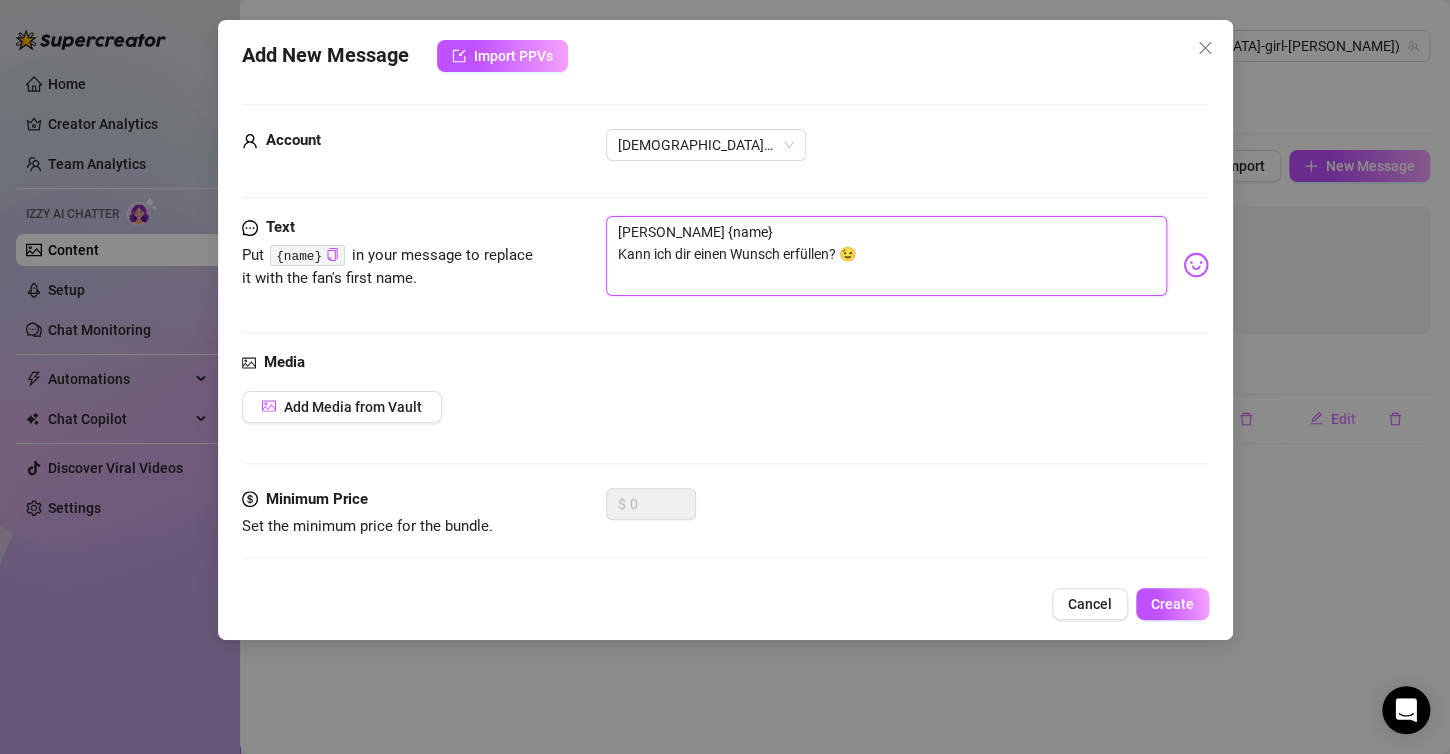 drag, startPoint x: 683, startPoint y: 255, endPoint x: 912, endPoint y: 268, distance: 229.3687 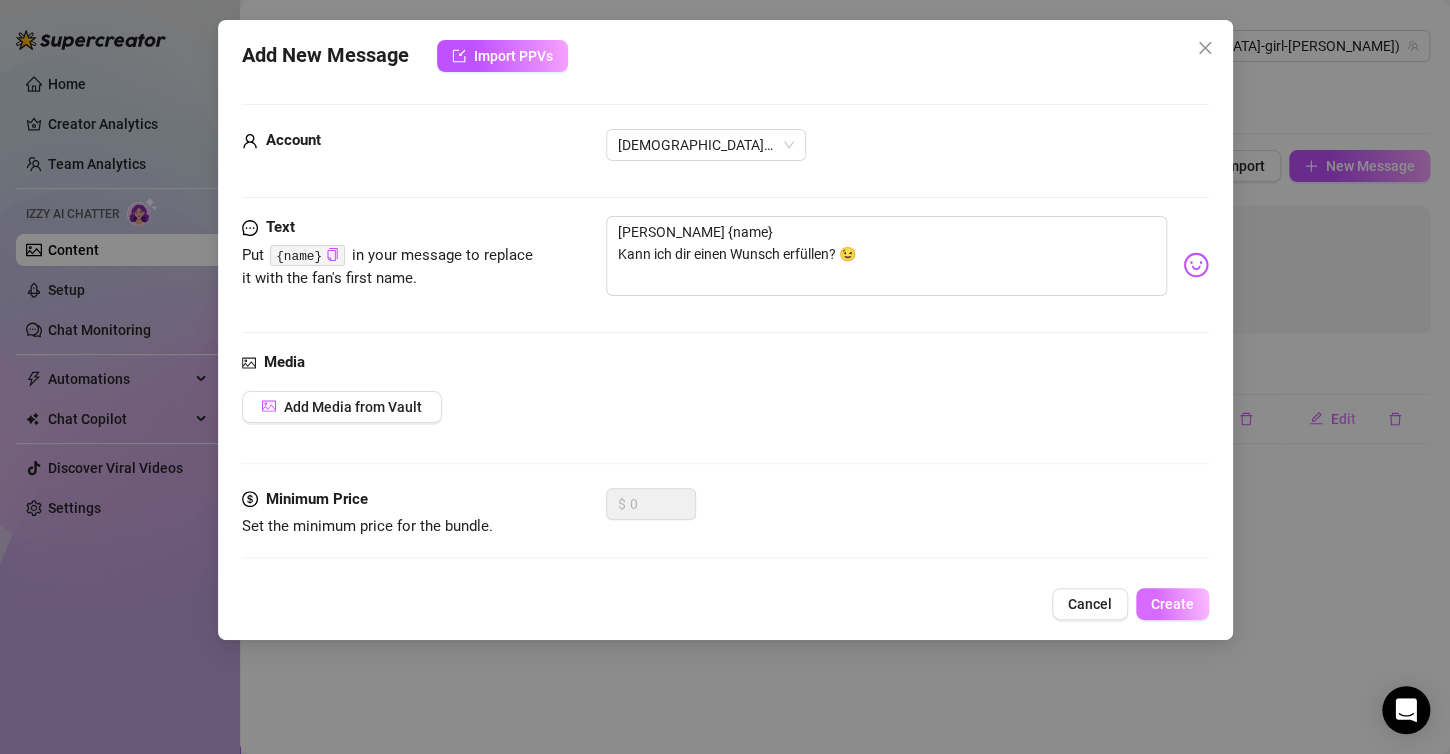 click on "Create" at bounding box center (1172, 604) 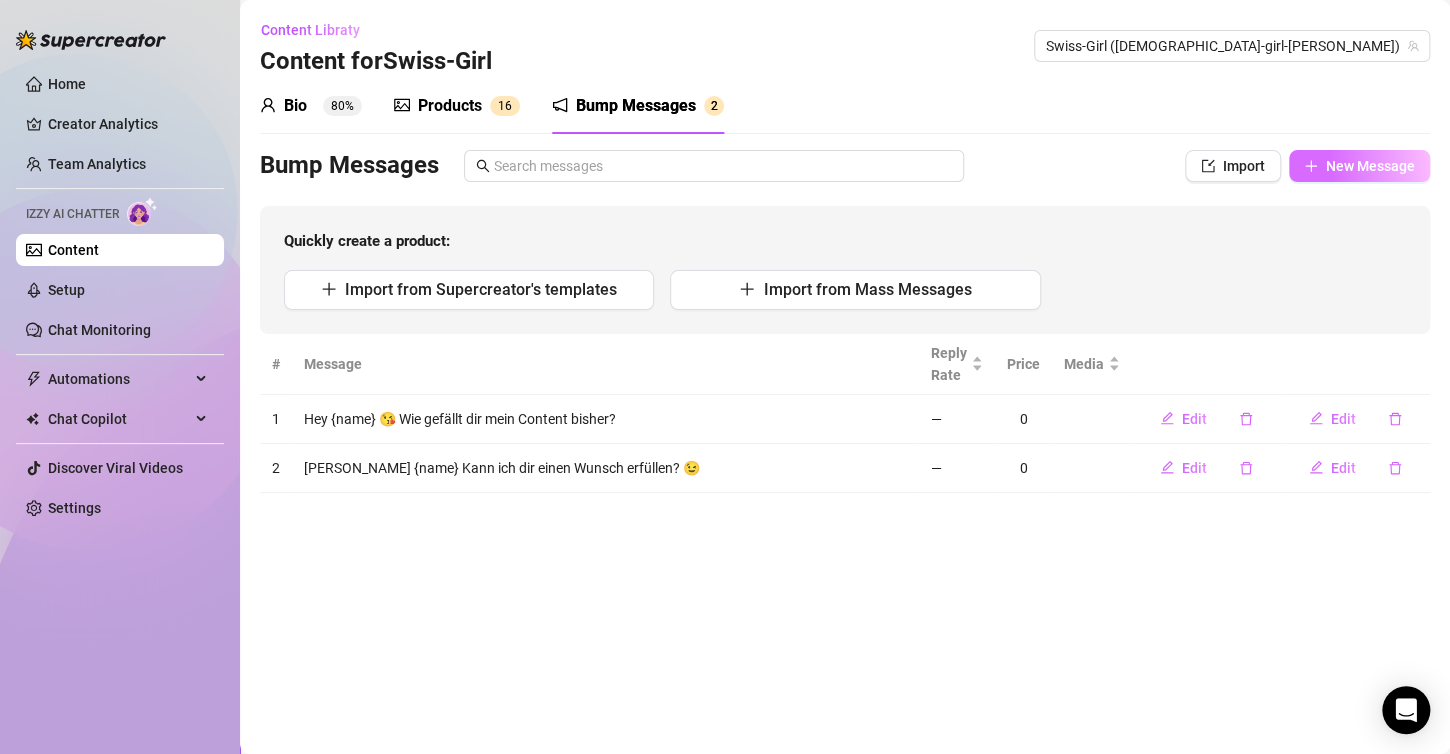 click on "New Message" at bounding box center [1370, 166] 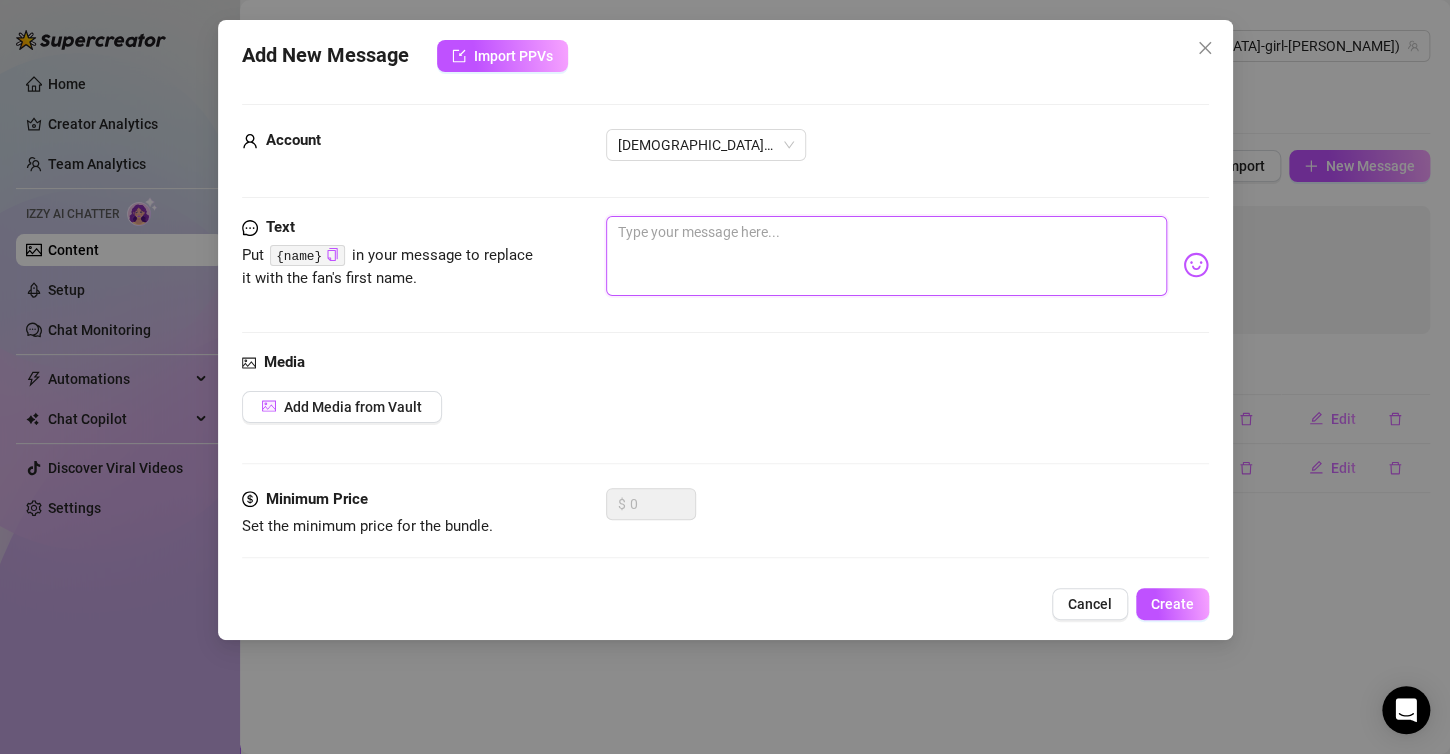 click at bounding box center (886, 256) 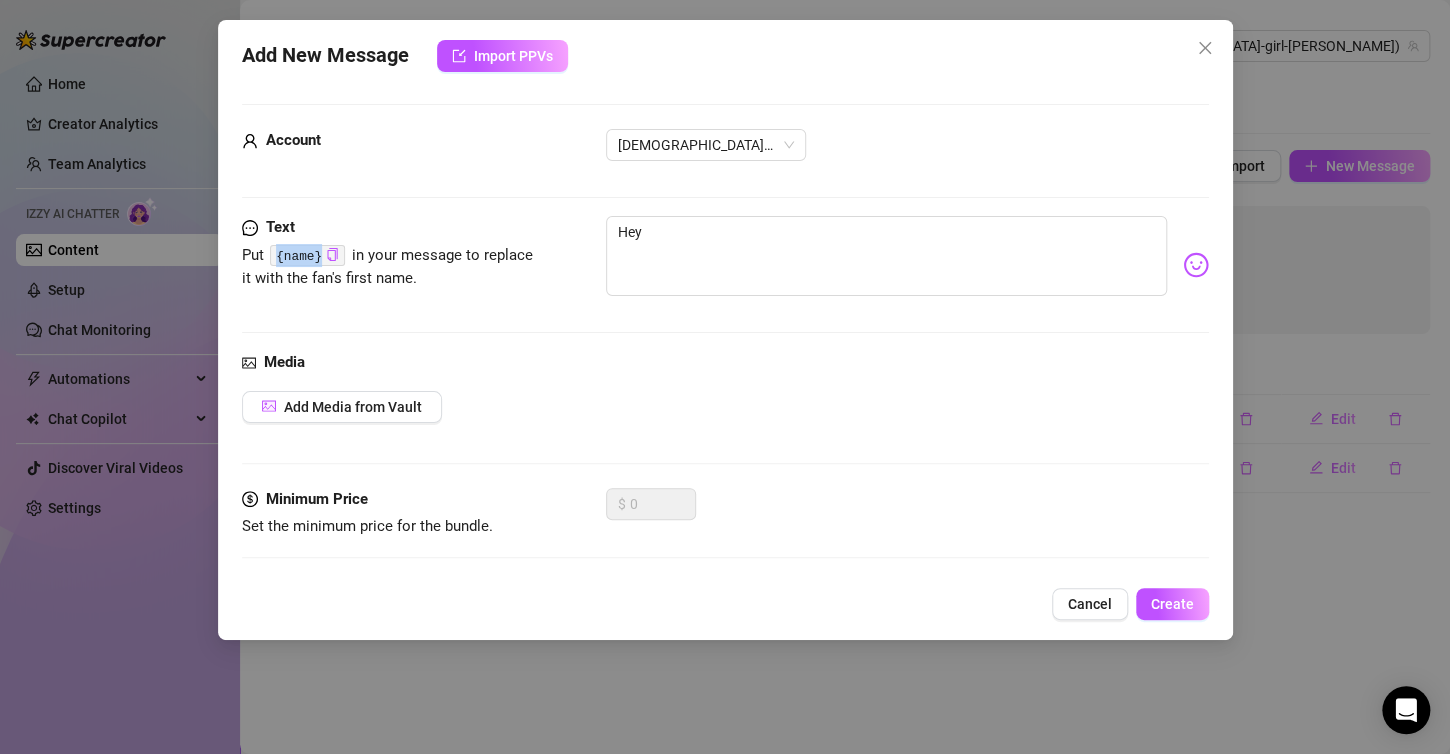 drag, startPoint x: 272, startPoint y: 252, endPoint x: 316, endPoint y: 264, distance: 45.607018 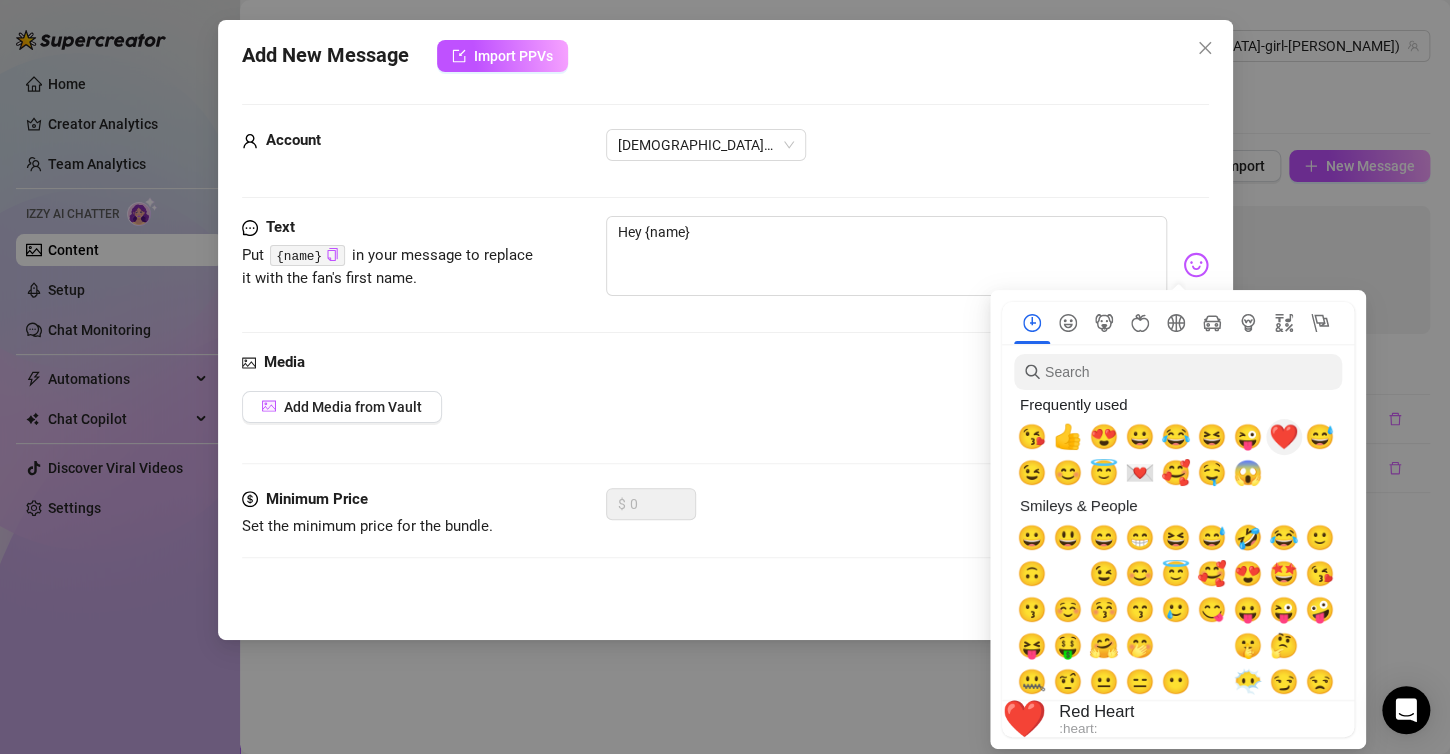 click on "❤️" at bounding box center (1284, 437) 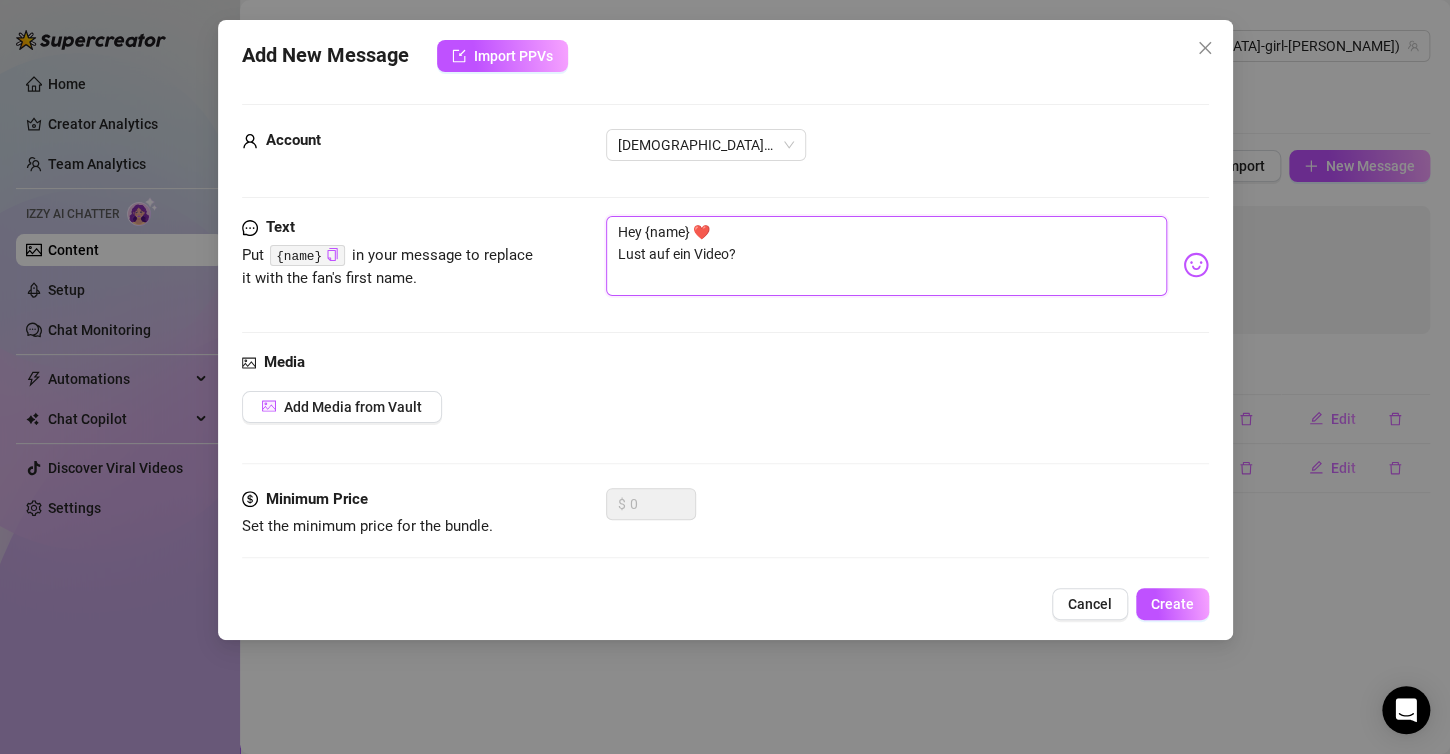 click on "Hey {name} ❤️
Lust auf ein Video?" at bounding box center (886, 256) 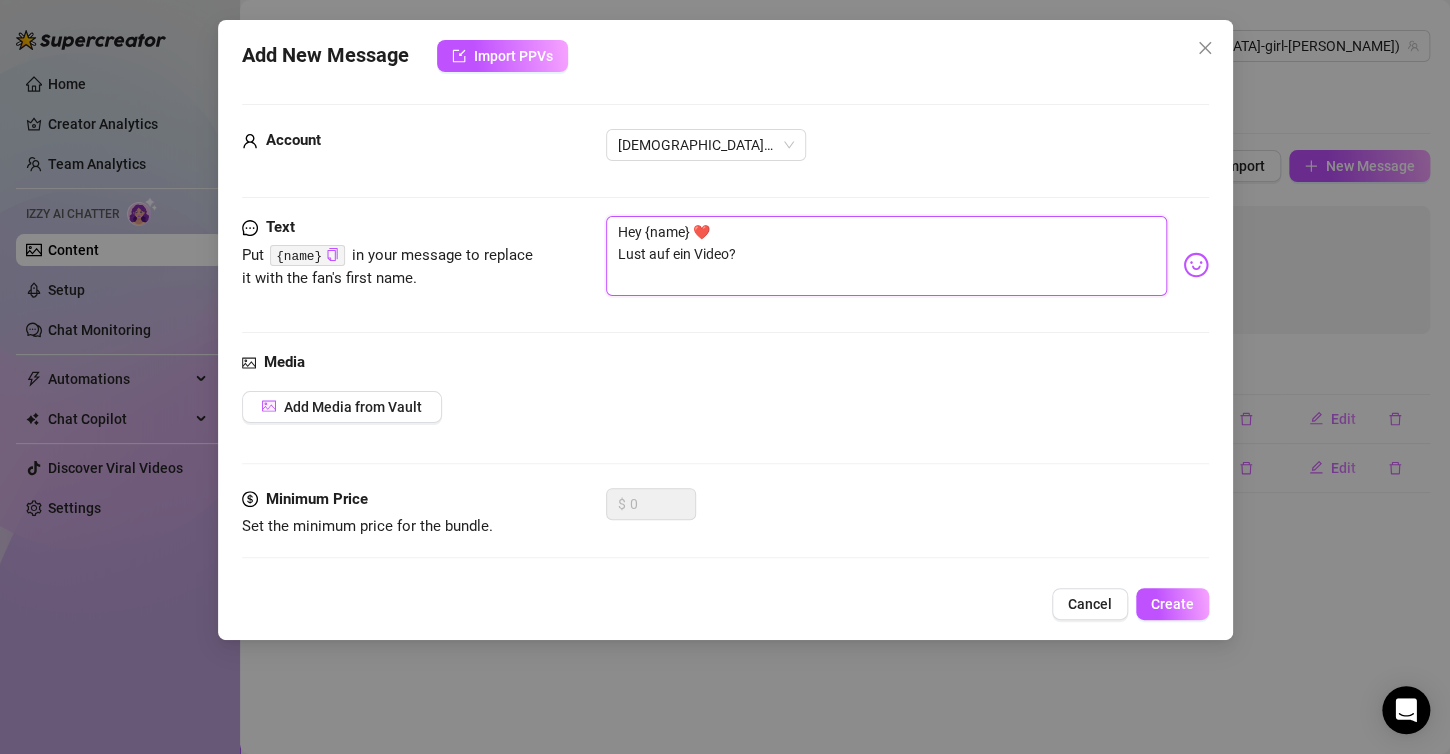 click on "Hey {name} ❤️
Lust auf ein Video?" at bounding box center (886, 256) 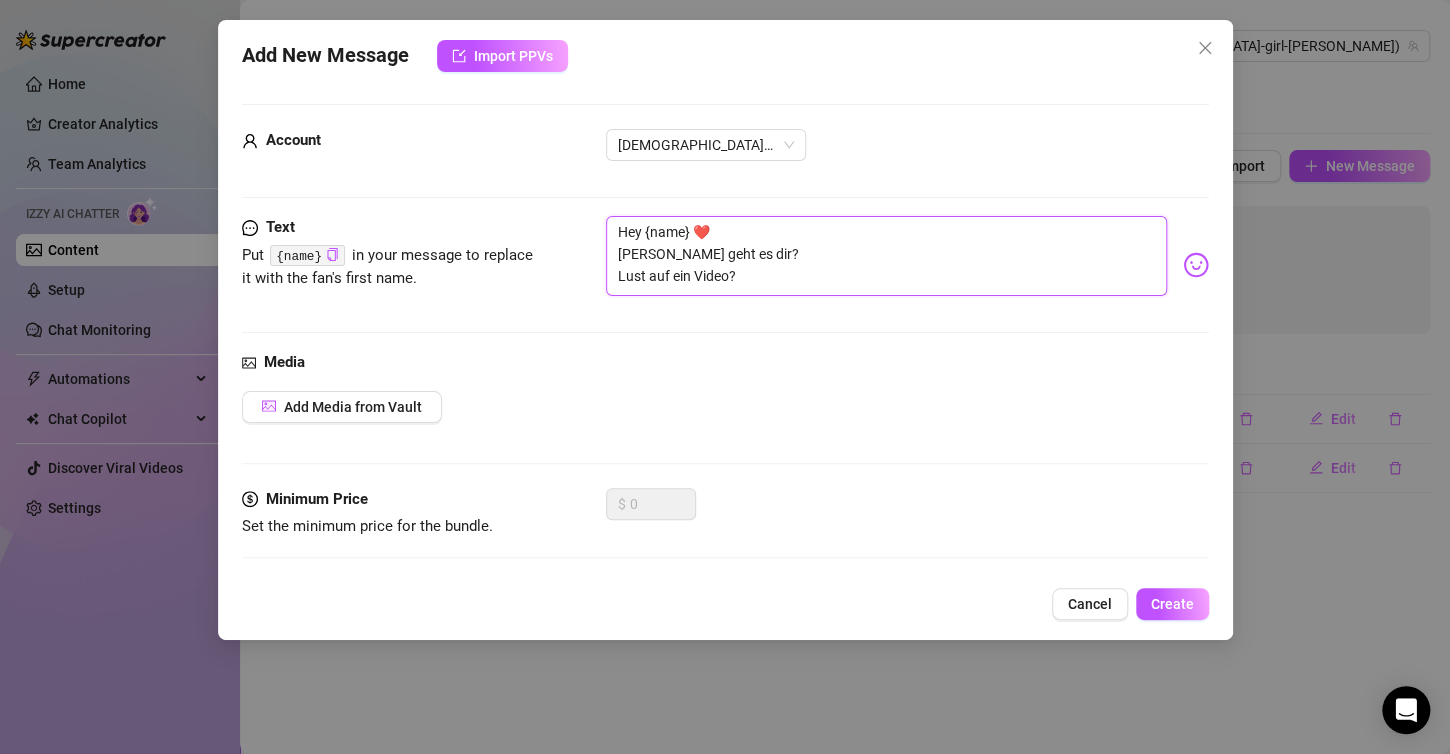 click on "Hey {name} ❤️
[PERSON_NAME] geht es dir?
Lust auf ein Video?" at bounding box center (886, 256) 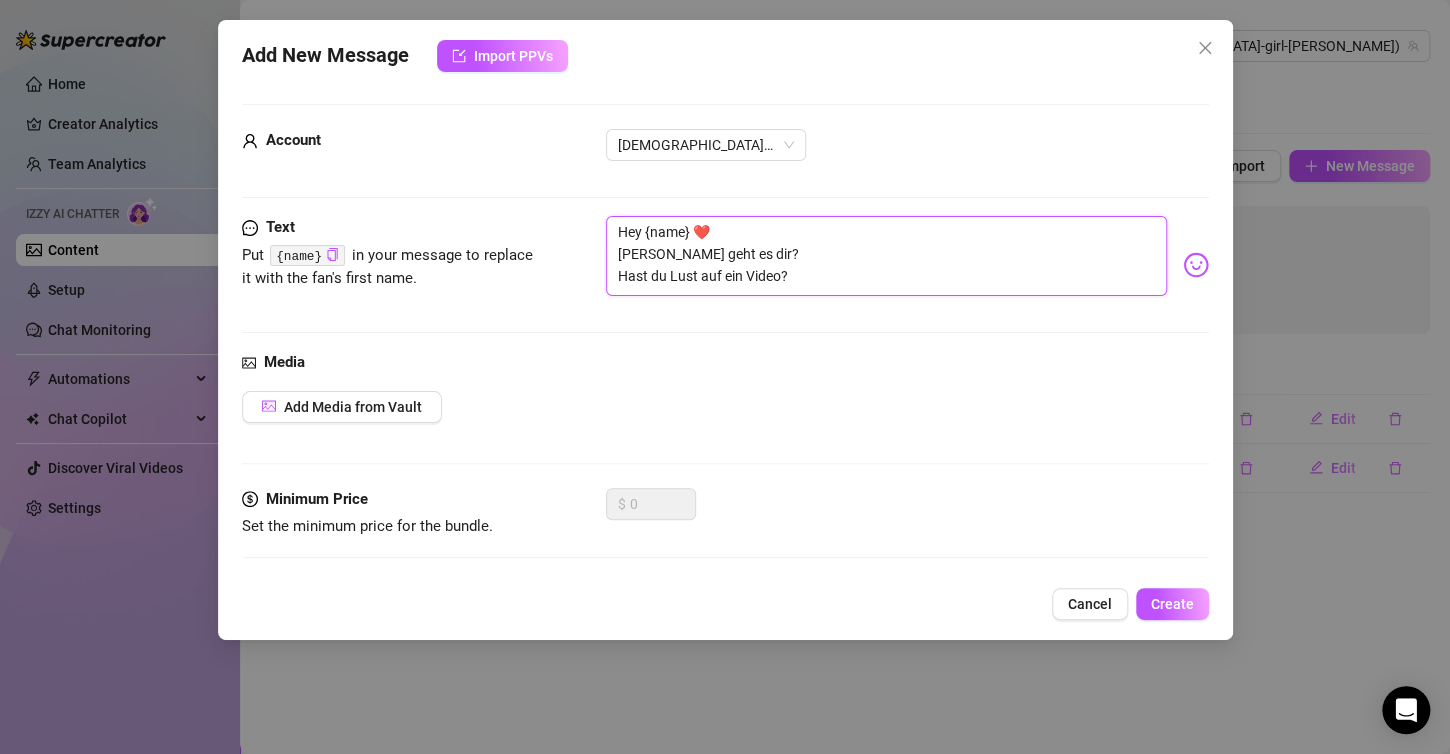 drag, startPoint x: 737, startPoint y: 280, endPoint x: 831, endPoint y: 276, distance: 94.08507 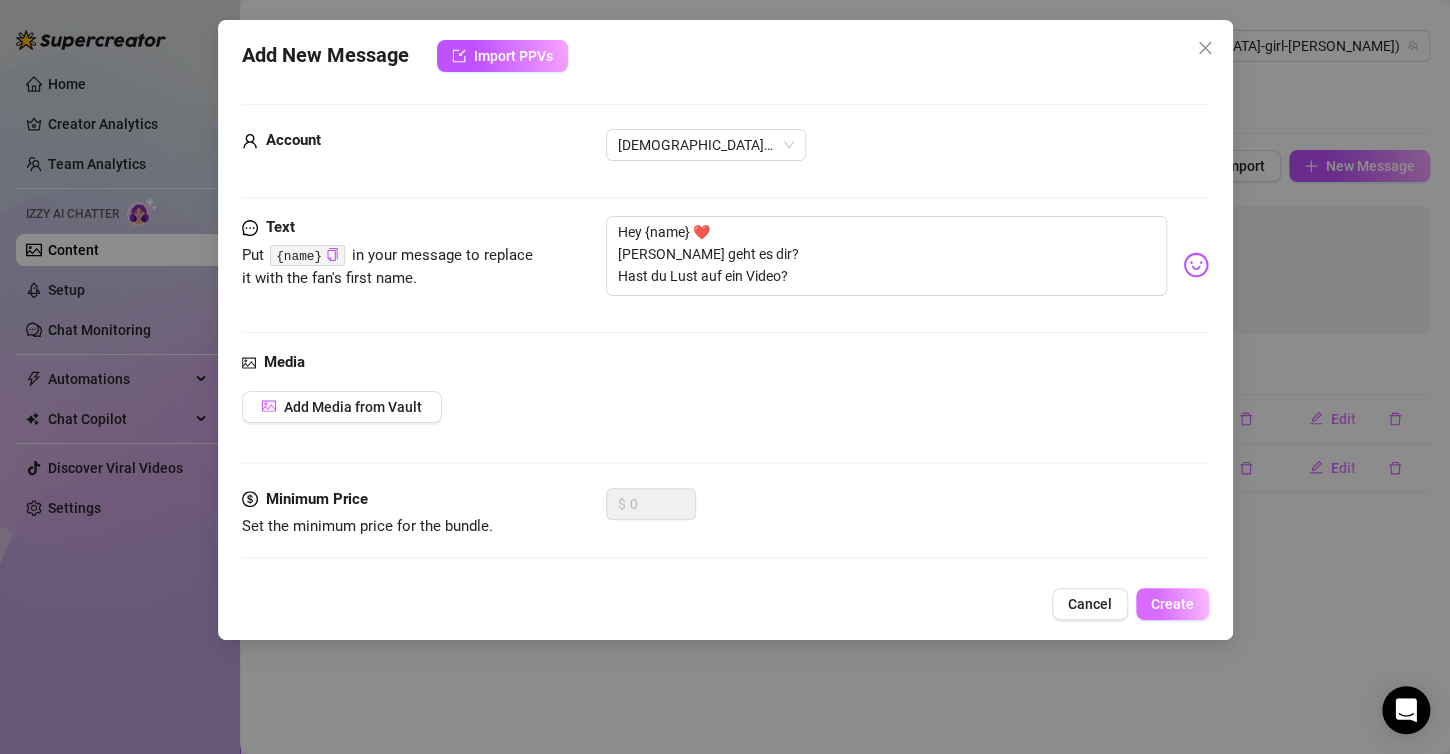 click on "Create" at bounding box center [1172, 604] 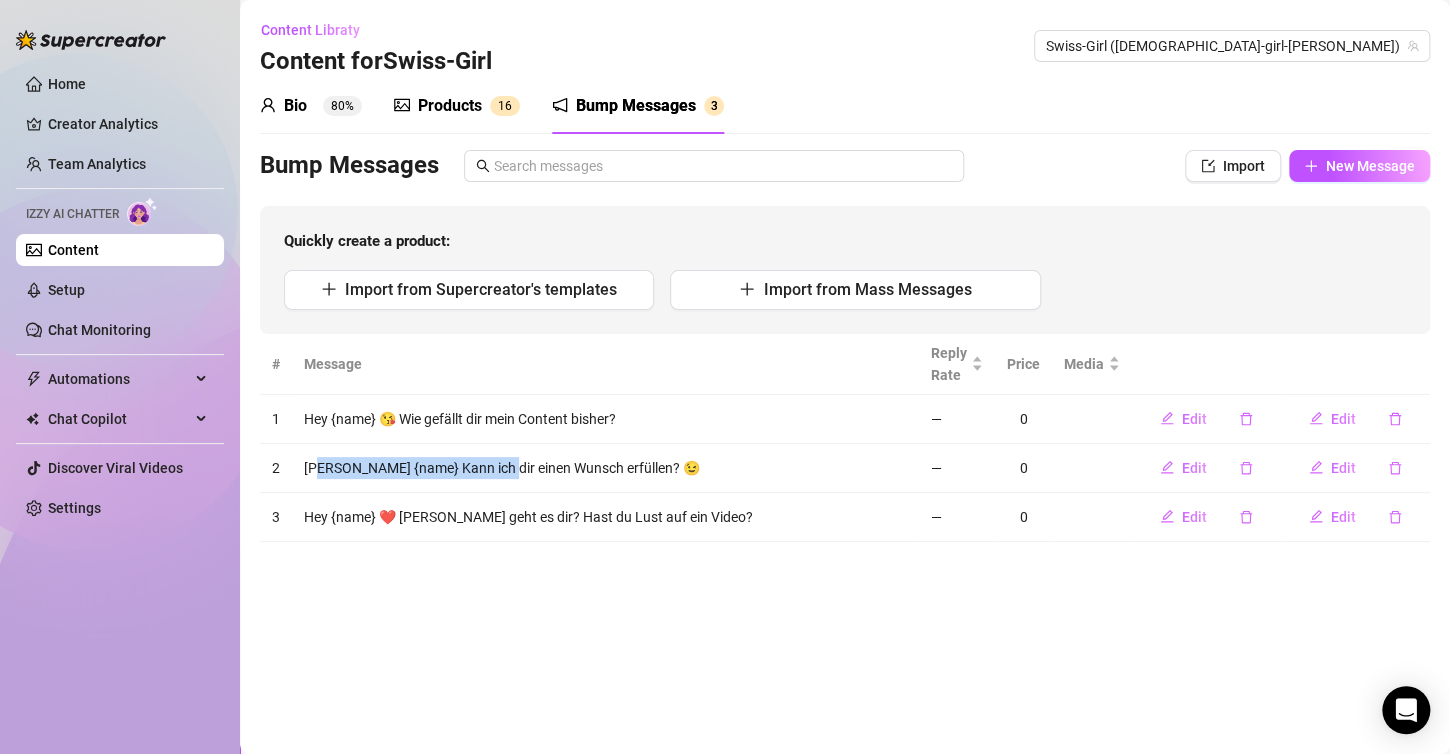 drag, startPoint x: 320, startPoint y: 475, endPoint x: 489, endPoint y: 478, distance: 169.02663 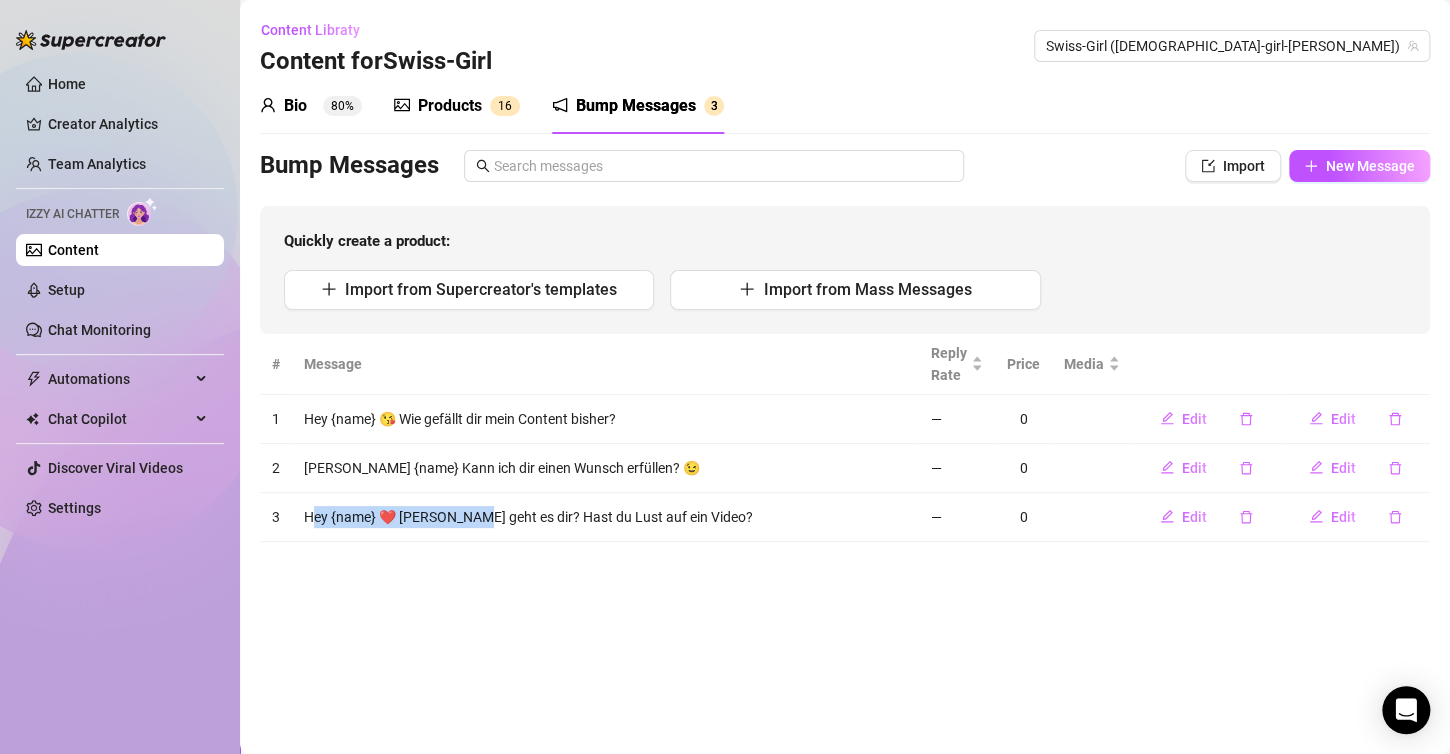 drag, startPoint x: 315, startPoint y: 523, endPoint x: 473, endPoint y: 532, distance: 158.25612 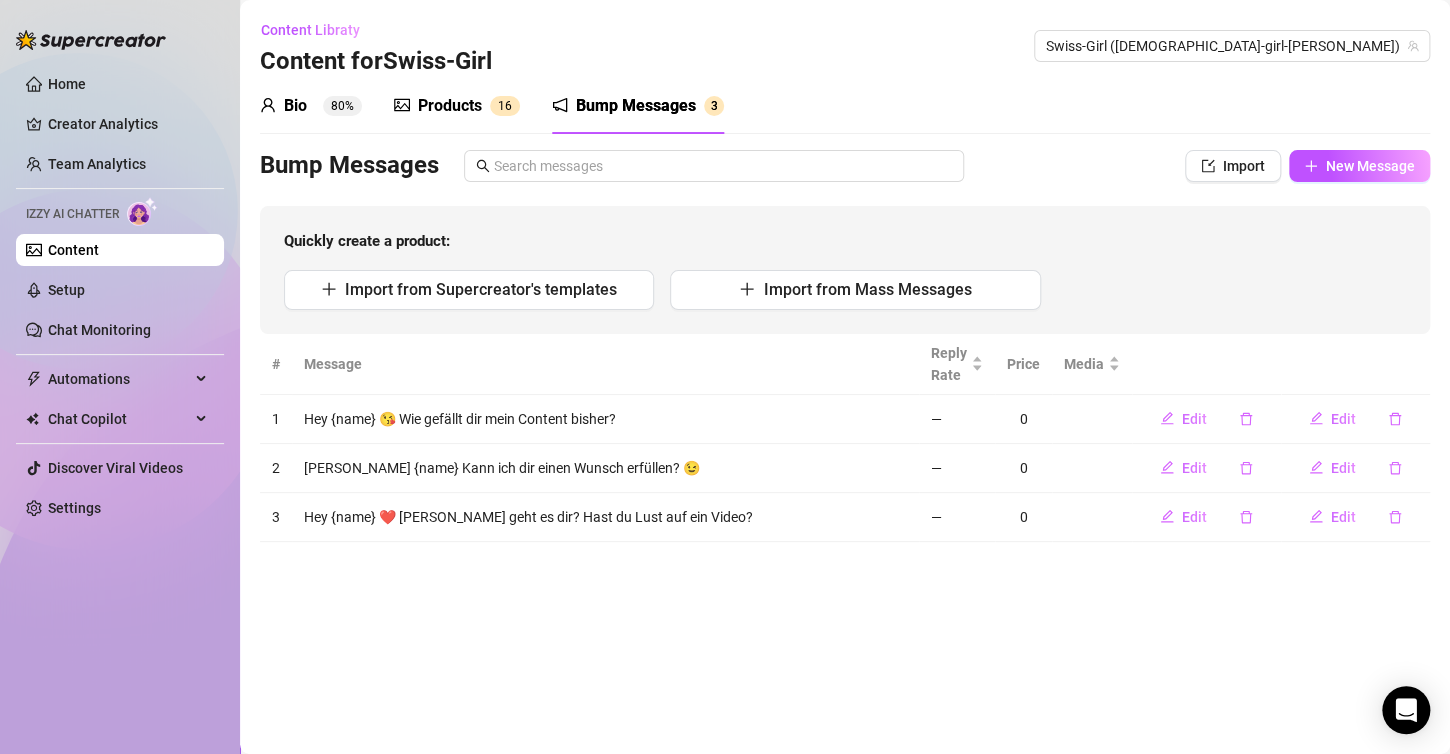 click on "Content Libraty Content for  Swiss-Girl [DEMOGRAPHIC_DATA]-Girl ([DEMOGRAPHIC_DATA]-girl-[PERSON_NAME]) Bio   80% Products 1 6 Bump Messages 3 Bio Import from other creator Personal Info Chatting Lifestyle Physiques Content Intimate Details Socials Name Required [PERSON_NAME](s) habe keine Gender Required [DEMOGRAPHIC_DATA] [DEMOGRAPHIC_DATA] [DEMOGRAPHIC_DATA] / [DEMOGRAPHIC_DATA] [DEMOGRAPHIC_DATA] [DEMOGRAPHIC_DATA] [DEMOGRAPHIC_DATA] Other Where did you grow up? Required Thurgau Where is your current homebase? (City/Area of your home) Required Thurgau What is your timezone of your current location? If you are currently traveling, choose your current location Required [GEOGRAPHIC_DATA]  ( [GEOGRAPHIC_DATA]/[GEOGRAPHIC_DATA] ) Are you currently traveling? If so, where are you right now? what are you doing there? no Birth Date Required [DEMOGRAPHIC_DATA] Zodiac Sign Sexual Orientation Required Bi oder Pan - ich bin mir nicht sicher Relationship Status Required Glücklich vergeben Do you have any siblings? How many? no Do you have any children? How many? no Do you have any pets? ich habe eine alte, kranke Hündin aus dem Tierheim   cm" at bounding box center [845, 377] 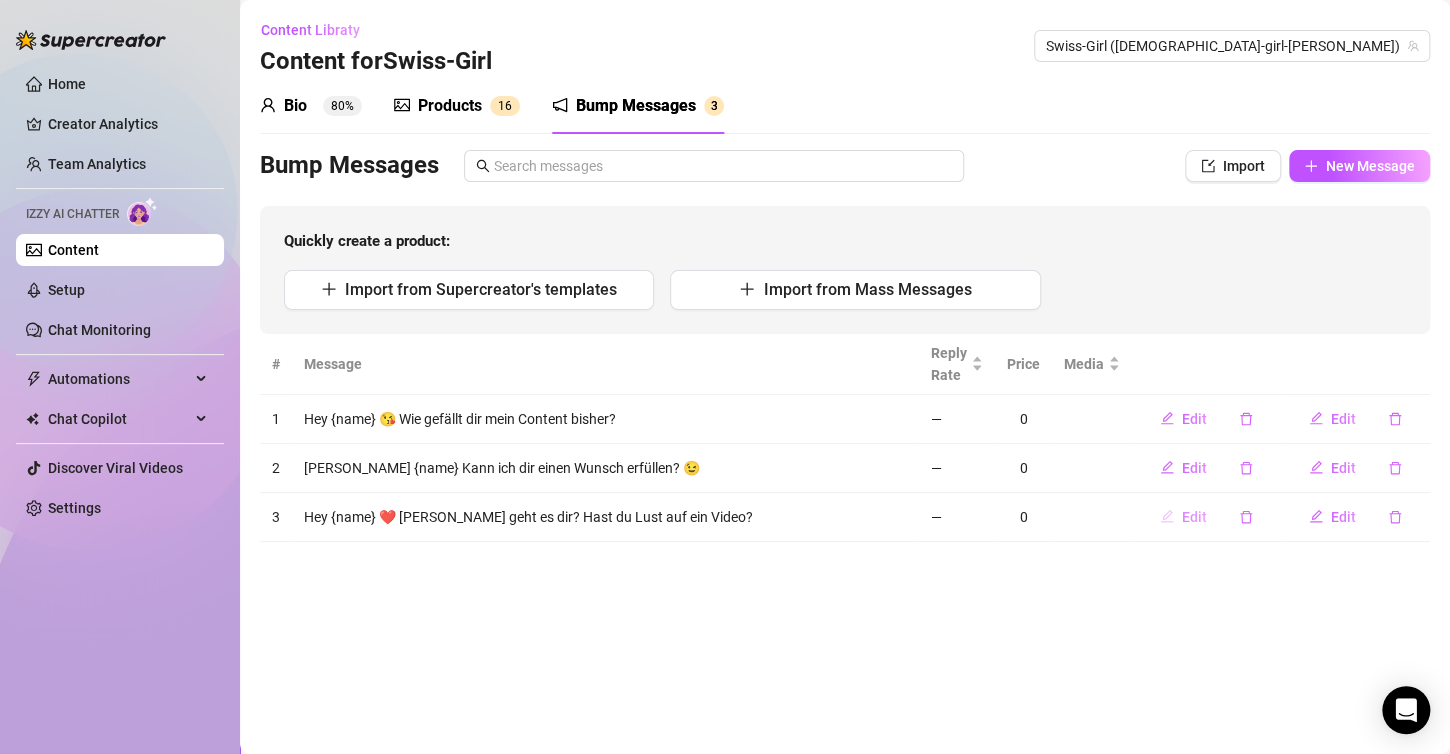 click on "Edit" at bounding box center [1183, 517] 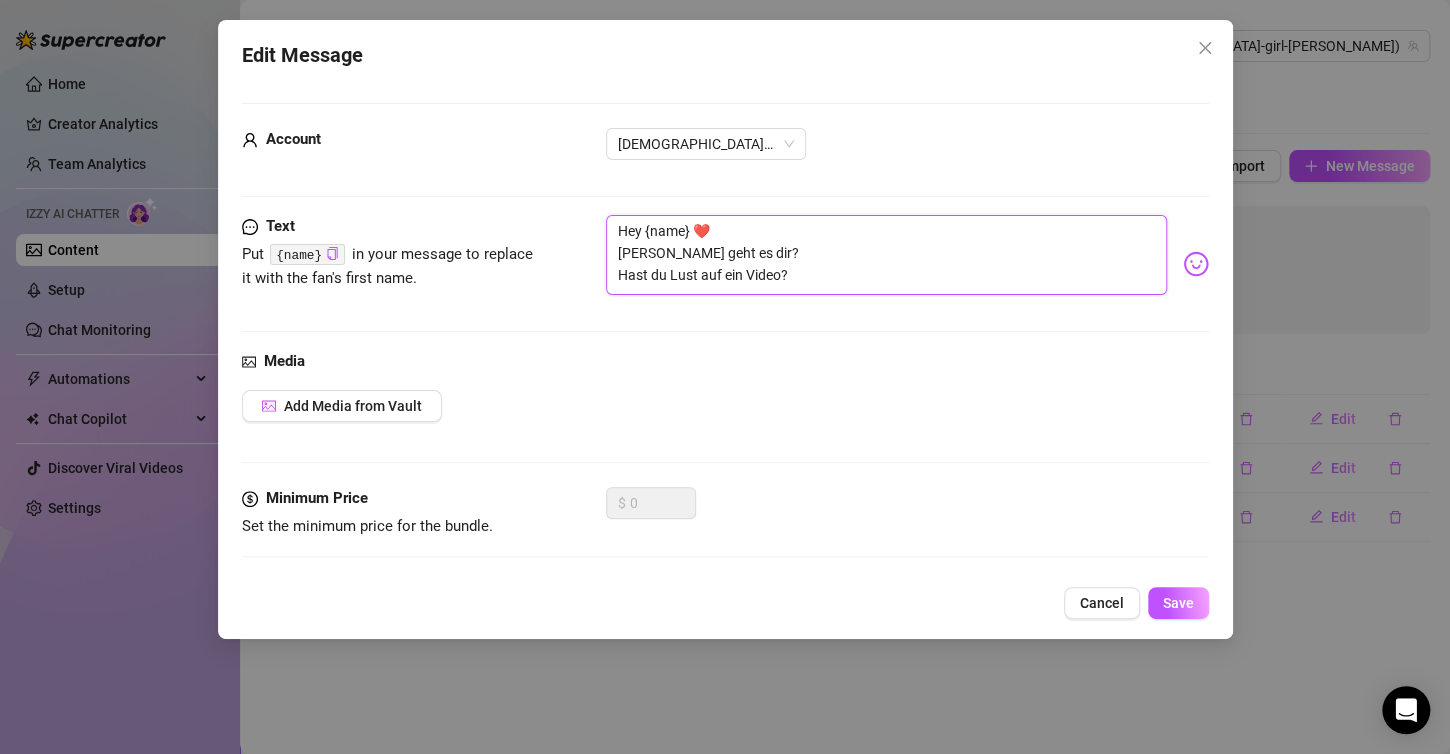 drag, startPoint x: 827, startPoint y: 272, endPoint x: 583, endPoint y: 278, distance: 244.07376 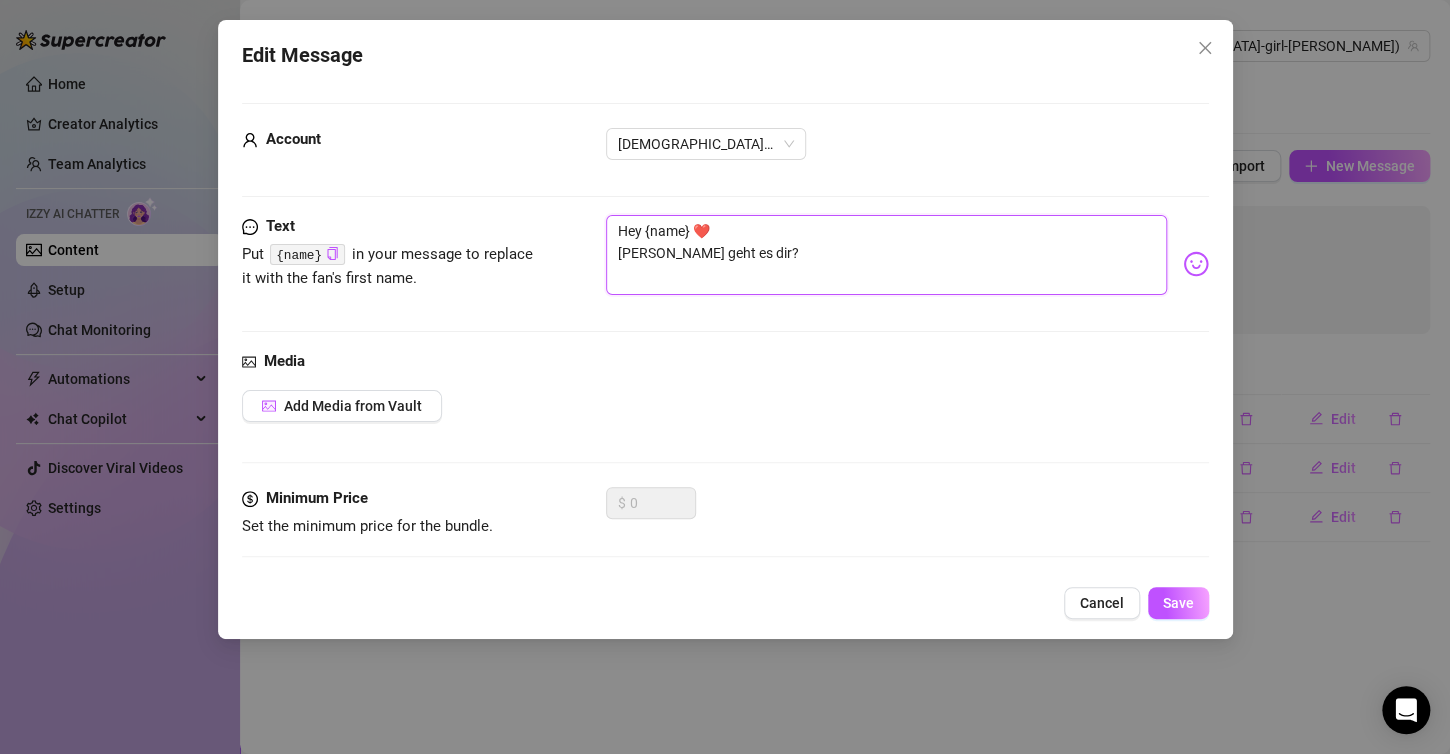click on "Hey {name} ❤️
[PERSON_NAME] geht es dir?" at bounding box center [886, 255] 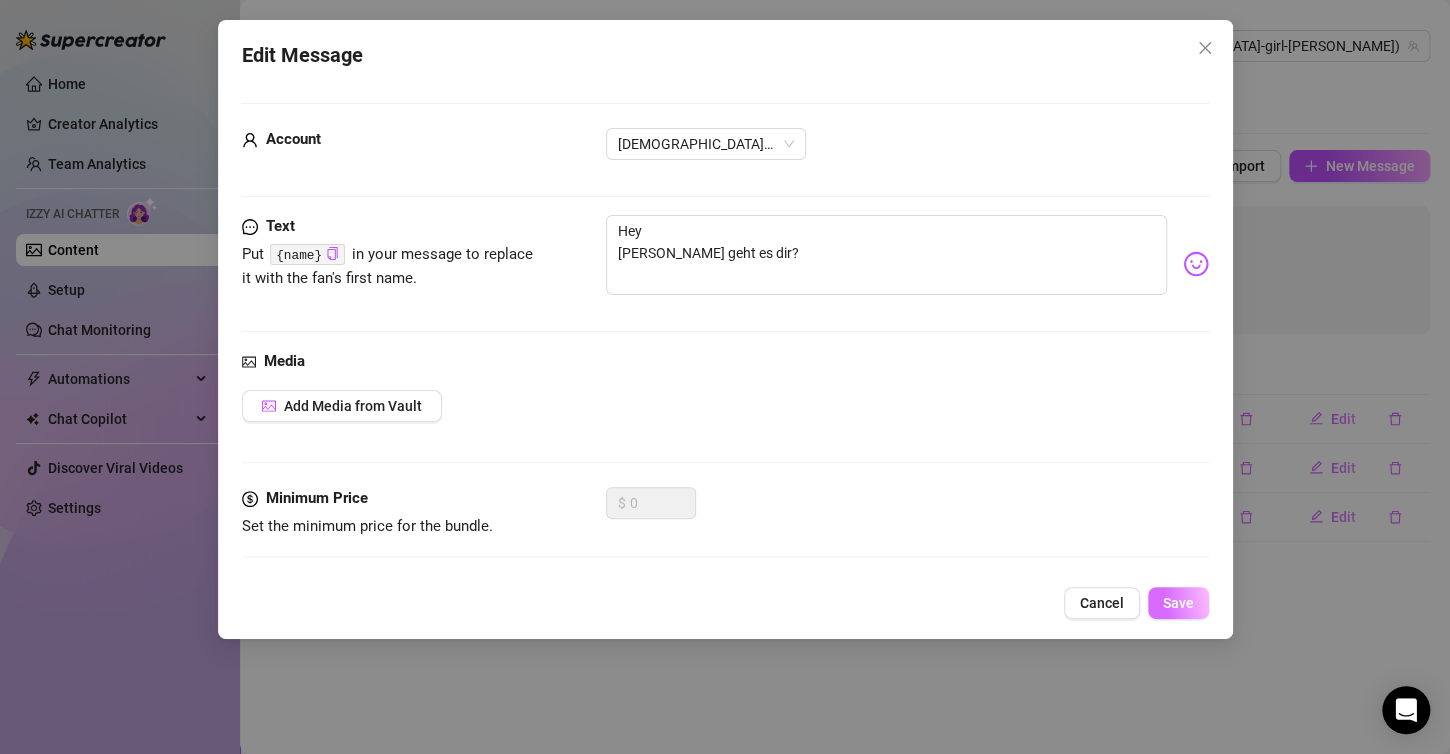 click on "Save" at bounding box center (1178, 603) 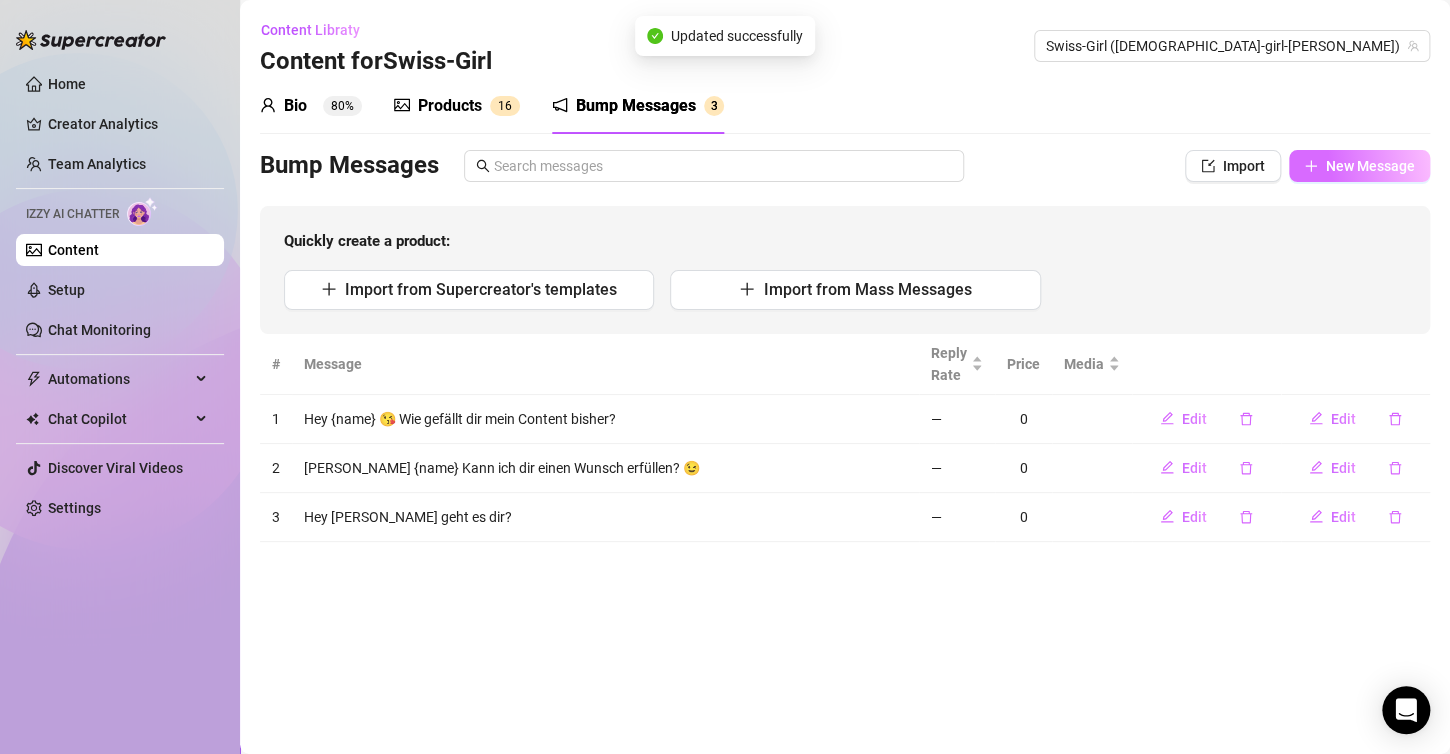 click on "New Message" at bounding box center (1370, 166) 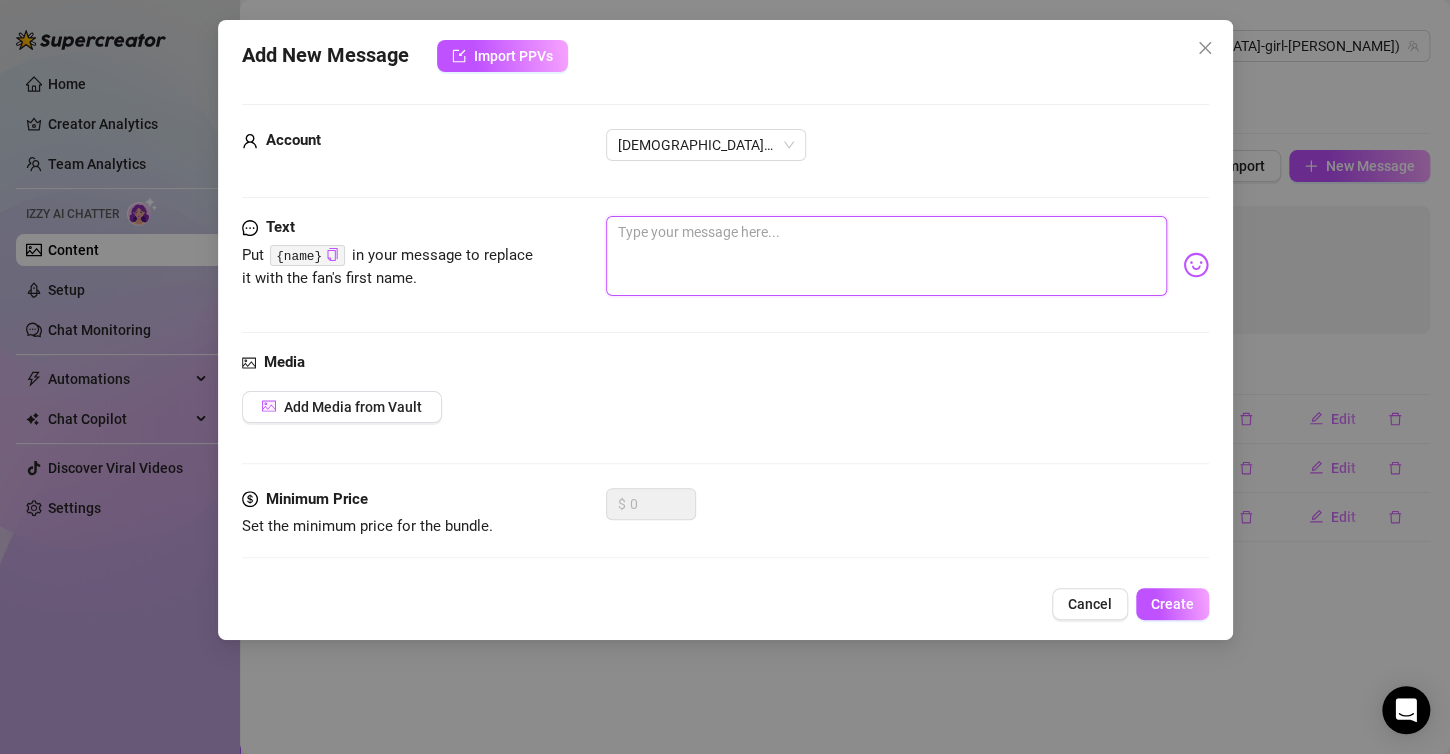 click at bounding box center [886, 256] 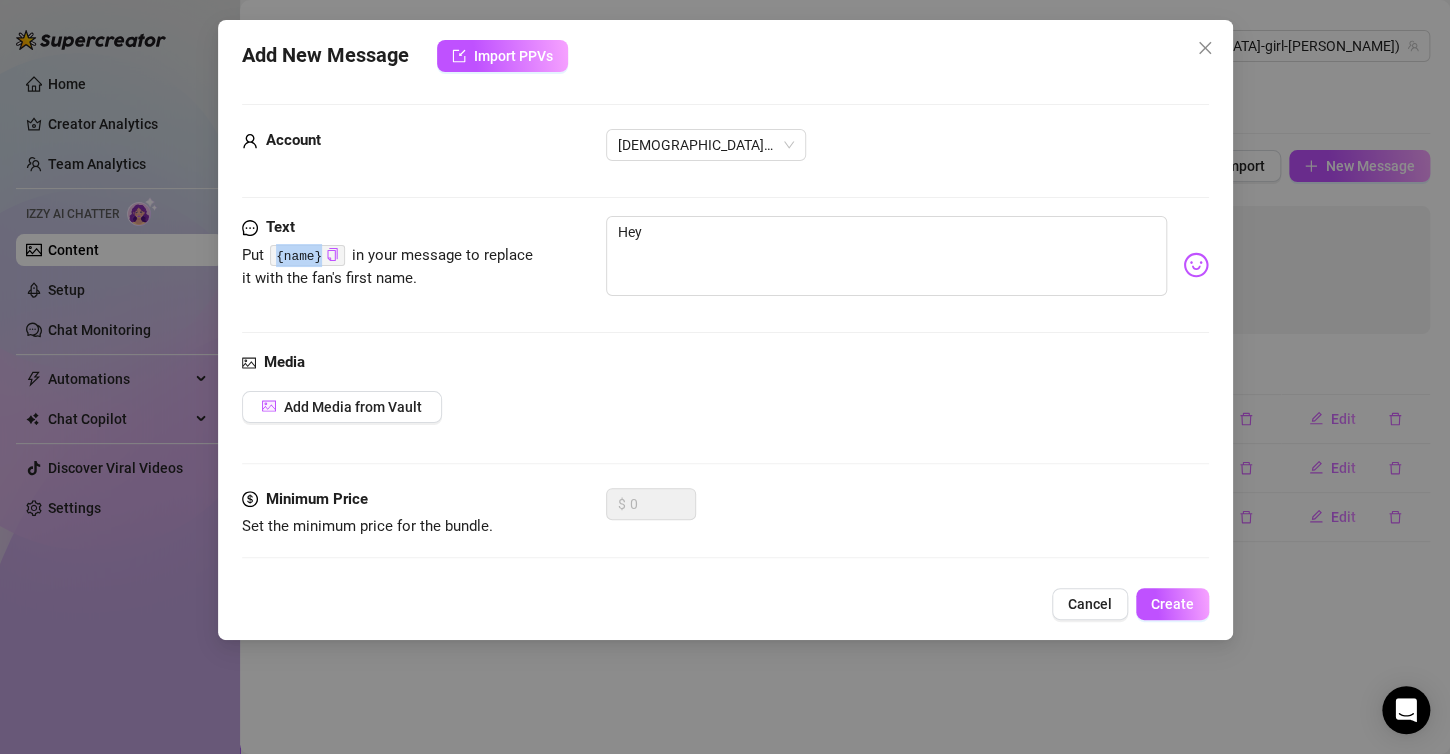 drag, startPoint x: 276, startPoint y: 252, endPoint x: 341, endPoint y: 256, distance: 65.12296 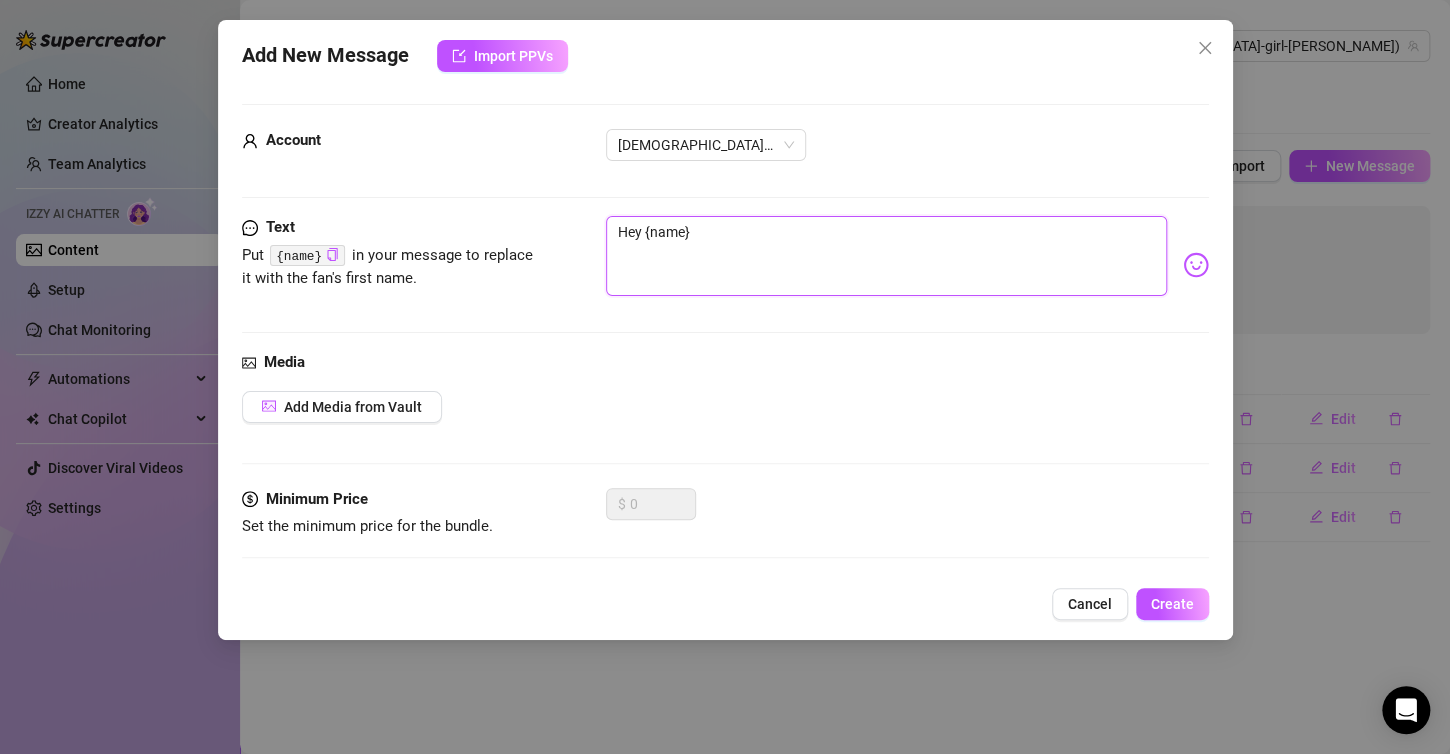 click on "Hey {name}" at bounding box center [886, 256] 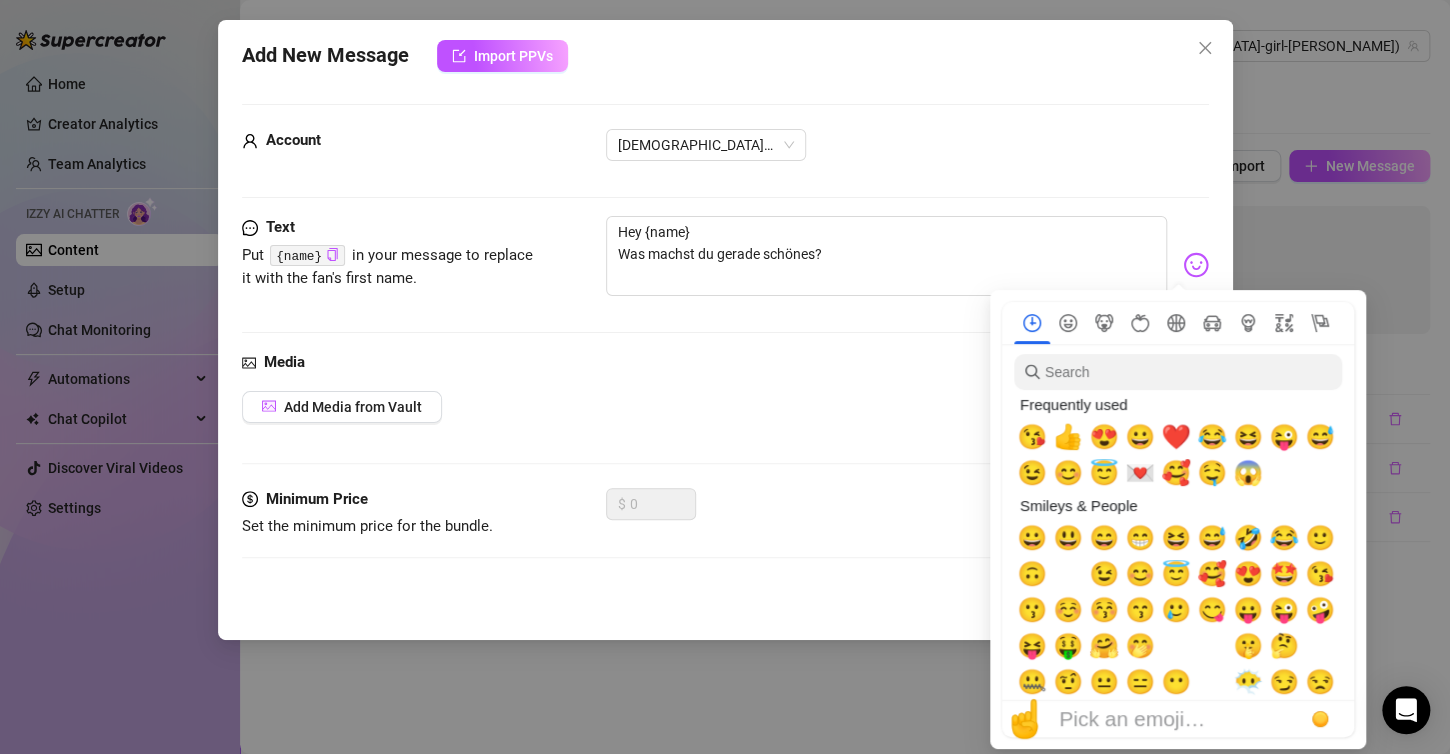 click at bounding box center [1196, 265] 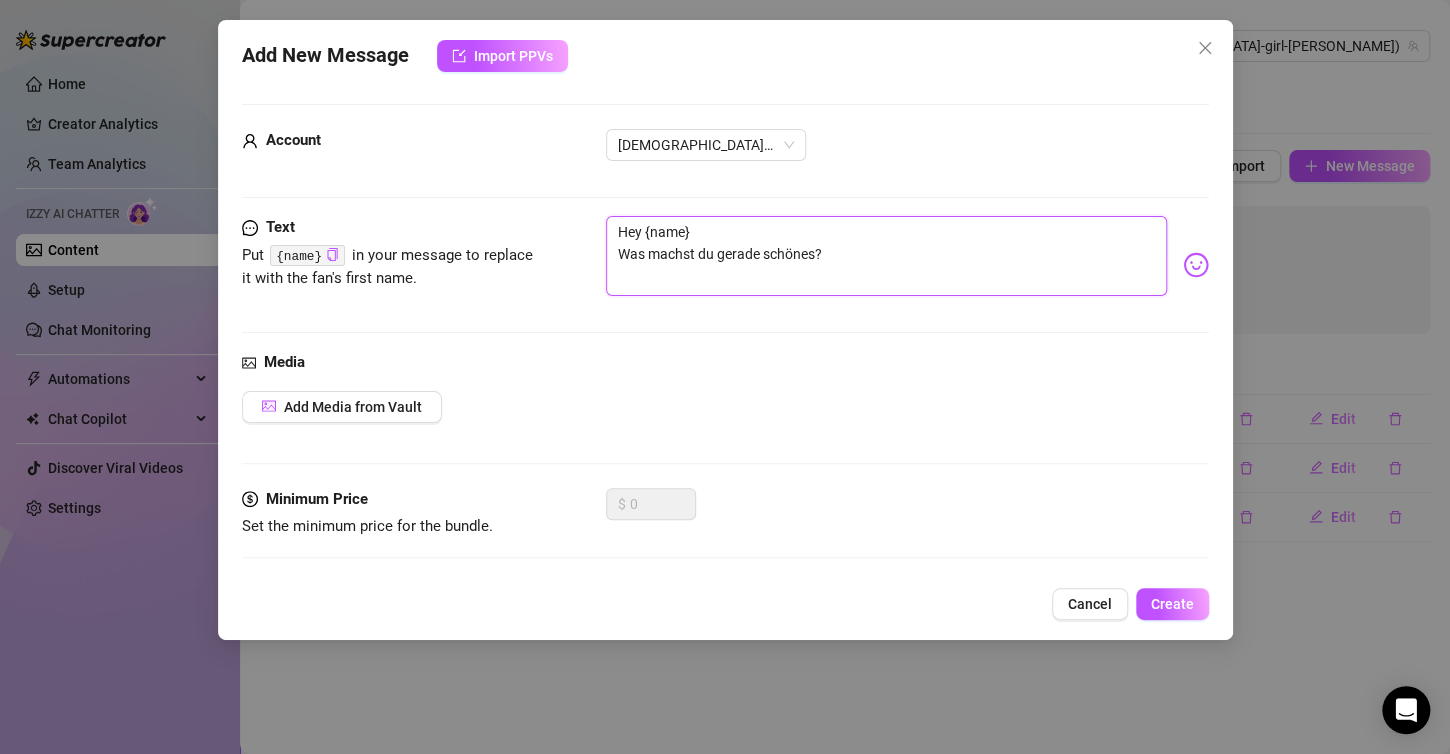 click on "Hey {name}
Was machst du gerade schönes?" at bounding box center (886, 256) 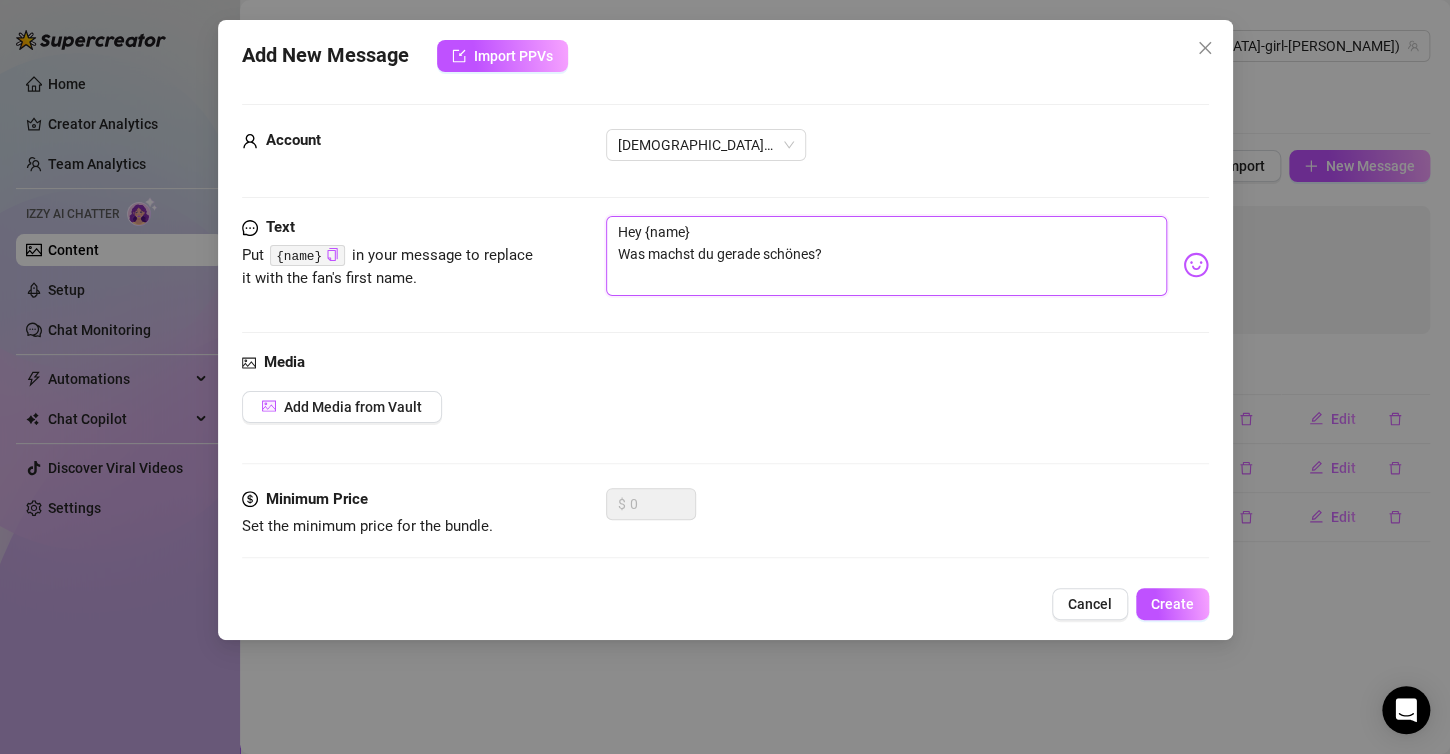 drag, startPoint x: 674, startPoint y: 264, endPoint x: 937, endPoint y: 290, distance: 264.28204 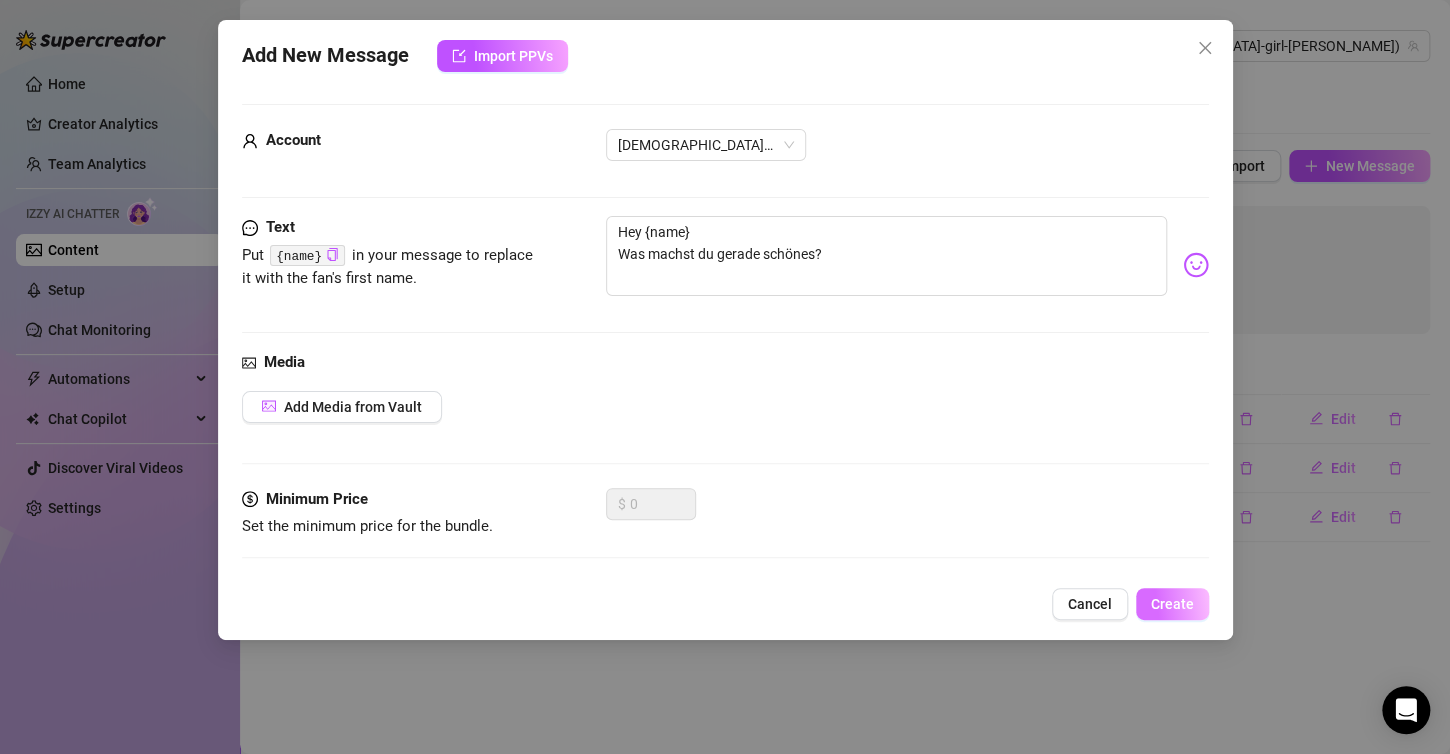 click on "Create" at bounding box center [1172, 604] 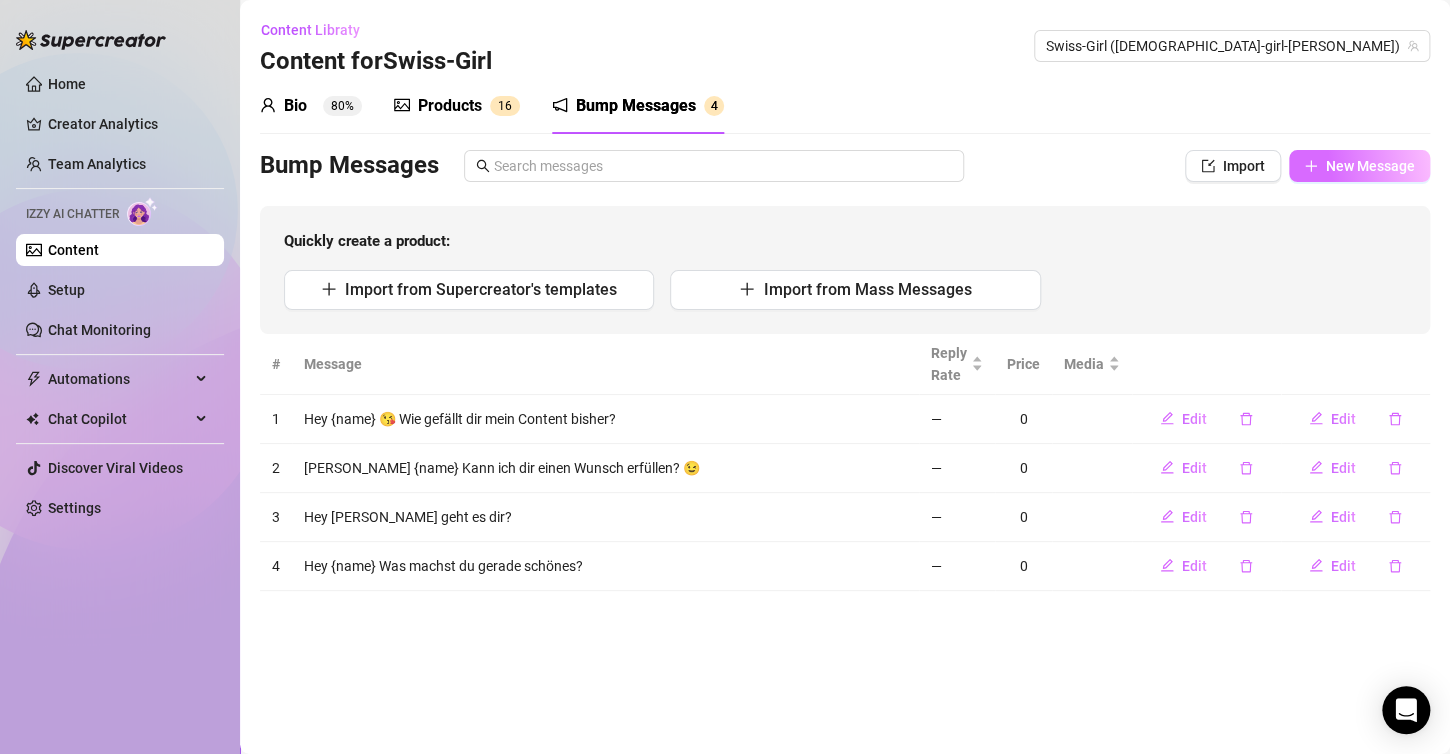 click on "New Message" at bounding box center (1359, 166) 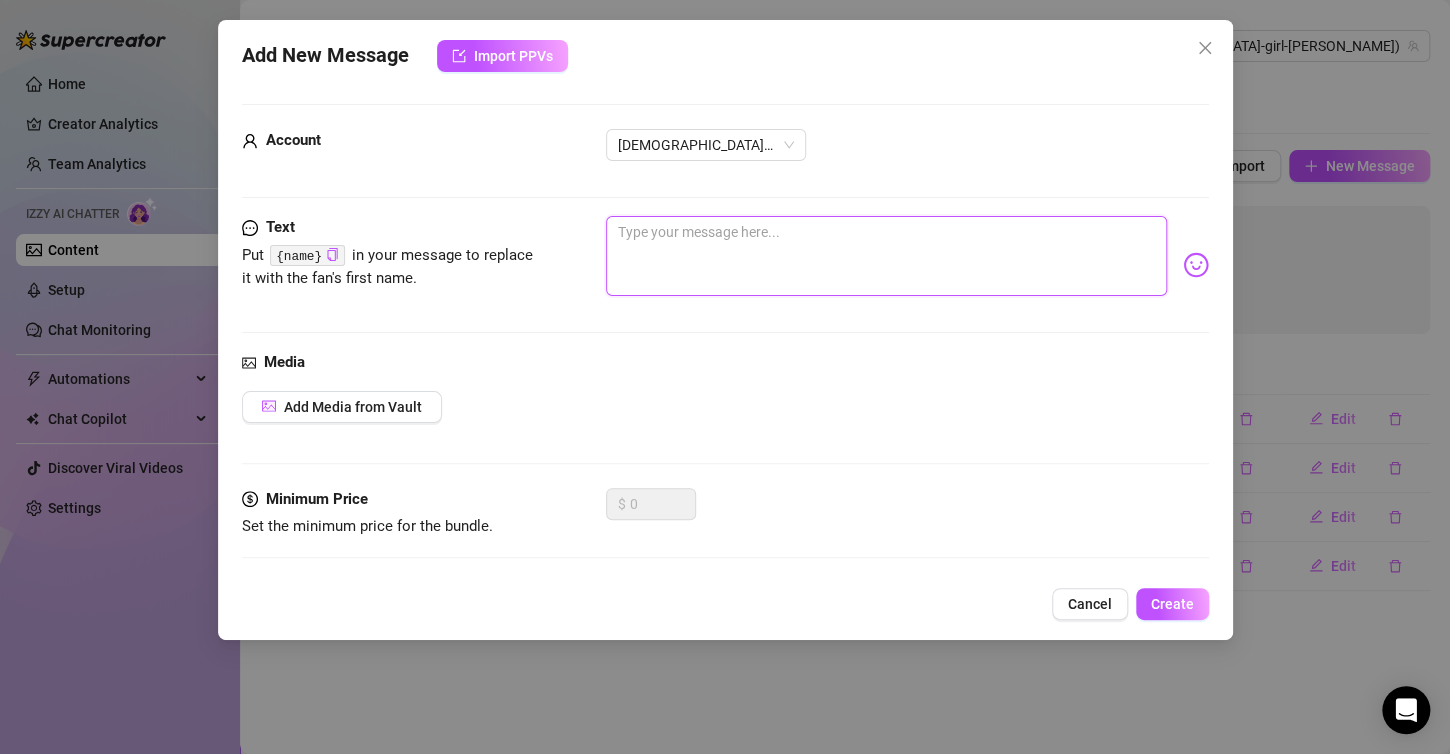 click at bounding box center (886, 256) 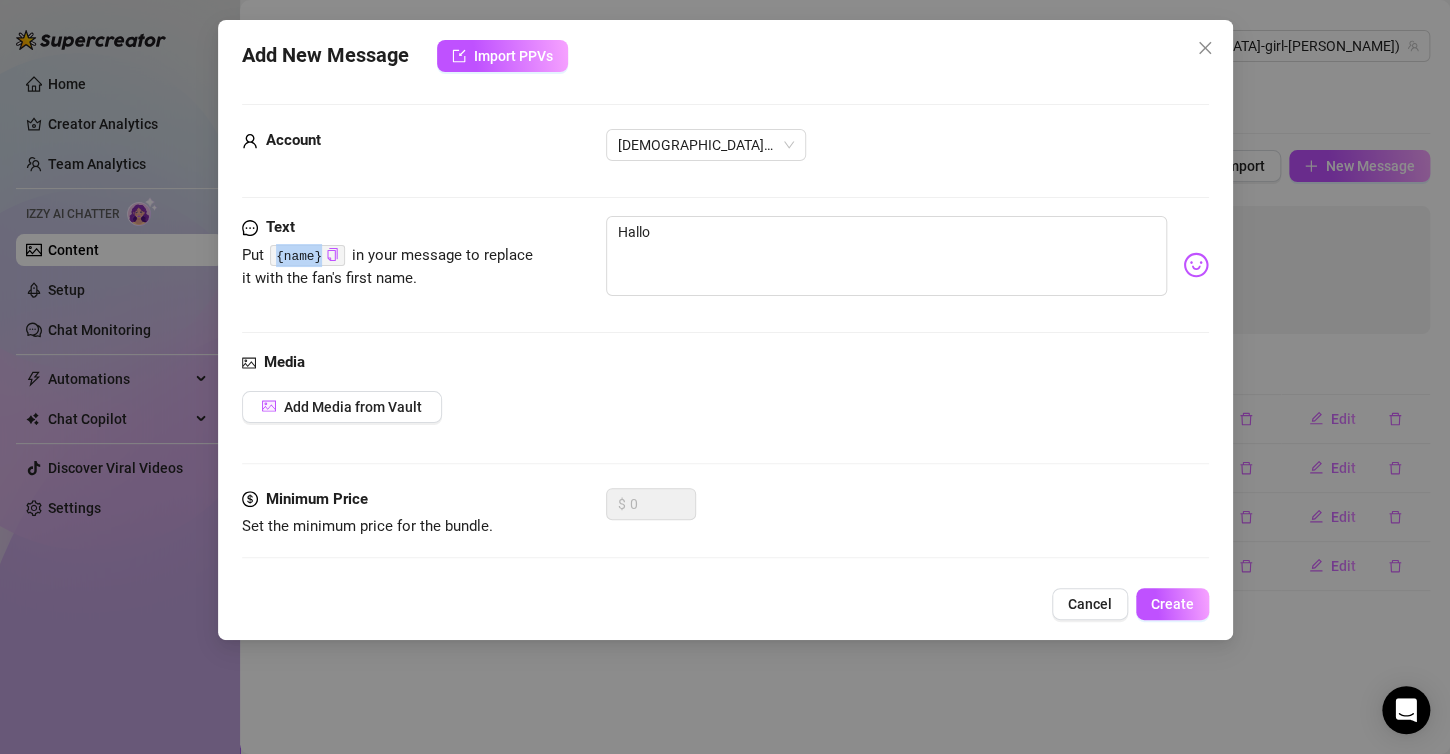 drag, startPoint x: 274, startPoint y: 255, endPoint x: 321, endPoint y: 260, distance: 47.26521 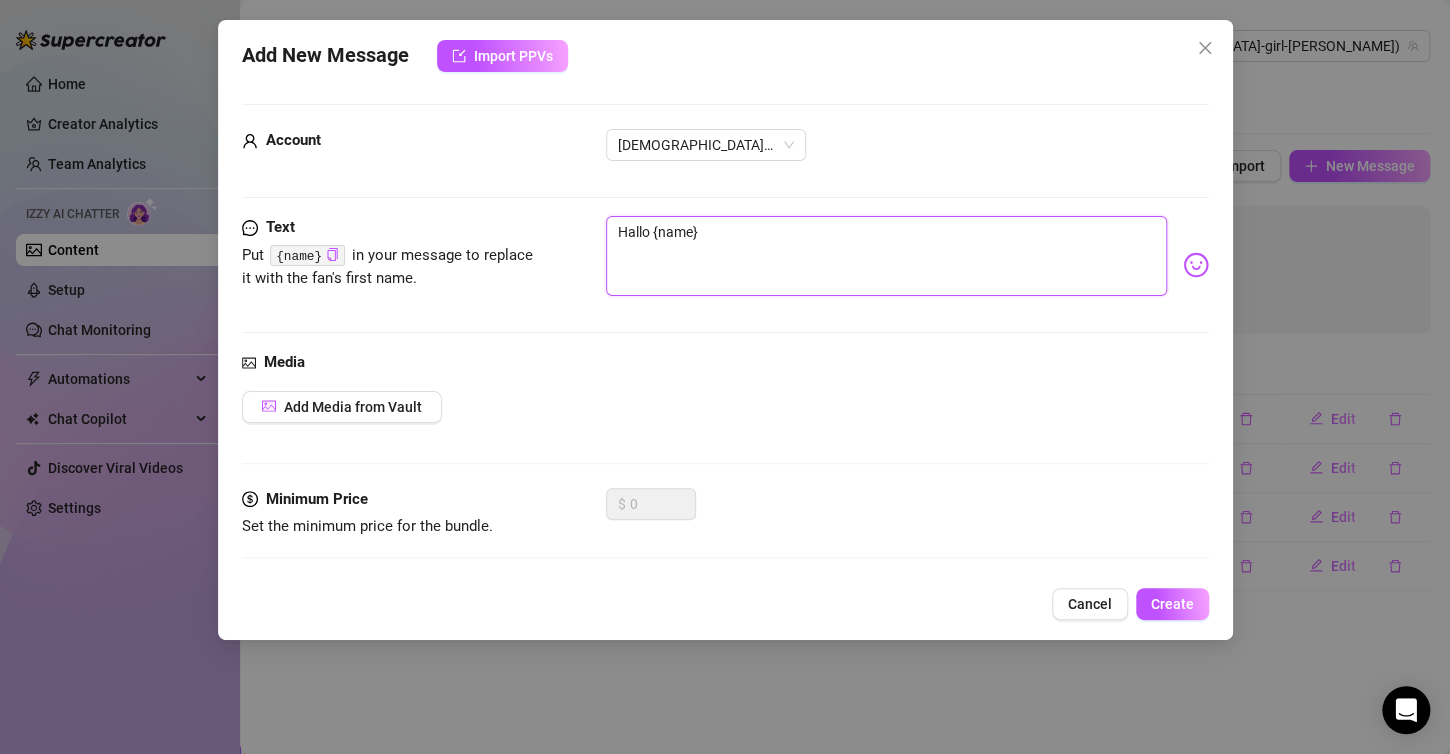 click on "Hallo {name}" at bounding box center (886, 256) 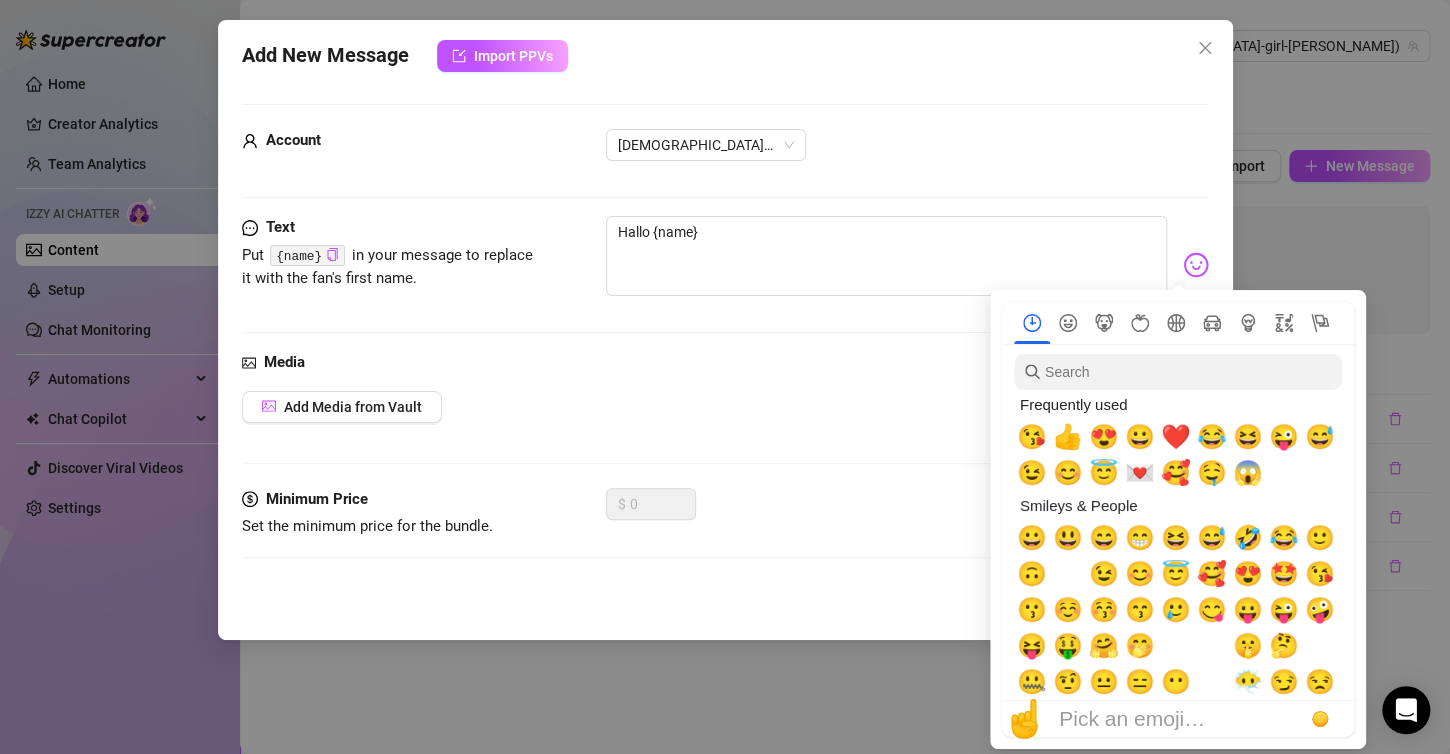 click at bounding box center [1196, 265] 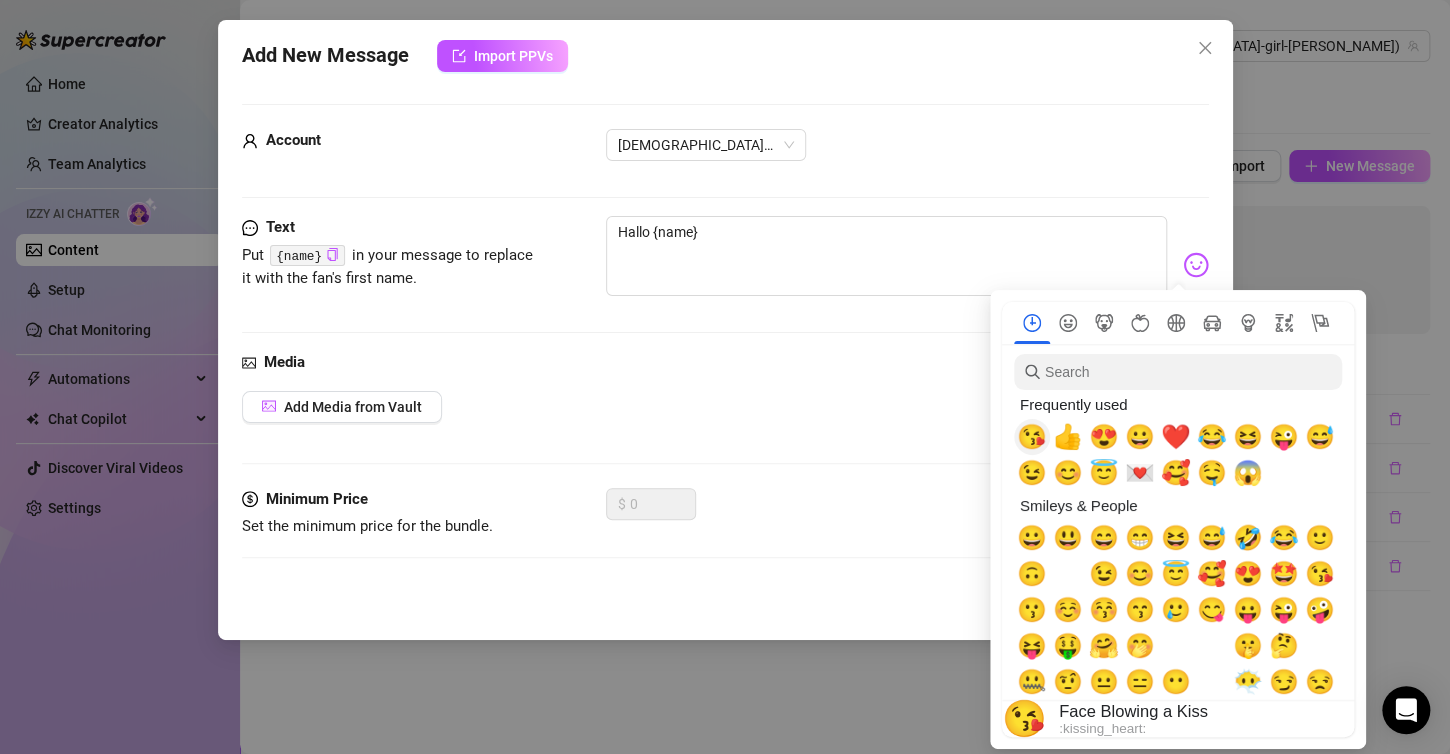 click on "😘" at bounding box center [1032, 437] 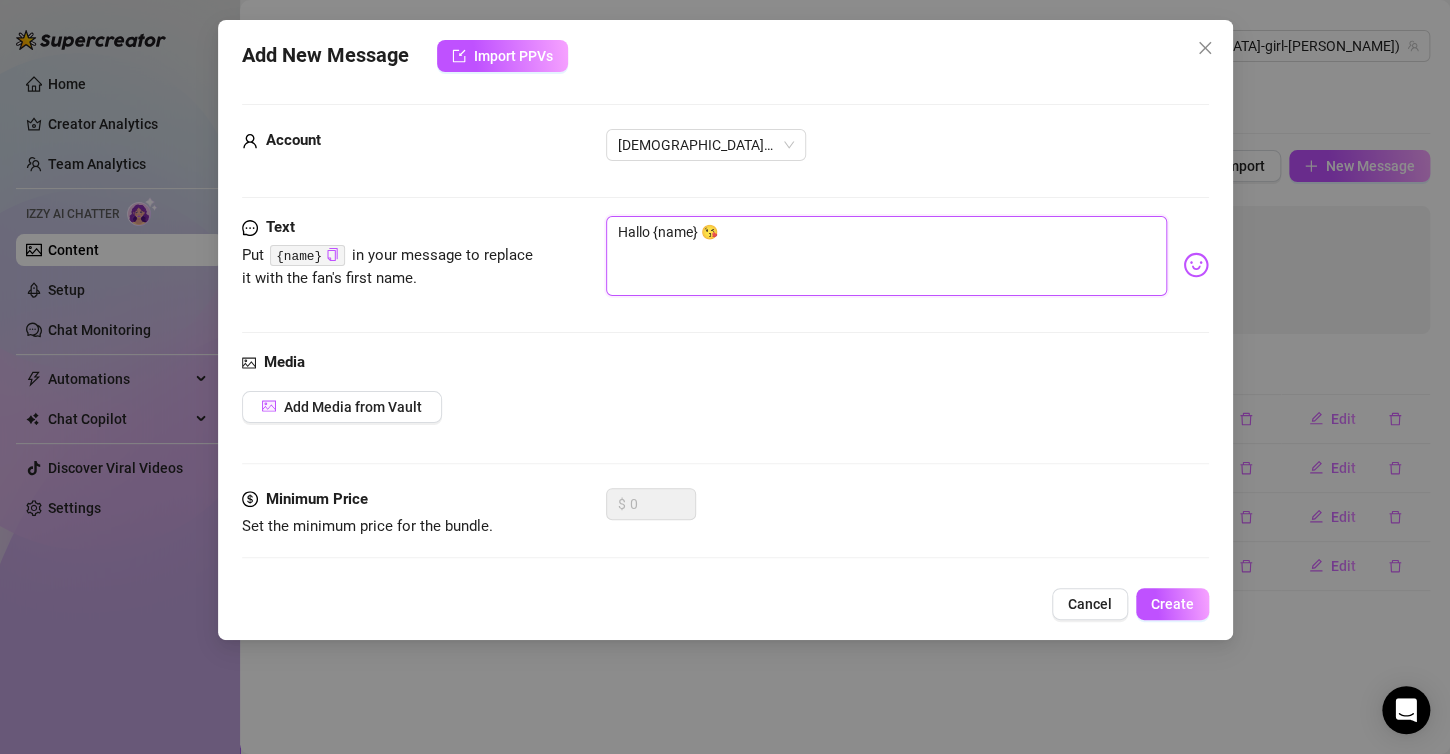 click on "Hallo {name} 😘" at bounding box center (886, 256) 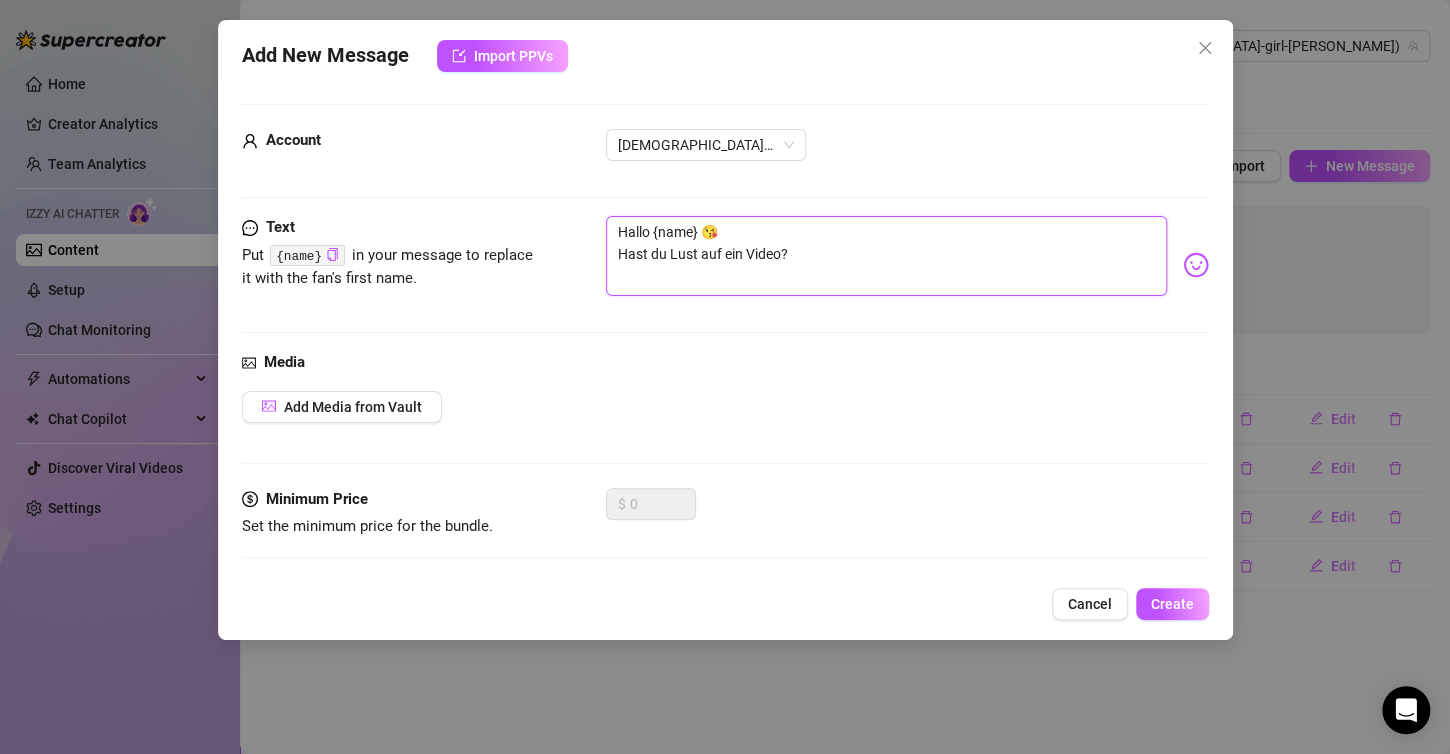drag, startPoint x: 637, startPoint y: 251, endPoint x: 897, endPoint y: 268, distance: 260.55518 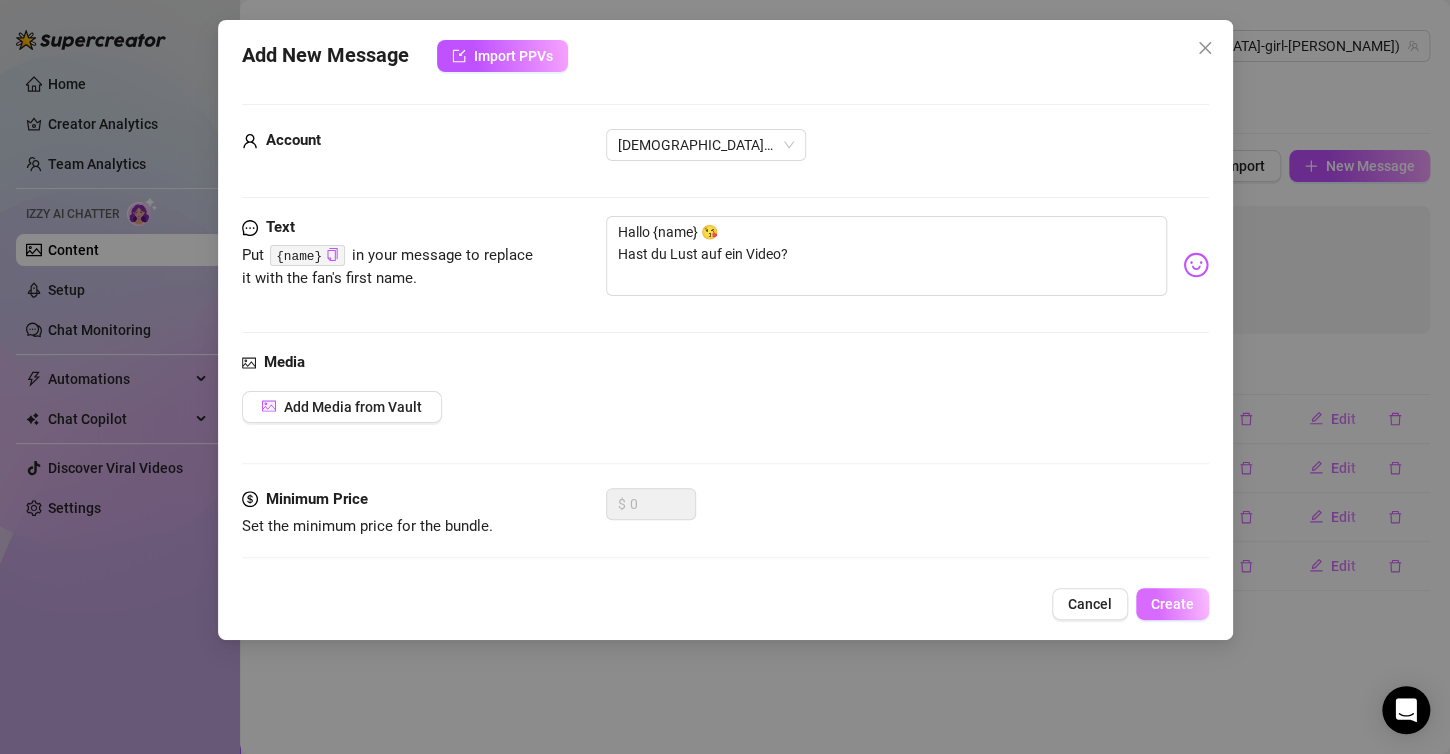 click on "Create" at bounding box center [1172, 604] 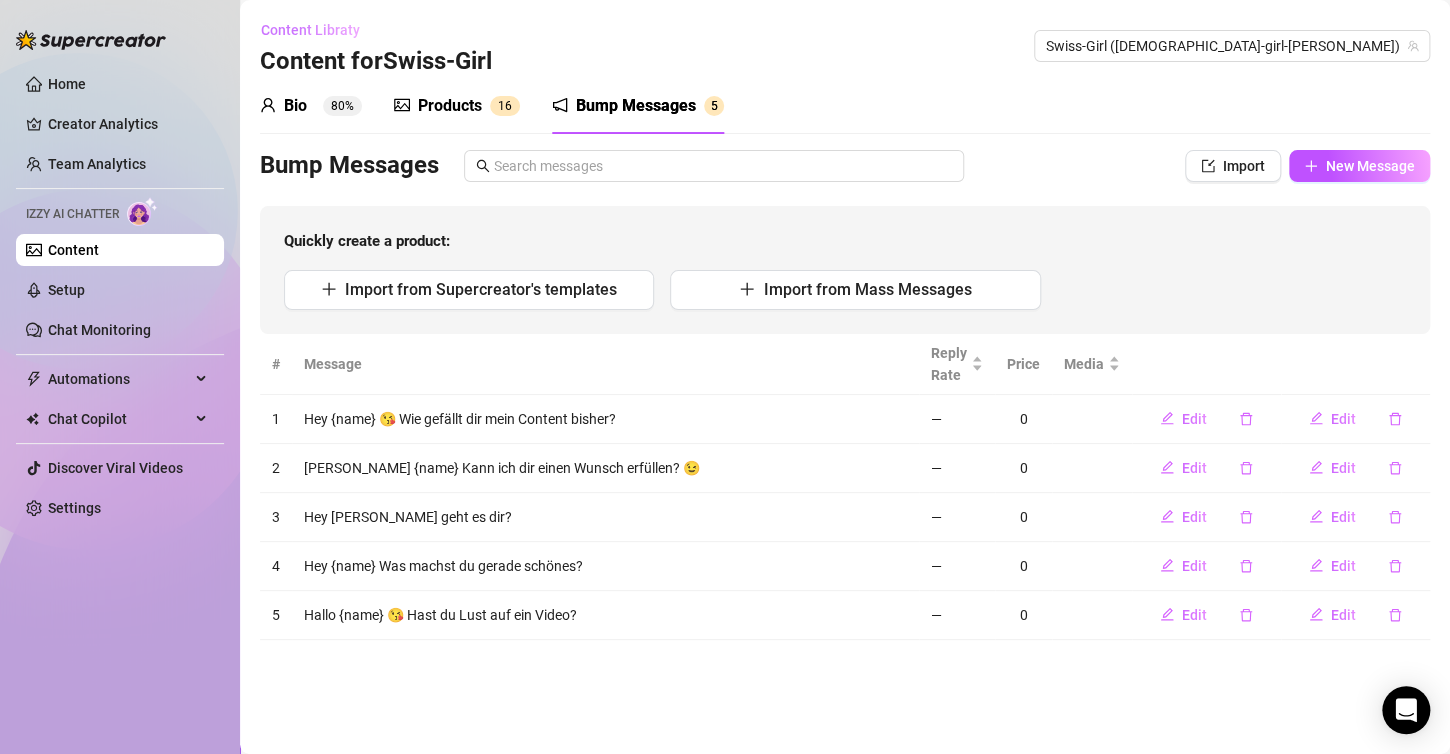 click on "Content Libraty" at bounding box center (310, 30) 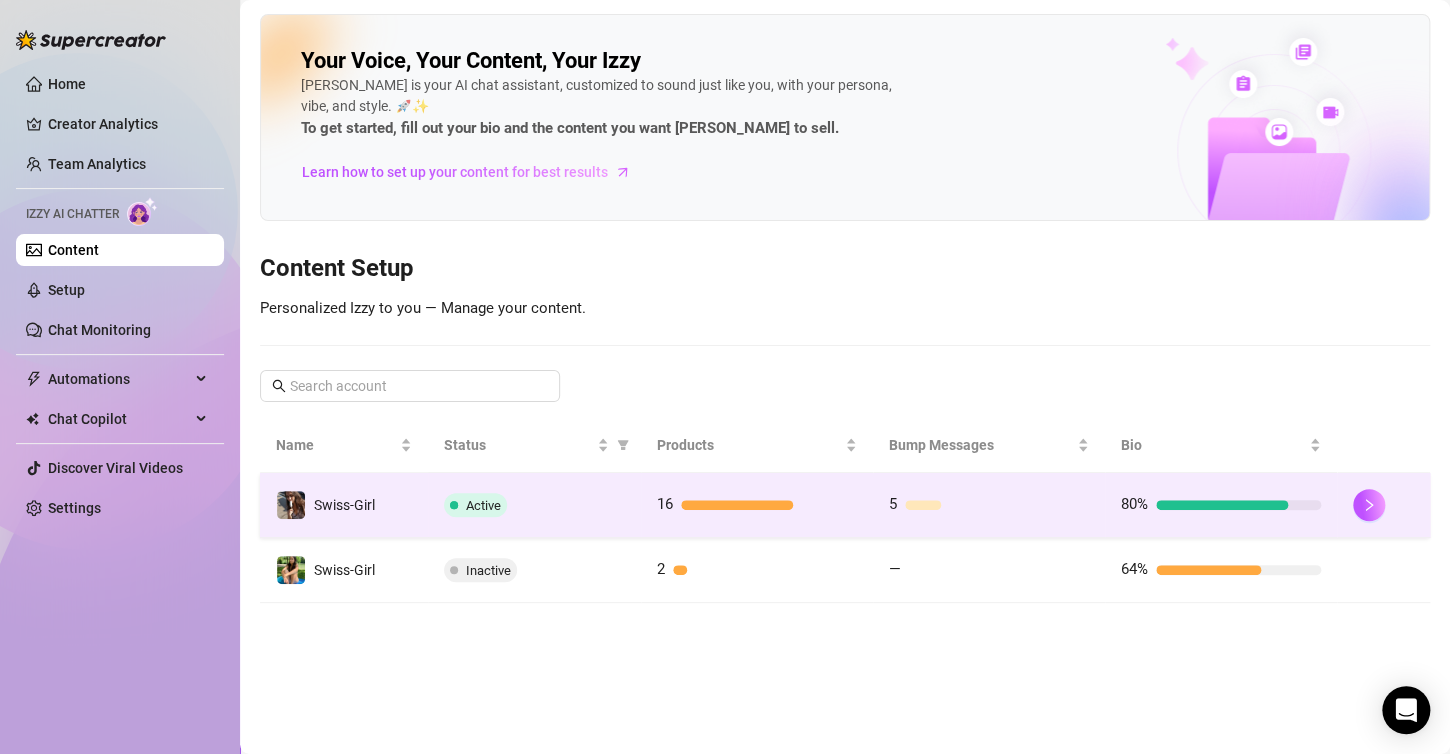 click on "Active" at bounding box center [483, 505] 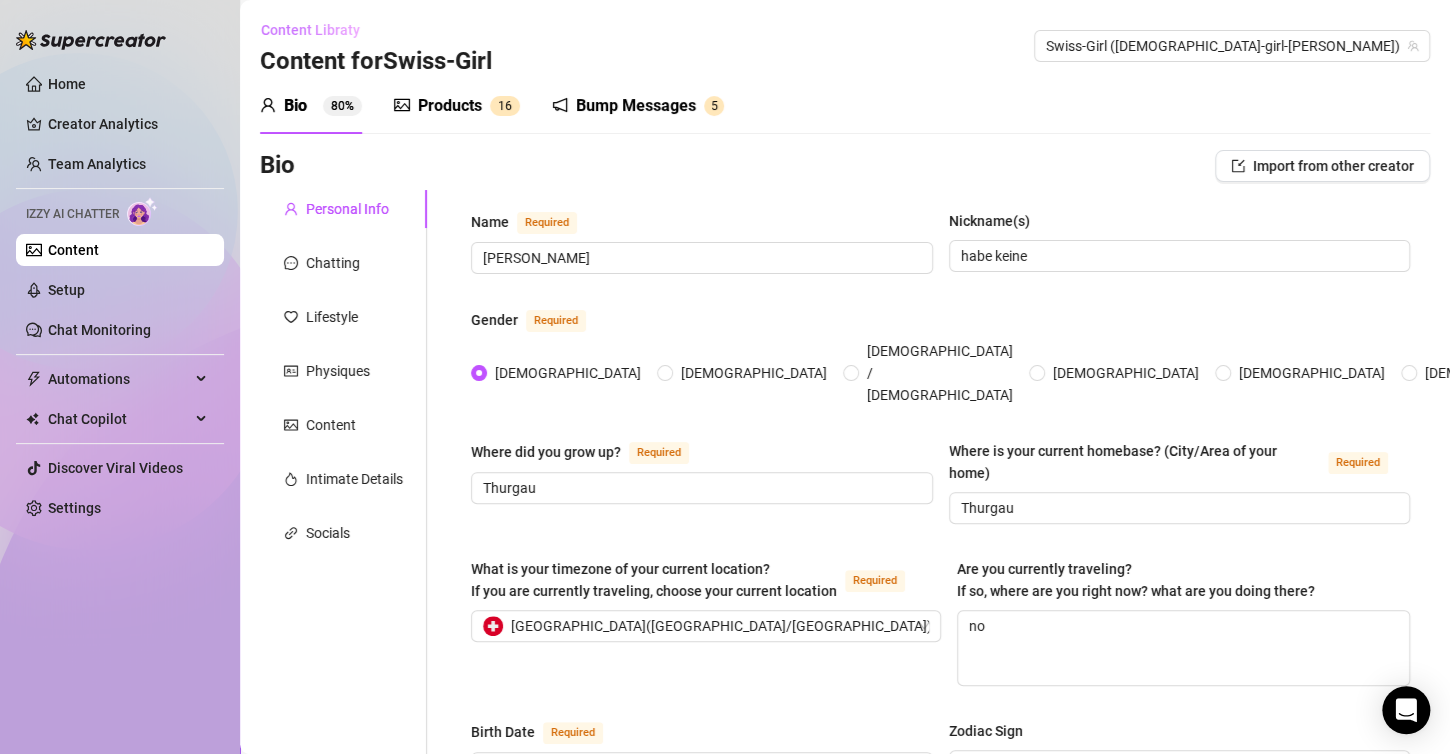 click on "Content Libraty" at bounding box center [310, 30] 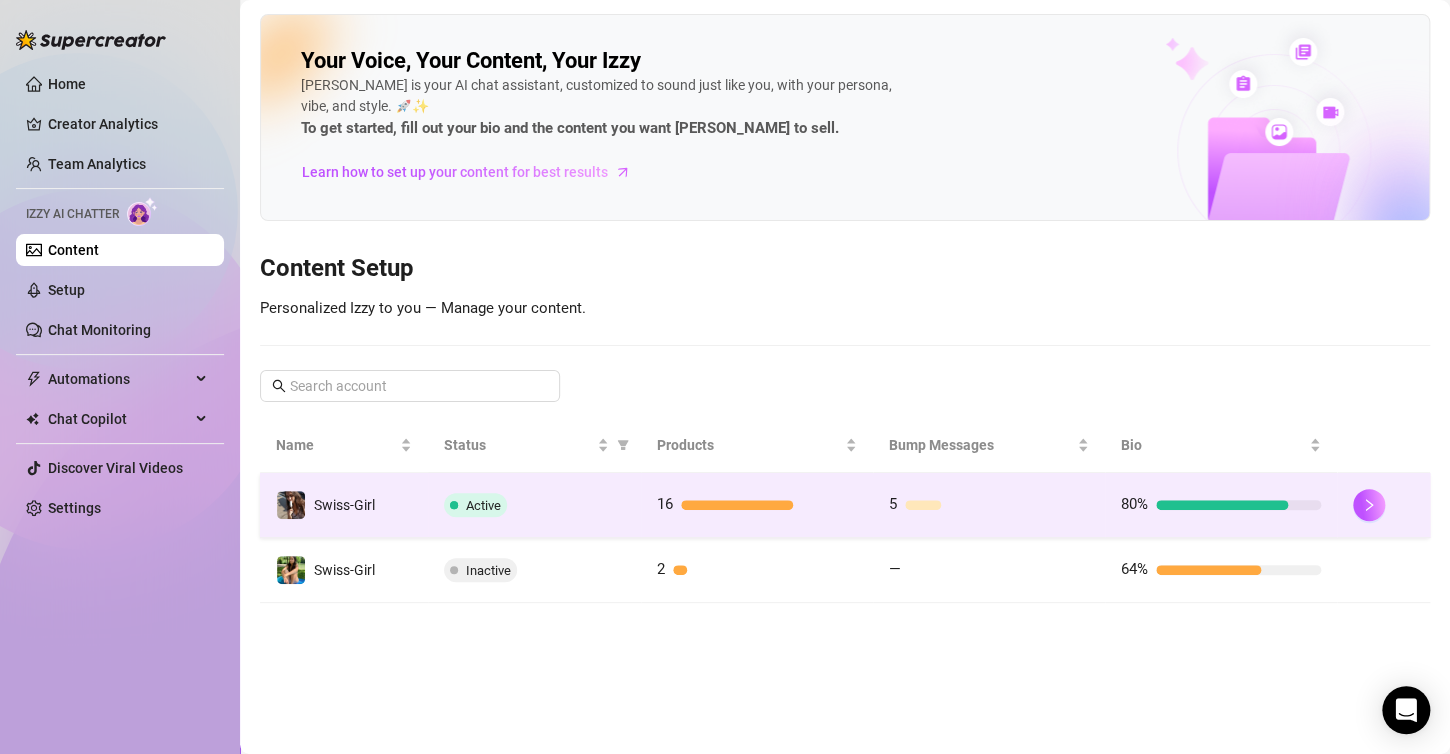 click on "Active" at bounding box center (483, 505) 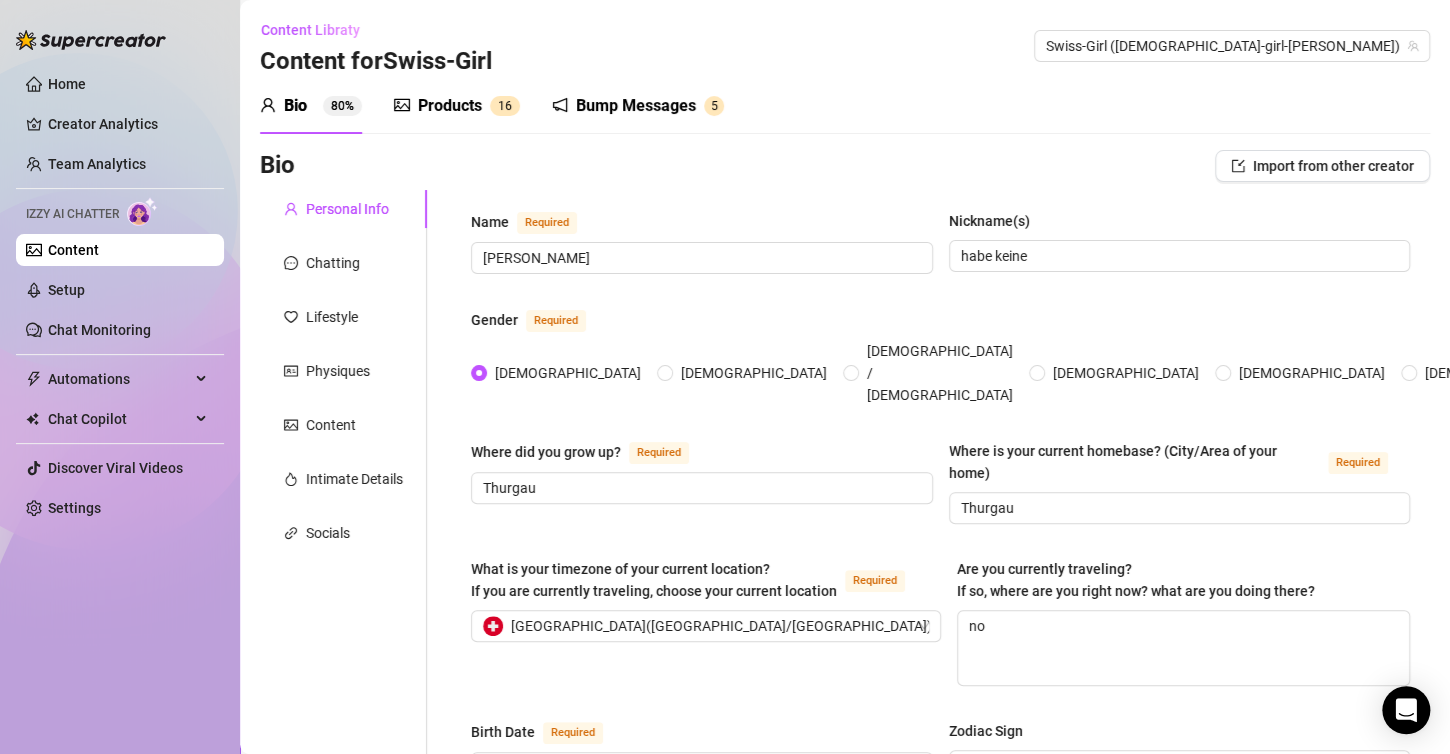 click on "Bio Import from other creator" at bounding box center (845, 166) 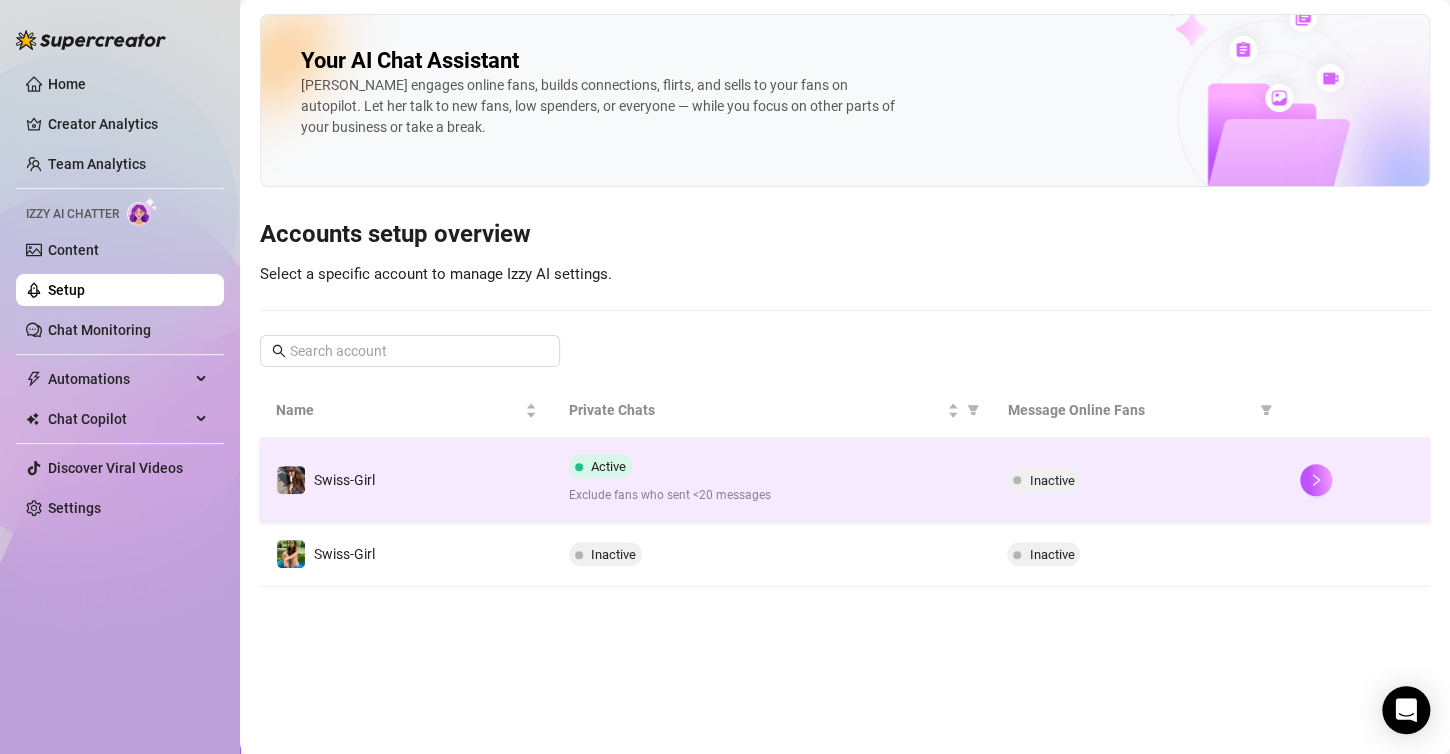 click on "Inactive" at bounding box center [1051, 480] 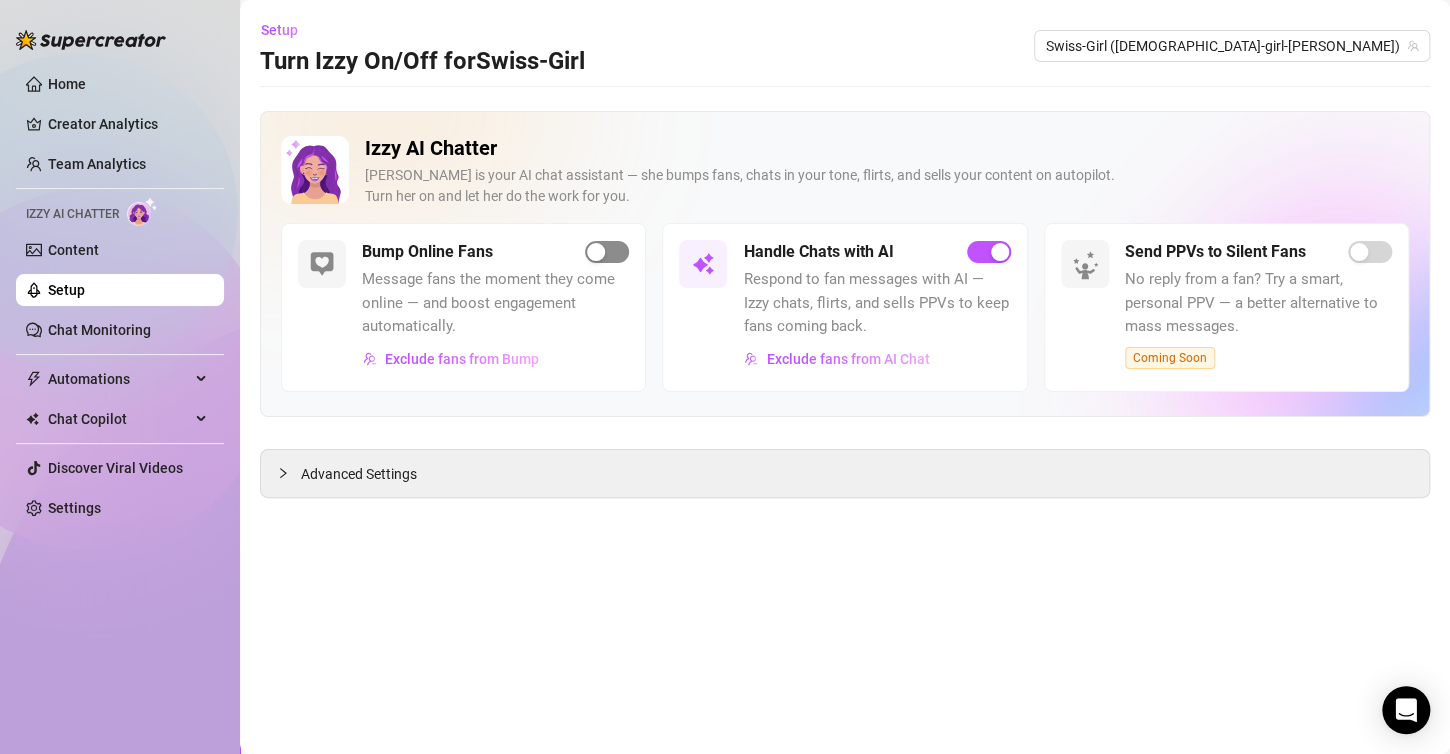 click at bounding box center (596, 252) 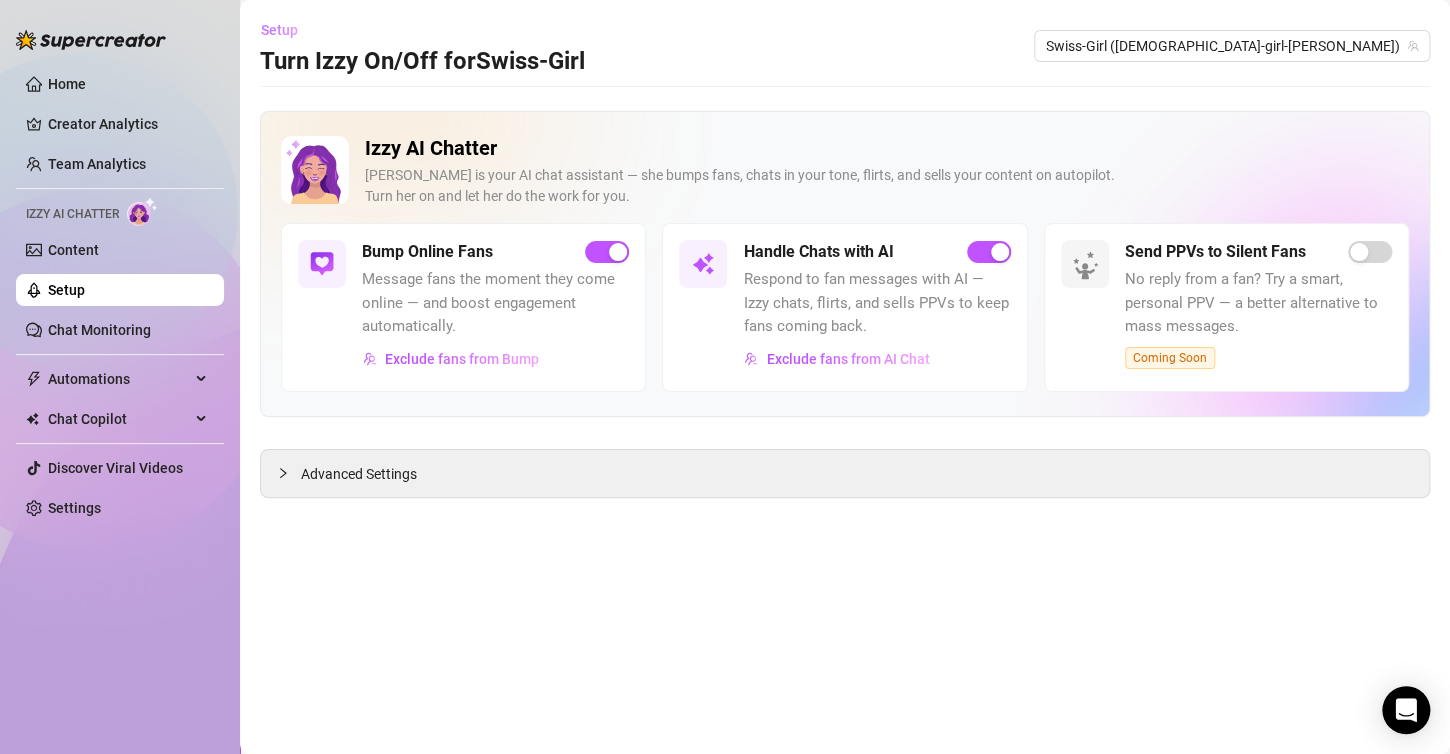 click on "Setup" at bounding box center (279, 30) 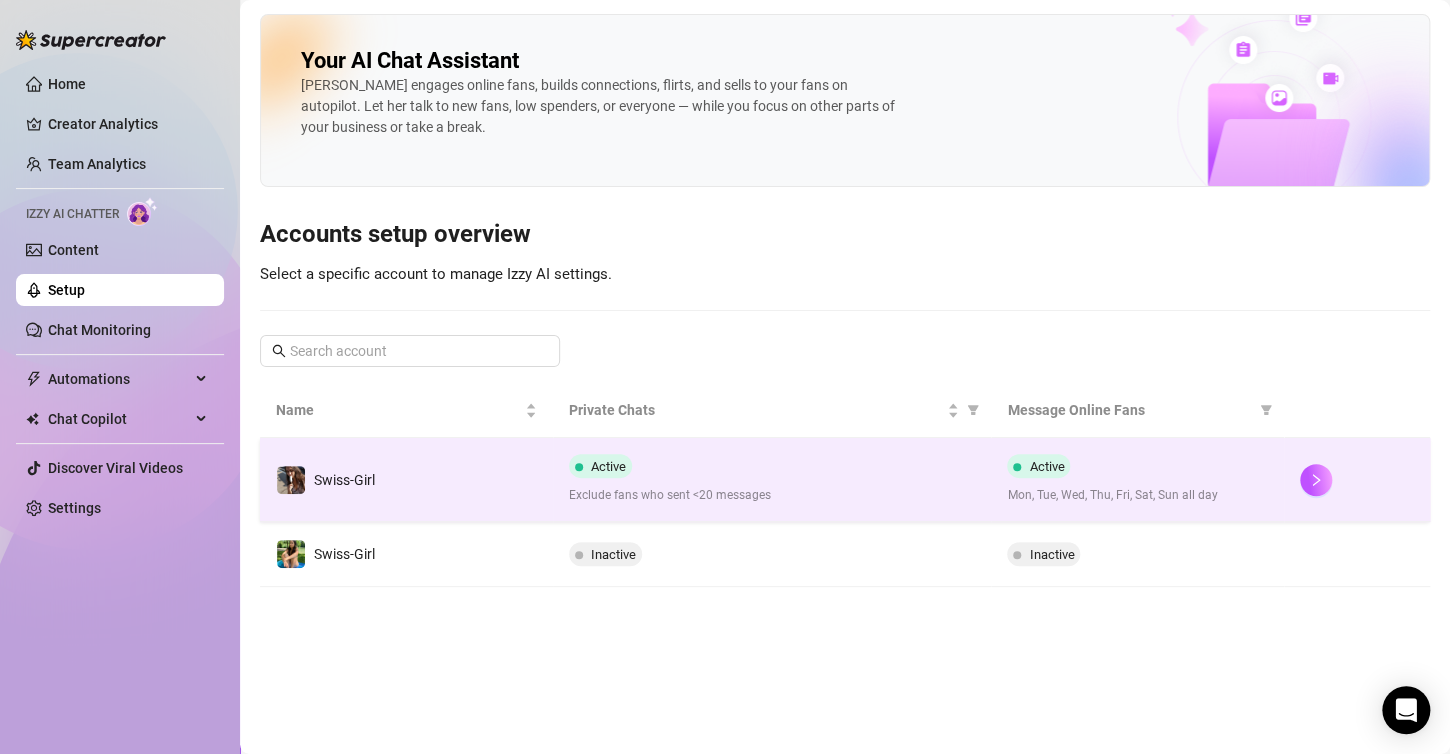 click on "Mon, Tue, Wed, Thu, Fri, Sat, Sun all day" at bounding box center (1137, 495) 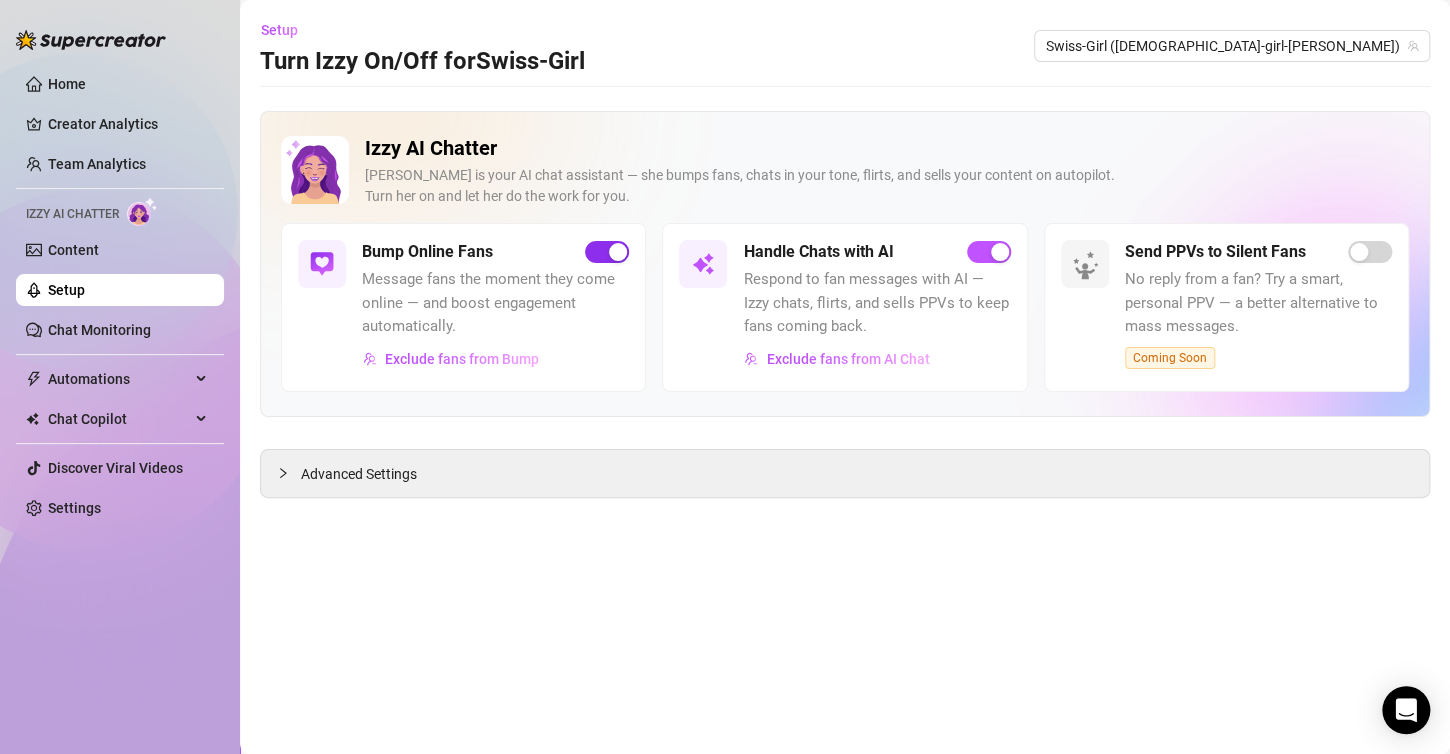 click at bounding box center [607, 252] 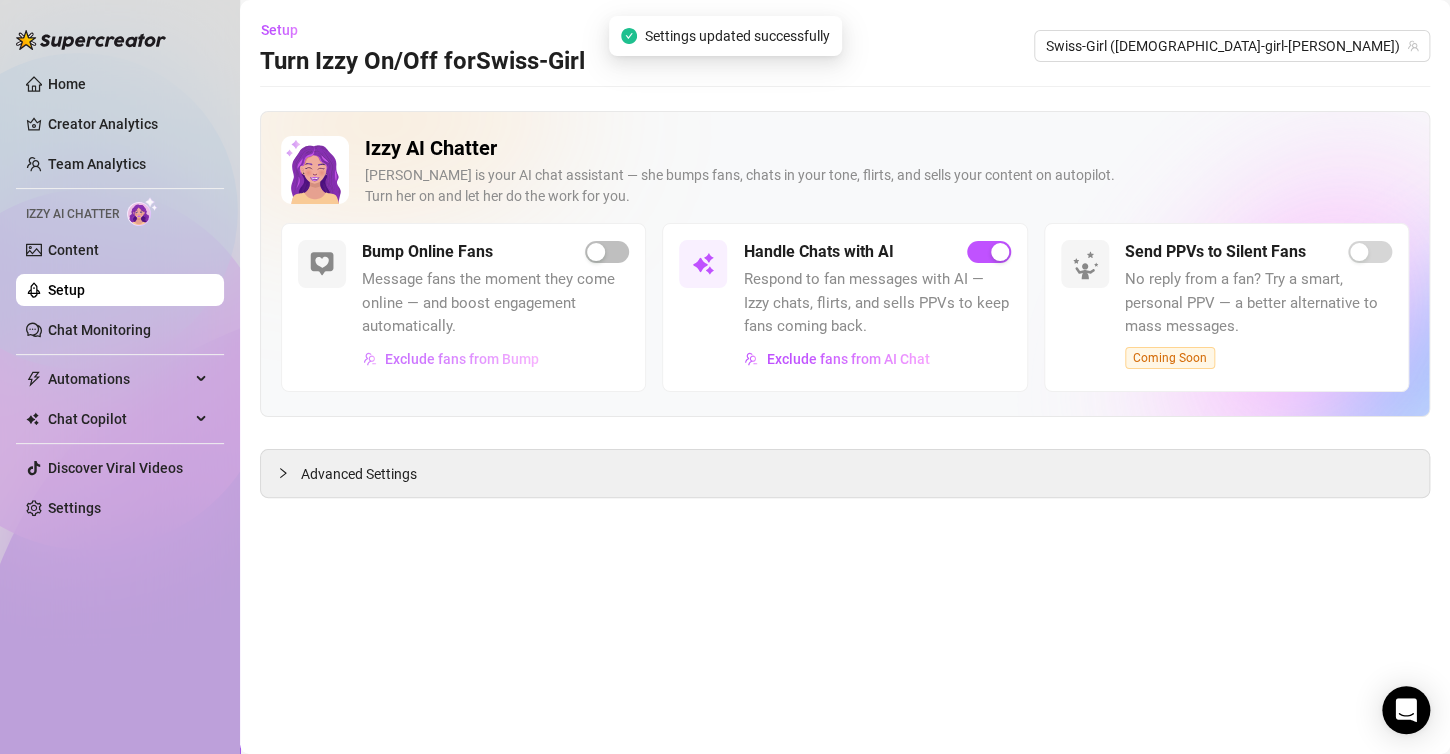 click on "Exclude fans from Bump" at bounding box center (462, 359) 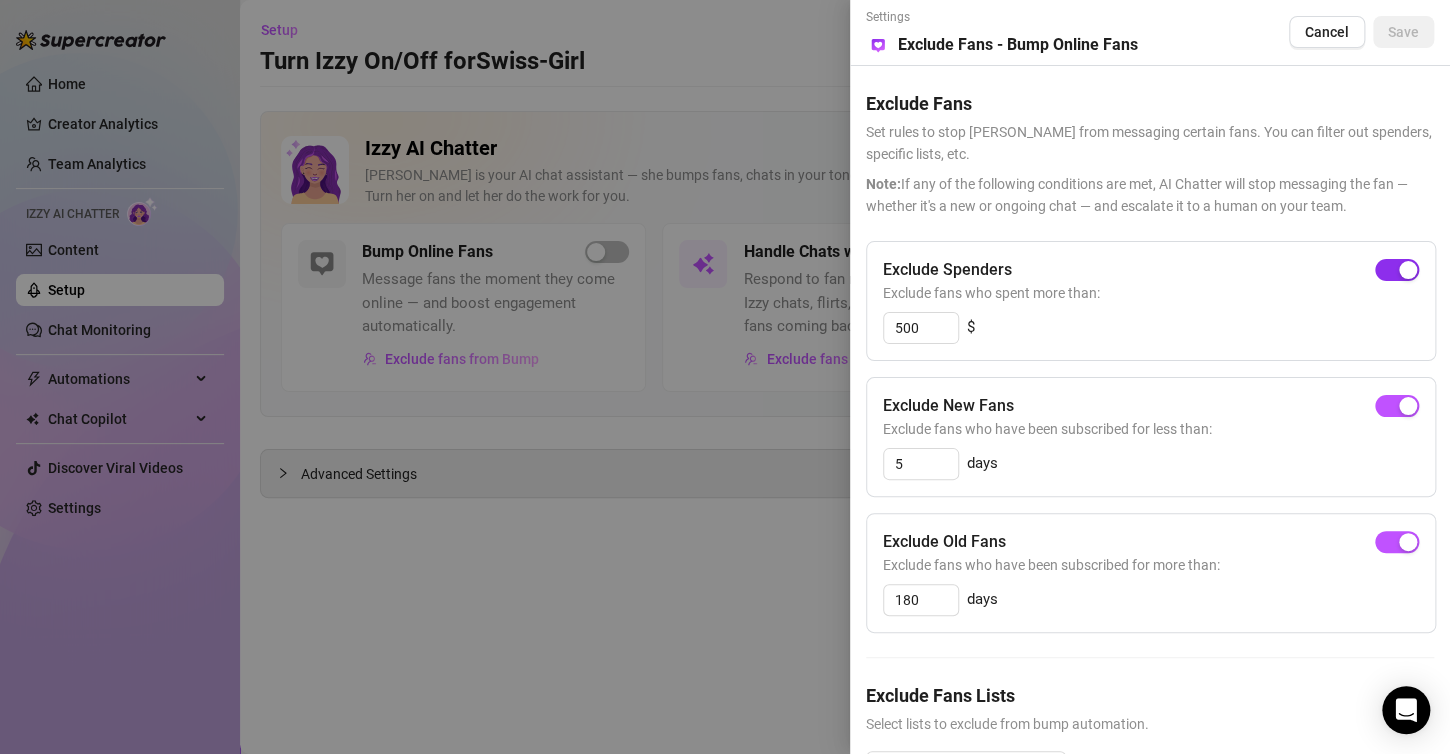 click at bounding box center [1397, 270] 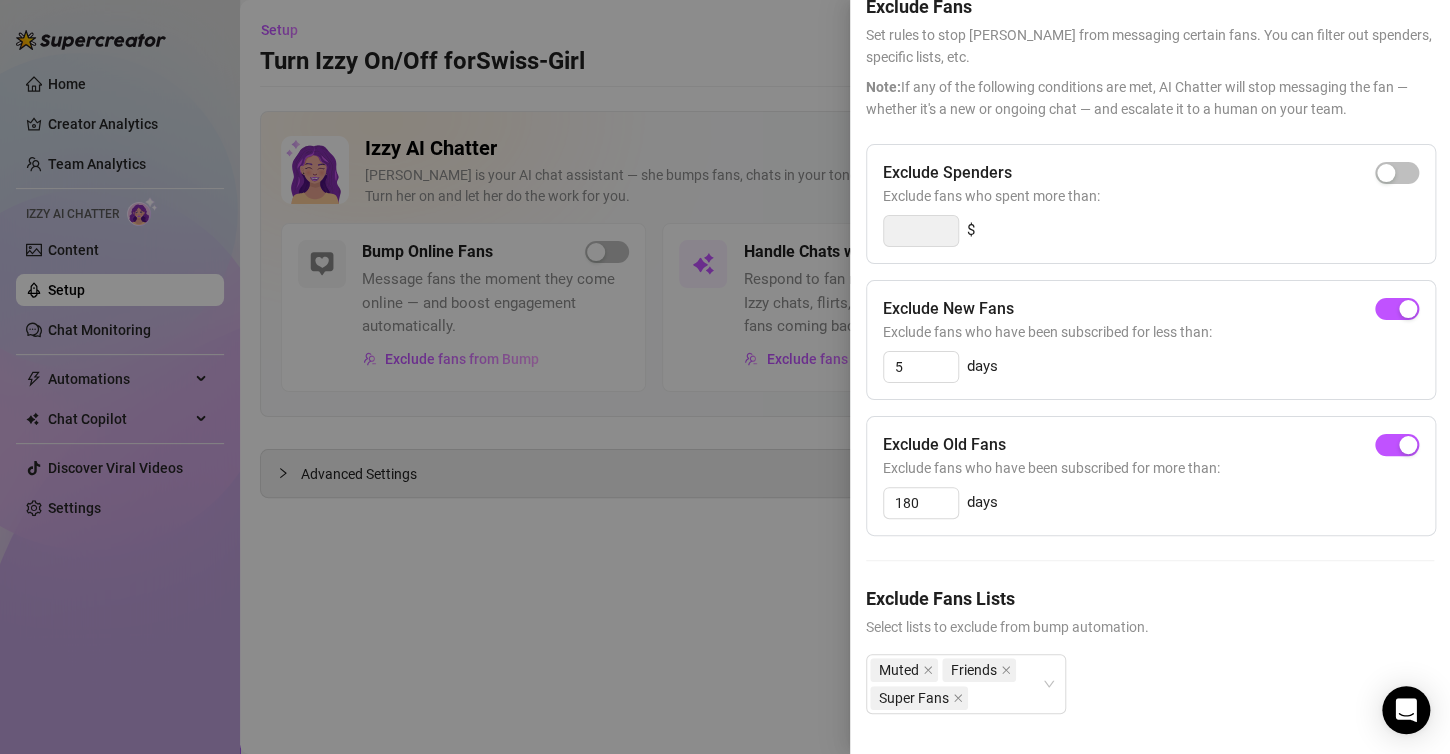 scroll, scrollTop: 112, scrollLeft: 0, axis: vertical 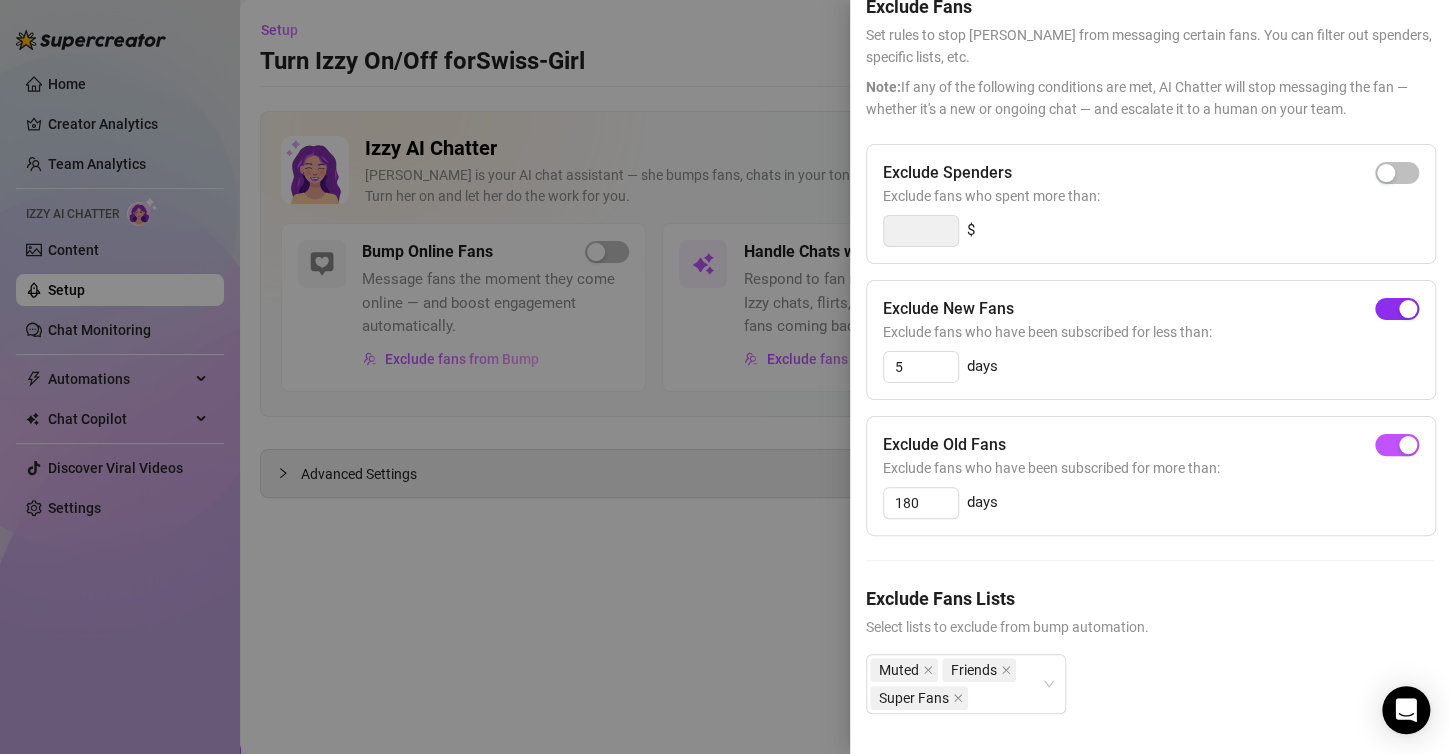 click at bounding box center [1397, 309] 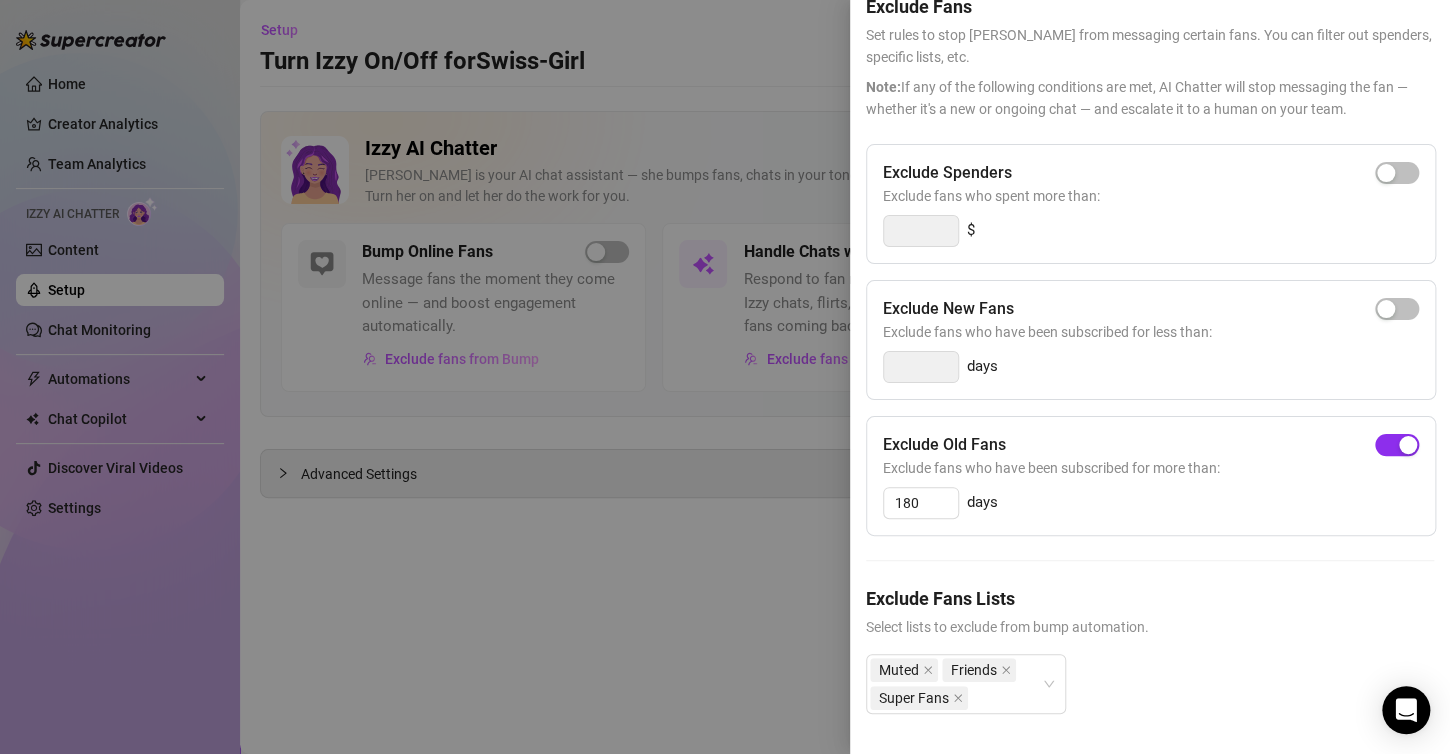 click at bounding box center [1408, 445] 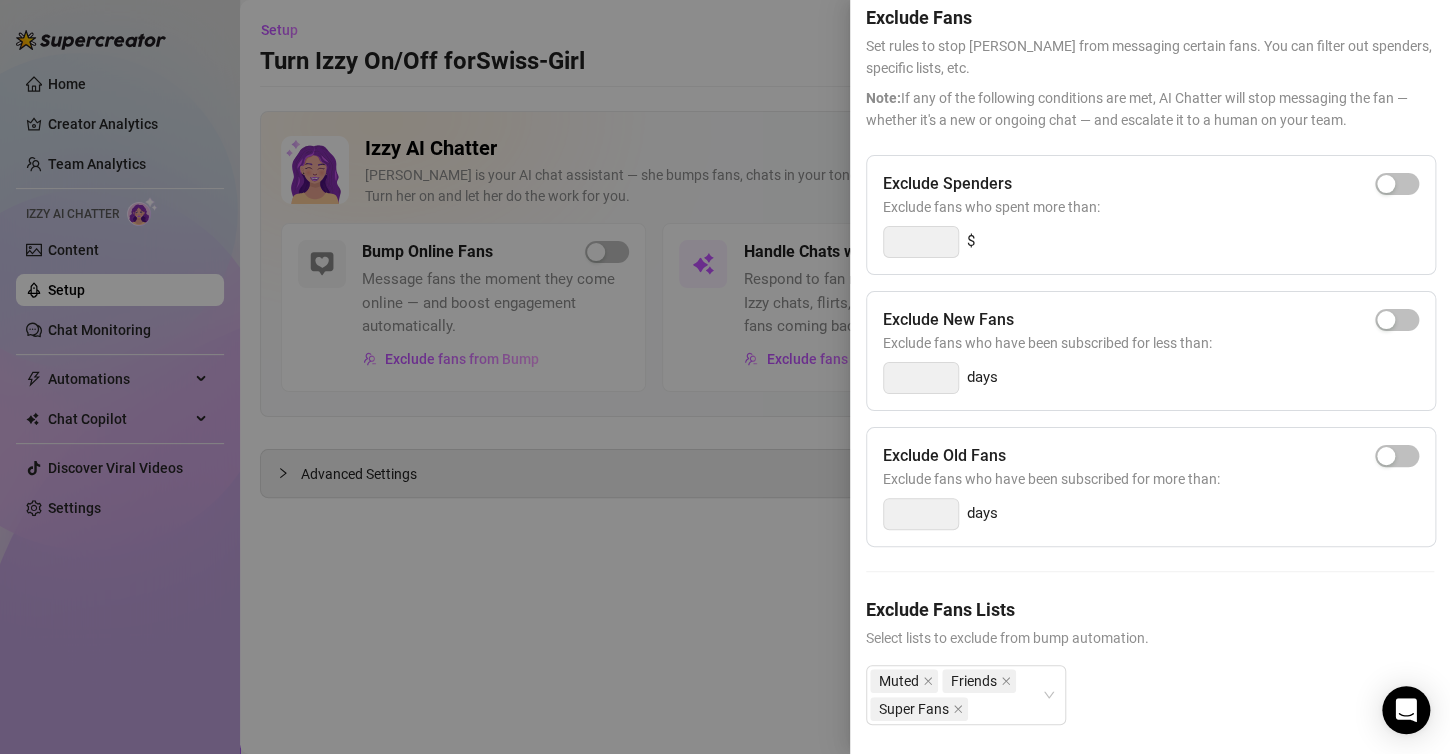 scroll, scrollTop: 112, scrollLeft: 0, axis: vertical 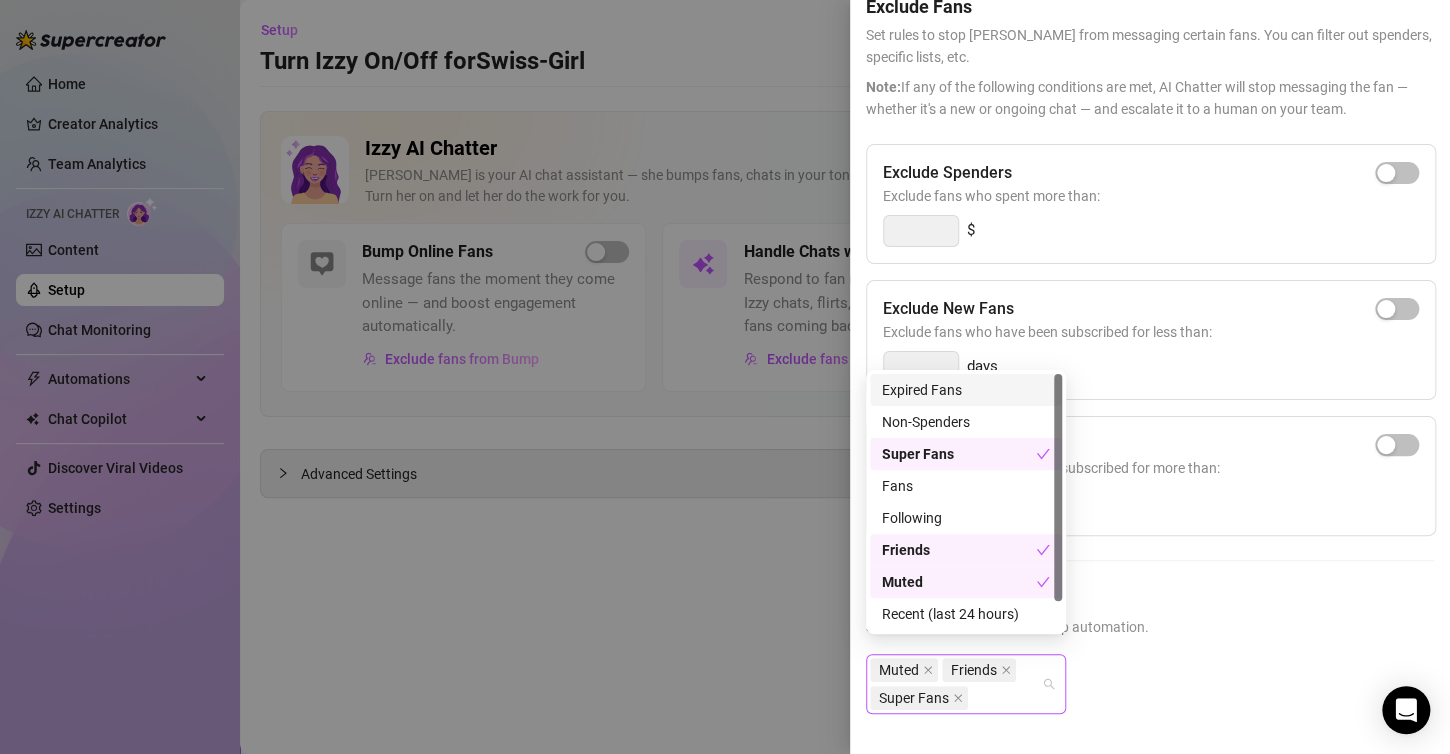 click on "Muted Friends Super Fans" at bounding box center (966, 684) 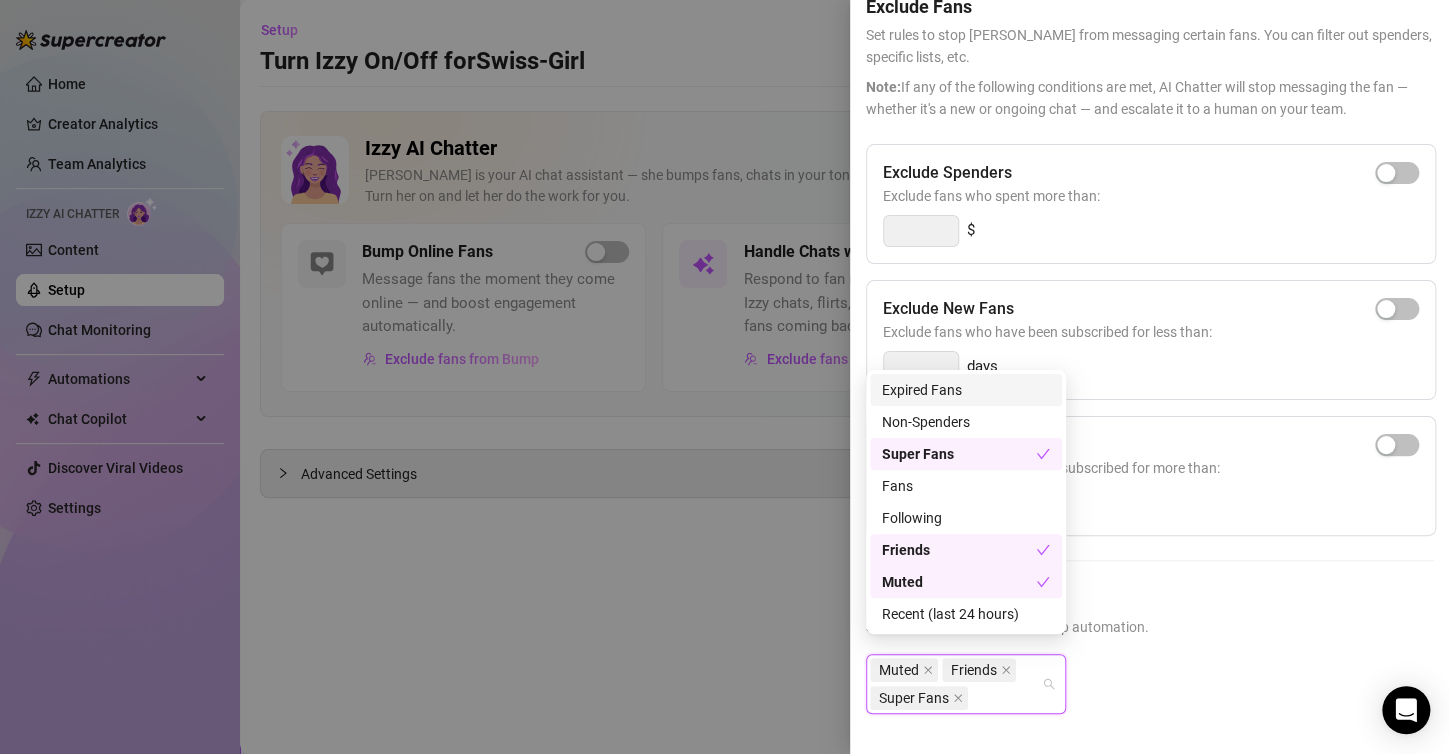 click on "Expired Fans" at bounding box center [966, 390] 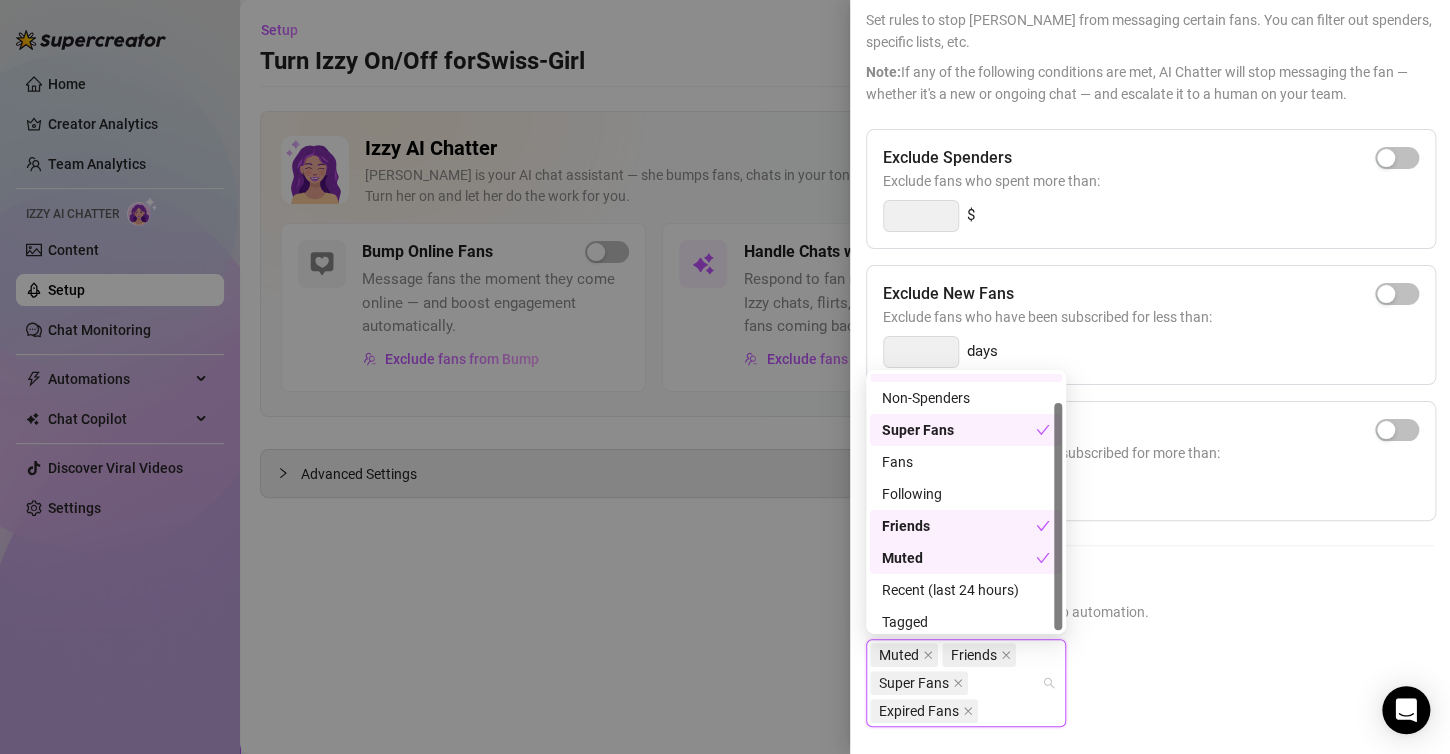 scroll, scrollTop: 32, scrollLeft: 0, axis: vertical 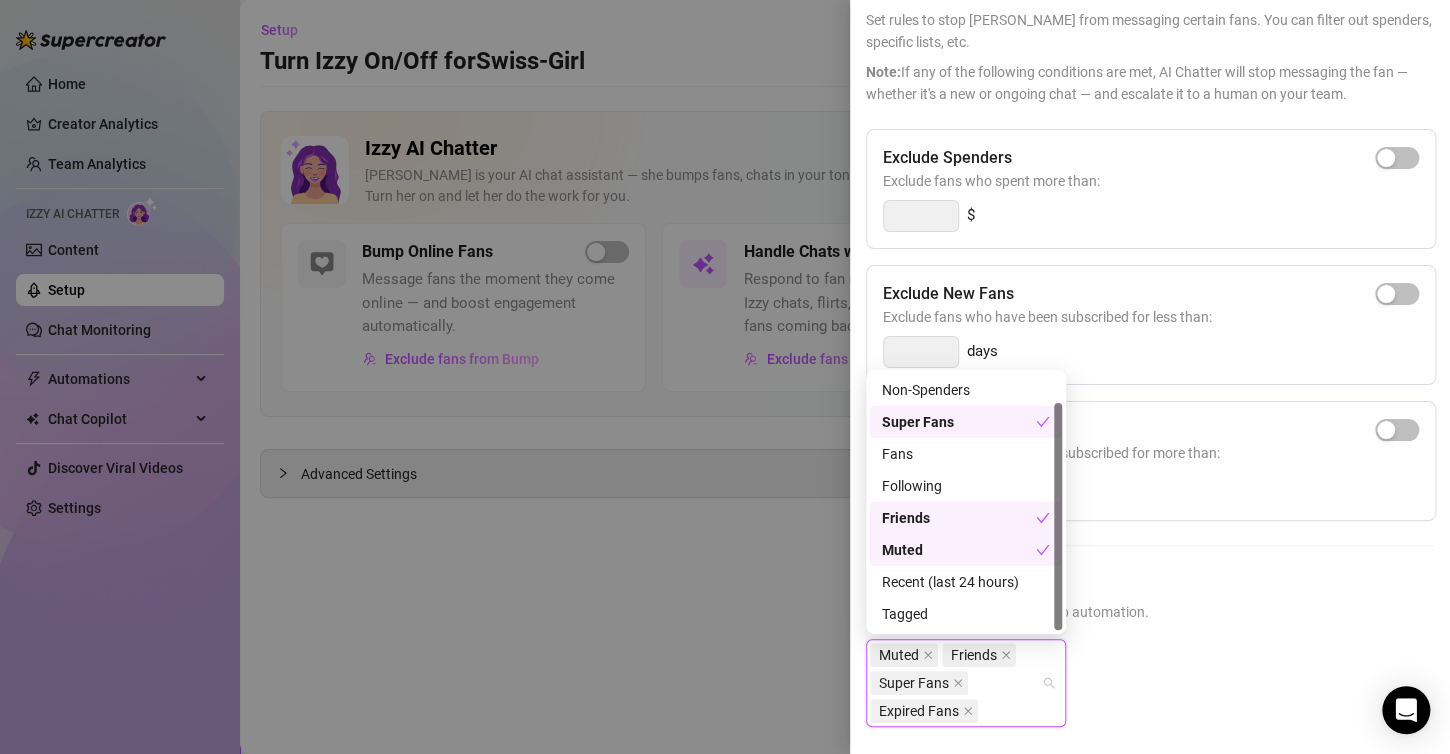 drag, startPoint x: 1058, startPoint y: 463, endPoint x: 1058, endPoint y: 531, distance: 68 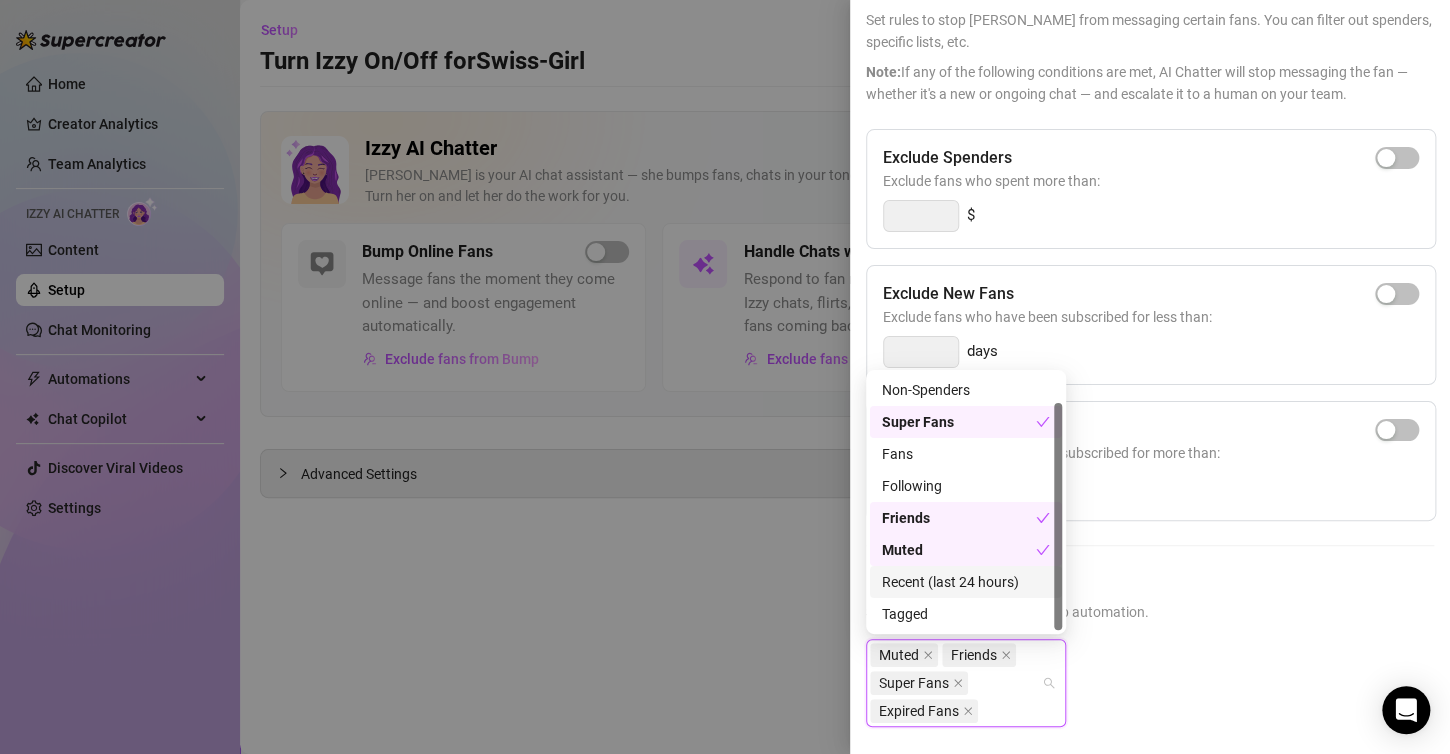 click on "Recent (last 24 hours)" at bounding box center (966, 582) 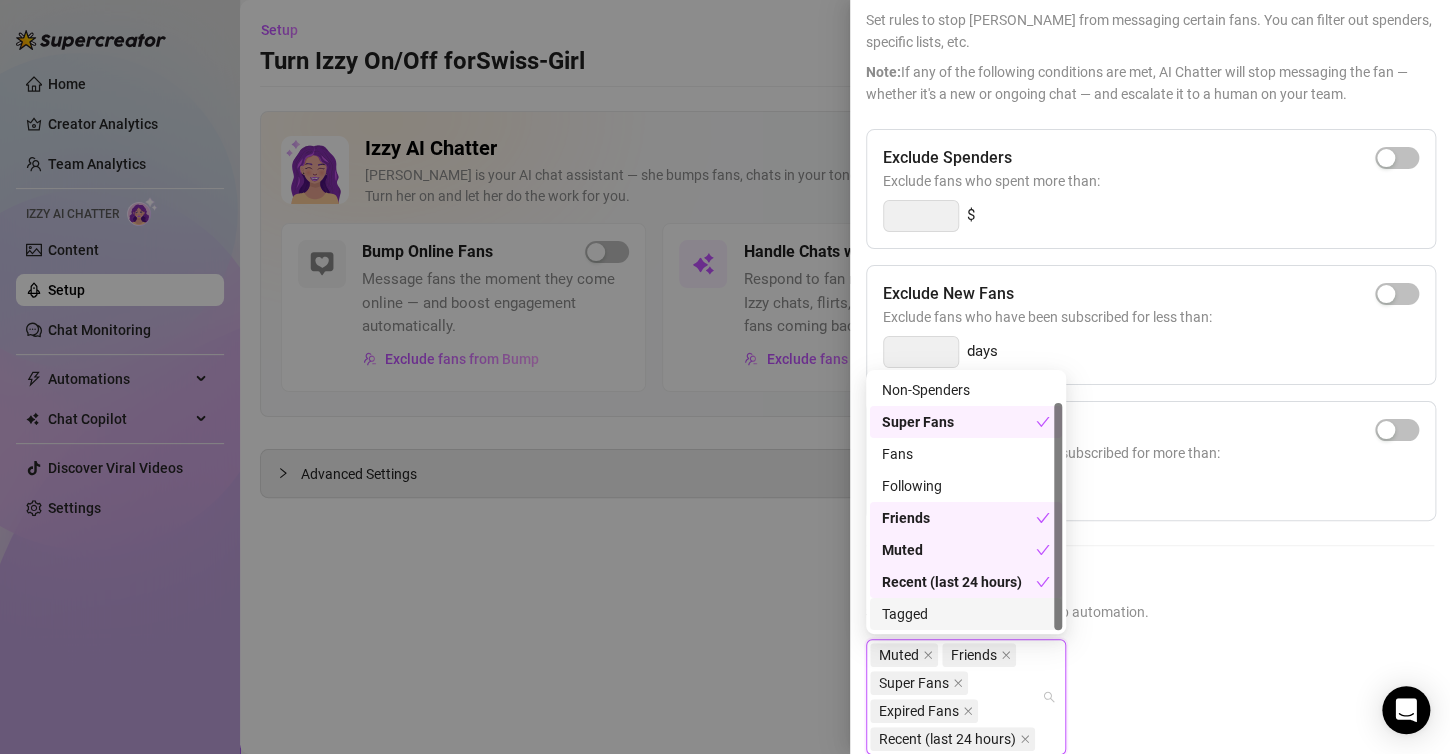 click on "Tagged" at bounding box center [966, 614] 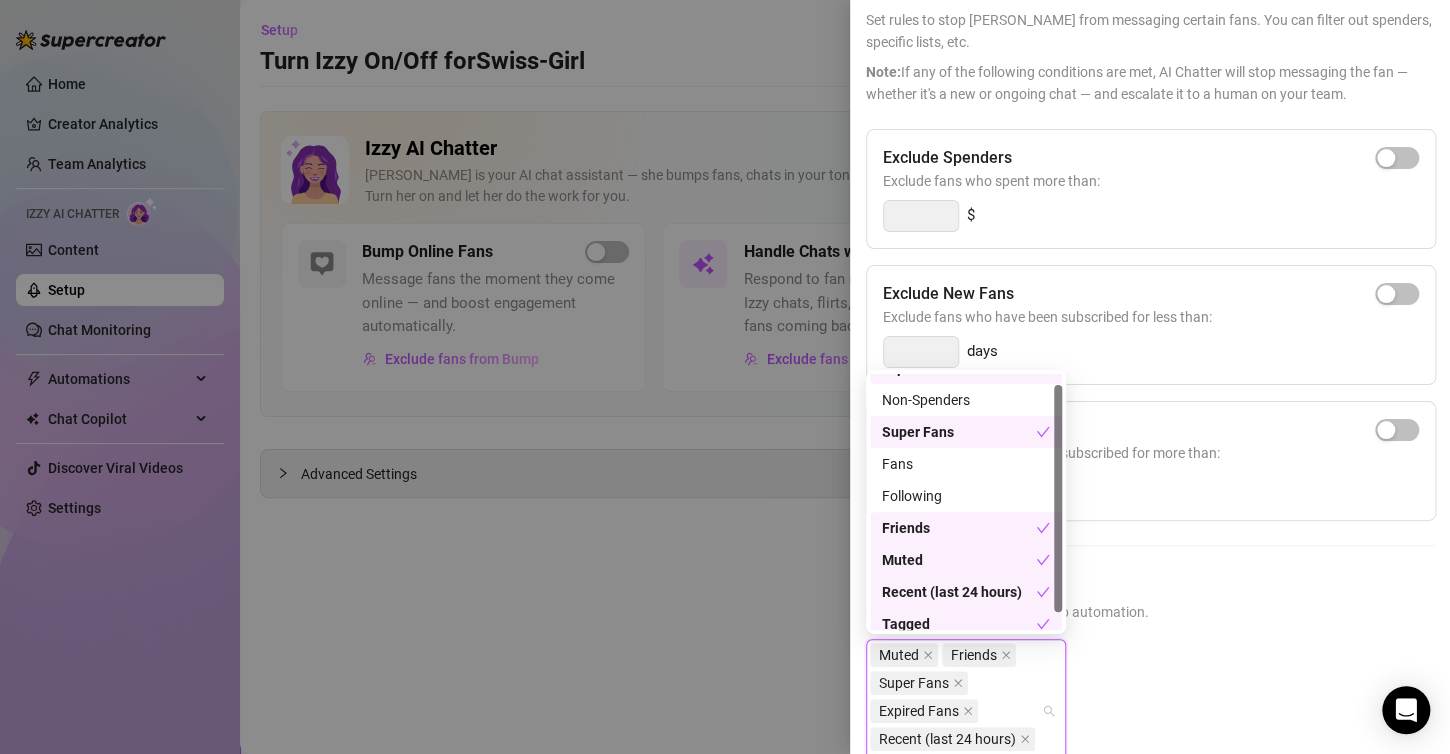 scroll, scrollTop: 32, scrollLeft: 0, axis: vertical 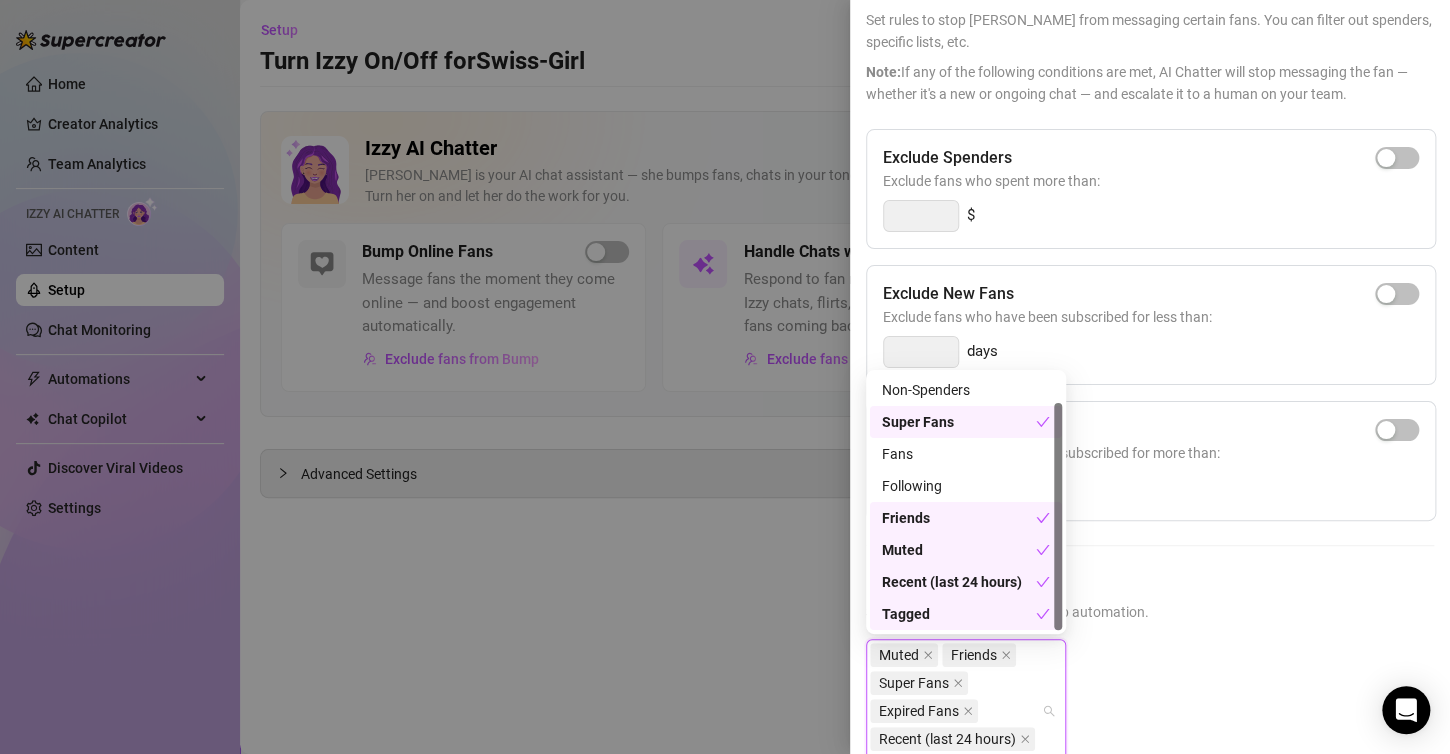 drag, startPoint x: 1059, startPoint y: 608, endPoint x: 1063, endPoint y: 646, distance: 38.209946 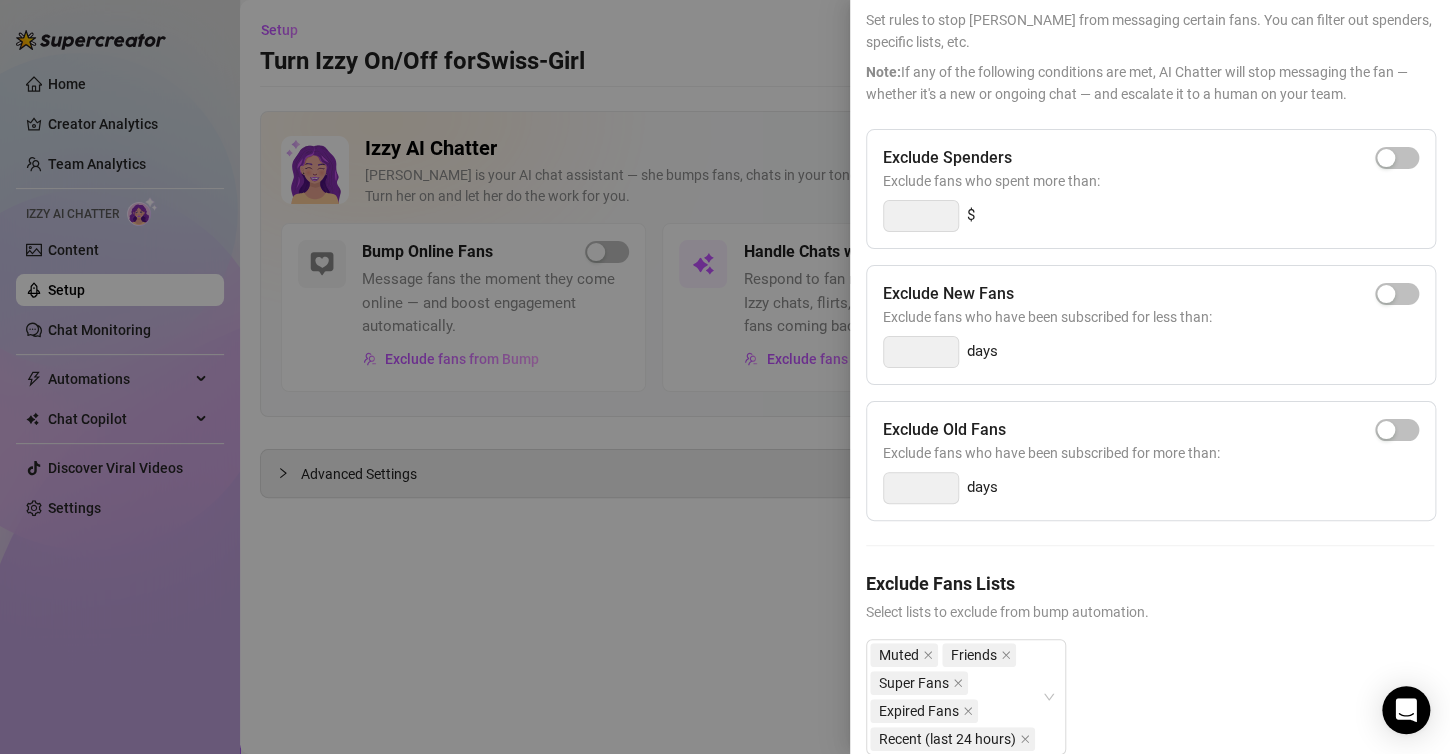 click on "Exclude Spenders Exclude fans who spent more than: $ Exclude New Fans Exclude fans who have been subscribed for less than: days Exclude Old Fans Exclude fans who have been subscribed for more than: days Exclude Fans Lists Select lists to exclude from bump automation. Muted Friends Super Fans Expired Fans Recent (last 24 hours)" at bounding box center (1150, 458) 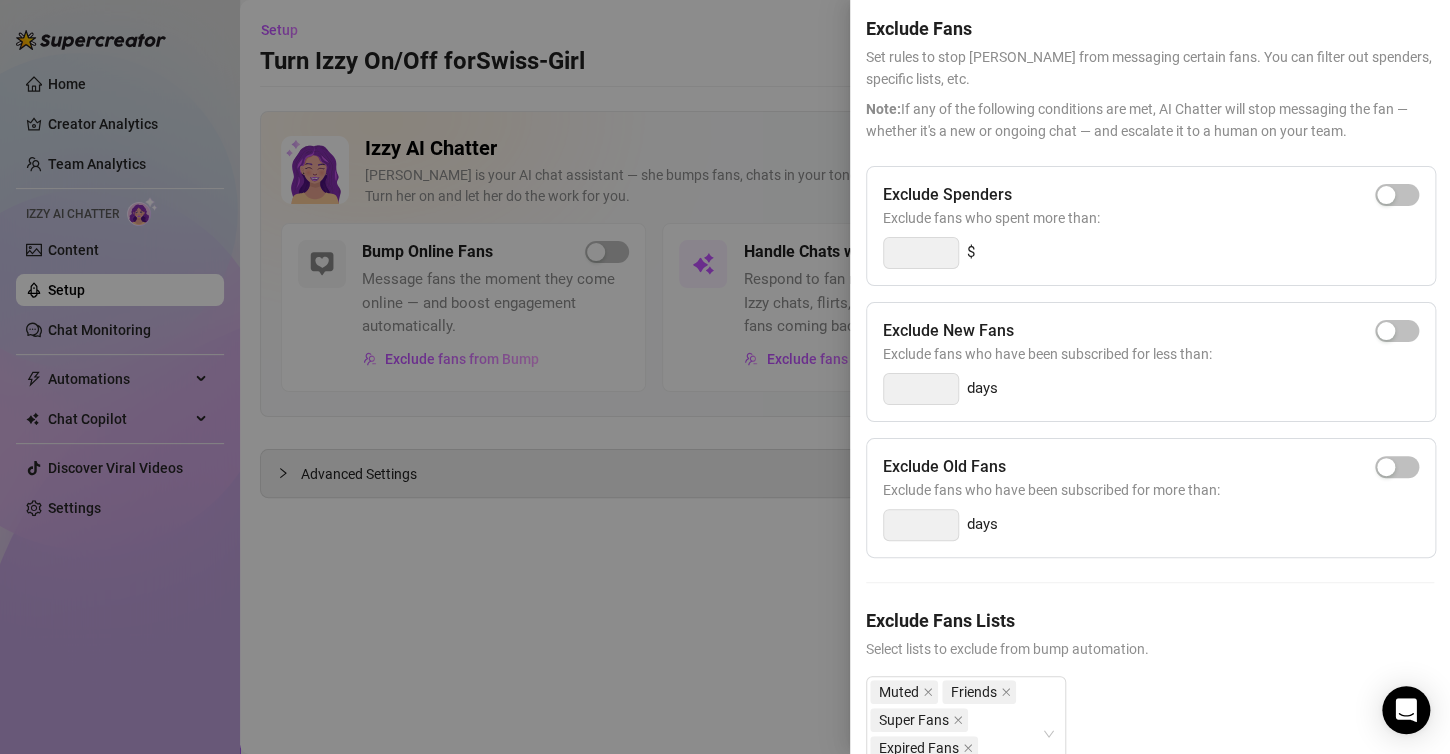 scroll, scrollTop: 0, scrollLeft: 0, axis: both 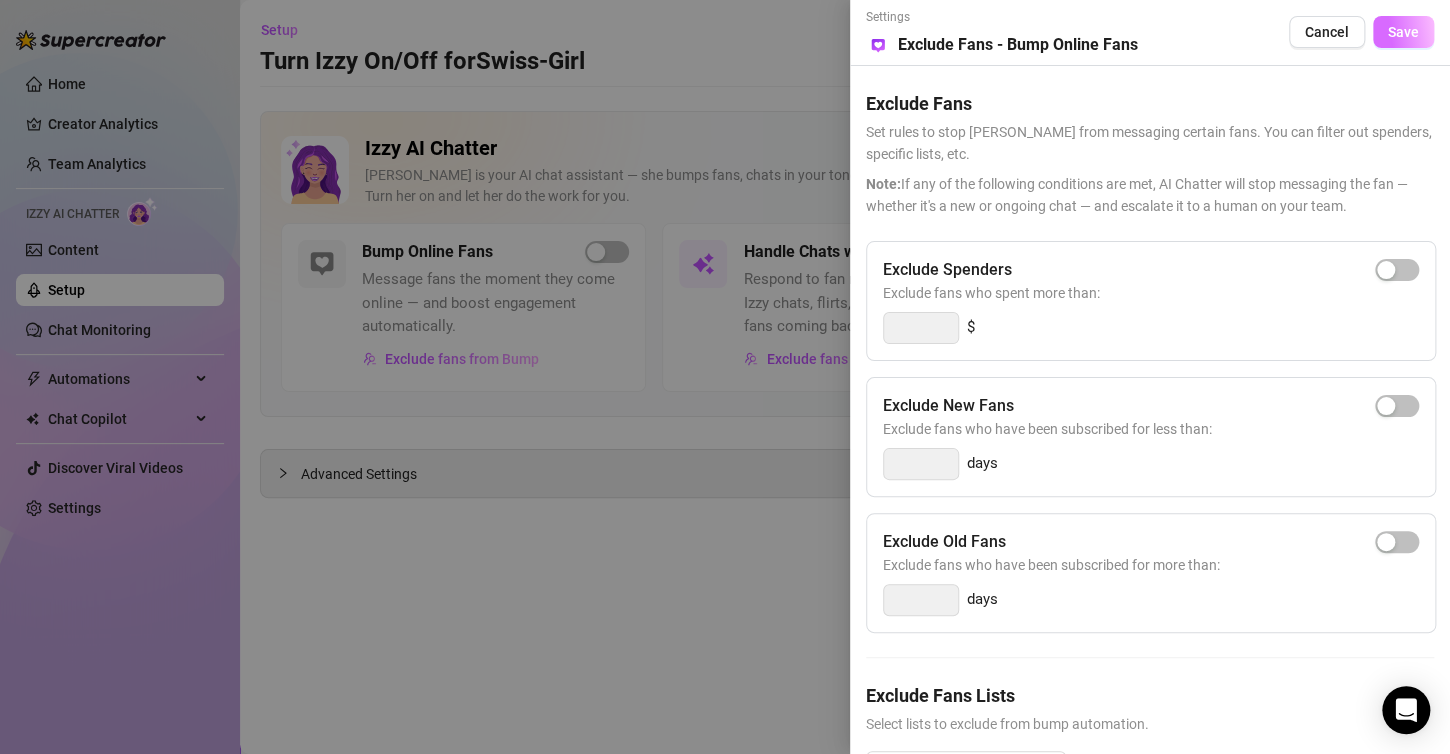 click on "Save" at bounding box center [1403, 32] 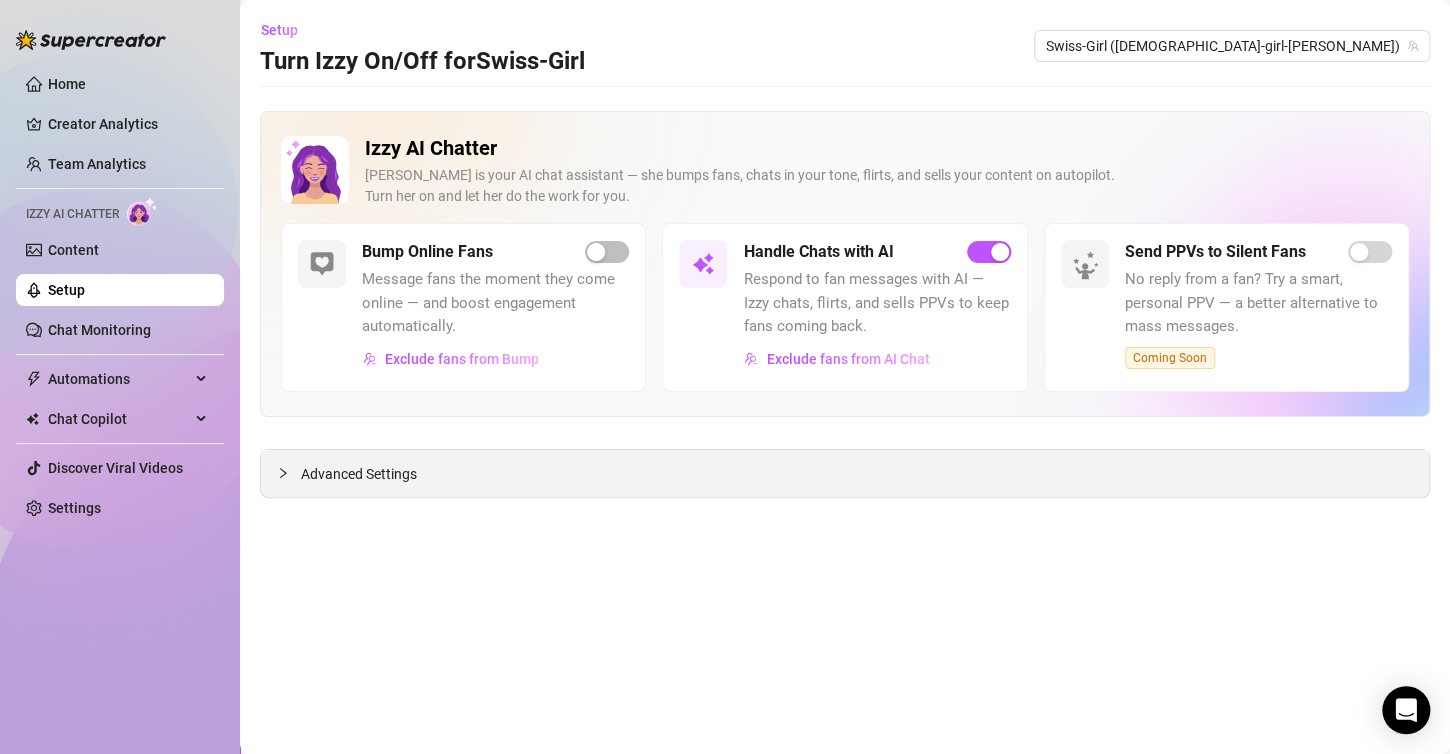 click 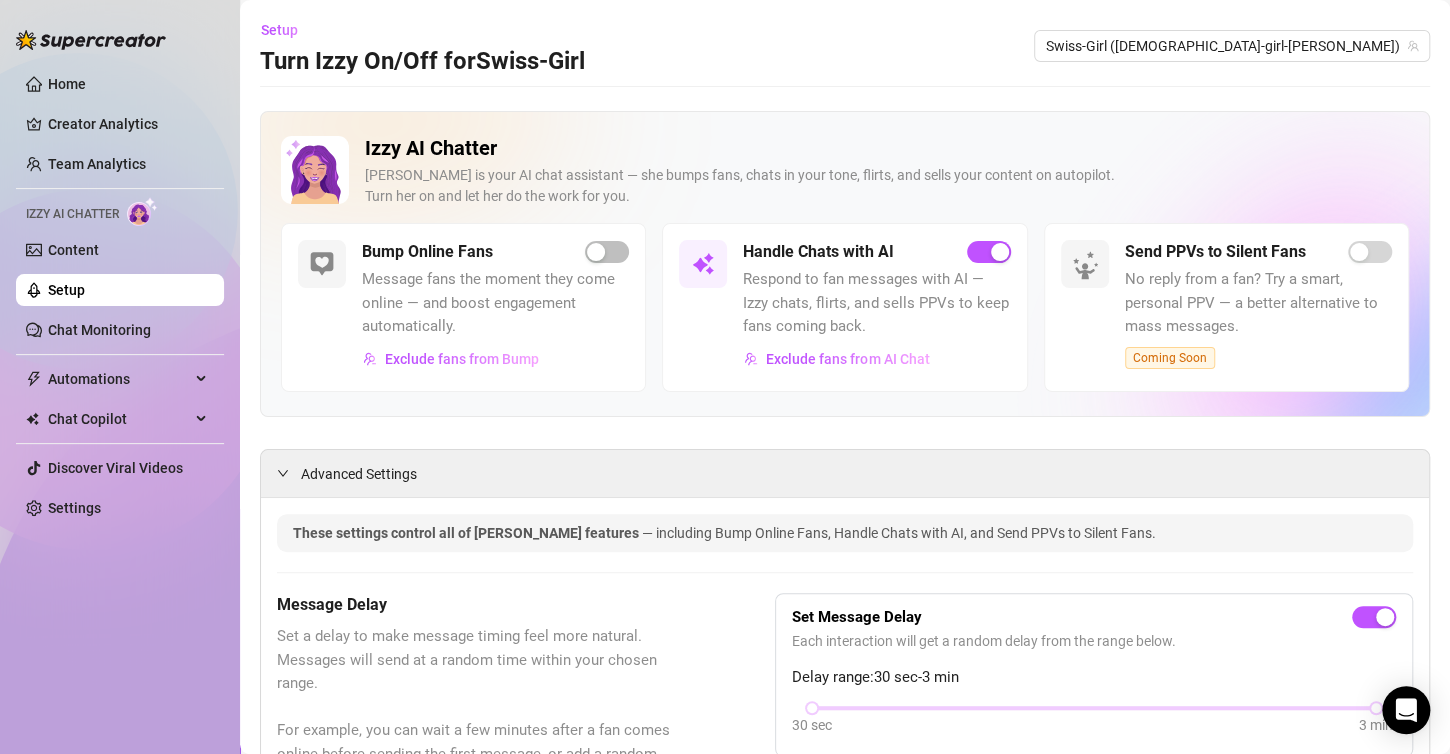 click on "Izzy AI Chatter [PERSON_NAME] is your AI chat assistant — she bumps fans, chats in your tone, flirts, and sells your content on autopilot. Turn her on and let her do the work for you. Bump Online Fans Message fans the moment they come online — and boost engagement automatically. Exclude fans from Bump Handle Chats with AI Respond to fan messages with AI — Izzy chats, flirts, and sells PPVs to keep fans coming back. Exclude fans from AI Chat Send PPVs to Silent Fans No reply from a fan? Try a smart, personal PPV — a better alternative to mass messages. Coming Soon Advanced Settings These settings control all of [PERSON_NAME] features   — including Bump Online Fans, Handle Chats with AI, and Send PPVs to Silent Fans. Message Delay Set a delay to make message timing feel more natural. Messages will send at a random time within your chosen range. For example, you can wait a few minutes after a fan comes online before sending the first message, or add a random delay before each reply. Set Message Delay Delay range:   -" at bounding box center [845, 1072] 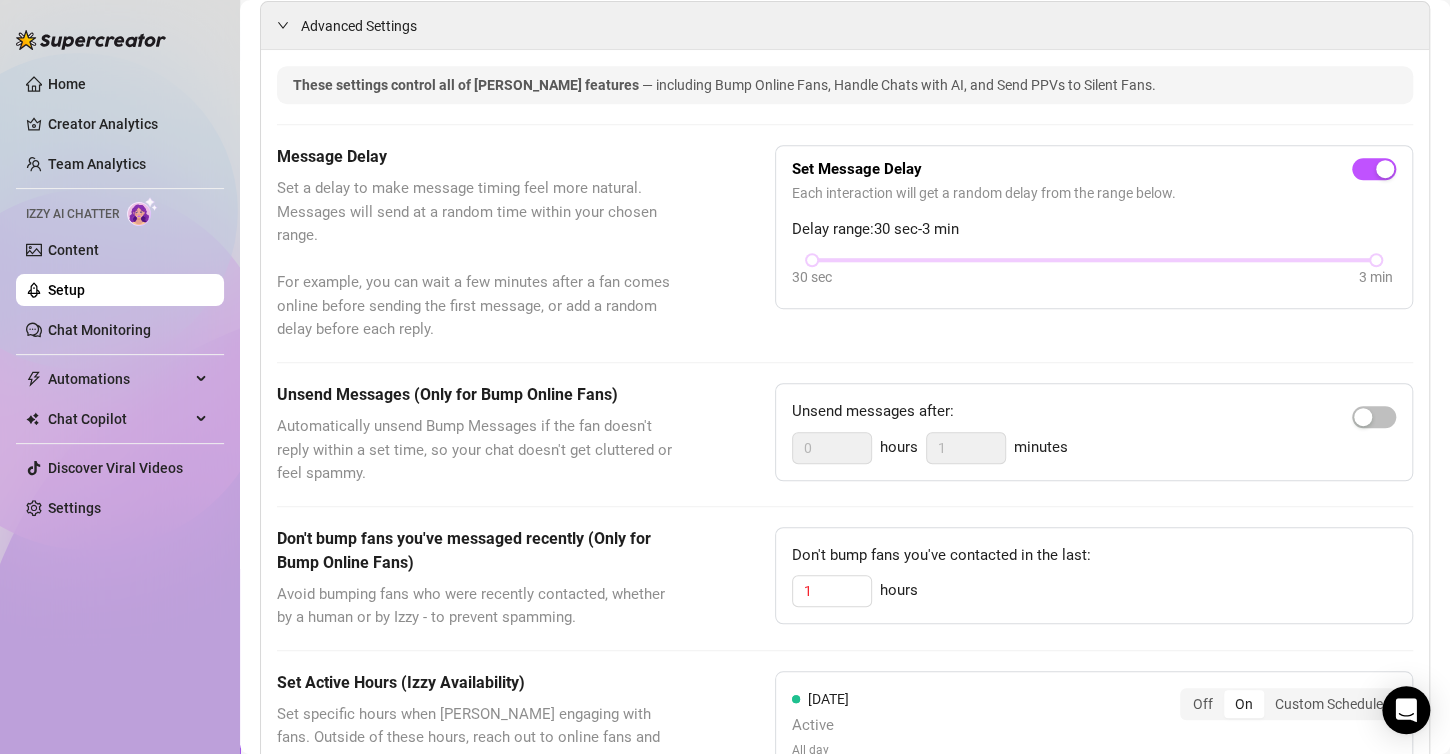 scroll, scrollTop: 480, scrollLeft: 0, axis: vertical 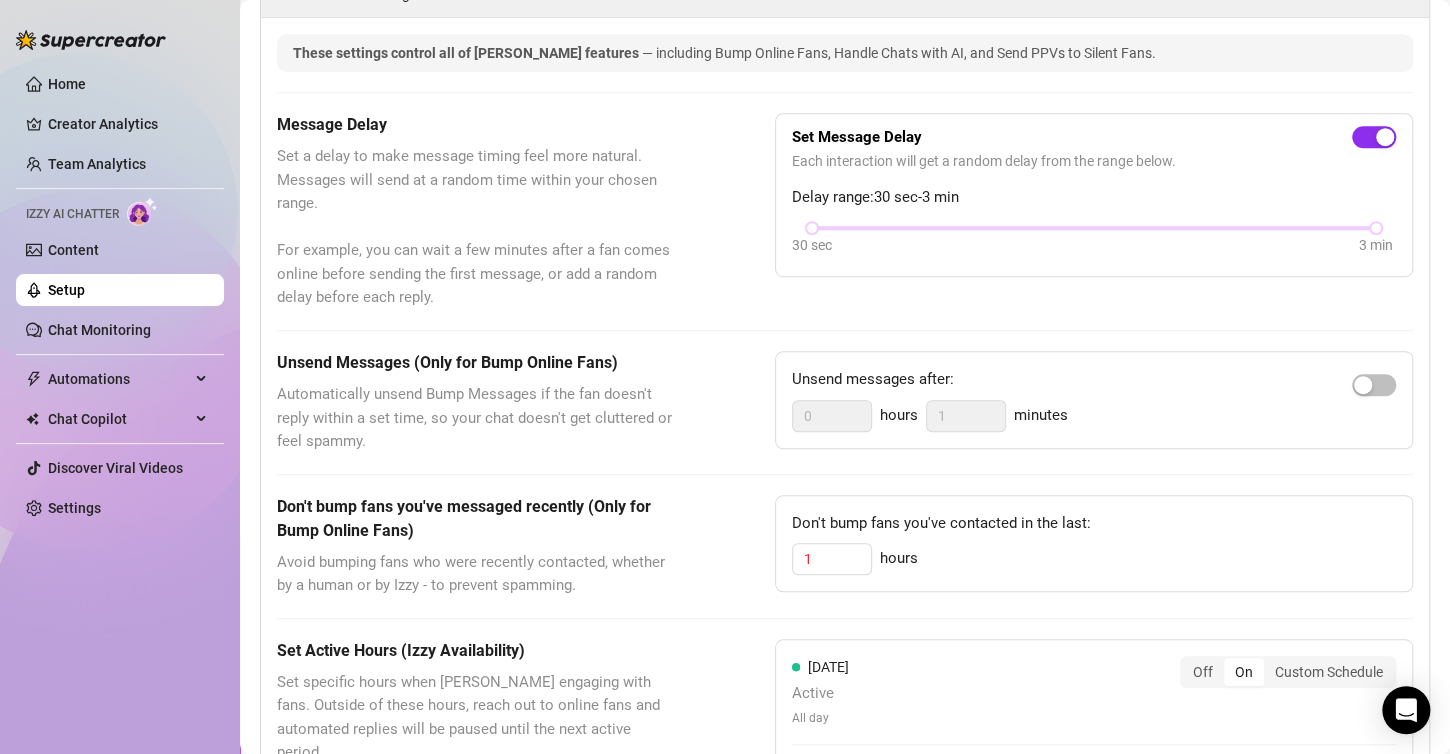 click at bounding box center [1385, 137] 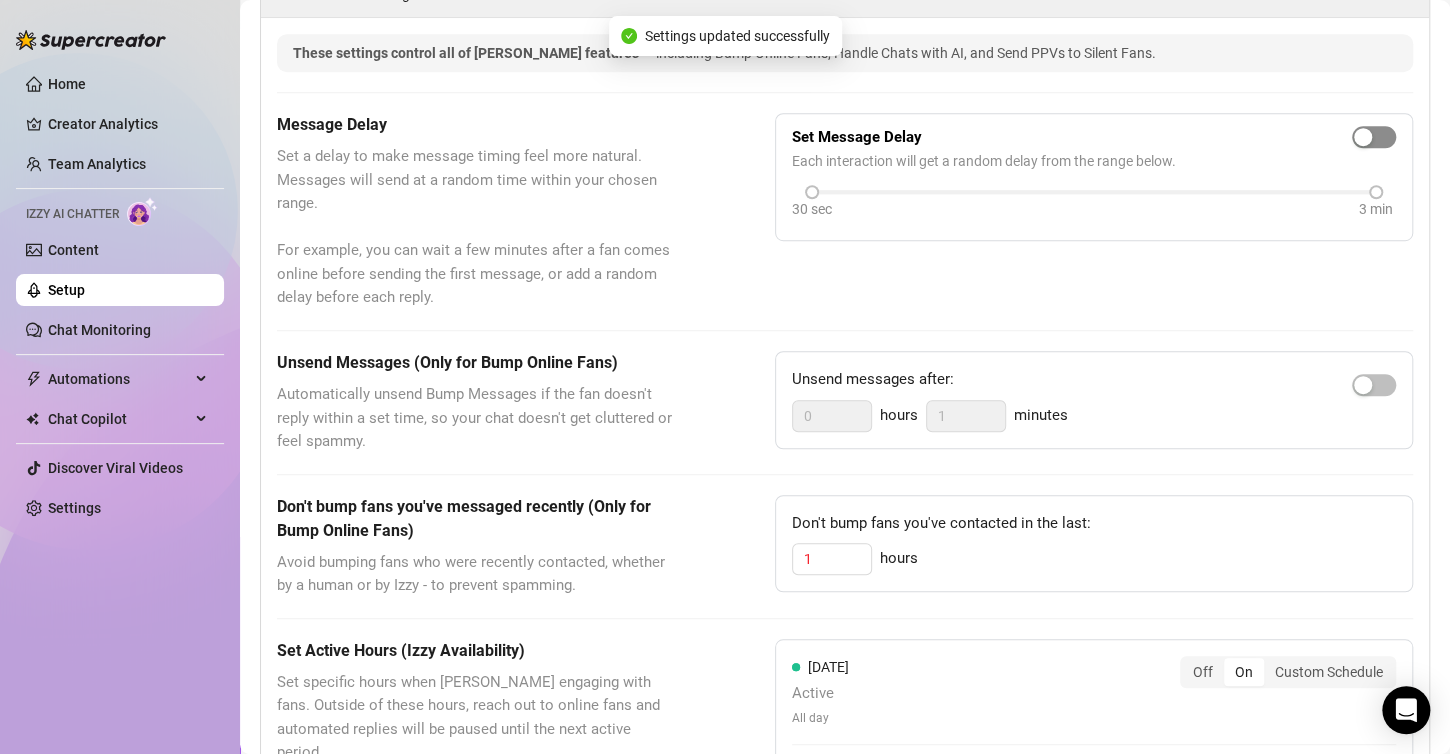 click at bounding box center [1374, 137] 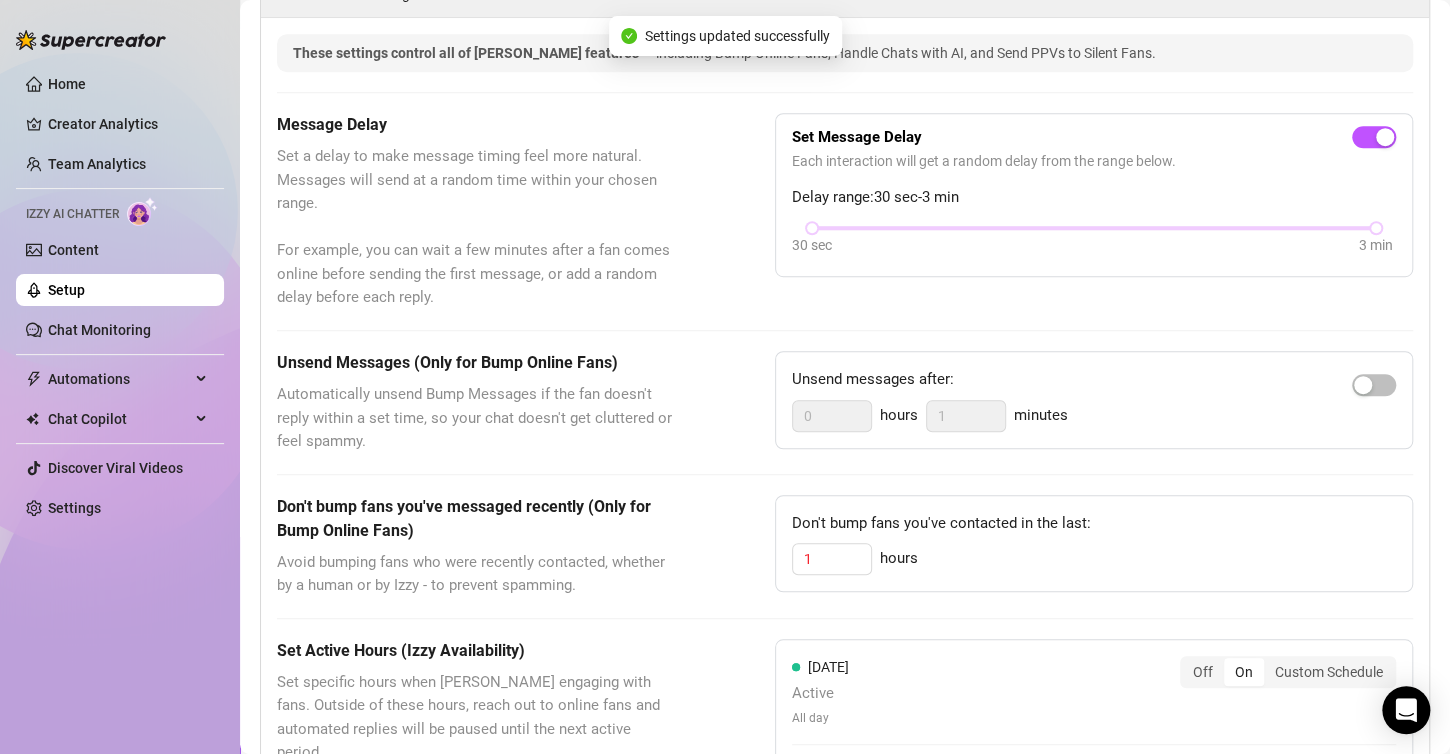 click on "Message Delay Set a delay to make message timing feel more natural. Messages will send at a random time within your chosen range. For example, you can wait a few minutes after a fan comes online before sending the first message, or add a random delay before each reply. Set Message Delay Each interaction will get a random delay from the range below. Delay range:  30 sec  -  3 min 30 sec 3 min" at bounding box center [845, 211] 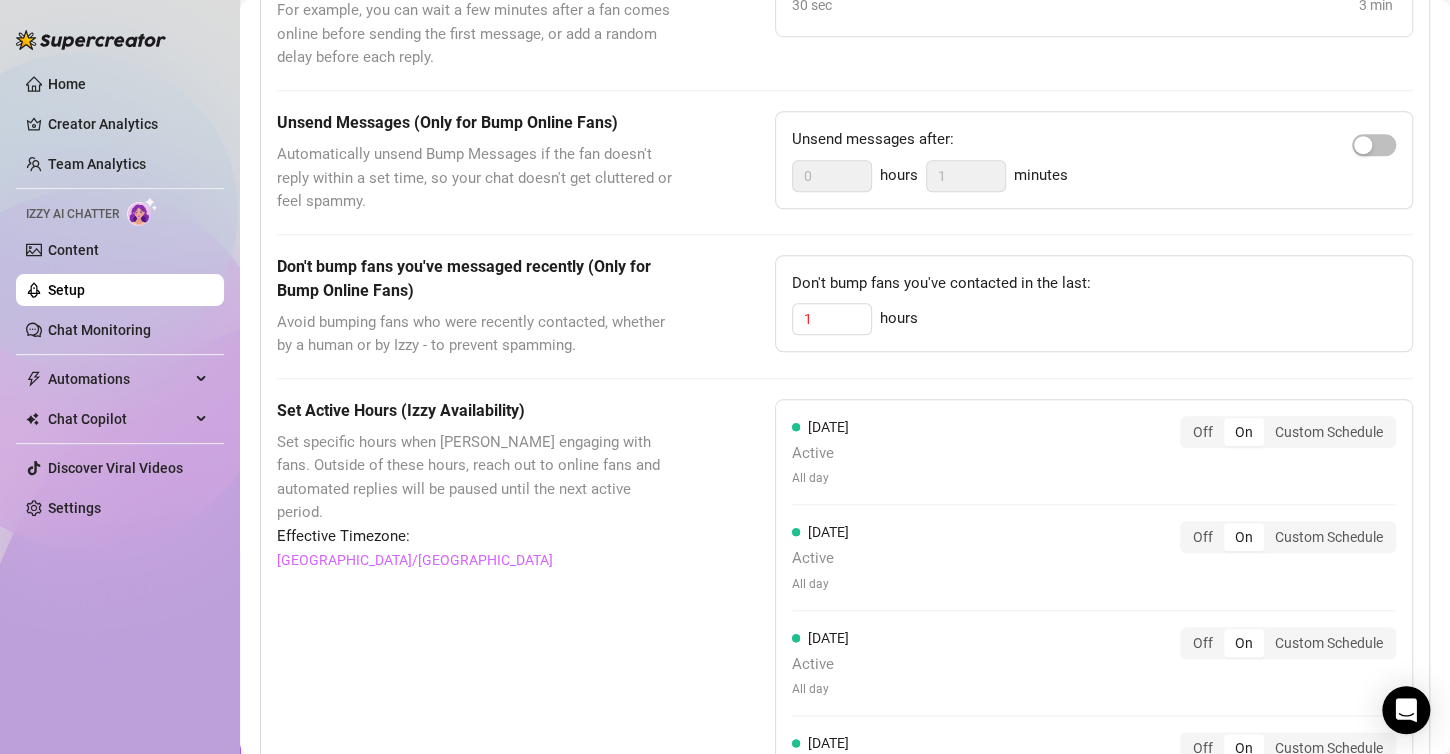 scroll, scrollTop: 760, scrollLeft: 0, axis: vertical 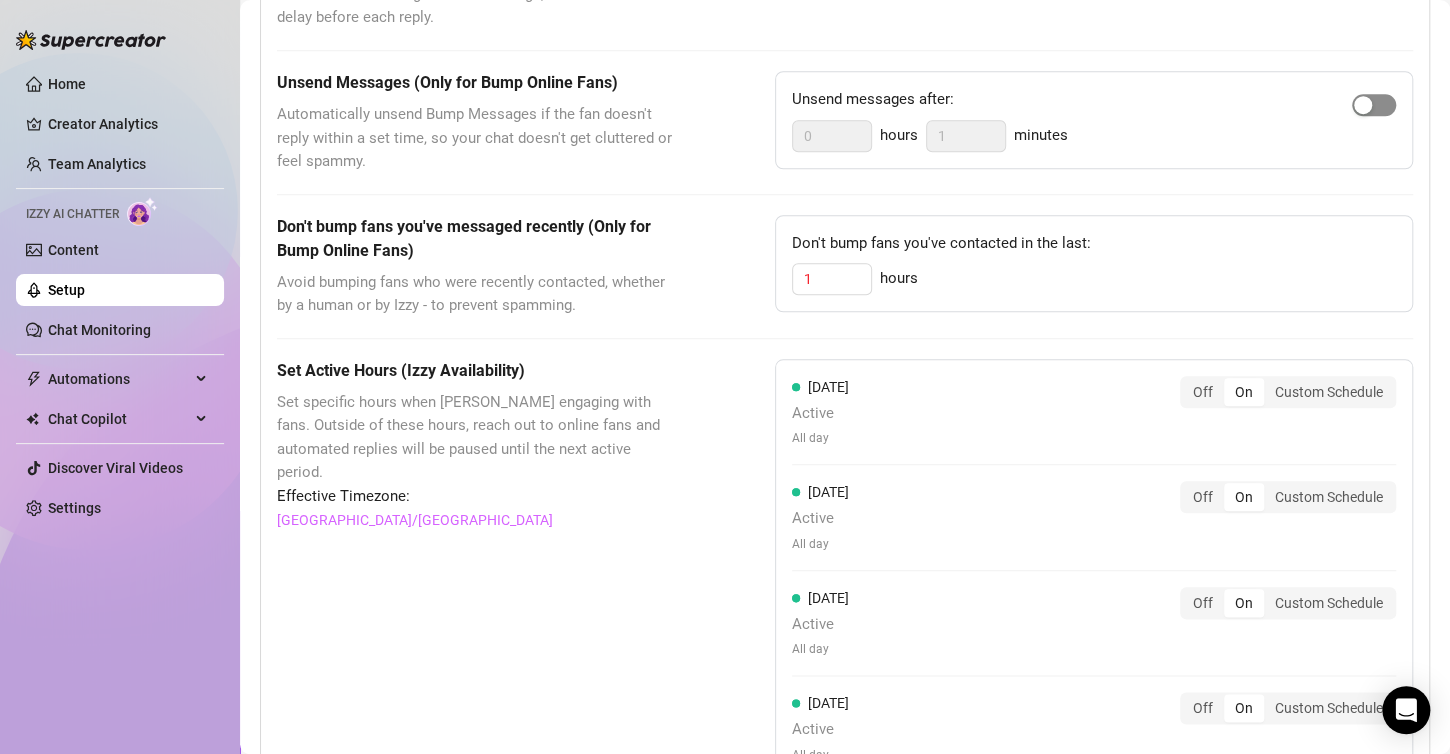 click at bounding box center [1374, 105] 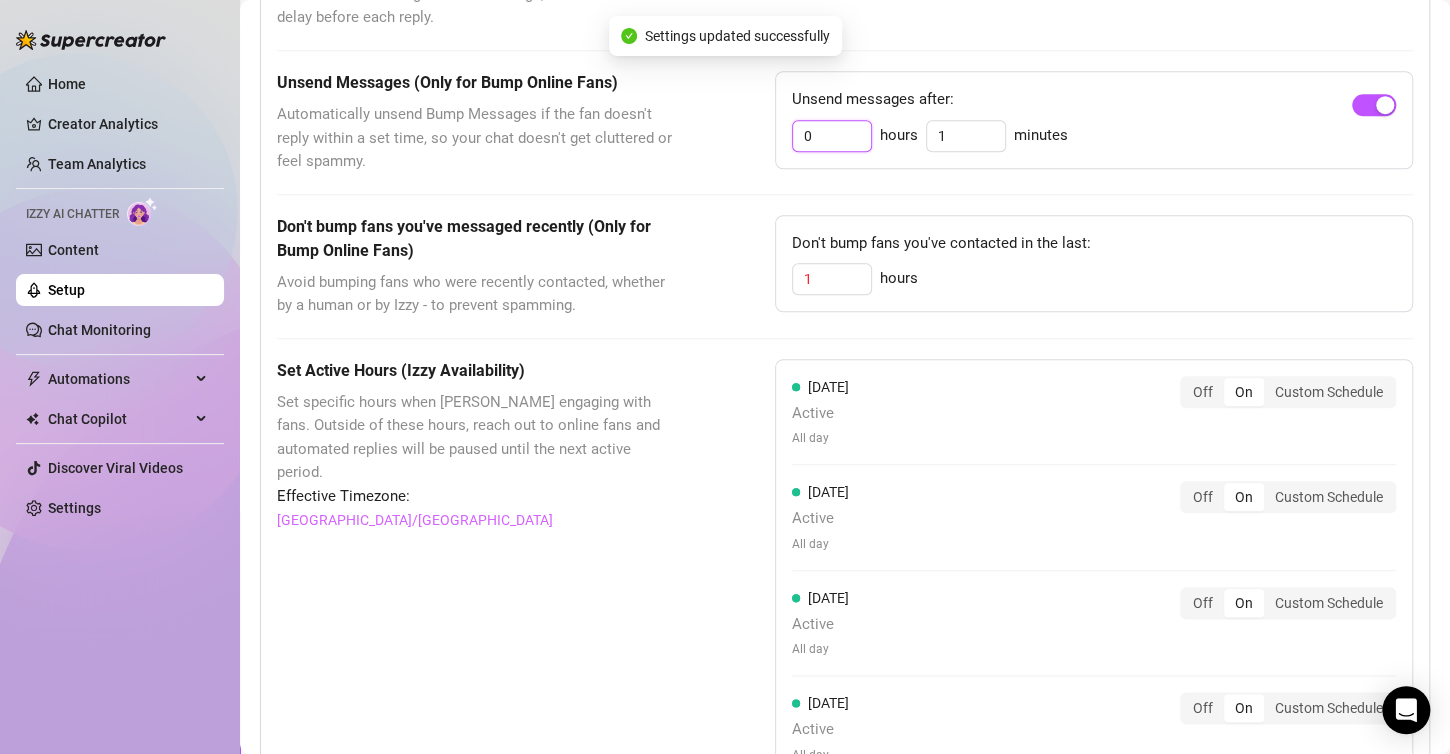 click on "0" at bounding box center [832, 136] 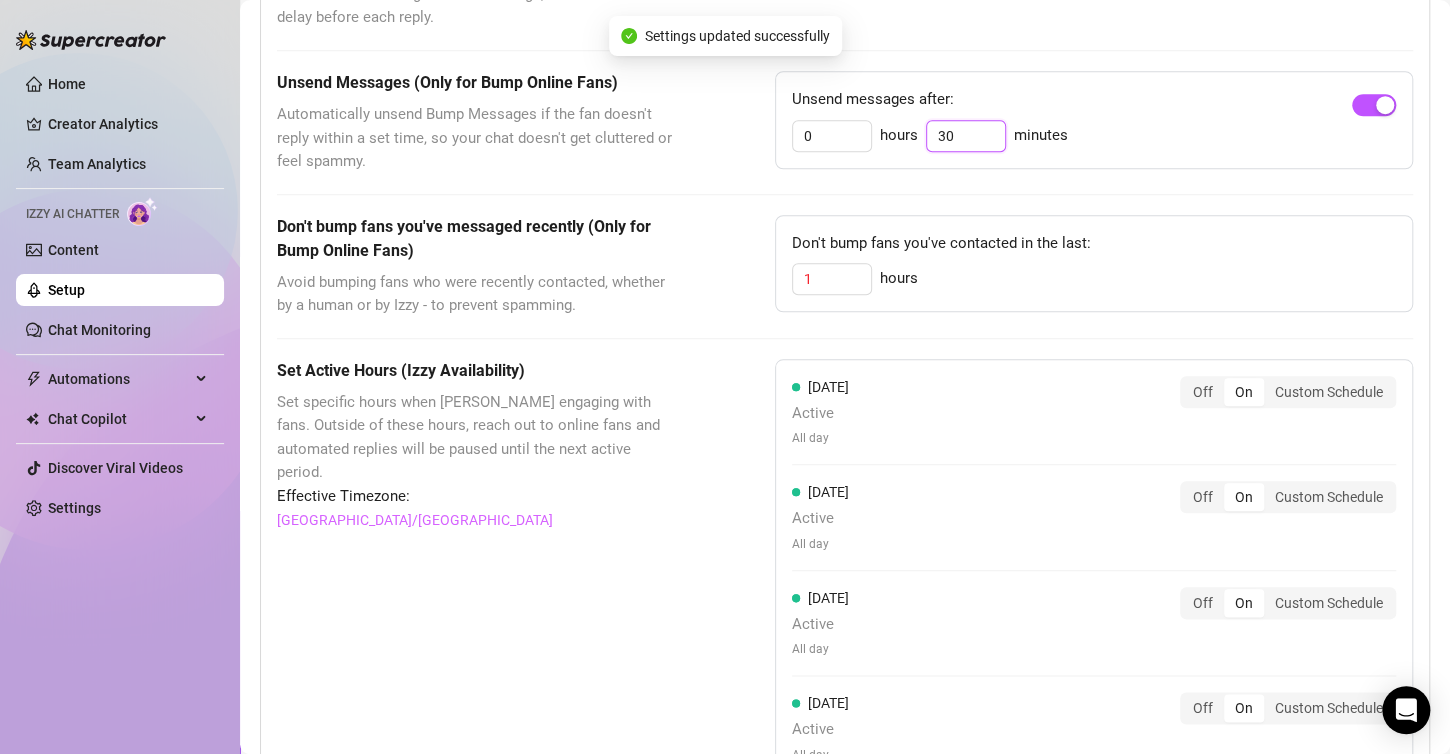 click on "30" at bounding box center [966, 136] 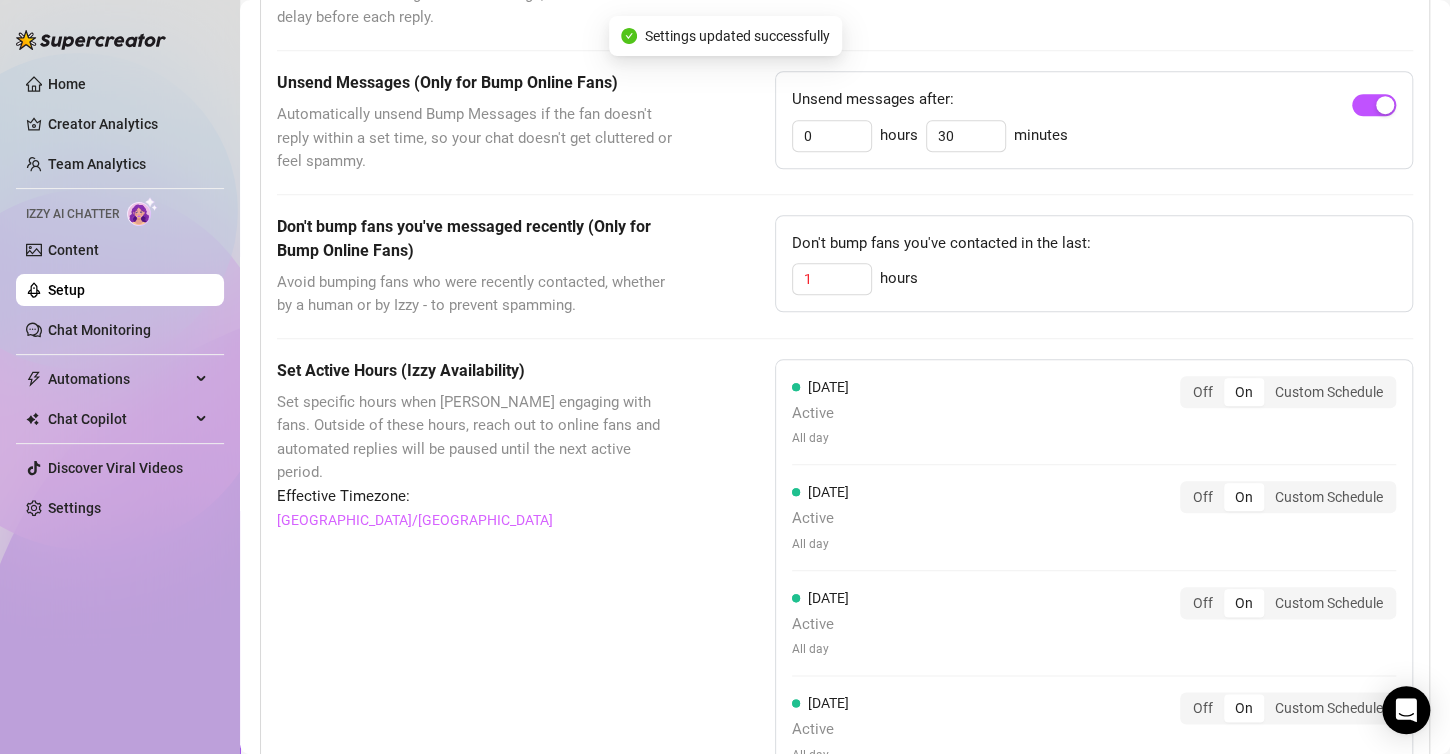 click on "Unsend Messages (Only for Bump Online Fans) Automatically unsend Bump Messages if the fan doesn't reply within a set time, so your chat doesn't get cluttered or feel spammy. Unsend messages after: 0 hours 30 minutes" at bounding box center (845, 122) 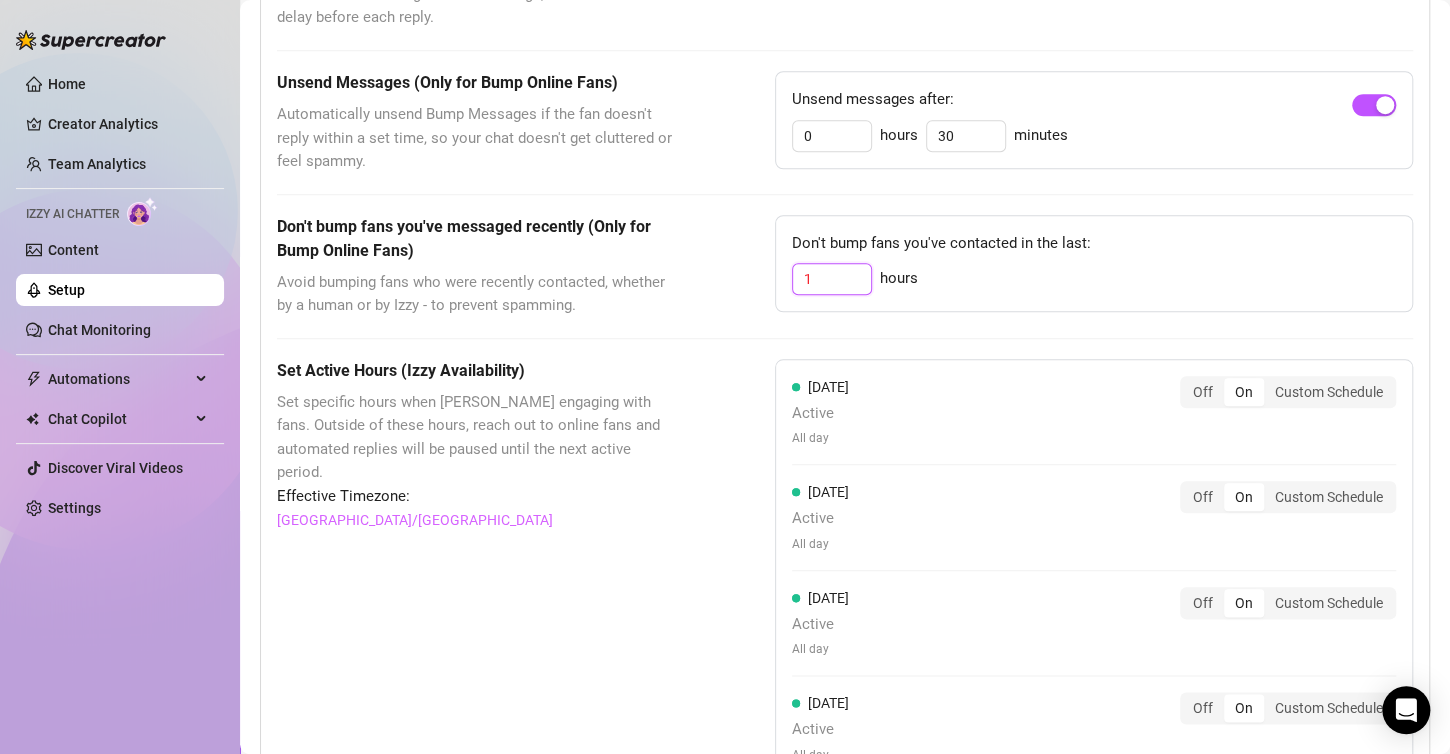 click on "1" at bounding box center [832, 279] 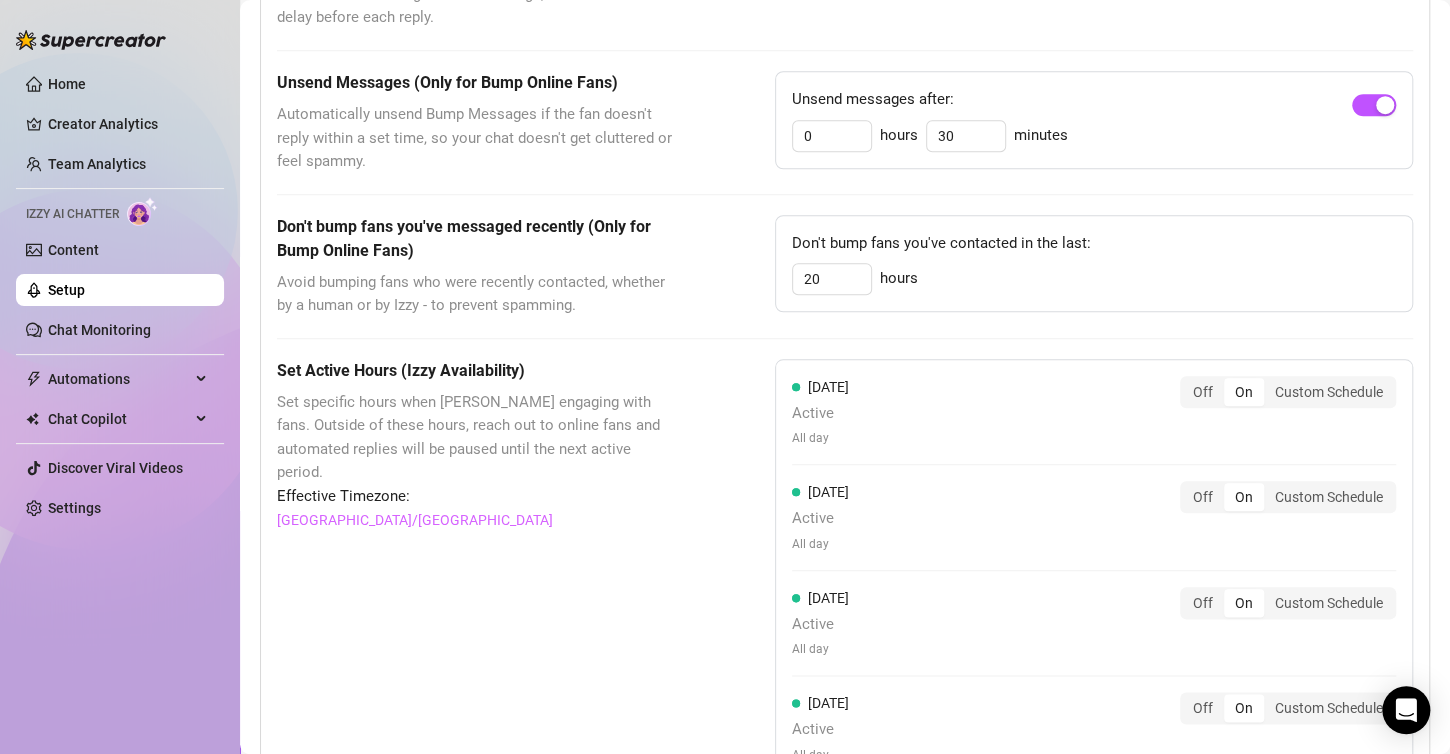 click on "These settings control all of [PERSON_NAME] features   — including Bump Online Fans, Handle Chats with AI, and Send PPVs to Silent Fans. Message Delay Set a delay to make message timing feel more natural. Messages will send at a random time within your chosen range. For example, you can wait a few minutes after a fan comes online before sending the first message, or add a random delay before each reply. Set Message Delay Each interaction will get a random delay from the range below. Delay range:  30 sec  -  3 min 30 sec 3 min Unsend Messages (Only for Bump Online Fans) Automatically unsend Bump Messages if the fan doesn't reply within a set time, so your chat doesn't get cluttered or feel spammy. Unsend messages after: 0 hours 30 minutes Don't bump fans you've messaged recently (Only for Bump Online Fans) Avoid bumping fans who were recently contacted, whether by a human or by Izzy - to prevent spamming. Don't bump fans you've contacted in the last: 20 hours Set Active Hours (Izzy Availability) Effective Timezone:" at bounding box center [845, 505] 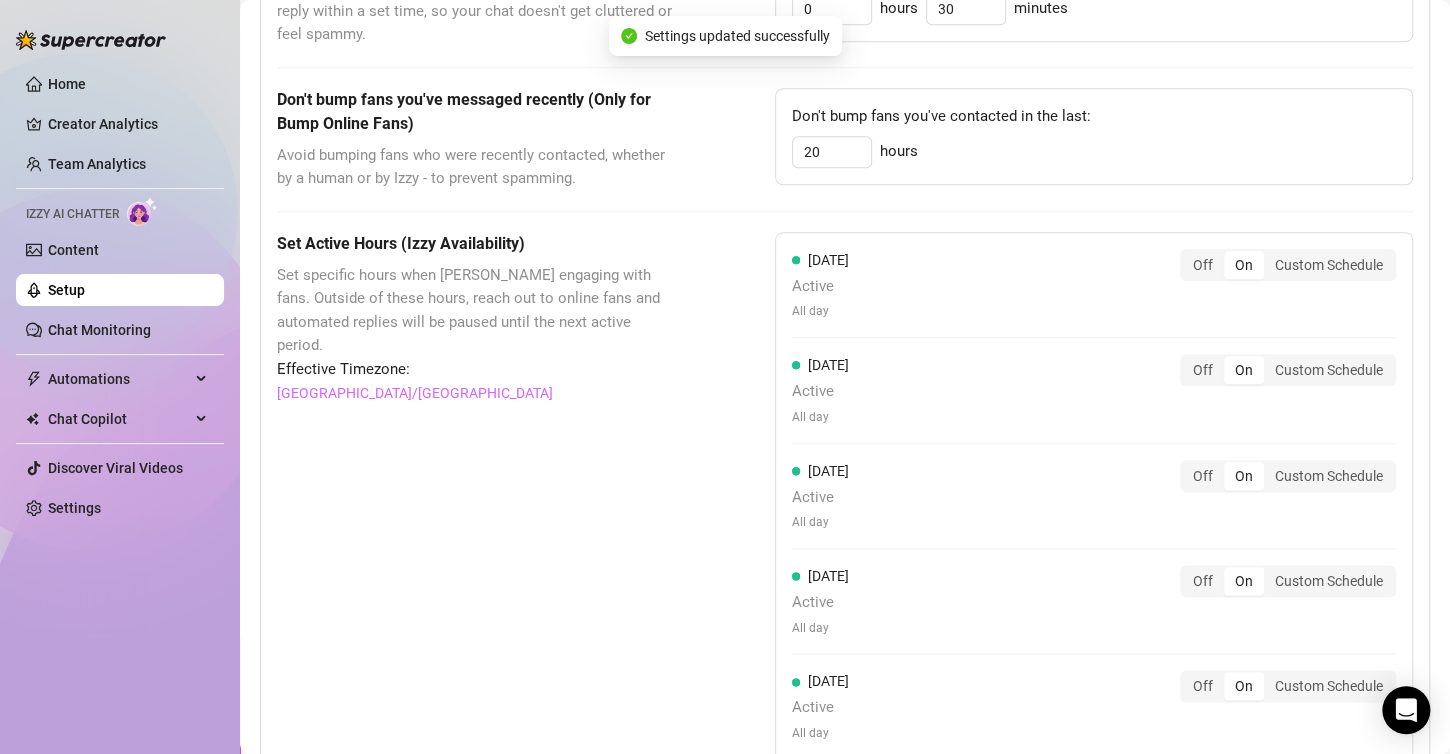 scroll, scrollTop: 920, scrollLeft: 0, axis: vertical 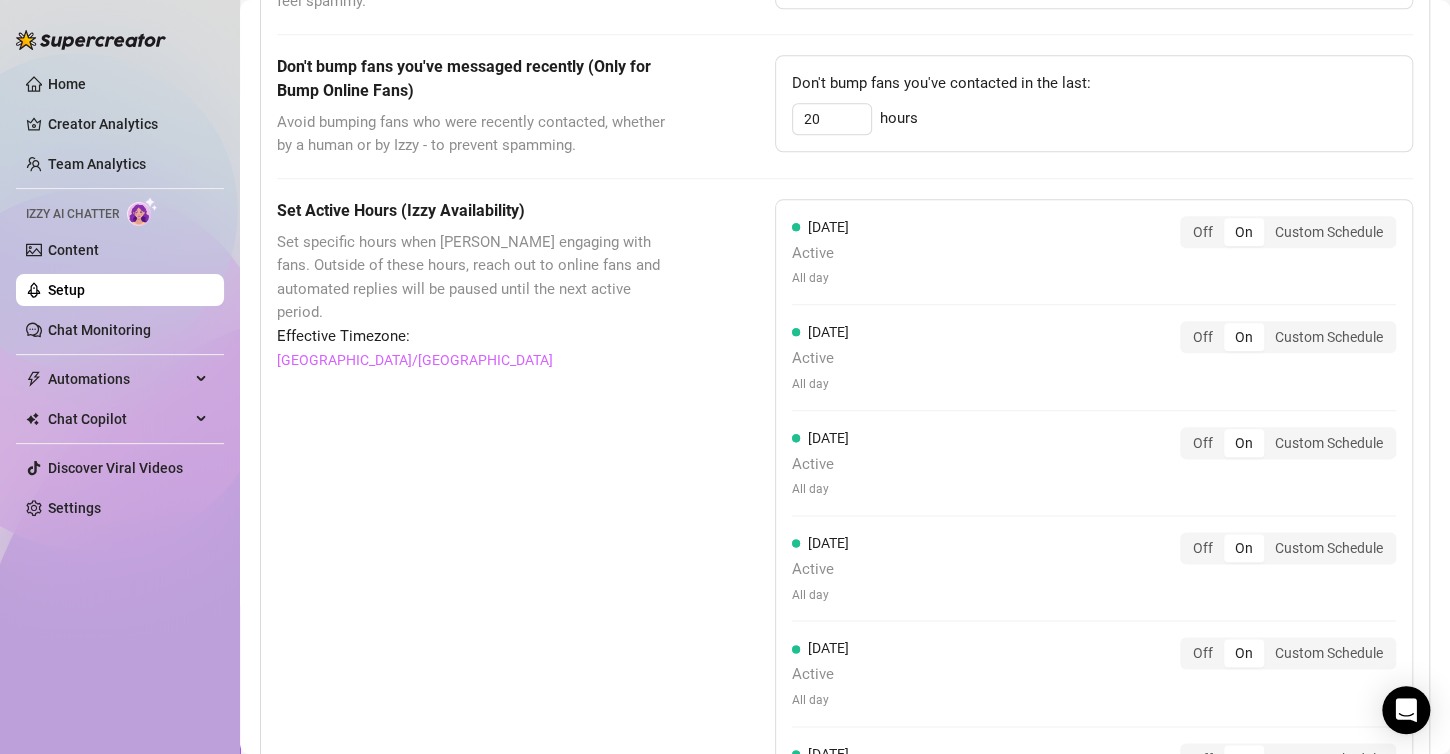 click on "Set Active Hours (Izzy Availability) Set specific hours when Izzy engaging with fans. Outside of these hours, reach out to online fans and automated replies will be paused until the next active period. Effective Timezone: [GEOGRAPHIC_DATA]/[GEOGRAPHIC_DATA] [DATE] Active All day Off On Custom Schedule [DATE] Active All day Off On Custom Schedule [DATE] Active All day Off On Custom Schedule [DATE] Active All day Off On Custom Schedule [DATE] Active All day Off On Custom Schedule [DATE] Active All day Off On Custom Schedule [DATE] Active All day Off On Custom Schedule Respond to unread messages when you're back online Let Izzy reply to messages that came in while she was offline. If this is off, any messages received during offline hours will be ignored." at bounding box center [845, 647] 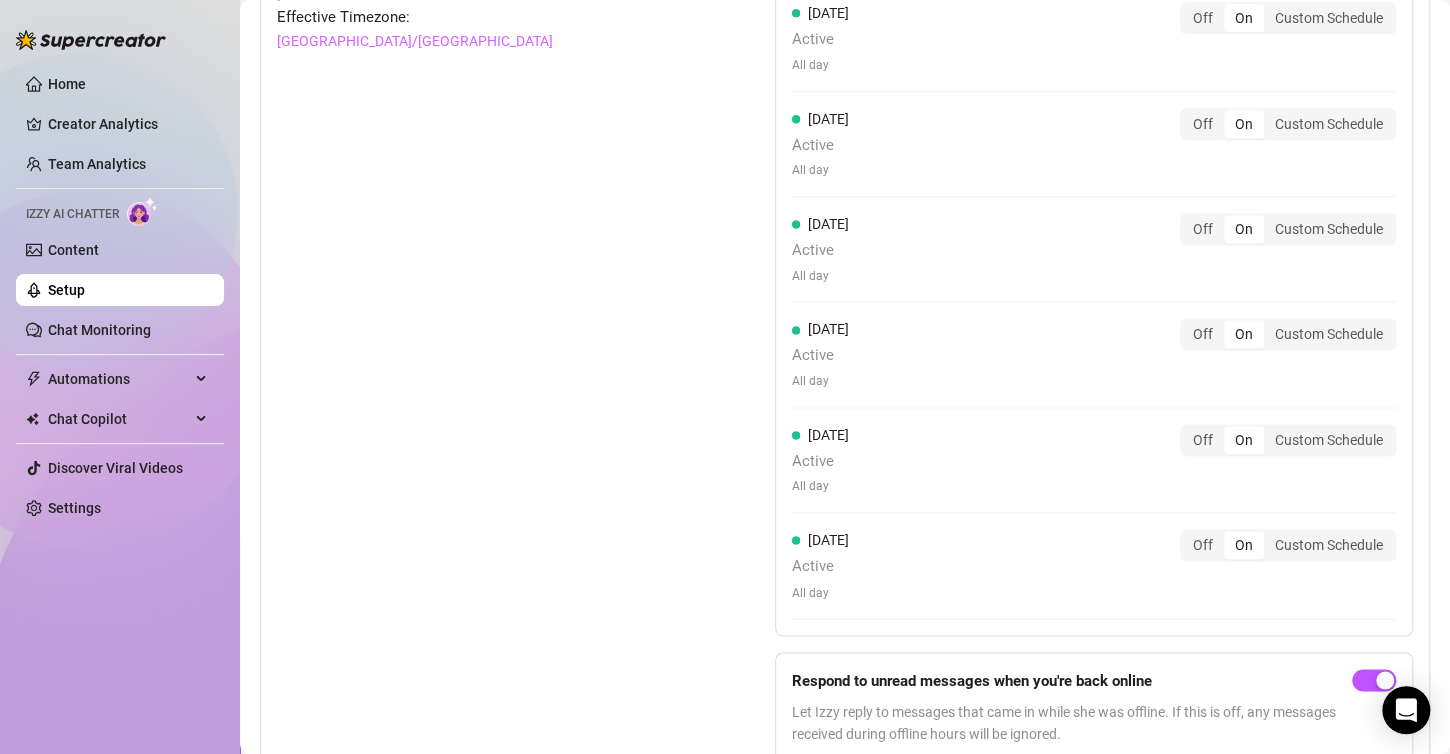scroll, scrollTop: 1335, scrollLeft: 0, axis: vertical 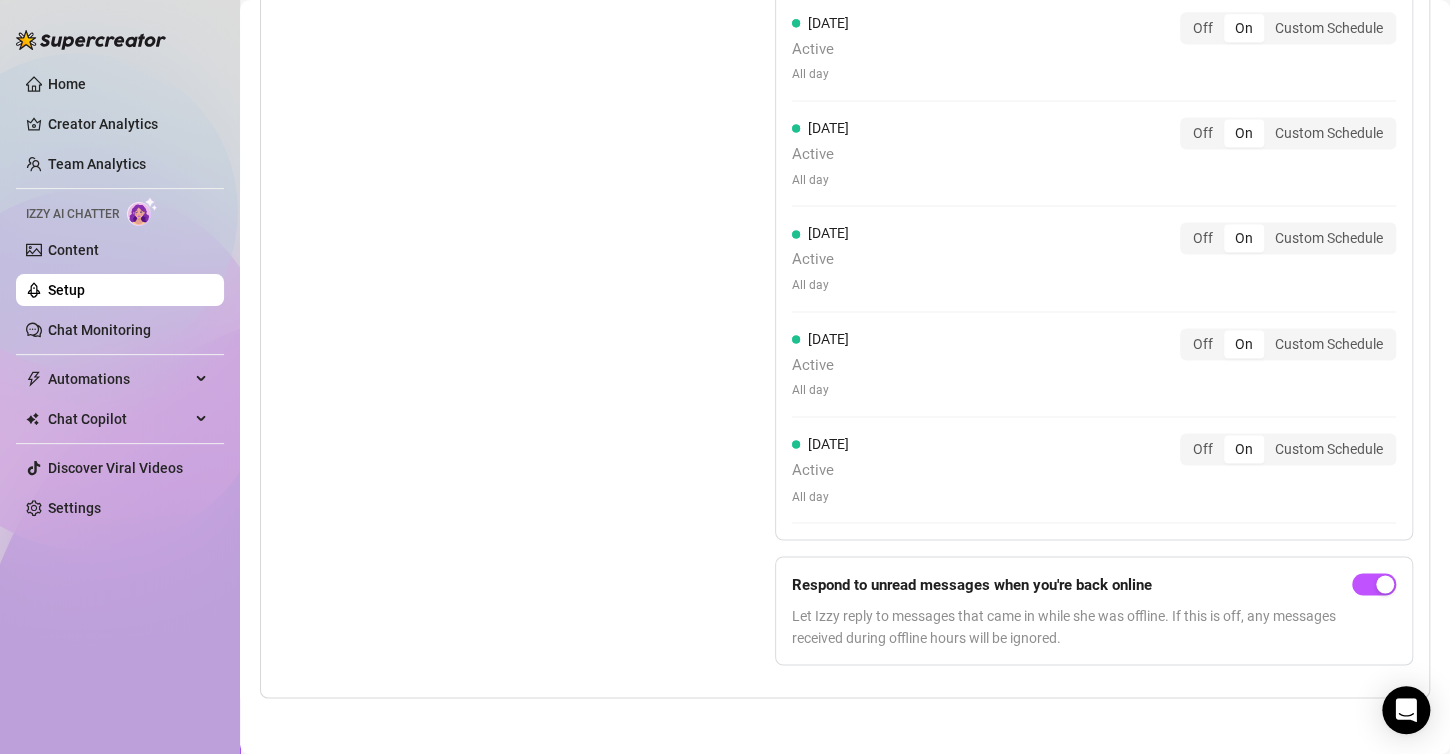 click on "Set Active Hours (Izzy Availability) Set specific hours when Izzy engaging with fans. Outside of these hours, reach out to online fans and automated replies will be paused until the next active period. Effective Timezone: [GEOGRAPHIC_DATA]/[GEOGRAPHIC_DATA] [DATE] Active All day Off On Custom Schedule [DATE] Active All day Off On Custom Schedule [DATE] Active All day Off On Custom Schedule [DATE] Active All day Off On Custom Schedule [DATE] Active All day Off On Custom Schedule [DATE] Active All day Off On Custom Schedule [DATE] Active All day Off On Custom Schedule Respond to unread messages when you're back online Let Izzy reply to messages that came in while she was offline. If this is off, any messages received during offline hours will be ignored." at bounding box center (845, 232) 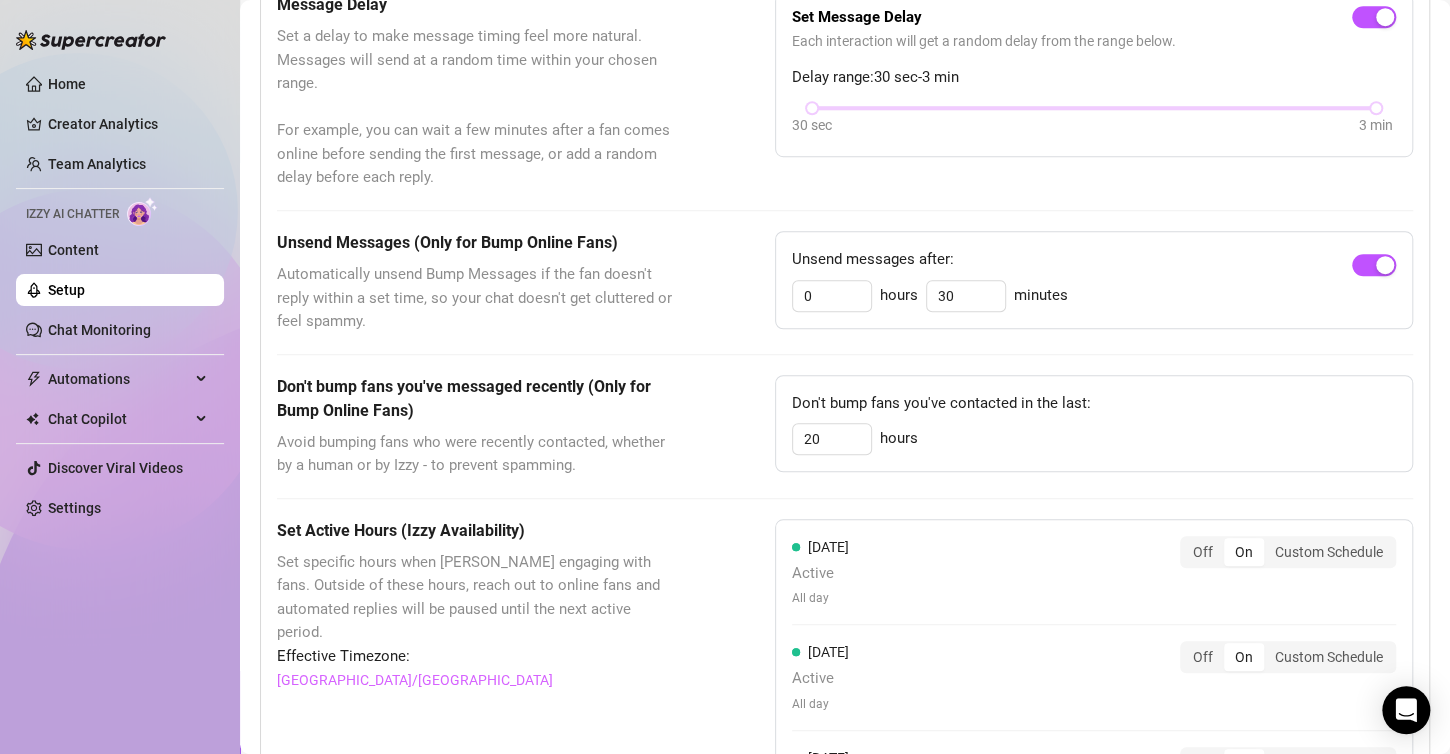 scroll, scrollTop: 640, scrollLeft: 0, axis: vertical 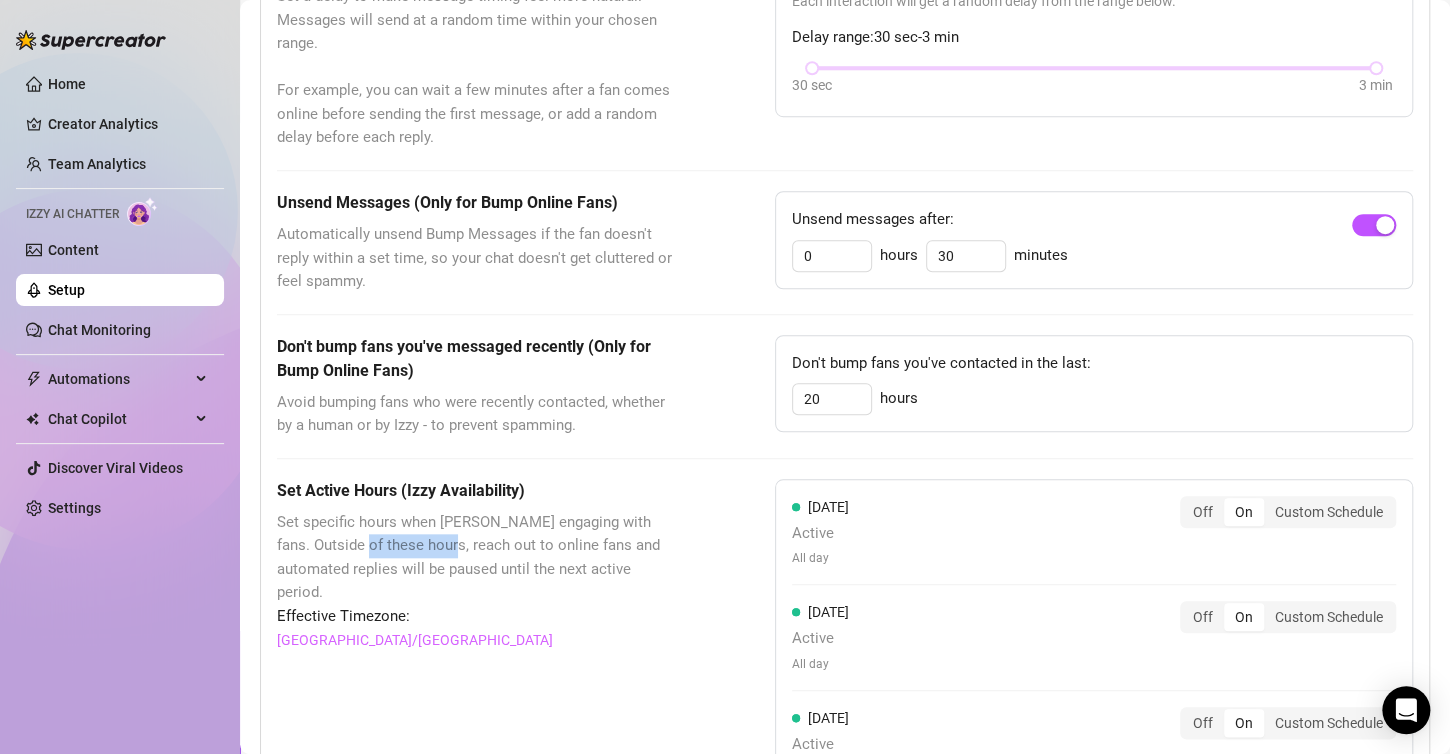drag, startPoint x: 337, startPoint y: 540, endPoint x: 443, endPoint y: 554, distance: 106.92053 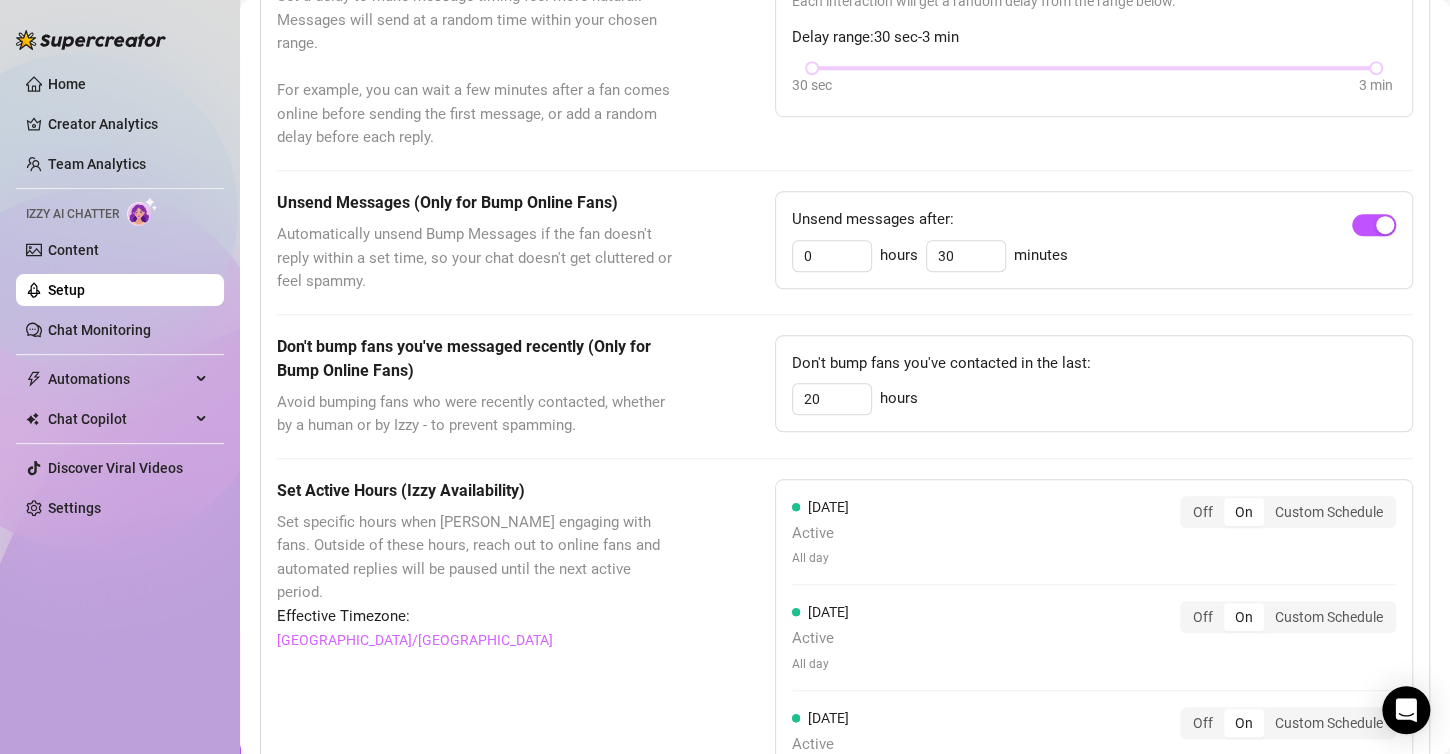 click on "Set specific hours when [PERSON_NAME] engaging with fans. Outside of these hours, reach out to online fans and automated replies will be paused until the next active period." at bounding box center (476, 558) 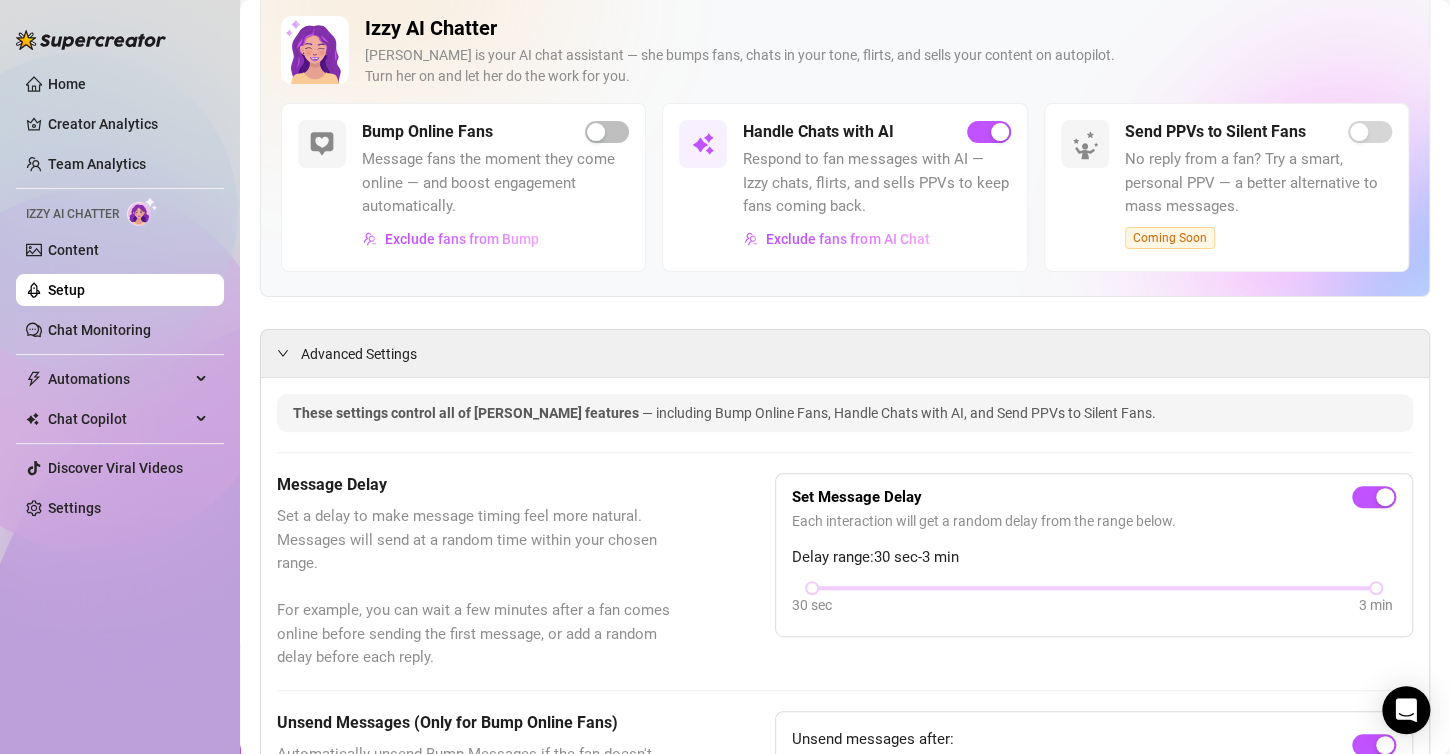scroll, scrollTop: 0, scrollLeft: 0, axis: both 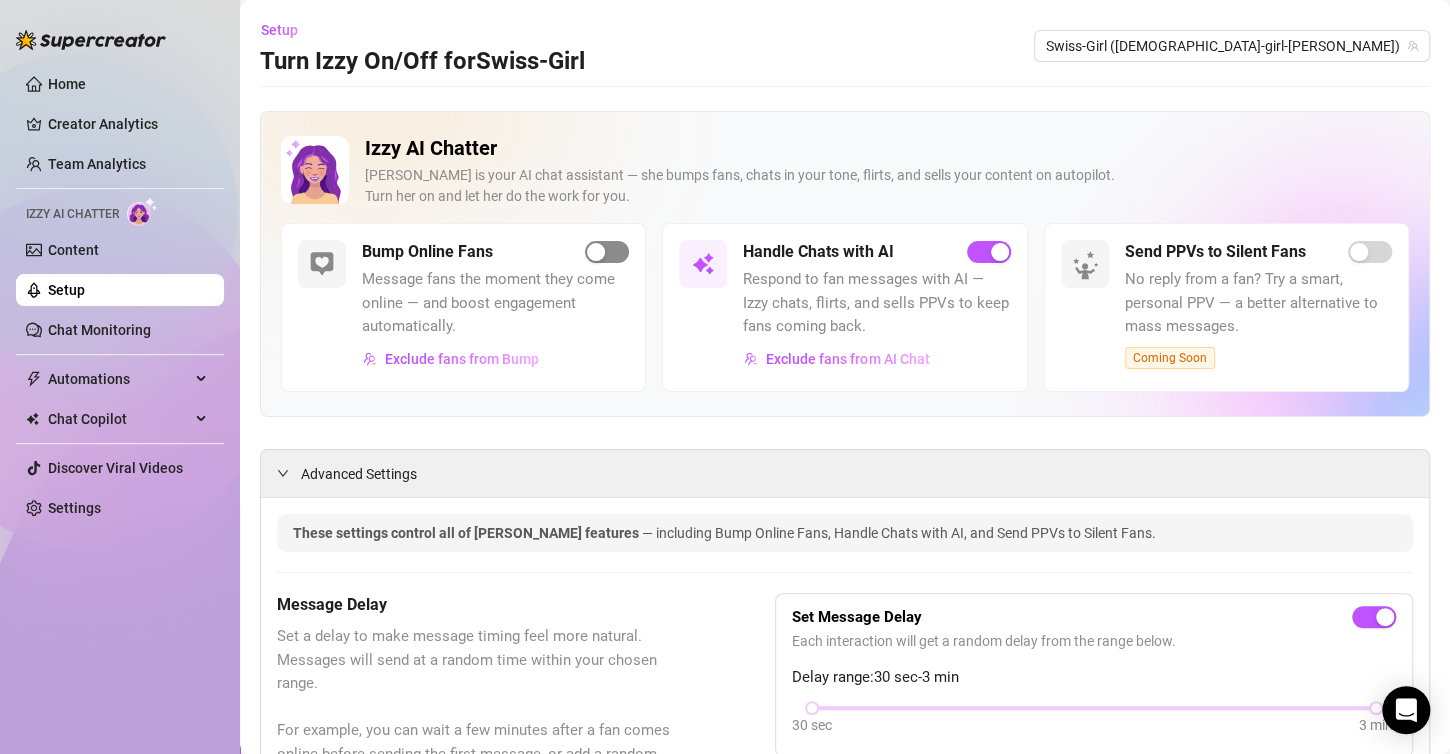 click at bounding box center (607, 252) 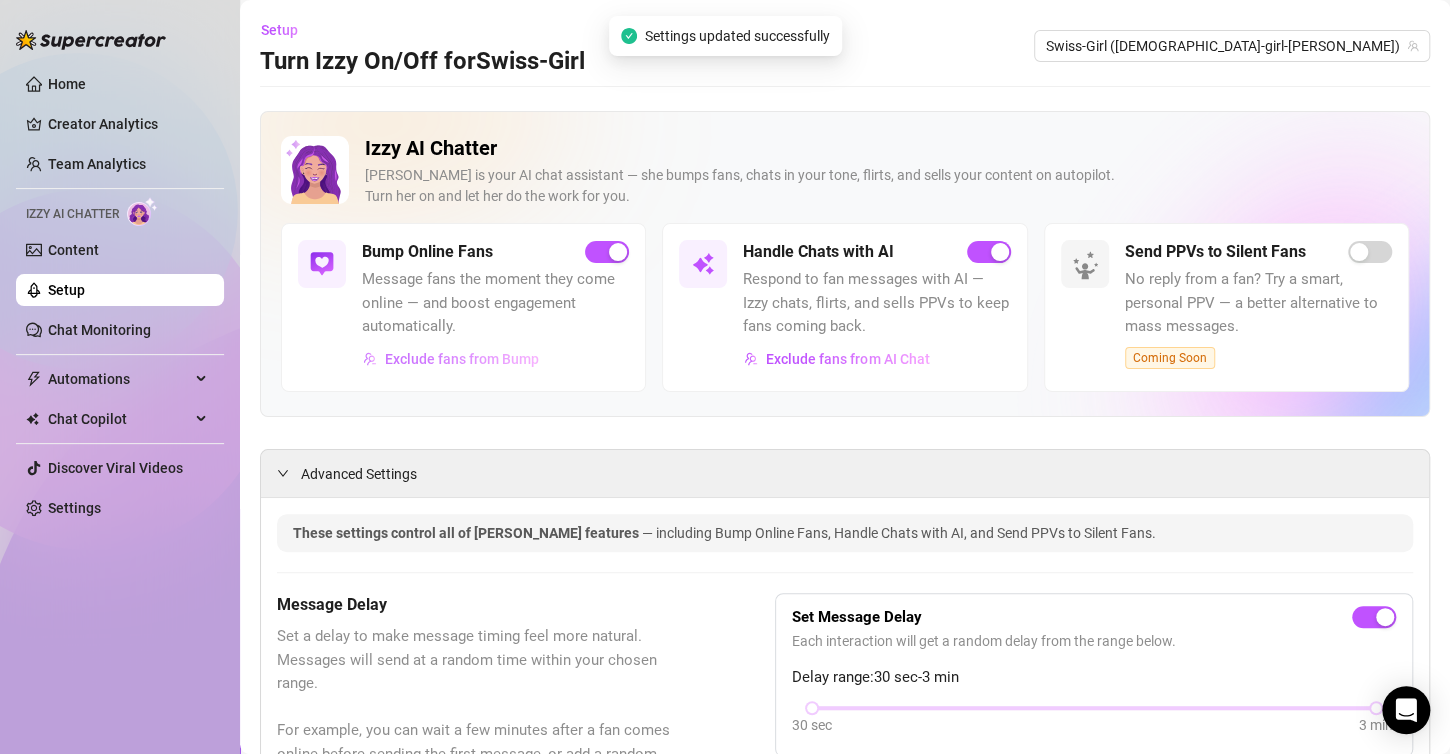 click on "Exclude fans from Bump" at bounding box center (462, 359) 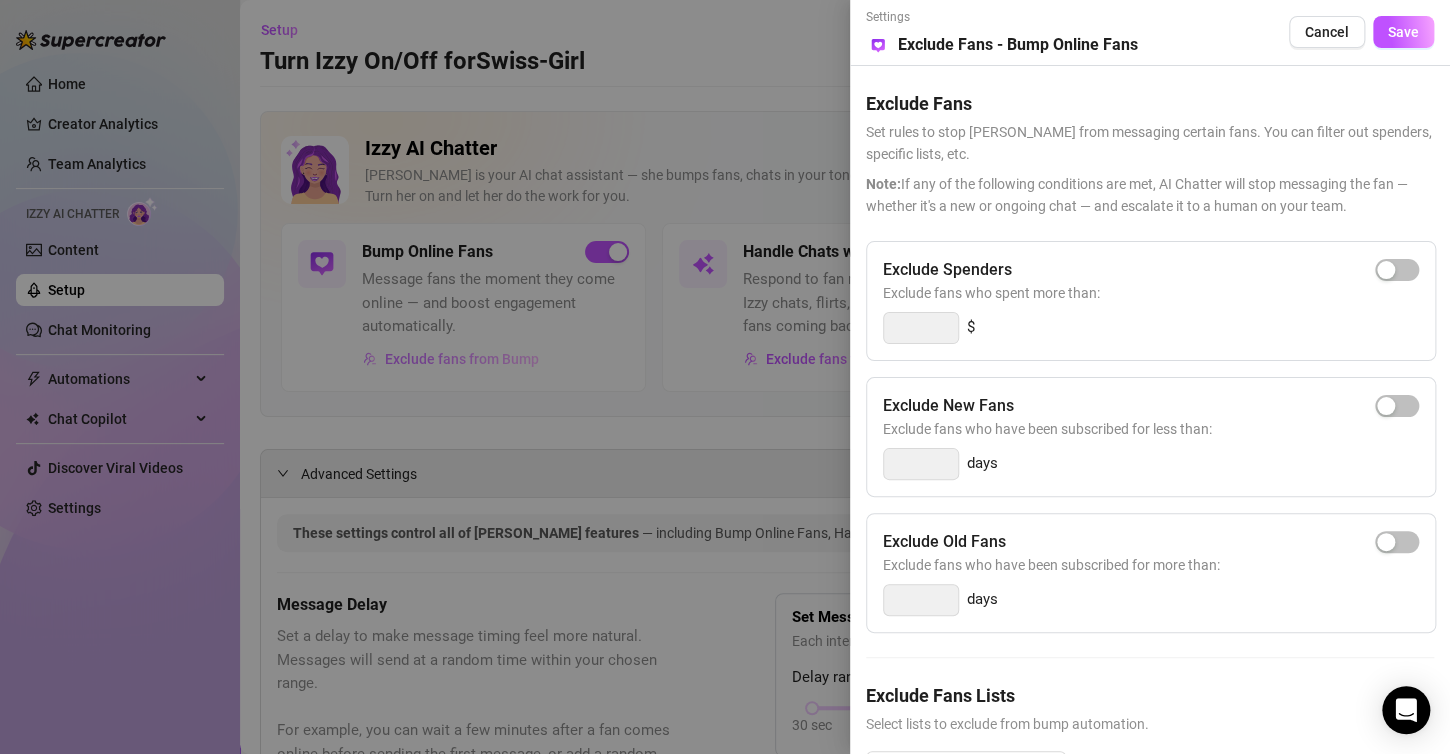 click at bounding box center [725, 377] 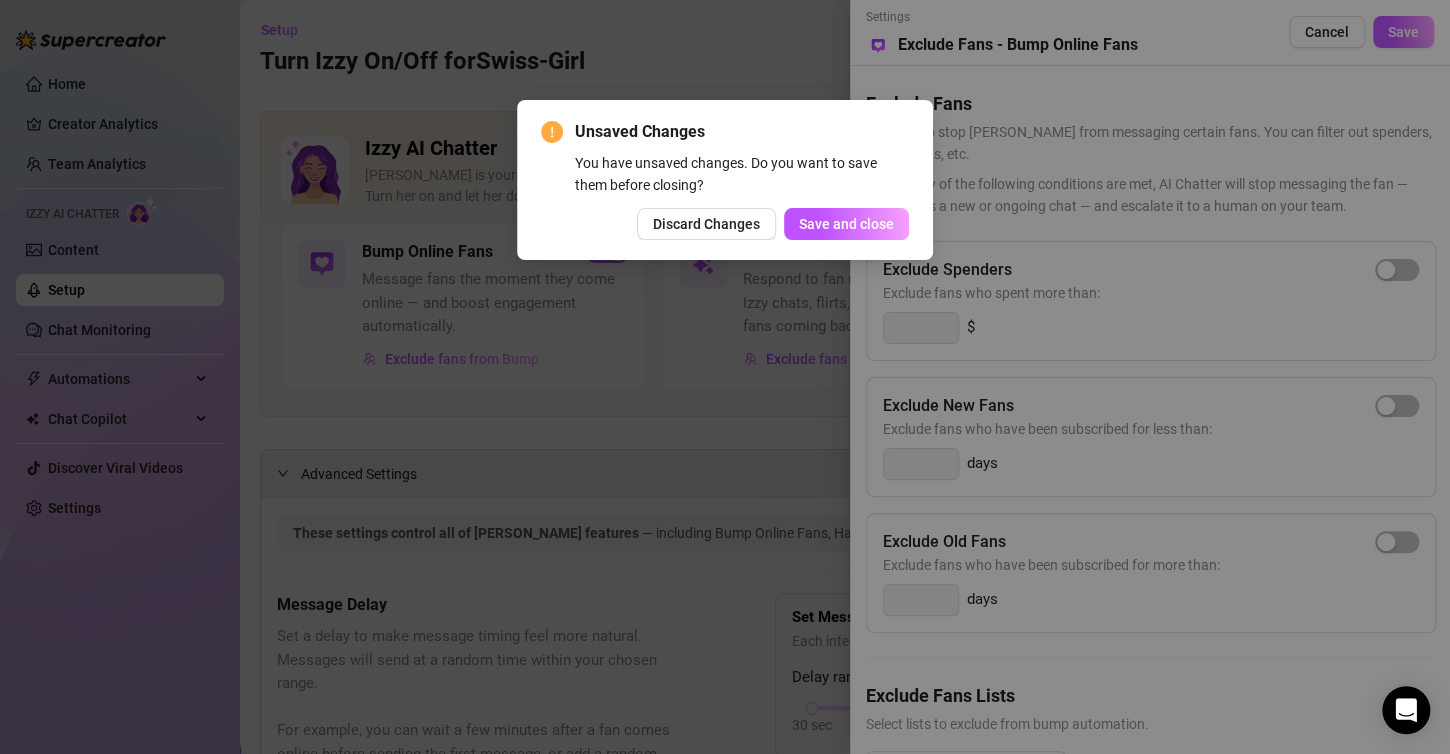click on "Unsaved Changes You have unsaved changes. Do you want to save them before closing? Discard Changes Save and close" at bounding box center [725, 377] 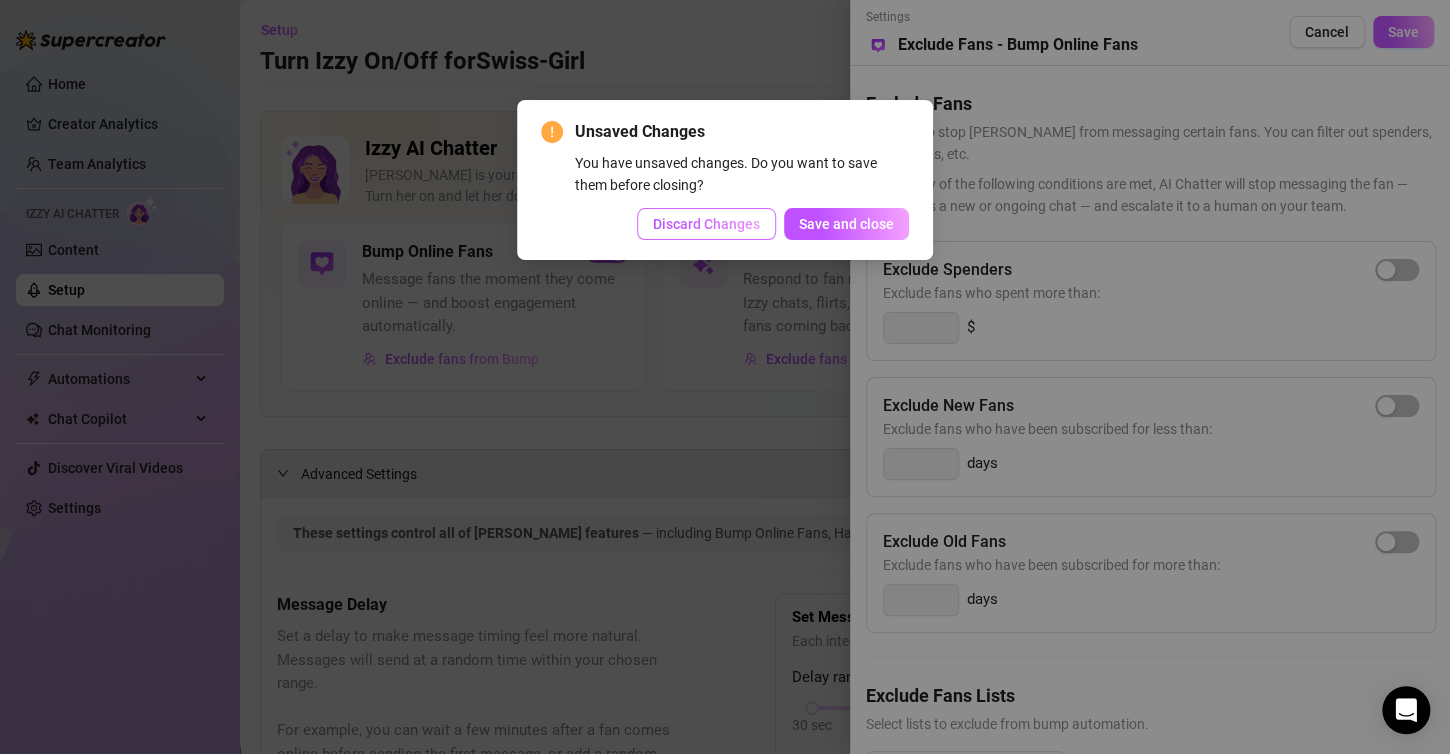 click on "Discard Changes" at bounding box center [706, 224] 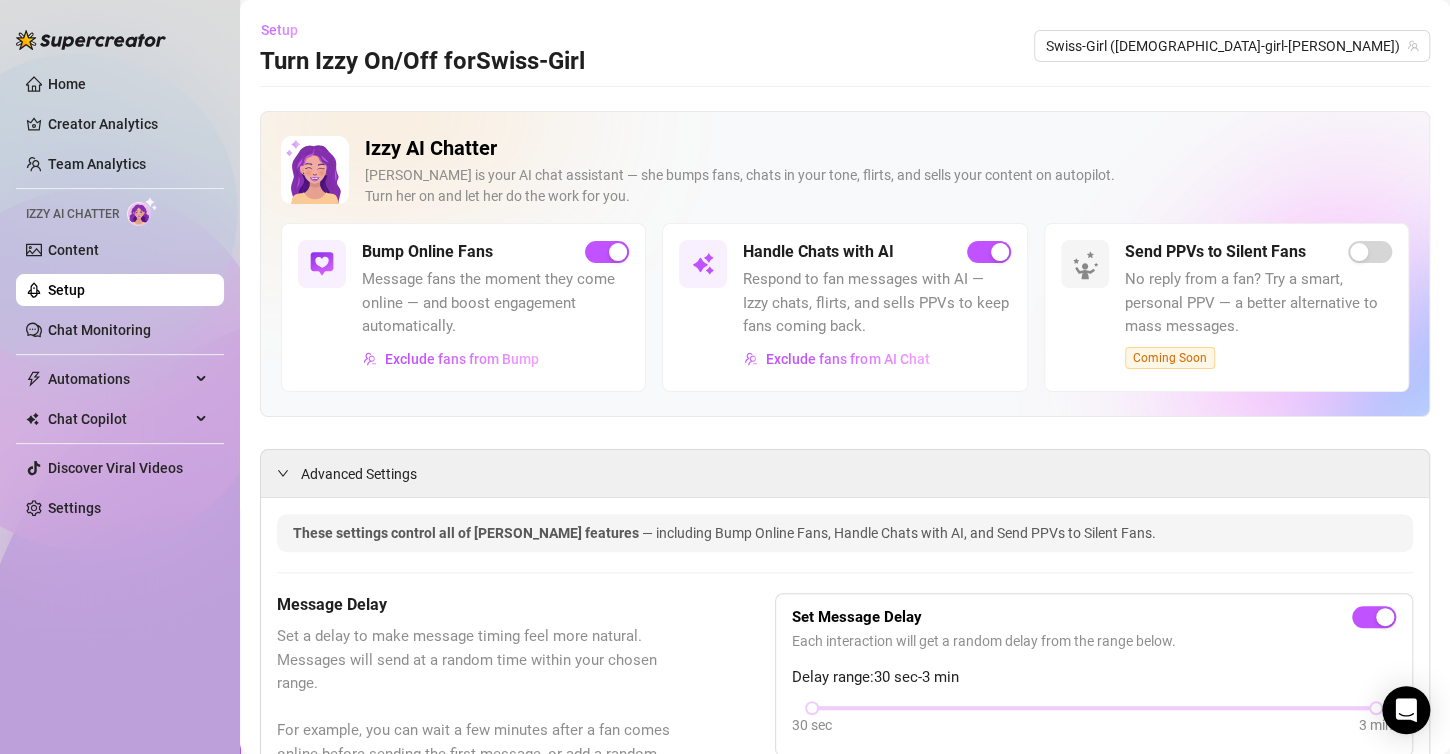 click on "Setup" at bounding box center [279, 30] 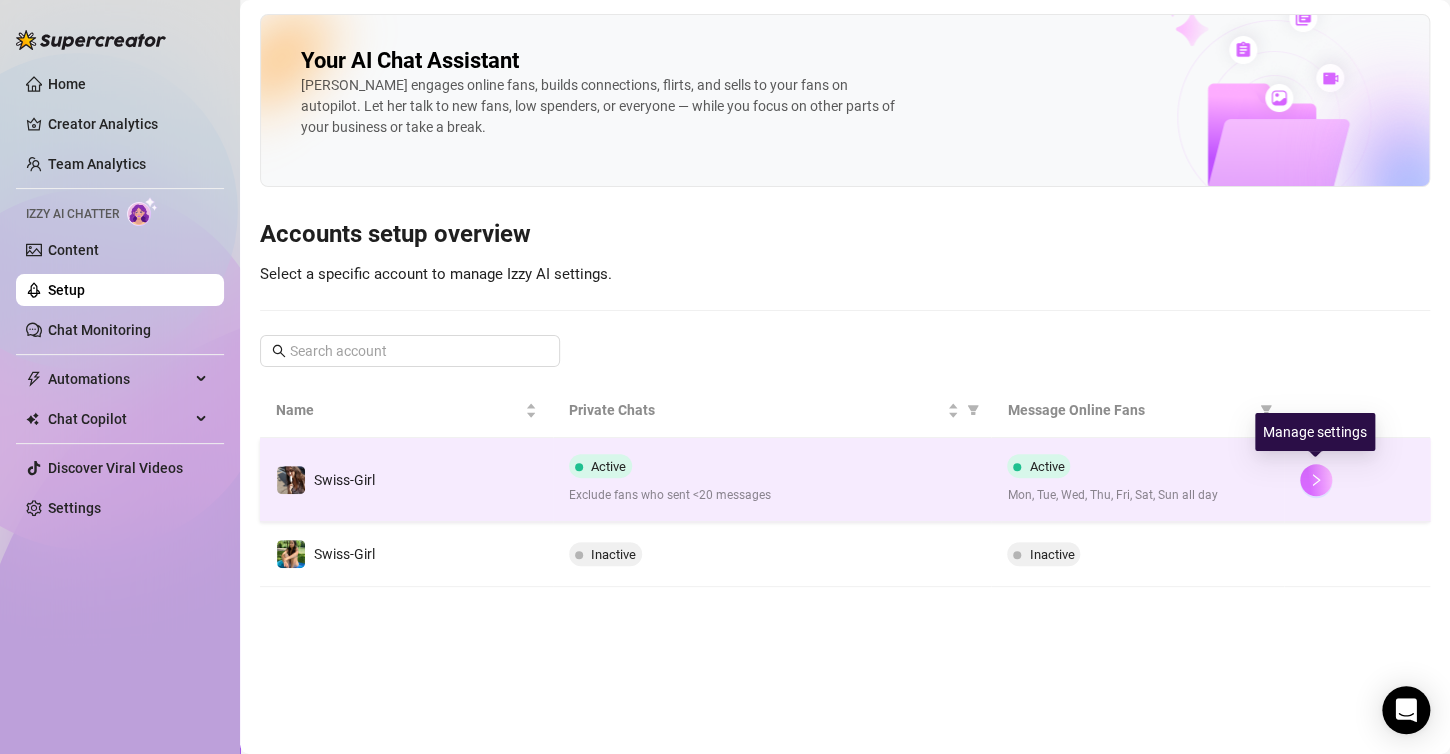 click 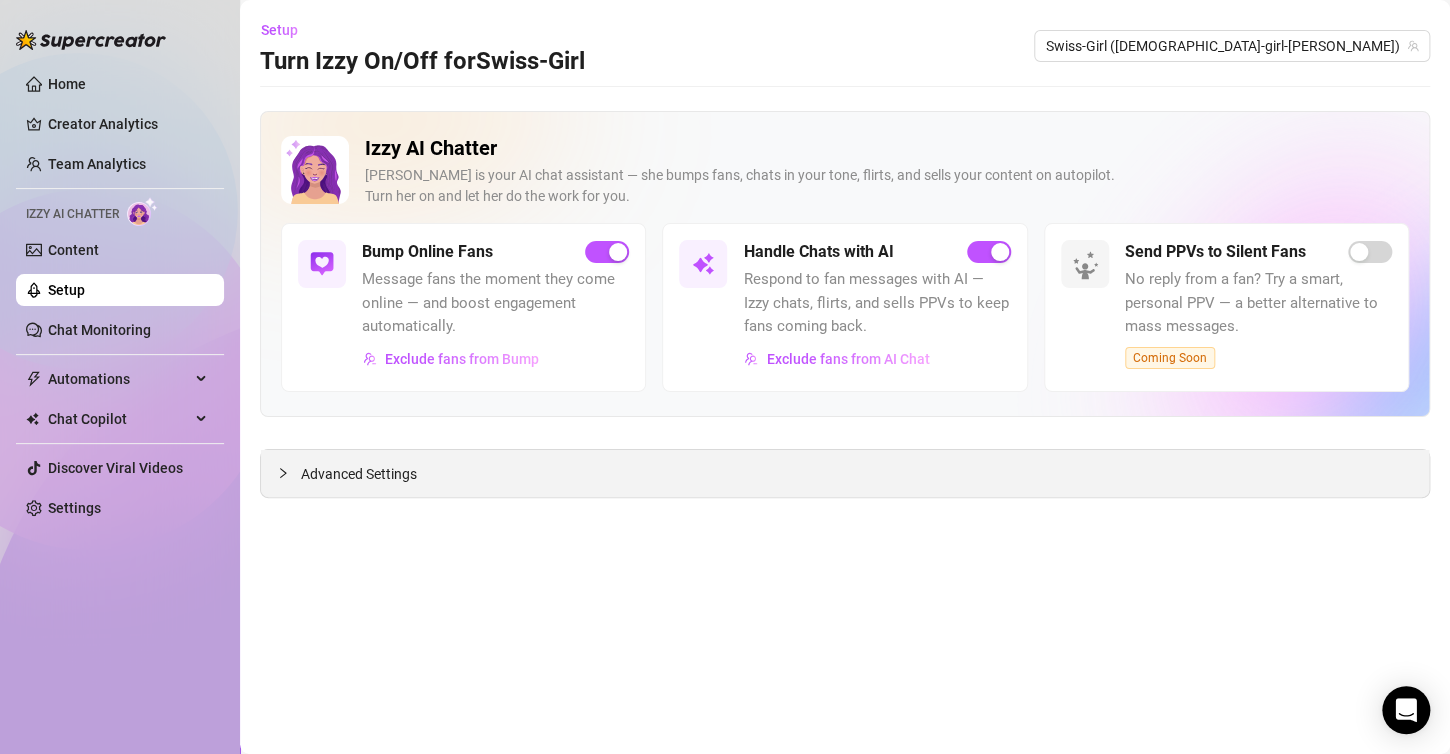 click on "Advanced Settings" at bounding box center (845, 473) 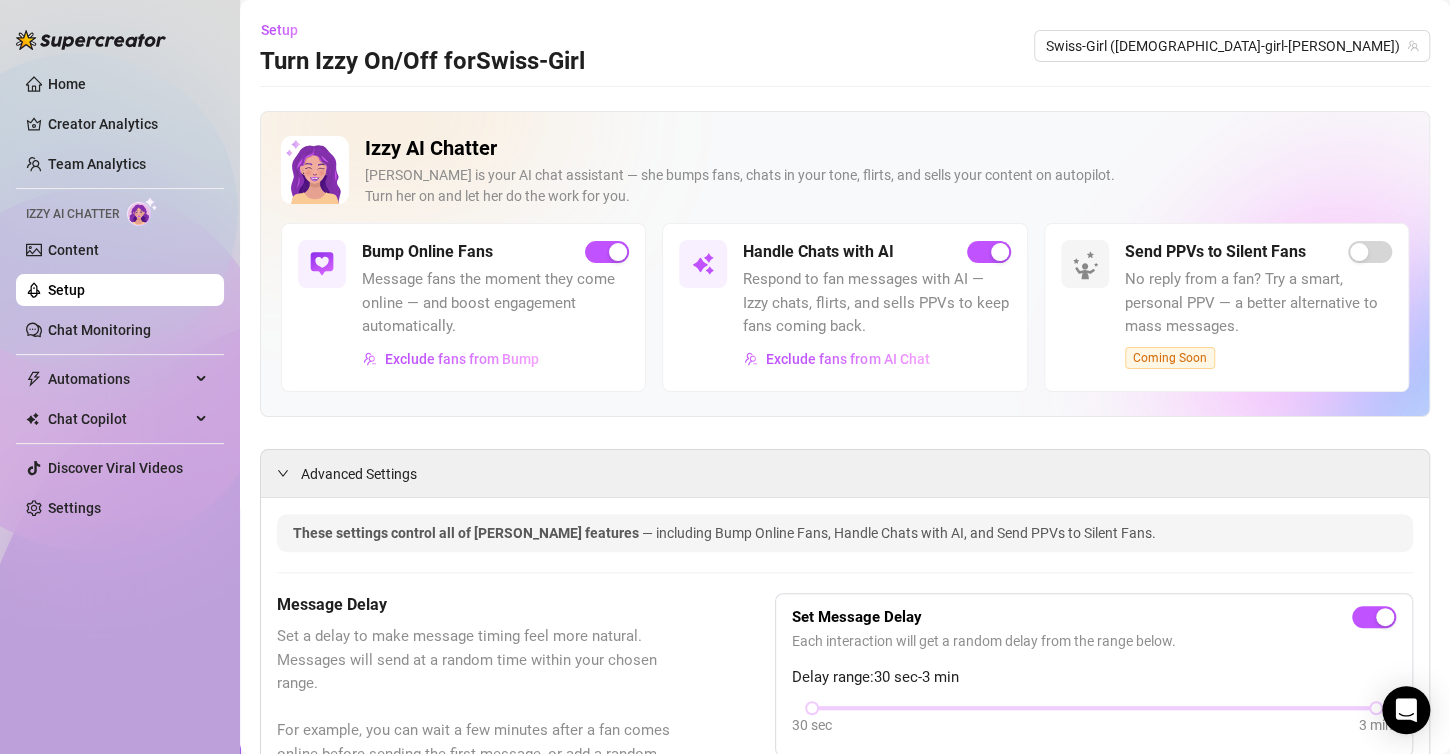 click on "These settings control all of [PERSON_NAME] features   — including Bump Online Fans, Handle Chats with AI, and Send PPVs to Silent Fans. Message Delay Set a delay to make message timing feel more natural. Messages will send at a random time within your chosen range. For example, you can wait a few minutes after a fan comes online before sending the first message, or add a random delay before each reply. Set Message Delay Each interaction will get a random delay from the range below. Delay range:  30 sec  -  3 min 30 sec 3 min Unsend Messages (Only for Bump Online Fans) Automatically unsend Bump Messages if the fan doesn't reply within a set time, so your chat doesn't get cluttered or feel spammy. Unsend messages after: 0 hours 30 minutes Don't bump fans you've messaged recently (Only for Bump Online Fans) Avoid bumping fans who were recently contacted, whether by a human or by Izzy - to prevent spamming. Don't bump fans you've contacted in the last: 20 hours Set Active Hours (Izzy Availability) Effective Timezone:" at bounding box center (845, 1265) 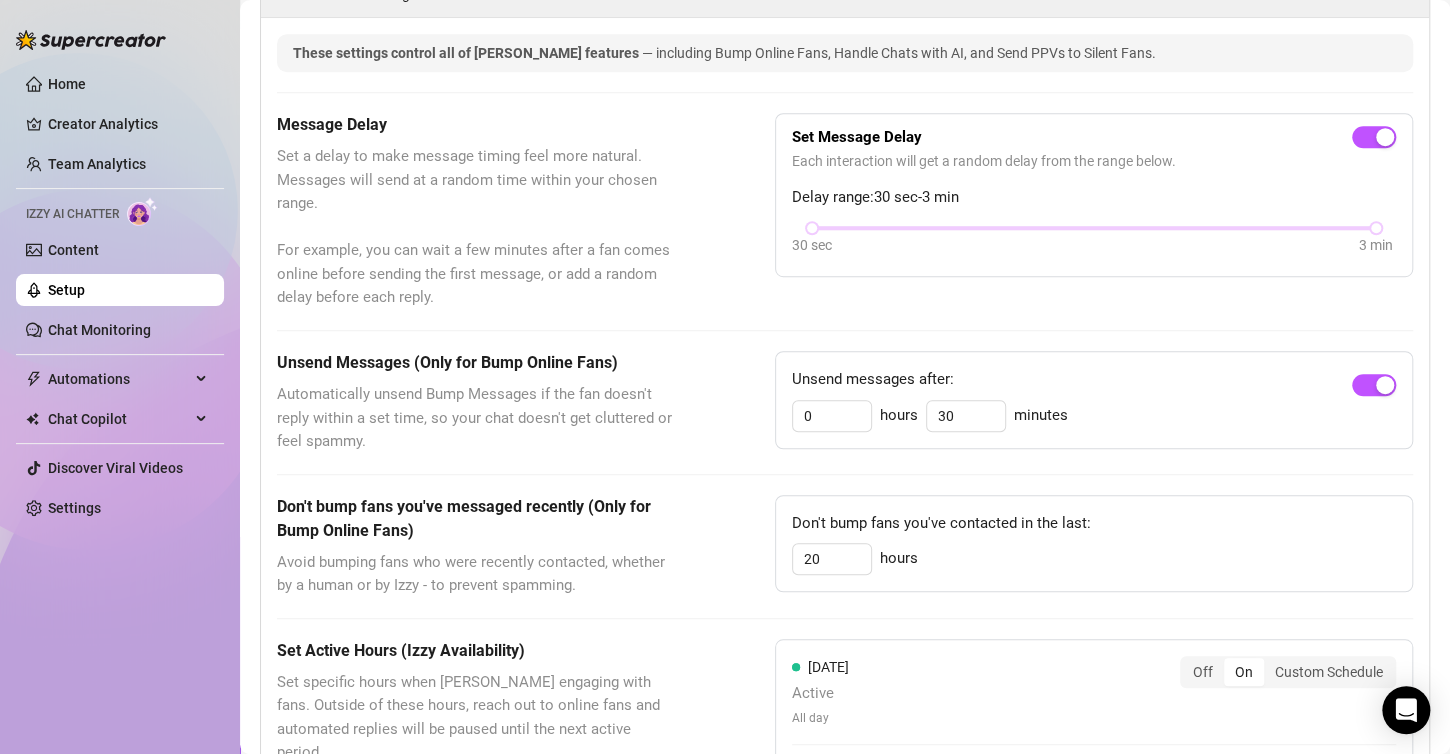 scroll, scrollTop: 440, scrollLeft: 0, axis: vertical 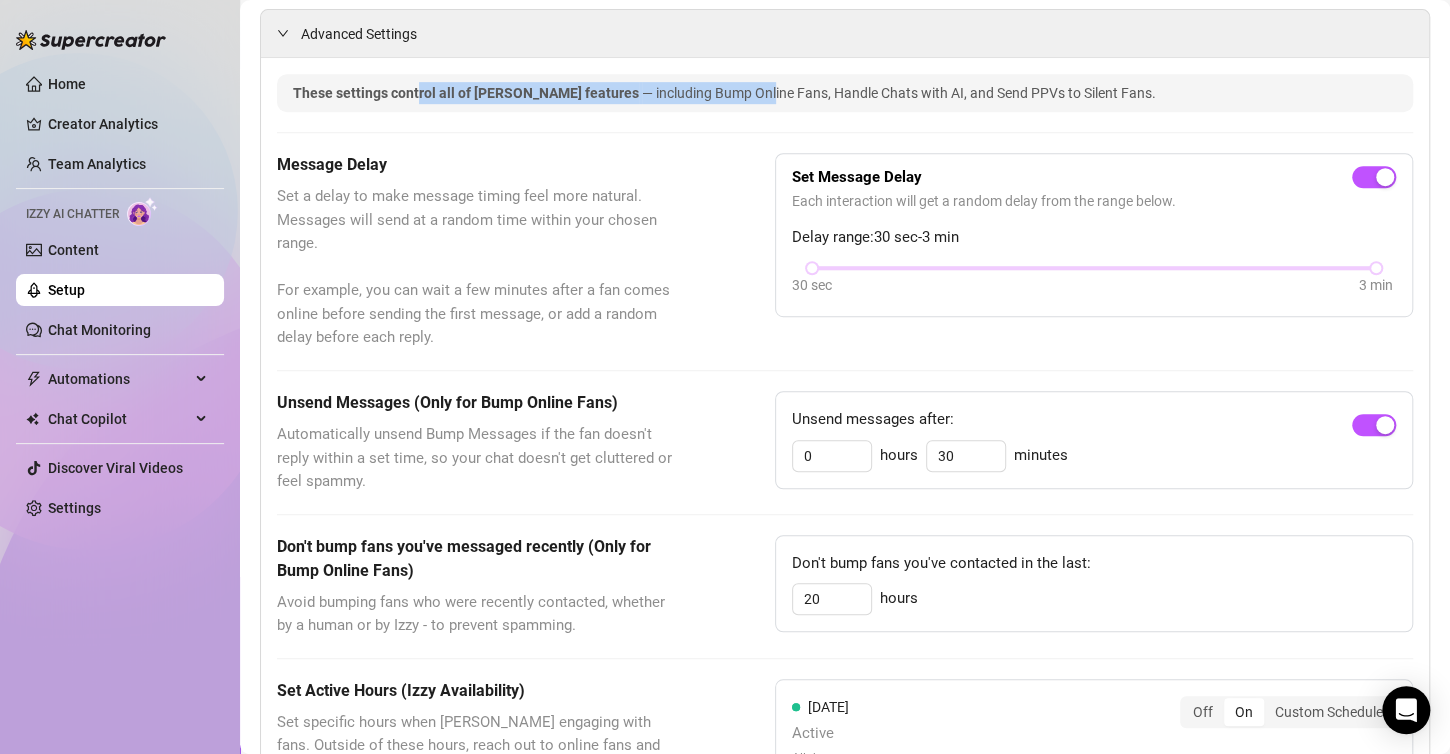 drag, startPoint x: 419, startPoint y: 92, endPoint x: 703, endPoint y: 96, distance: 284.02817 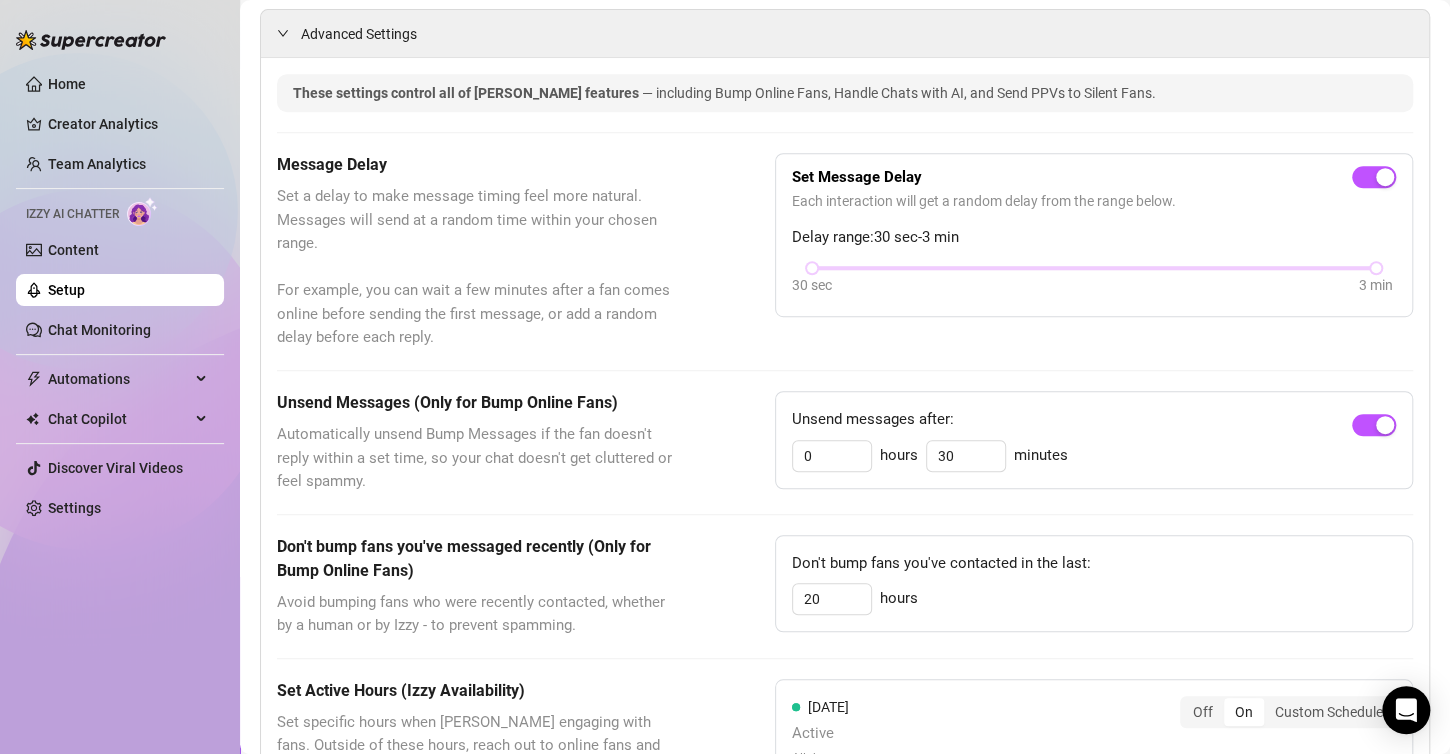 drag, startPoint x: 703, startPoint y: 96, endPoint x: 911, endPoint y: 95, distance: 208.00241 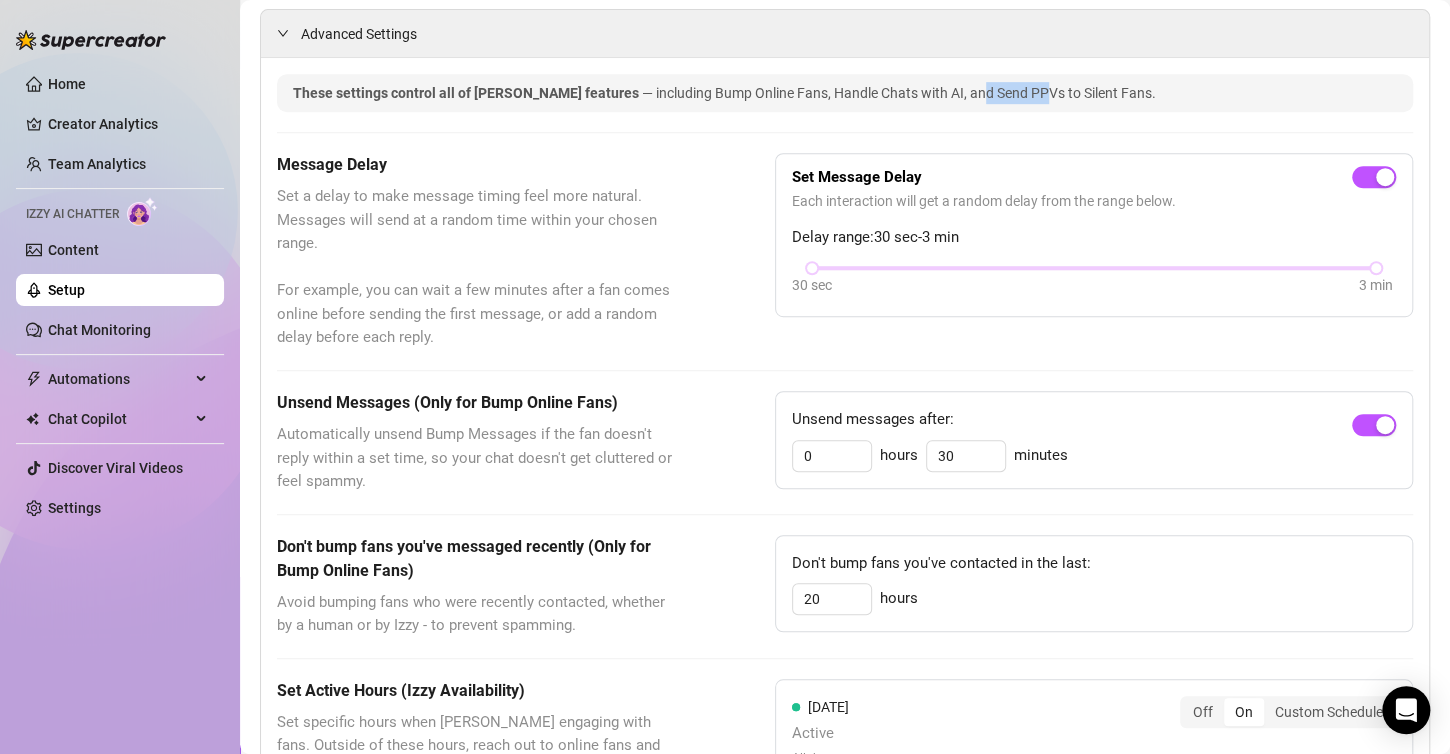 drag, startPoint x: 911, startPoint y: 95, endPoint x: 1053, endPoint y: 100, distance: 142.088 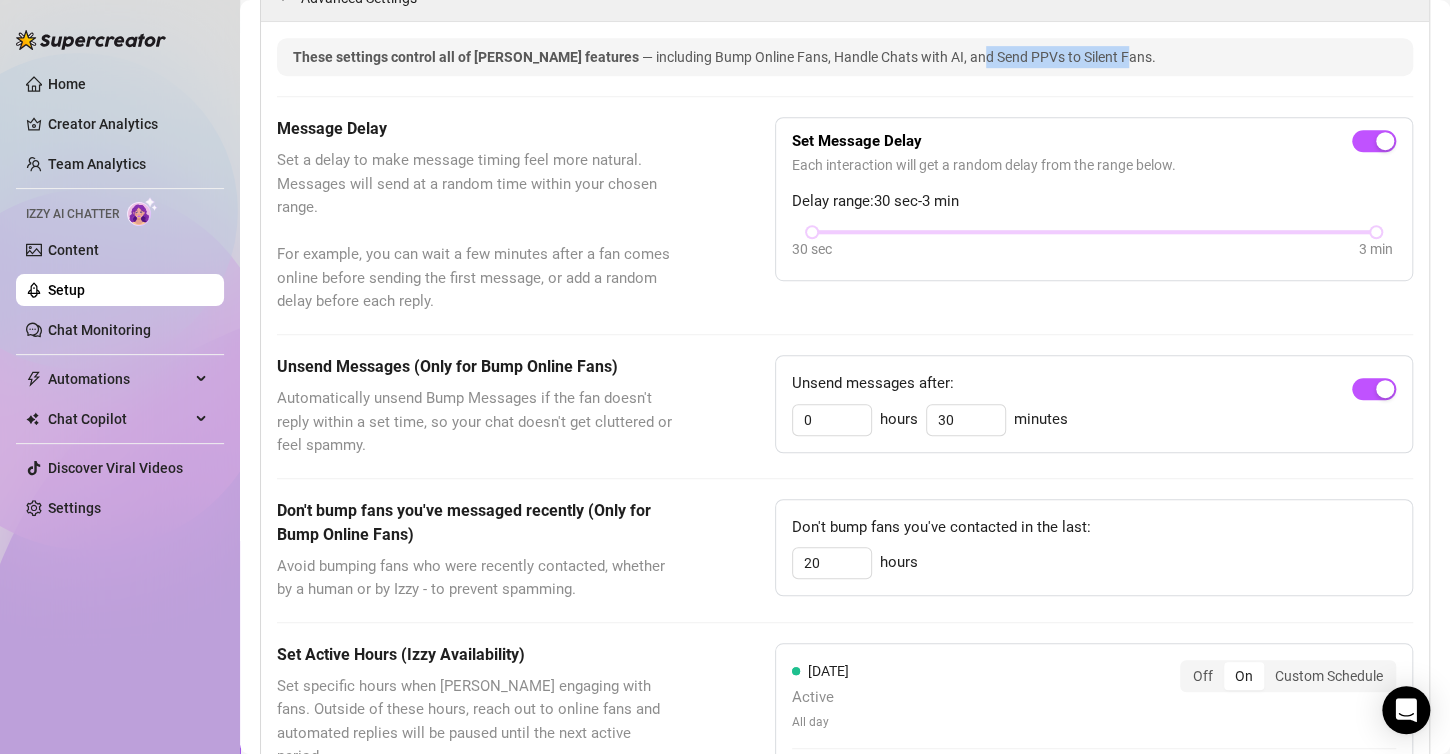 scroll, scrollTop: 480, scrollLeft: 0, axis: vertical 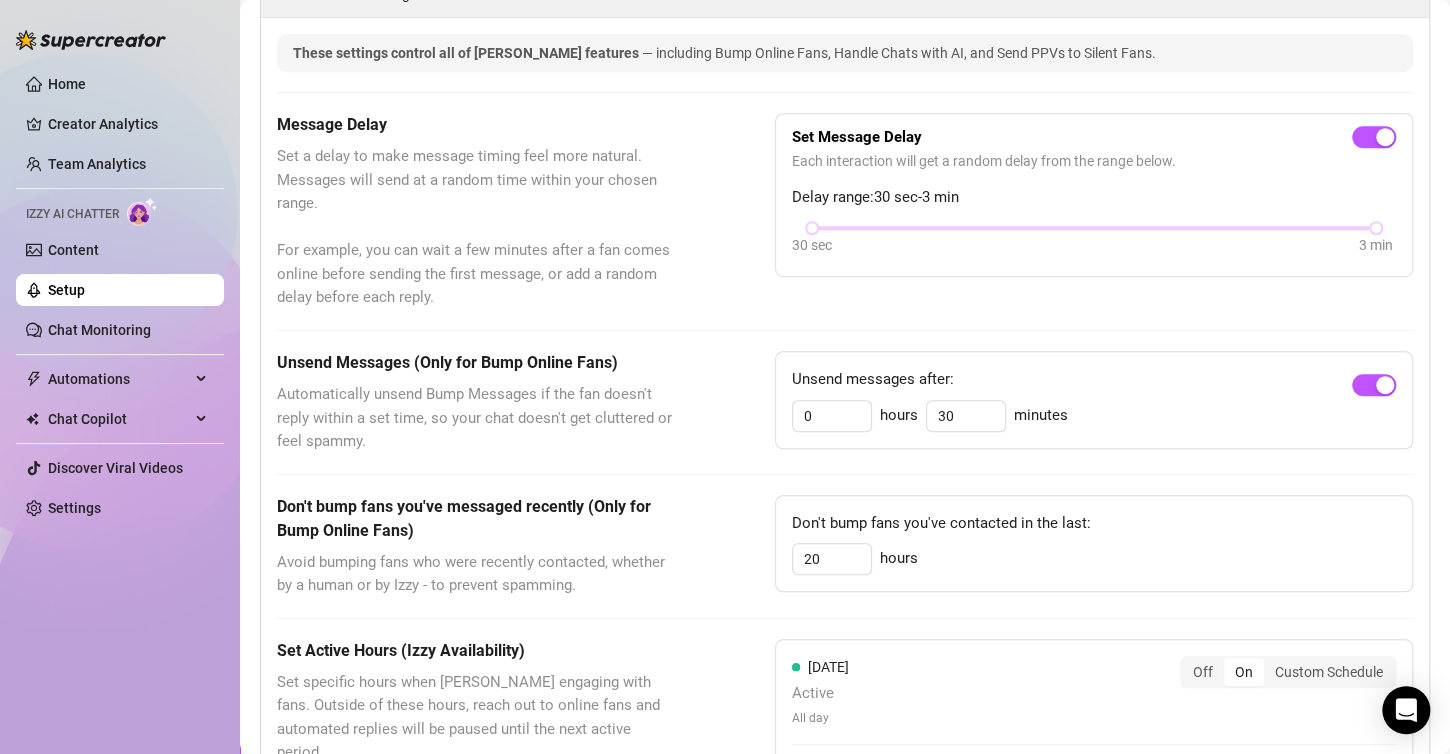 click on "These settings control all of [PERSON_NAME] features   — including Bump Online Fans, Handle Chats with AI, and Send PPVs to Silent Fans. Message Delay Set a delay to make message timing feel more natural. Messages will send at a random time within your chosen range. For example, you can wait a few minutes after a fan comes online before sending the first message, or add a random delay before each reply. Set Message Delay Each interaction will get a random delay from the range below. Delay range:  30 sec  -  3 min 30 sec 3 min Unsend Messages (Only for Bump Online Fans) Automatically unsend Bump Messages if the fan doesn't reply within a set time, so your chat doesn't get cluttered or feel spammy. Unsend messages after: 0 hours 30 minutes Don't bump fans you've messaged recently (Only for Bump Online Fans) Avoid bumping fans who were recently contacted, whether by a human or by Izzy - to prevent spamming. Don't bump fans you've contacted in the last: 20 hours Set Active Hours (Izzy Availability) Effective Timezone:" at bounding box center (845, 785) 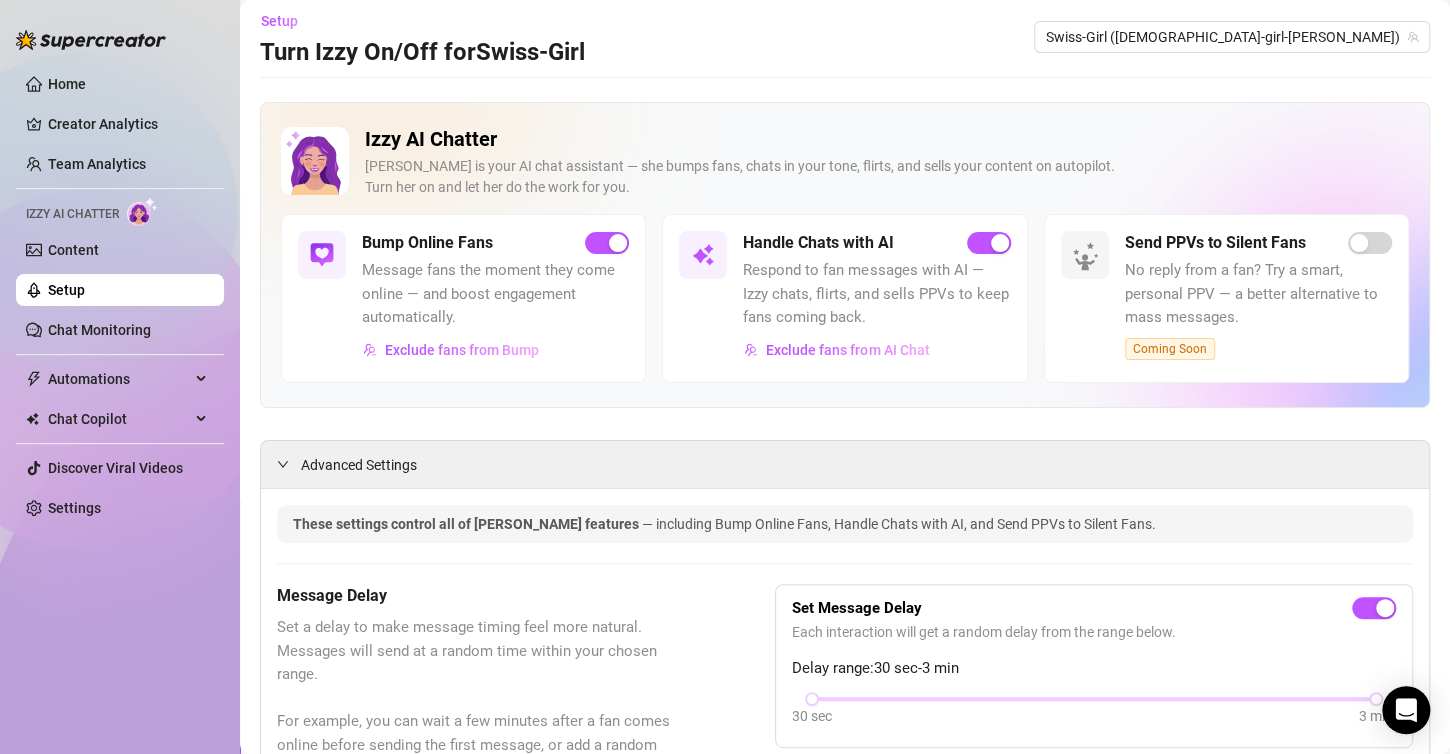 scroll, scrollTop: 0, scrollLeft: 0, axis: both 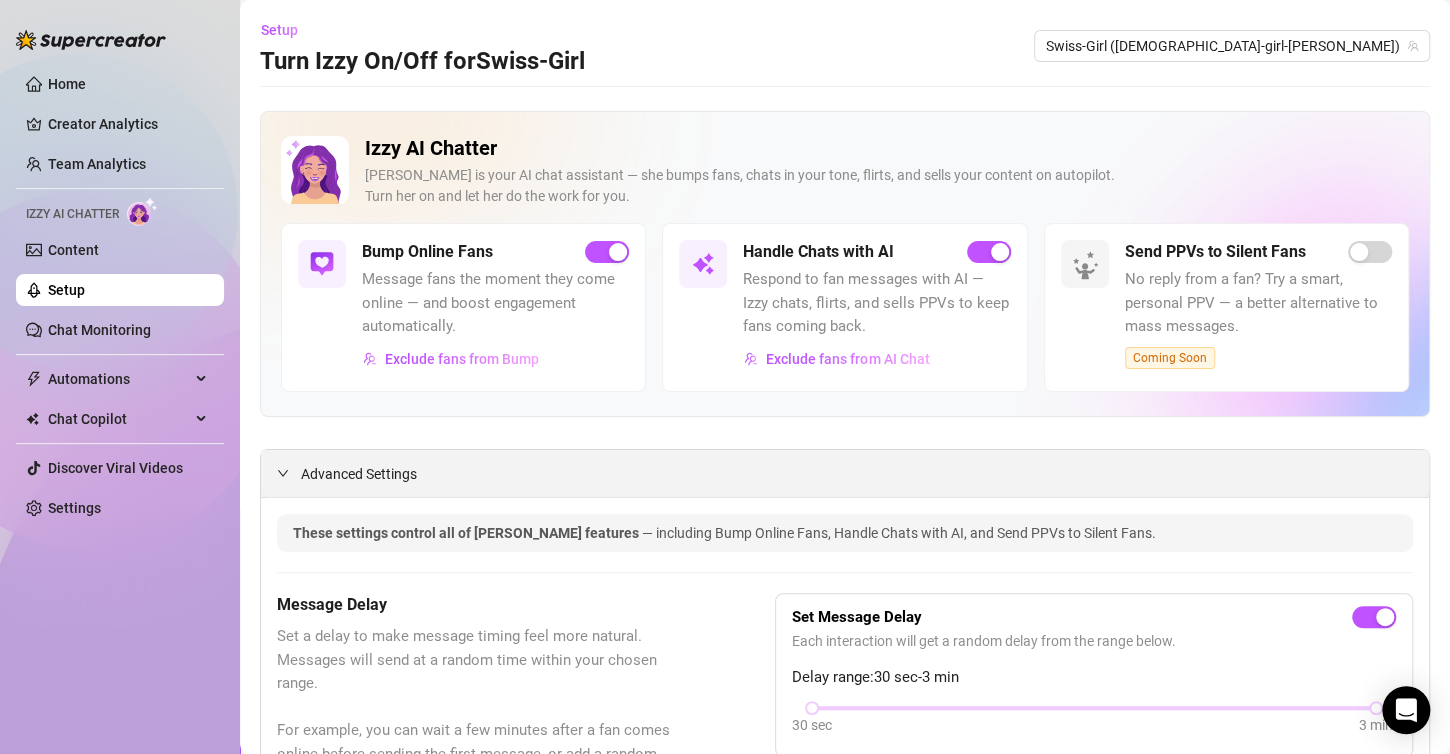 click at bounding box center (283, 473) 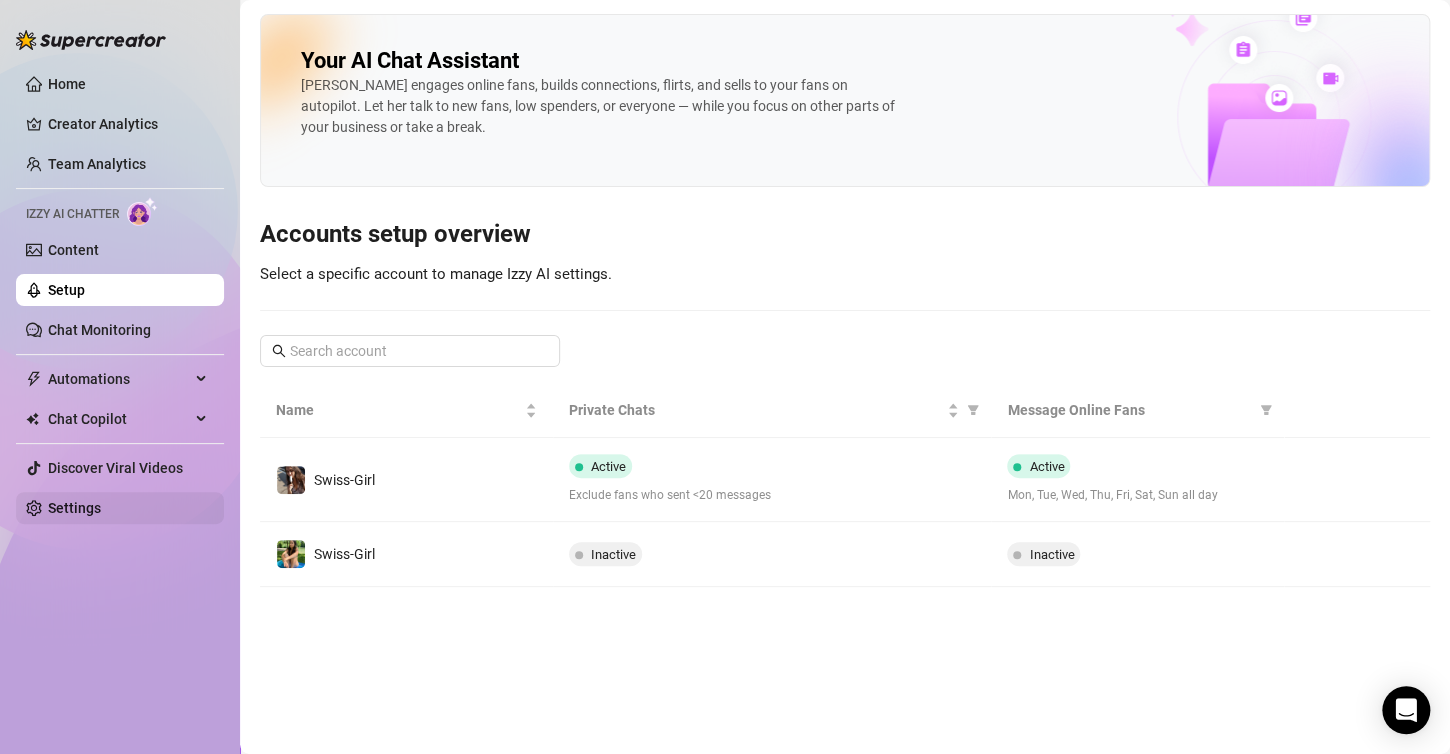 click on "Settings" at bounding box center (74, 508) 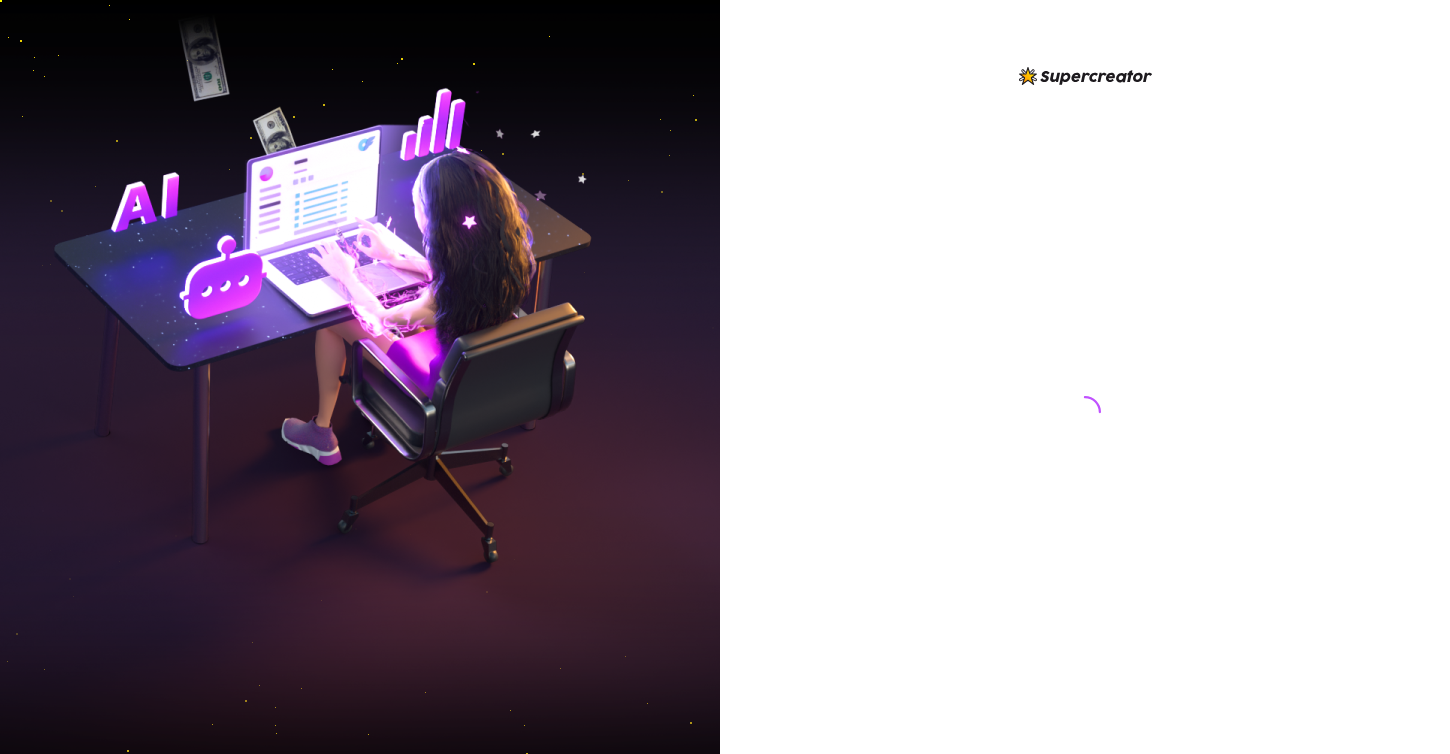 scroll, scrollTop: 0, scrollLeft: 0, axis: both 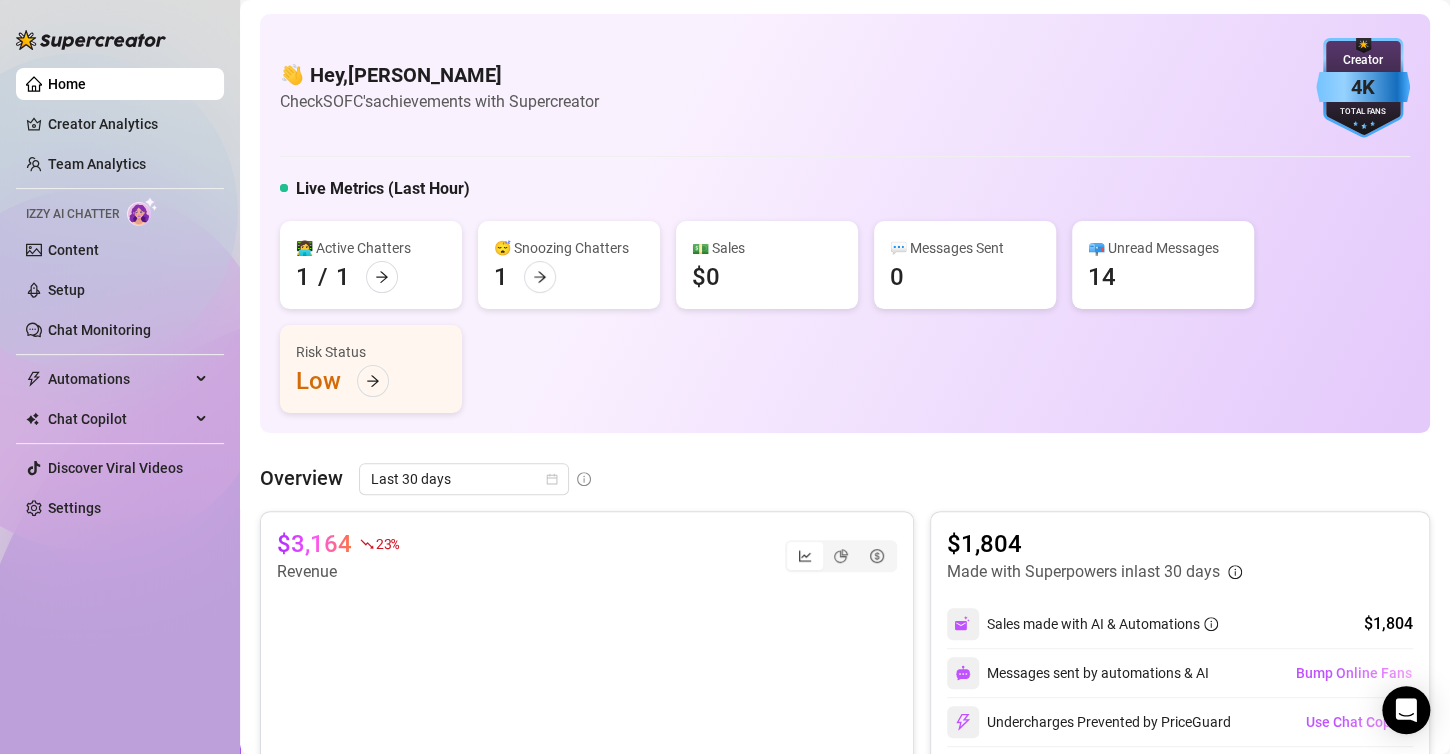 click on "👋 Hey,  Marion Hoffmann Check  SOFC's  achievements with Supercreator 4K Creator Total Fans" at bounding box center (845, 88) 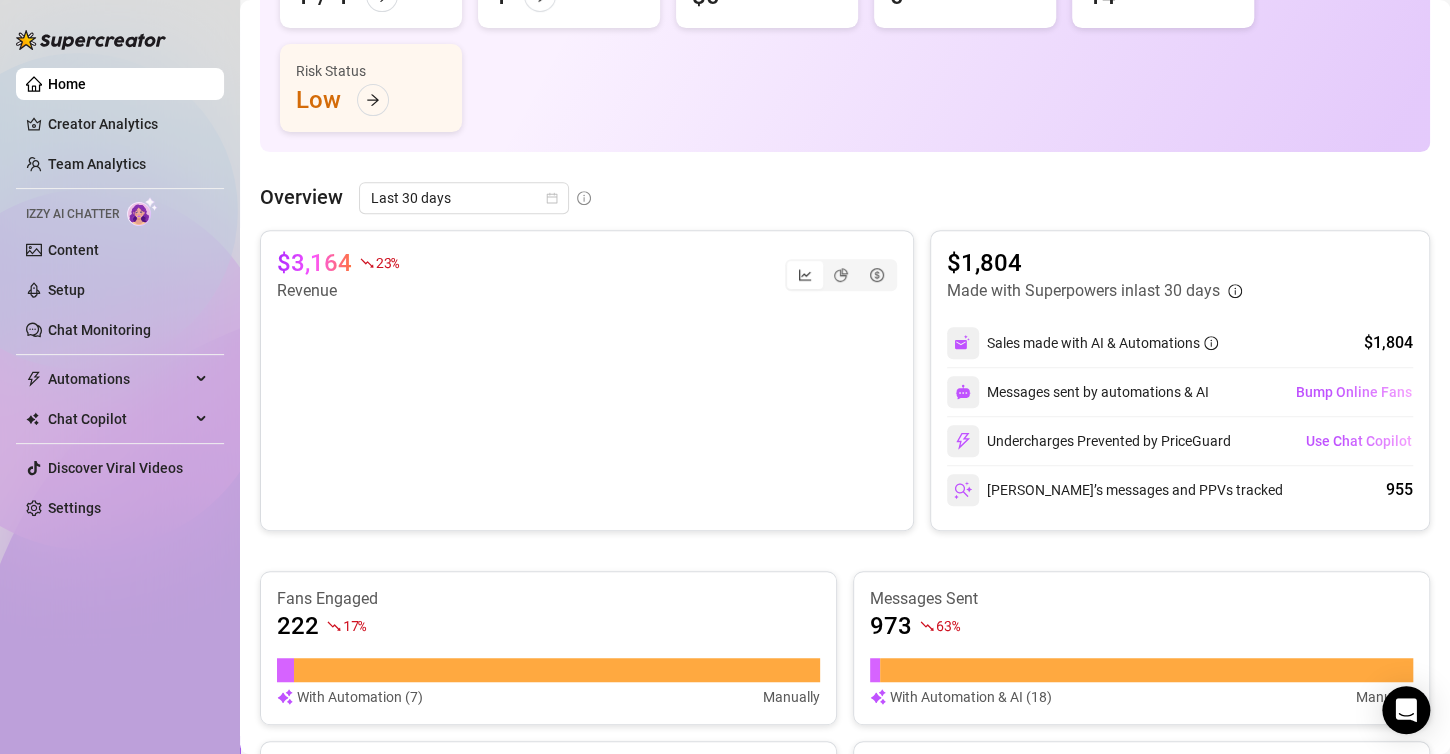 scroll, scrollTop: 280, scrollLeft: 0, axis: vertical 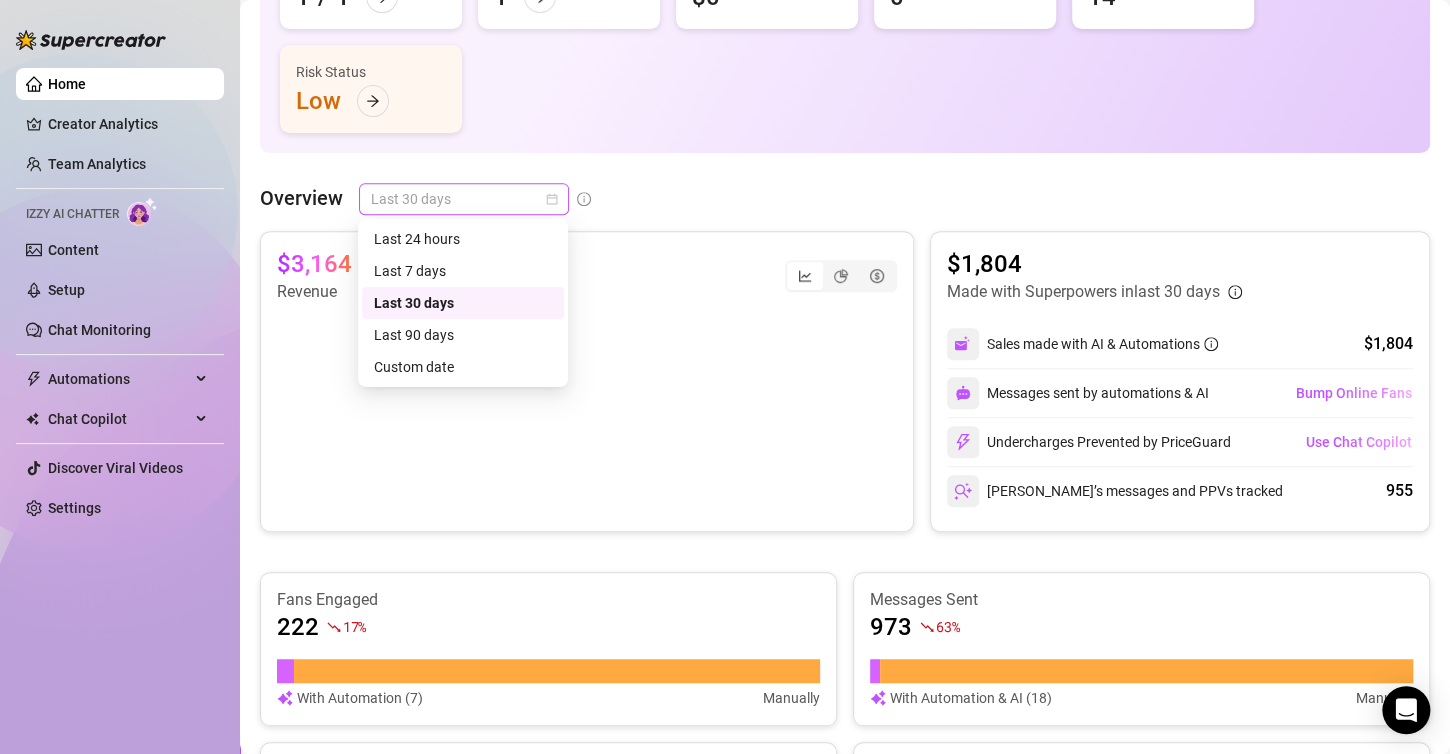 click on "Last 30 days" at bounding box center (464, 199) 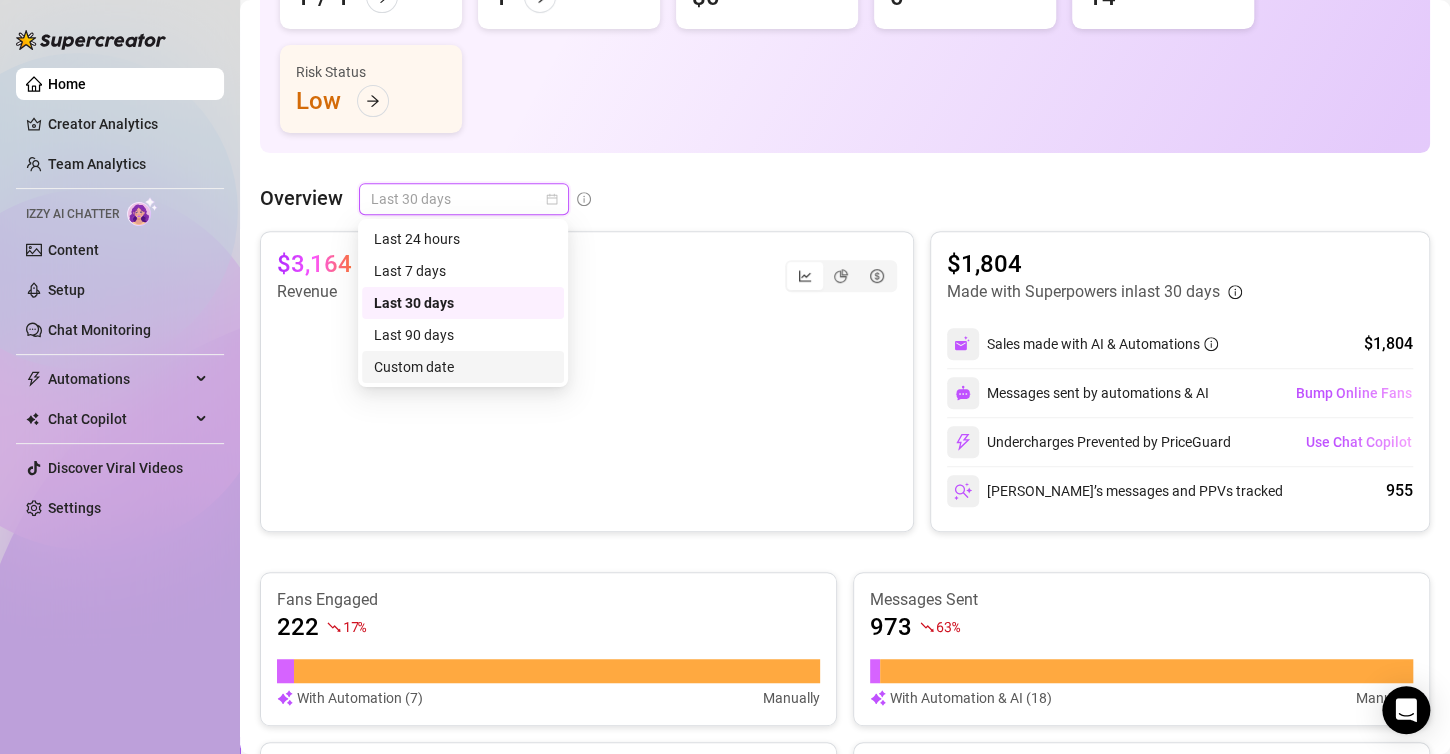 click on "Custom date" at bounding box center [463, 367] 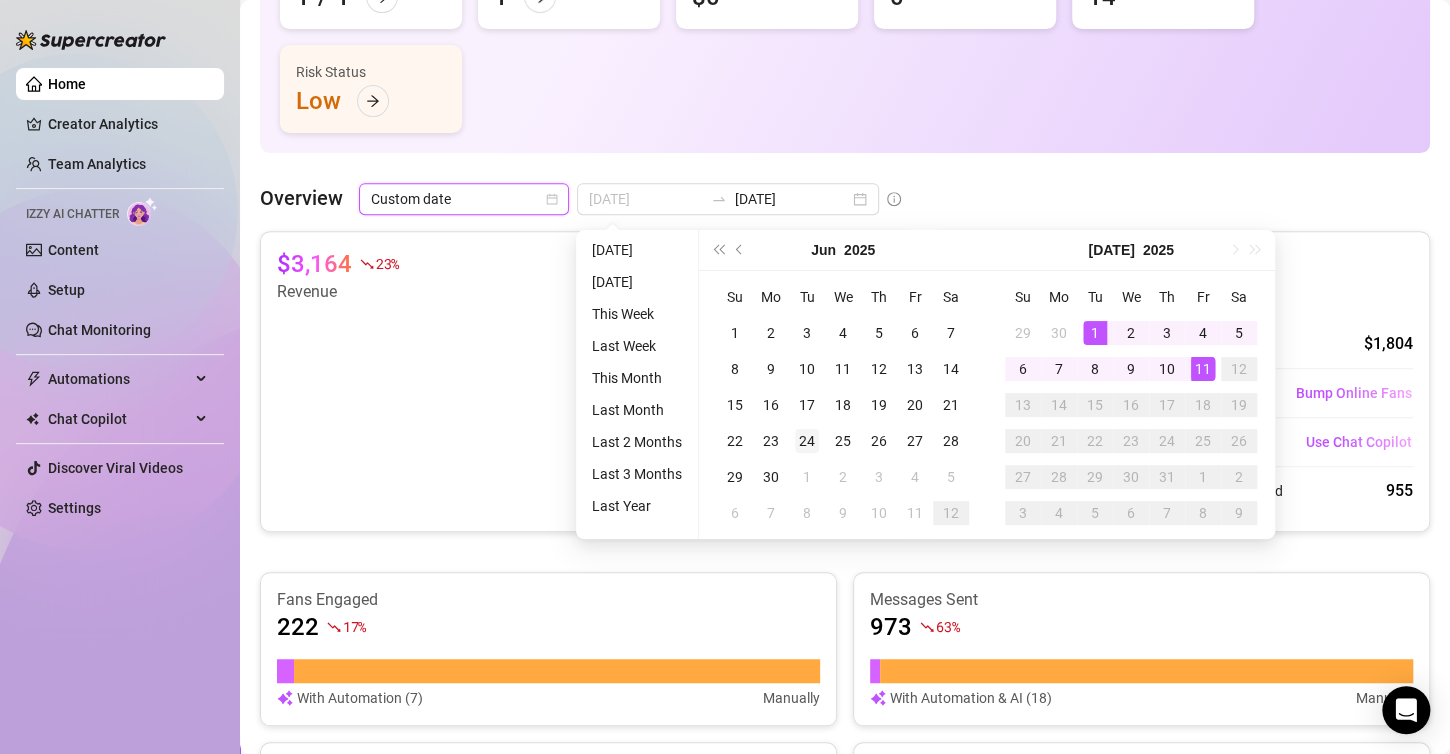 type on "2025-06-24" 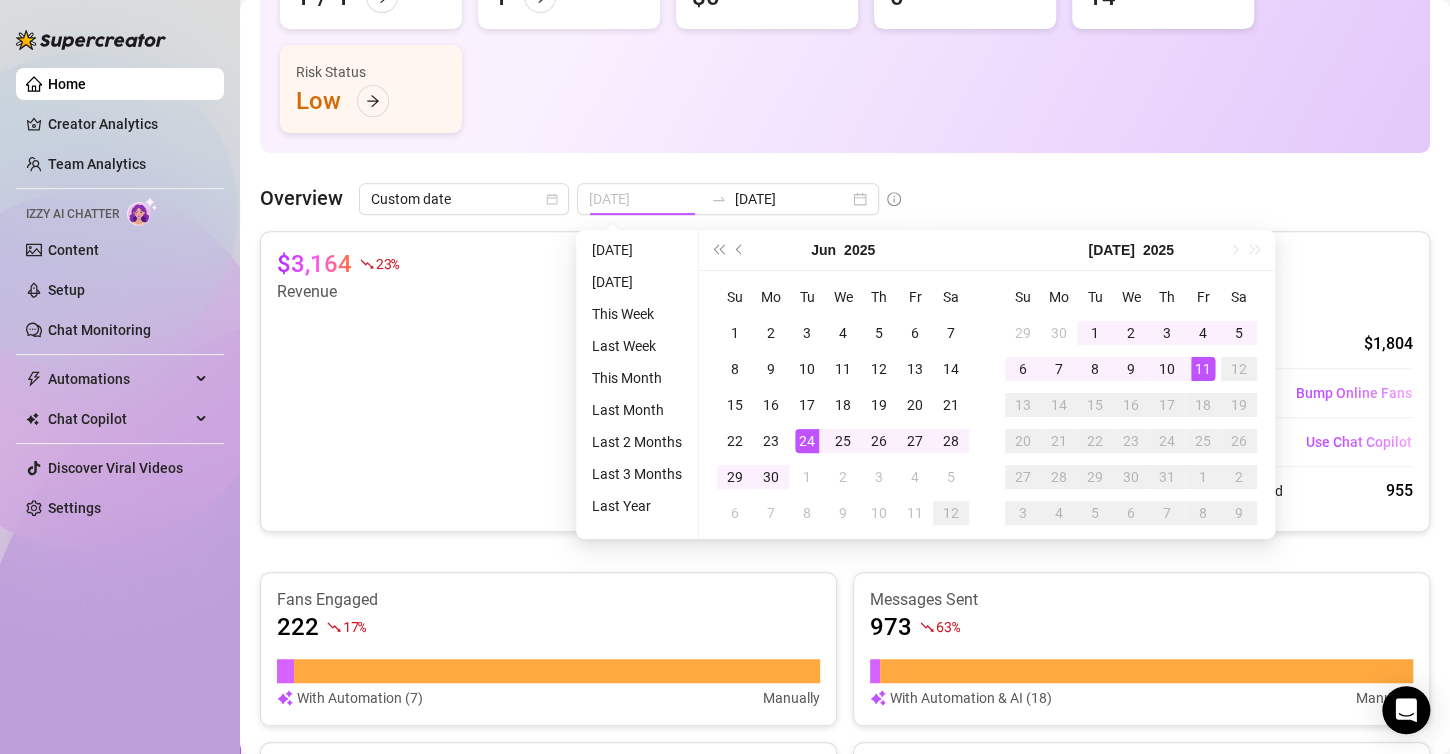 click on "24" at bounding box center (807, 441) 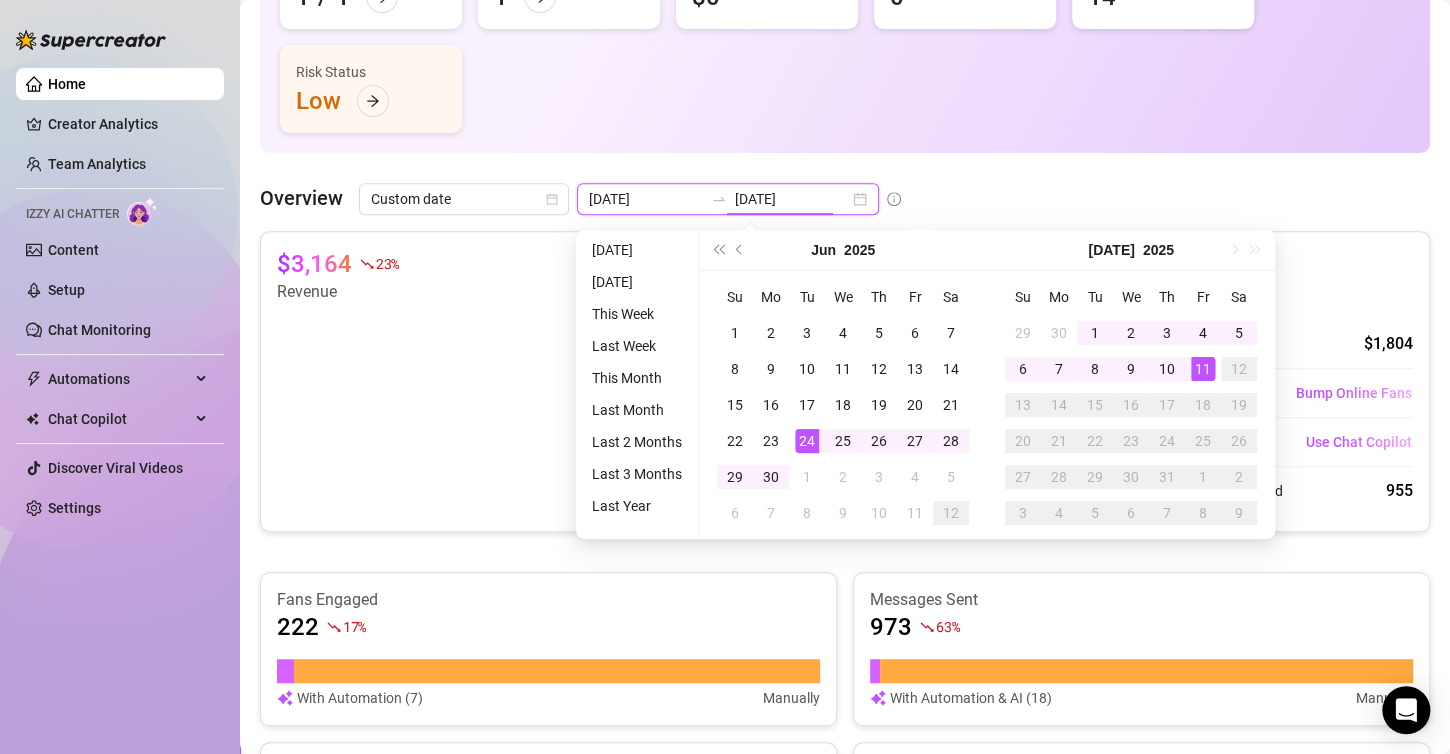 type on "2025-07-11" 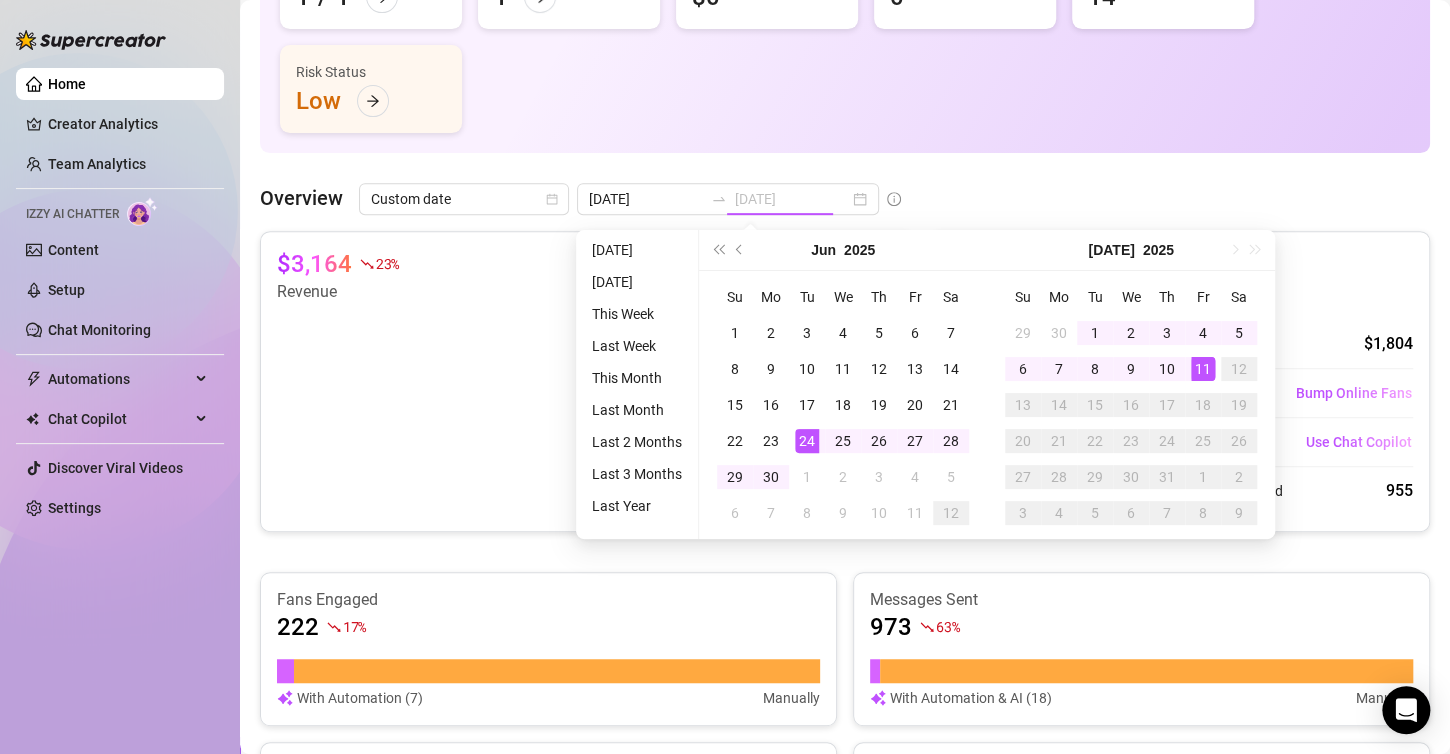 click on "11" at bounding box center [1203, 369] 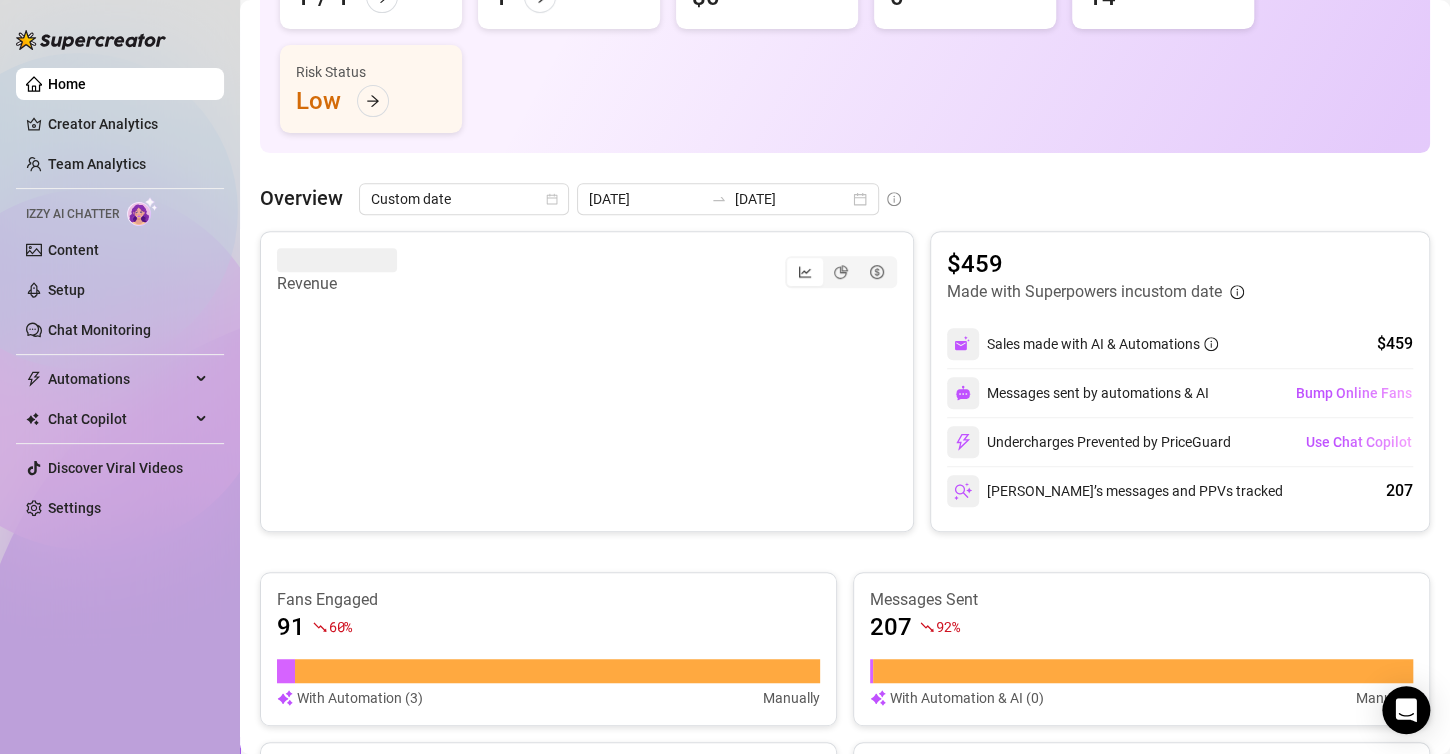 click on "👋 Hey,  Marion Hoffmann Check  SOFC's  achievements with Supercreator 4K Creator Total Fans Live Metrics (Last Hour) 👩‍💻 Active Chatters 1 / 1 😴 Snoozing Chatters 1 💵 Sales $0 💬 Messages Sent 0 📪 Unread Messages 14 Risk Status Low Overview Custom date 2025-06-24 2025-07-11 Revenue $459 Made with Superpowers in  custom date Sales made with AI & Automations $459 Messages sent by automations & AI Bump Online Fans Undercharges Prevented by PriceGuard Use Chat Copilot Chatter’s messages and PPVs tracked 207 Fans Engaged 91 60 % With Automation   (3) Manually Messages Sent 207 92 % With Automation & AI   (0) Manually Team Leaderboard AI Chatter 0 $0 z Marion H. 207 $12 Creator Leaderboard Important Events All Type Alert Account Time Actions Dismiss All No data No data" at bounding box center [845, 496] 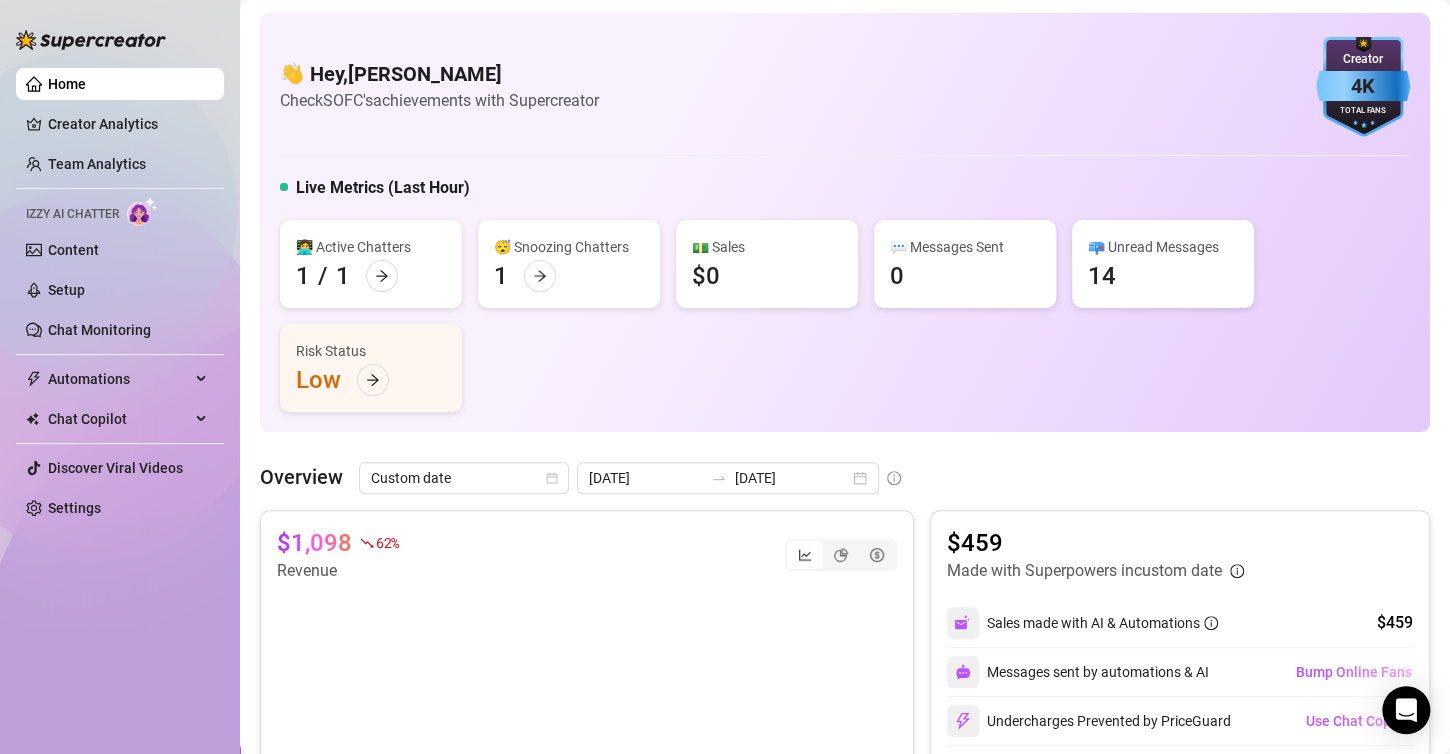 scroll, scrollTop: 0, scrollLeft: 0, axis: both 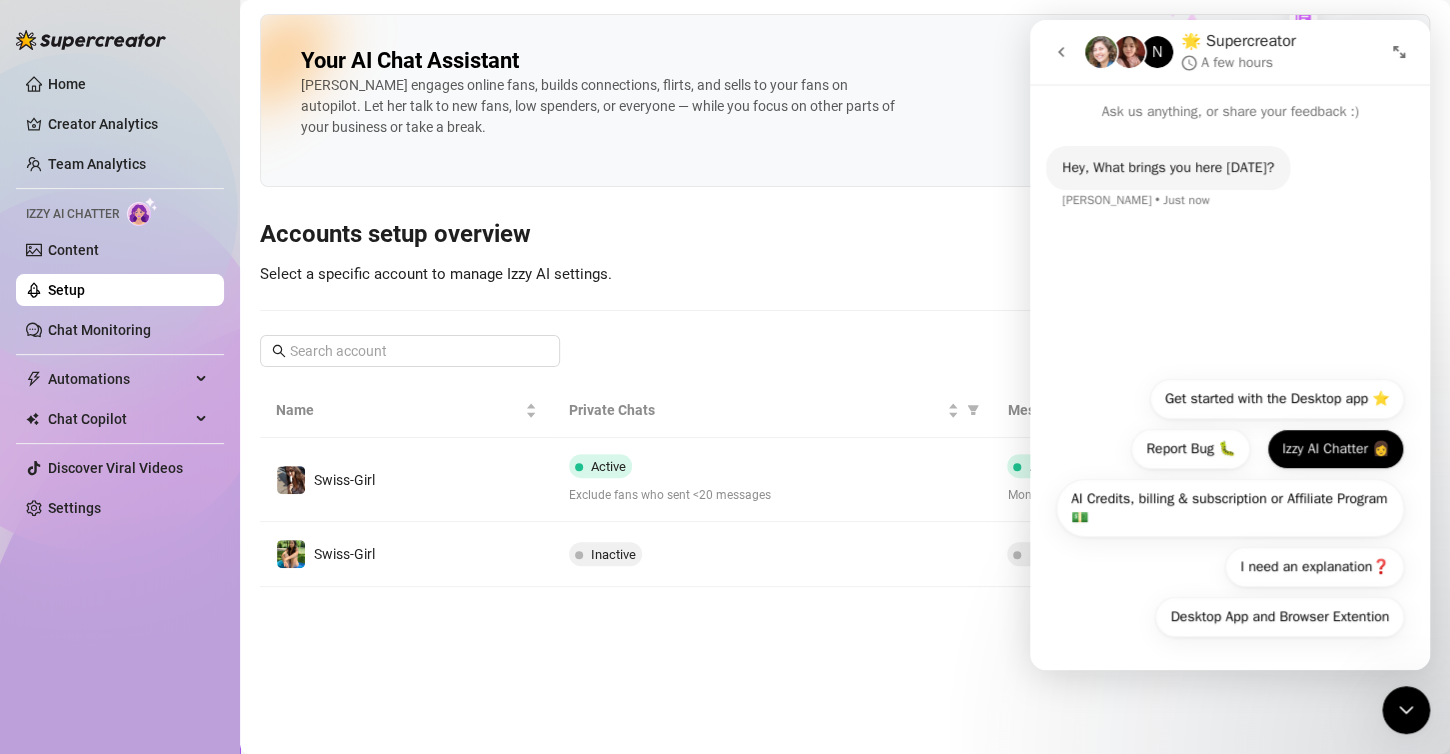 click on "Izzy AI Chatter 👩" at bounding box center (1335, 449) 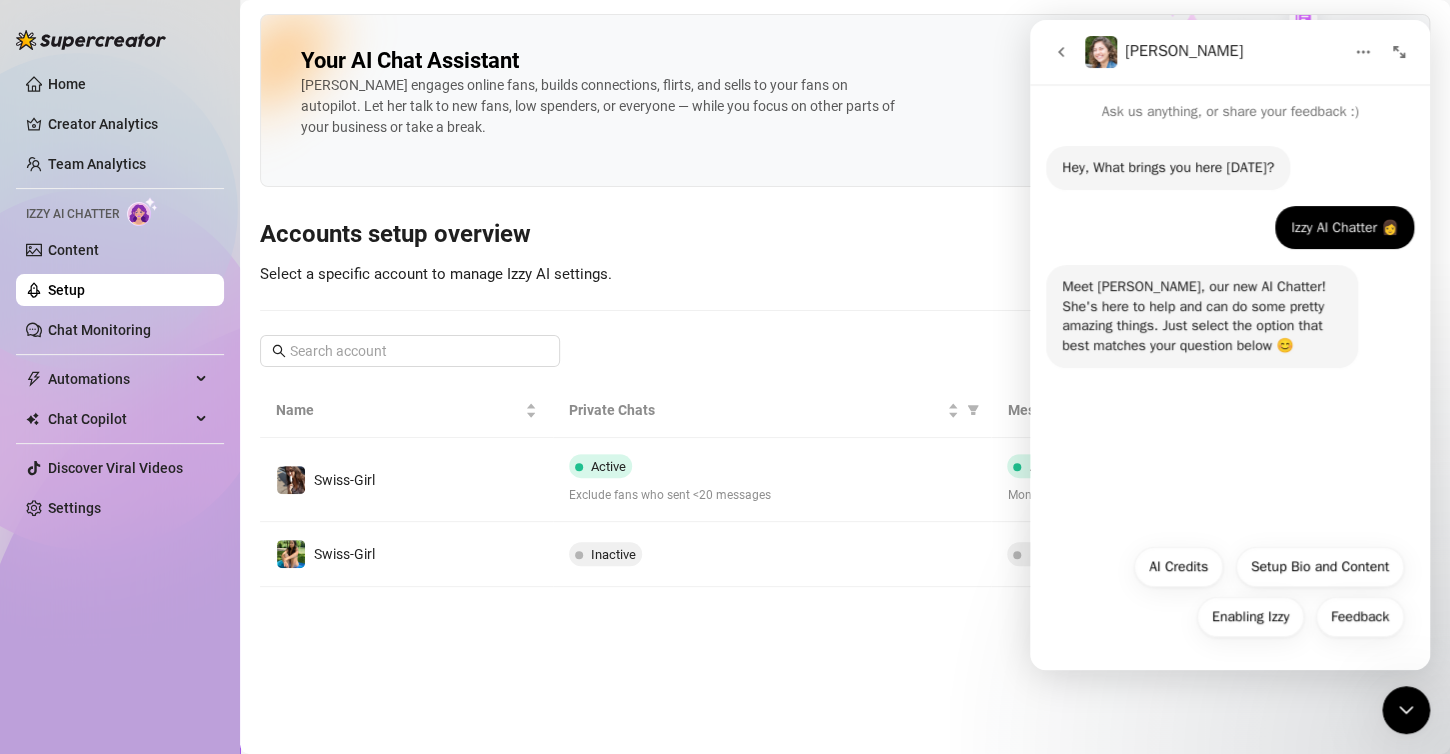 drag, startPoint x: 1073, startPoint y: 306, endPoint x: 1248, endPoint y: 309, distance: 175.02571 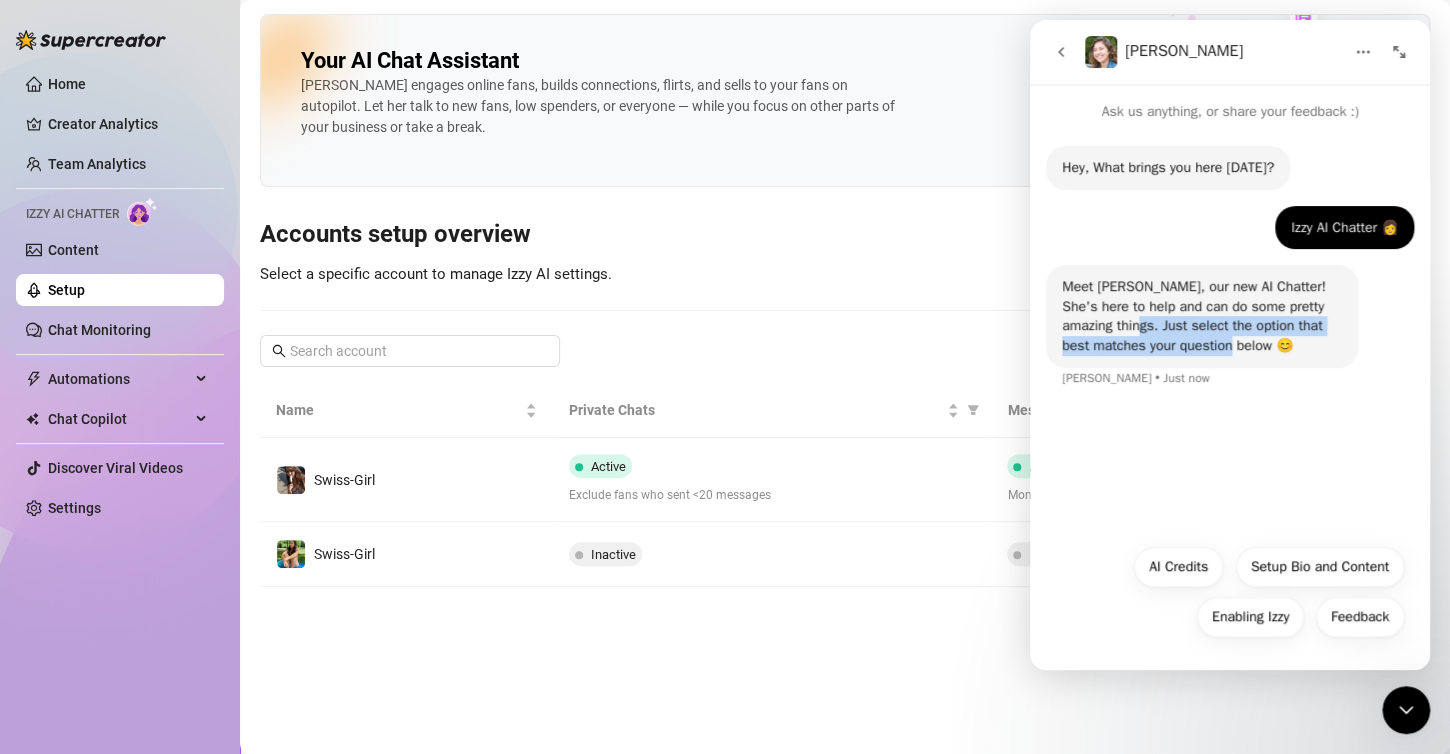 drag, startPoint x: 1090, startPoint y: 322, endPoint x: 1292, endPoint y: 346, distance: 203.42075 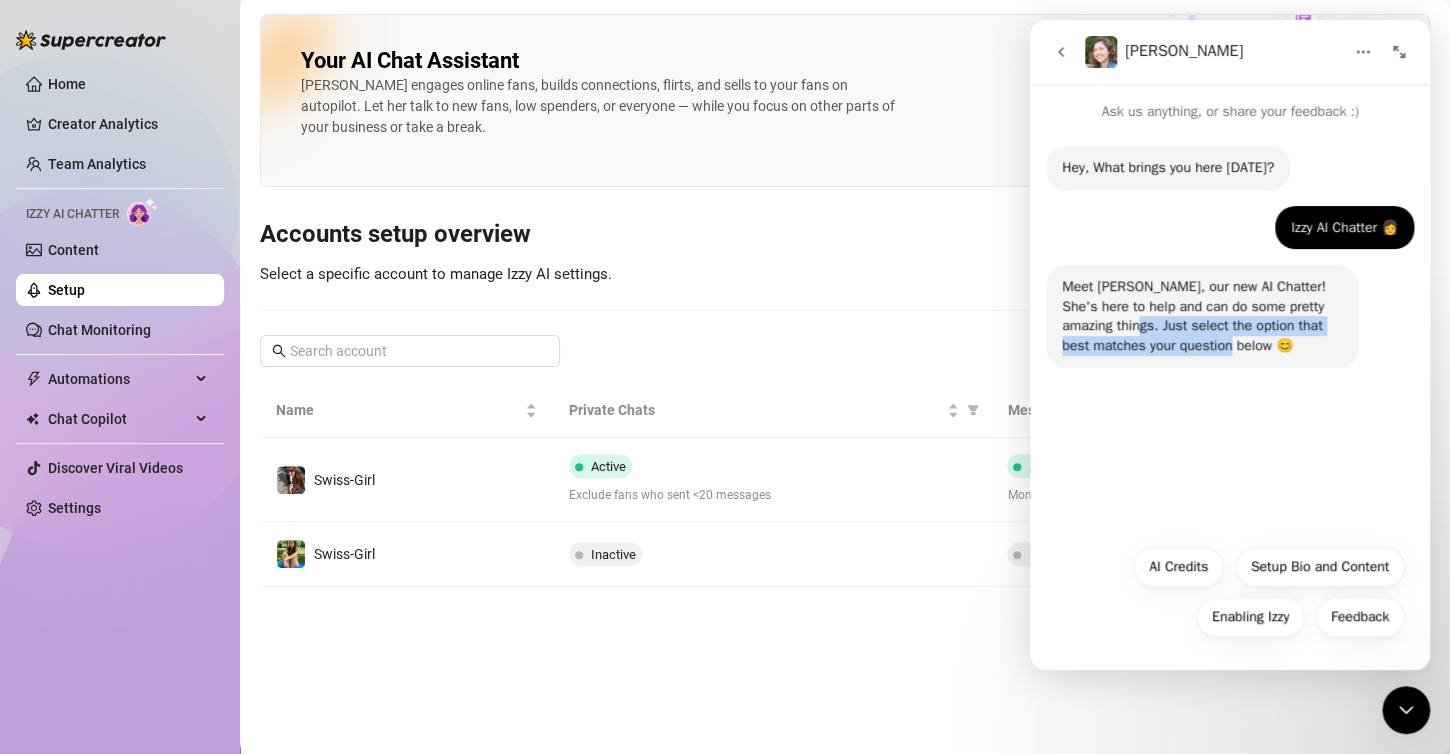 click on "Meet Izzy, our new AI Chatter! She's here to help and can do some pretty amazing things. Just select the option that best matches your question below 😊" at bounding box center [1202, 316] 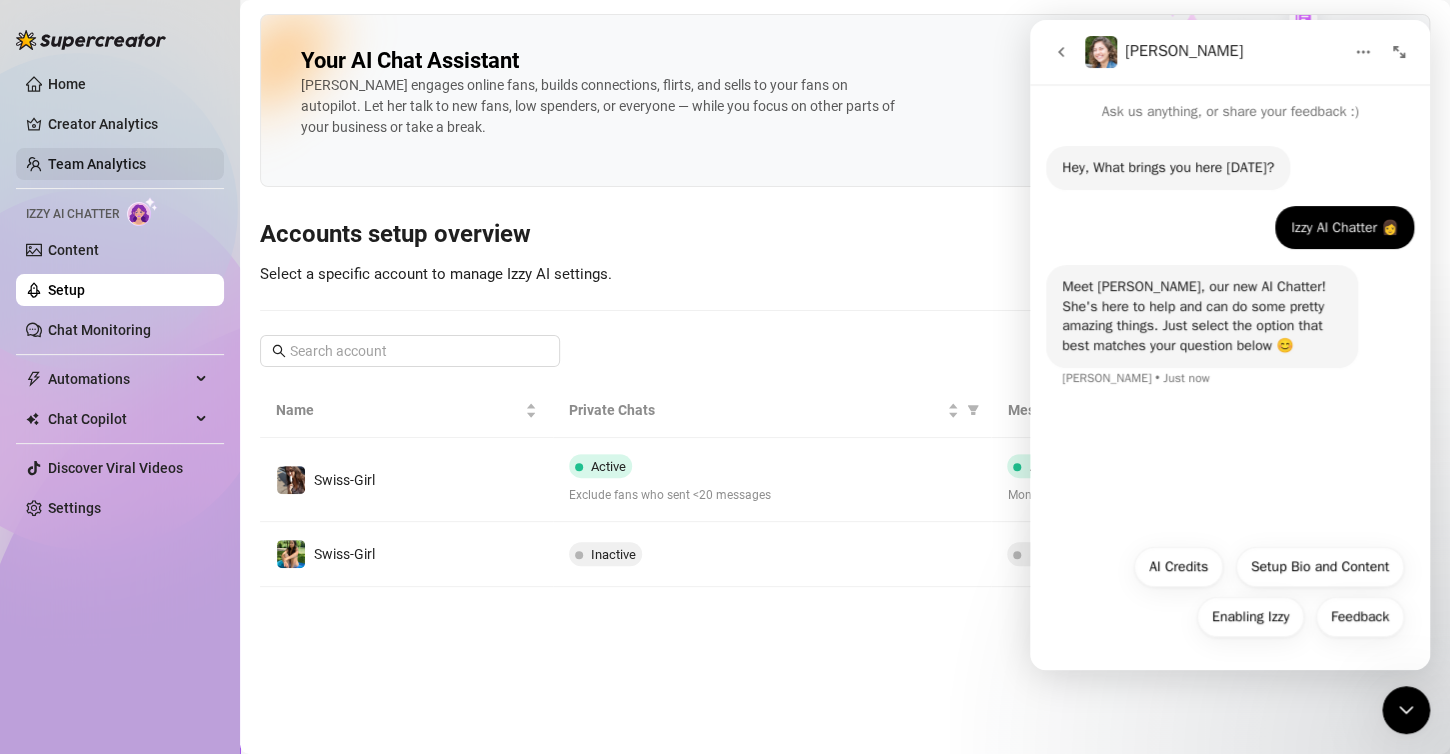 click on "Team Analytics" at bounding box center (97, 164) 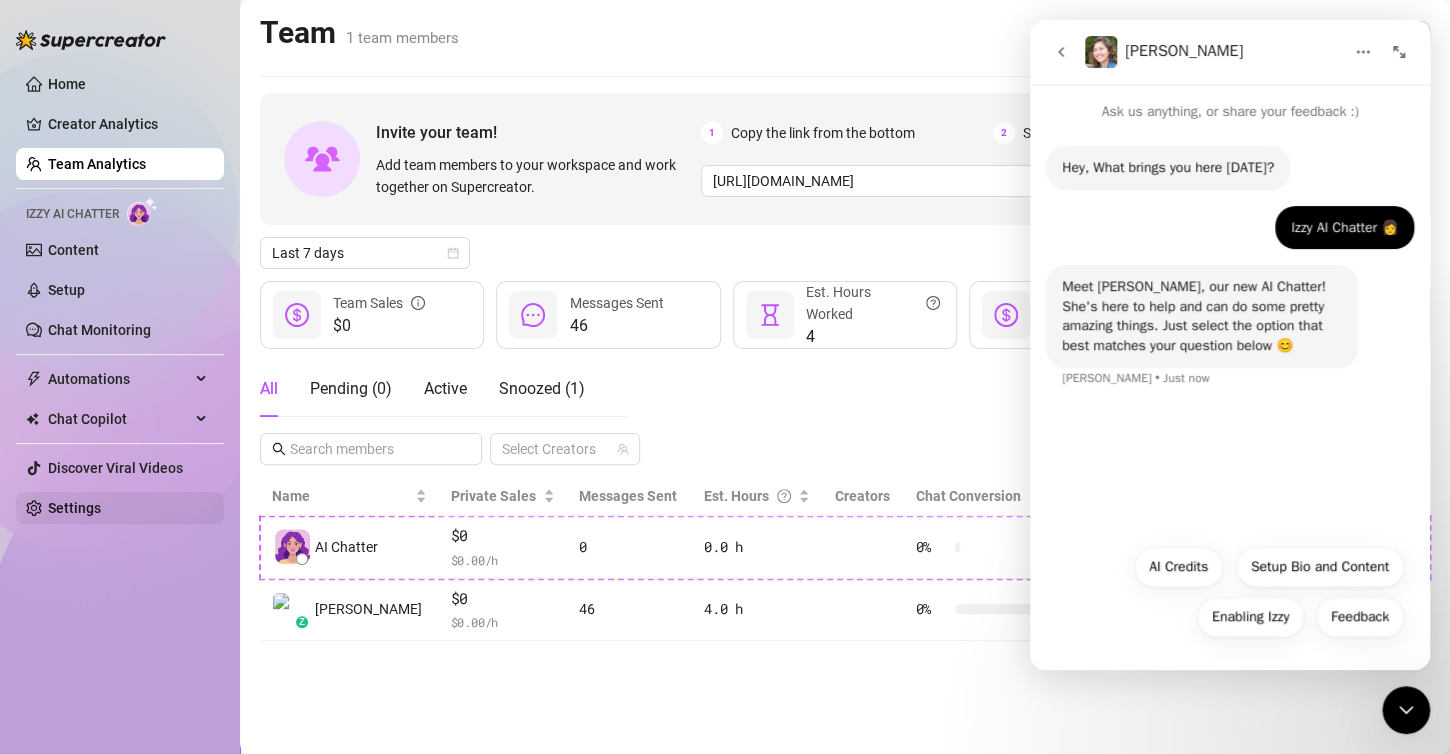 click on "Settings" at bounding box center [74, 508] 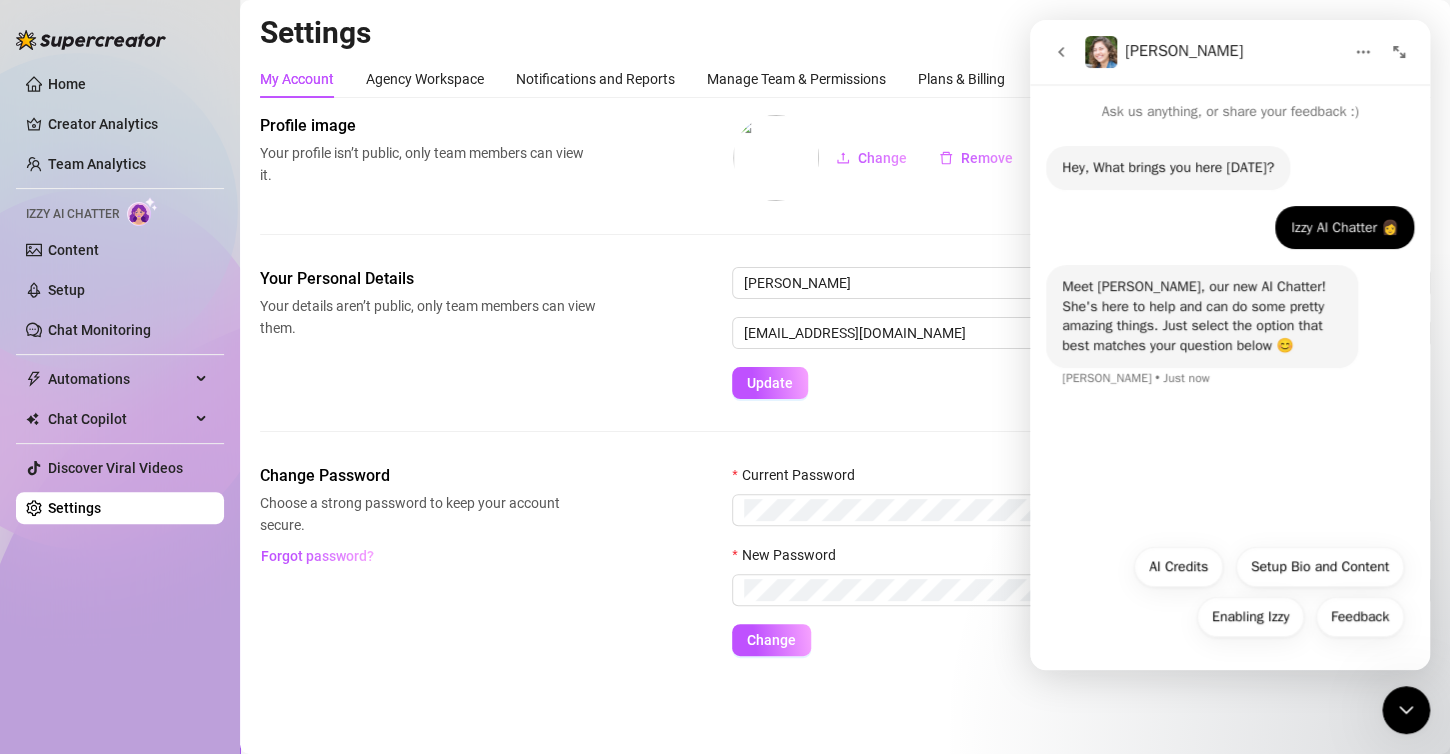 click on "Settings" at bounding box center [74, 508] 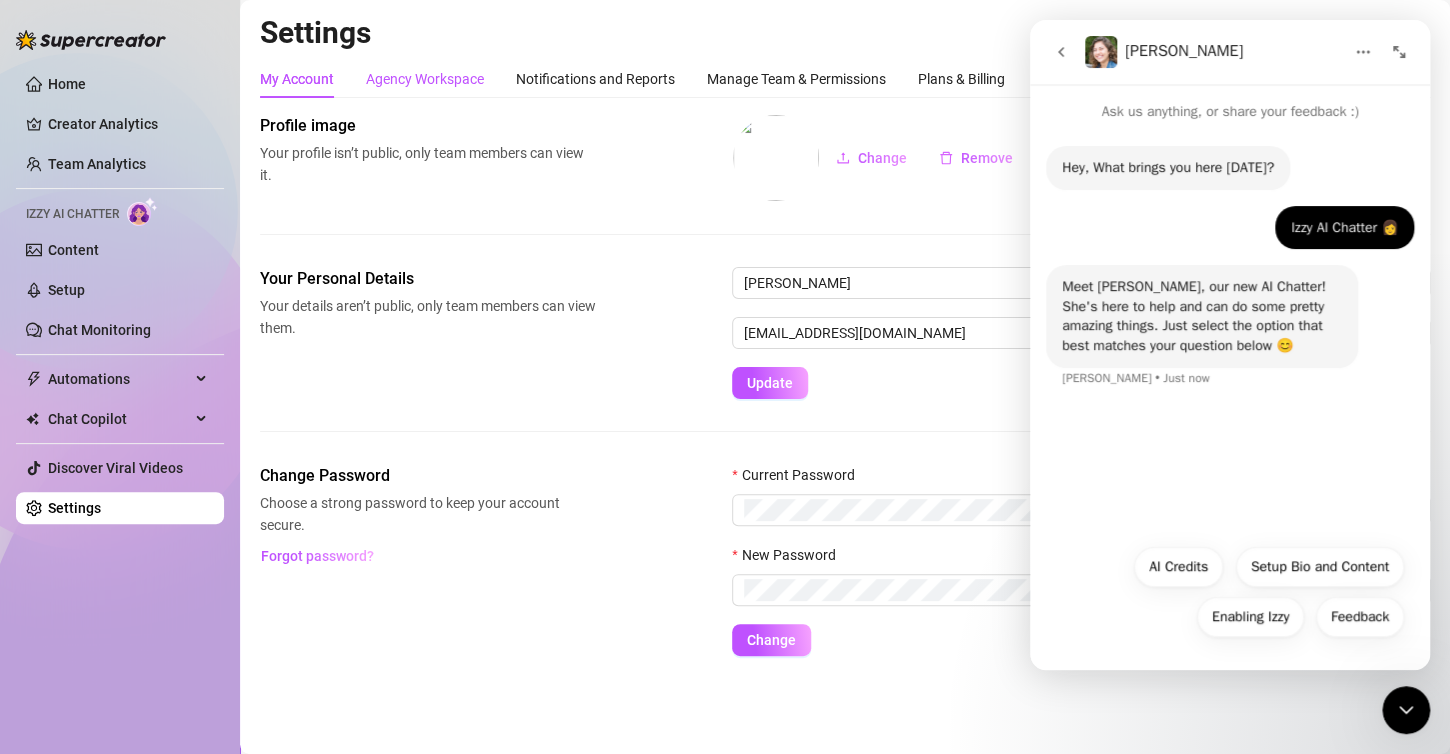 click on "Agency Workspace" at bounding box center (425, 79) 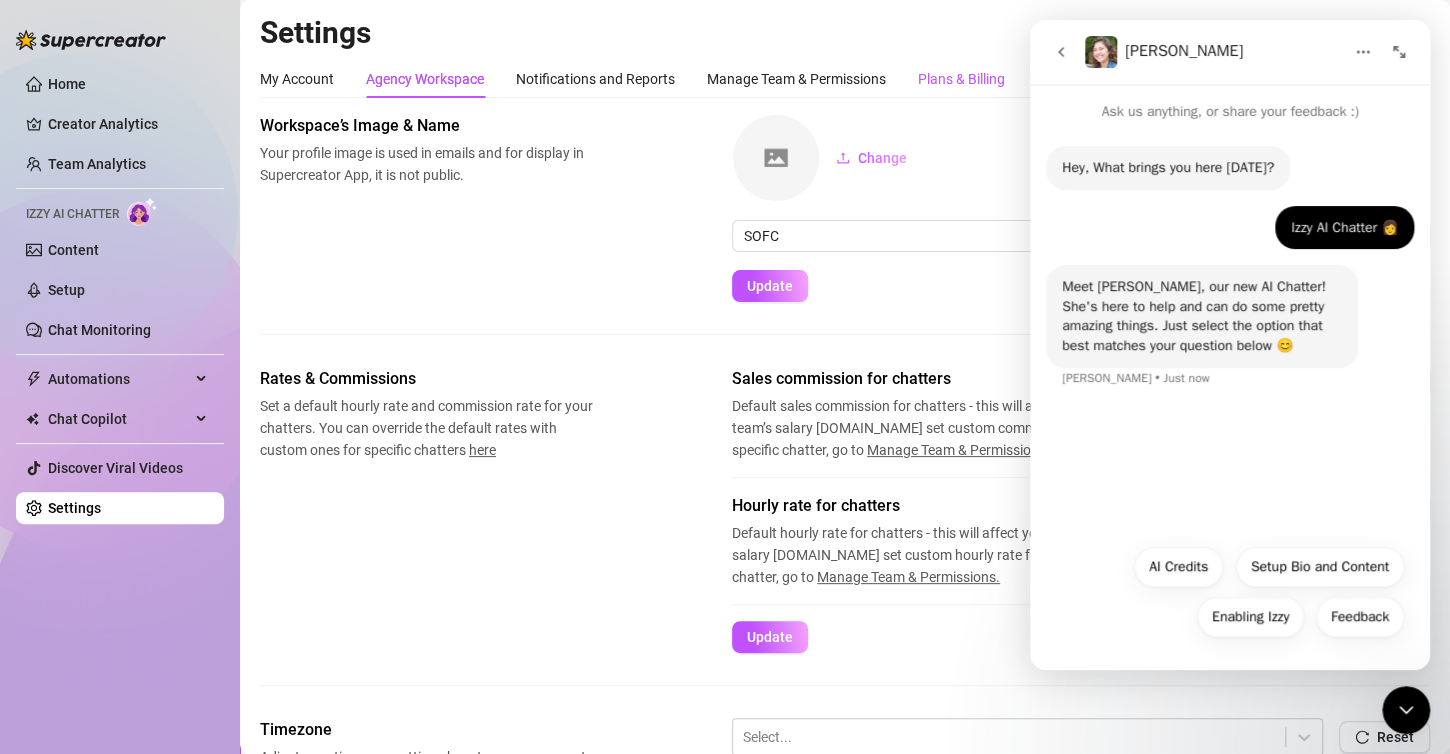click on "Plans & Billing" at bounding box center (961, 79) 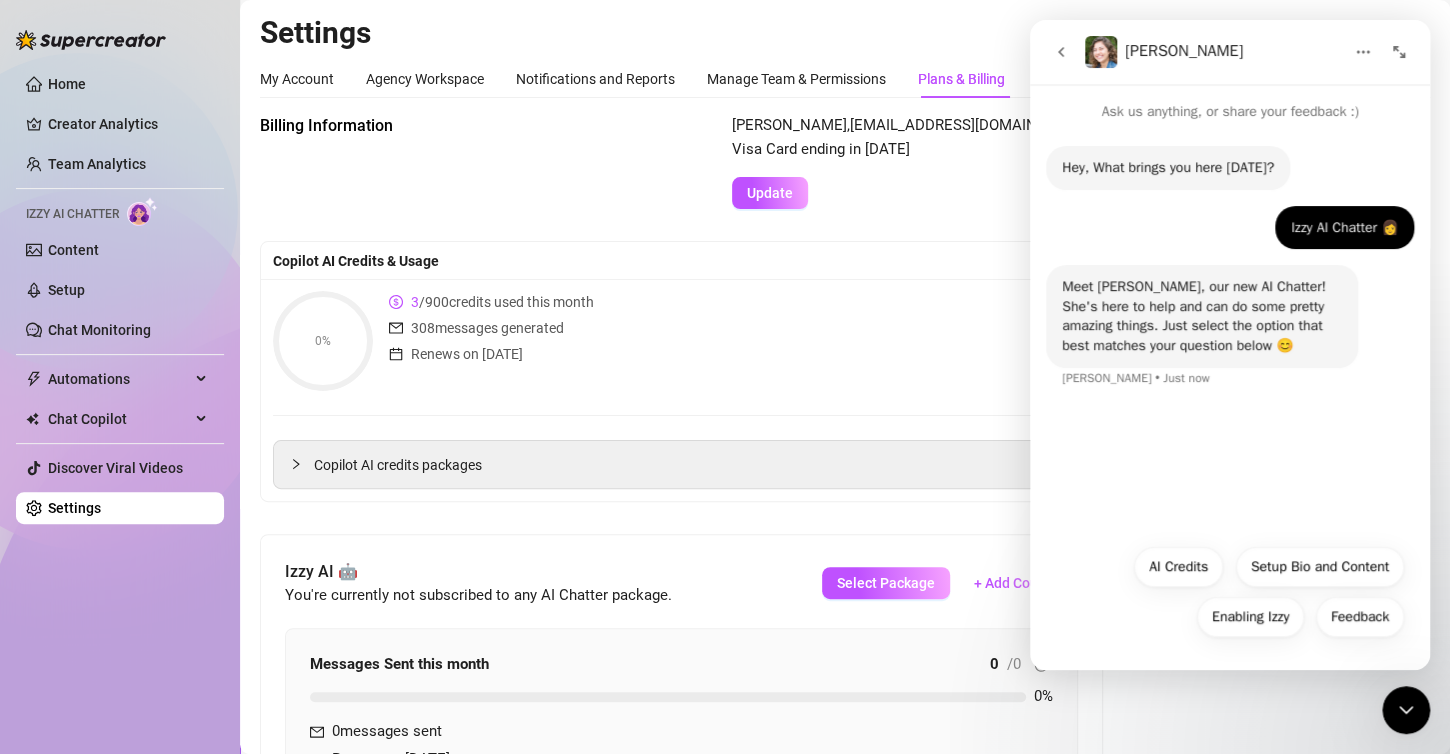 drag, startPoint x: 434, startPoint y: 299, endPoint x: 627, endPoint y: 300, distance: 193.0026 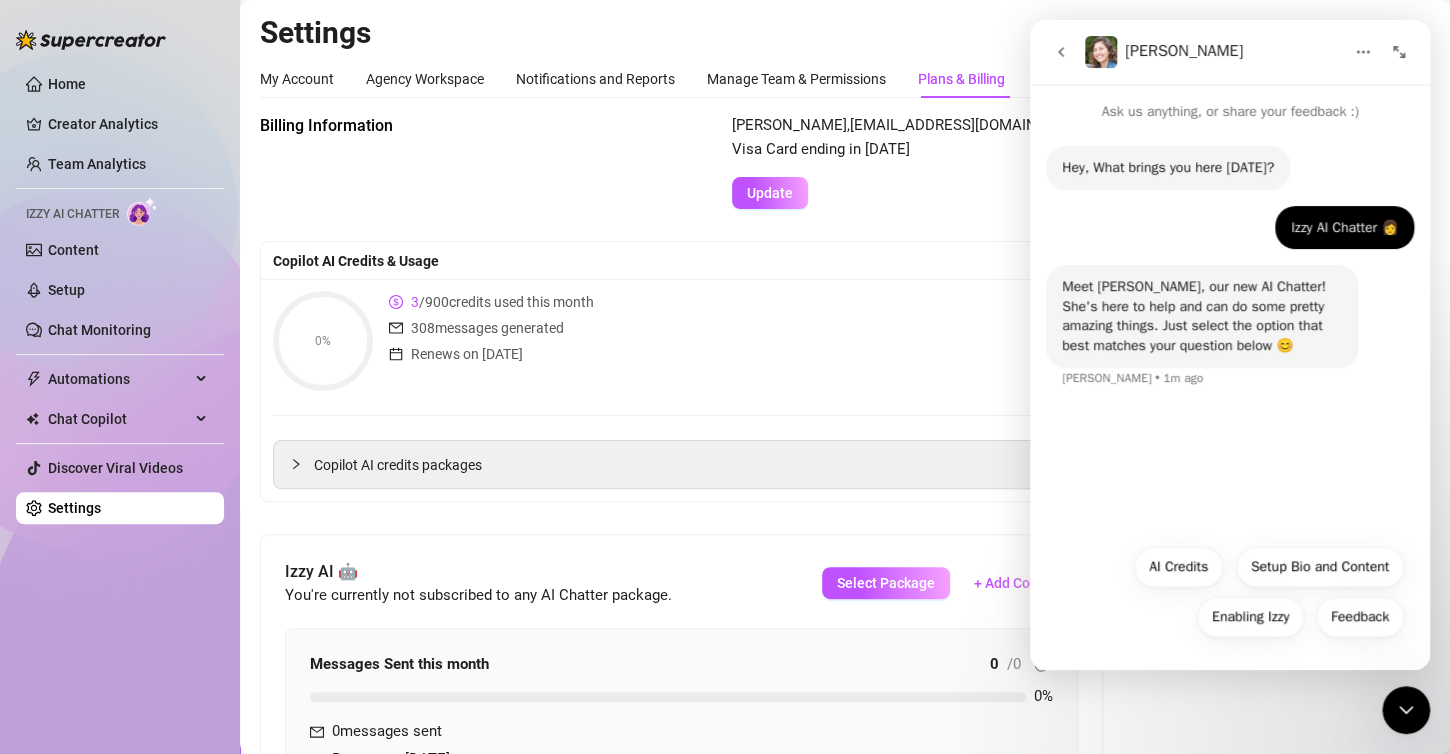 click on "0% 3 / 900  credits used this month 308  messages generated Renews on   Aug 4th Buy More Credits" at bounding box center (845, 341) 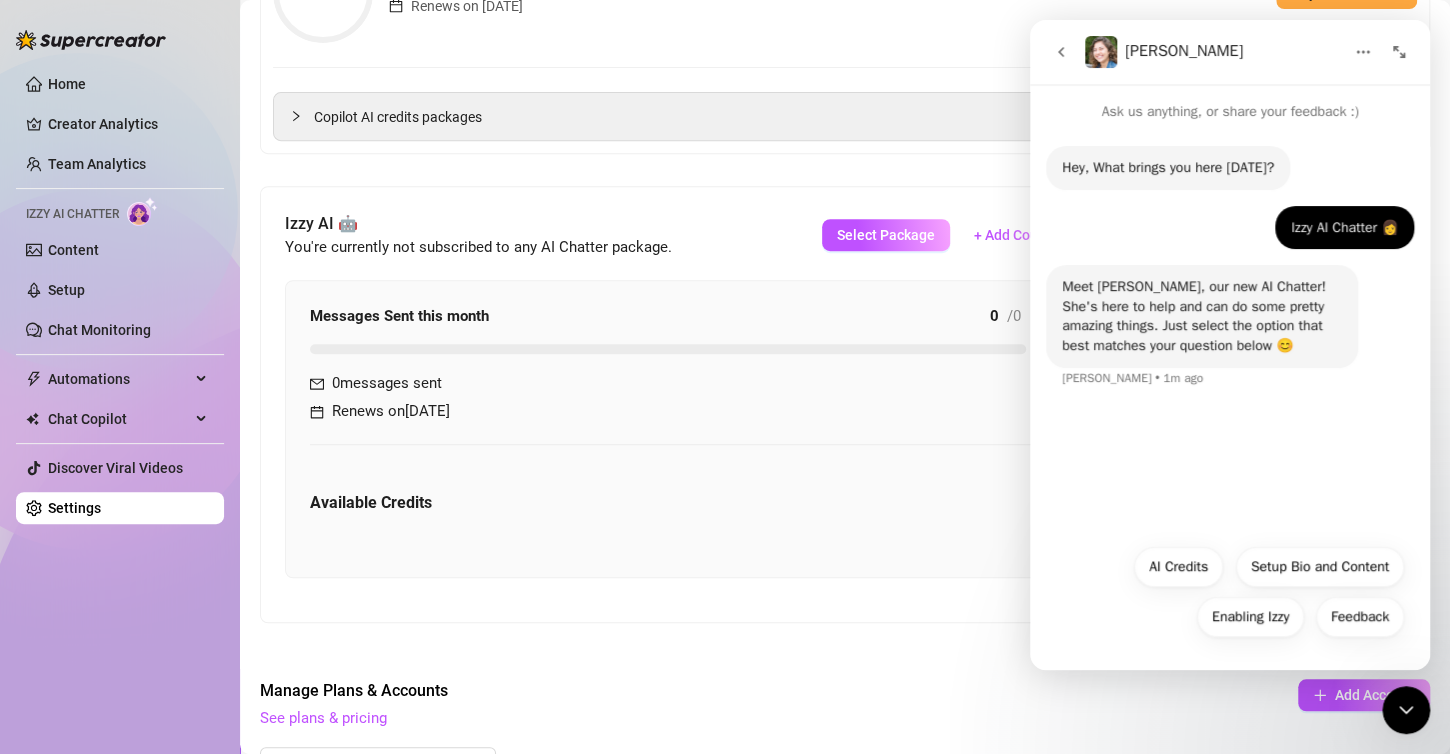 scroll, scrollTop: 360, scrollLeft: 0, axis: vertical 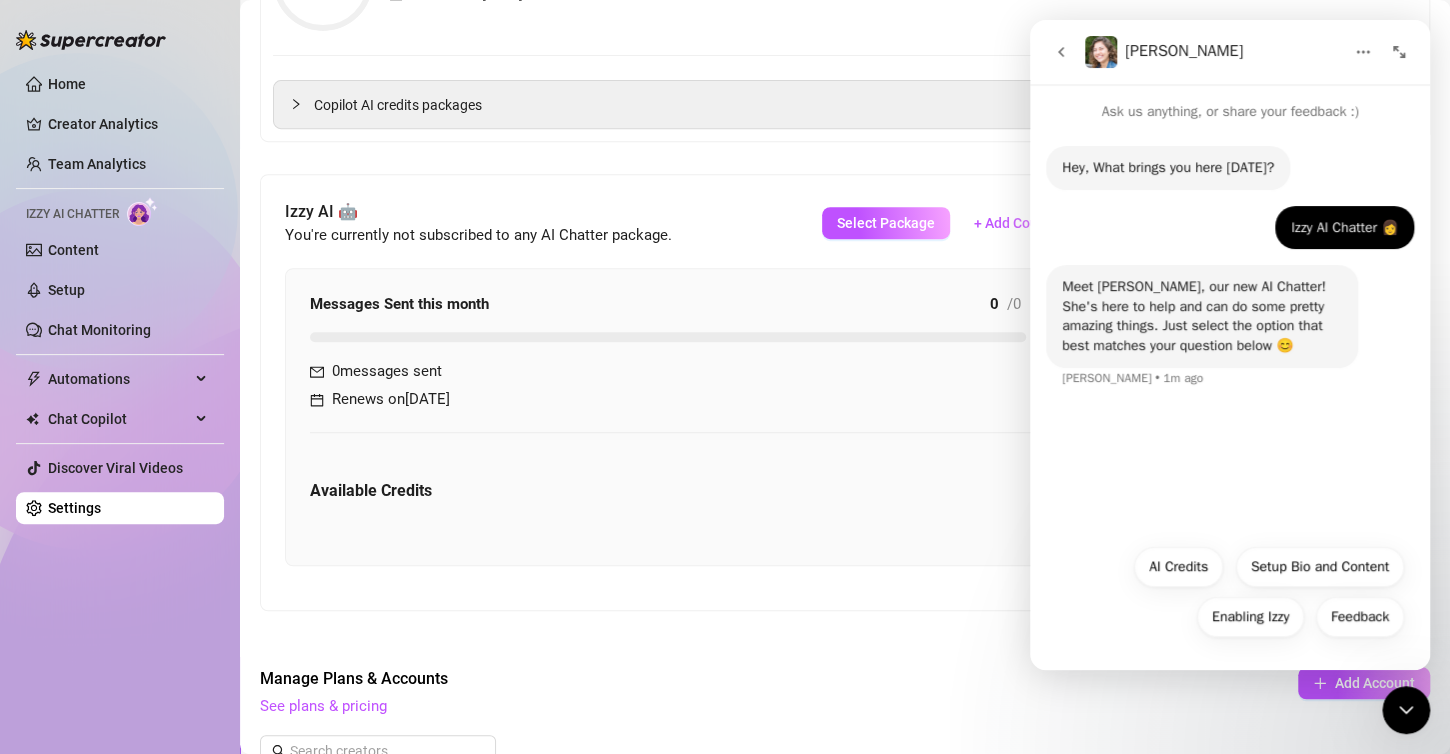 click on "Izzy AI 🤖 You're currently not subscribed to any AI Chatter package. Select Package + Add Coupon Messages Sent this month 0 /  0 0 % 0  messages sent Renews on  Aug 4th Available Credits" at bounding box center (681, 392) 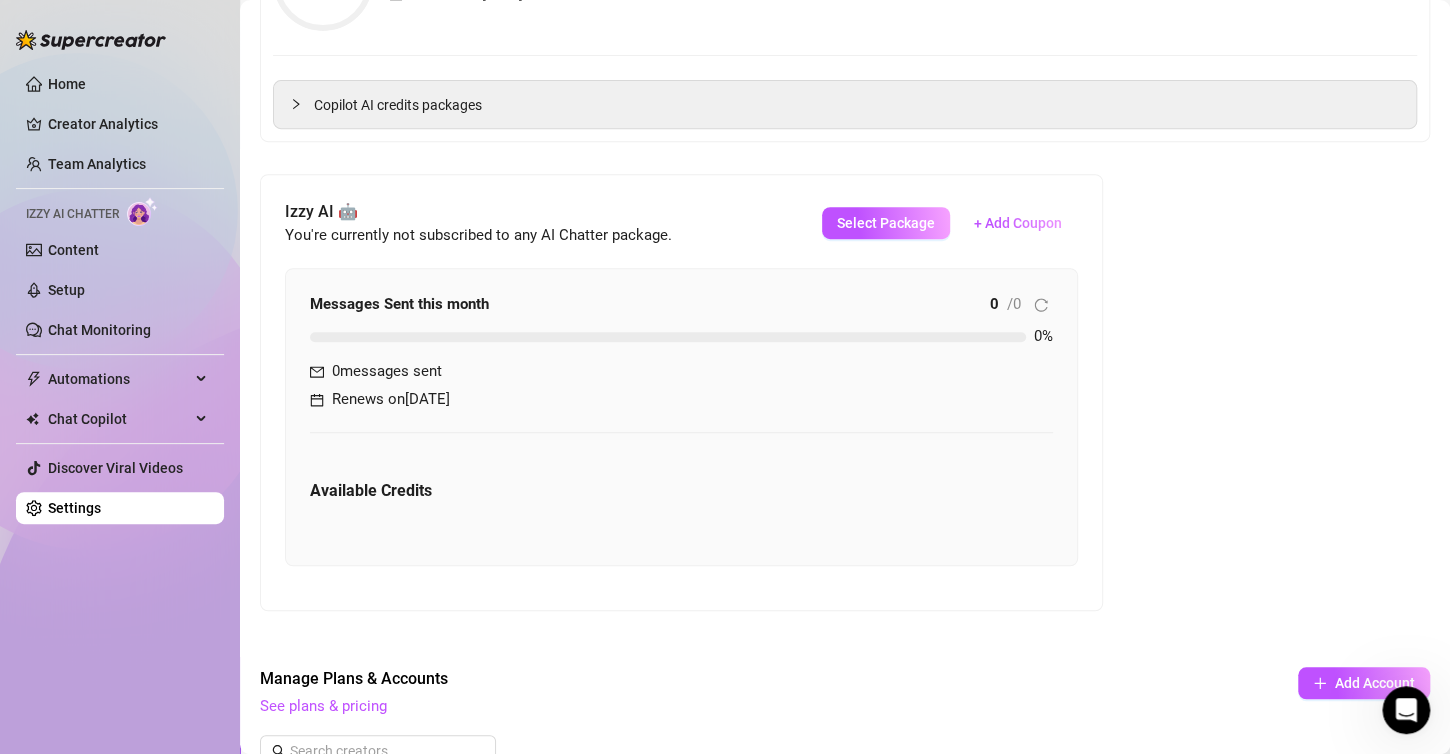 scroll, scrollTop: 0, scrollLeft: 0, axis: both 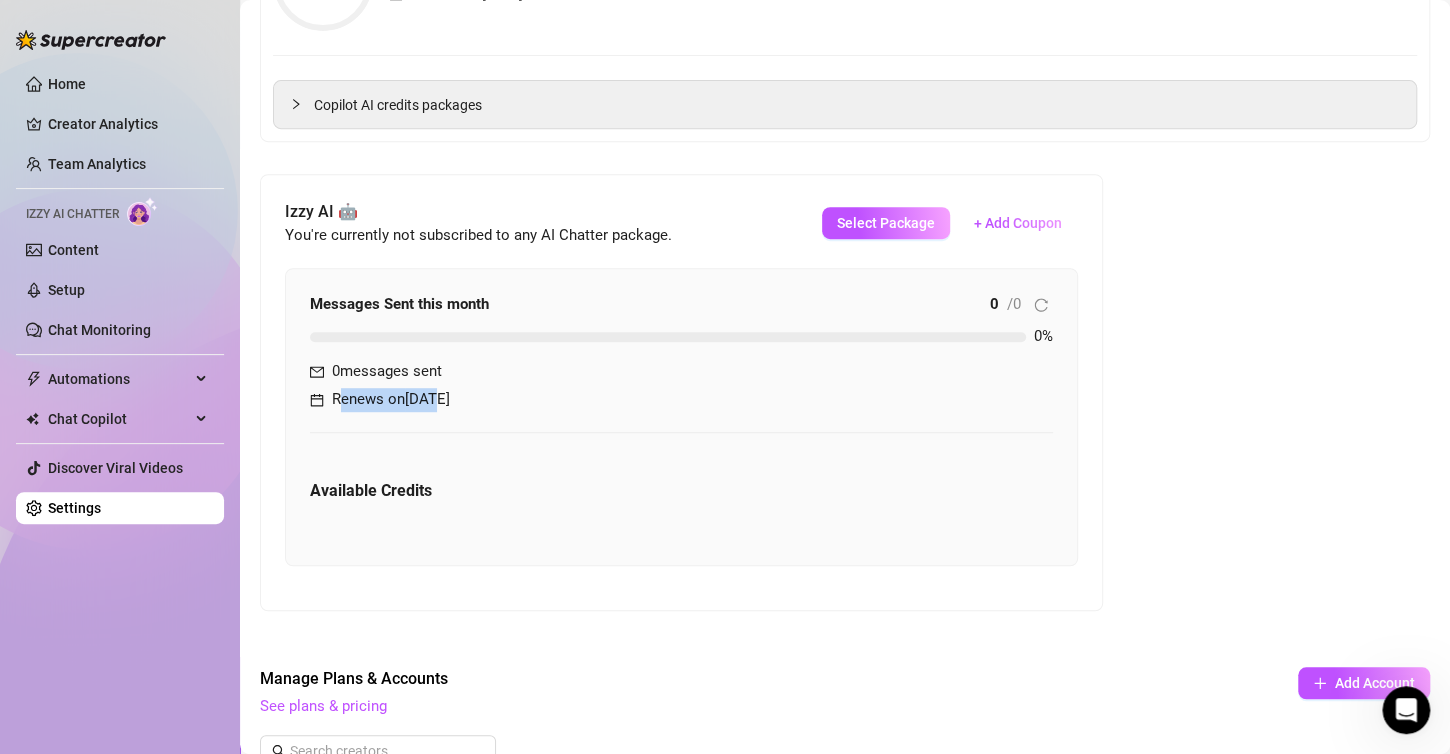 drag, startPoint x: 339, startPoint y: 399, endPoint x: 443, endPoint y: 399, distance: 104 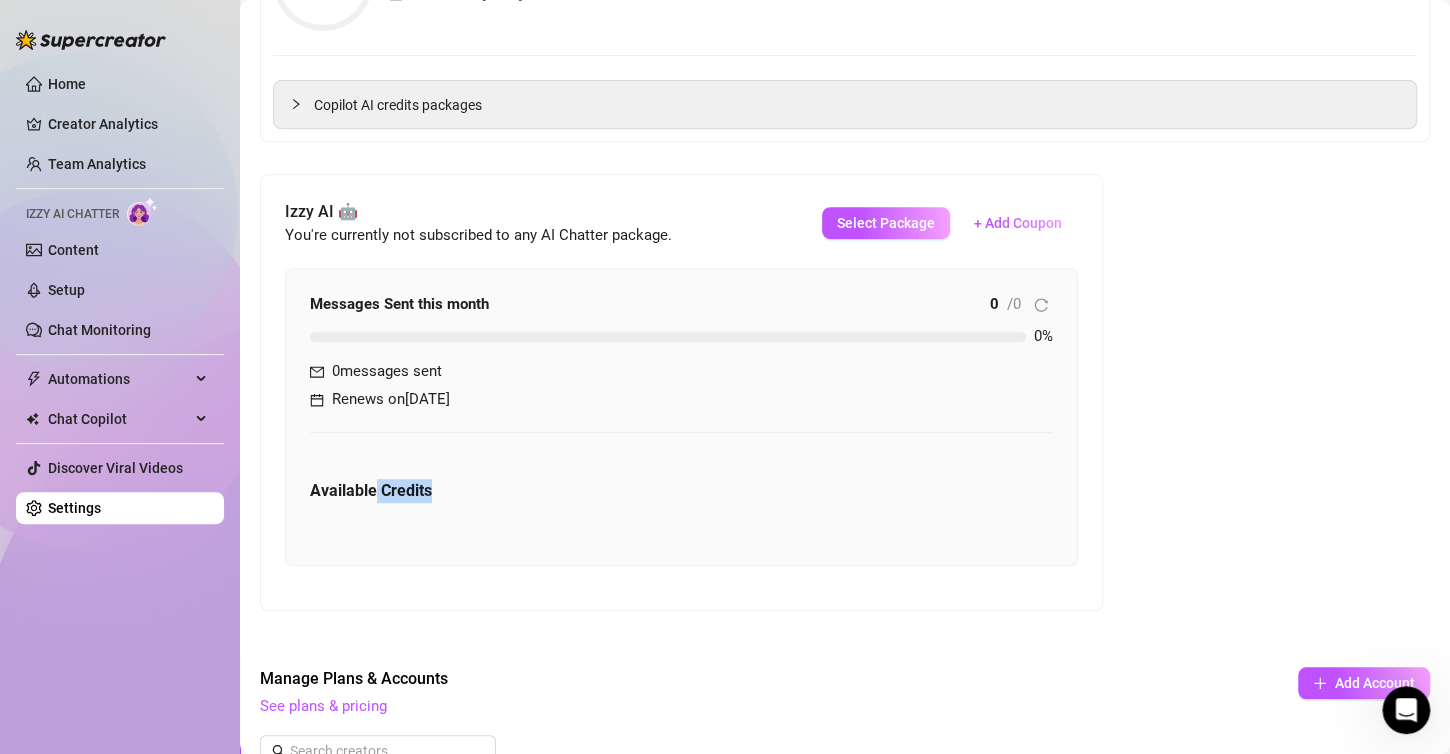 drag, startPoint x: 377, startPoint y: 481, endPoint x: 483, endPoint y: 480, distance: 106.004715 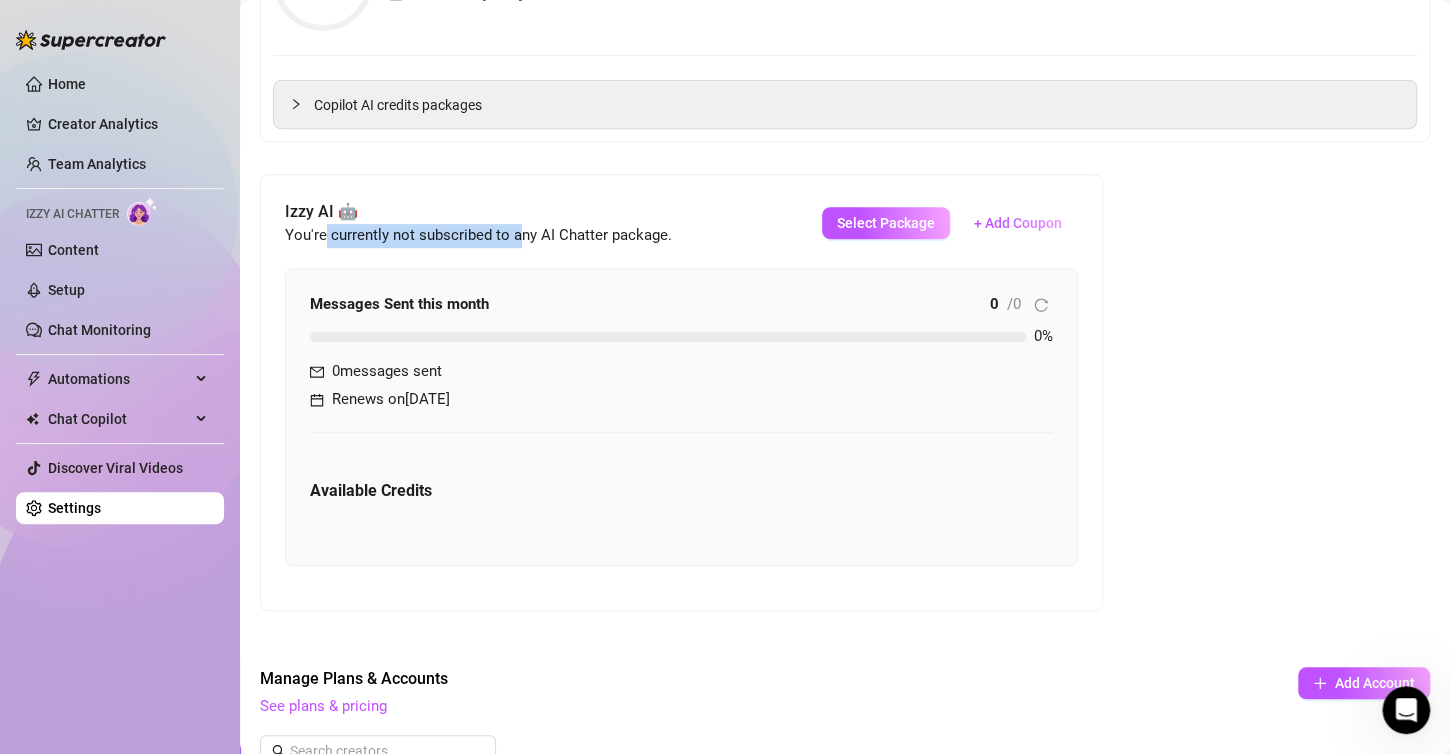 drag, startPoint x: 323, startPoint y: 229, endPoint x: 527, endPoint y: 232, distance: 204.02206 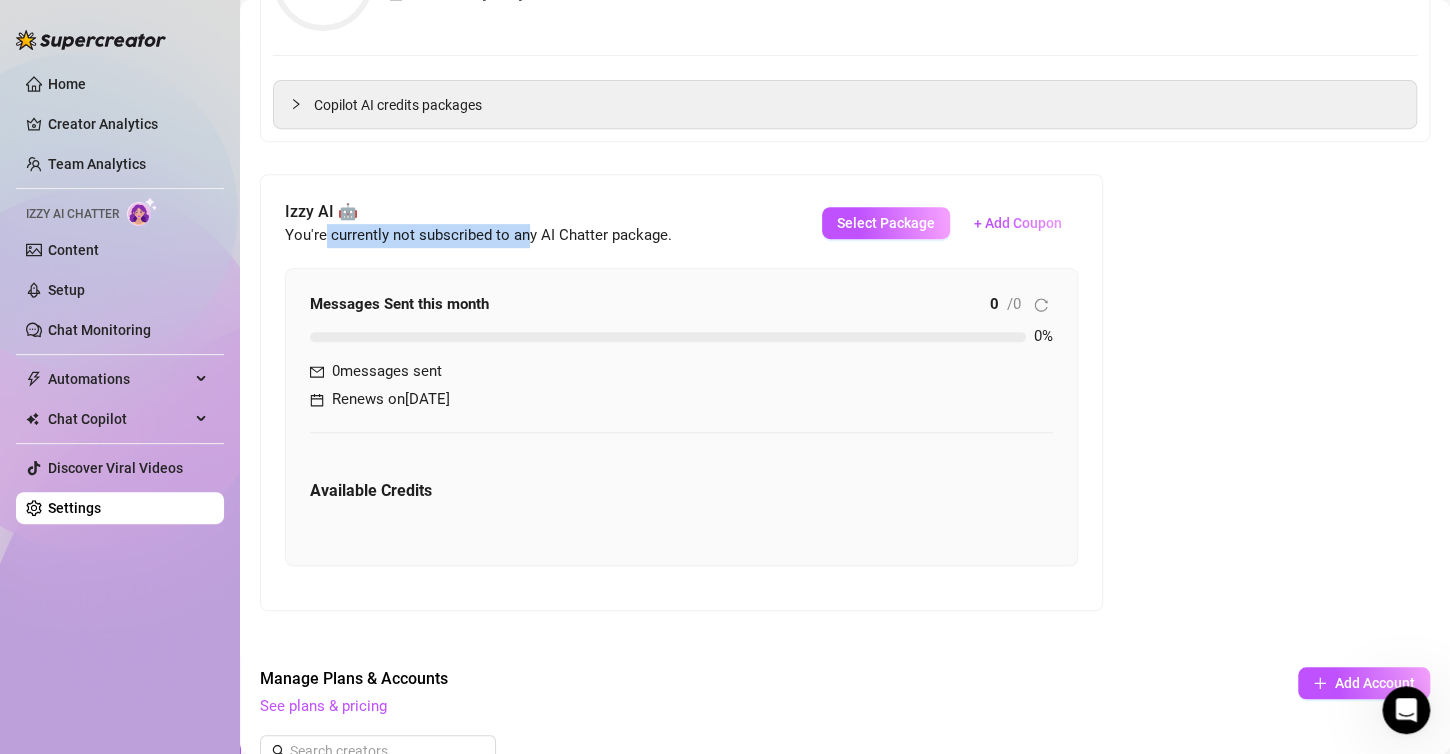 click on "You're currently not subscribed to any AI Chatter package." at bounding box center [478, 235] 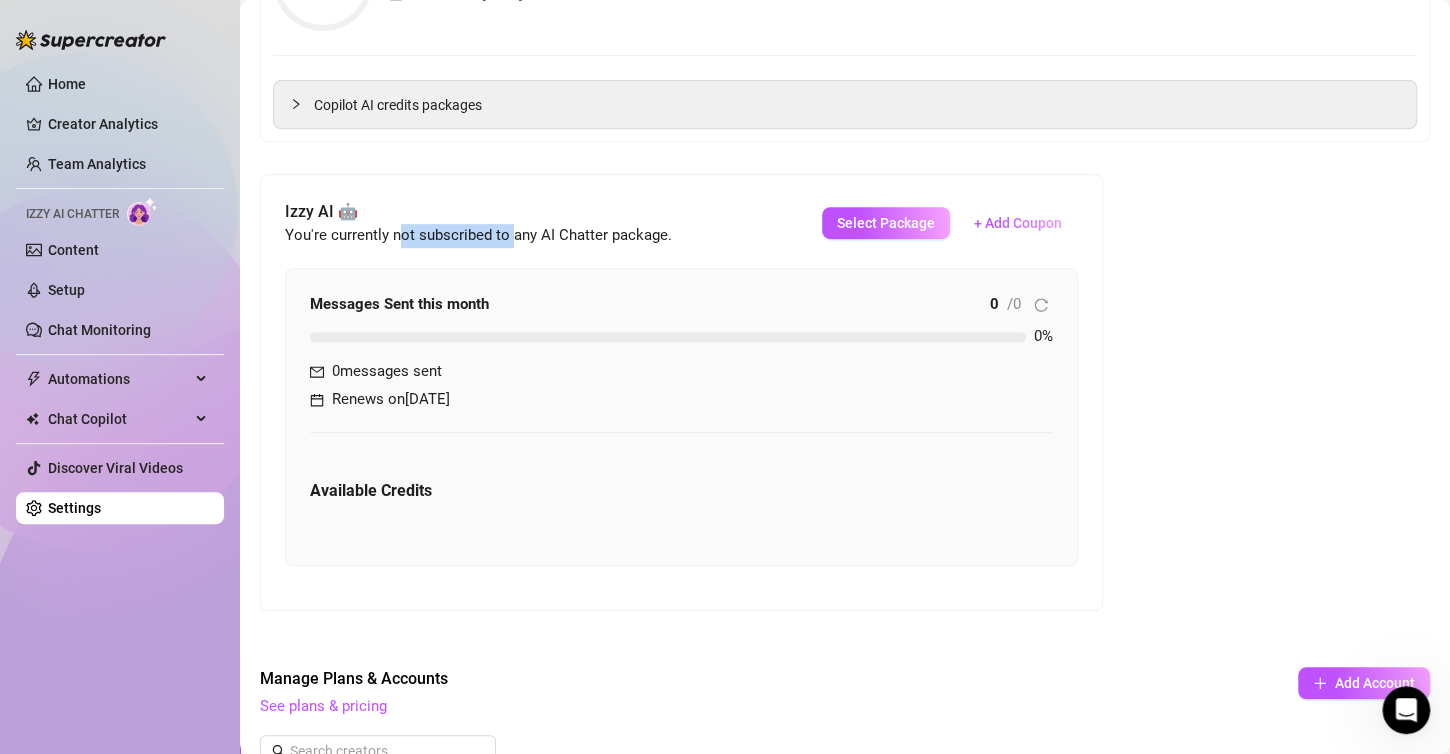 drag, startPoint x: 401, startPoint y: 235, endPoint x: 511, endPoint y: 234, distance: 110.00455 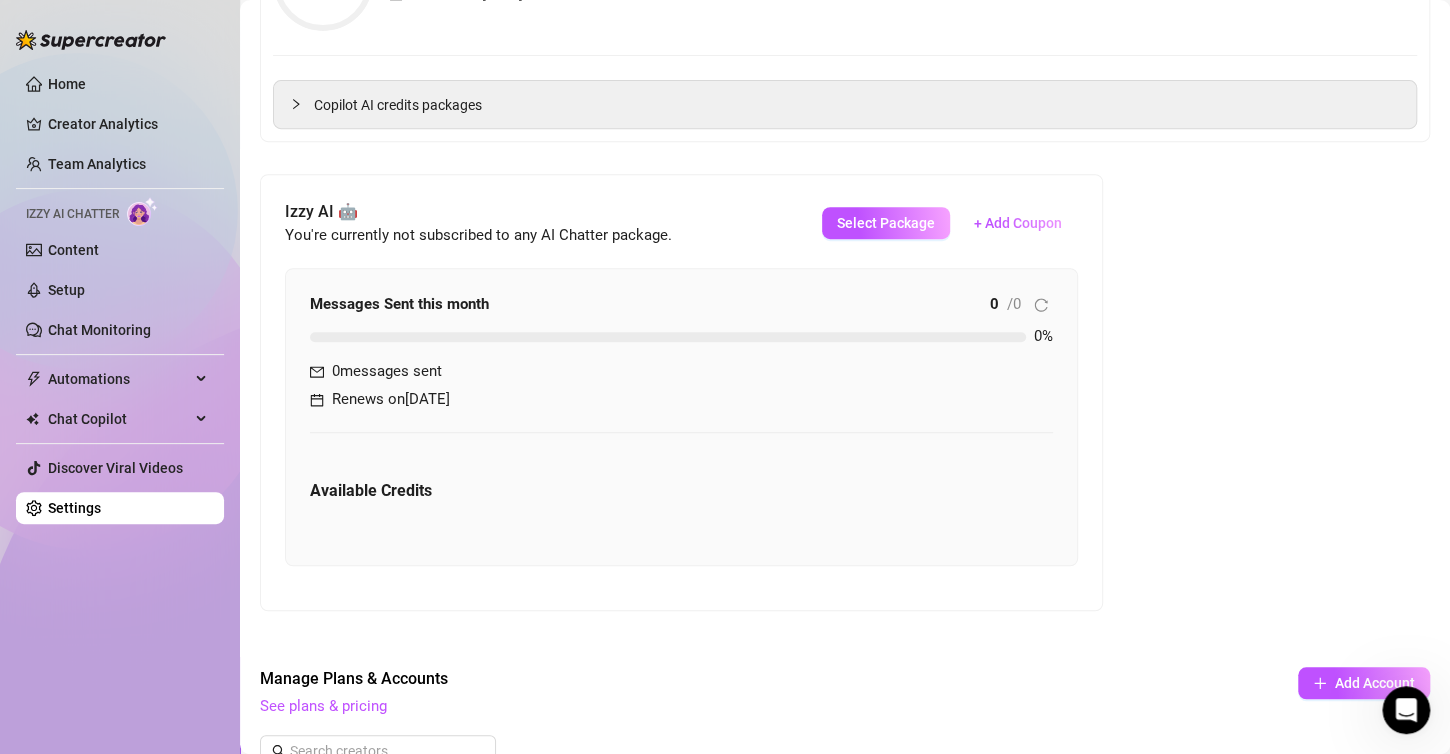 click on "You're currently not subscribed to any AI Chatter package." at bounding box center (478, 235) 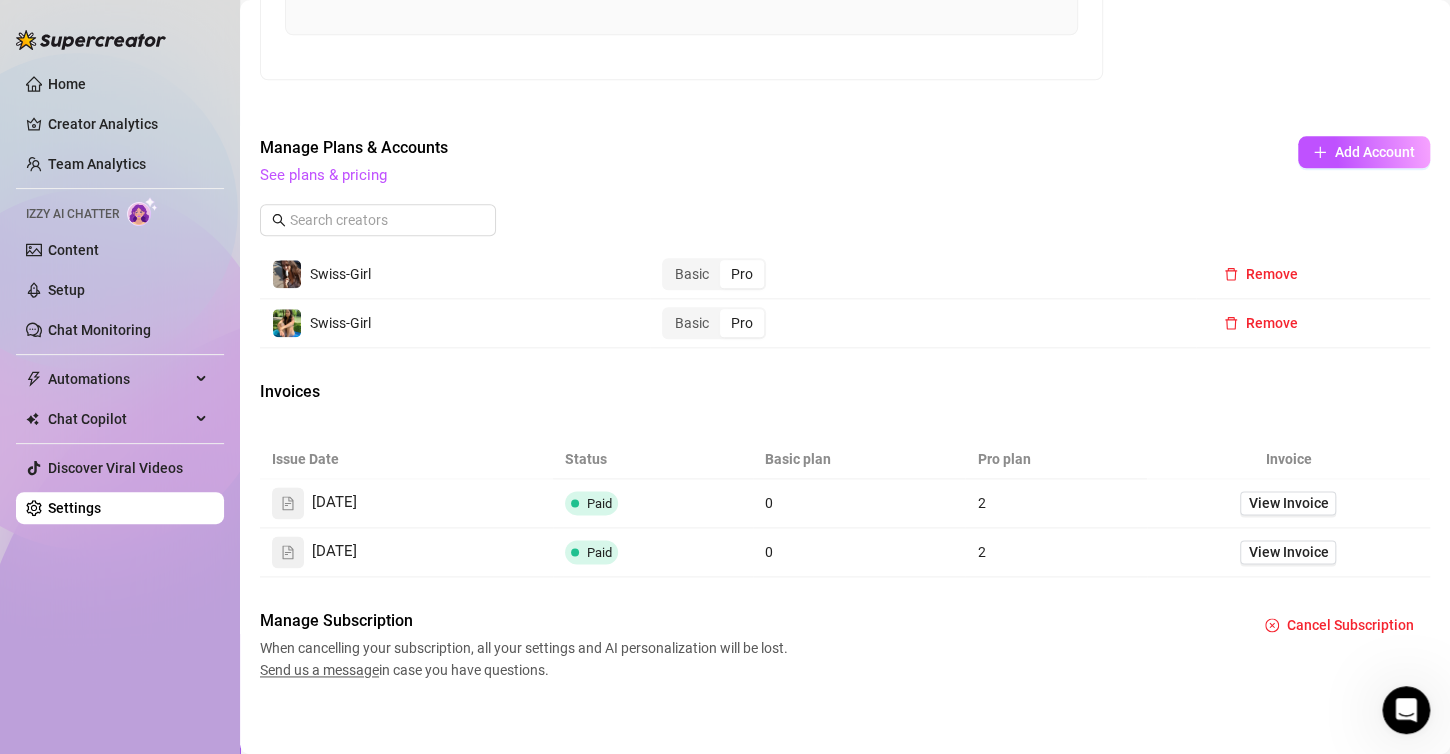 scroll, scrollTop: 898, scrollLeft: 0, axis: vertical 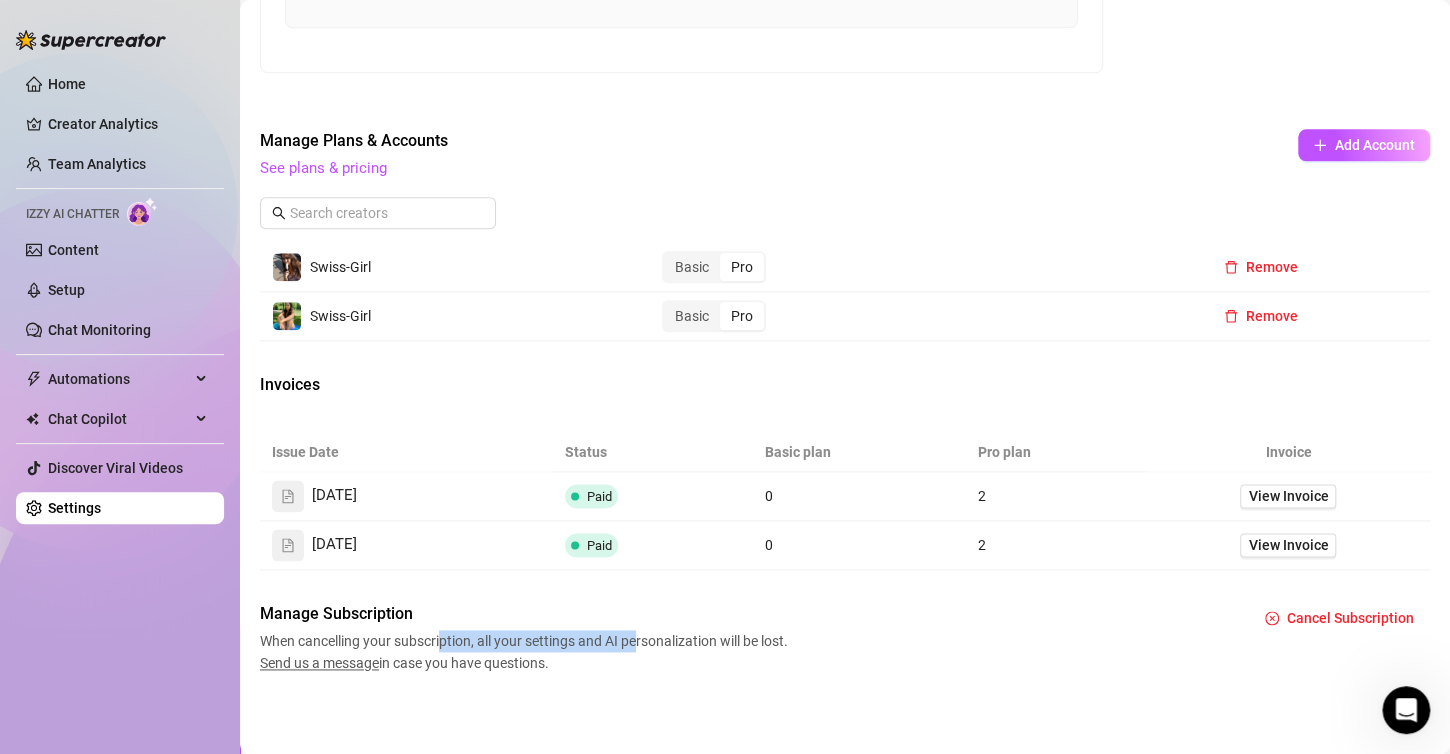 drag, startPoint x: 444, startPoint y: 635, endPoint x: 644, endPoint y: 643, distance: 200.15994 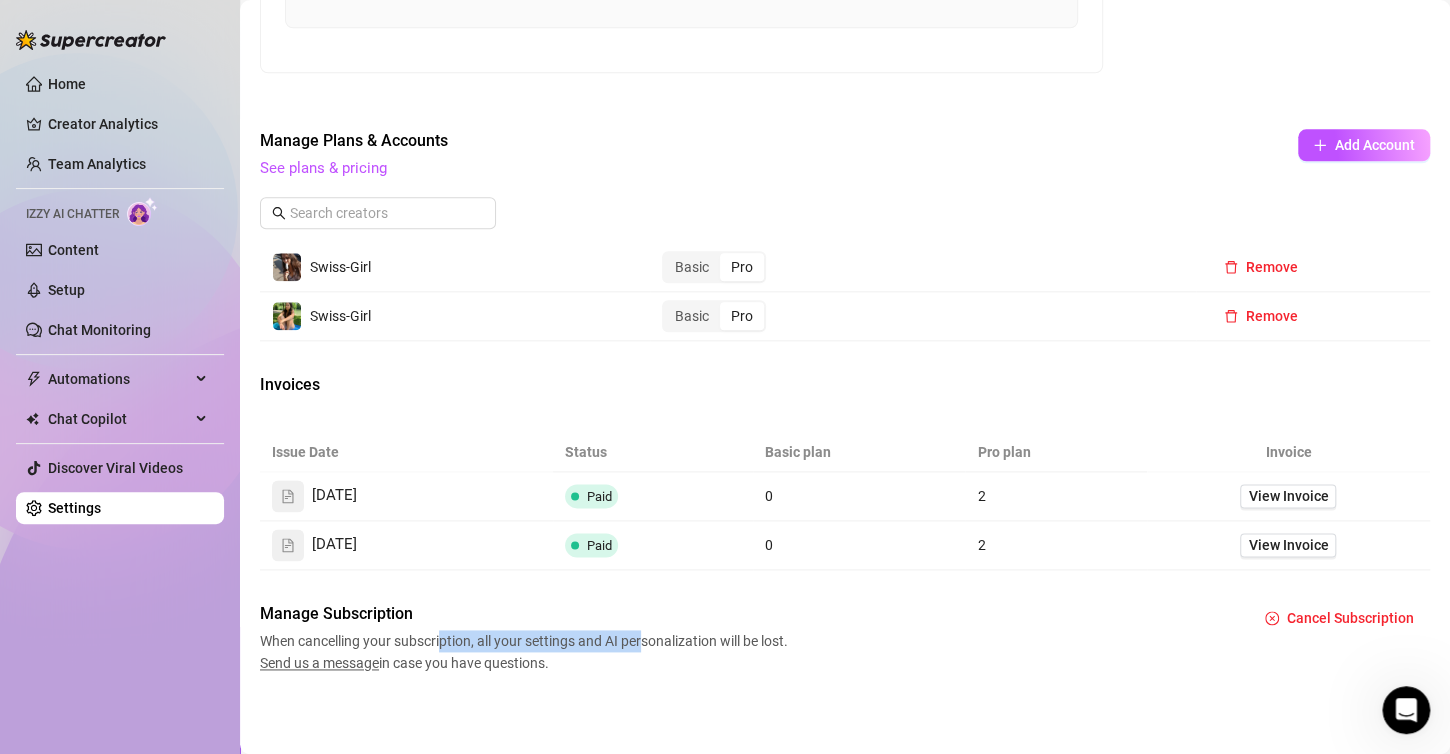 click on "When cancelling your subscription, all your settings and AI personalization will be lost.   Send us a message  in case you have questions." at bounding box center (527, 652) 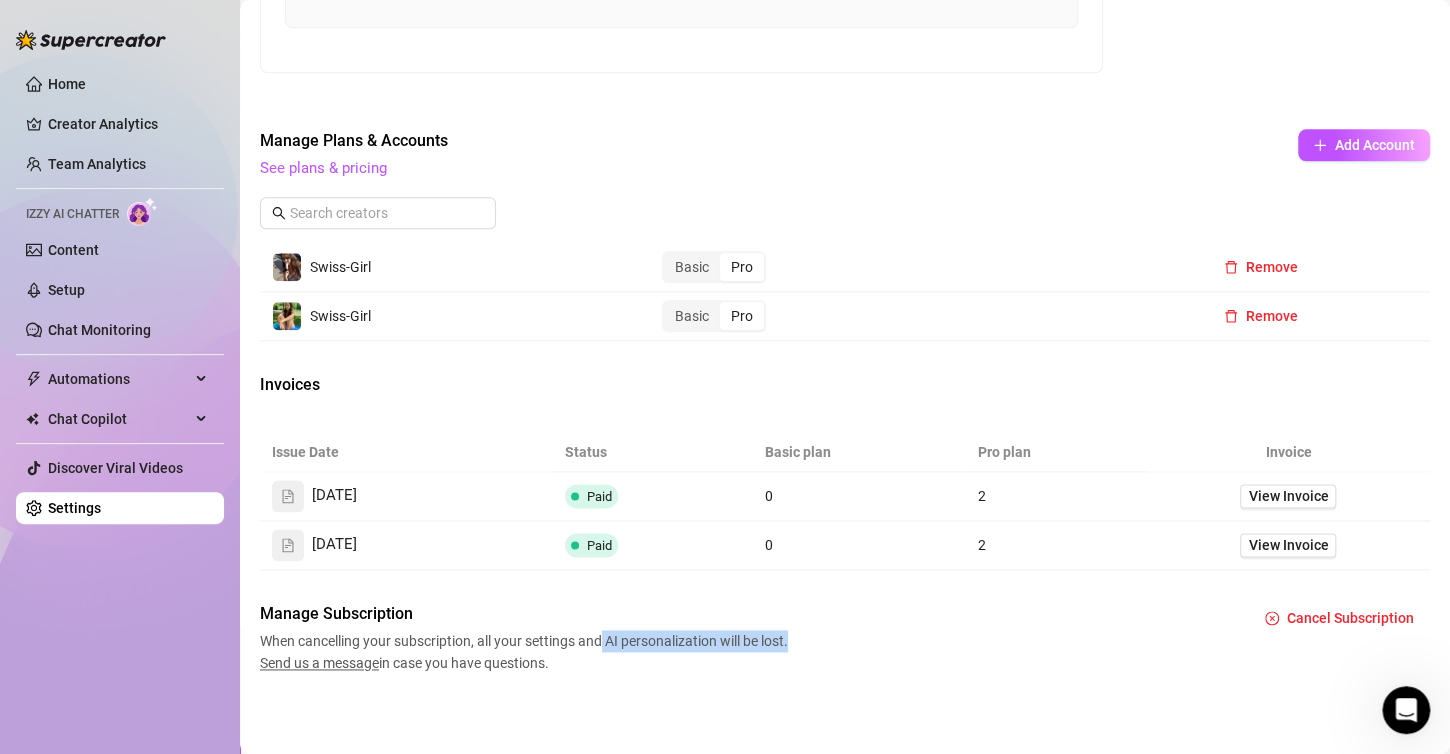 drag, startPoint x: 602, startPoint y: 627, endPoint x: 814, endPoint y: 631, distance: 212.03773 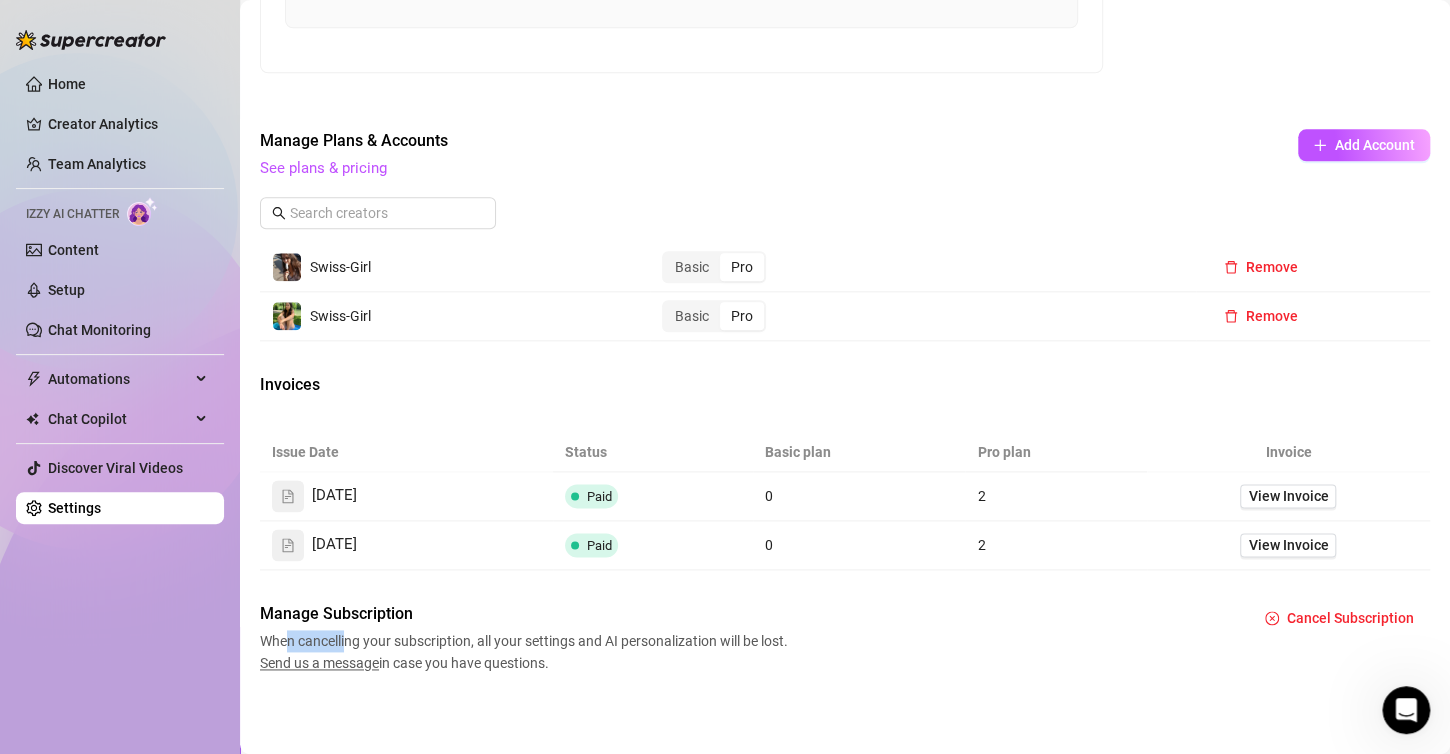 drag, startPoint x: 287, startPoint y: 638, endPoint x: 347, endPoint y: 636, distance: 60.033325 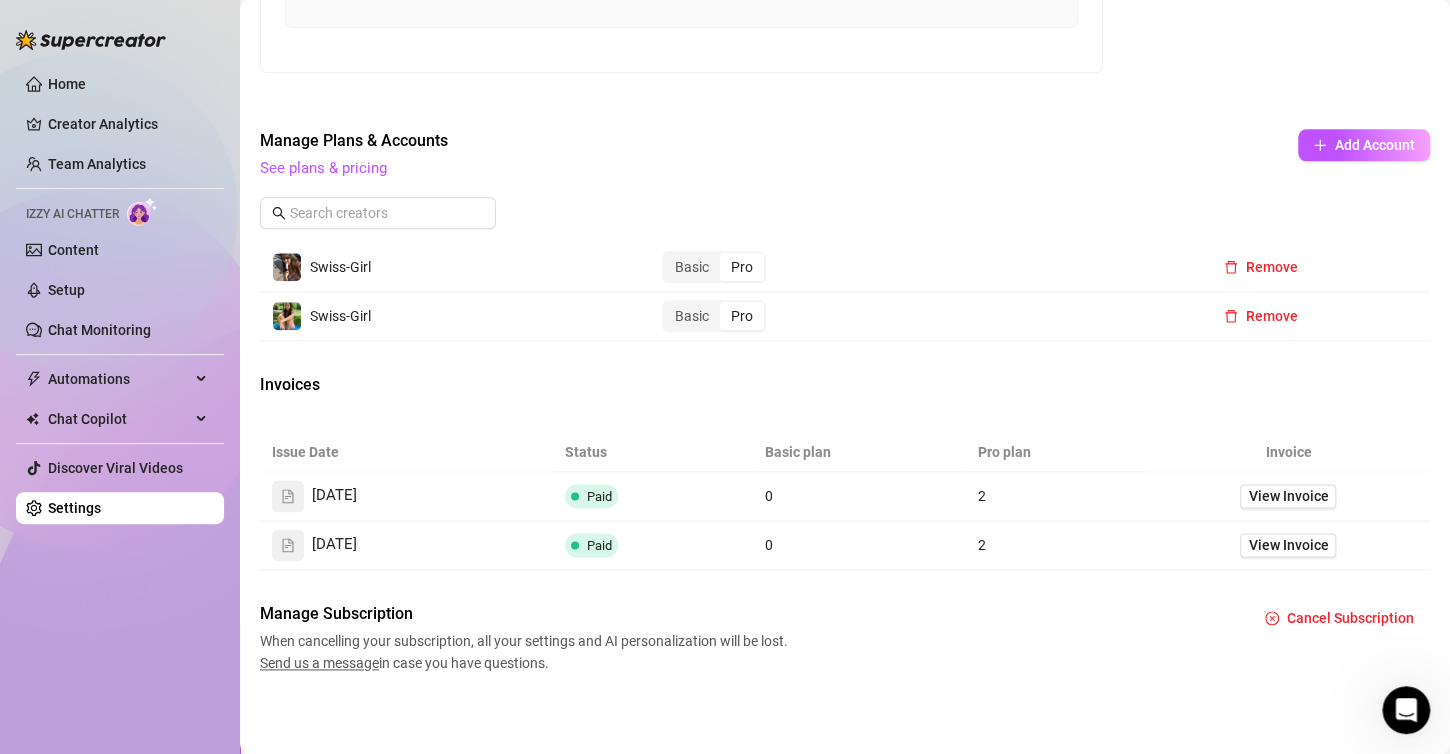click on "When cancelling your subscription, all your settings and AI personalization will be lost.   Send us a message  in case you have questions." at bounding box center [527, 652] 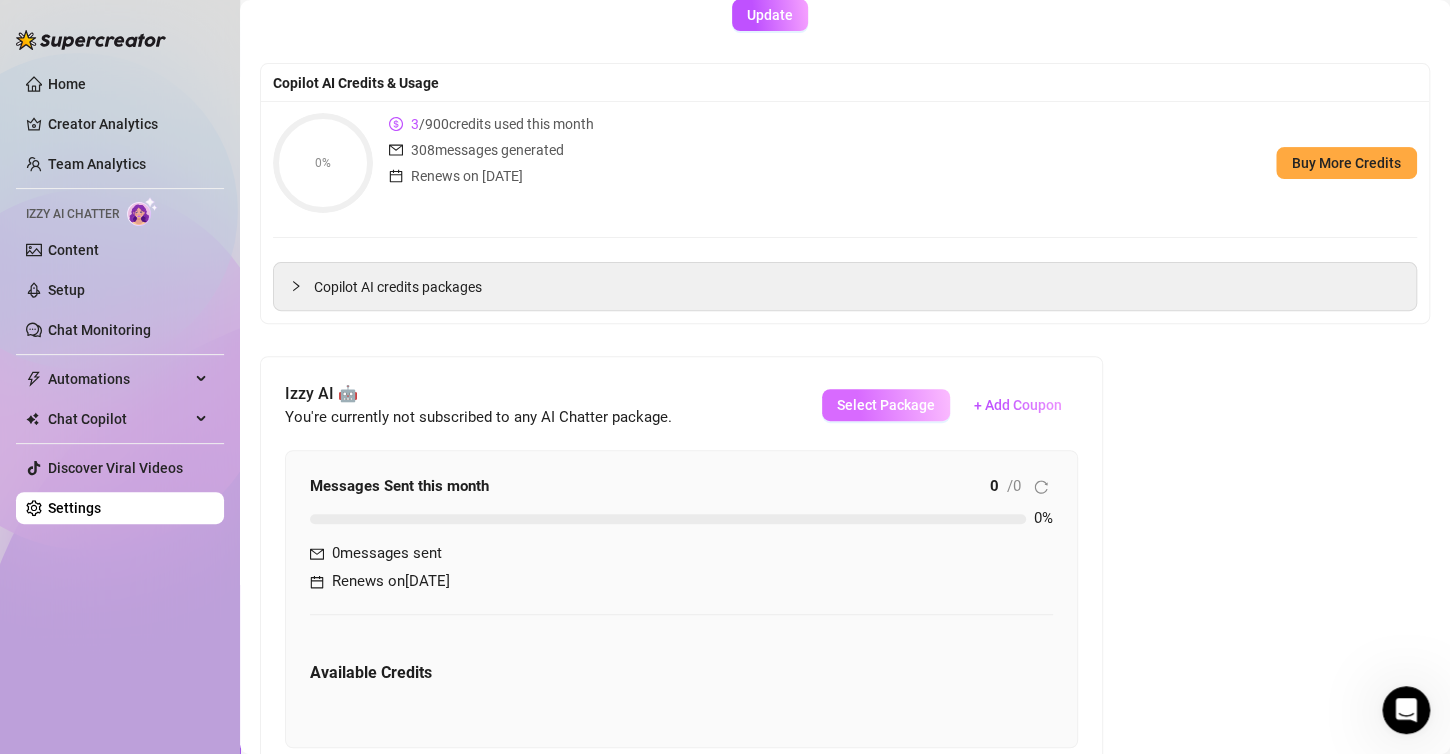 scroll, scrollTop: 138, scrollLeft: 0, axis: vertical 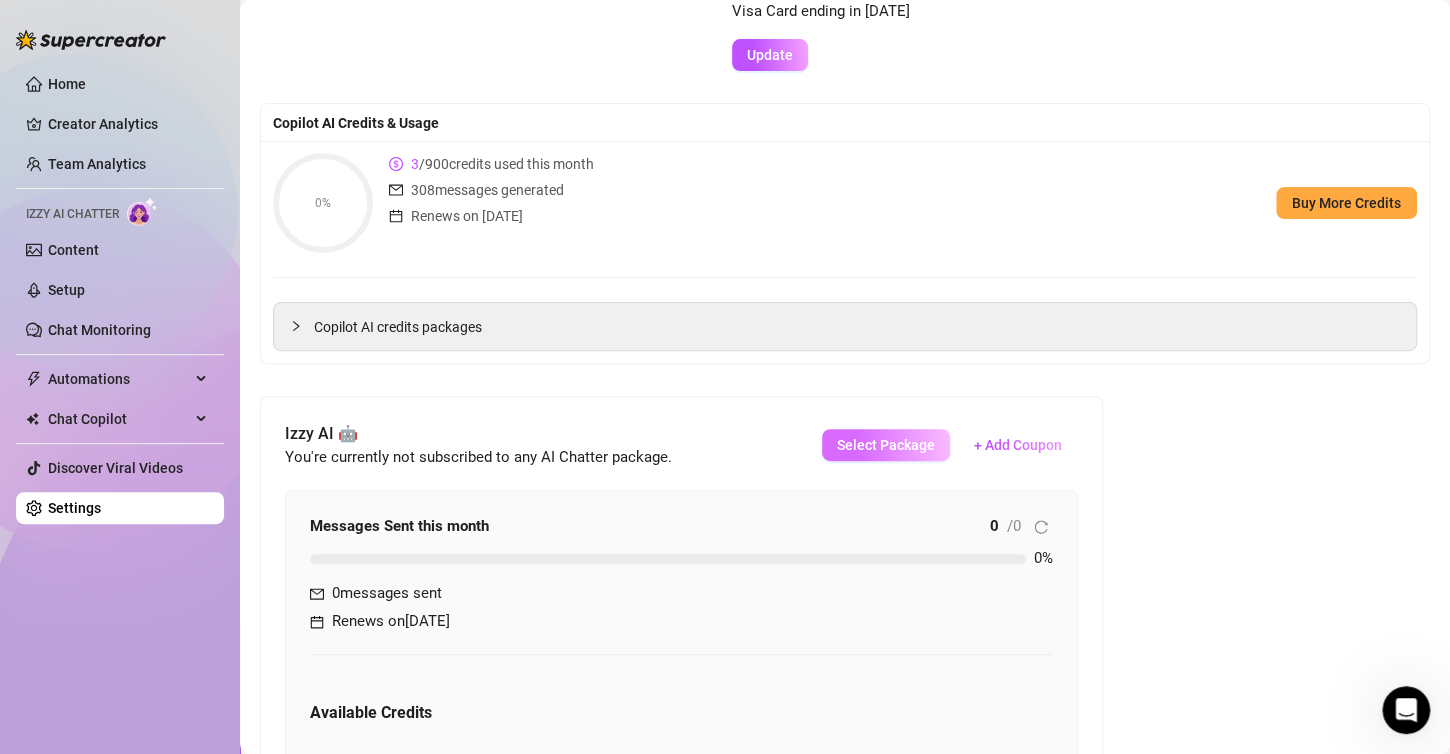 click on "Select Package" at bounding box center (886, 445) 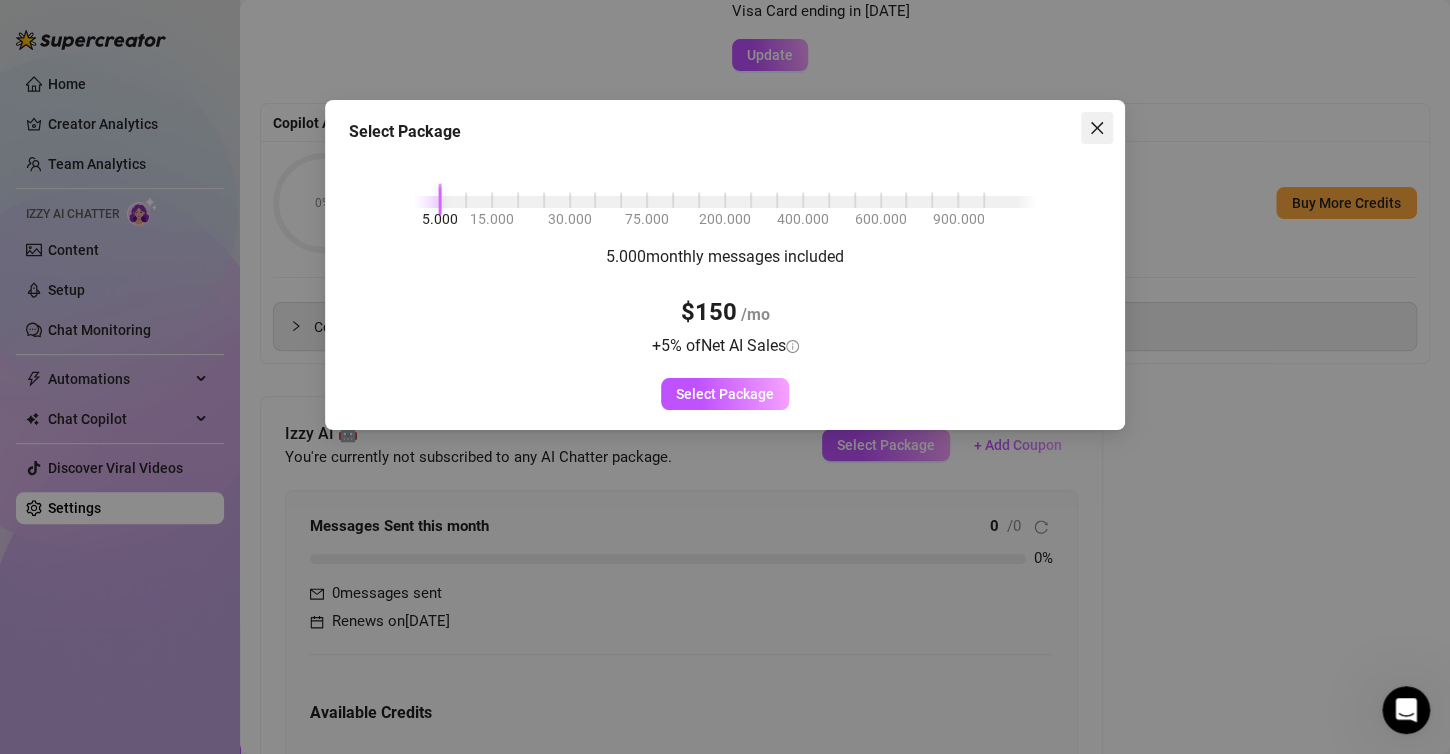click 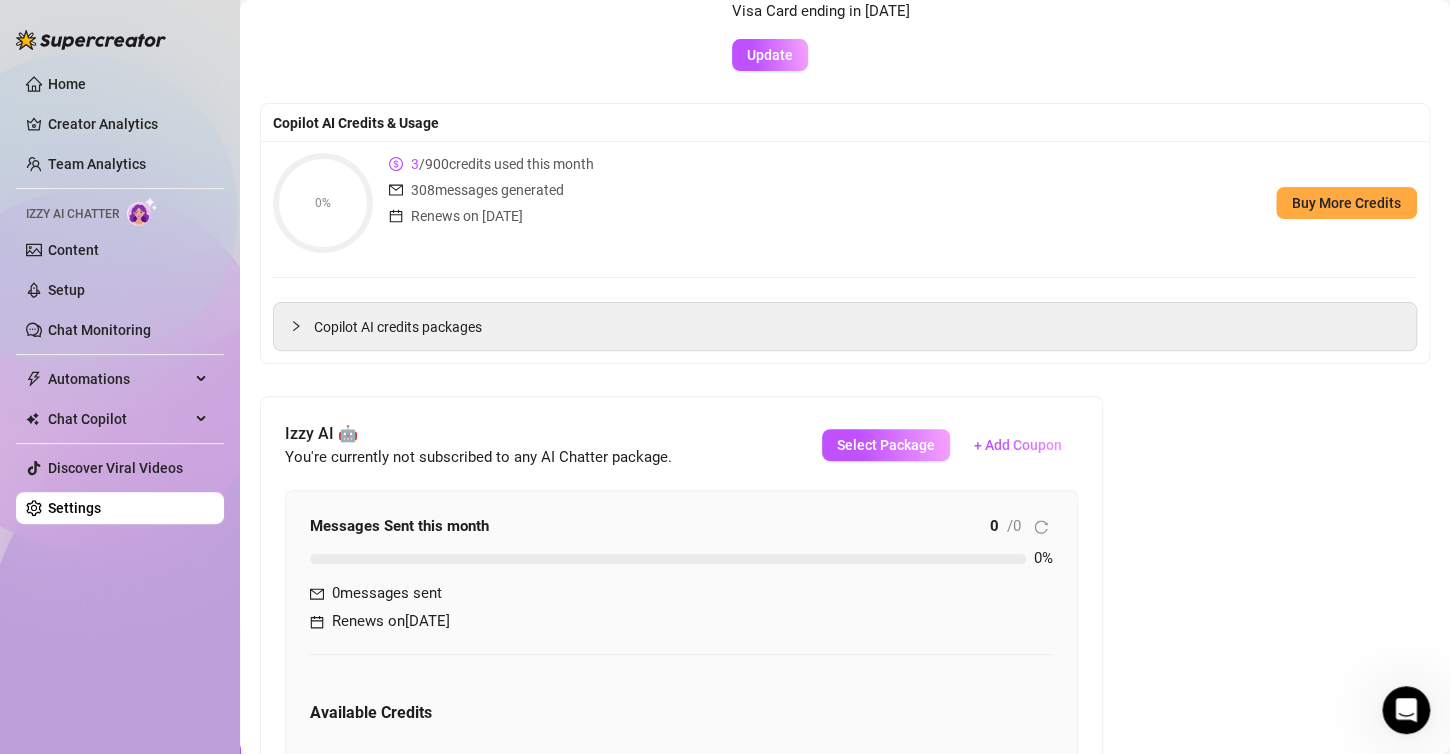 type 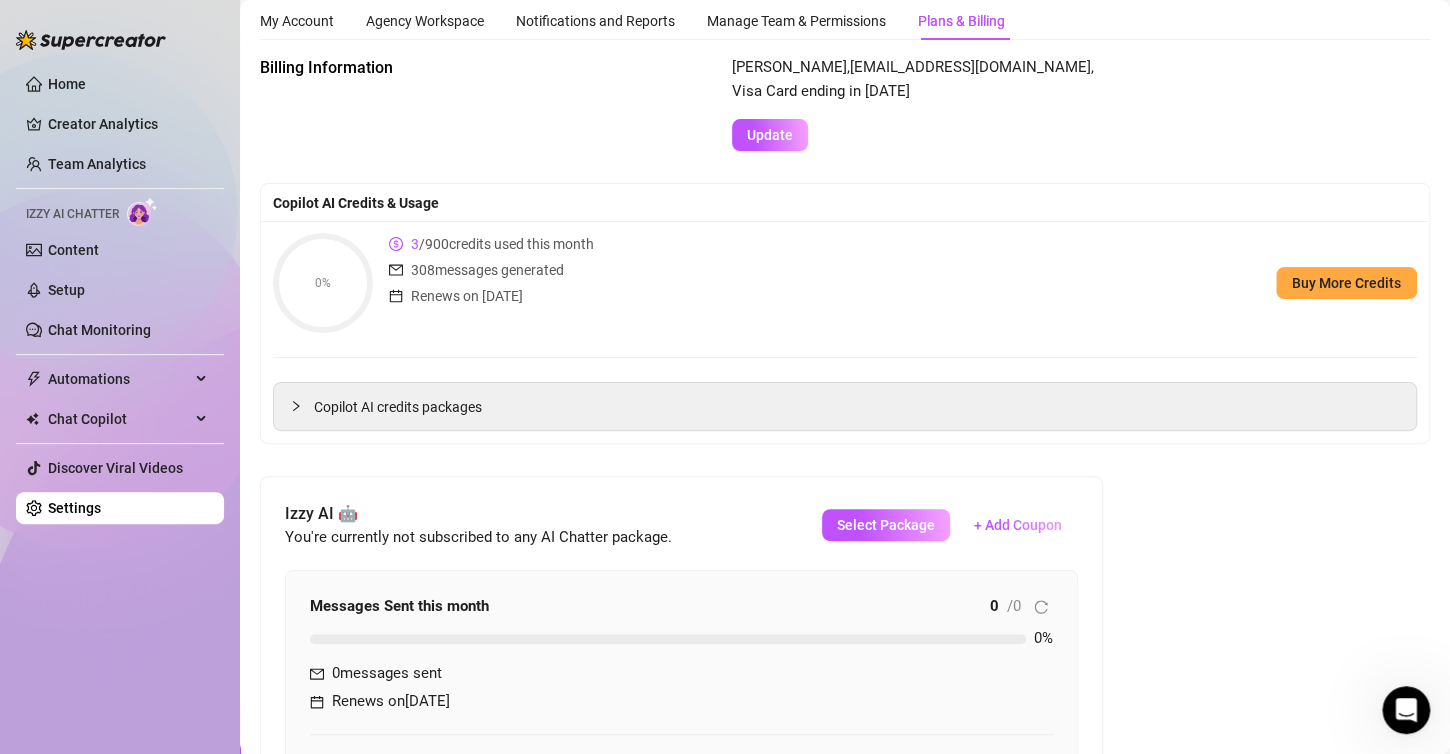 scroll, scrollTop: 0, scrollLeft: 0, axis: both 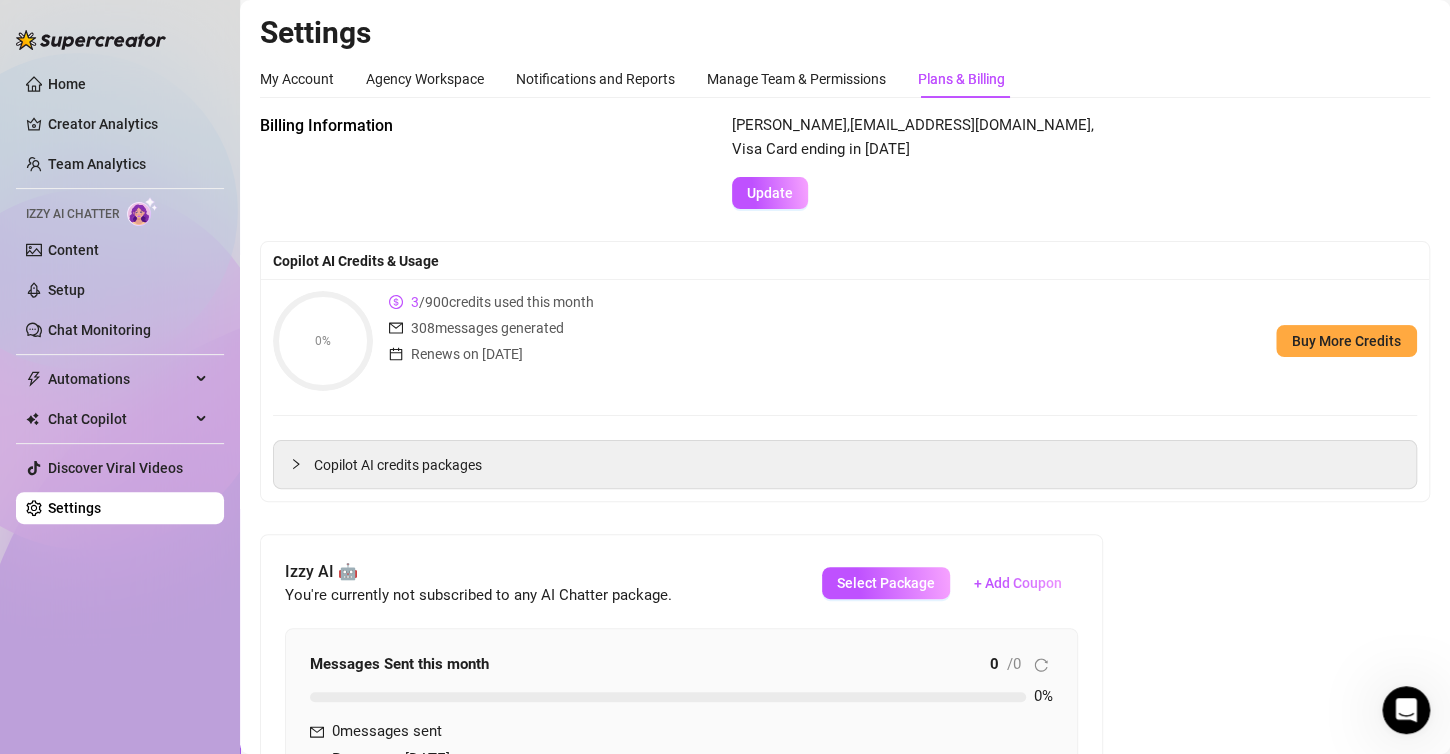 drag, startPoint x: 431, startPoint y: 332, endPoint x: 627, endPoint y: 326, distance: 196.09181 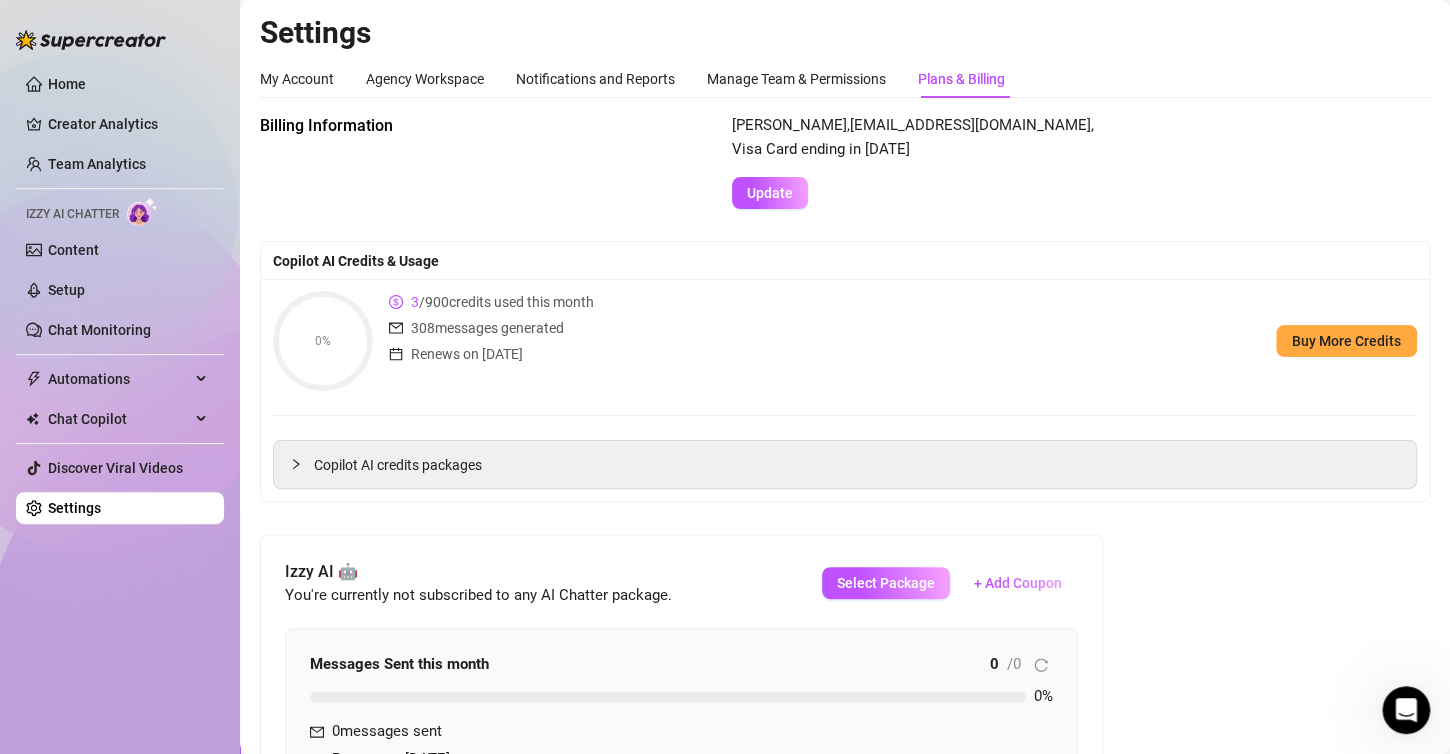 drag, startPoint x: 446, startPoint y: 361, endPoint x: 608, endPoint y: 348, distance: 162.52077 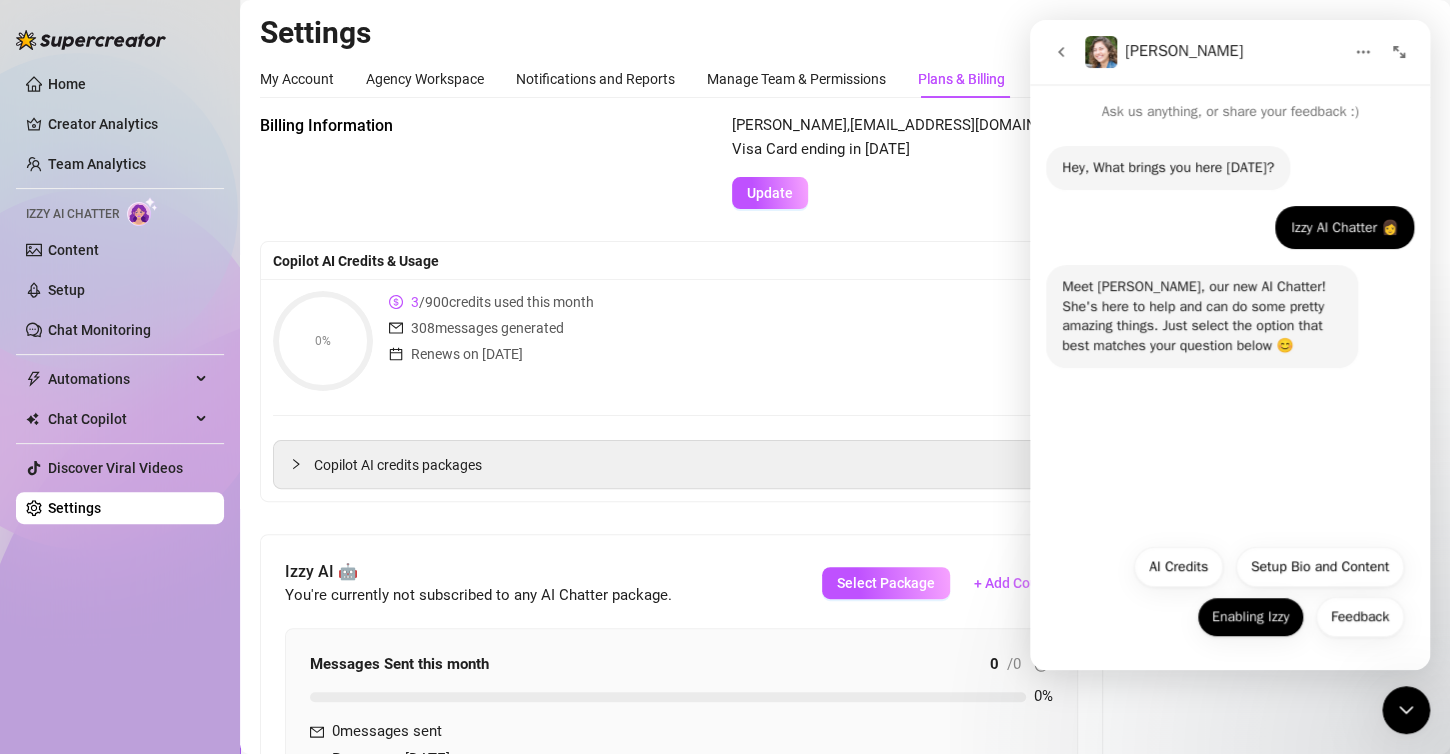 click on "Enabling Izzy" at bounding box center (1250, 617) 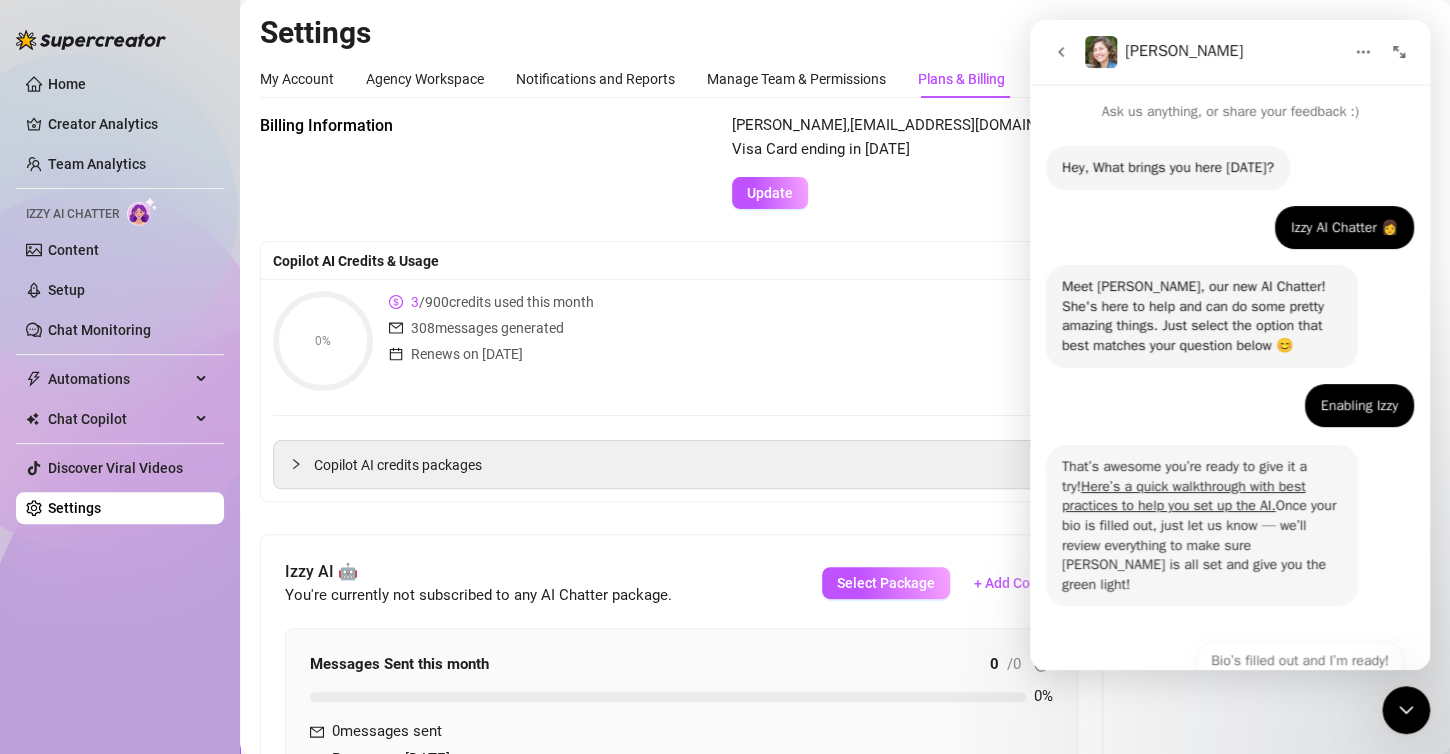 scroll, scrollTop: 75, scrollLeft: 0, axis: vertical 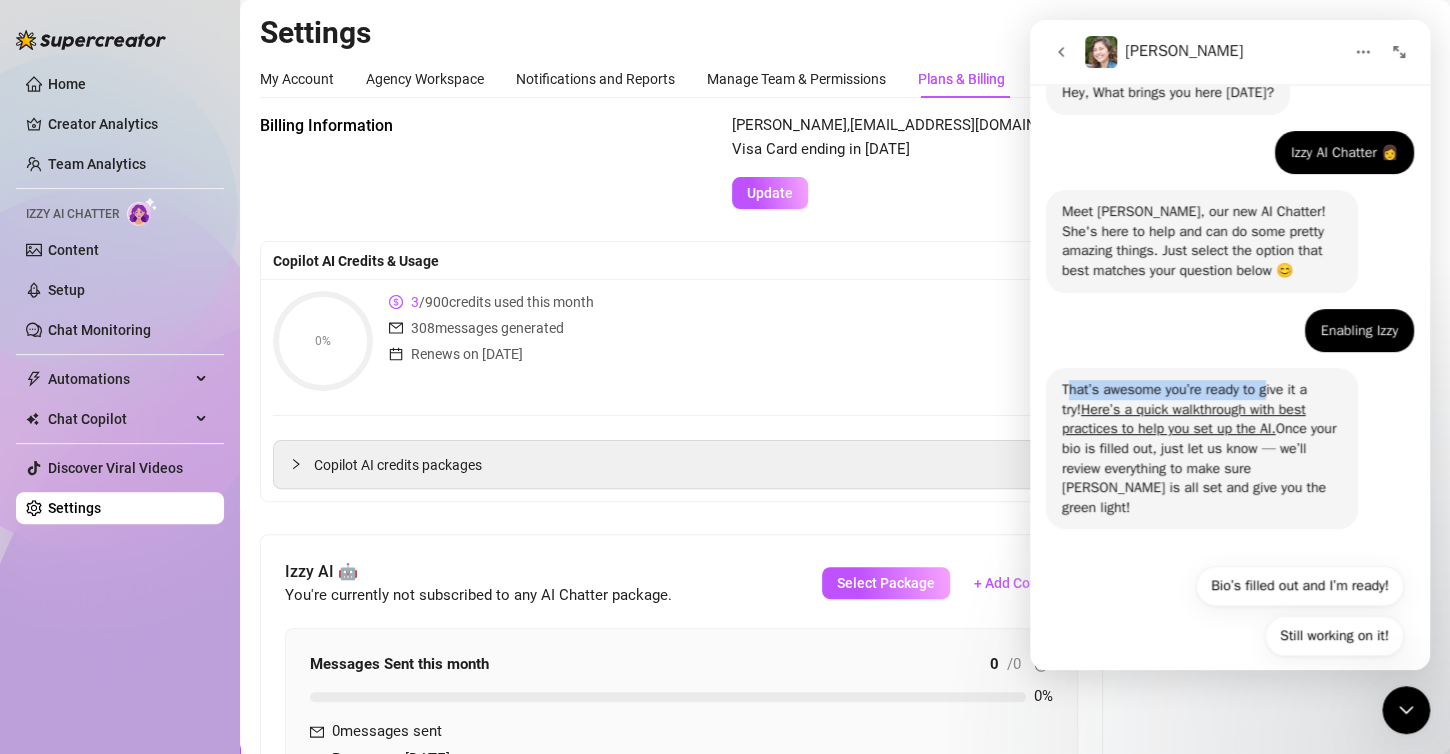drag, startPoint x: 1072, startPoint y: 387, endPoint x: 1268, endPoint y: 380, distance: 196.12495 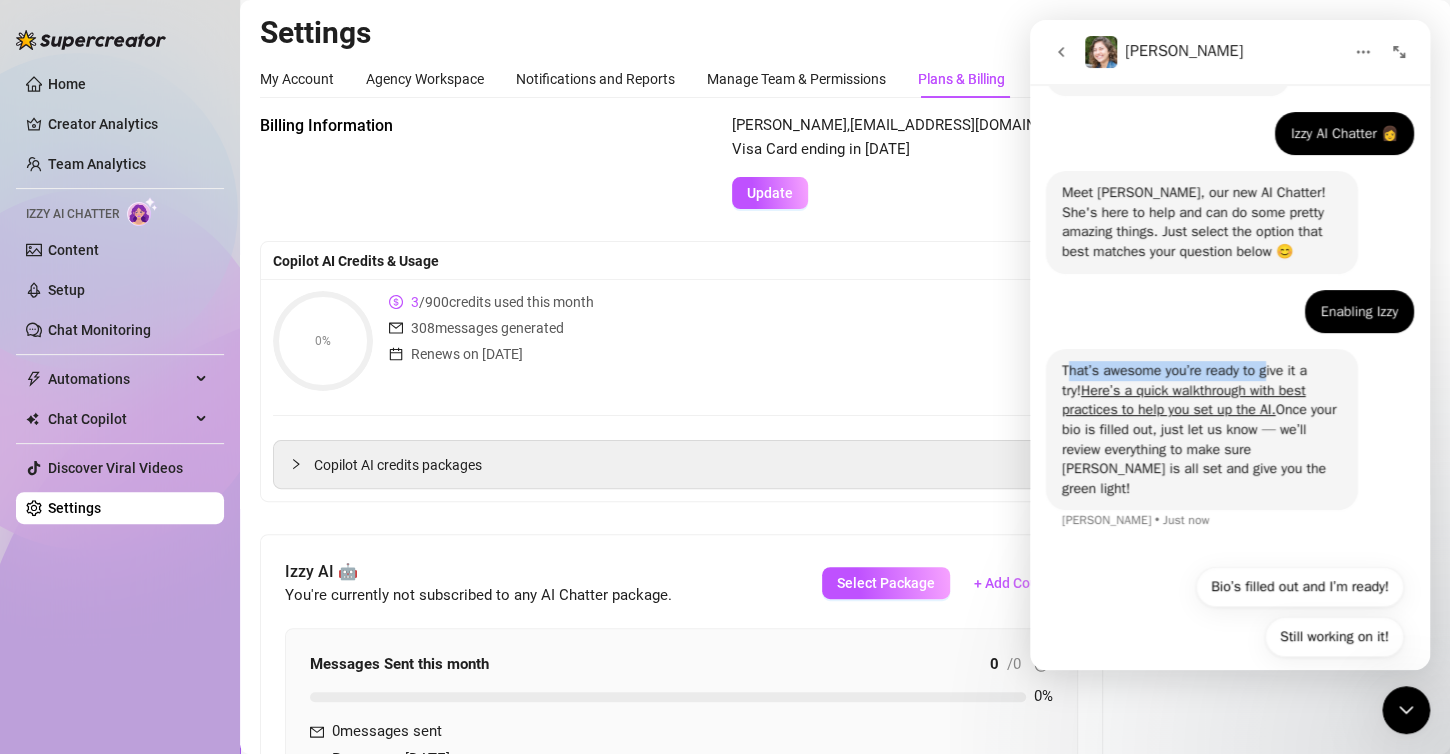 scroll, scrollTop: 95, scrollLeft: 0, axis: vertical 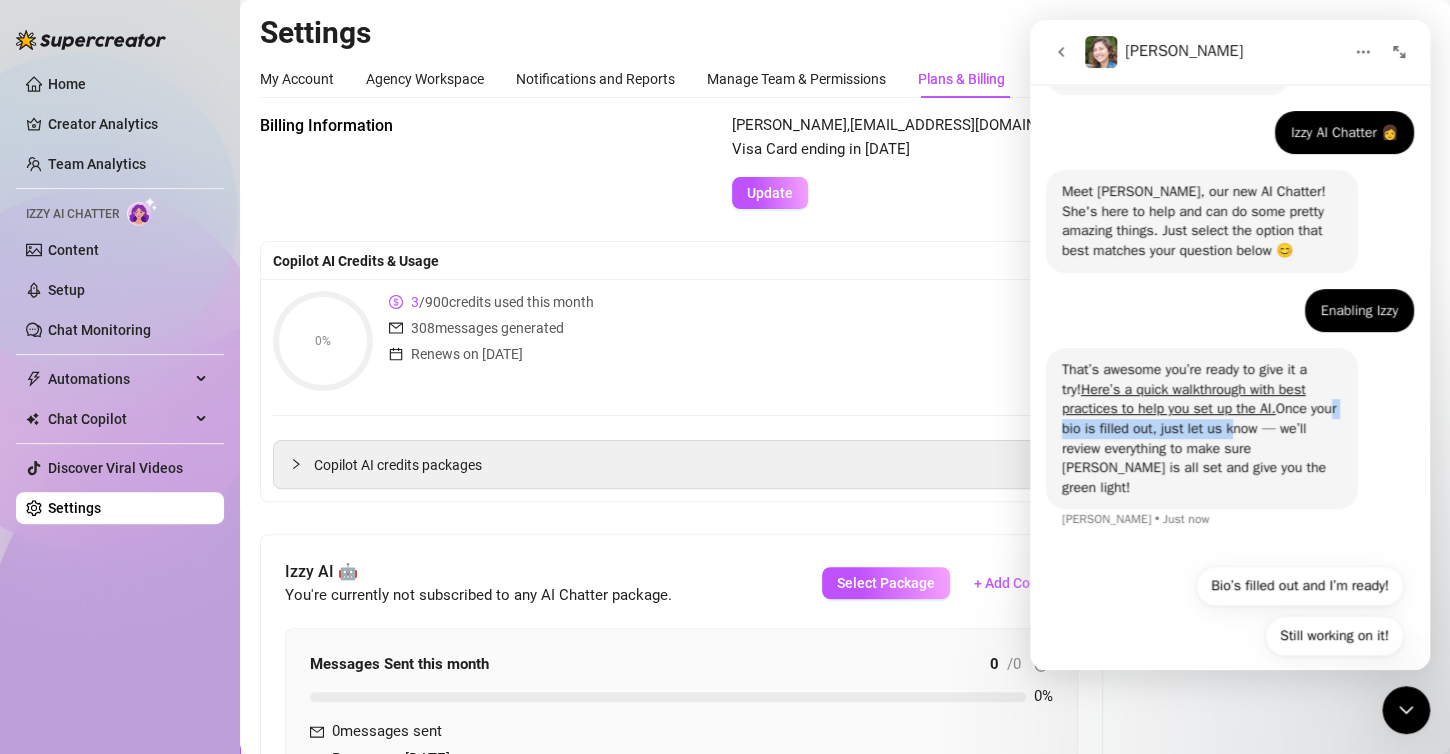 drag, startPoint x: 1075, startPoint y: 429, endPoint x: 1257, endPoint y: 428, distance: 182.00275 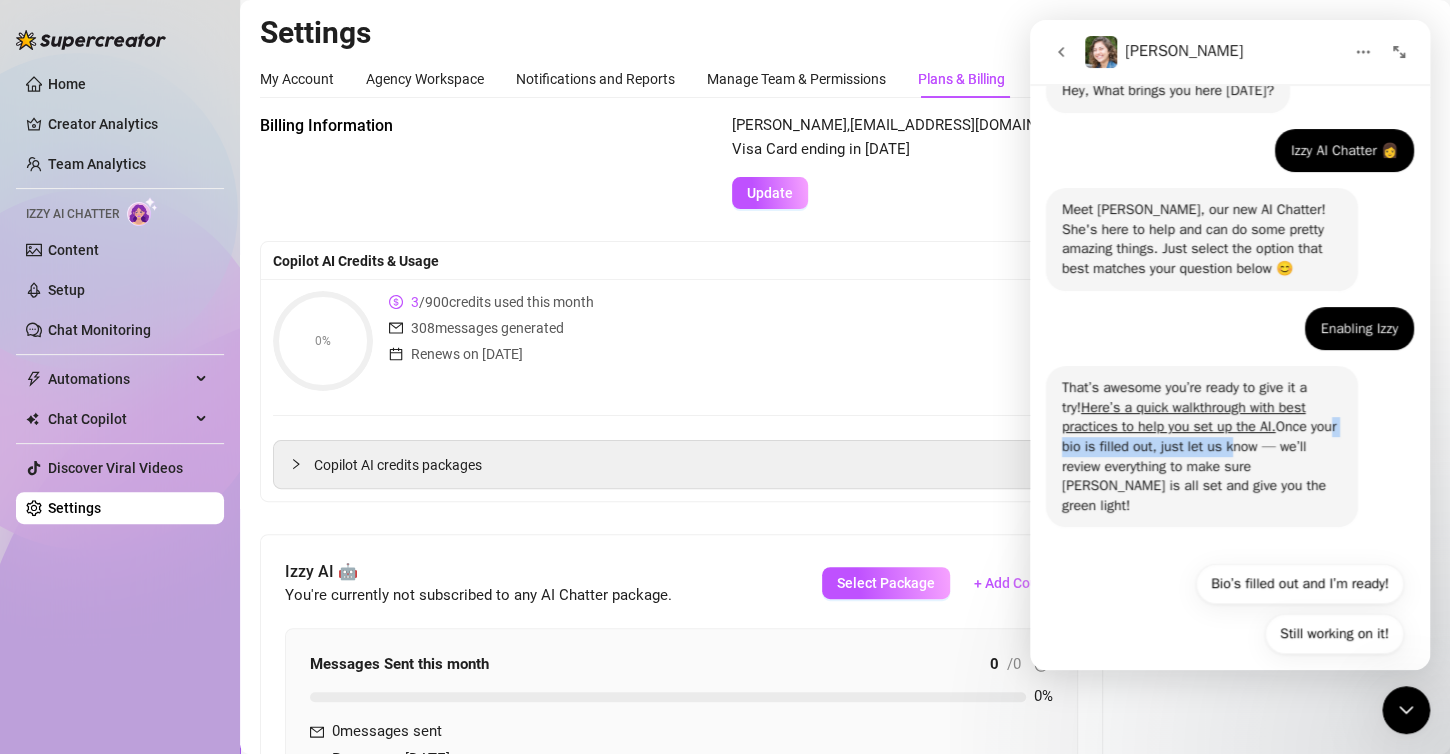 scroll, scrollTop: 75, scrollLeft: 0, axis: vertical 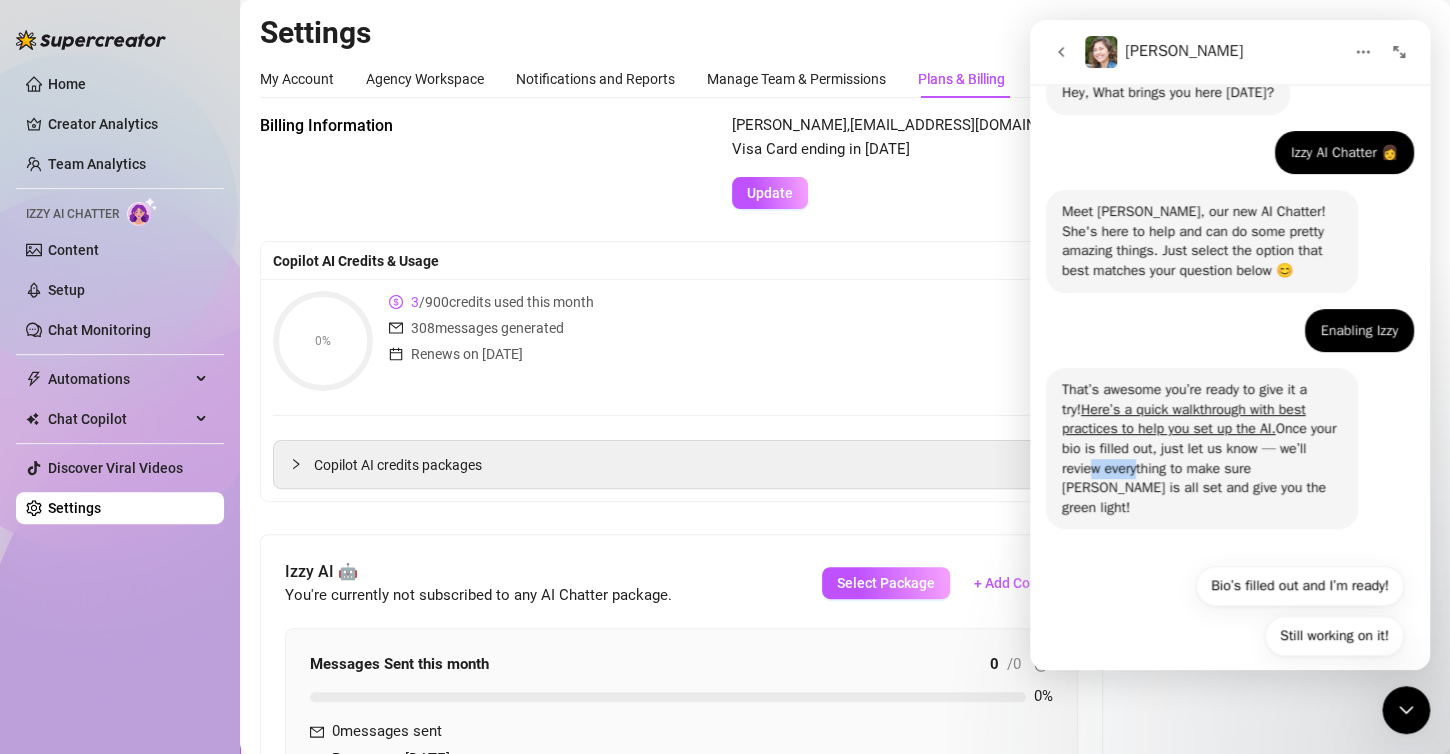 drag, startPoint x: 1088, startPoint y: 471, endPoint x: 1131, endPoint y: 472, distance: 43.011627 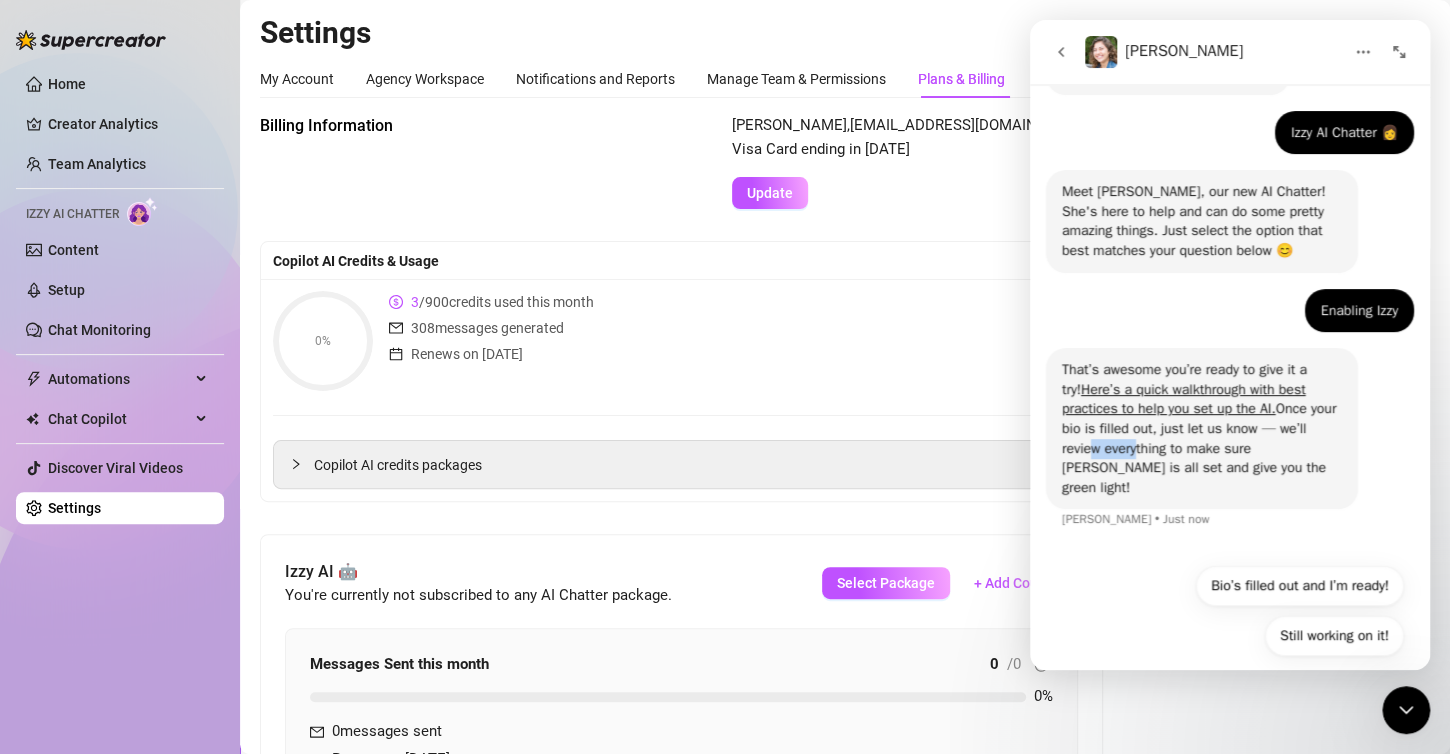 scroll, scrollTop: 95, scrollLeft: 0, axis: vertical 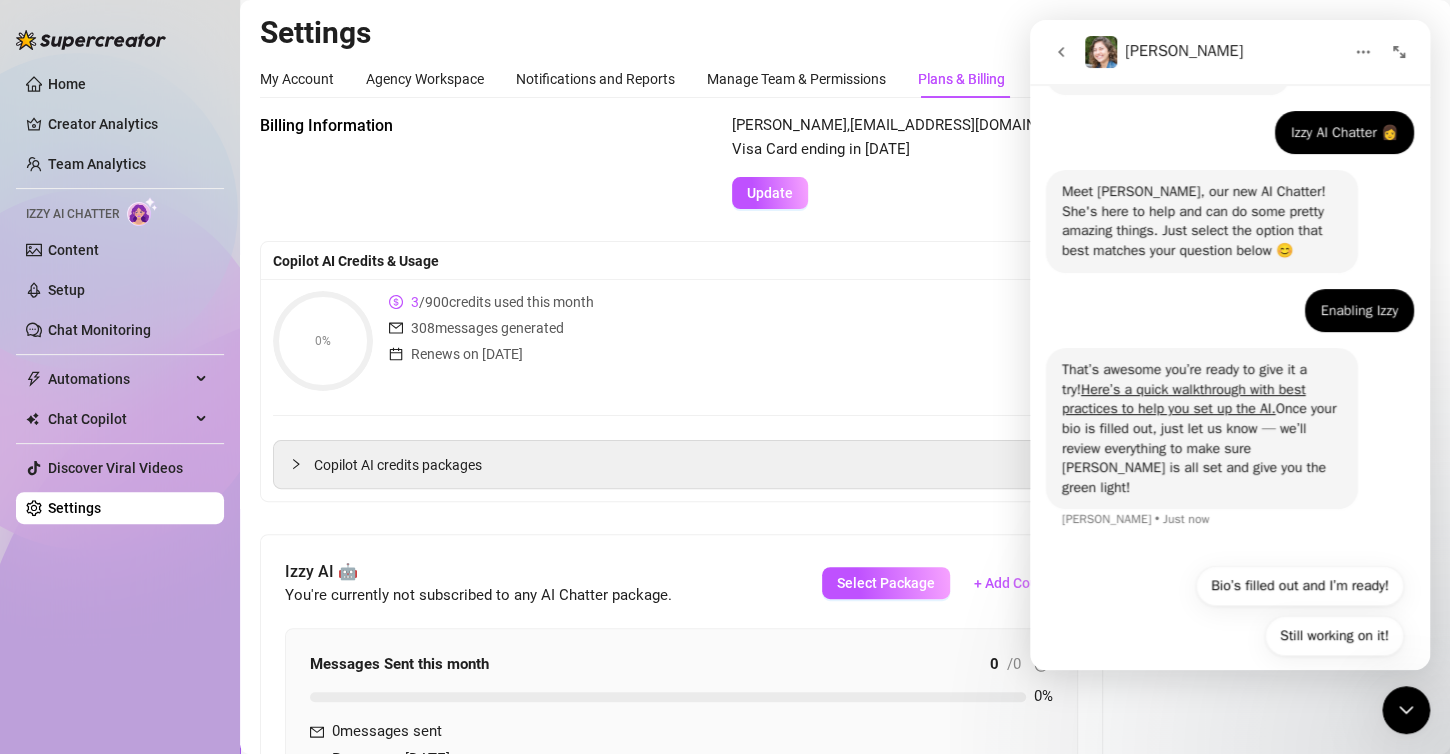 click on "That’s awesome you’re ready to give it a try!  Here’s a quick walkthrough with best practices to help you set up the AI.  Once your bio is filled out, just let us know — we’ll review everything to make sure Izzy is all set and give you the green light!" at bounding box center (1202, 428) 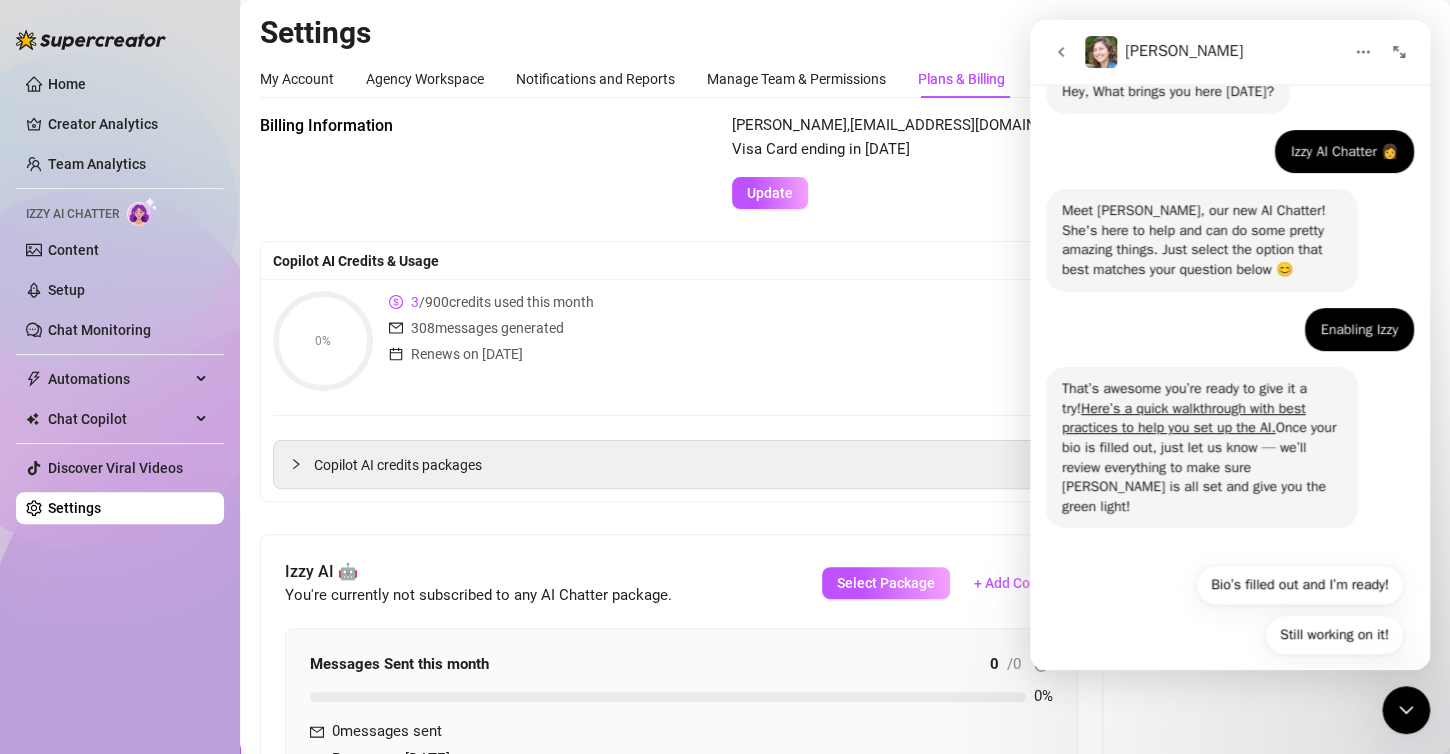 scroll, scrollTop: 75, scrollLeft: 0, axis: vertical 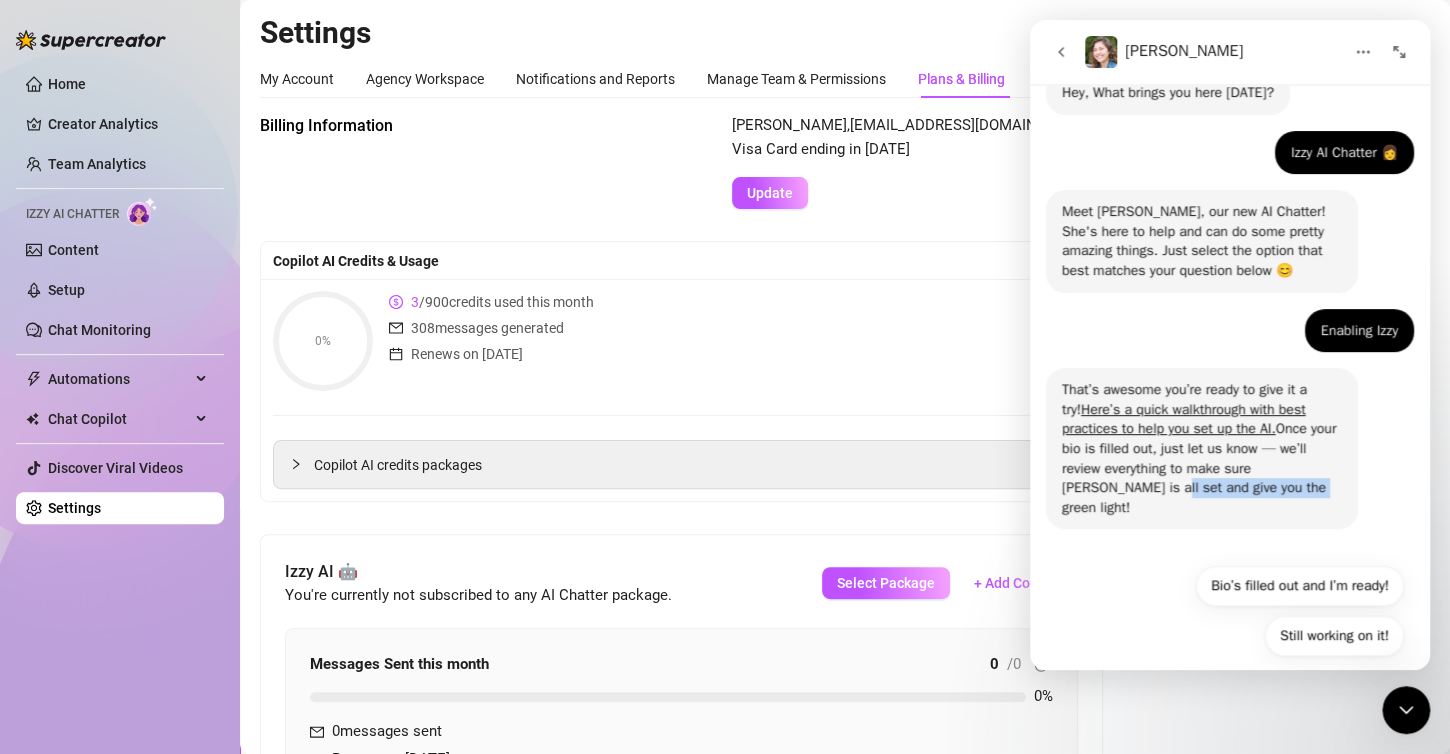 drag, startPoint x: 1068, startPoint y: 488, endPoint x: 1218, endPoint y: 488, distance: 150 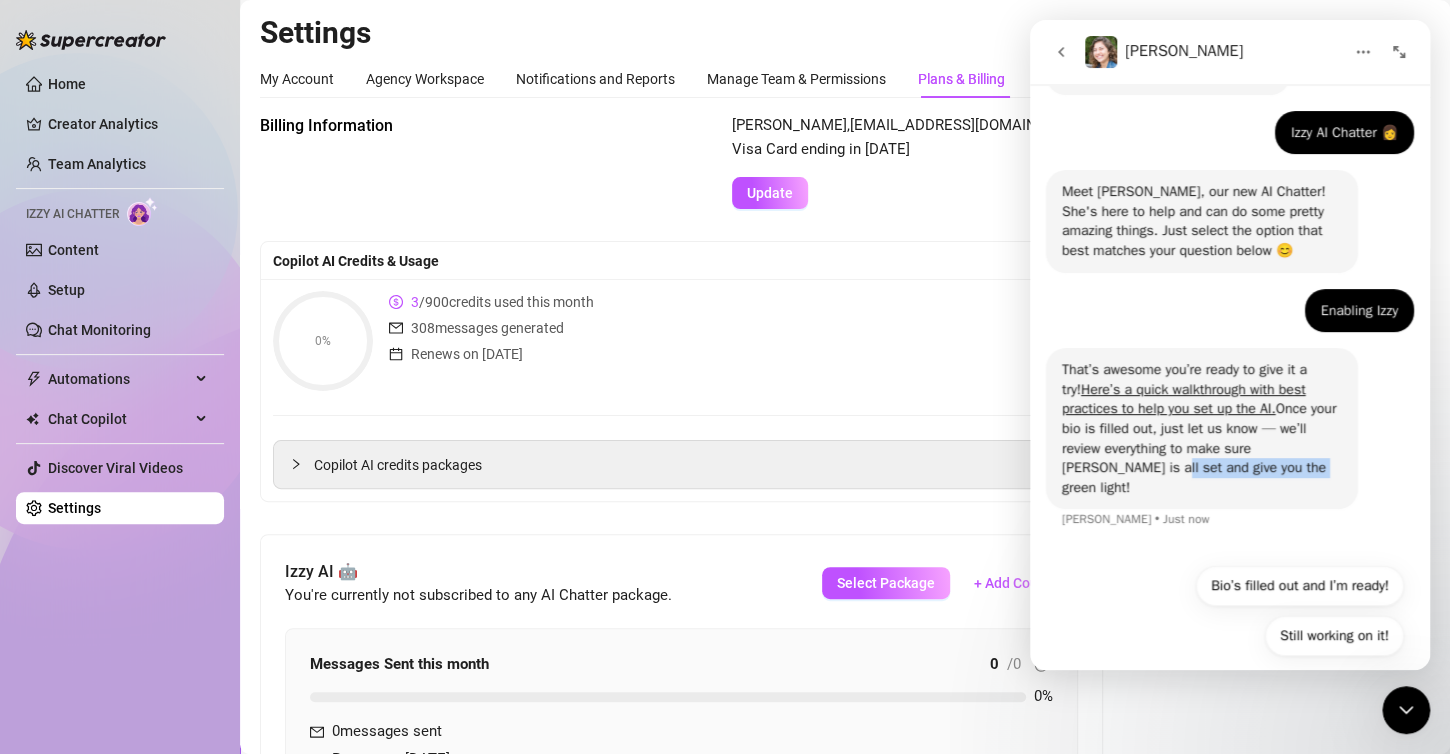 click on "That’s awesome you’re ready to give it a try!  Here’s a quick walkthrough with best practices to help you set up the AI.  Once your bio is filled out, just let us know — we’ll review everything to make sure Izzy is all set and give you the green light! Ella    •   Just now" at bounding box center [1202, 428] 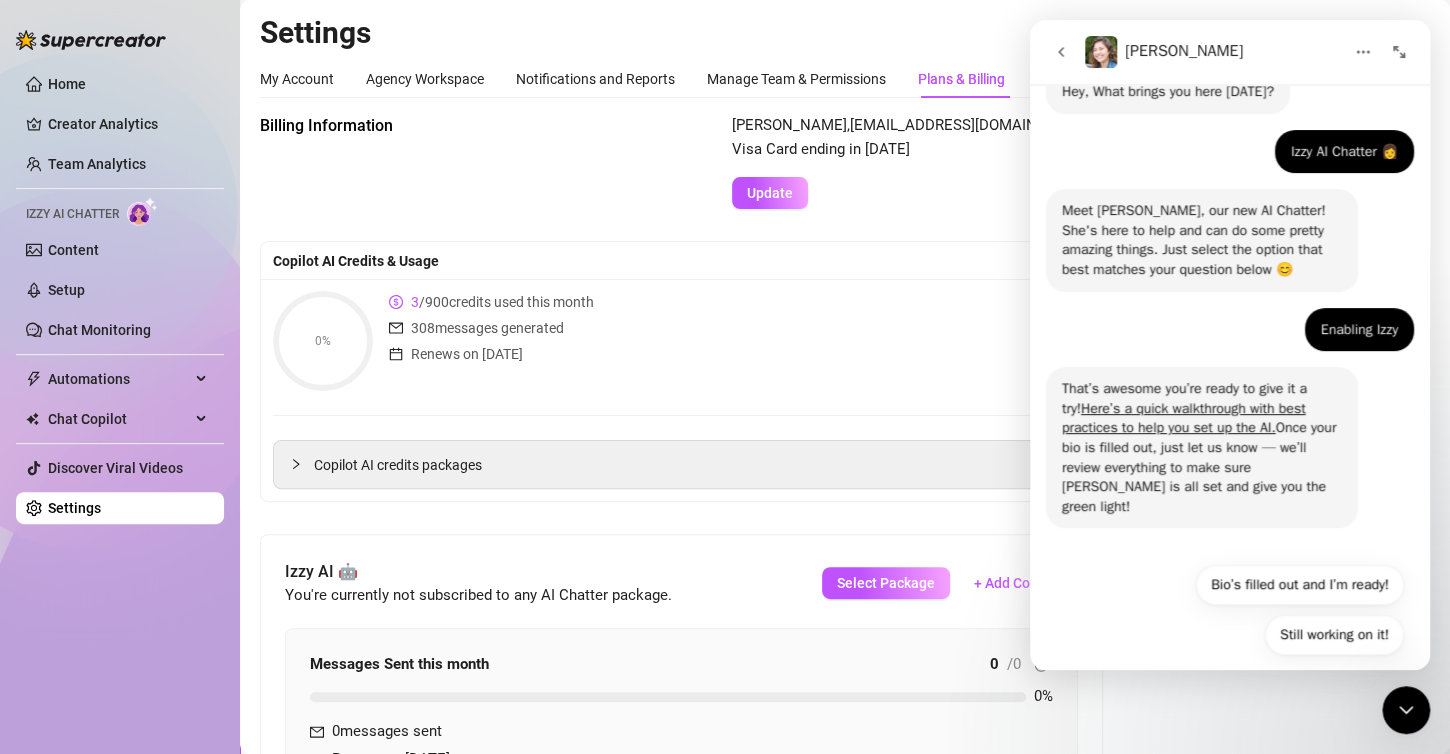 scroll, scrollTop: 75, scrollLeft: 0, axis: vertical 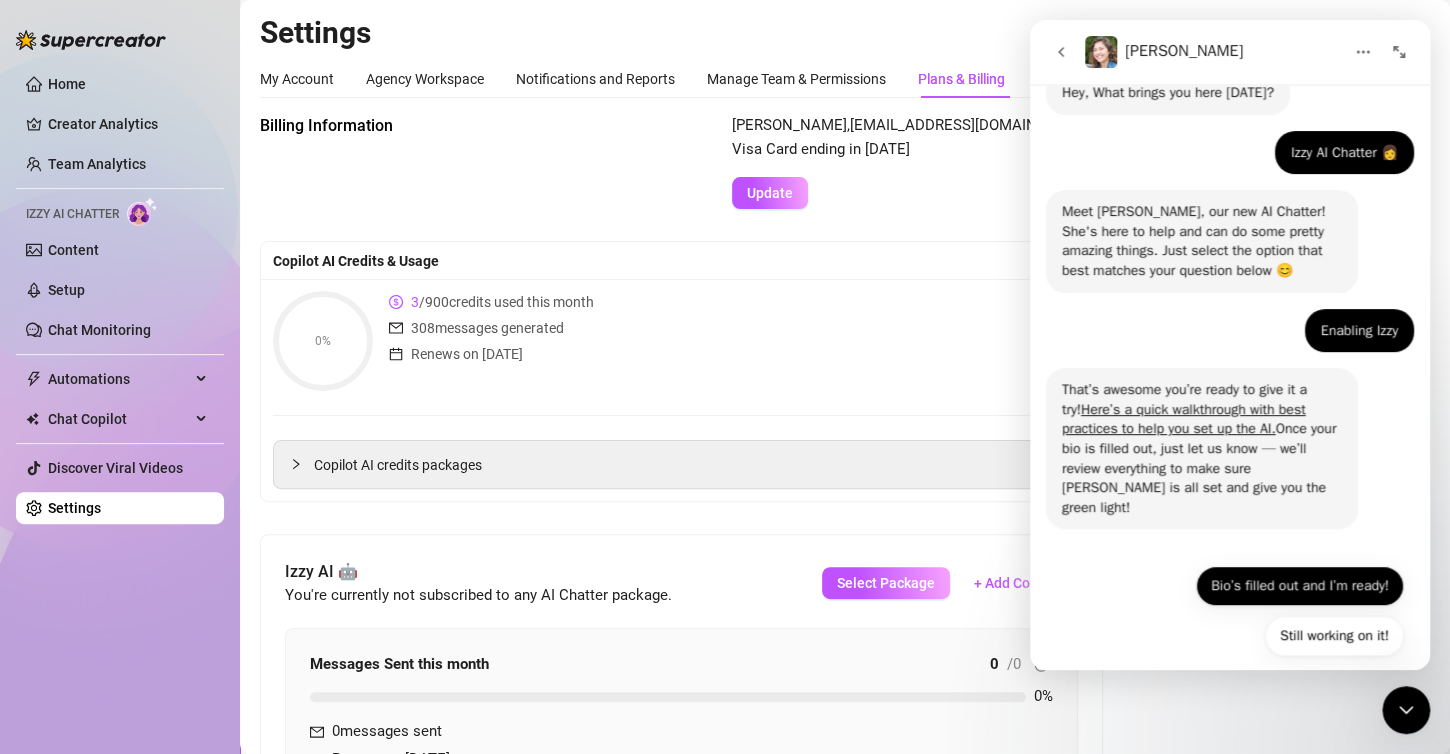click on "Bio’s filled out and I’m ready!" at bounding box center [1300, 586] 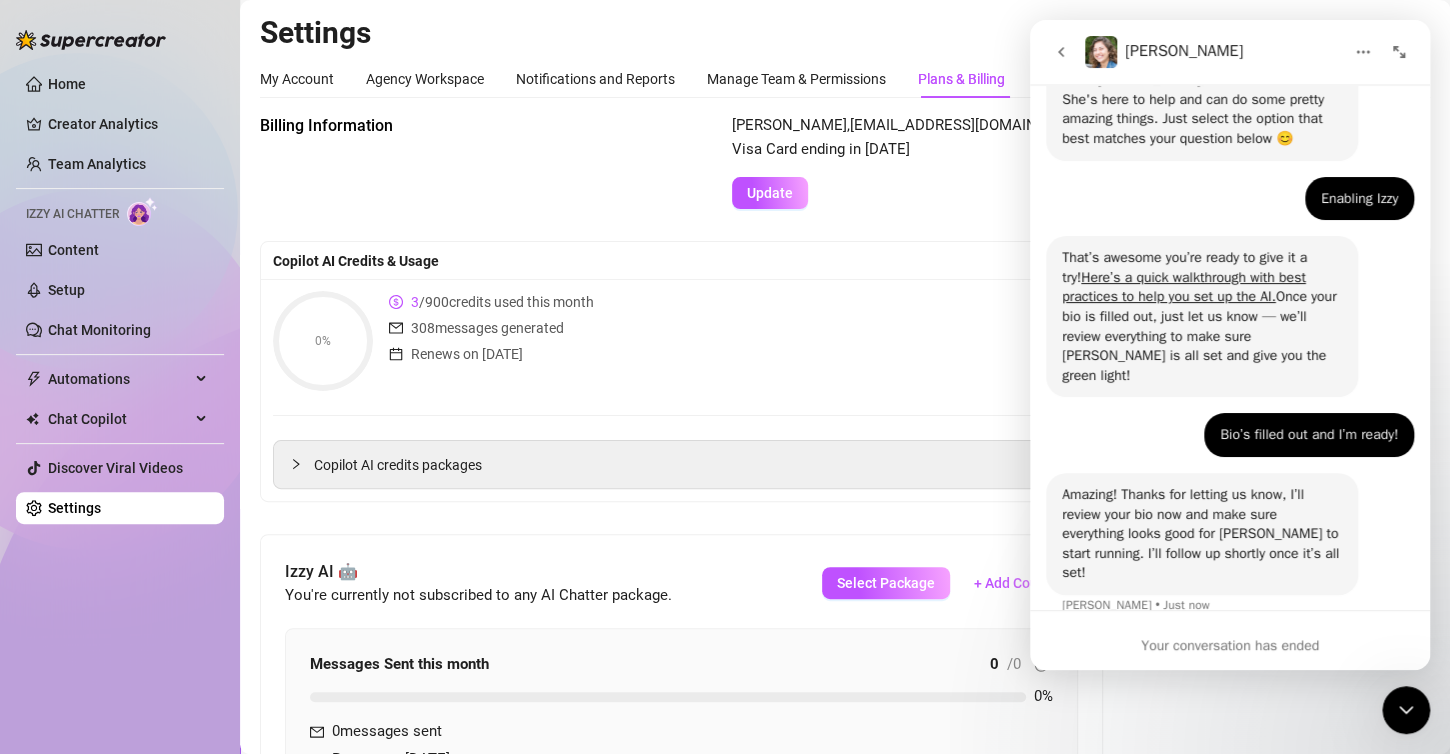 scroll, scrollTop: 214, scrollLeft: 0, axis: vertical 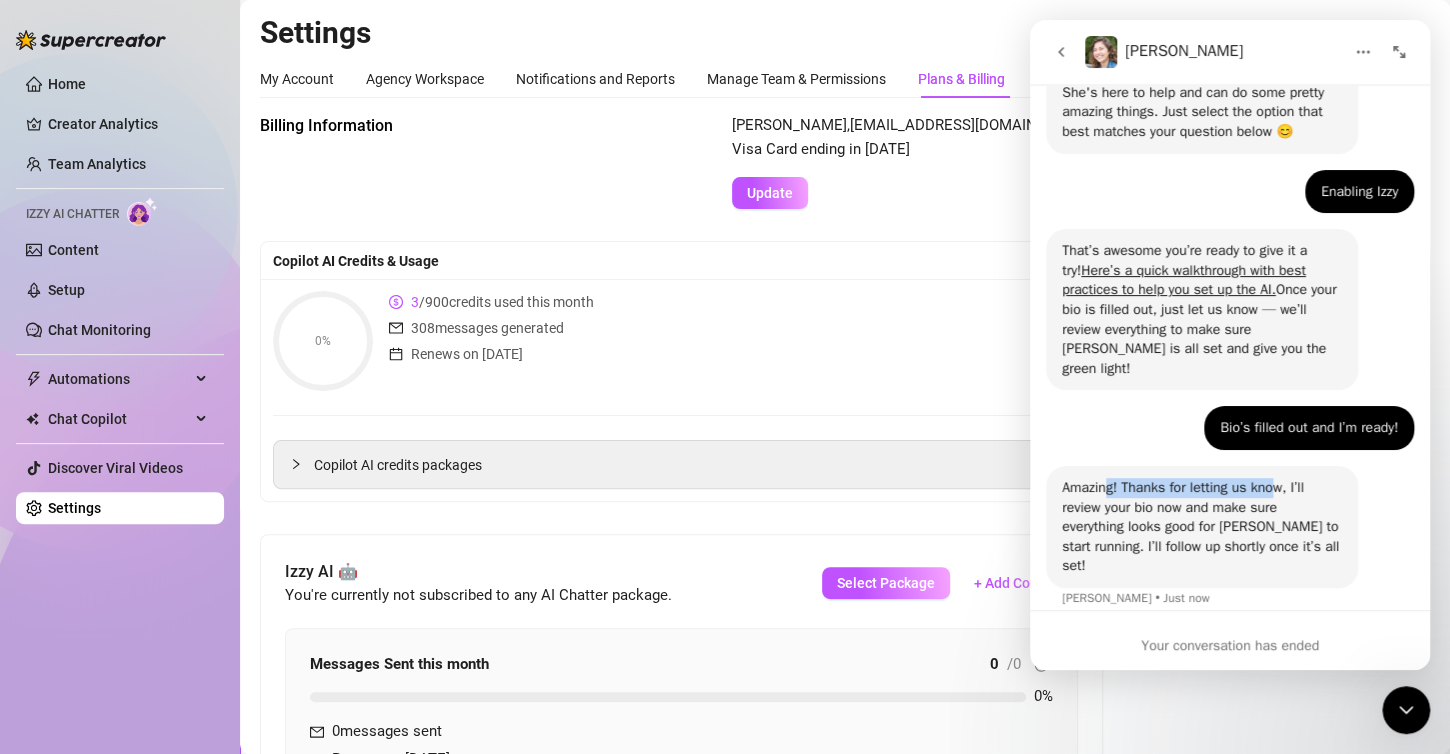 drag, startPoint x: 1105, startPoint y: 472, endPoint x: 1298, endPoint y: 459, distance: 193.43733 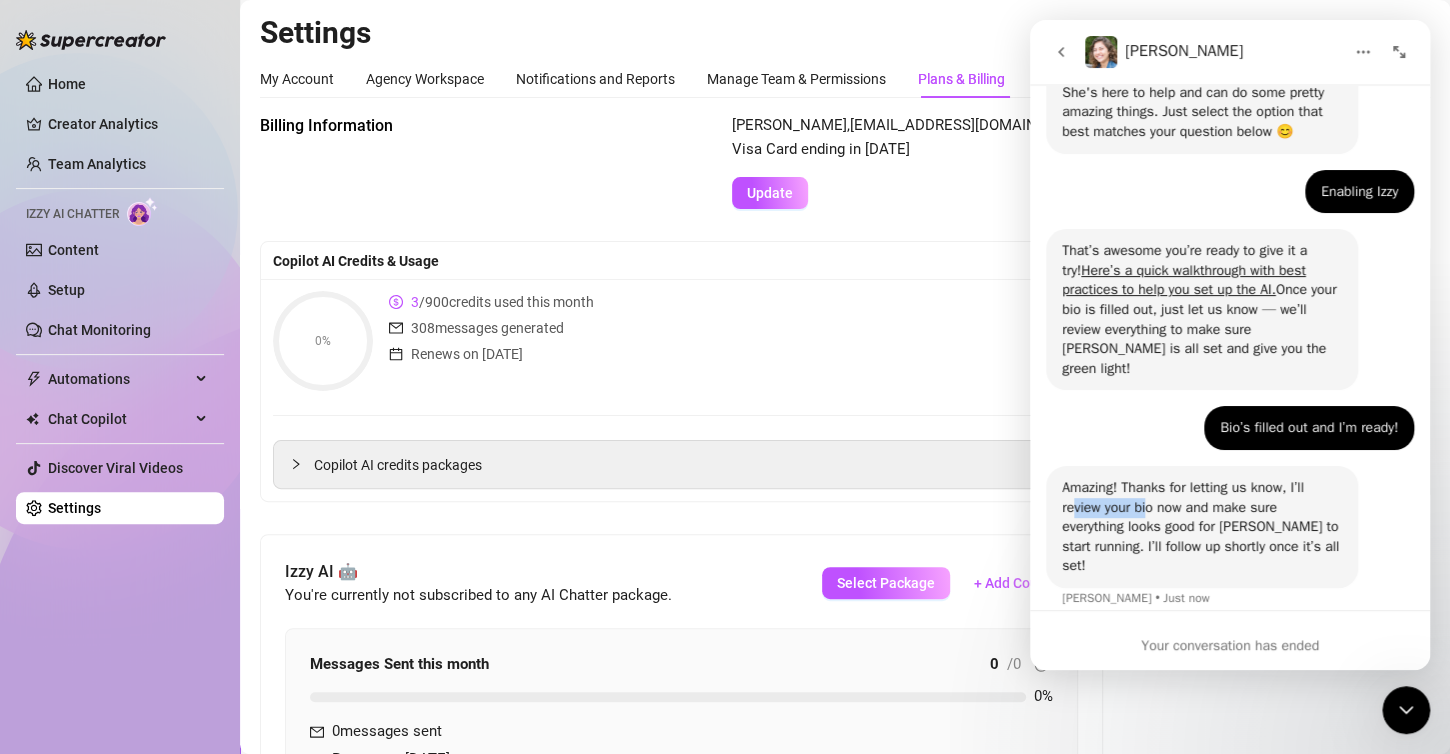 drag, startPoint x: 1075, startPoint y: 489, endPoint x: 1152, endPoint y: 482, distance: 77.31753 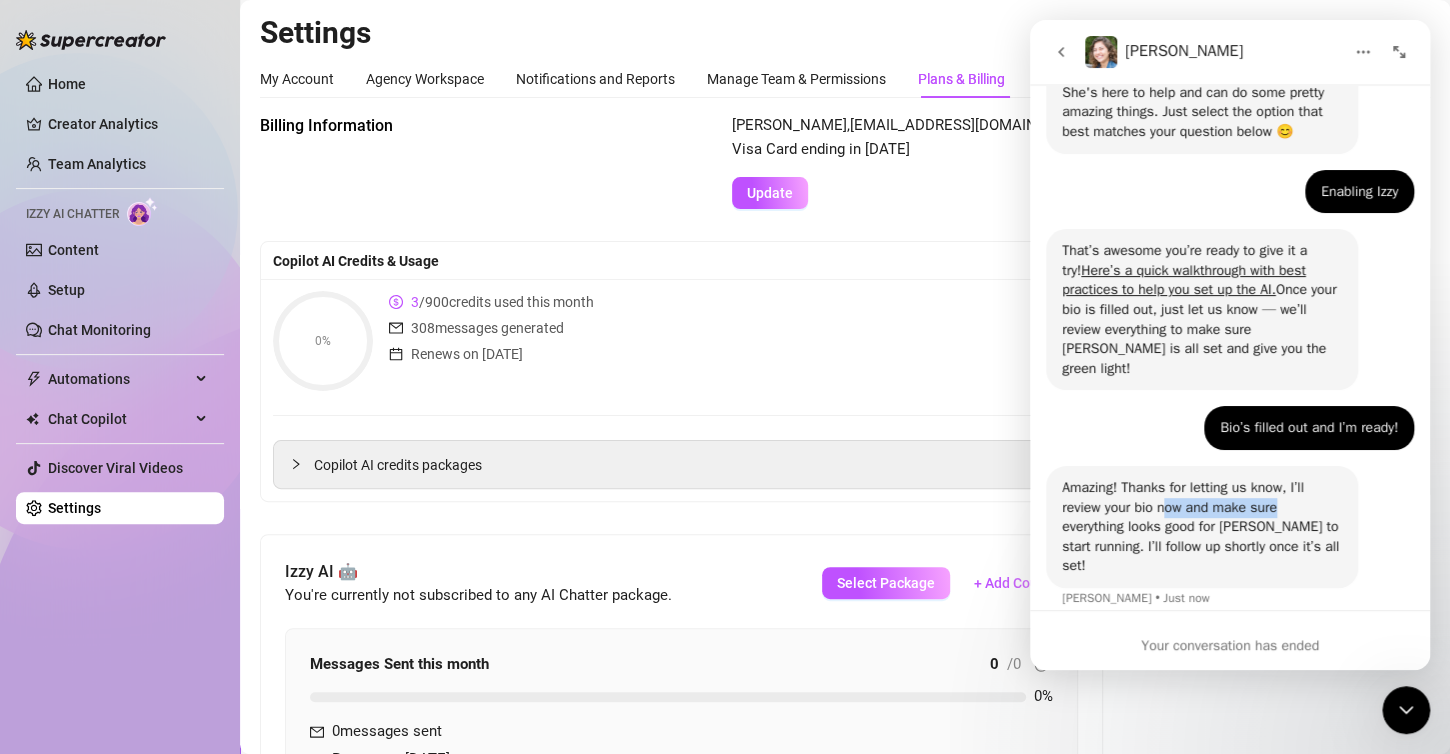 drag, startPoint x: 1171, startPoint y: 483, endPoint x: 1296, endPoint y: 487, distance: 125.06398 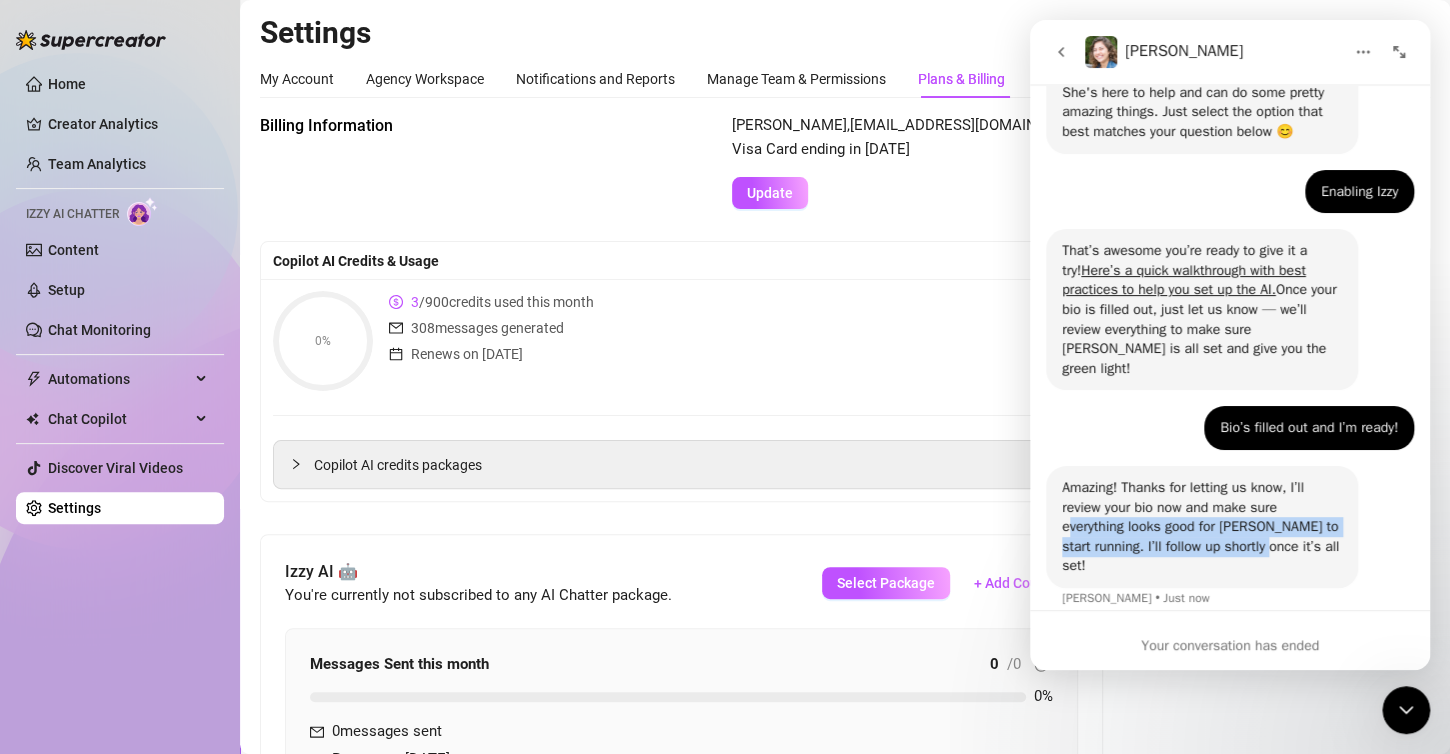 drag, startPoint x: 1069, startPoint y: 514, endPoint x: 1292, endPoint y: 519, distance: 223.05605 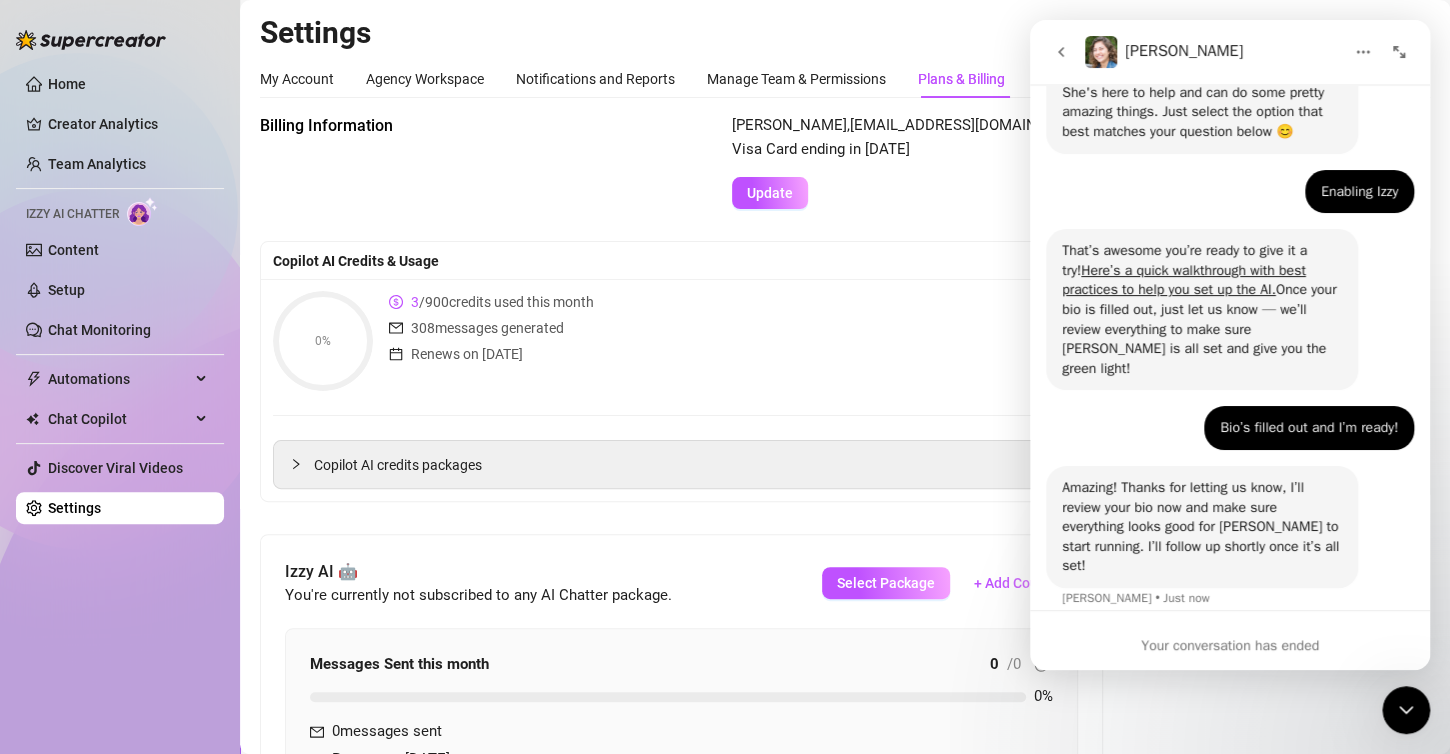 click on "Amazing! Thanks for letting us know,  I’ll review your bio now and make sure everything looks good for Izzy to start running. I’ll follow up shortly once it’s all set! Ella    •   Just now" at bounding box center (1230, 549) 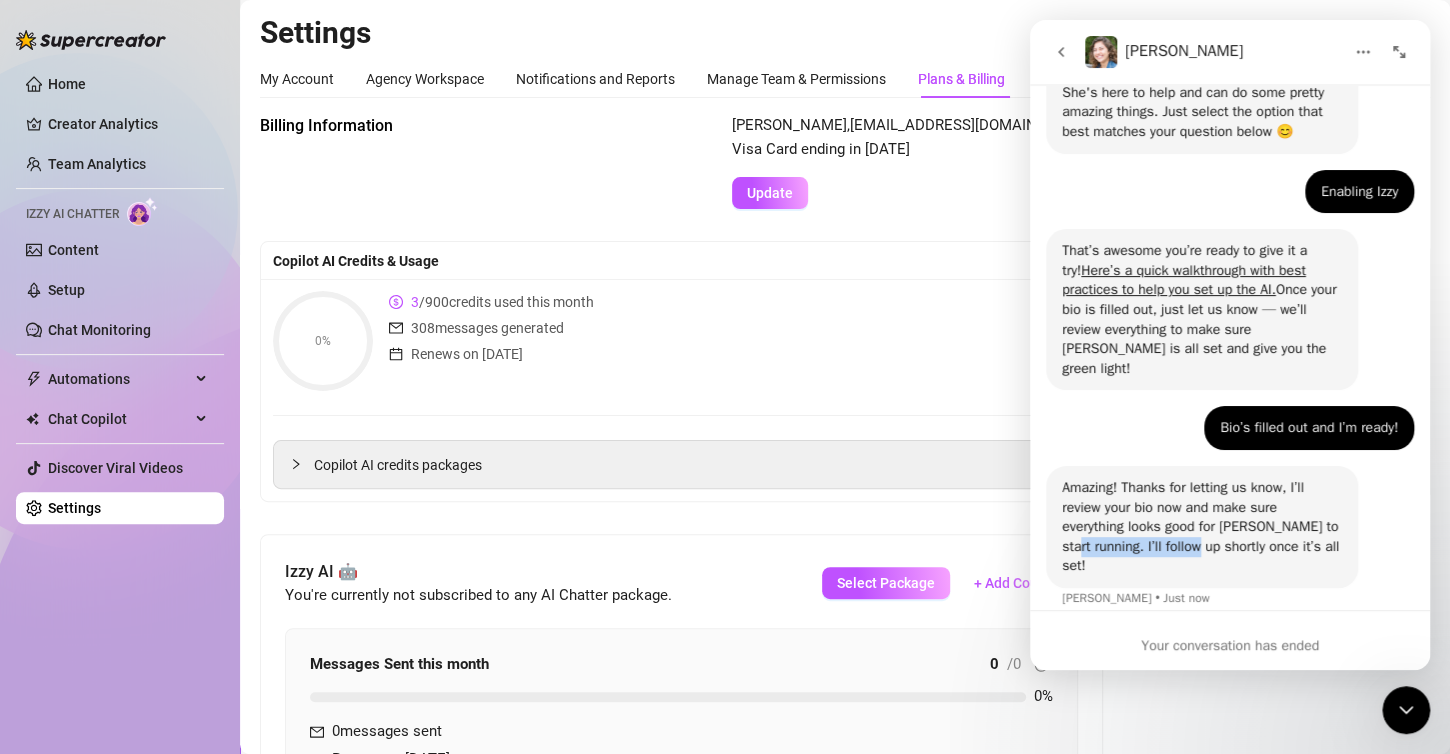 drag, startPoint x: 1098, startPoint y: 531, endPoint x: 1229, endPoint y: 531, distance: 131 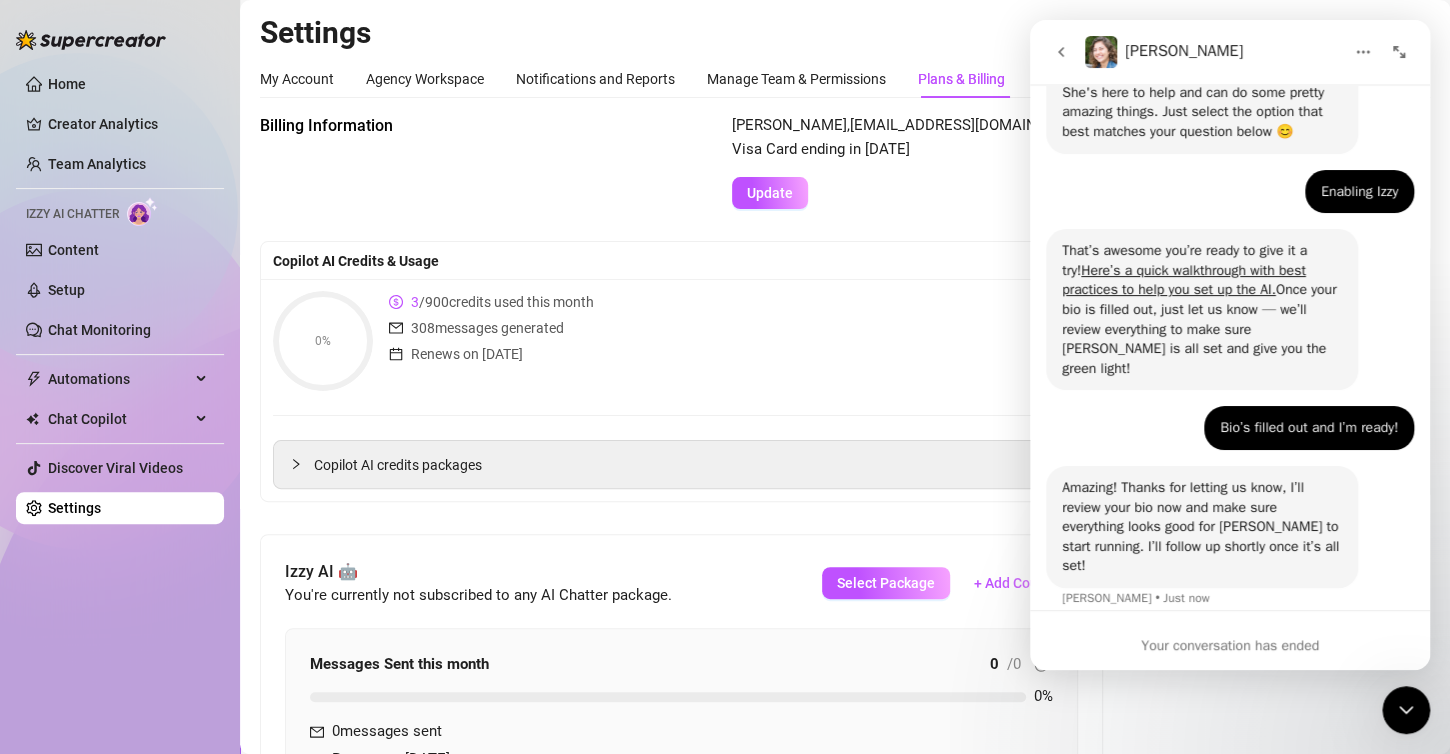 click on "Amazing! Thanks for letting us know,  I’ll review your bio now and make sure everything looks good for Izzy to start running. I’ll follow up shortly once it’s all set!" at bounding box center [1202, 527] 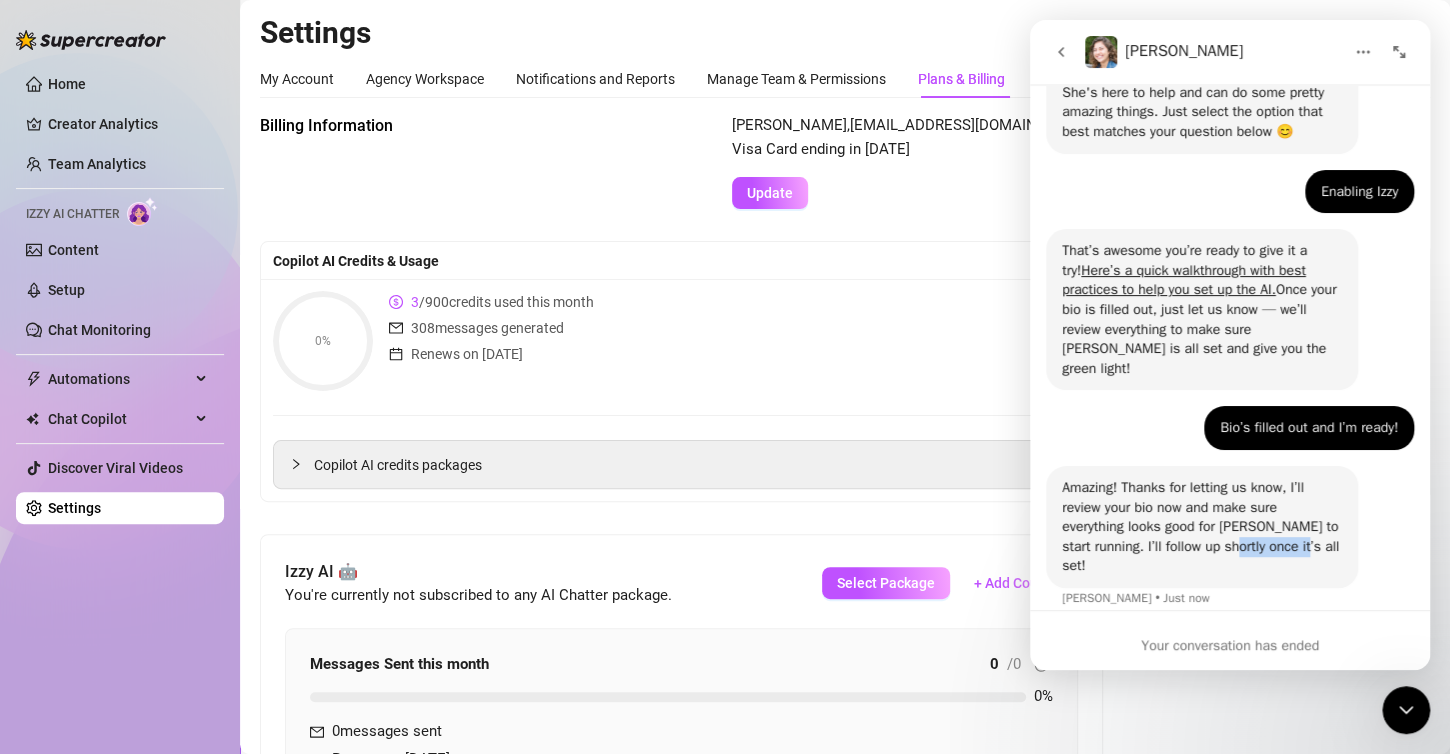 drag, startPoint x: 1263, startPoint y: 534, endPoint x: 1329, endPoint y: 524, distance: 66.75328 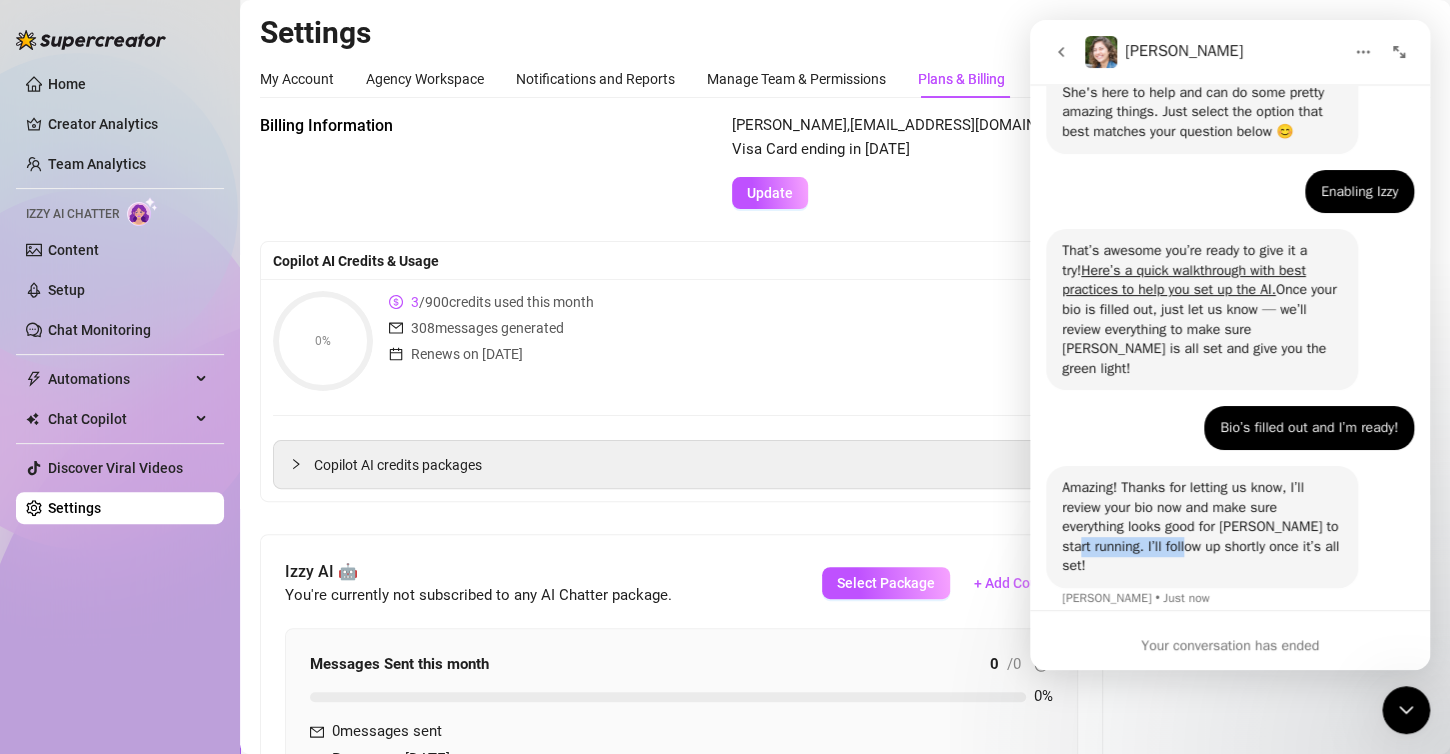 drag, startPoint x: 1102, startPoint y: 522, endPoint x: 1240, endPoint y: 524, distance: 138.0145 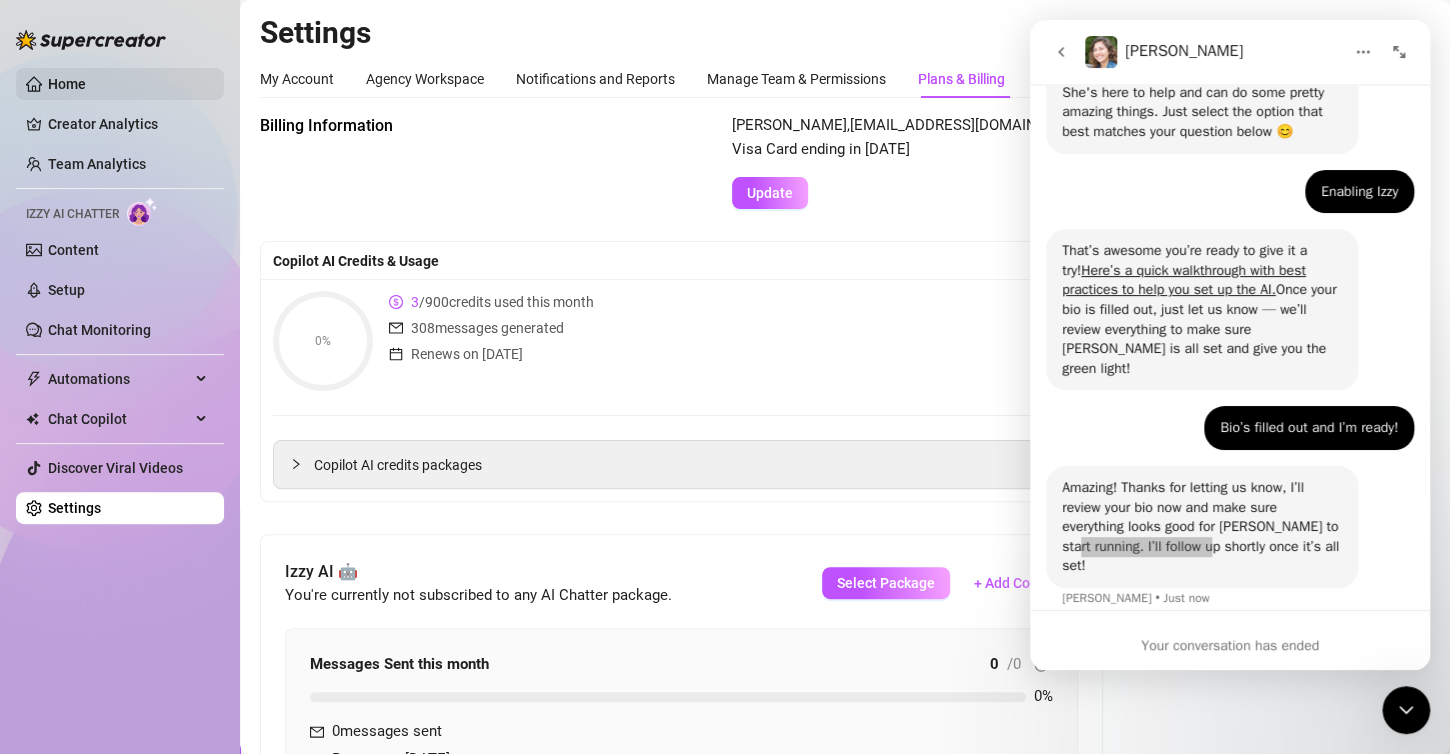 click on "Home" at bounding box center (67, 84) 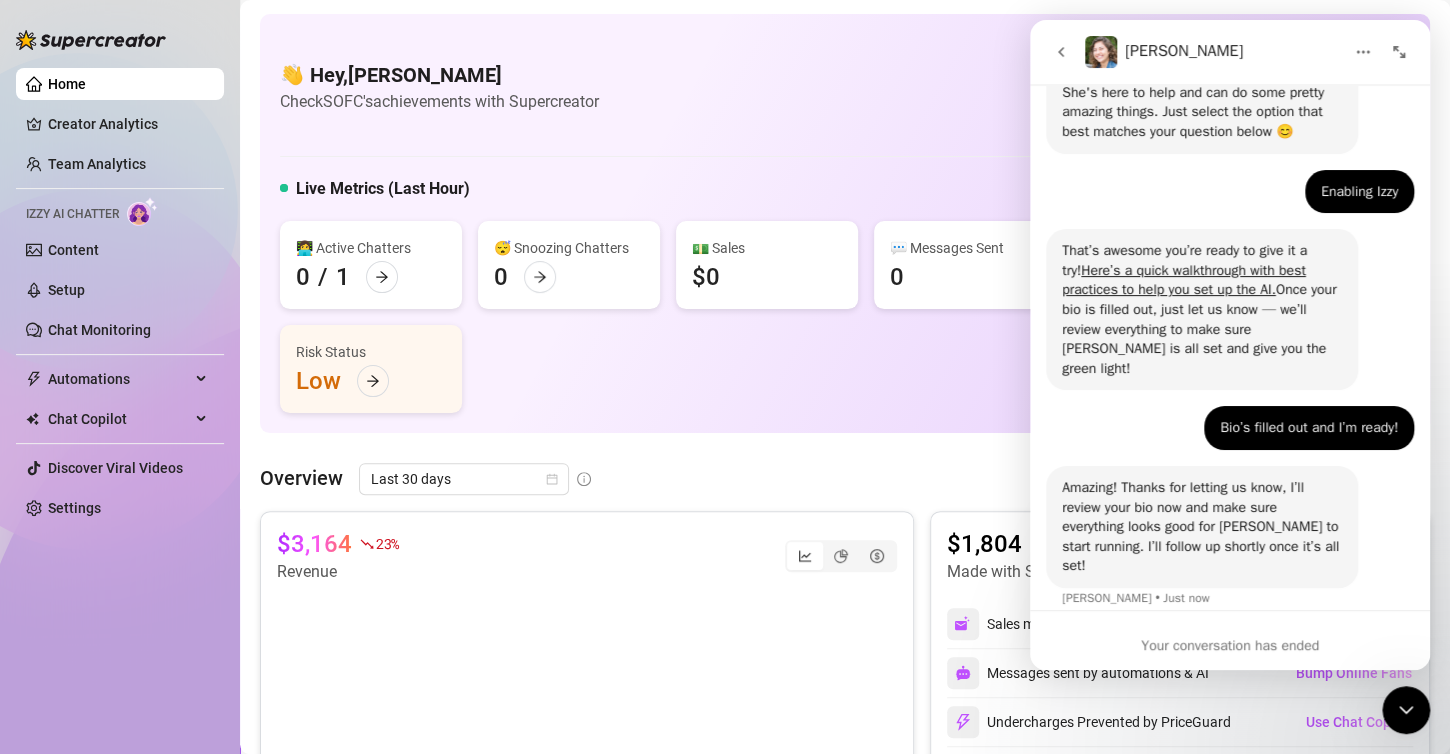 click on "Amazing! Thanks for letting us know,  I’ll review your bio now and make sure everything looks good for Izzy to start running. I’ll follow up shortly once it’s all set! Ella    •   Just now" at bounding box center [1230, 549] 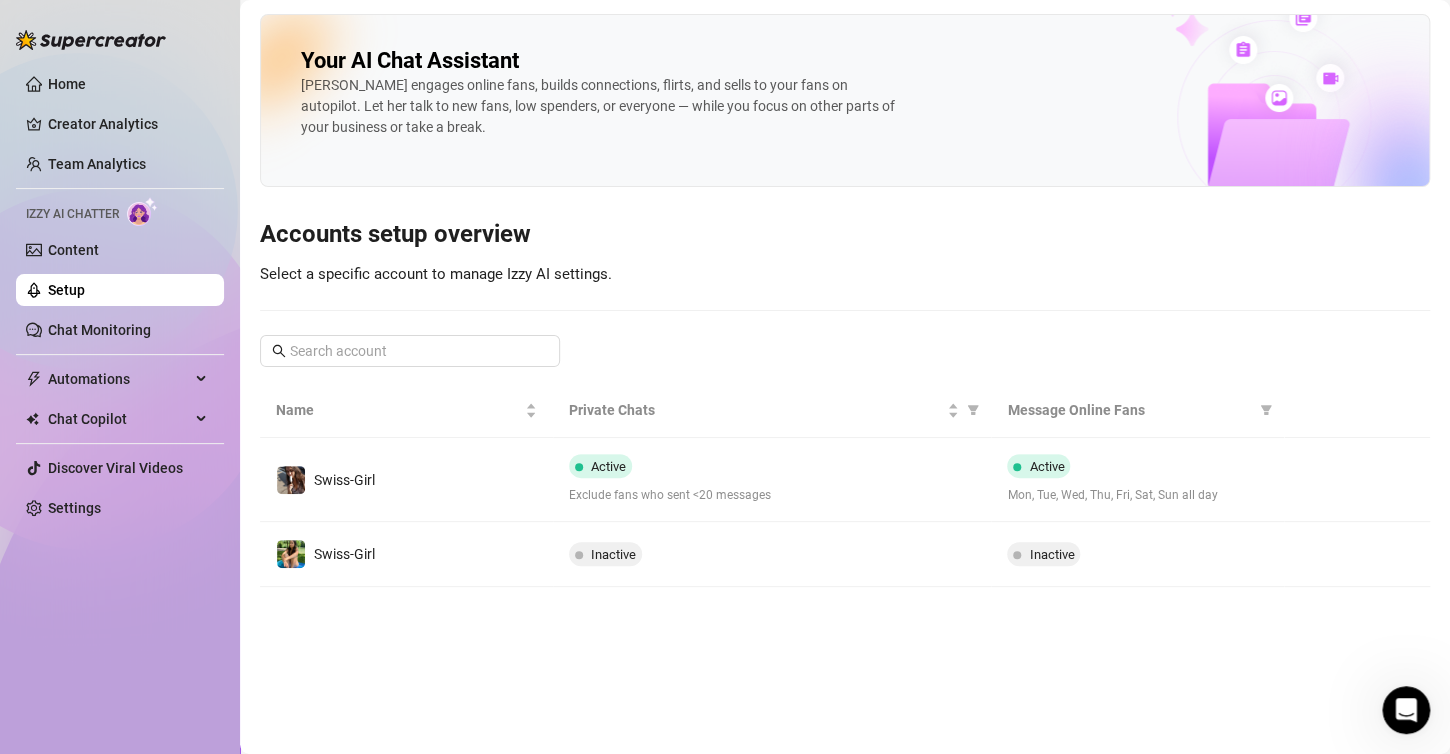 click on "Your AI Chat Assistant Izzy engages online fans, builds connections, flirts, and sells to your fans on autopilot. Let her talk to new fans, low spenders, or everyone — while you focus on other parts of your business or take a break. Accounts setup overview Select a specific account to manage Izzy AI settings. Name Private Chats Message Online Fans Swiss-Girl Active Exclude fans who sent <20 messages Active Mon, Tue, Wed, Thu, Fri, Sat, Sun all day Swiss-Girl Inactive Inactive" at bounding box center (845, 300) 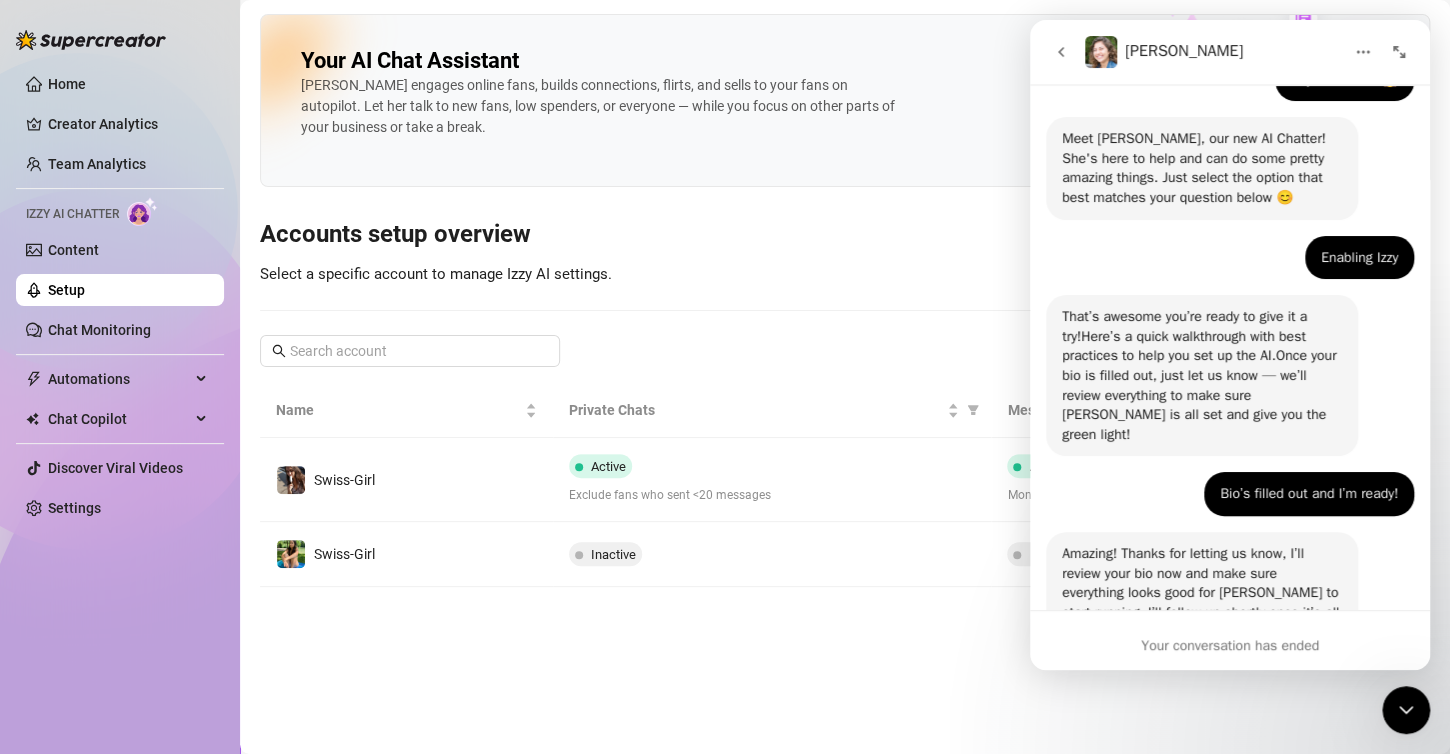 scroll, scrollTop: 214, scrollLeft: 0, axis: vertical 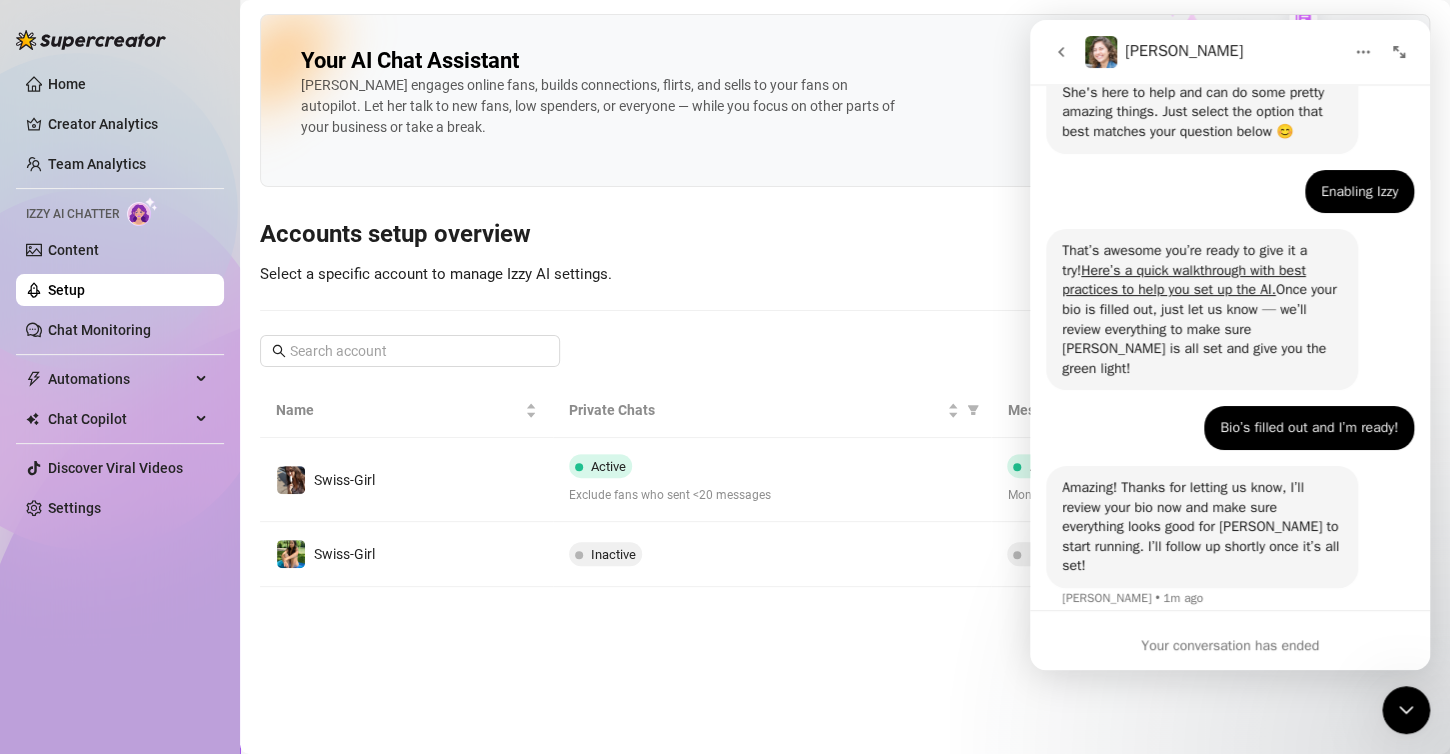 drag, startPoint x: 1417, startPoint y: 518, endPoint x: 1429, endPoint y: 579, distance: 62.169125 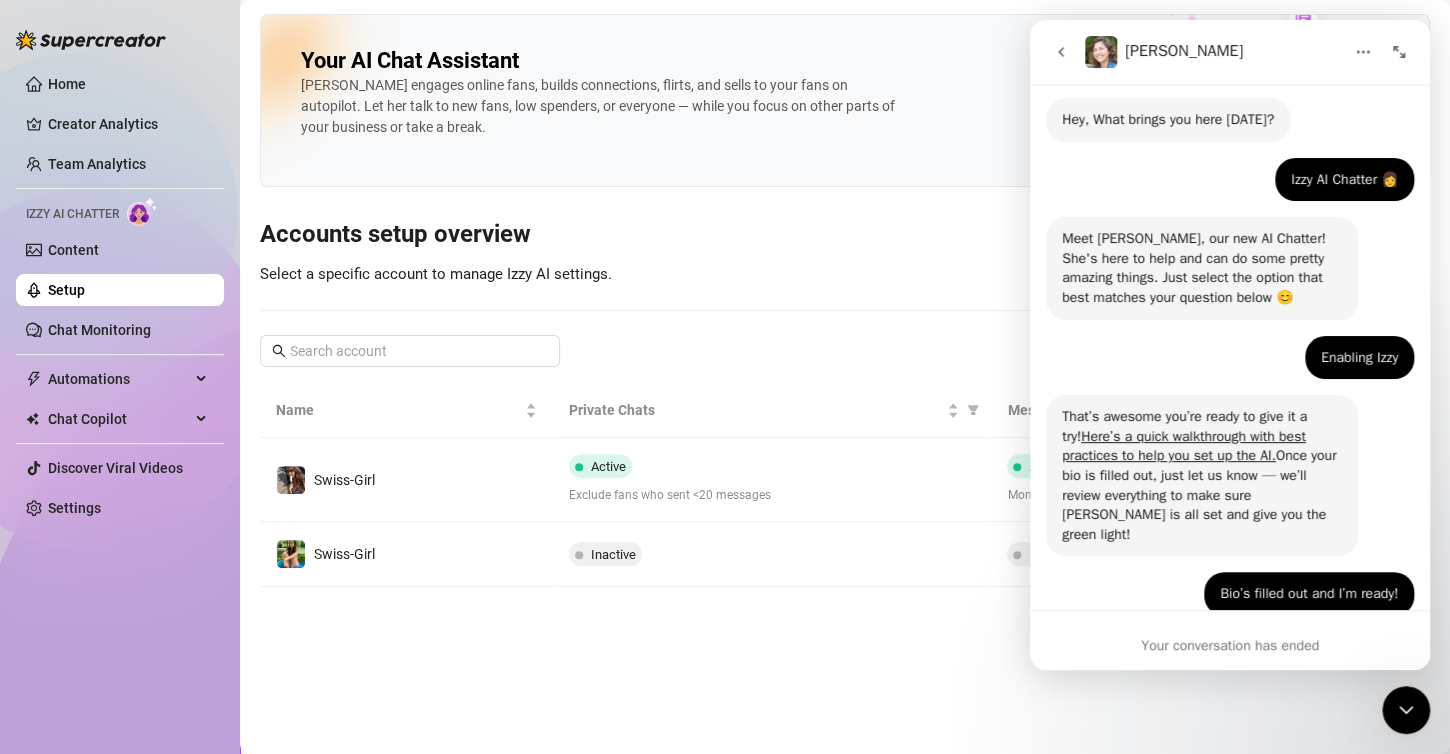 scroll, scrollTop: 0, scrollLeft: 0, axis: both 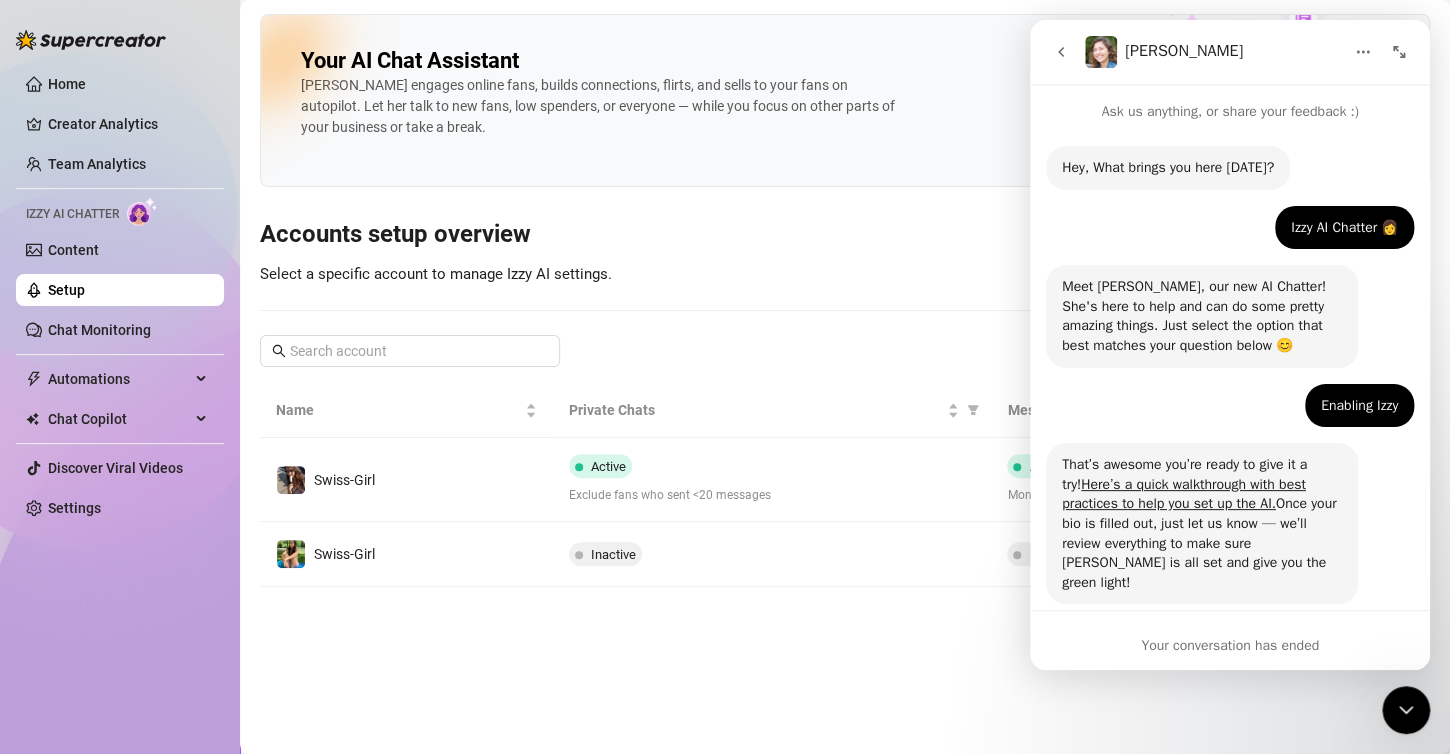 click 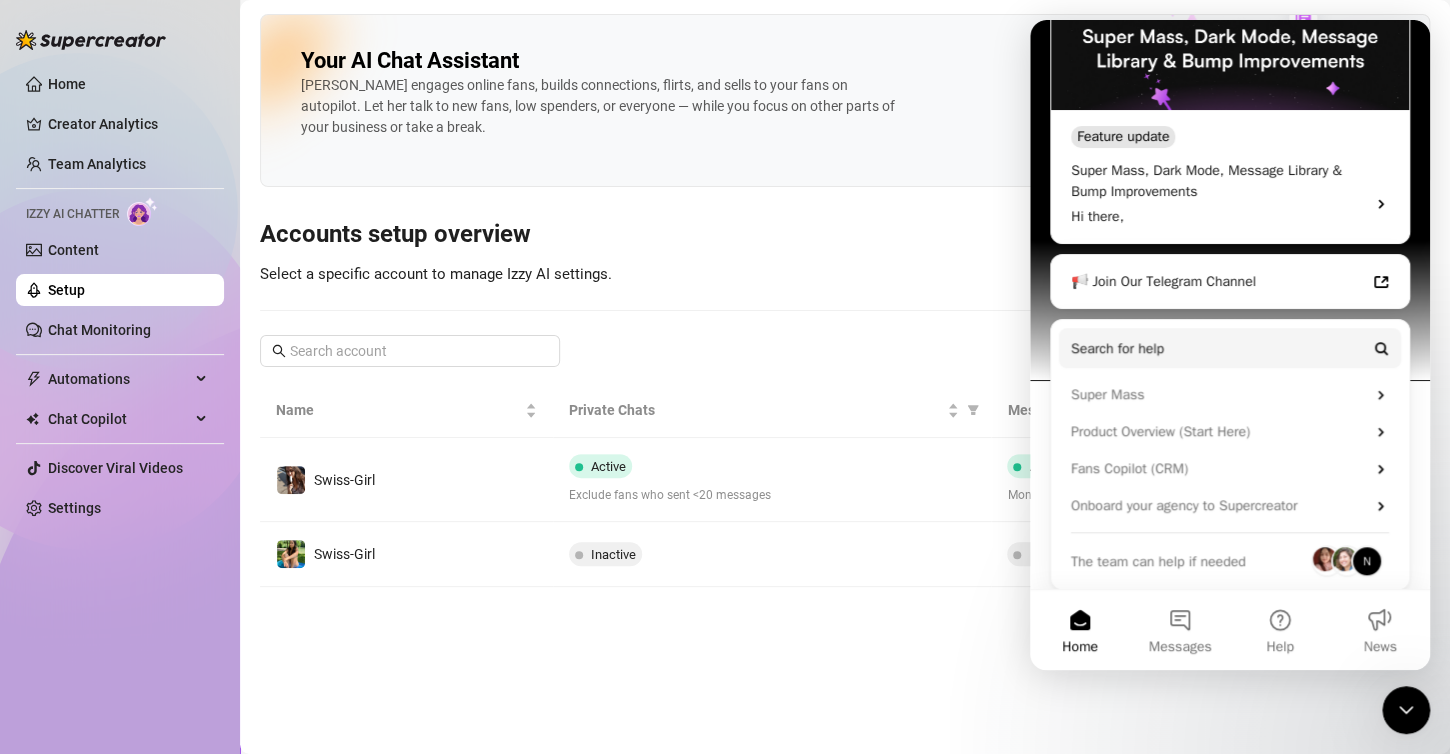 scroll, scrollTop: 520, scrollLeft: 0, axis: vertical 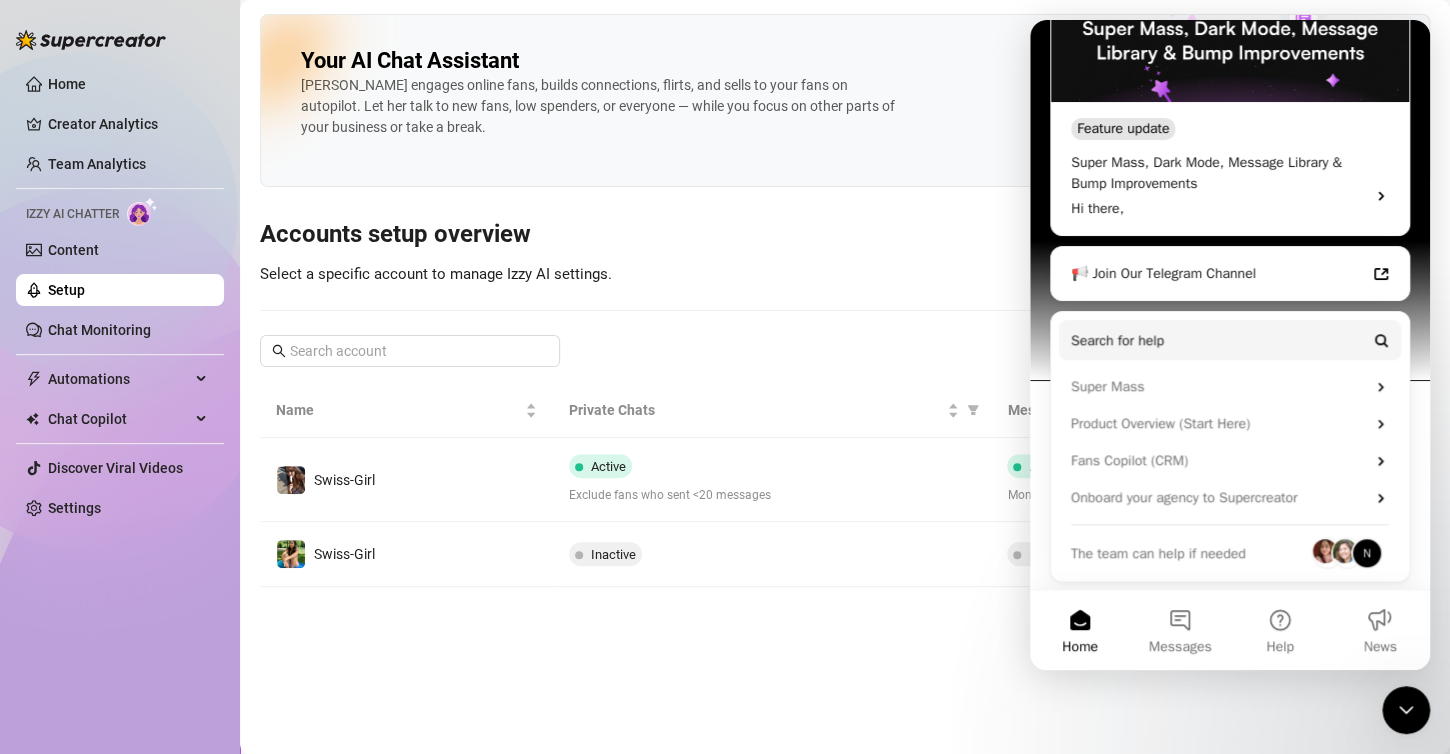 click on "The team can help if needed" at bounding box center [1158, 553] 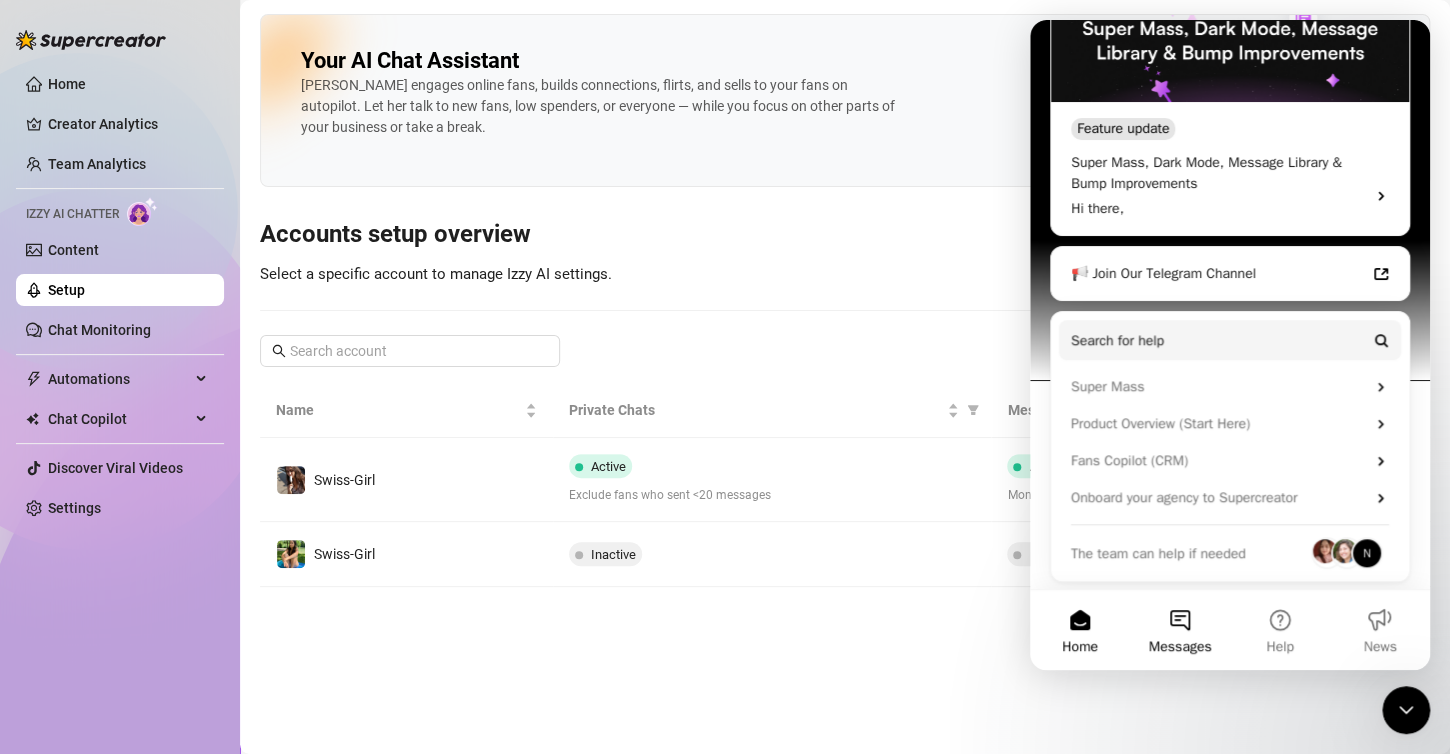 click on "Messages" at bounding box center [1180, 630] 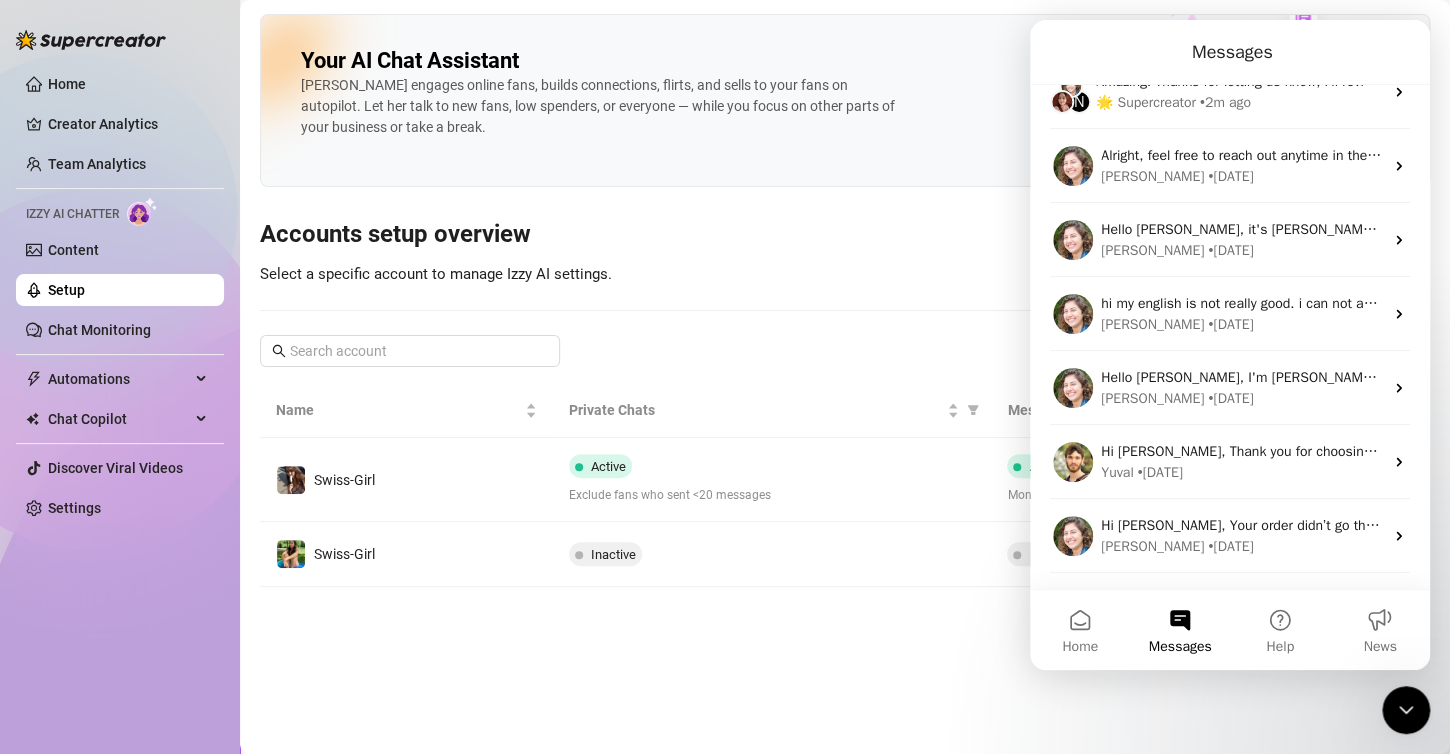 scroll, scrollTop: 0, scrollLeft: 0, axis: both 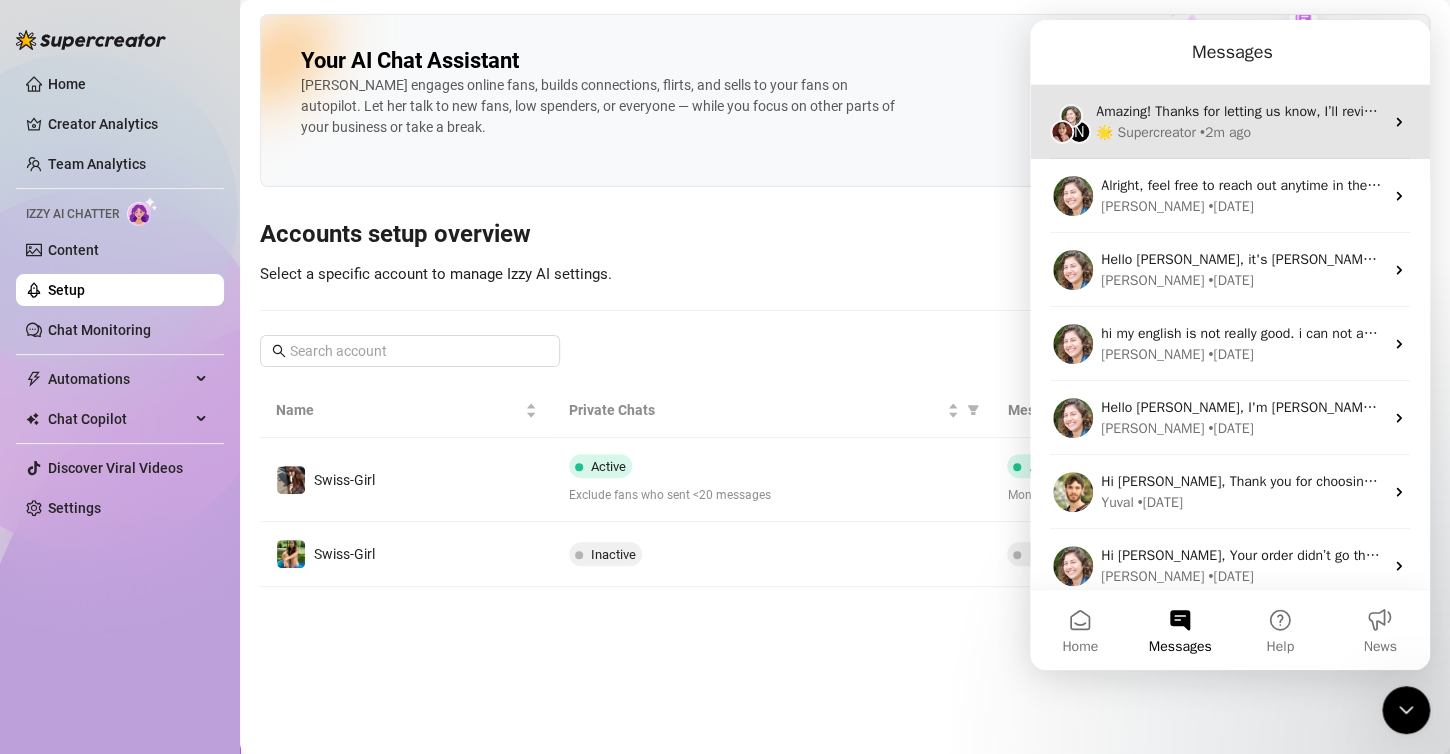 click on "🌟 Supercreator •  2m ago" at bounding box center [1239, 132] 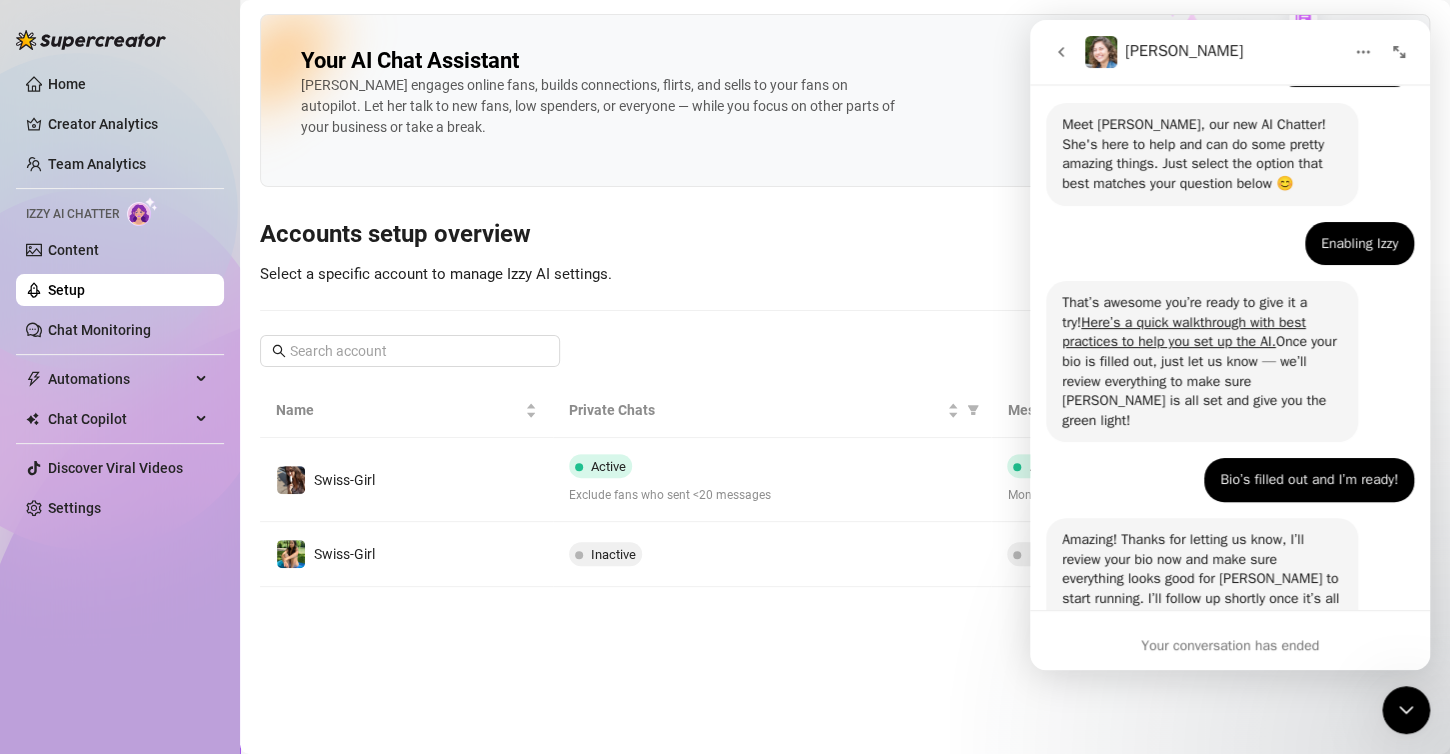scroll, scrollTop: 214, scrollLeft: 0, axis: vertical 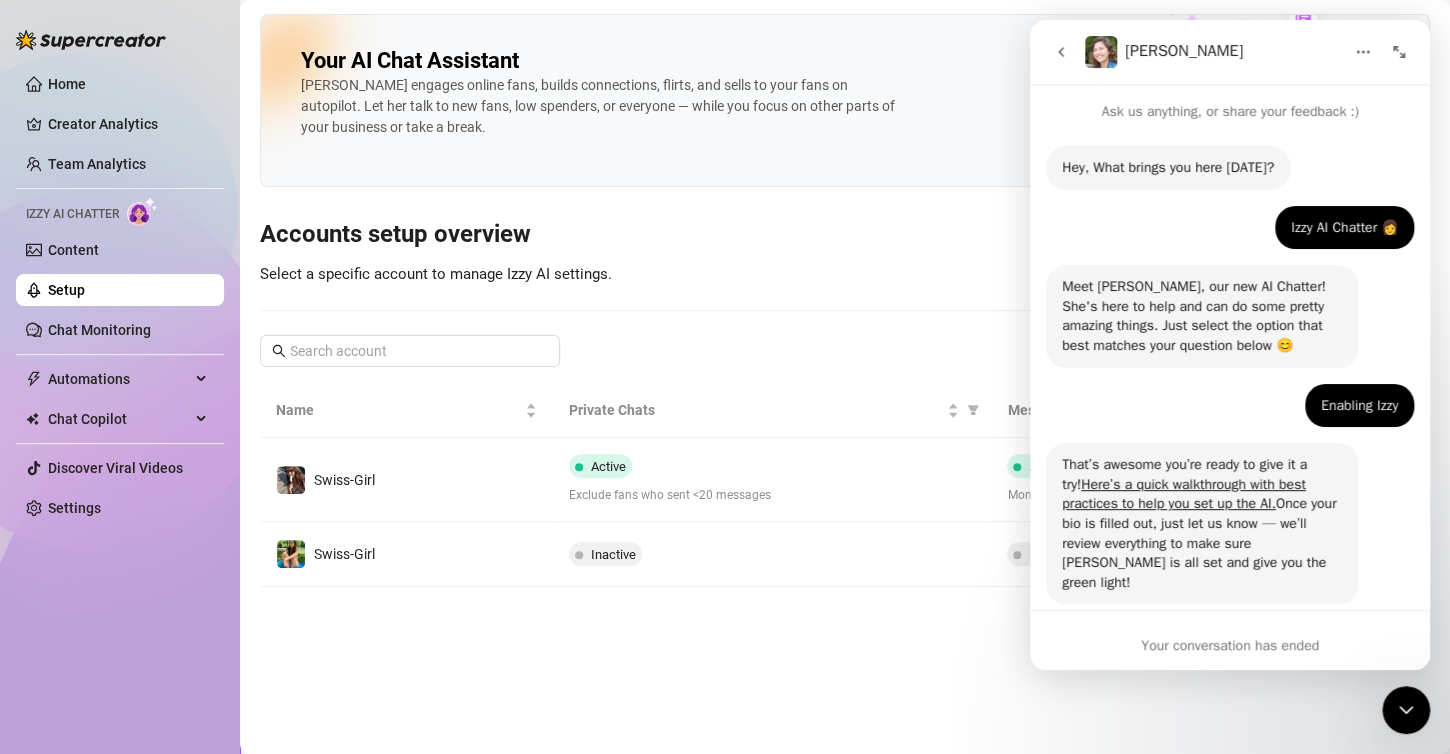 click 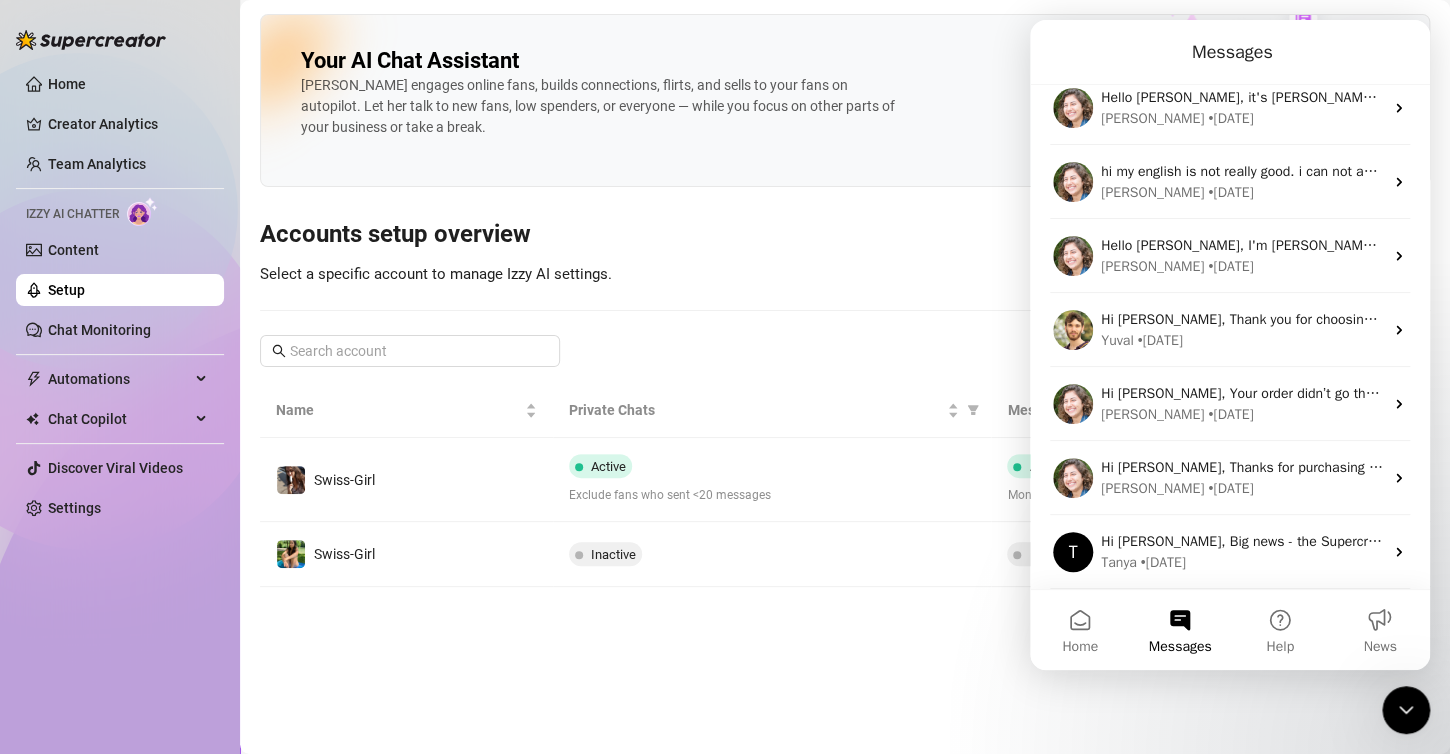 scroll, scrollTop: 0, scrollLeft: 0, axis: both 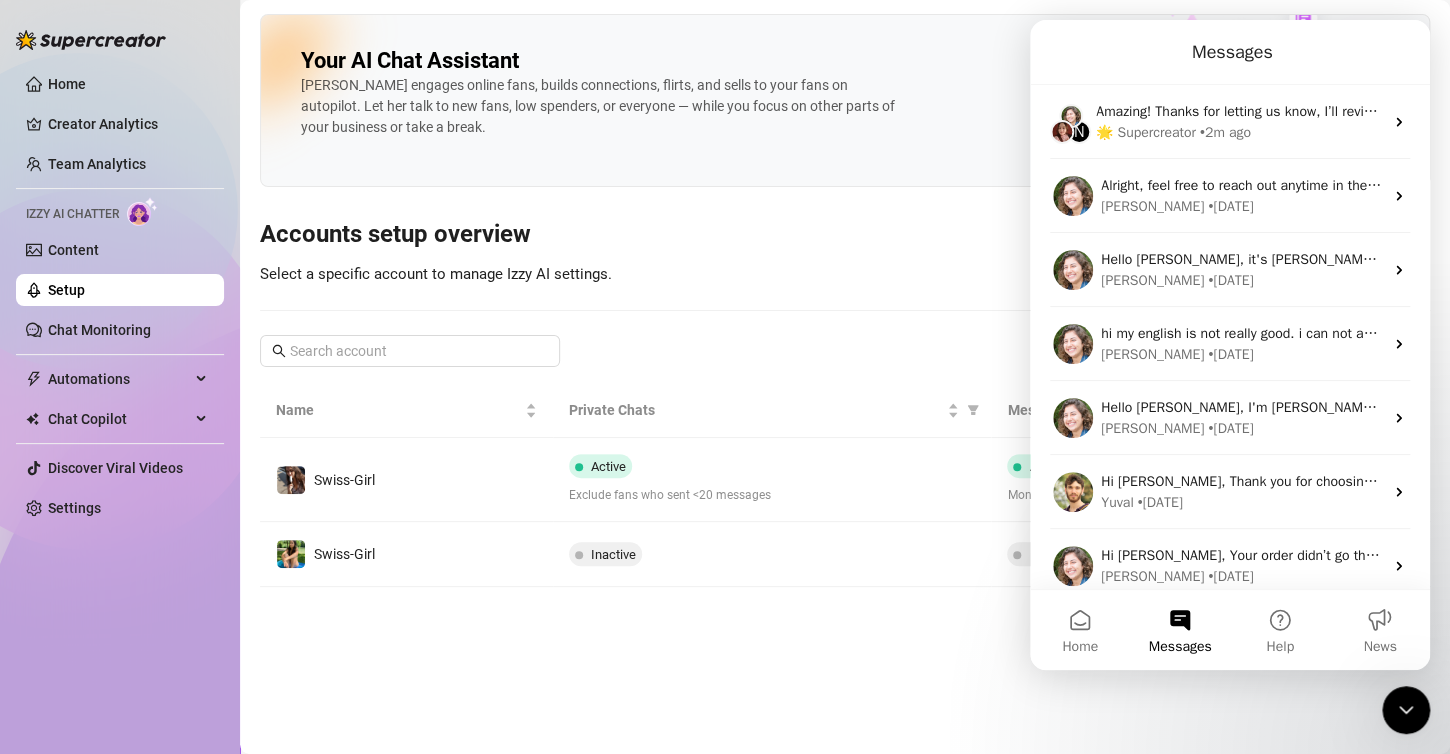 click 